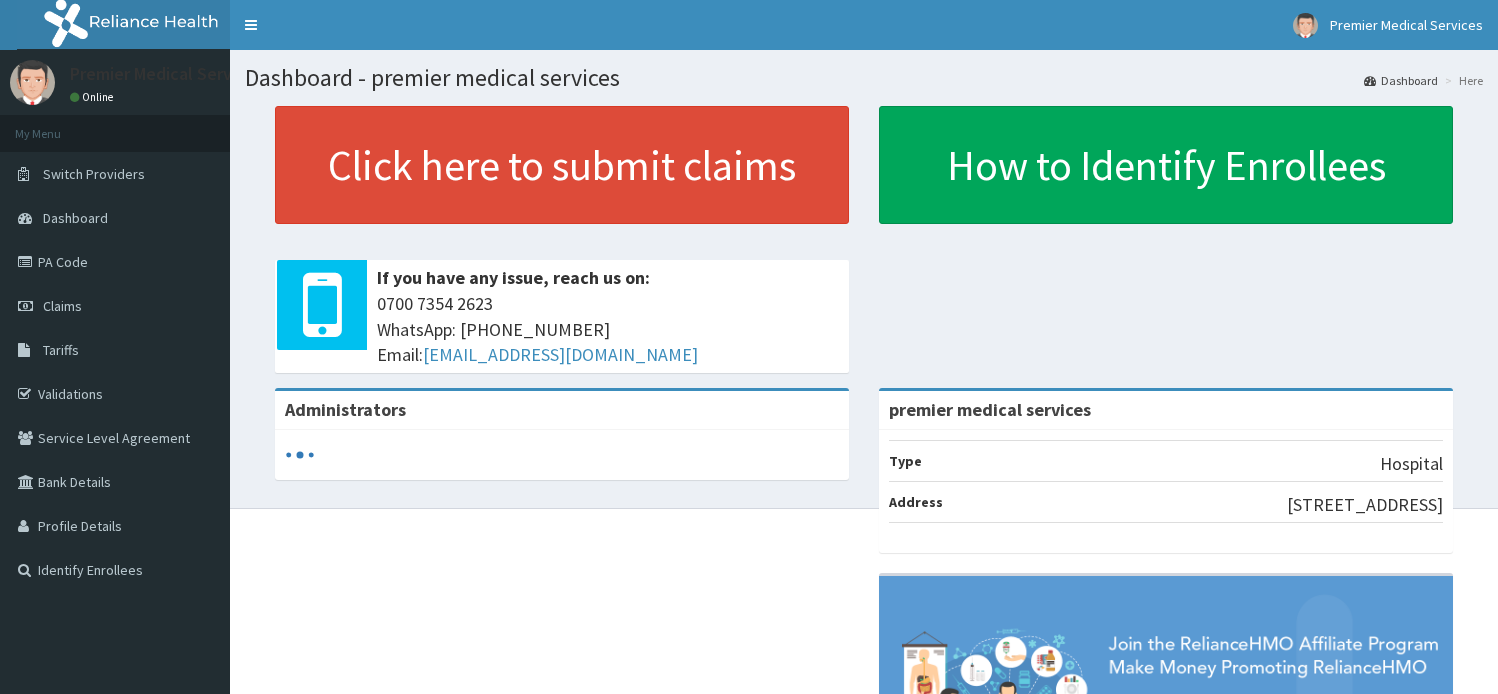 scroll, scrollTop: 0, scrollLeft: 0, axis: both 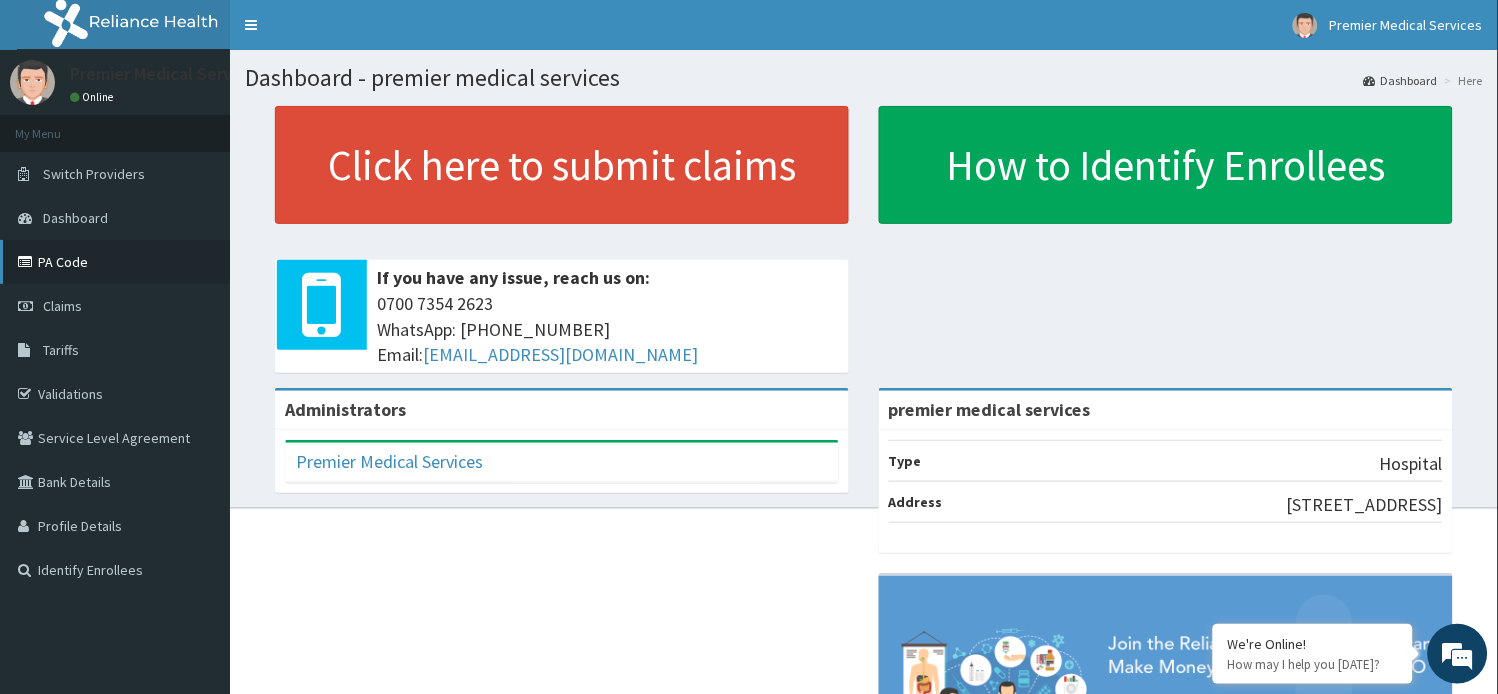 click on "PA Code" at bounding box center (115, 262) 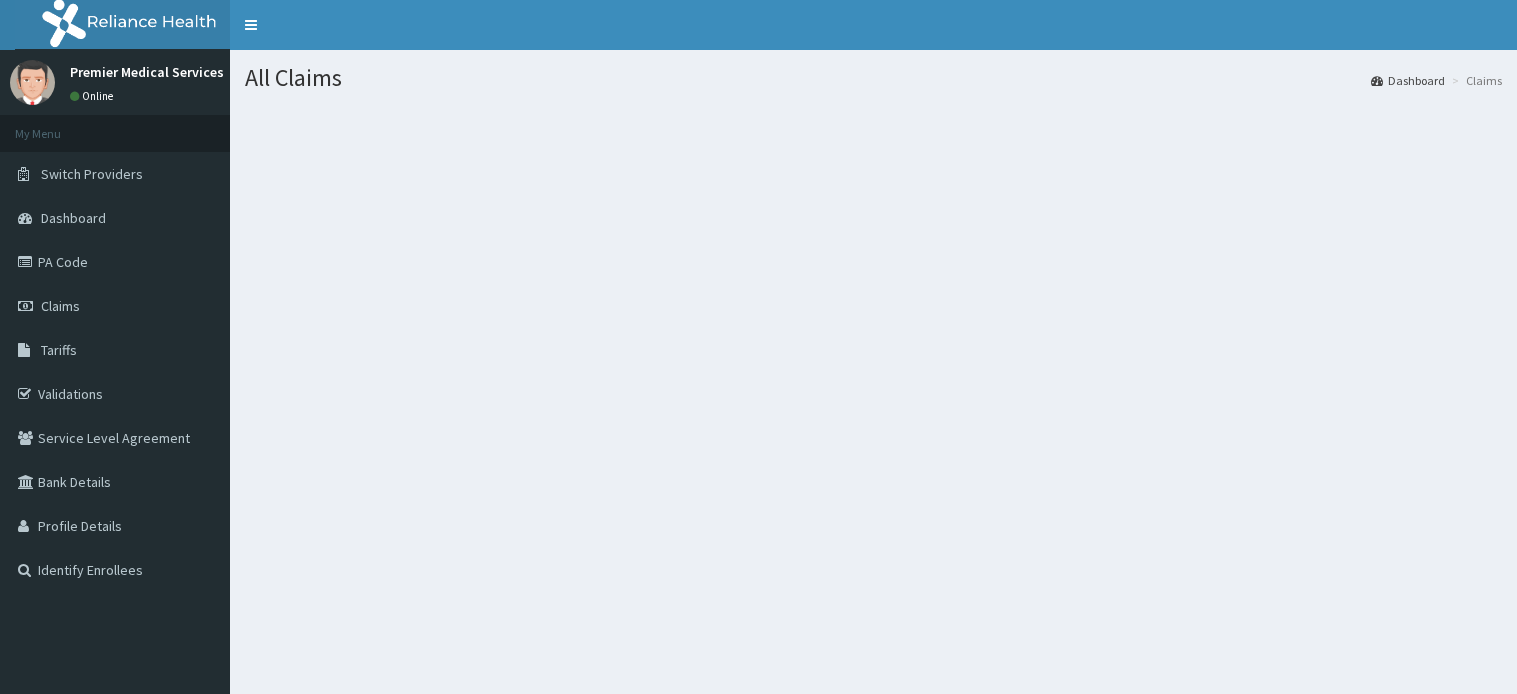 scroll, scrollTop: 0, scrollLeft: 0, axis: both 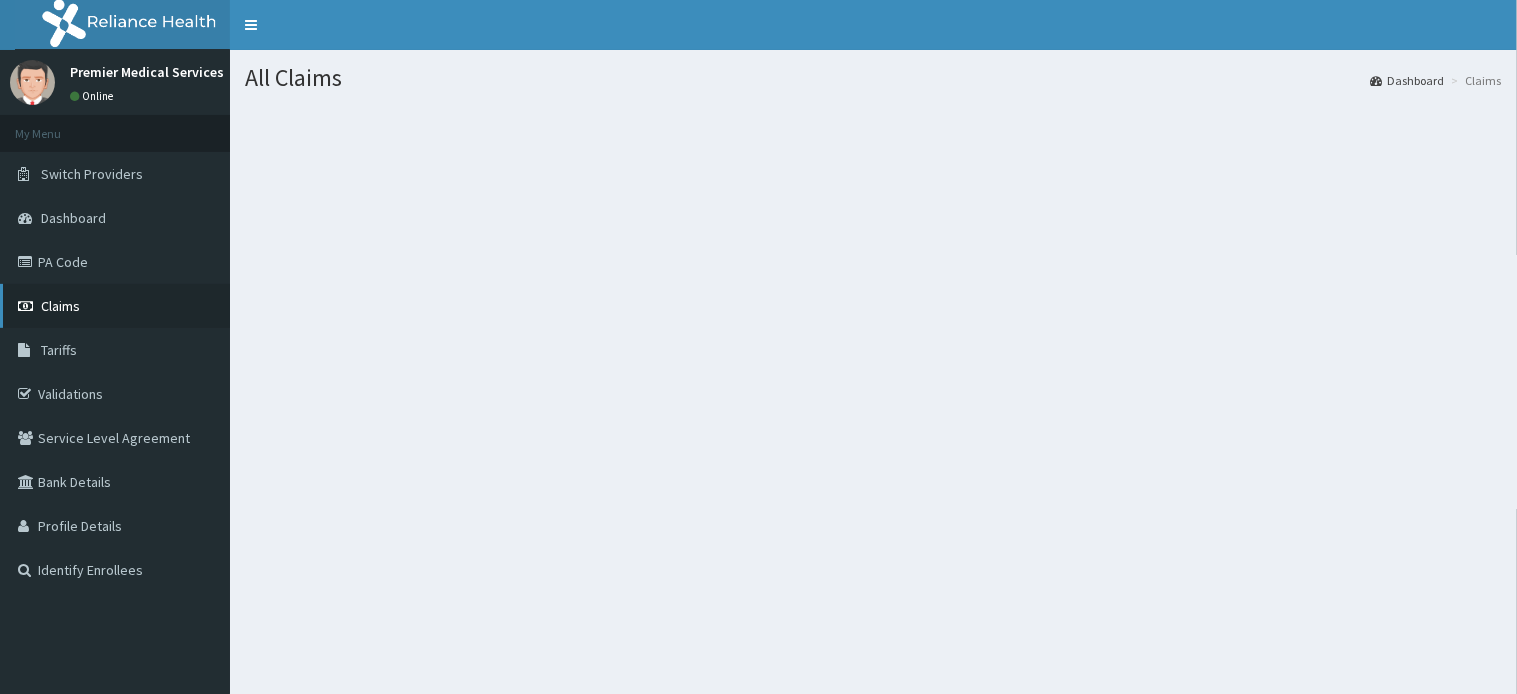 click at bounding box center [28, 306] 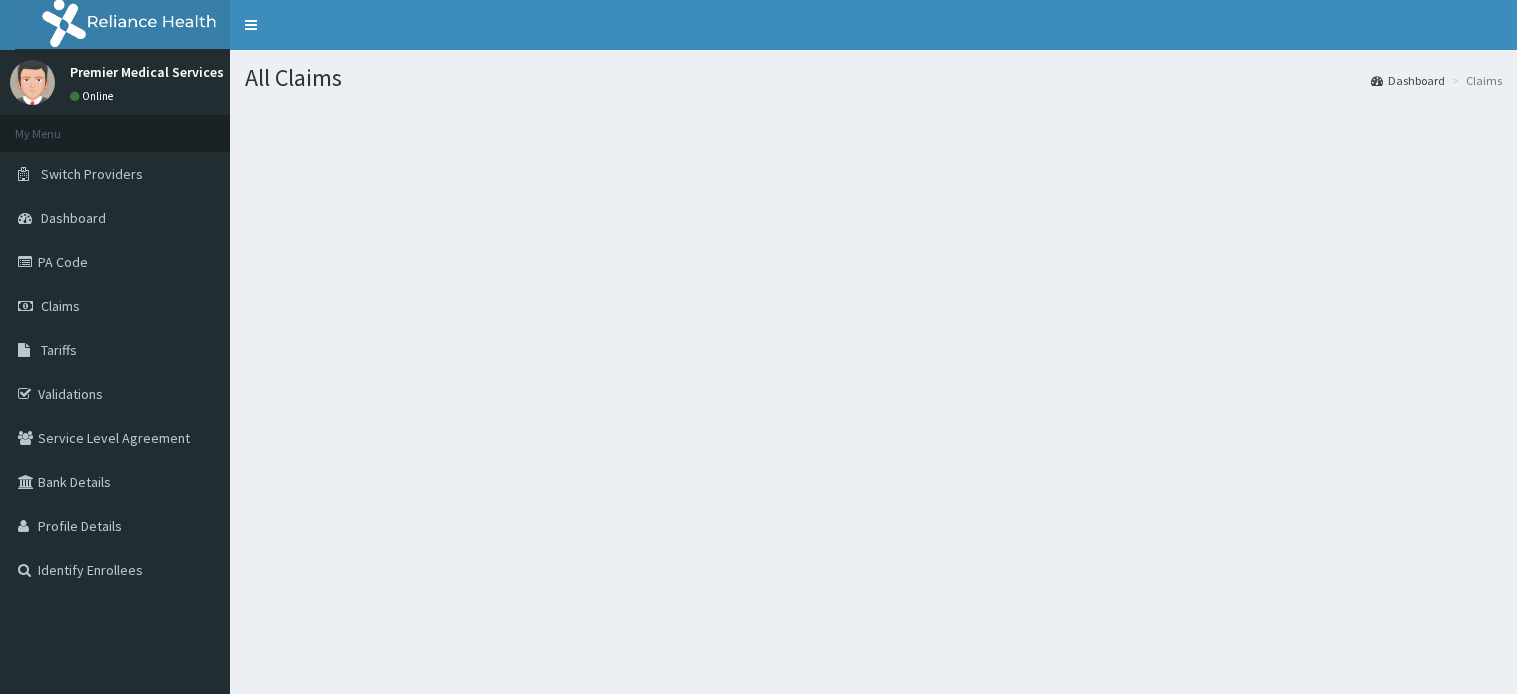 scroll, scrollTop: 0, scrollLeft: 0, axis: both 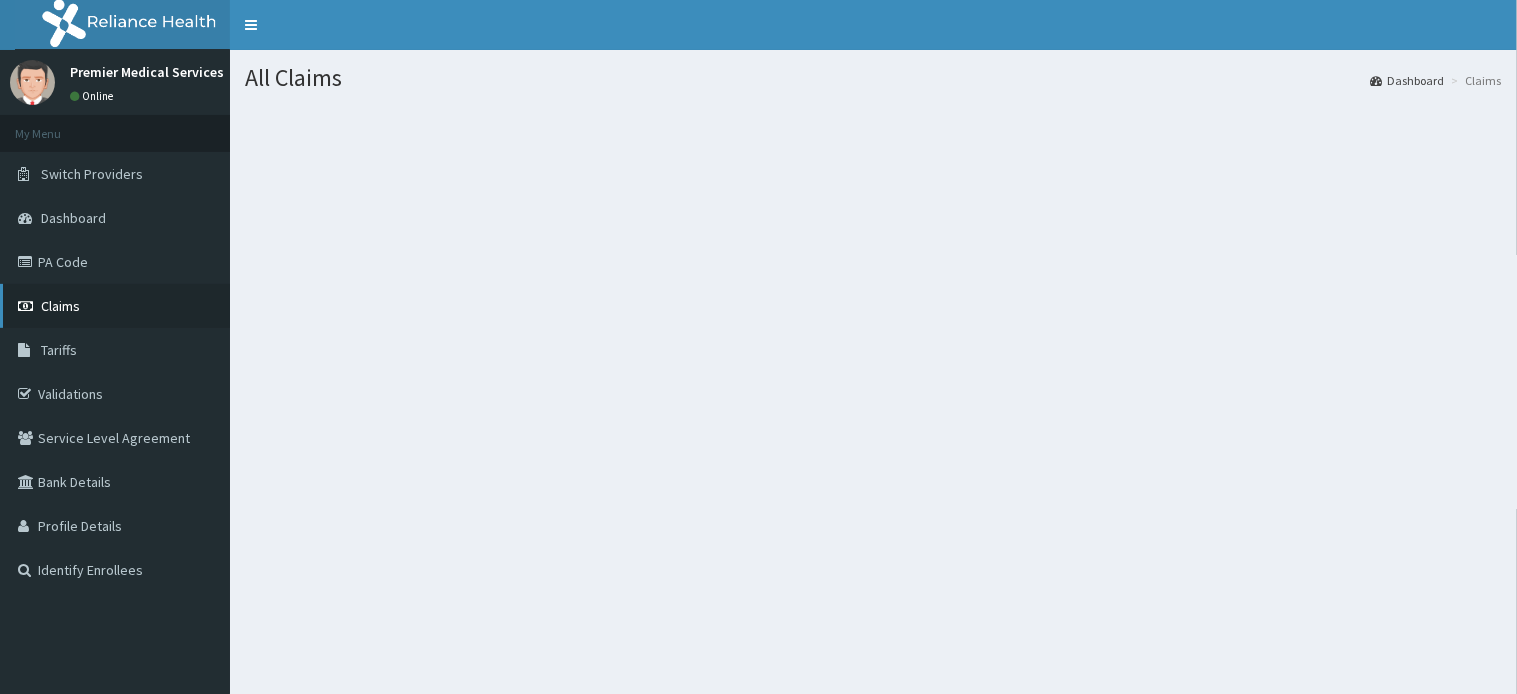 click on "Claims" at bounding box center (60, 306) 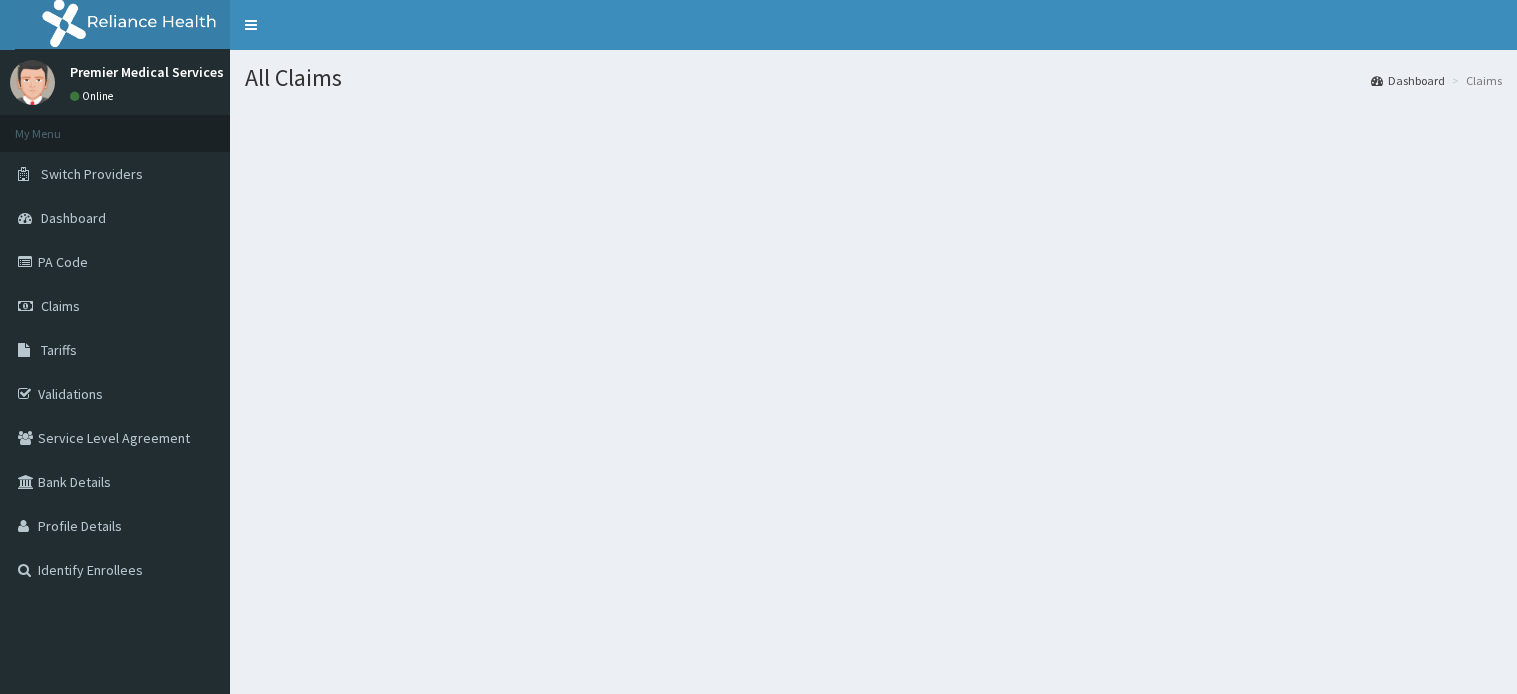 scroll, scrollTop: 0, scrollLeft: 0, axis: both 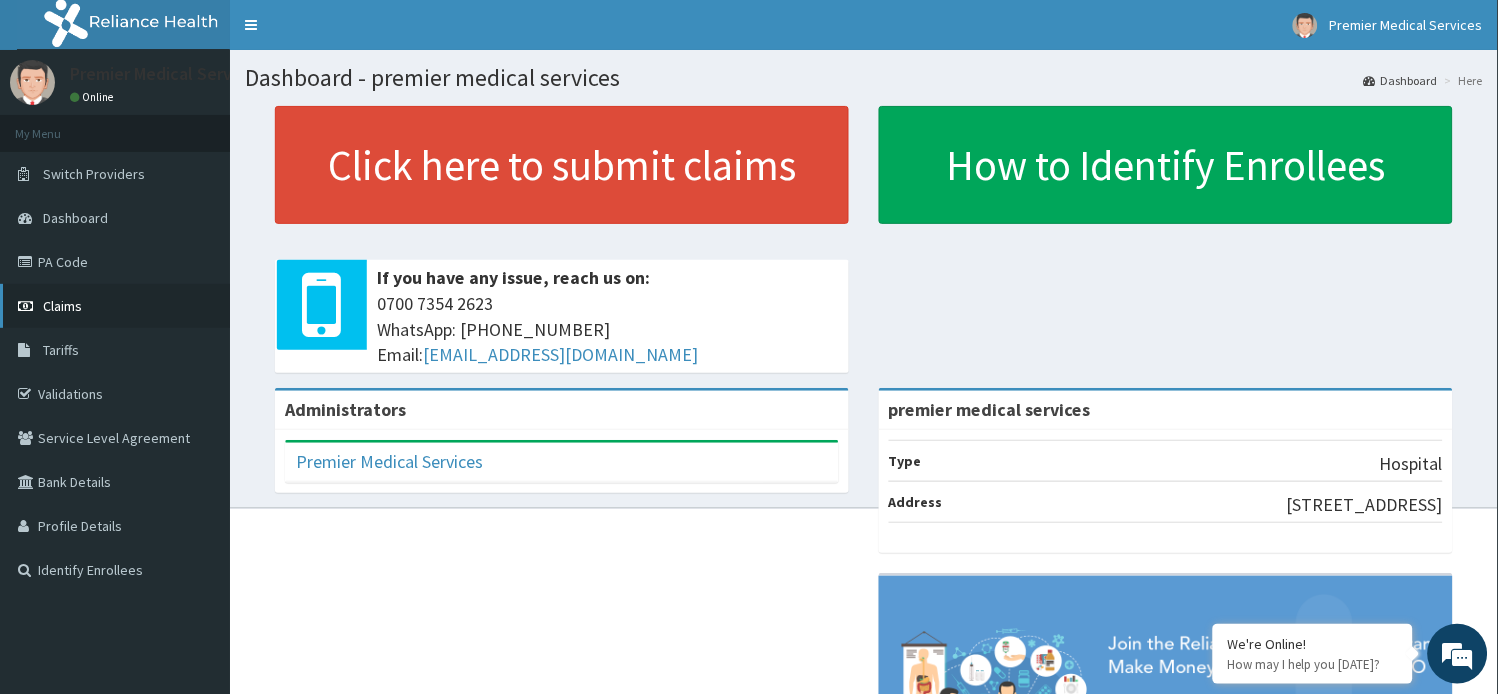 click on "Claims" at bounding box center (62, 306) 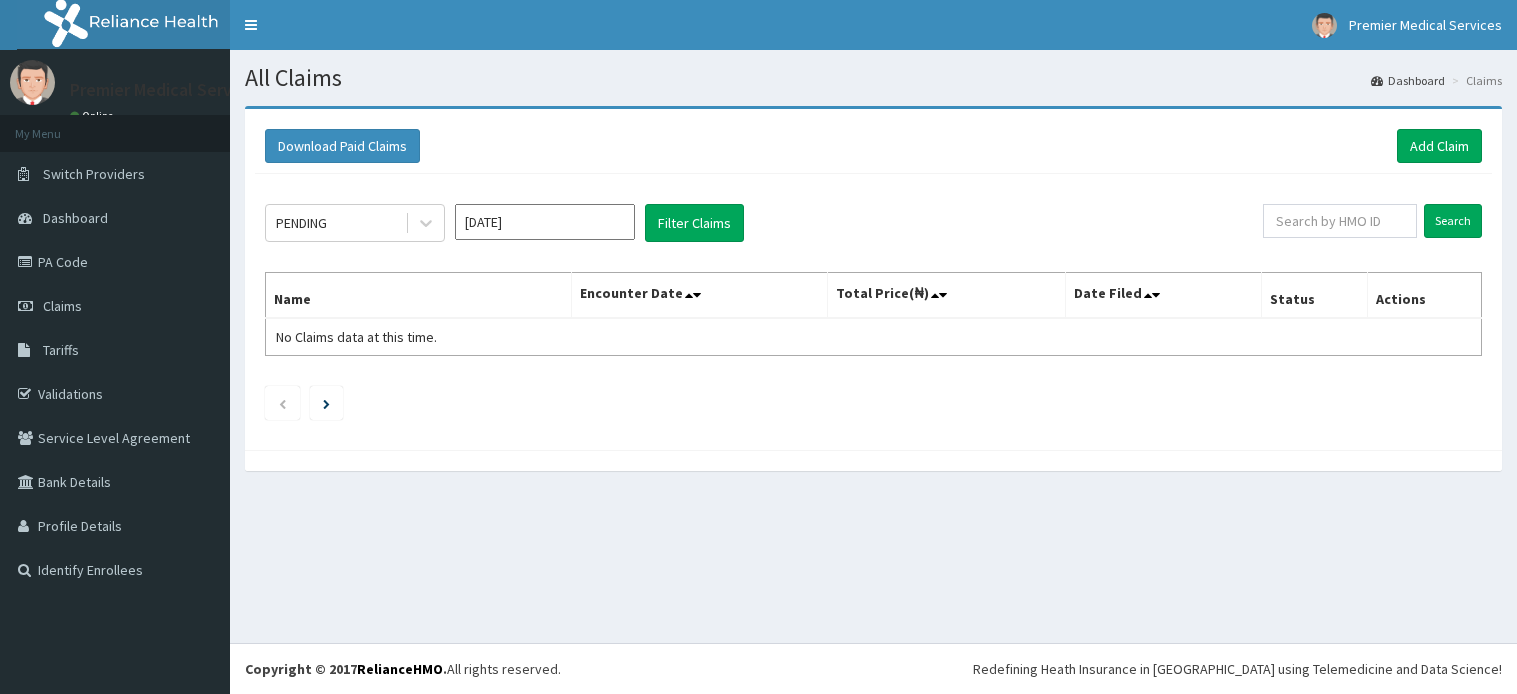 scroll, scrollTop: 0, scrollLeft: 0, axis: both 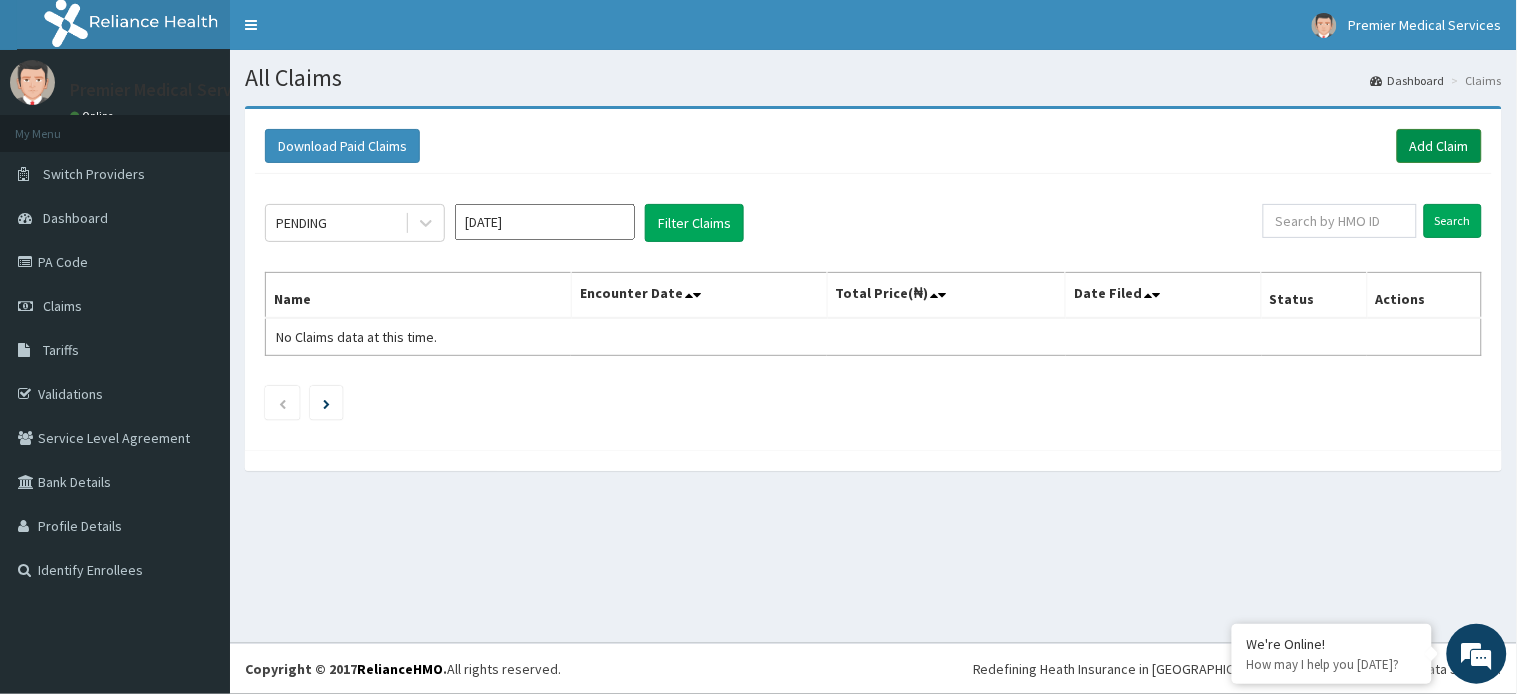 click on "Add Claim" at bounding box center (1439, 146) 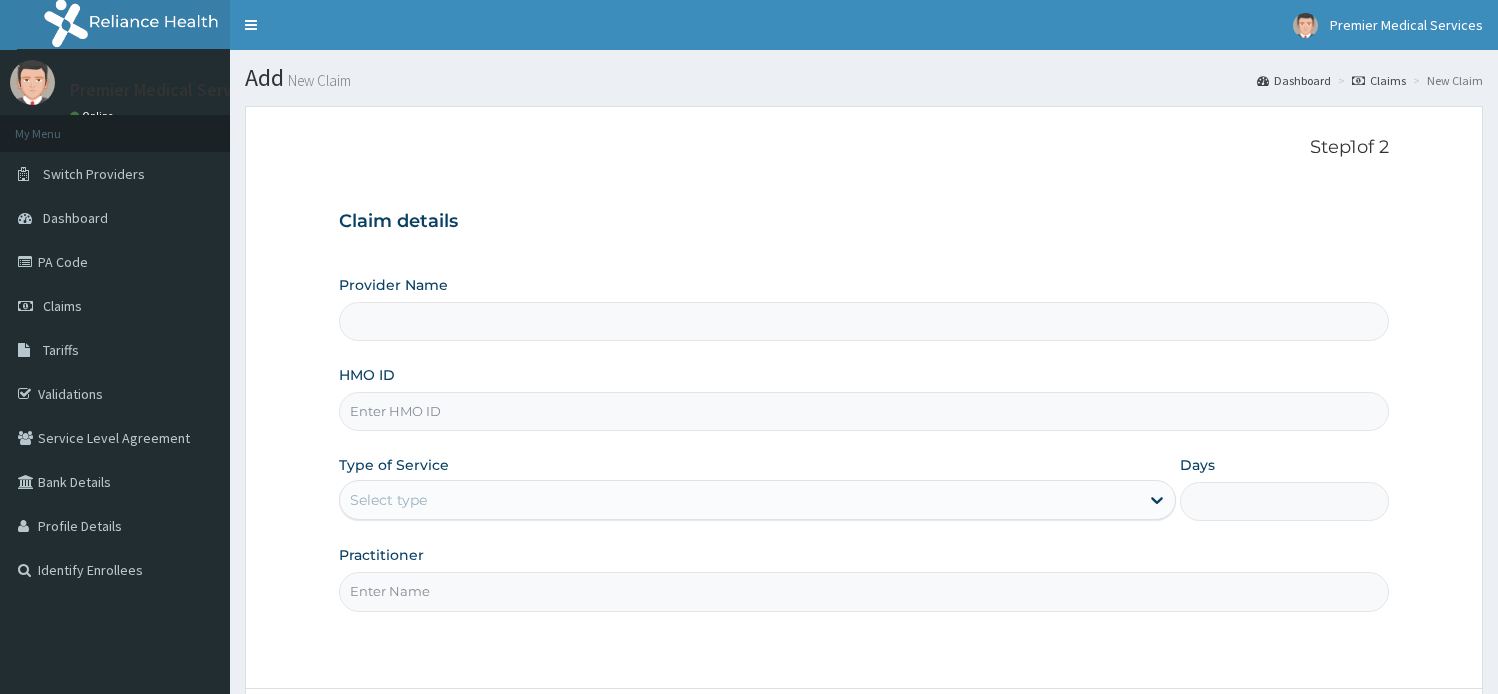 scroll, scrollTop: 0, scrollLeft: 0, axis: both 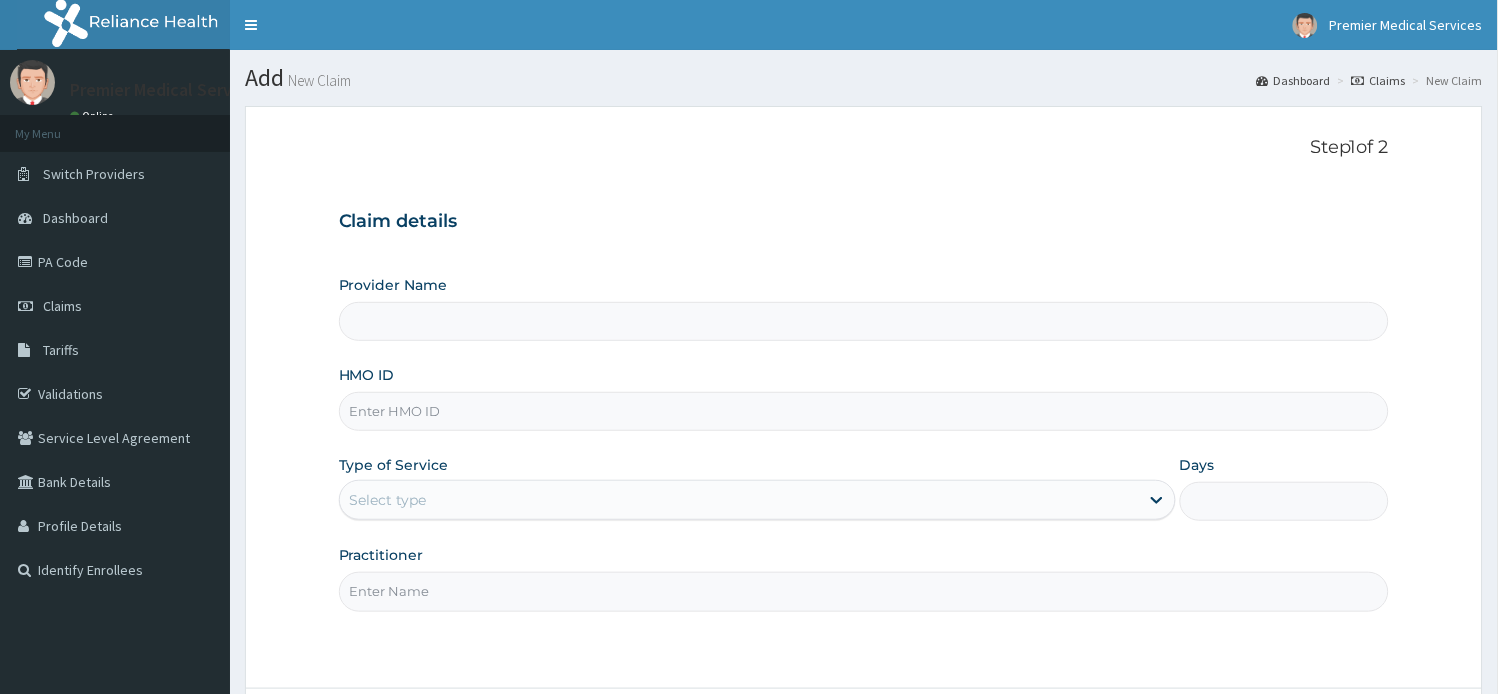 type on "premier medical services" 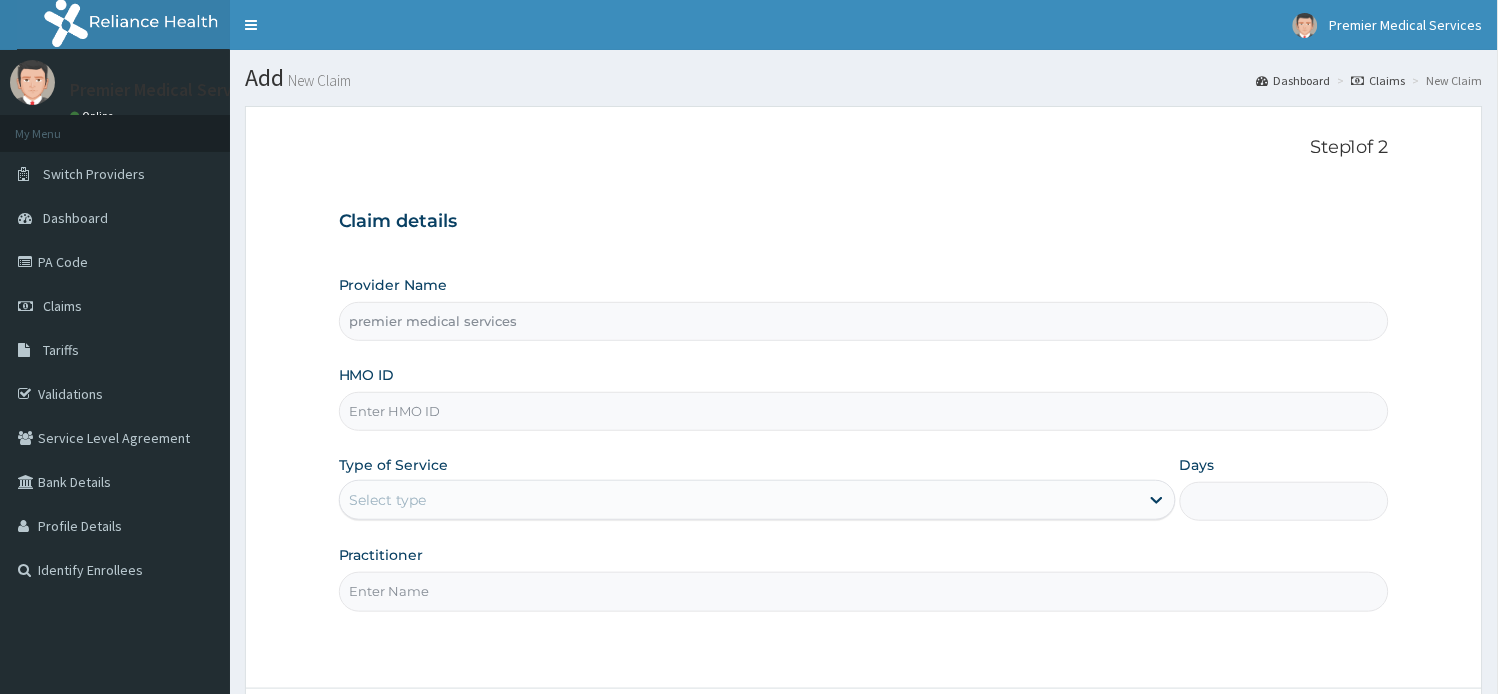 click on "HMO ID" at bounding box center [864, 411] 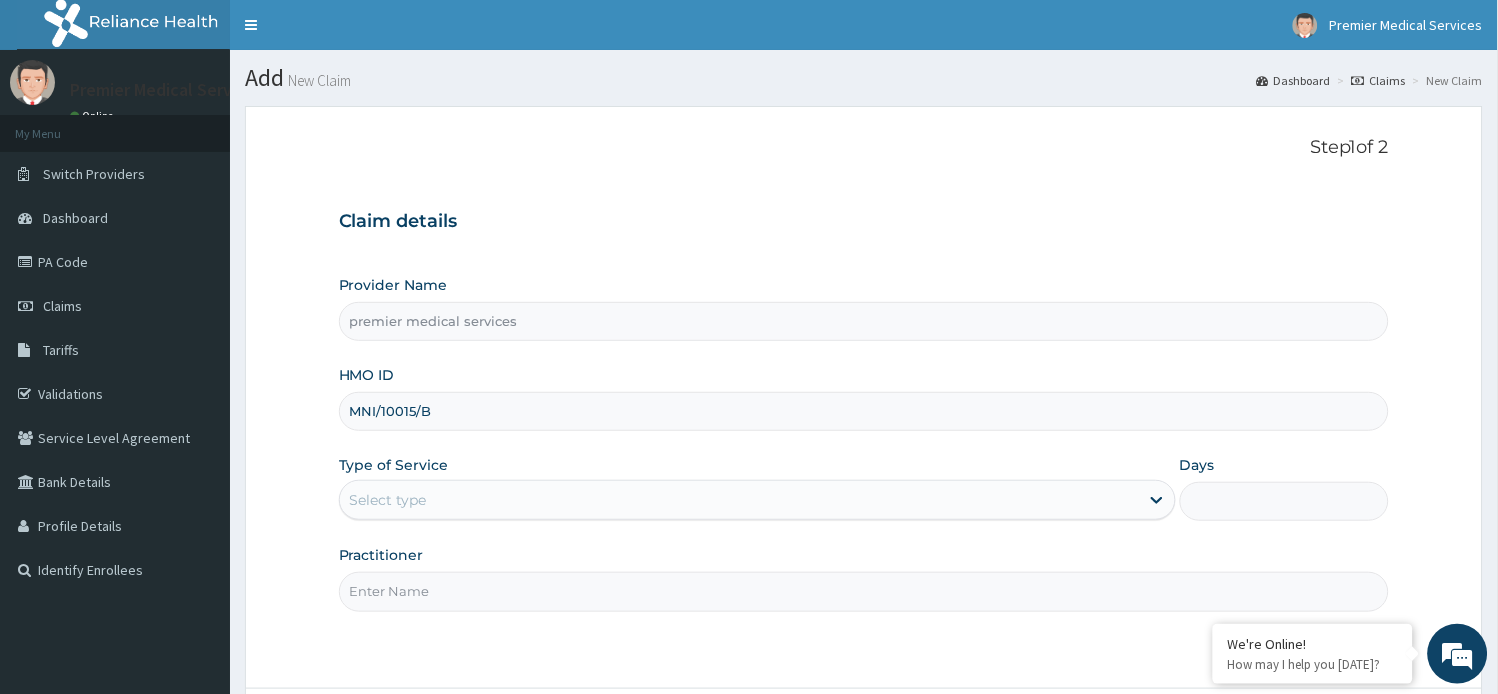 scroll, scrollTop: 111, scrollLeft: 0, axis: vertical 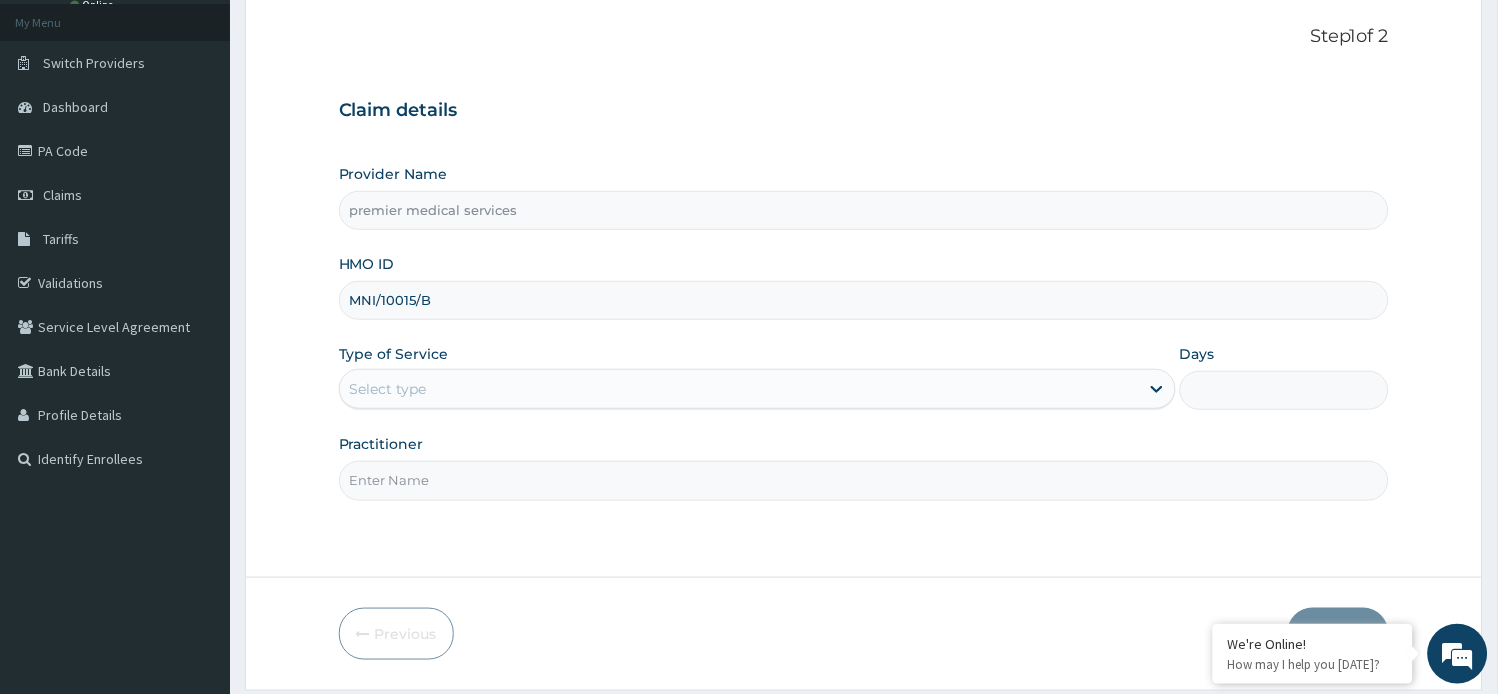 type on "MNI/10015/B" 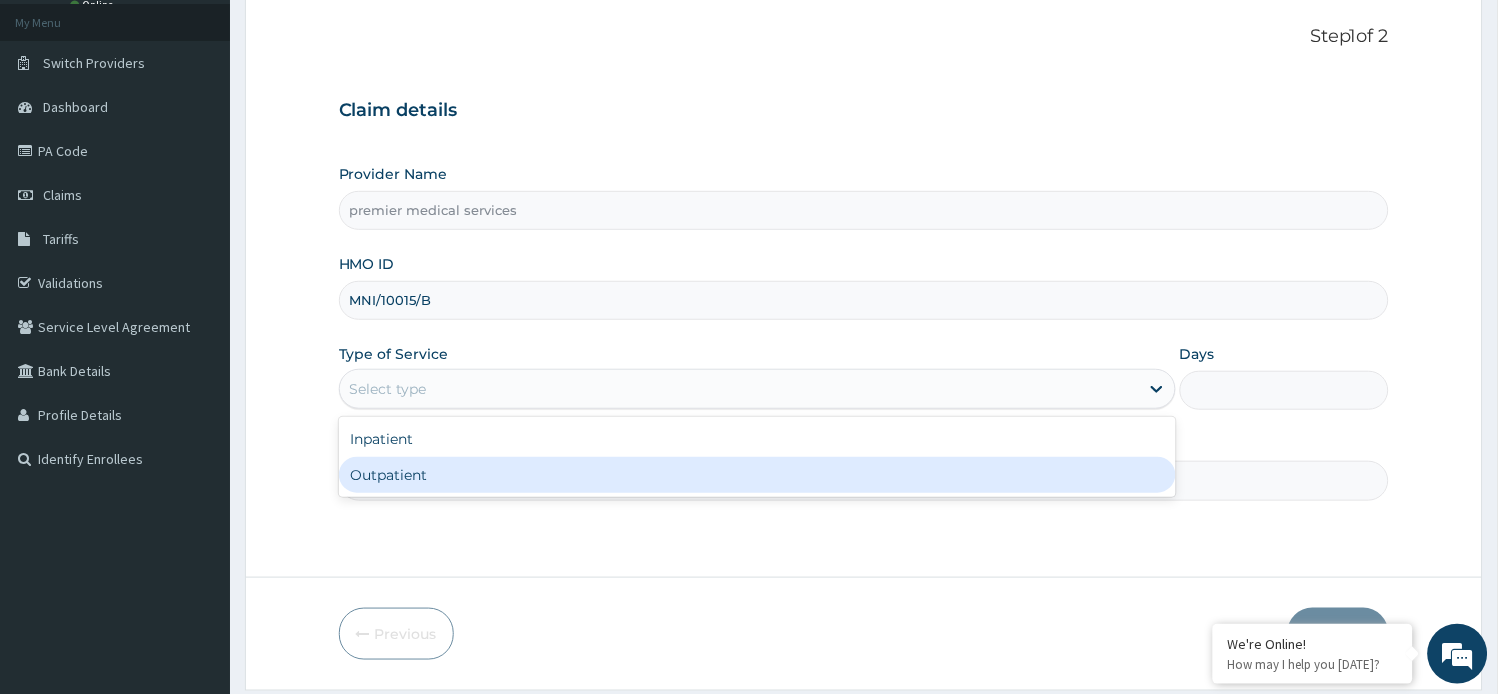 click on "Outpatient" at bounding box center (757, 475) 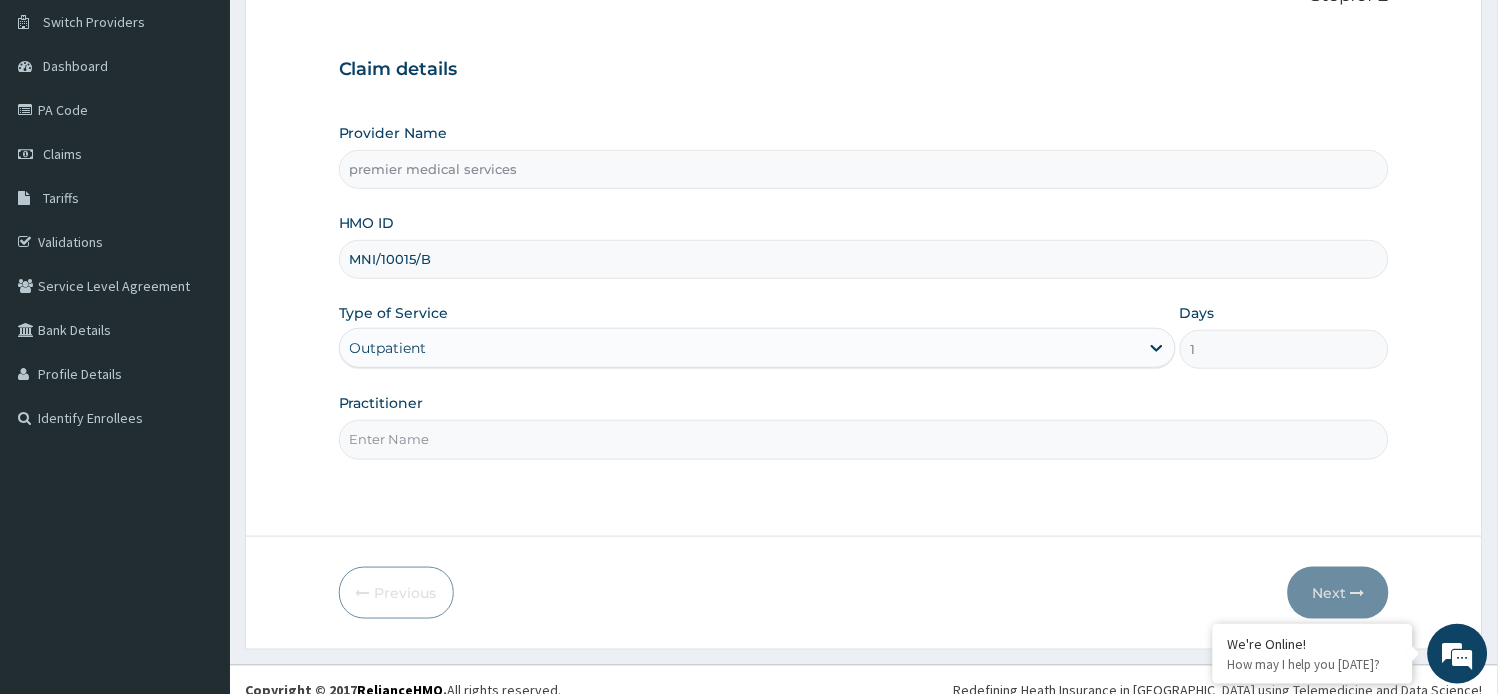 scroll, scrollTop: 174, scrollLeft: 0, axis: vertical 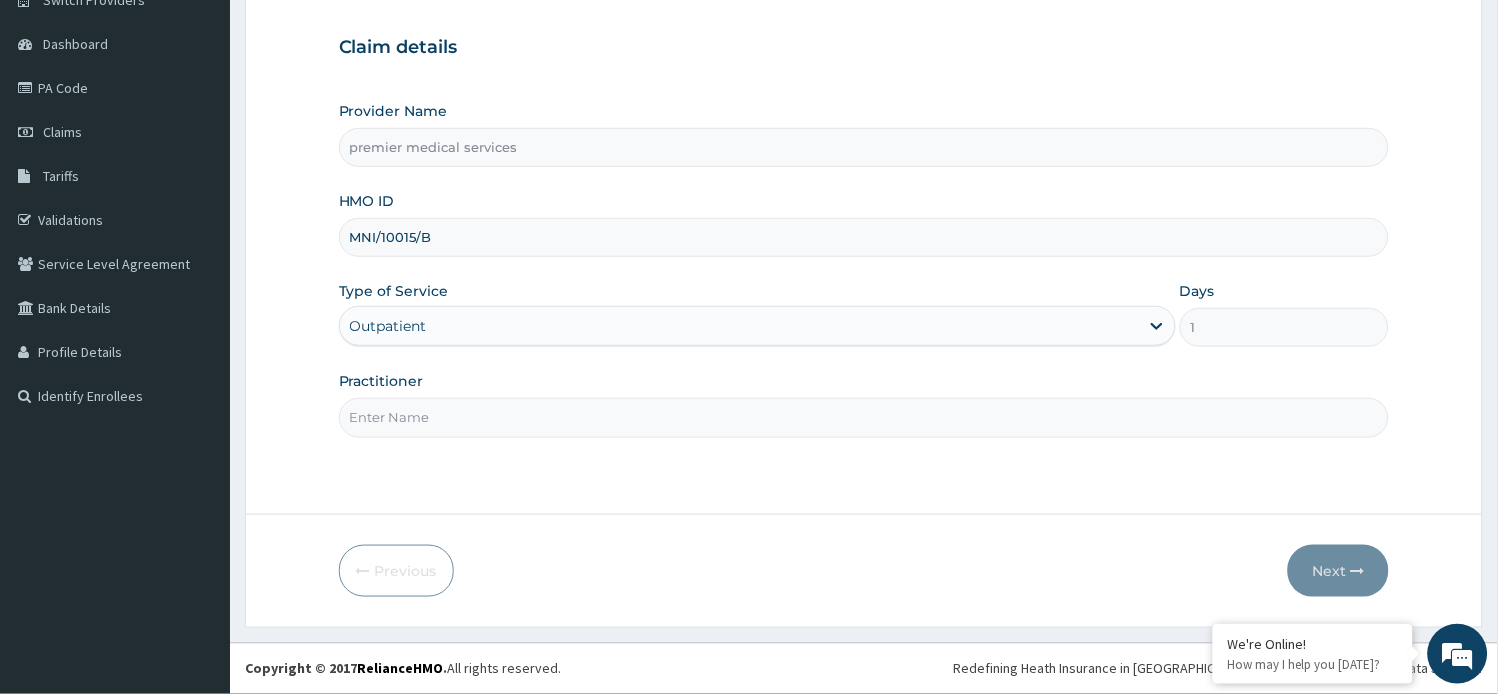 click on "Practitioner" at bounding box center (864, 417) 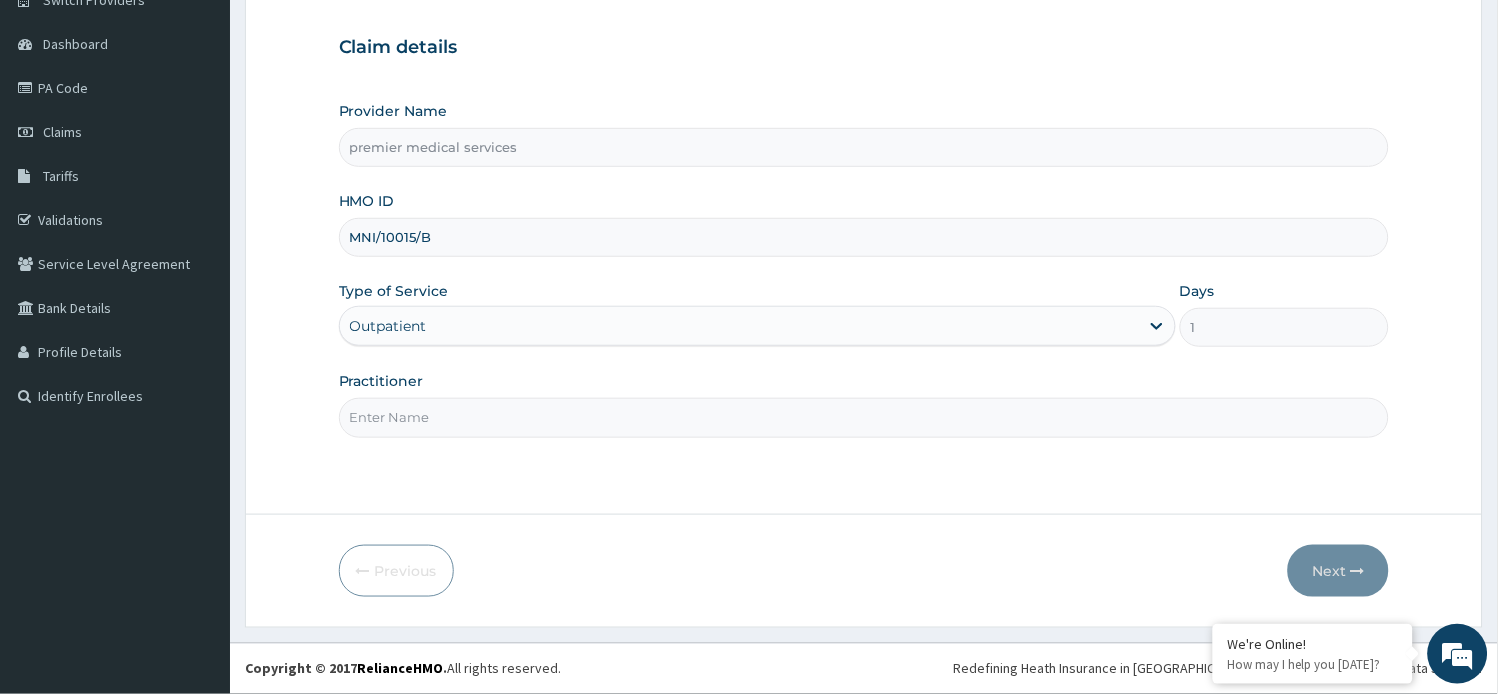 type on "DR NSIKAK UDOKANG" 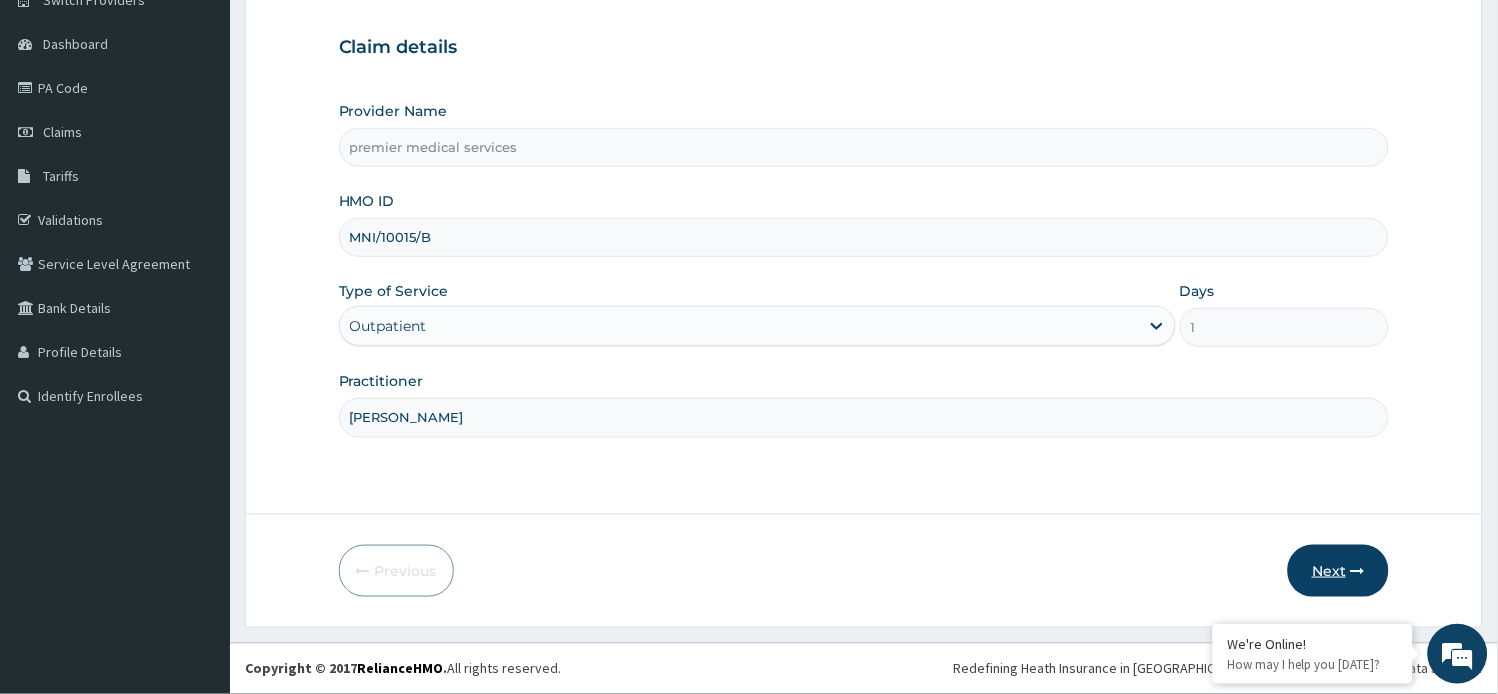 scroll, scrollTop: 0, scrollLeft: 0, axis: both 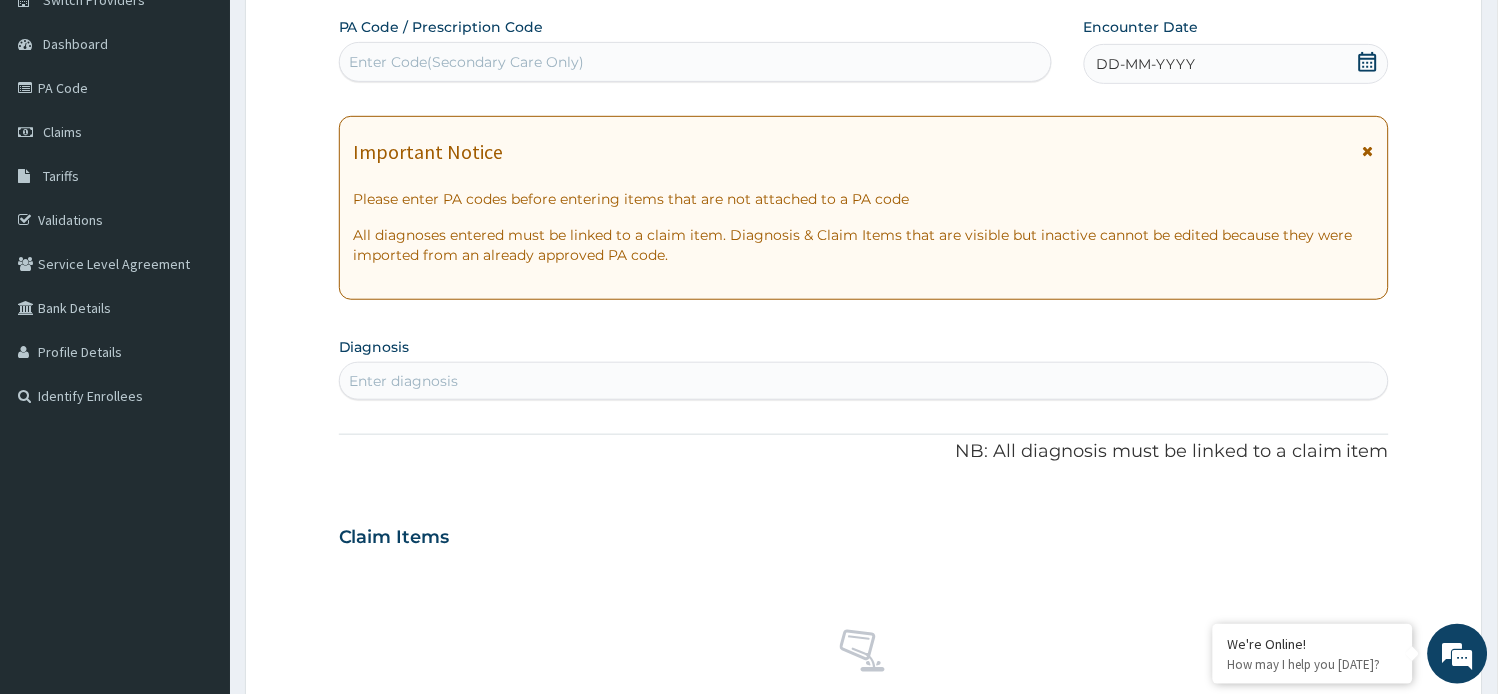 click on "Enter Code(Secondary Care Only)" at bounding box center (467, 62) 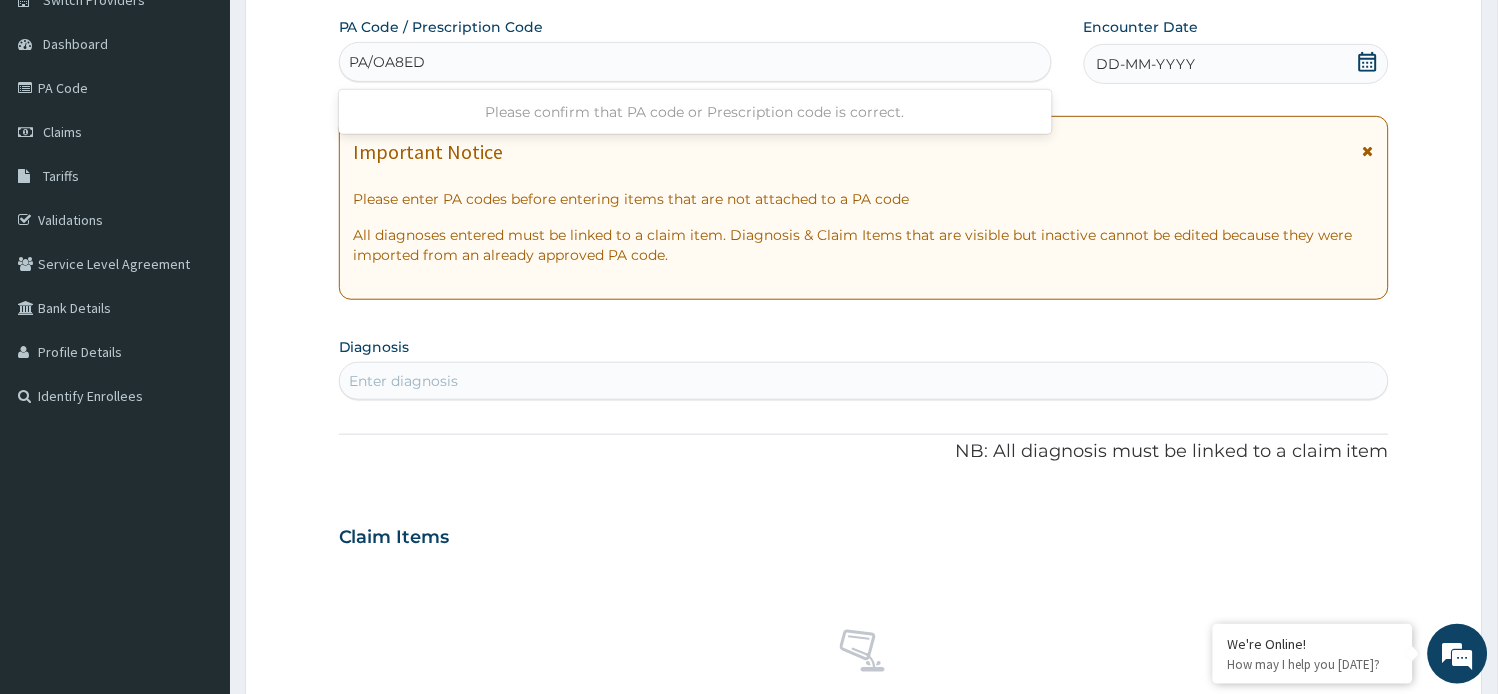 type on "PA/OA8ED1" 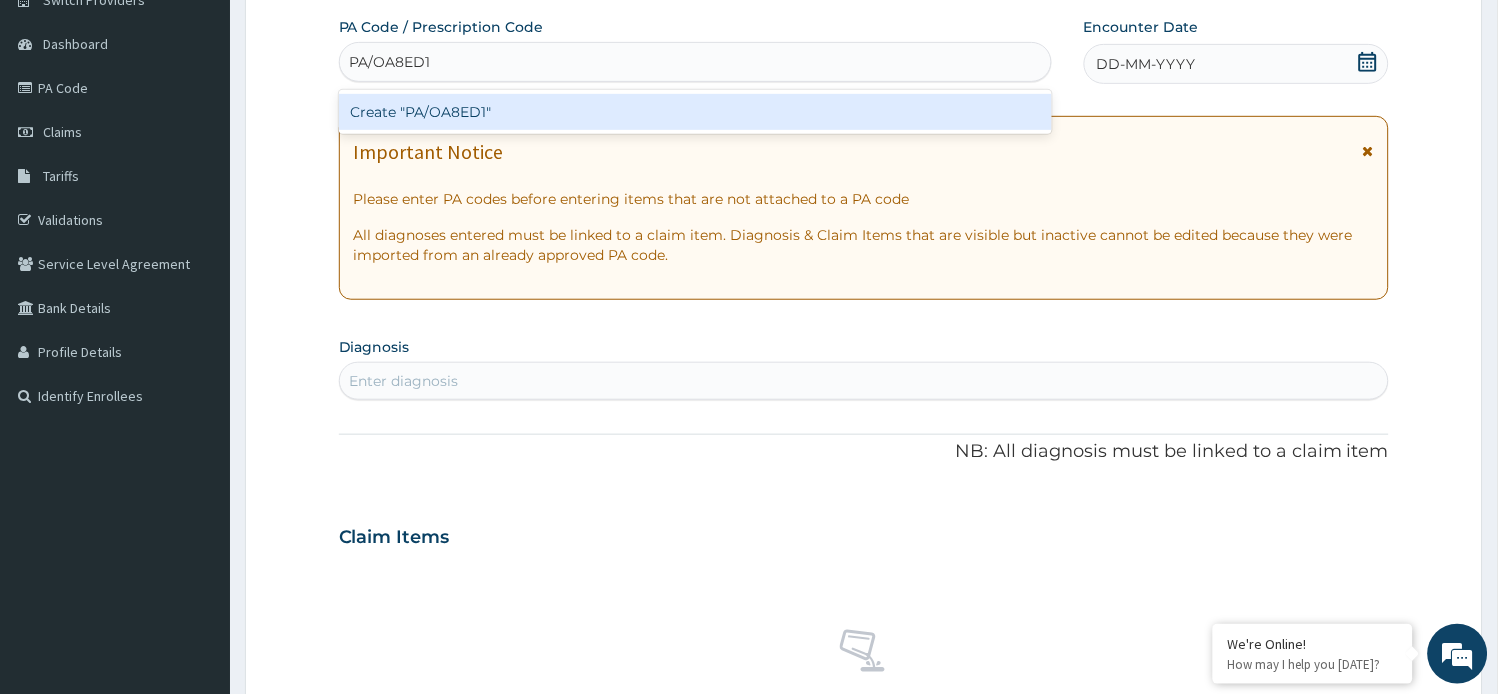 click on "Create "PA/OA8ED1"" at bounding box center (695, 112) 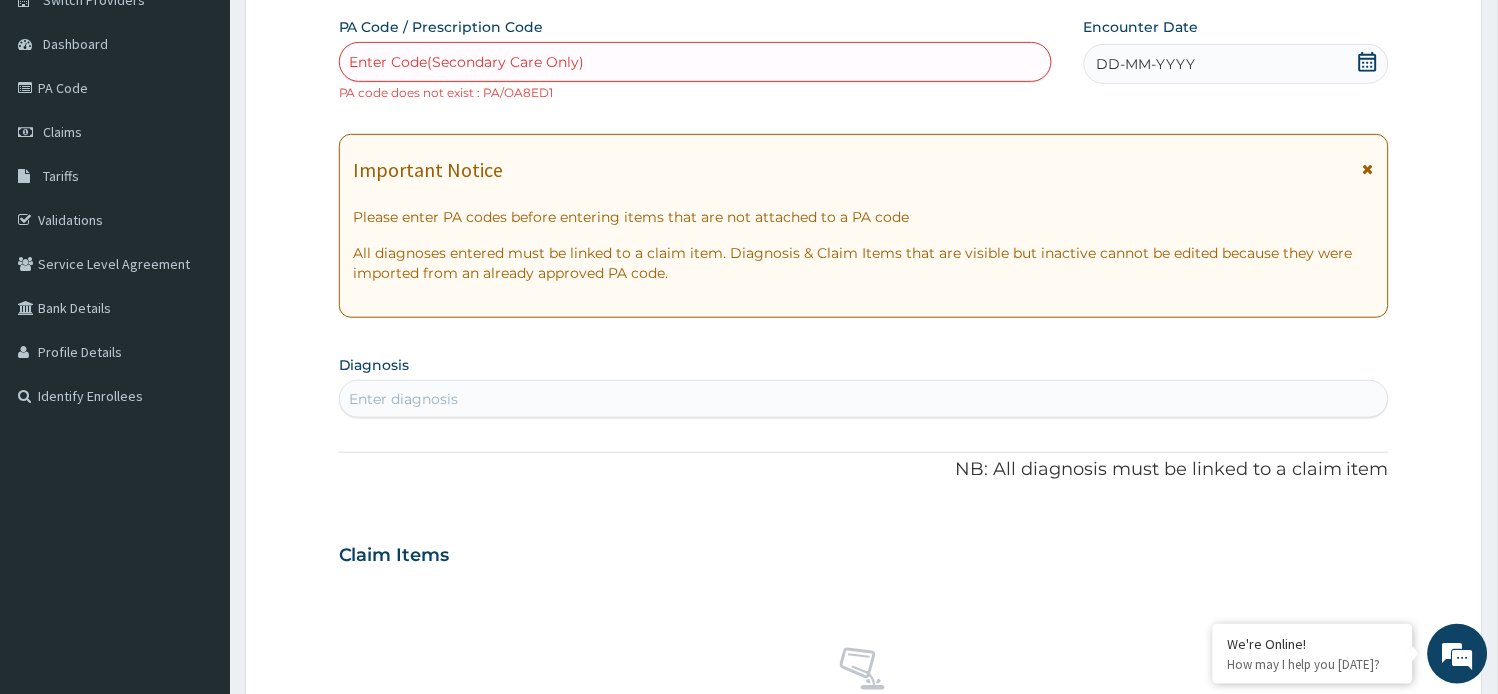 click on "Enter Code(Secondary Care Only)" at bounding box center [695, 62] 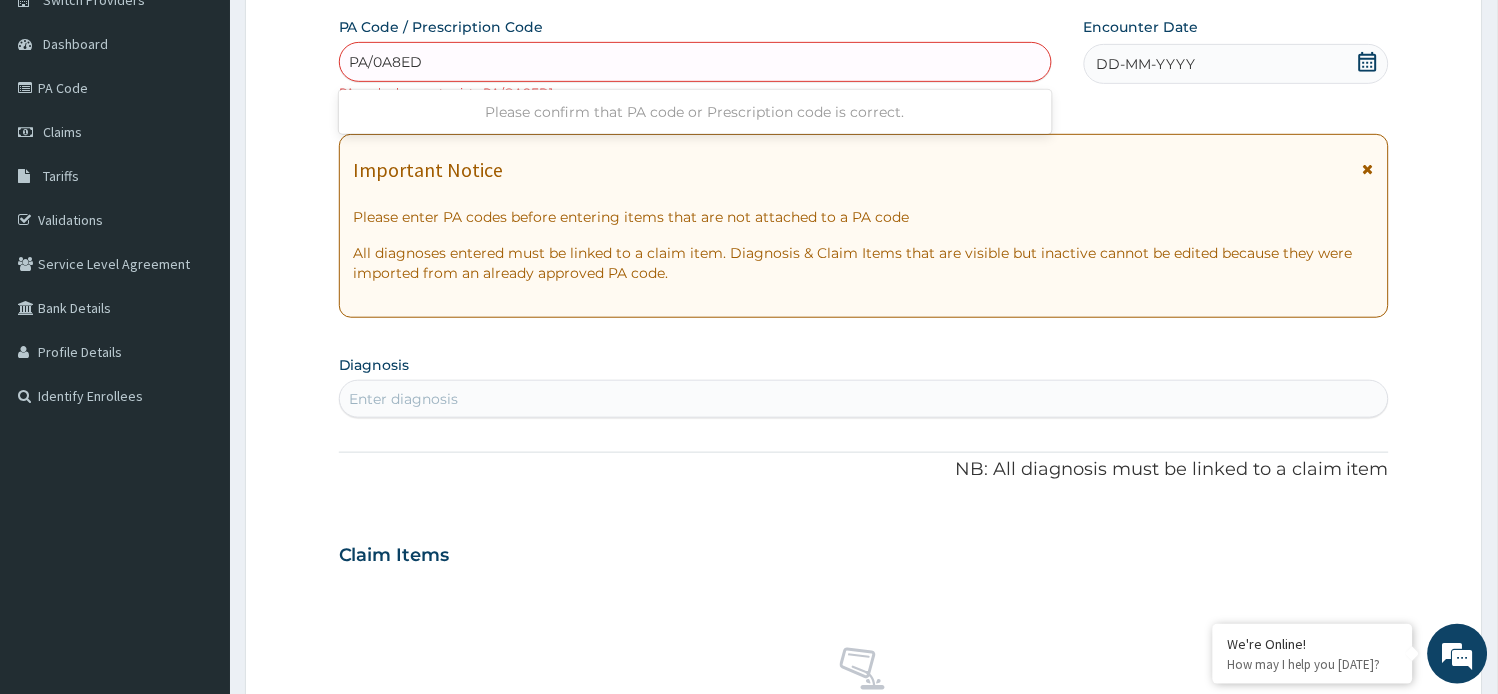 type on "PA/0A8ED1" 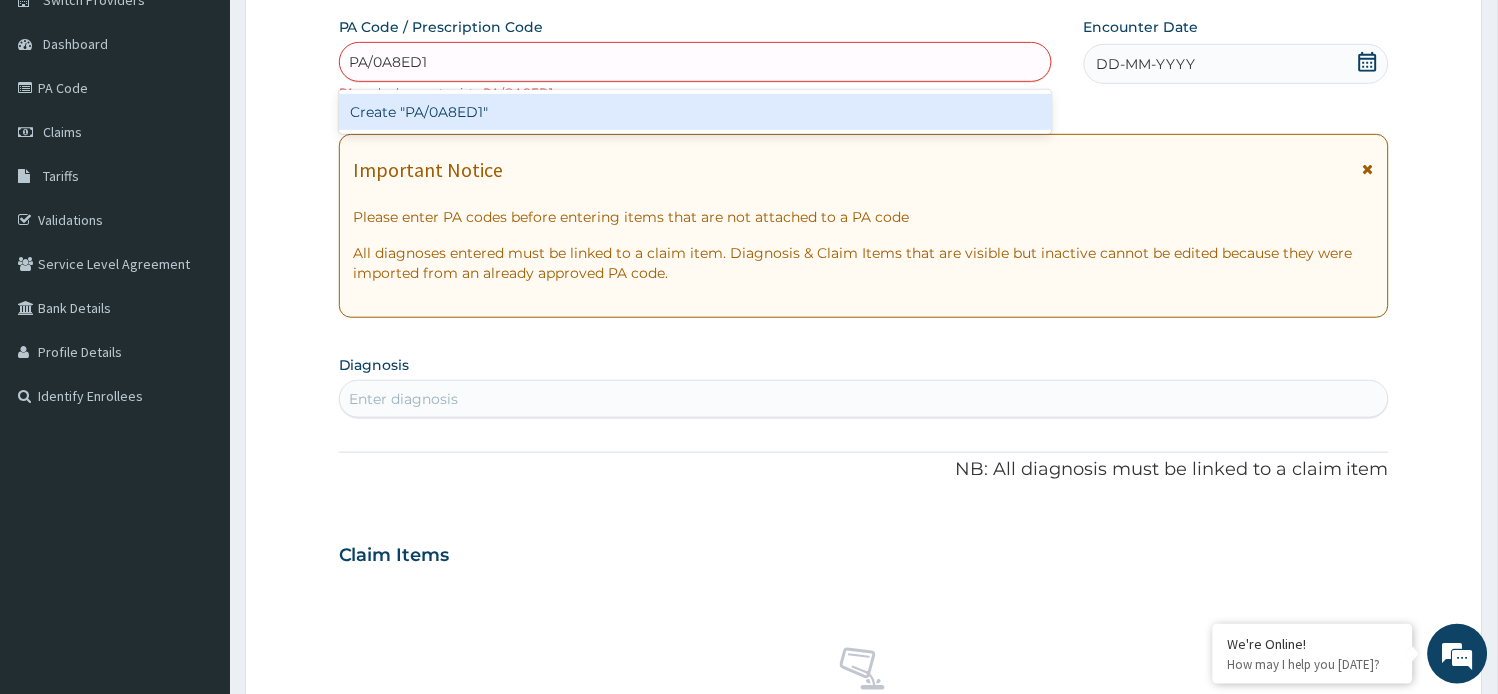 click on "Create "PA/0A8ED1"" at bounding box center [695, 112] 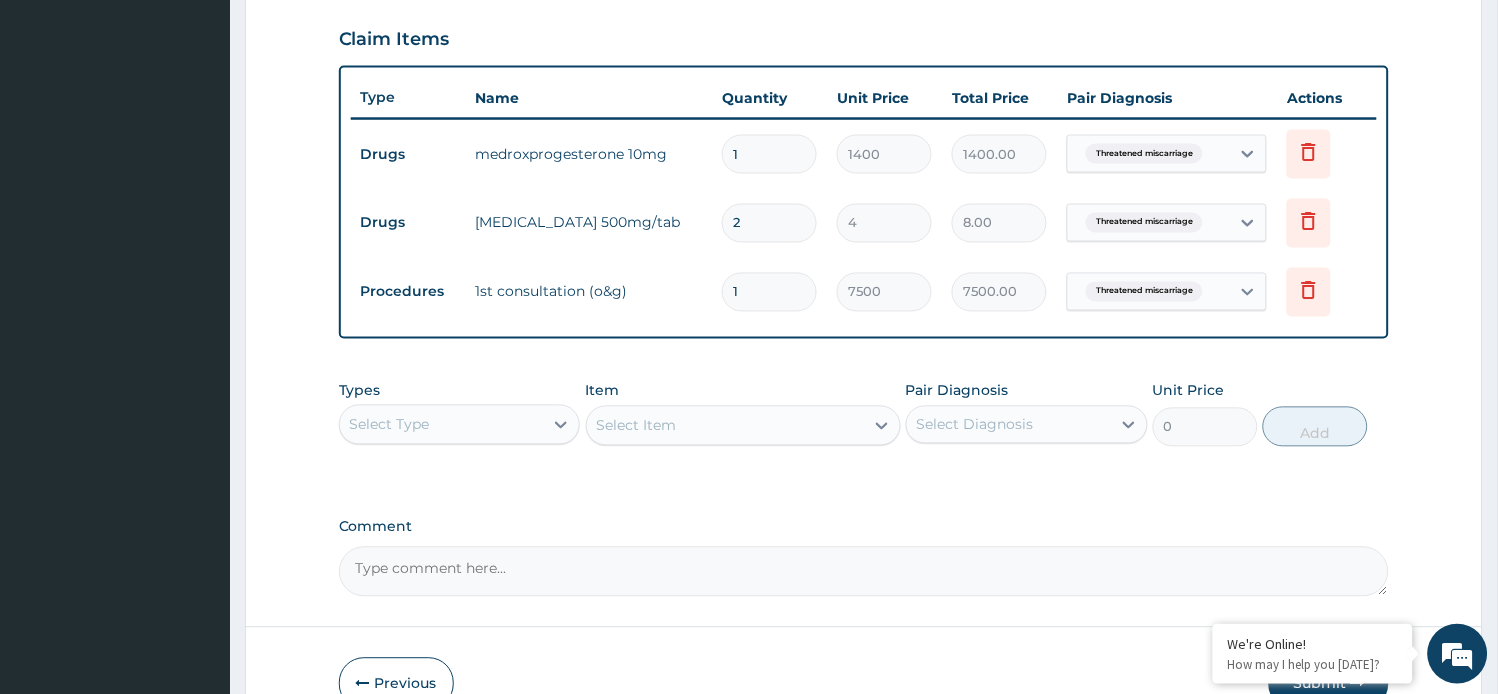 scroll, scrollTop: 790, scrollLeft: 0, axis: vertical 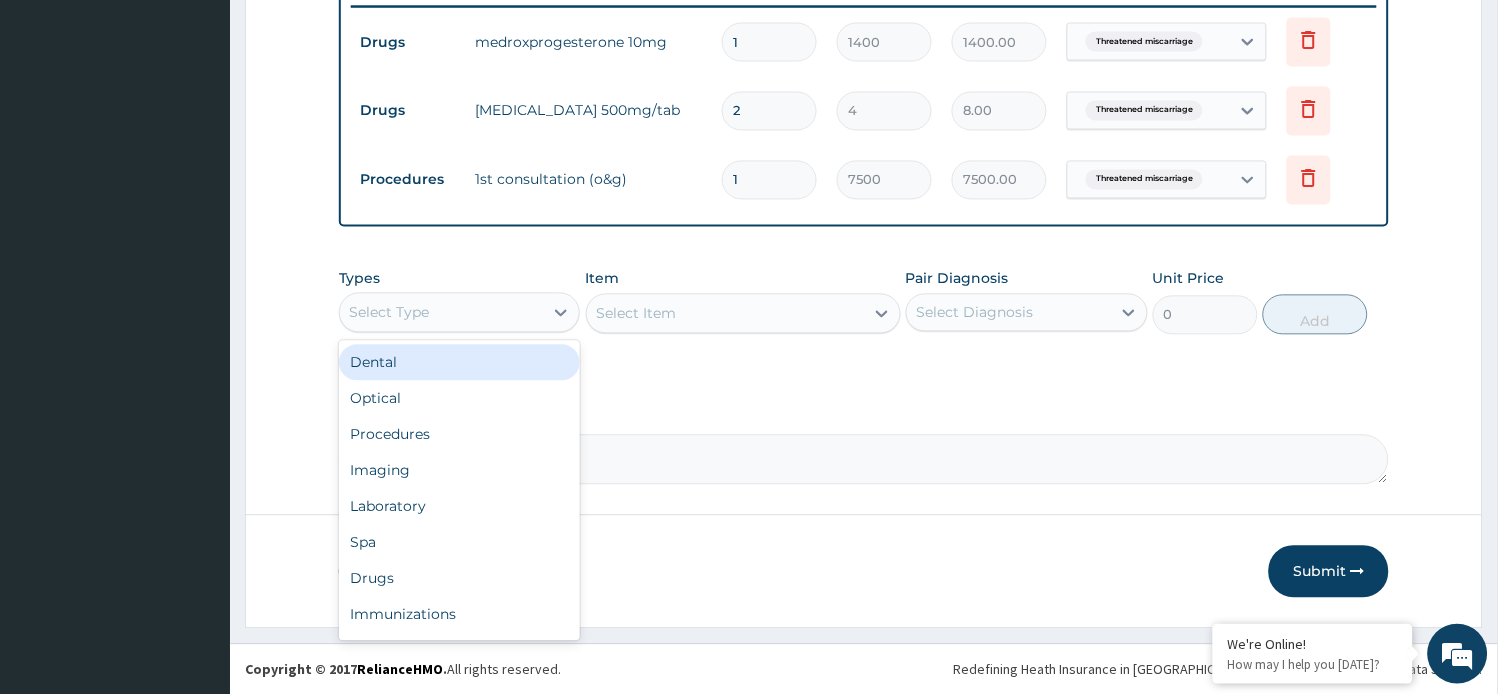 click on "Select Type" at bounding box center (442, 313) 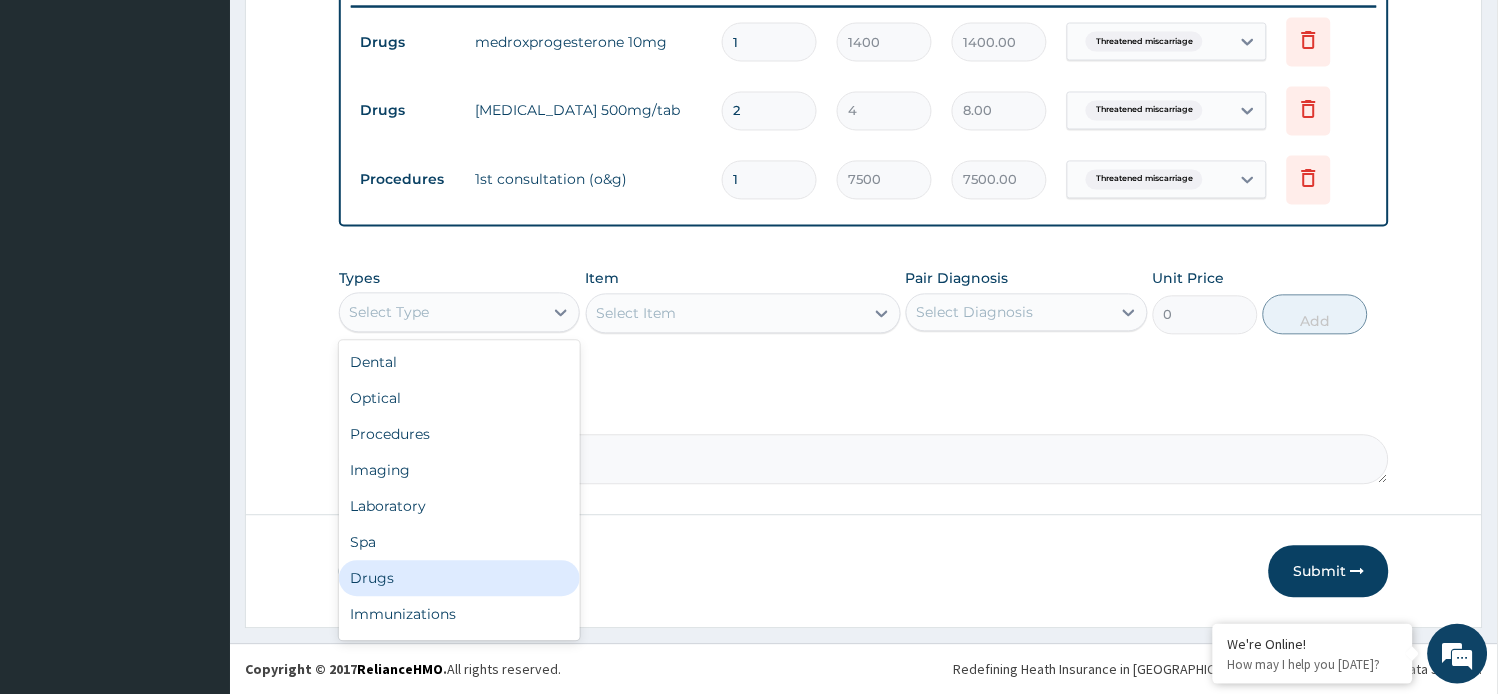 click on "Drugs" at bounding box center [460, 579] 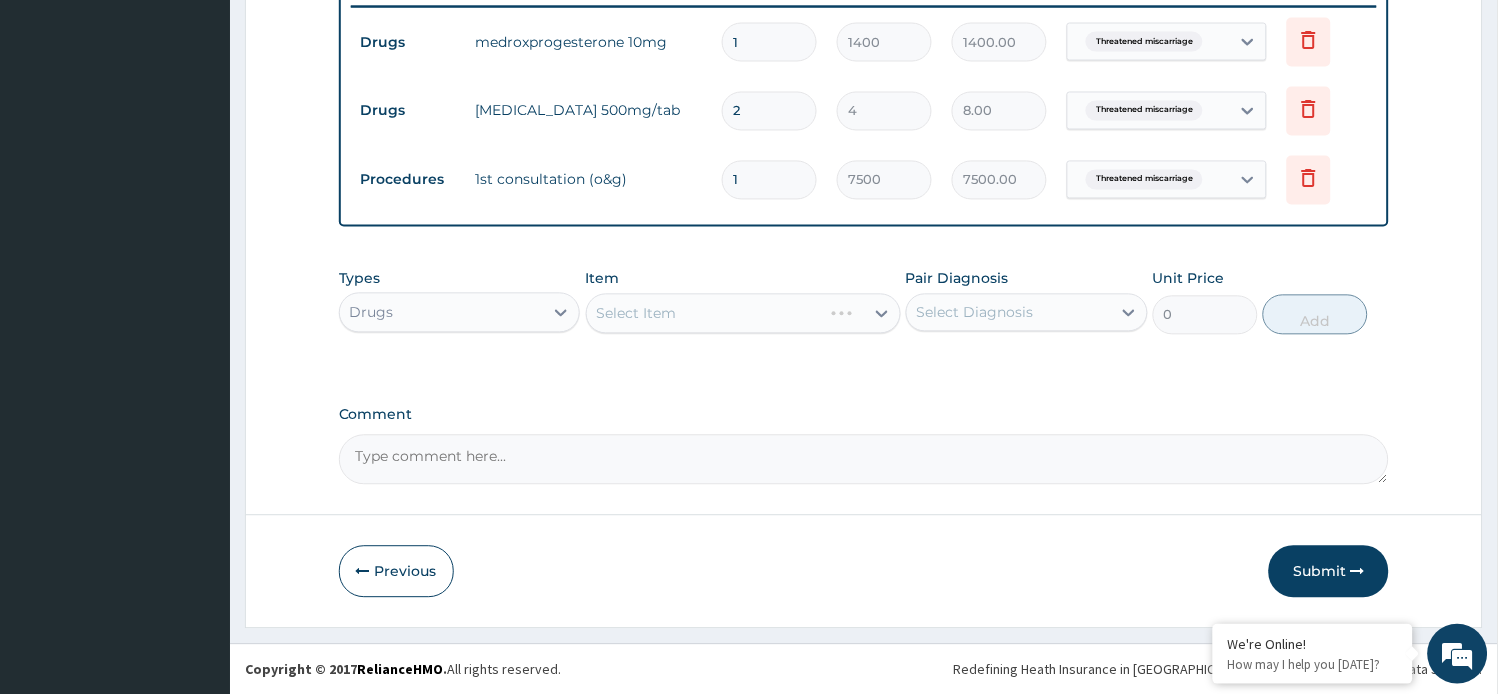 click on "Select Item" at bounding box center [743, 314] 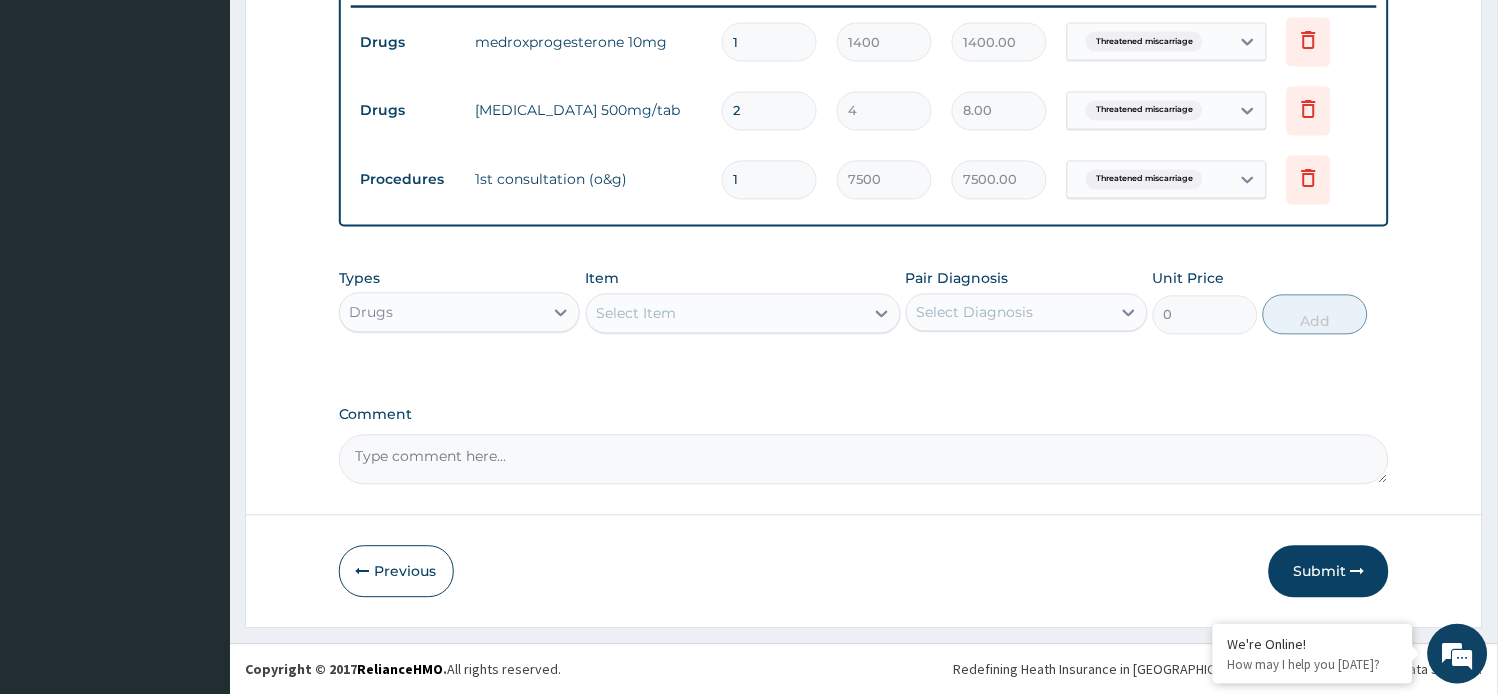 click on "Select Item" at bounding box center (637, 314) 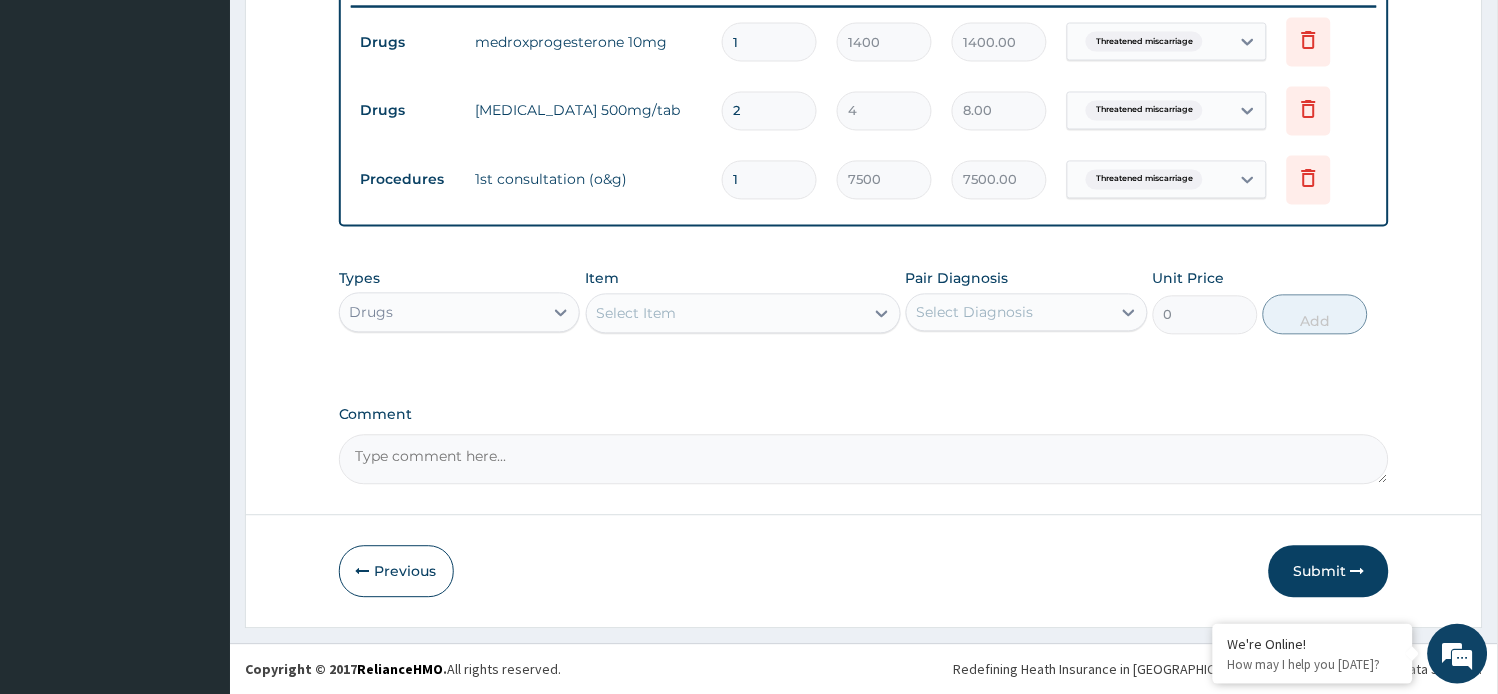 click on "Select Item" at bounding box center (725, 314) 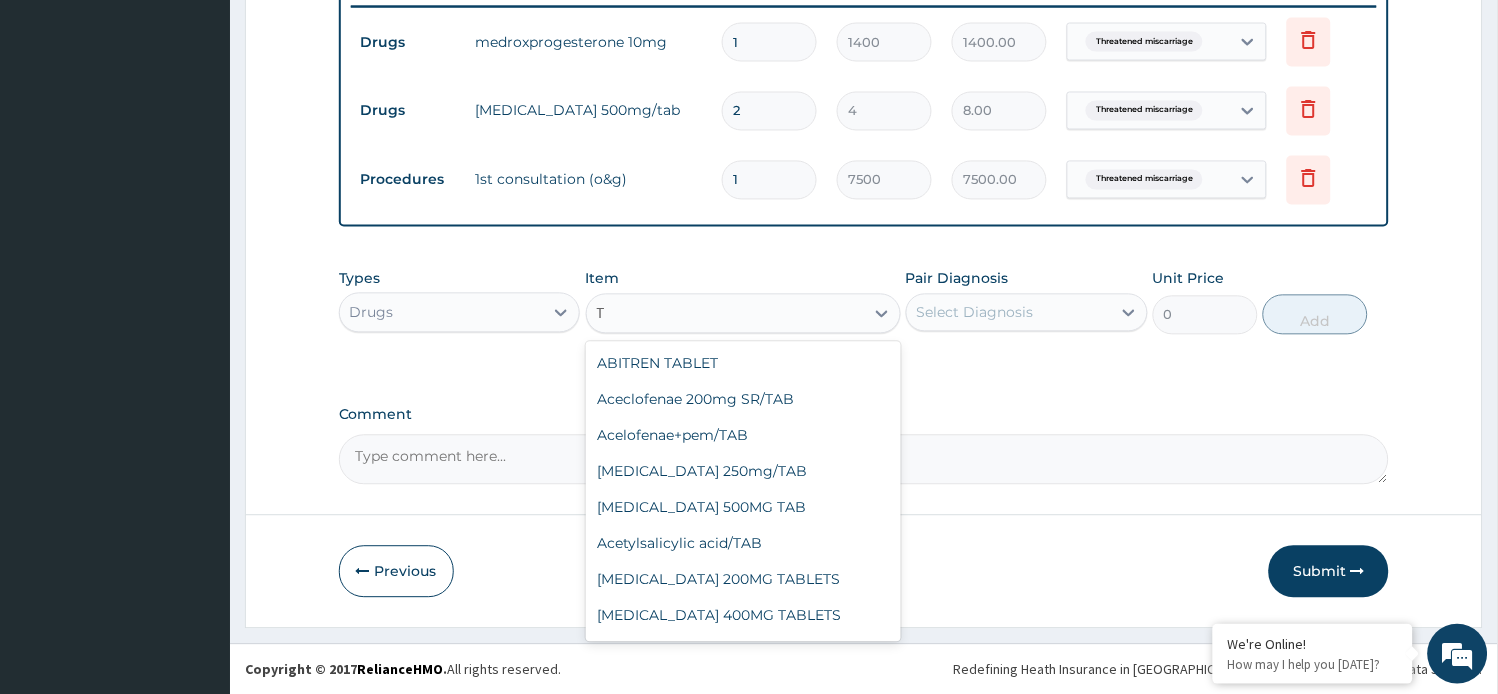 type on "T" 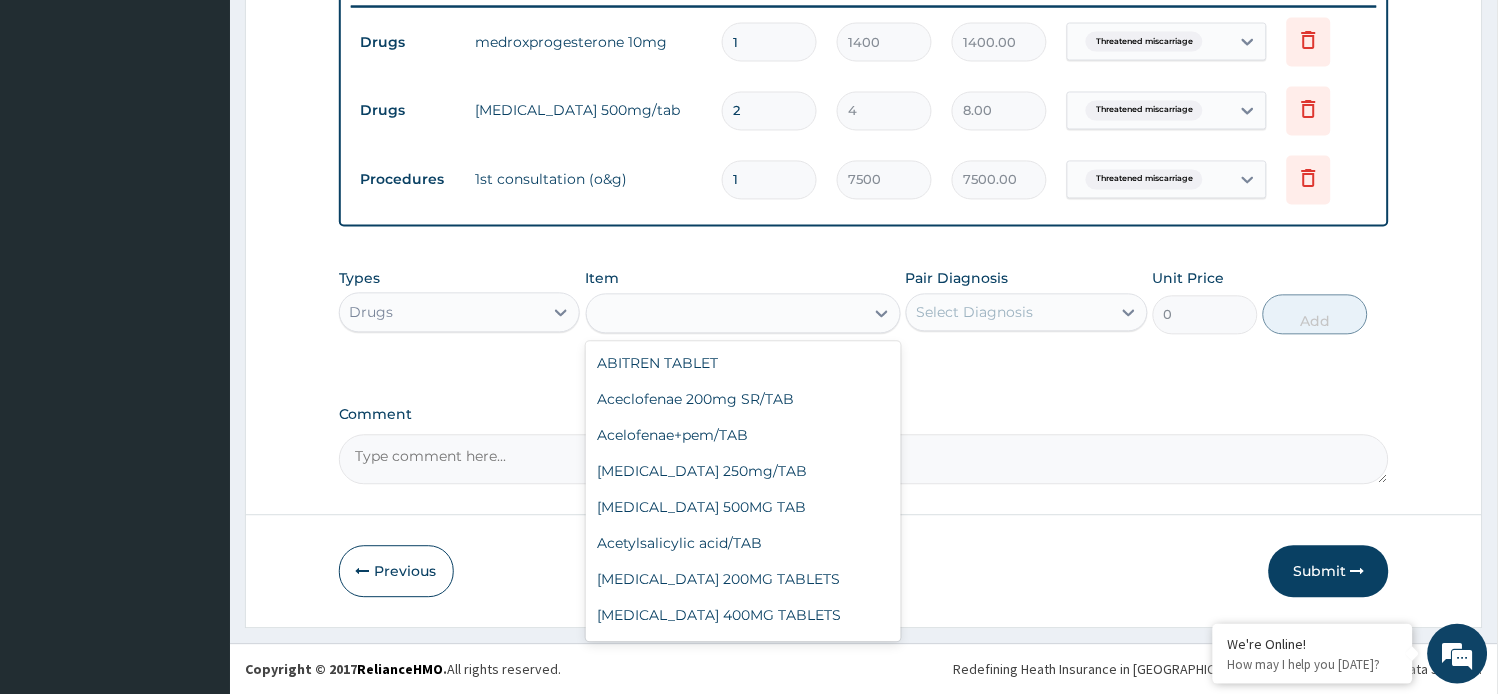 click on "PA Code / Prescription Code PA/0A8ED1 Encounter Date 20-06-2025 Important Notice Please enter PA codes before entering items that are not attached to a PA code   All diagnoses entered must be linked to a claim item. Diagnosis & Claim Items that are visible but inactive cannot be edited because they were imported from an already approved PA code. Diagnosis Threatened miscarriage confirmed NB: All diagnosis must be linked to a claim item Claim Items Type Name Quantity Unit Price Total Price Pair Diagnosis Actions Drugs medroxprogesterone 10mg 1 1400 1400.00 Threatened miscarriage Delete Drugs paracetamol 500mg/tab 2 4 8.00 Threatened miscarriage Delete Procedures 1st consultation (o&g) 1 7500 7500.00 Threatened miscarriage Delete Types Drugs Item option ITRANOX TABLET focused, 762 of 1076. 821 results available for search term T. Use Up and Down to choose options, press Enter to select the currently focused option, press Escape to exit the menu, press Tab to select the option and exit the menu. T ABITREN TABLET" at bounding box center (864, -57) 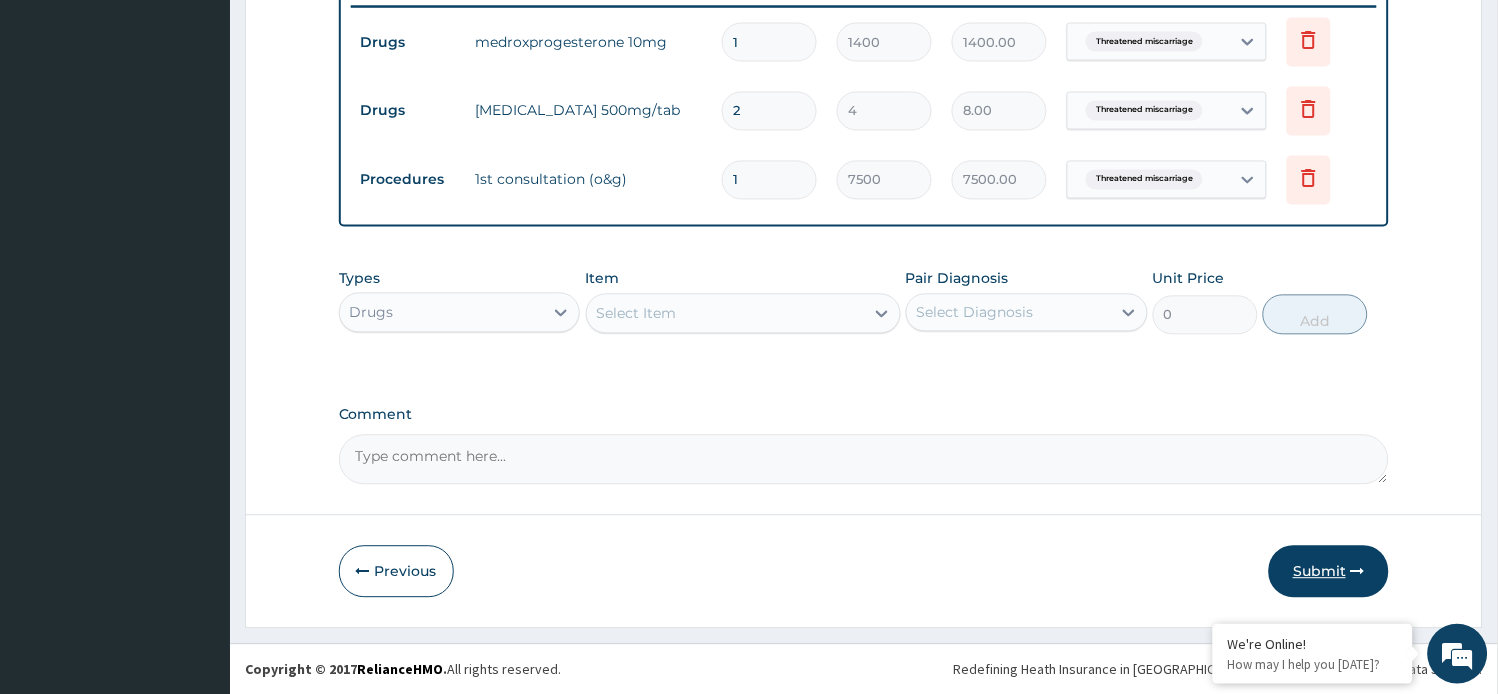 click on "Submit" at bounding box center (1329, 572) 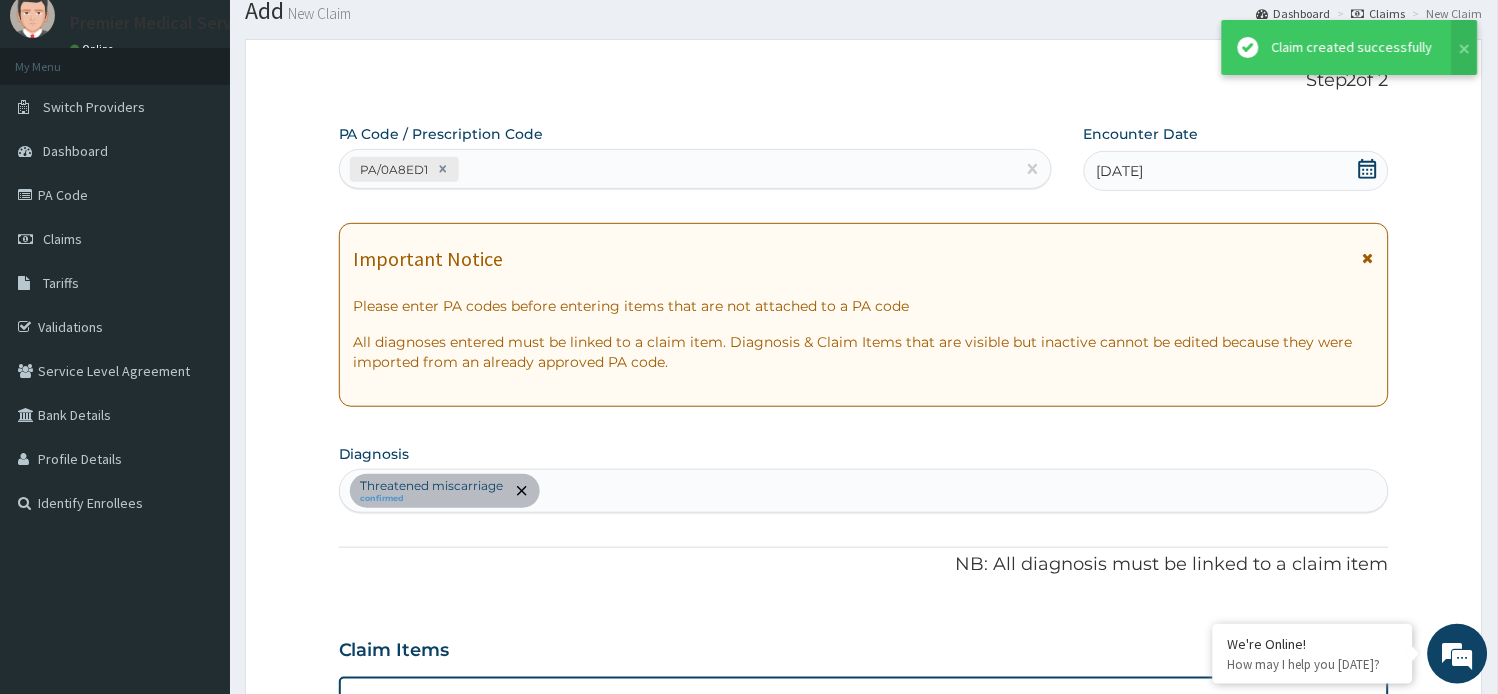 scroll, scrollTop: 790, scrollLeft: 0, axis: vertical 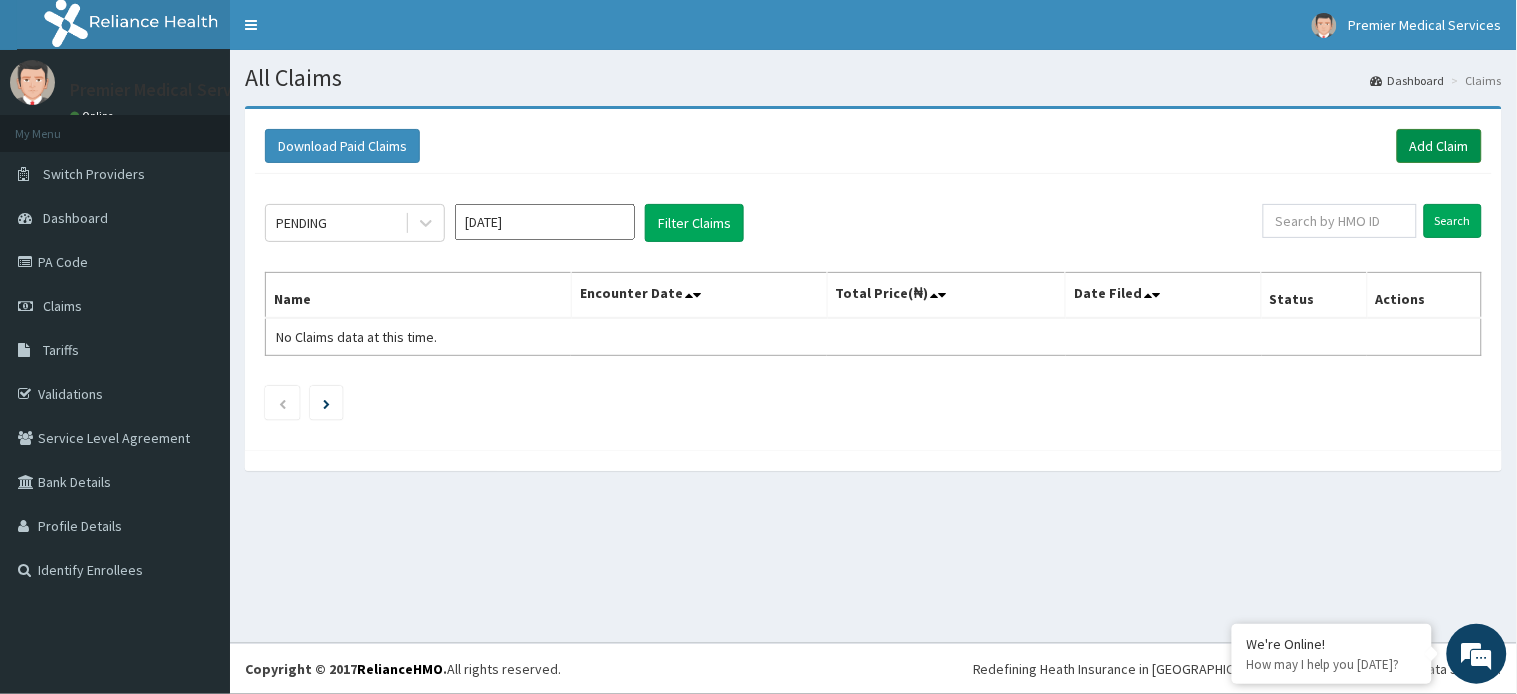 click on "Add Claim" at bounding box center [1439, 146] 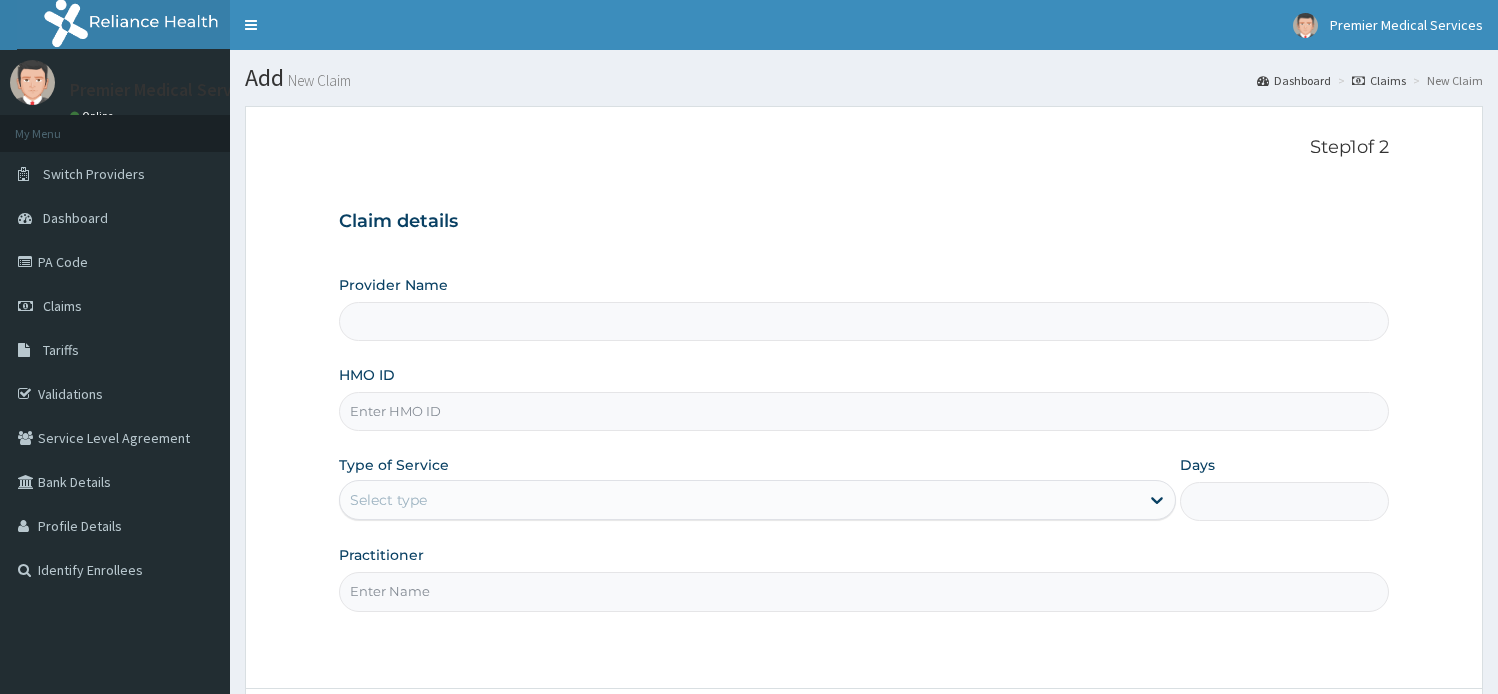 scroll, scrollTop: 0, scrollLeft: 0, axis: both 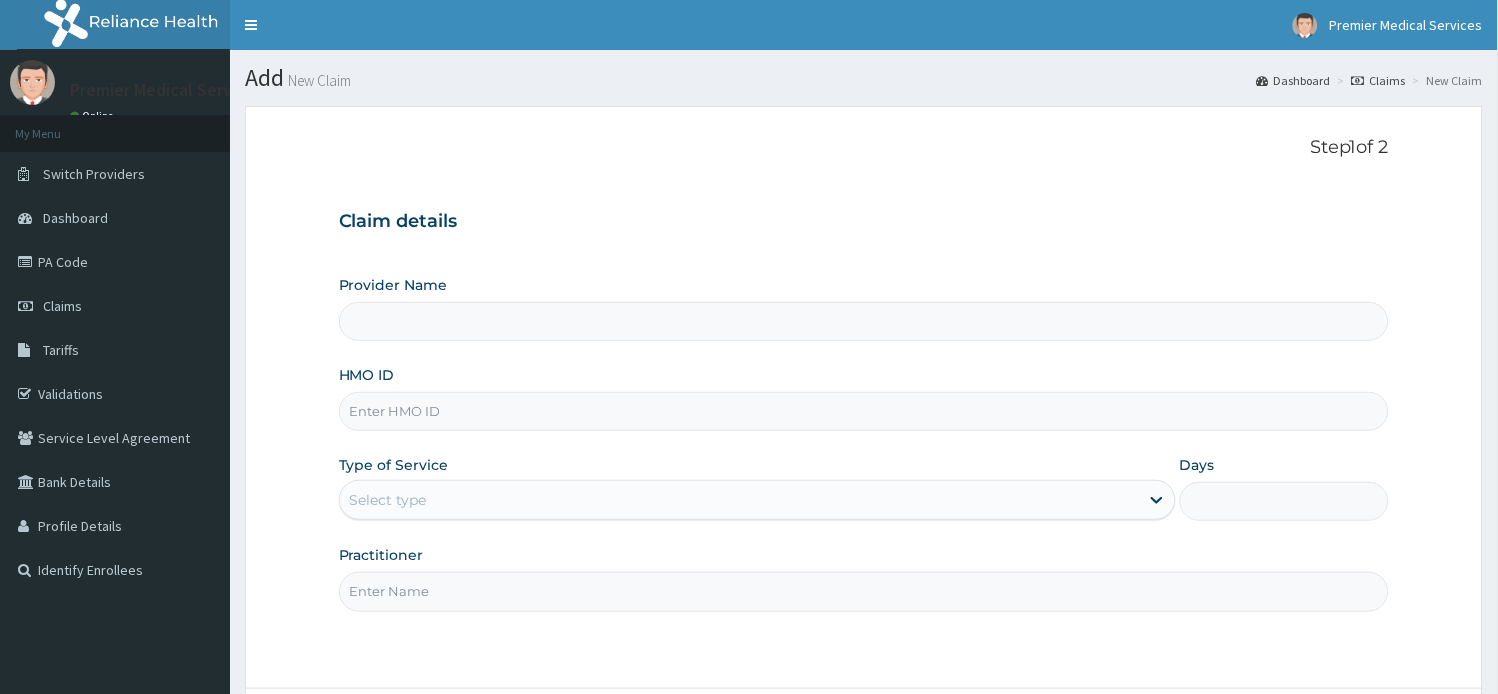 type on "premier medical services" 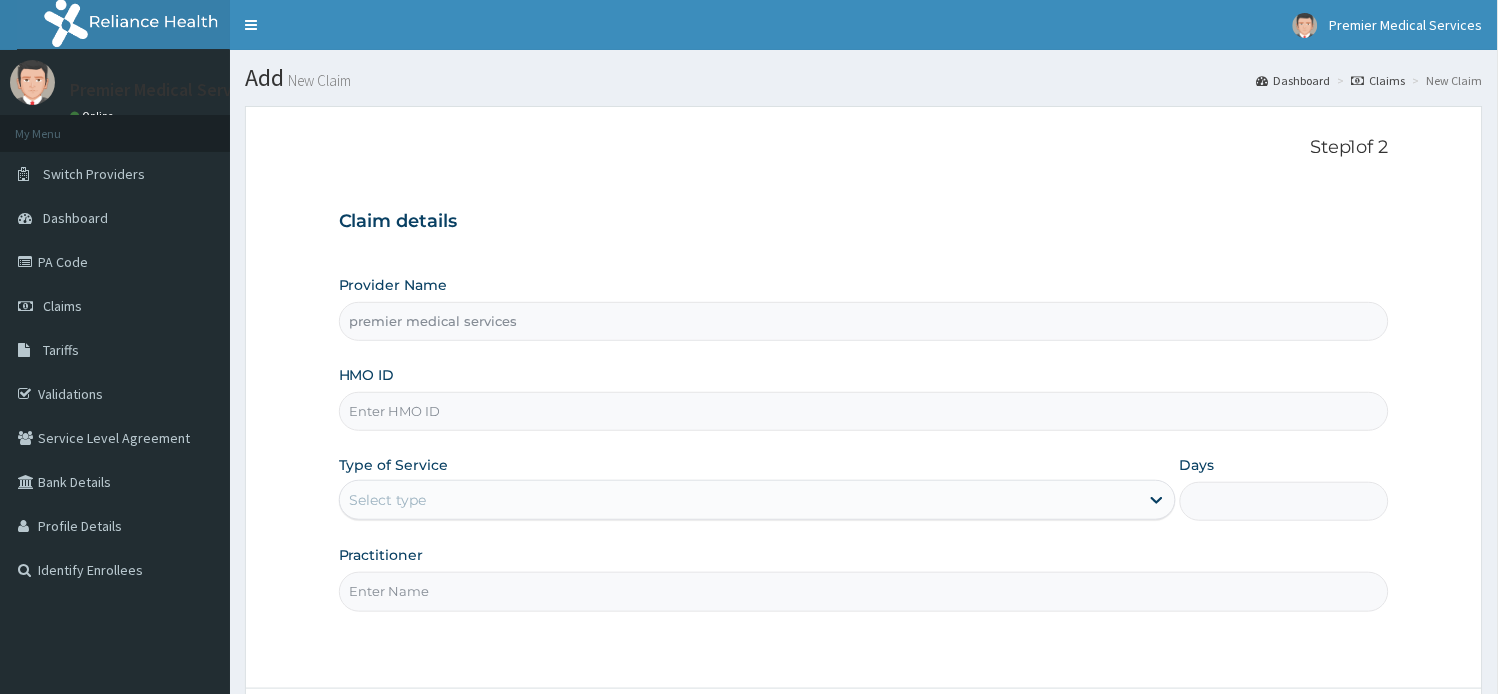 scroll, scrollTop: 0, scrollLeft: 0, axis: both 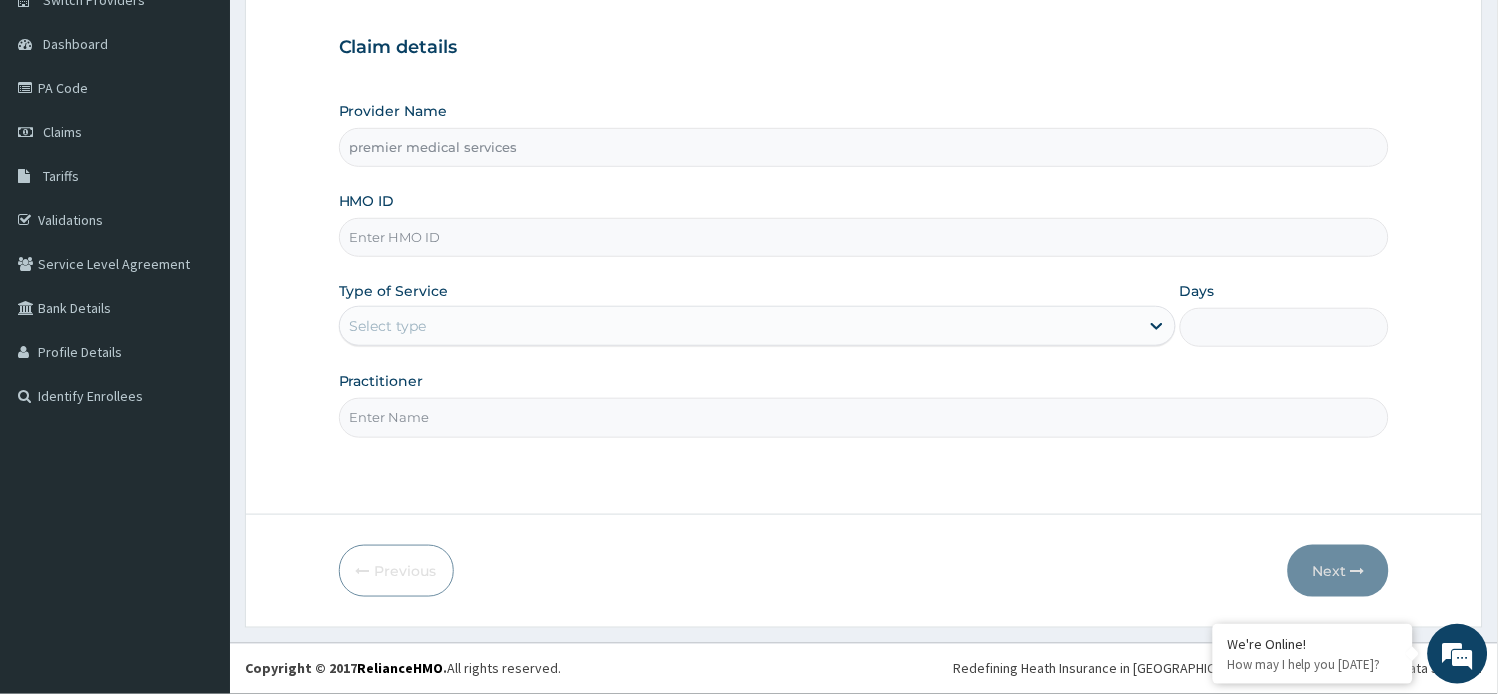 click on "HMO ID" at bounding box center [864, 237] 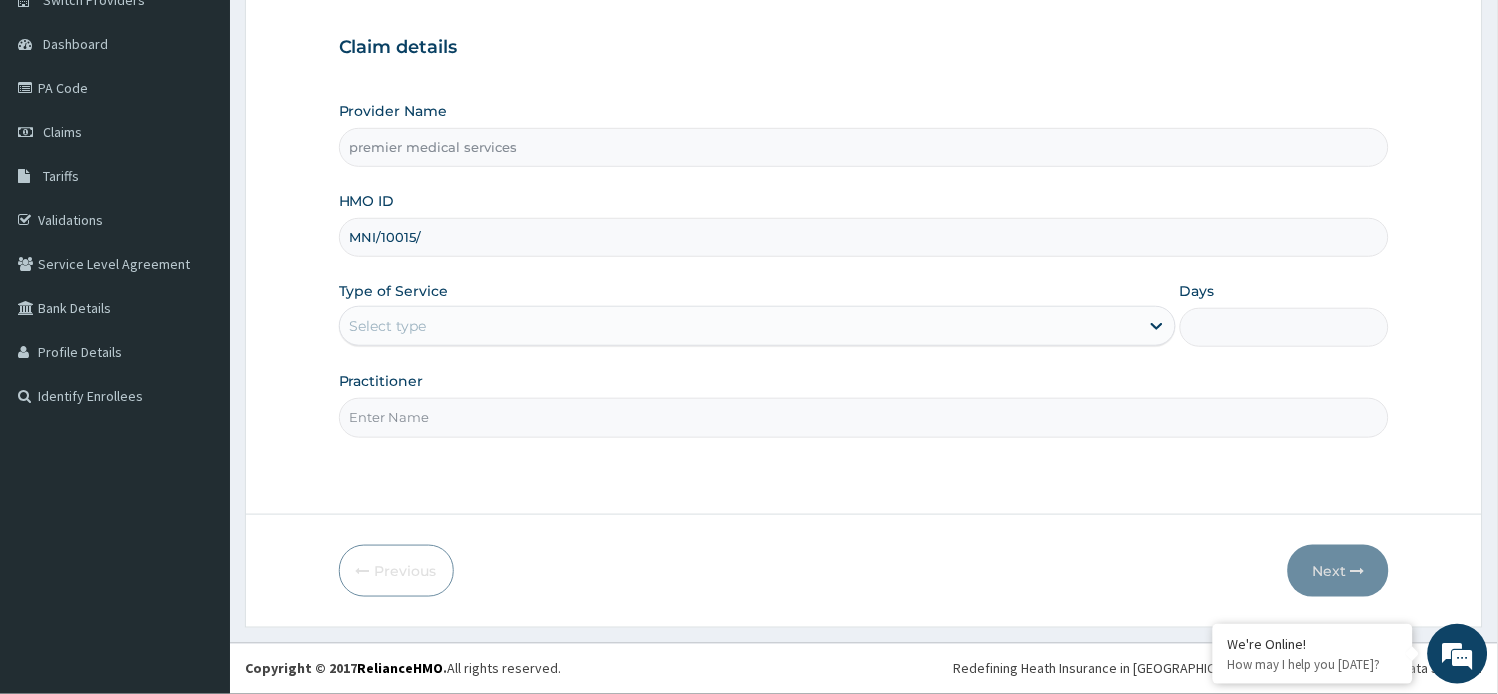 scroll, scrollTop: 0, scrollLeft: 0, axis: both 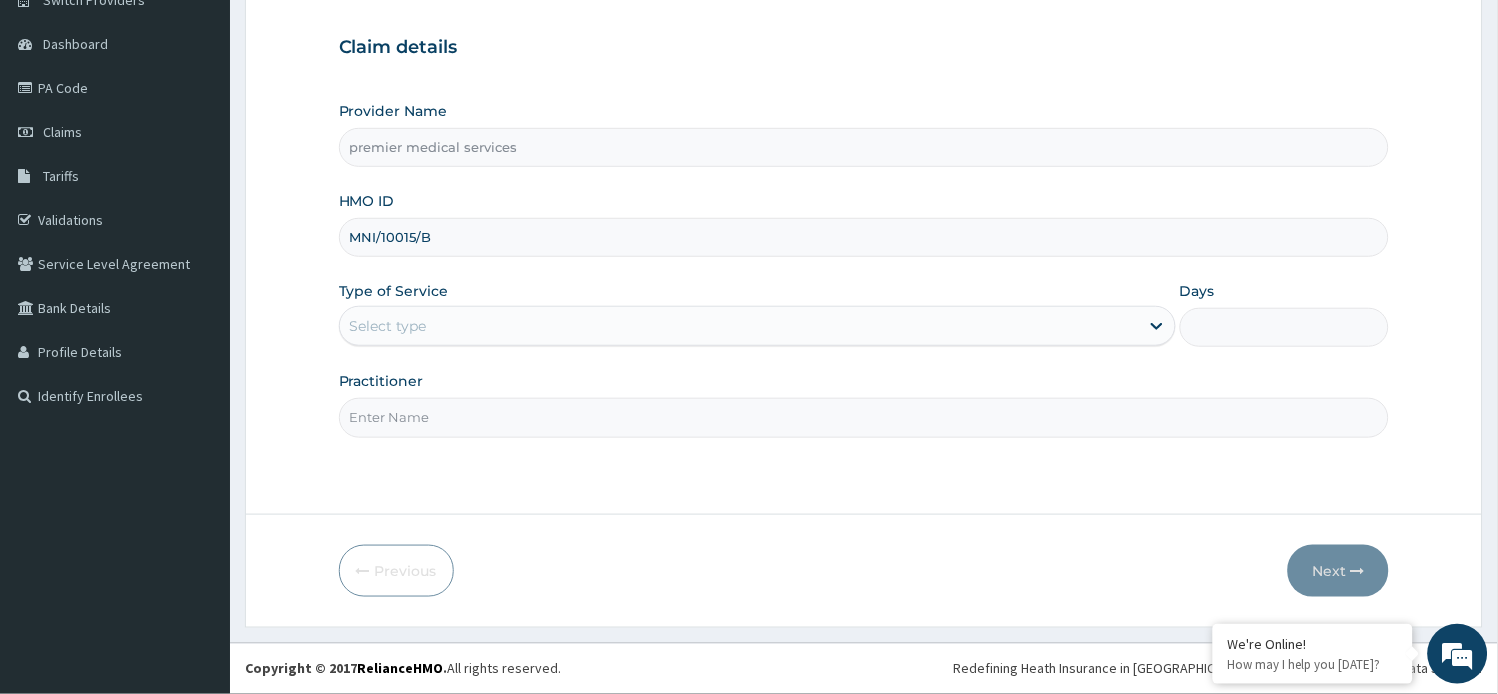 type on "MNI/10015/B" 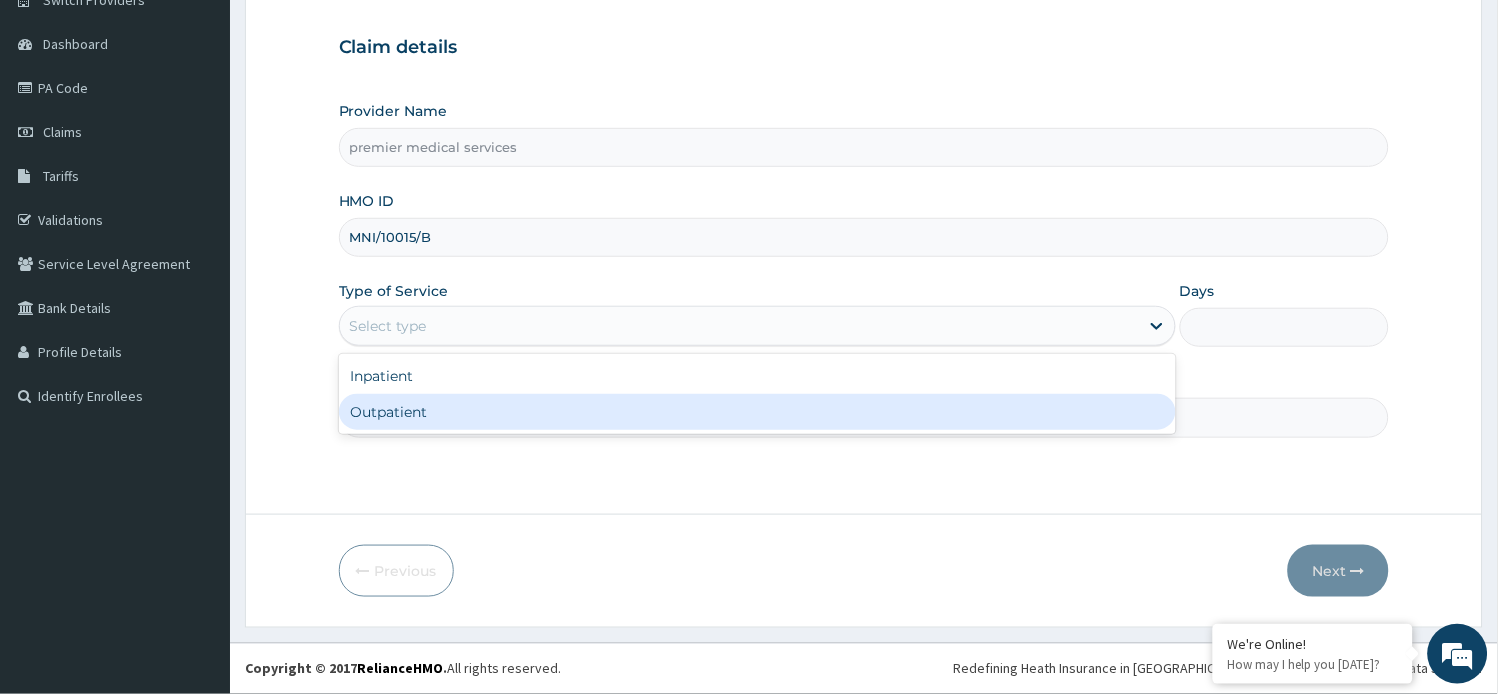 click on "Outpatient" at bounding box center (757, 412) 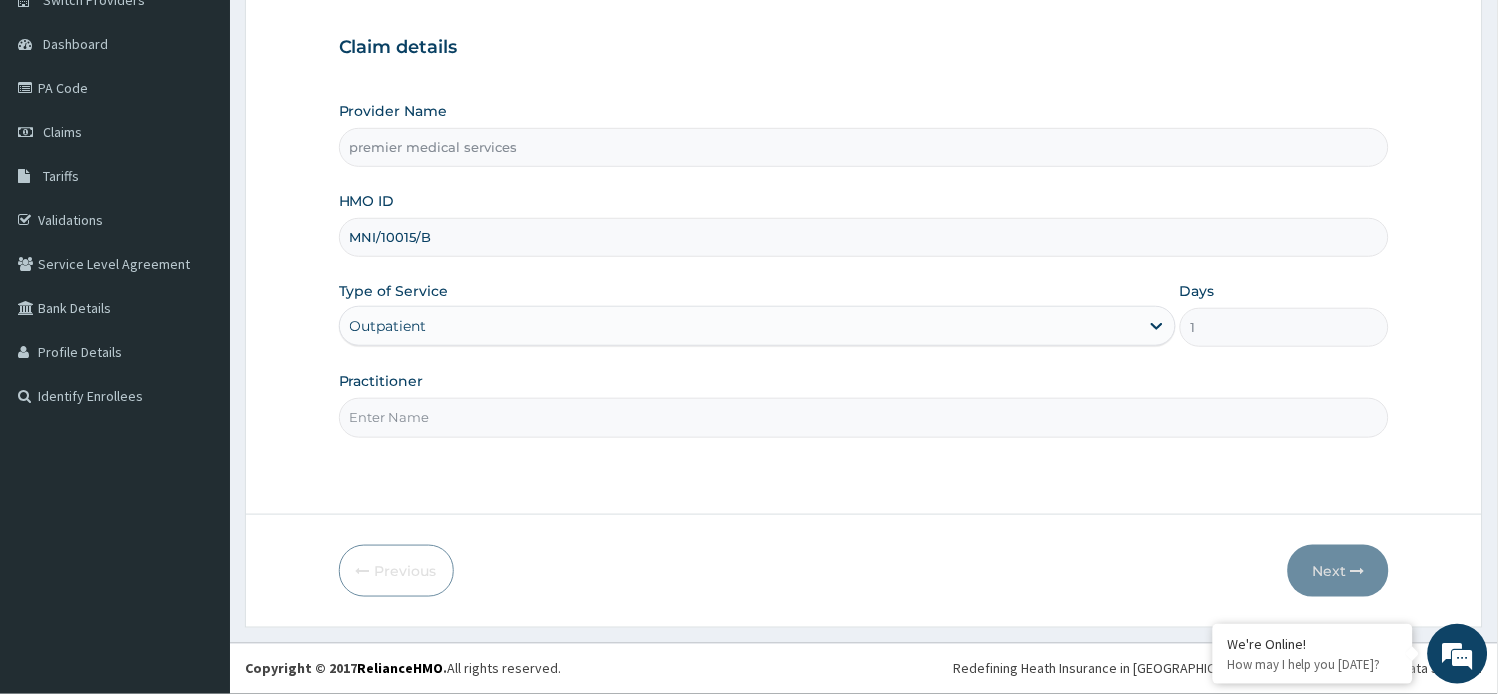 click on "Practitioner" at bounding box center [864, 417] 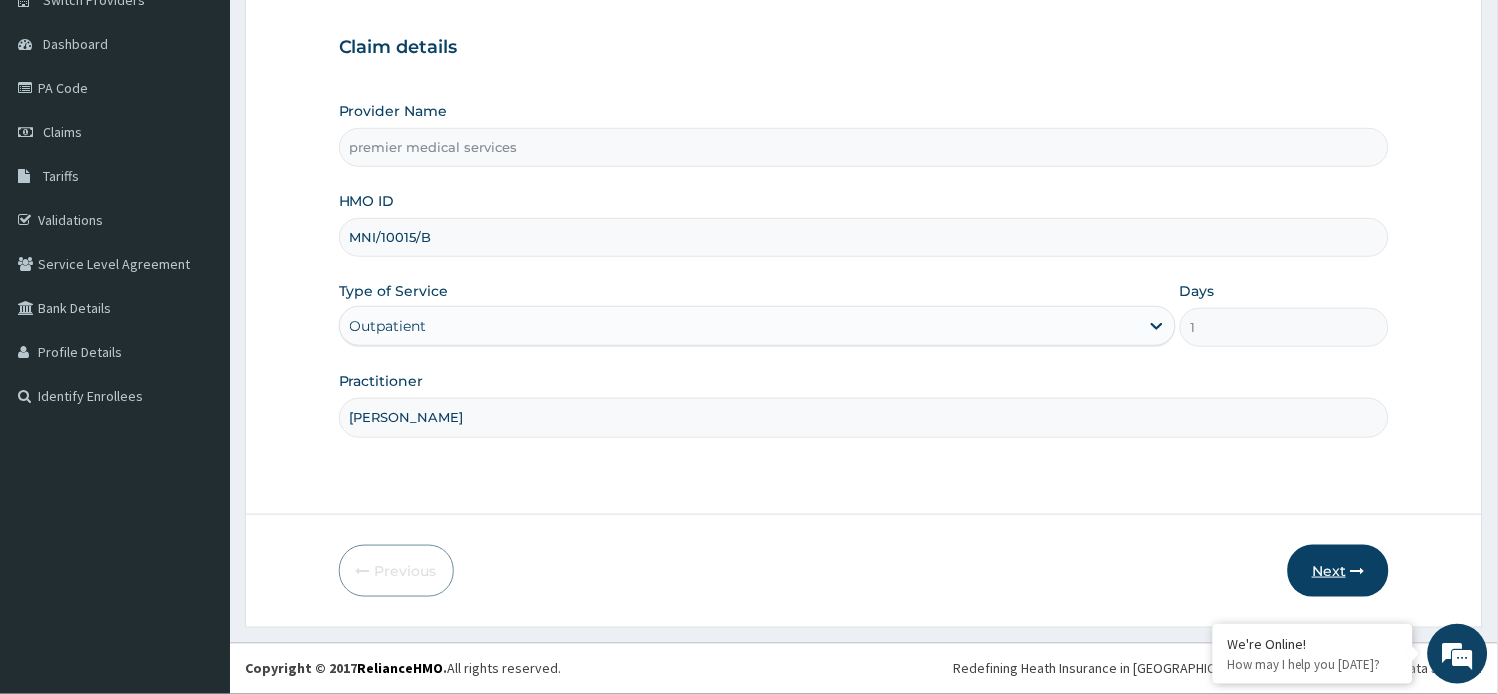 click at bounding box center (1358, 571) 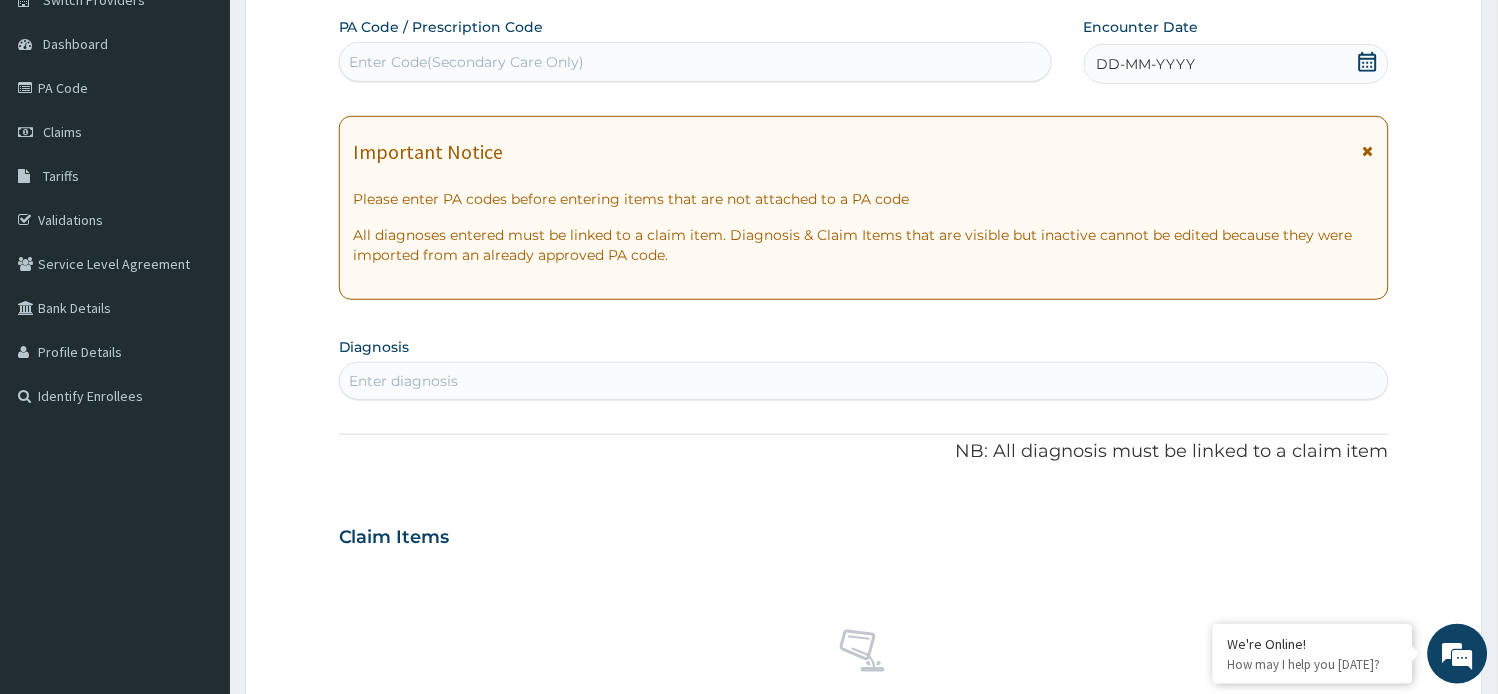 click on "Enter Code(Secondary Care Only)" at bounding box center (467, 62) 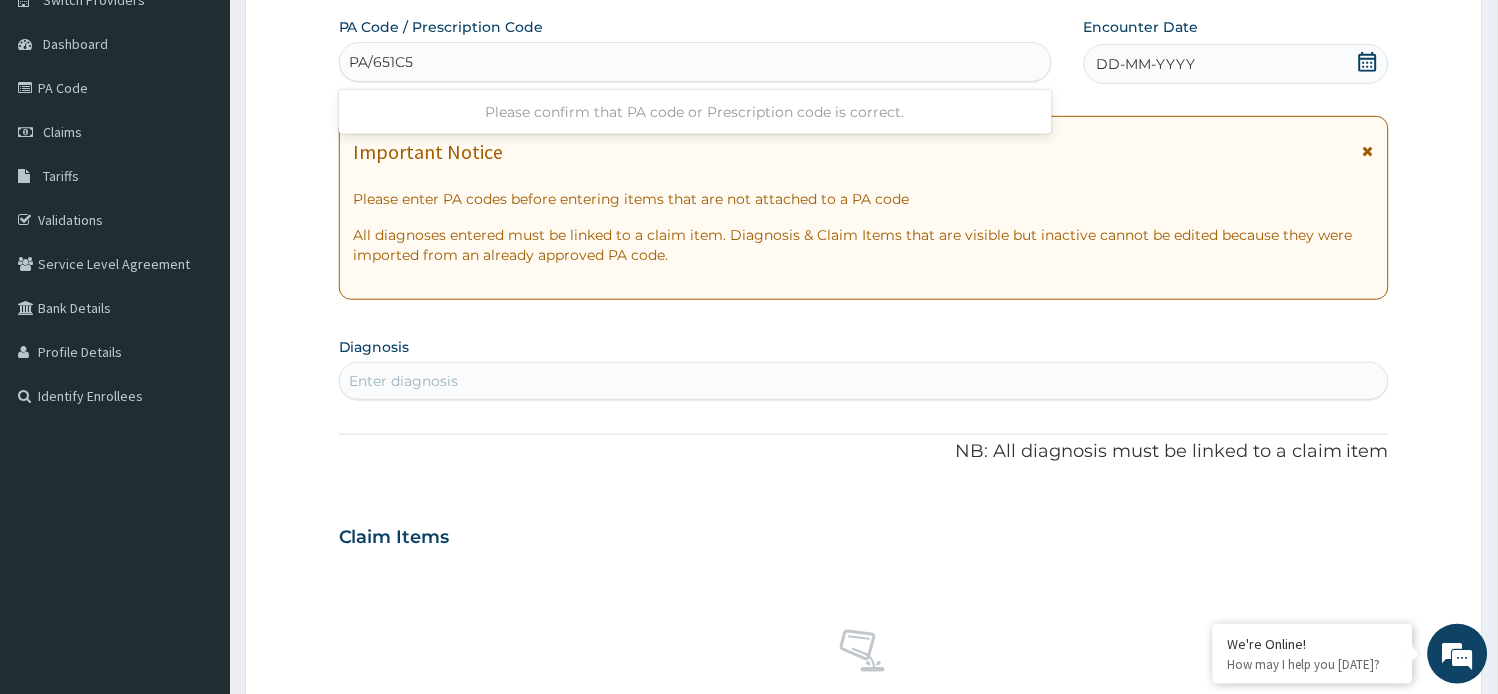 type on "PA/651C52" 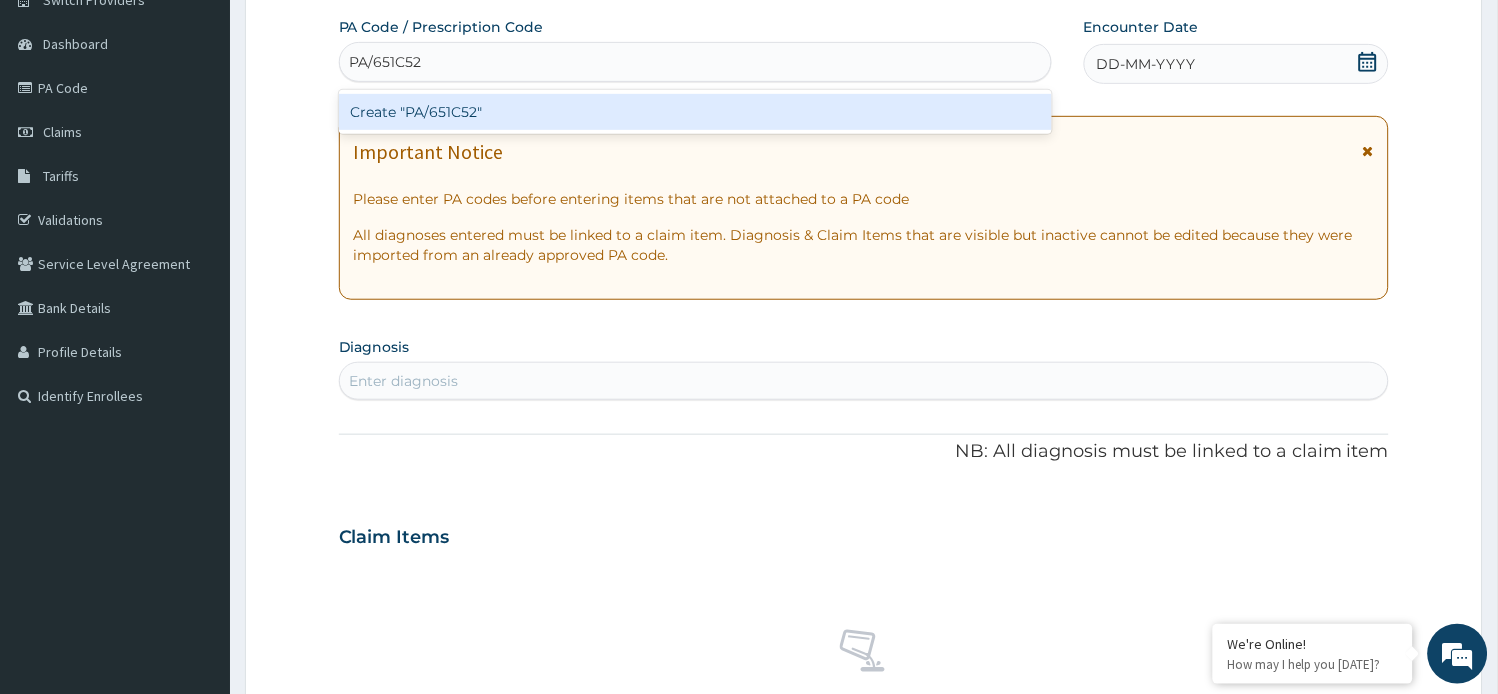click on "Create "PA/651C52"" at bounding box center [695, 112] 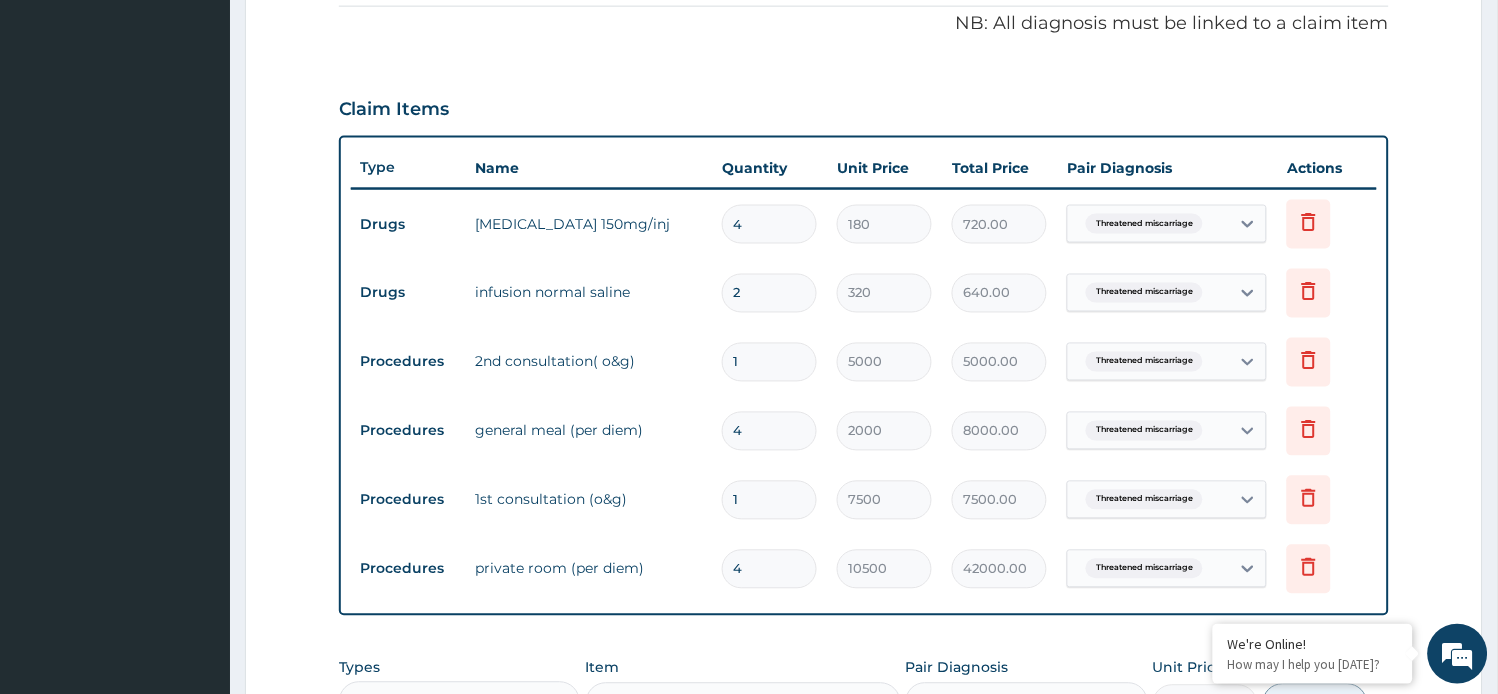 scroll, scrollTop: 666, scrollLeft: 0, axis: vertical 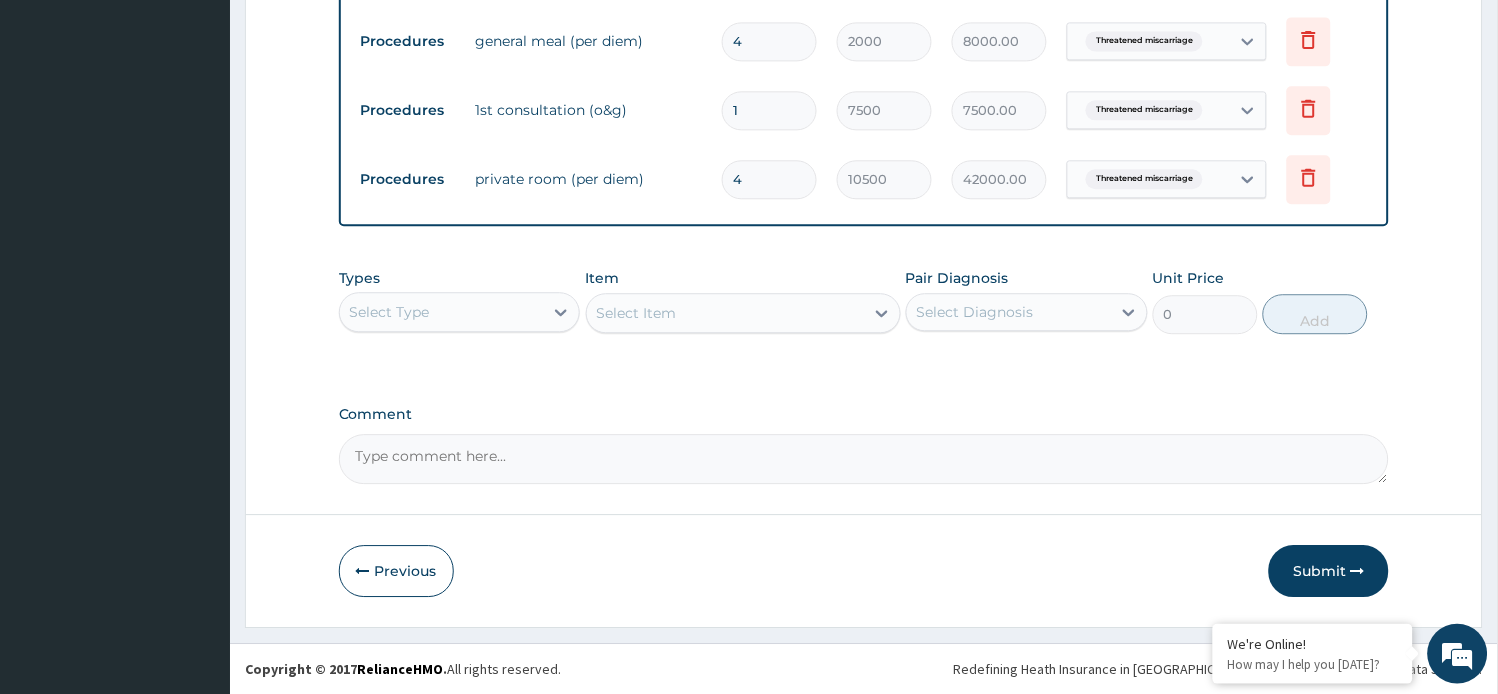 click on "Select Type" at bounding box center (442, 312) 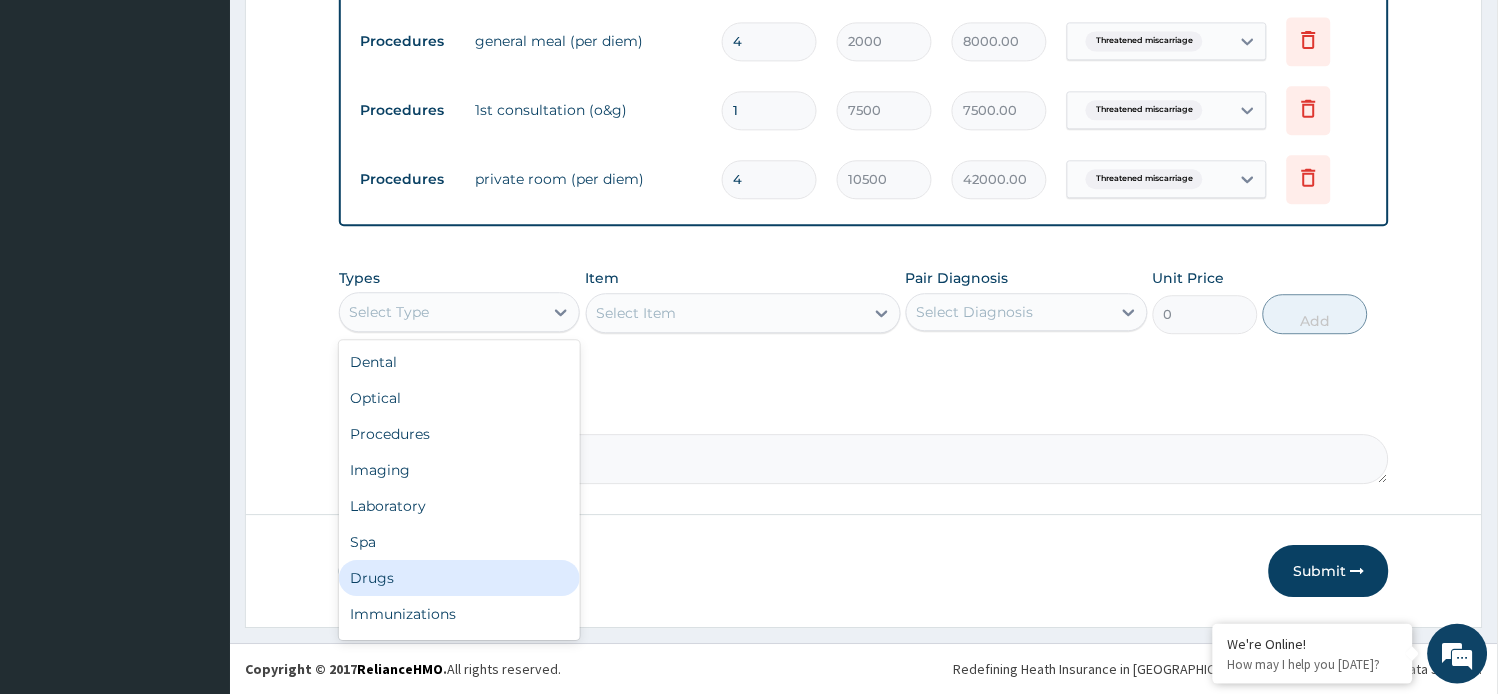 click on "Drugs" at bounding box center (460, 578) 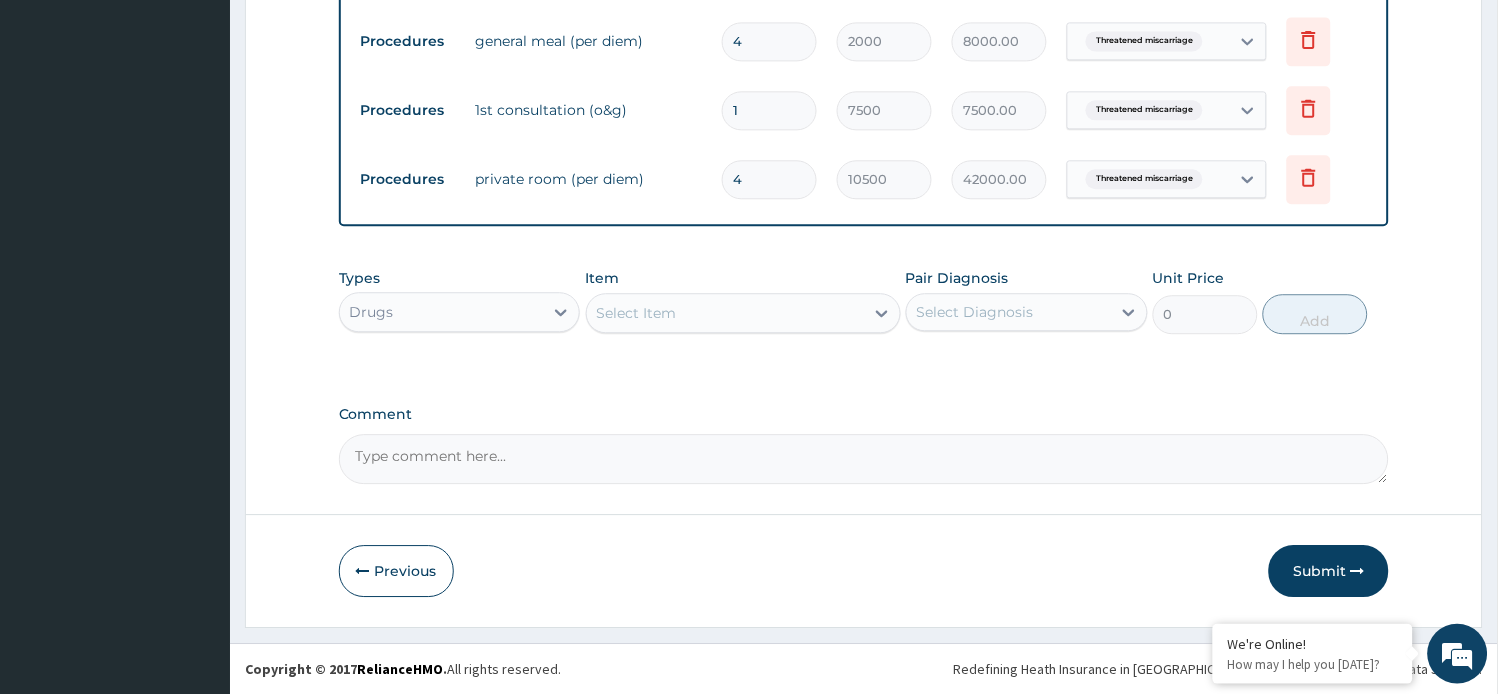 click on "Select Item" at bounding box center [637, 313] 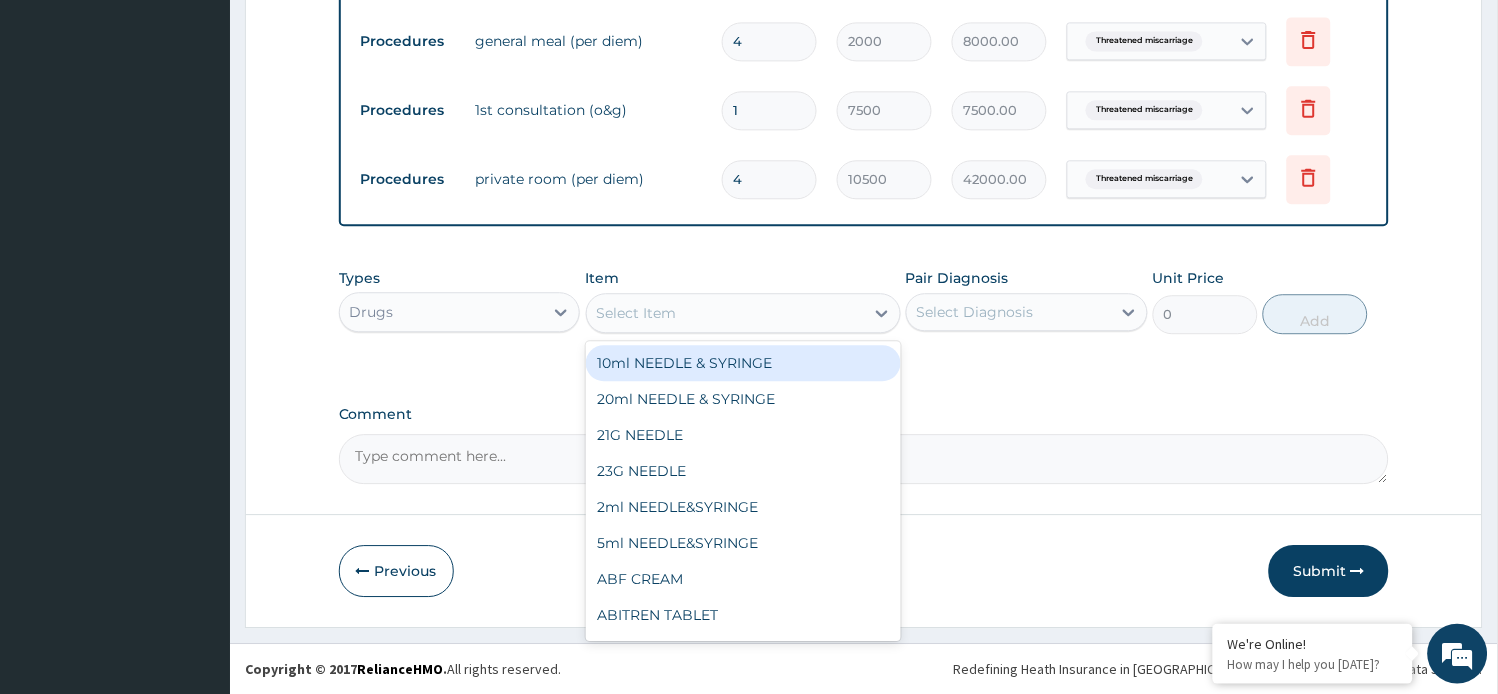 click on "Select Item" at bounding box center [637, 313] 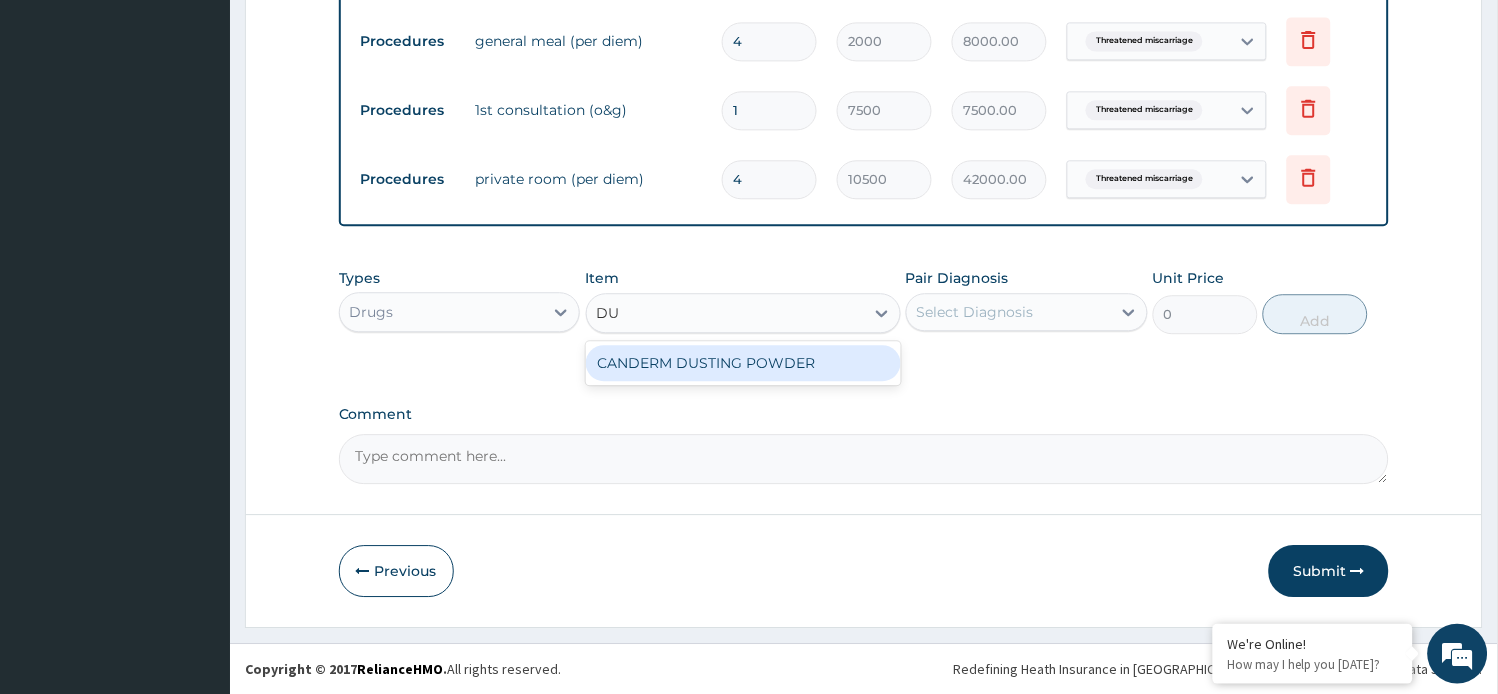type on "D" 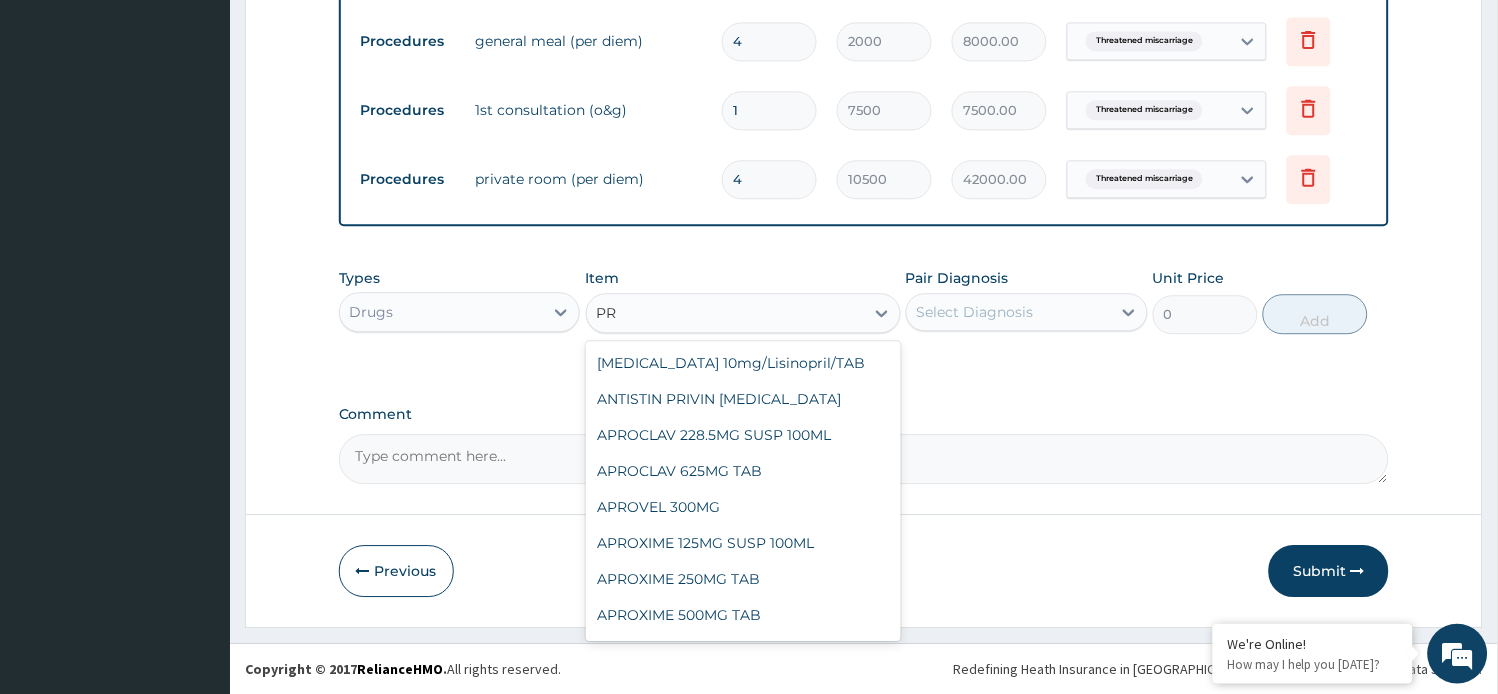 type on "P" 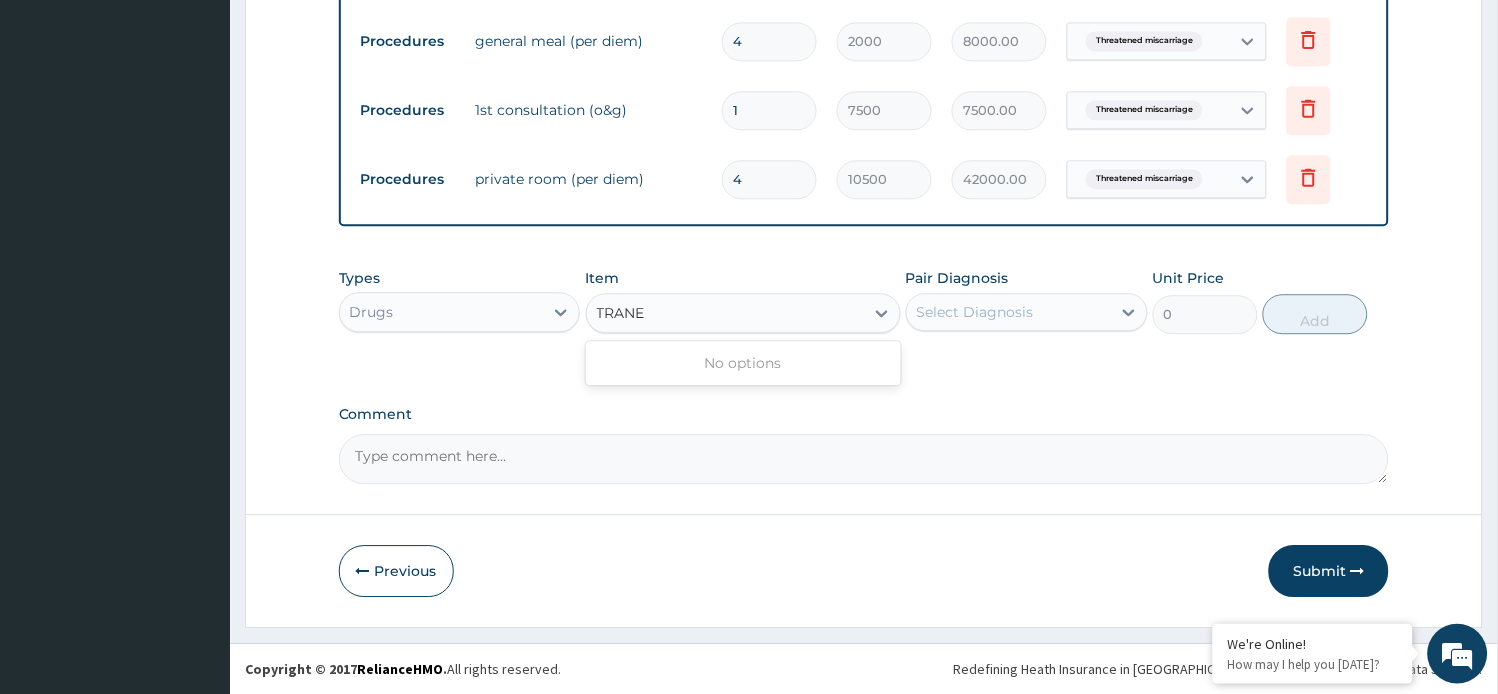 type on "TRANE" 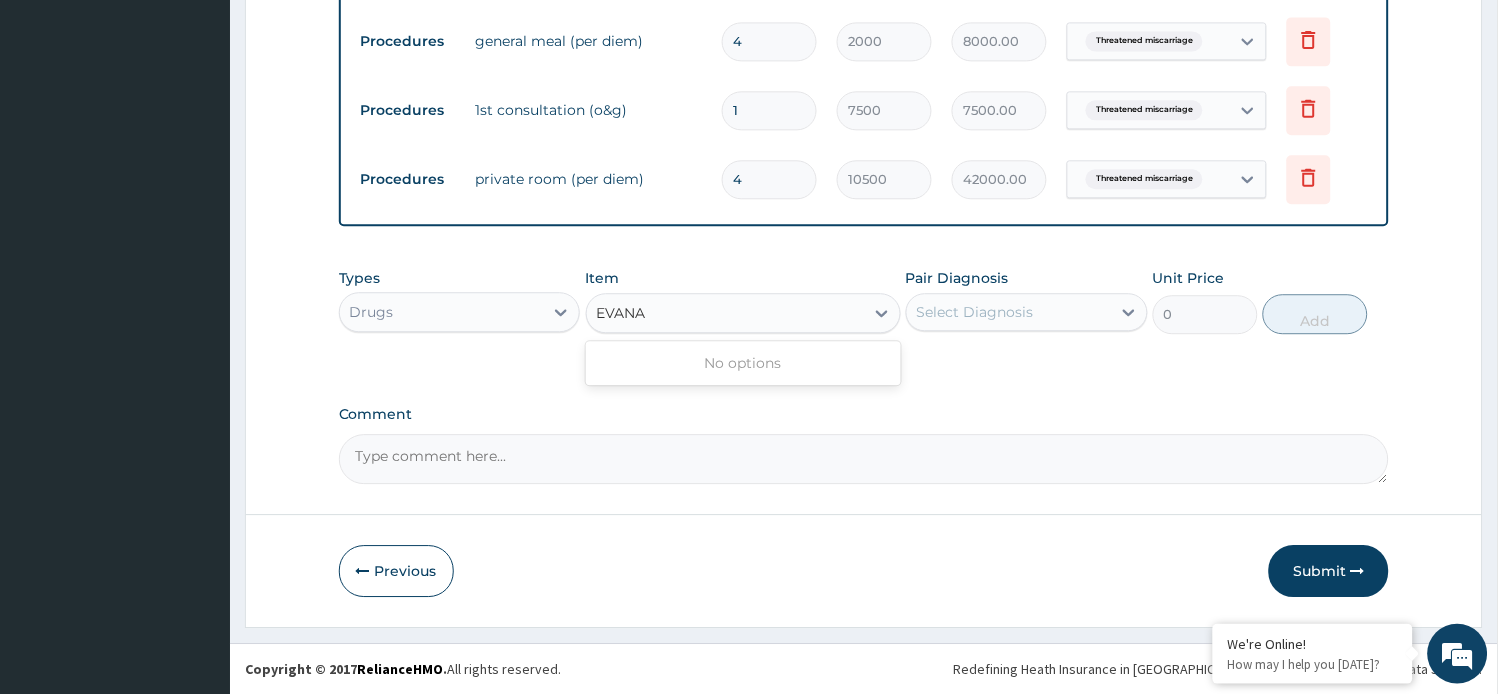 type on "EVANA" 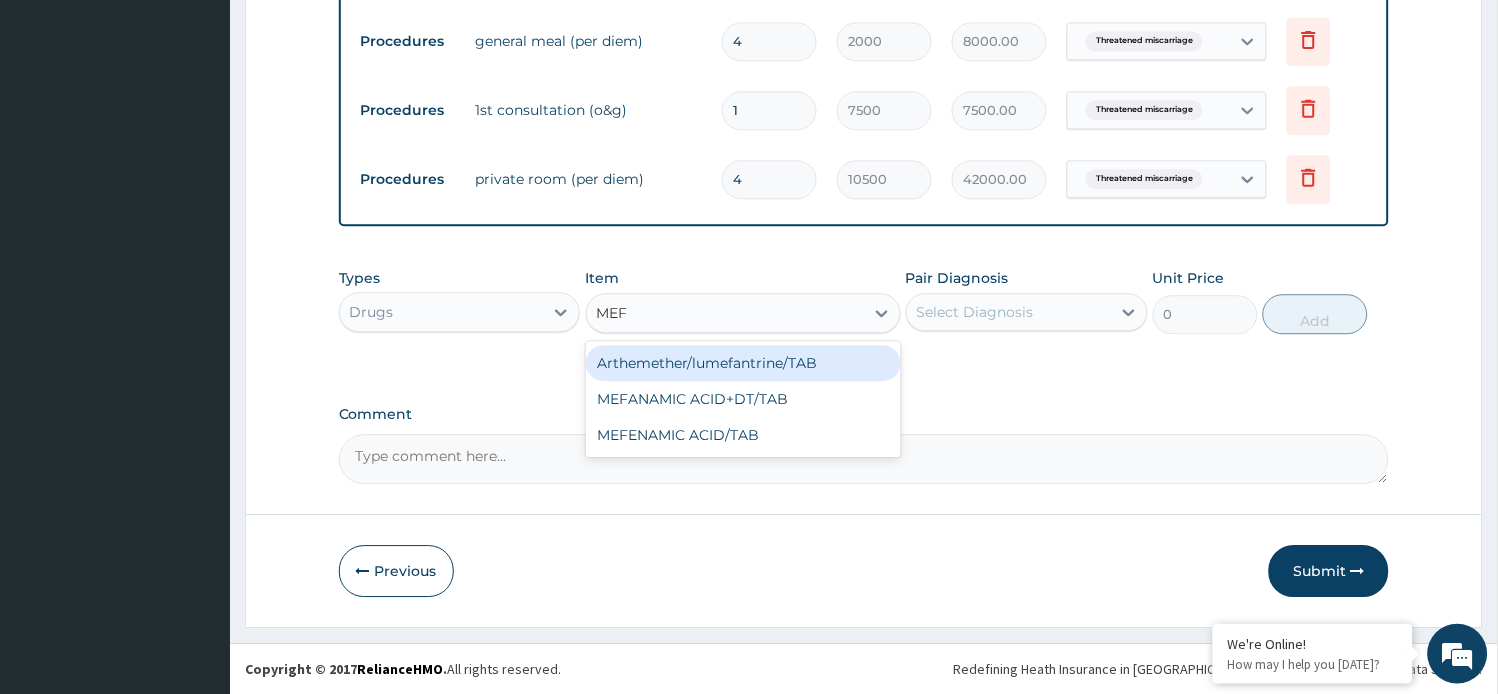 type on "MEFE" 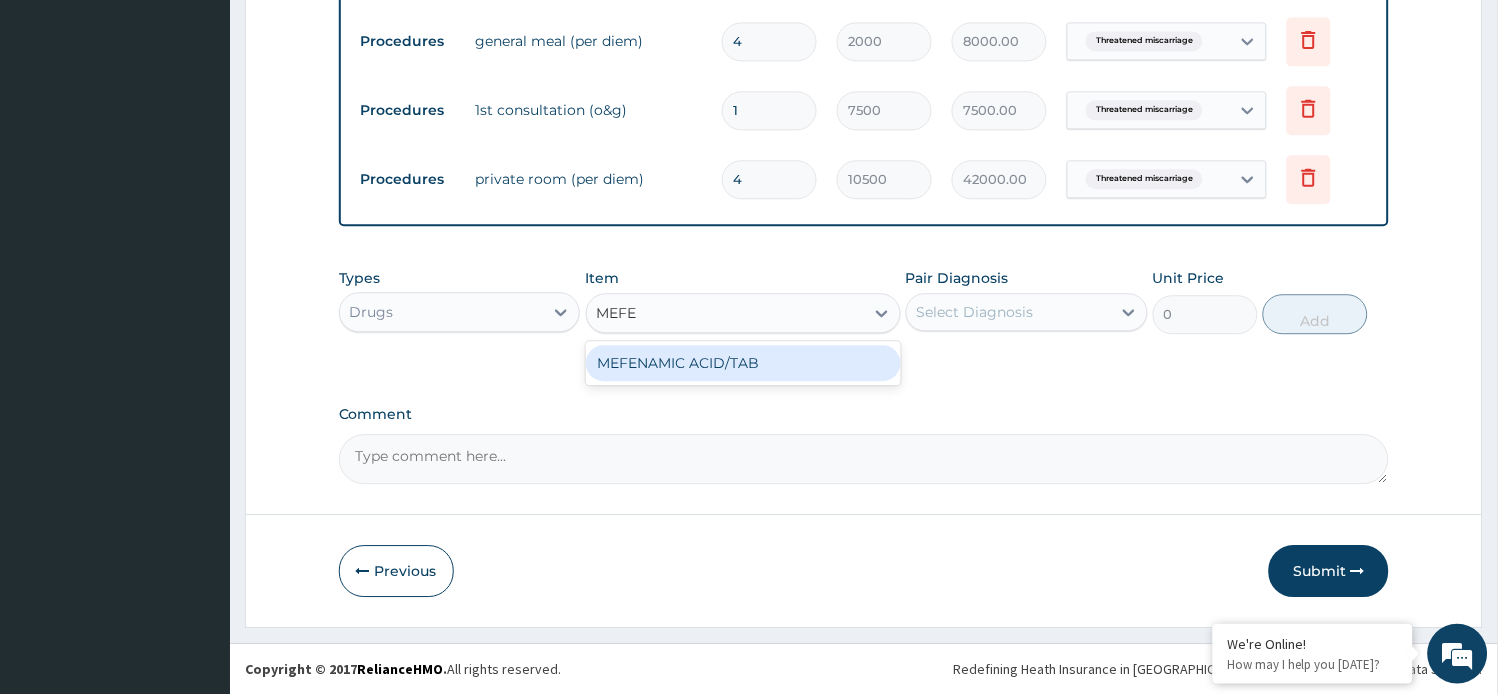 click on "MEFENAMIC ACID/TAB" at bounding box center [743, 363] 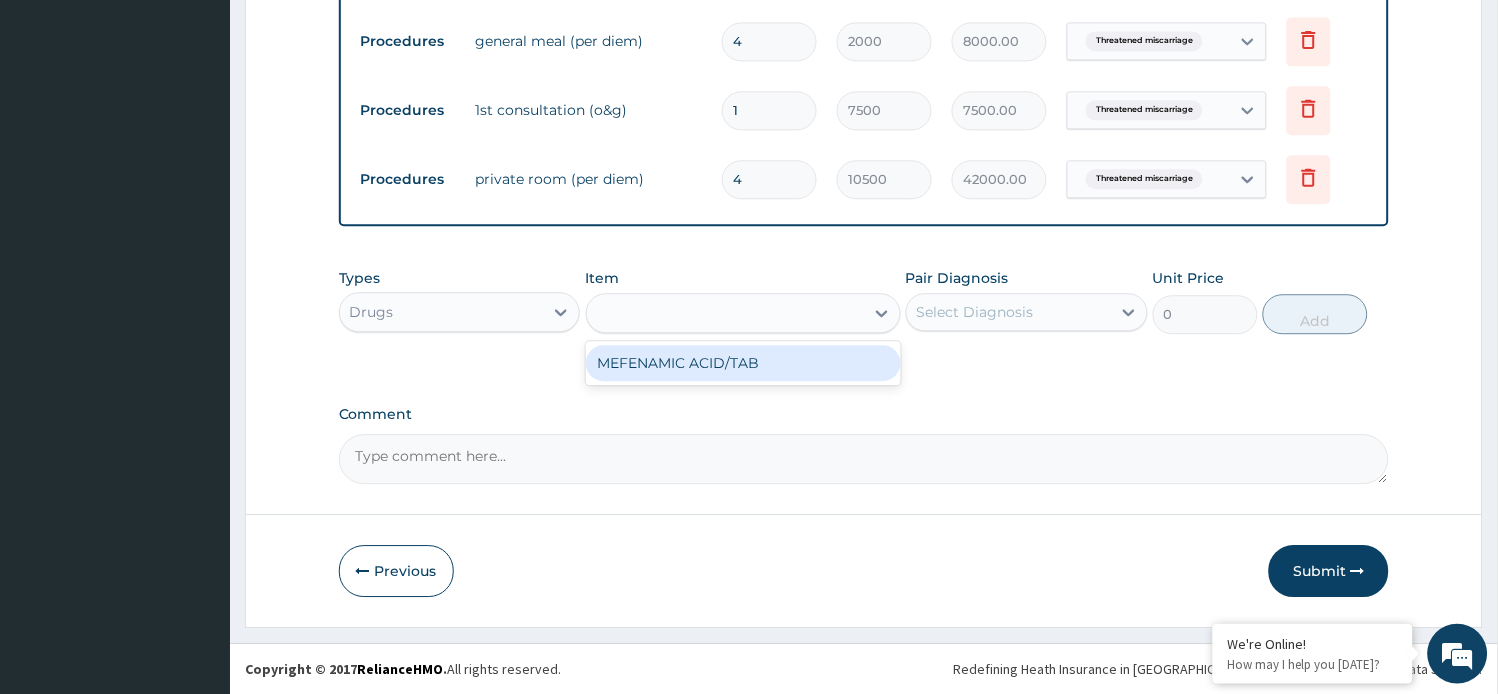 type on "40" 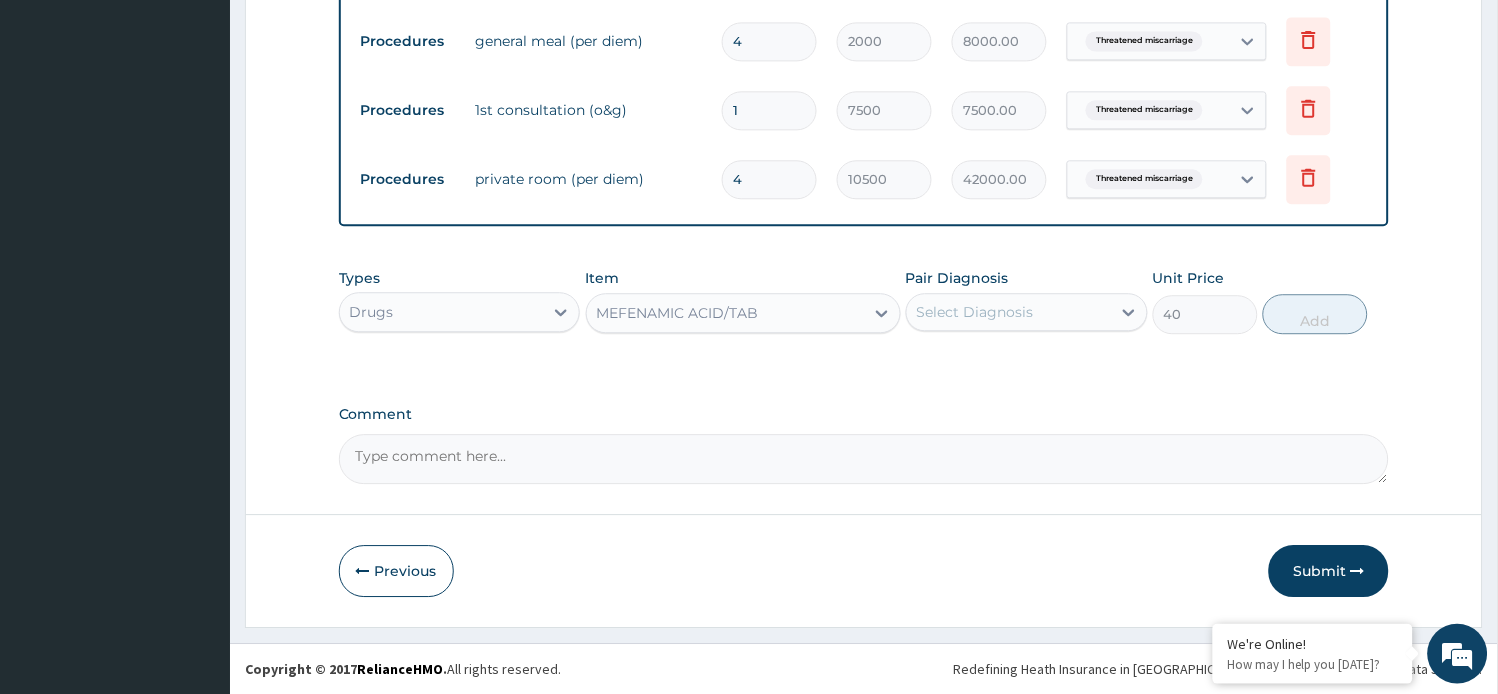 click on "MEFENAMIC ACID/TAB" at bounding box center [725, 313] 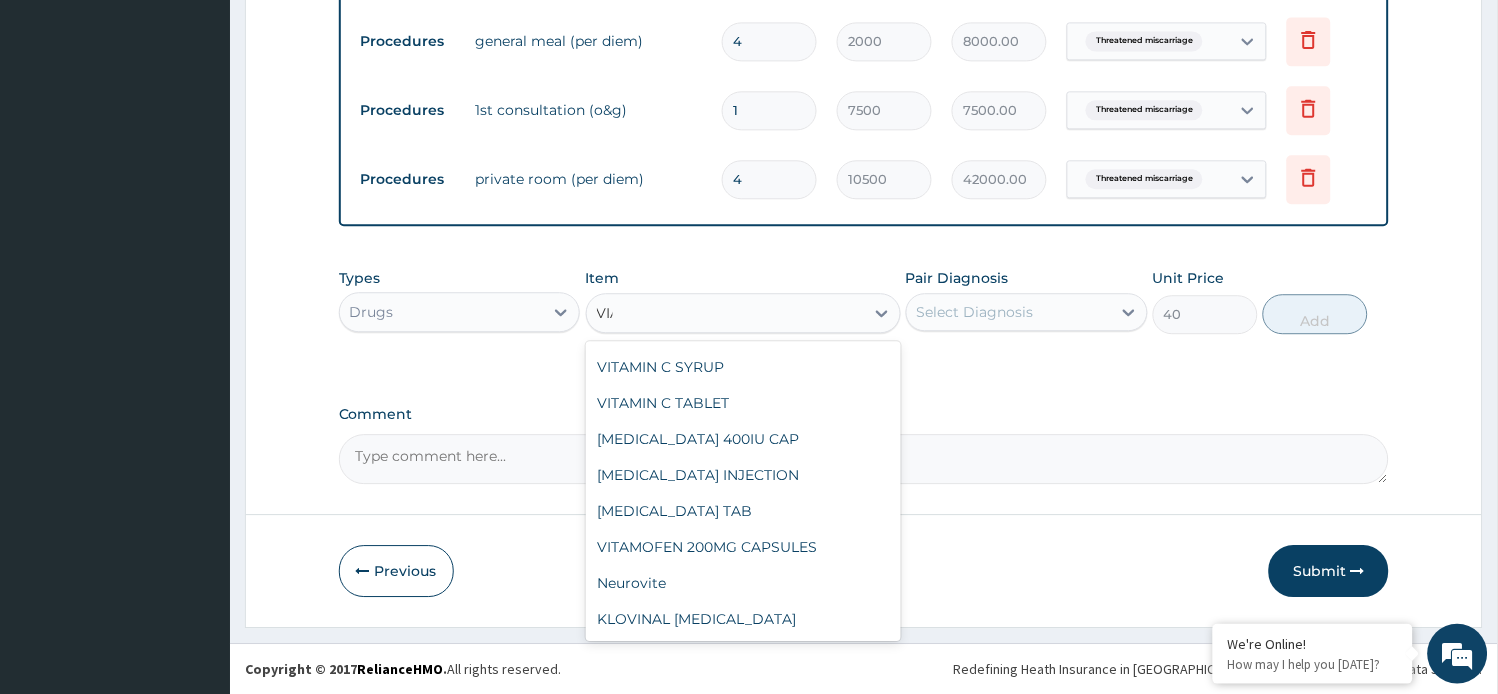 scroll, scrollTop: 0, scrollLeft: 0, axis: both 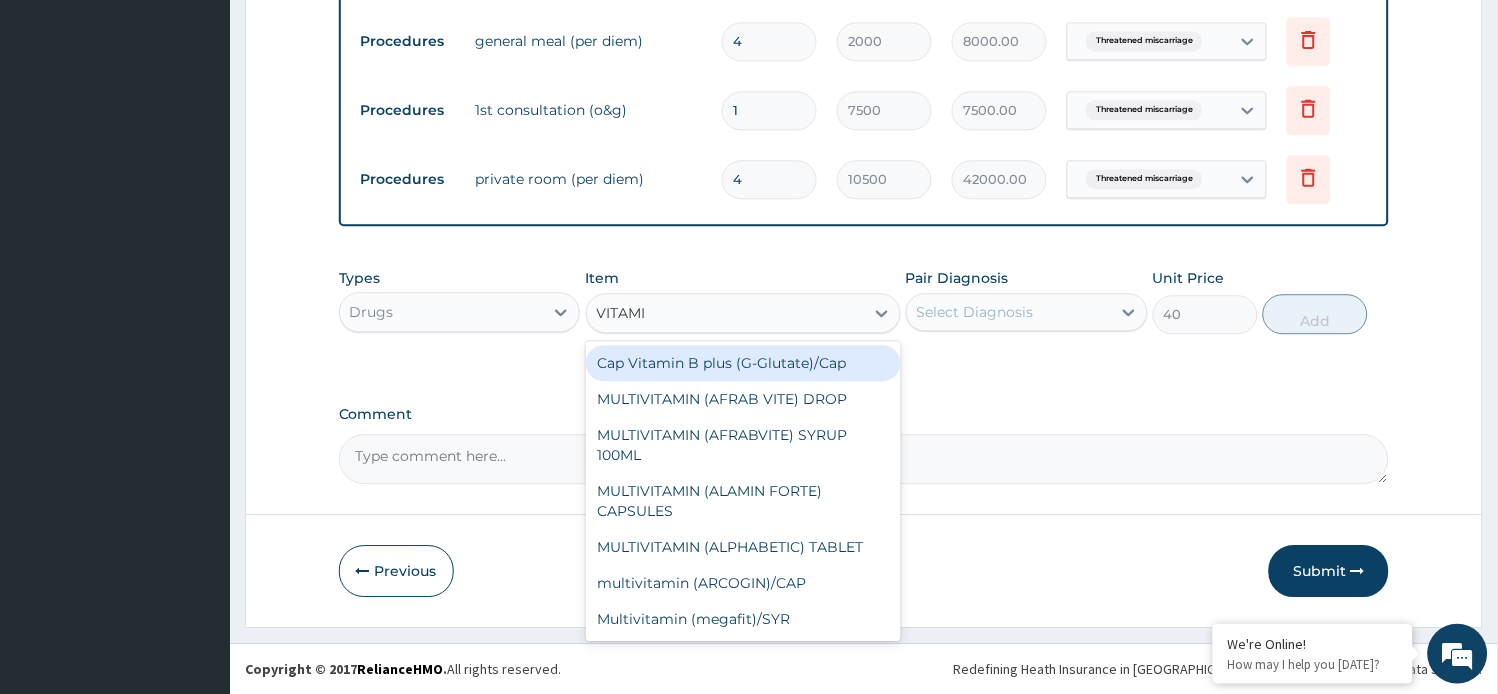 type on "VITAMIN" 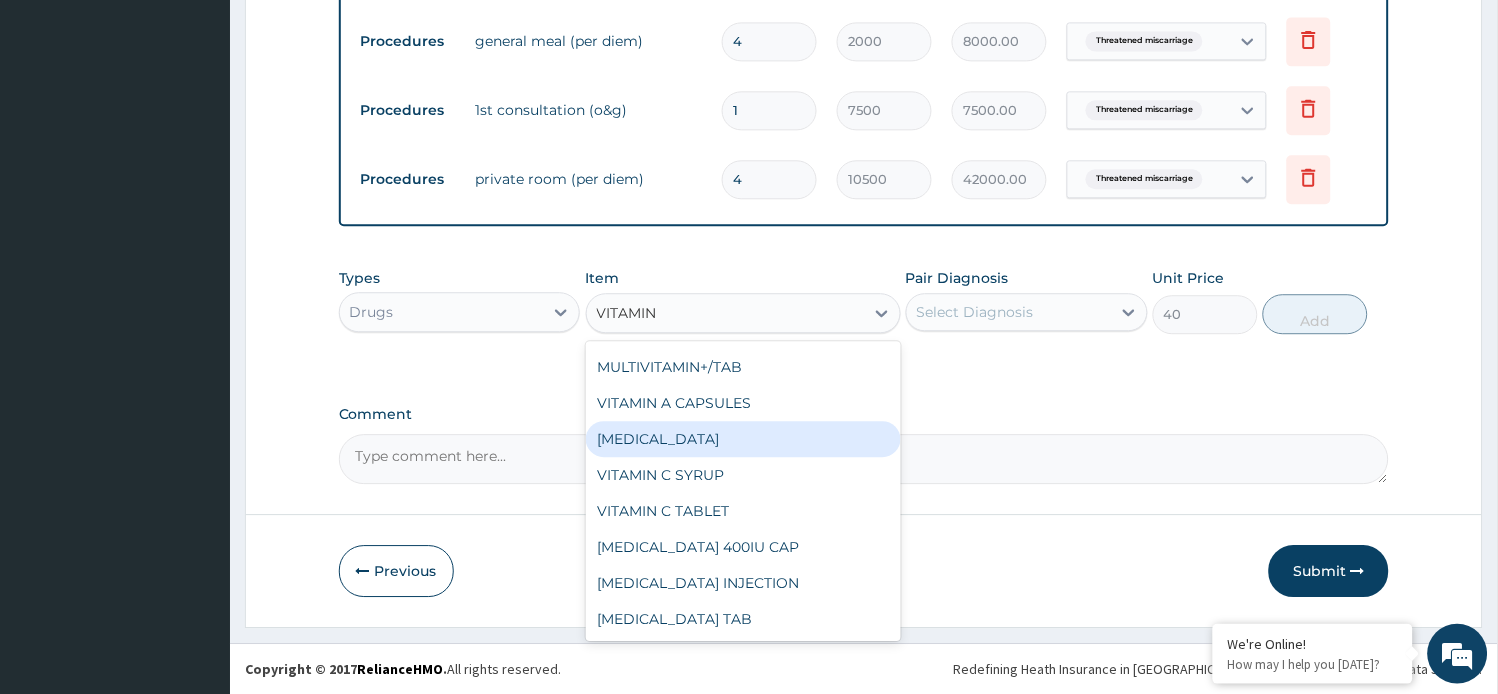 scroll, scrollTop: 558, scrollLeft: 0, axis: vertical 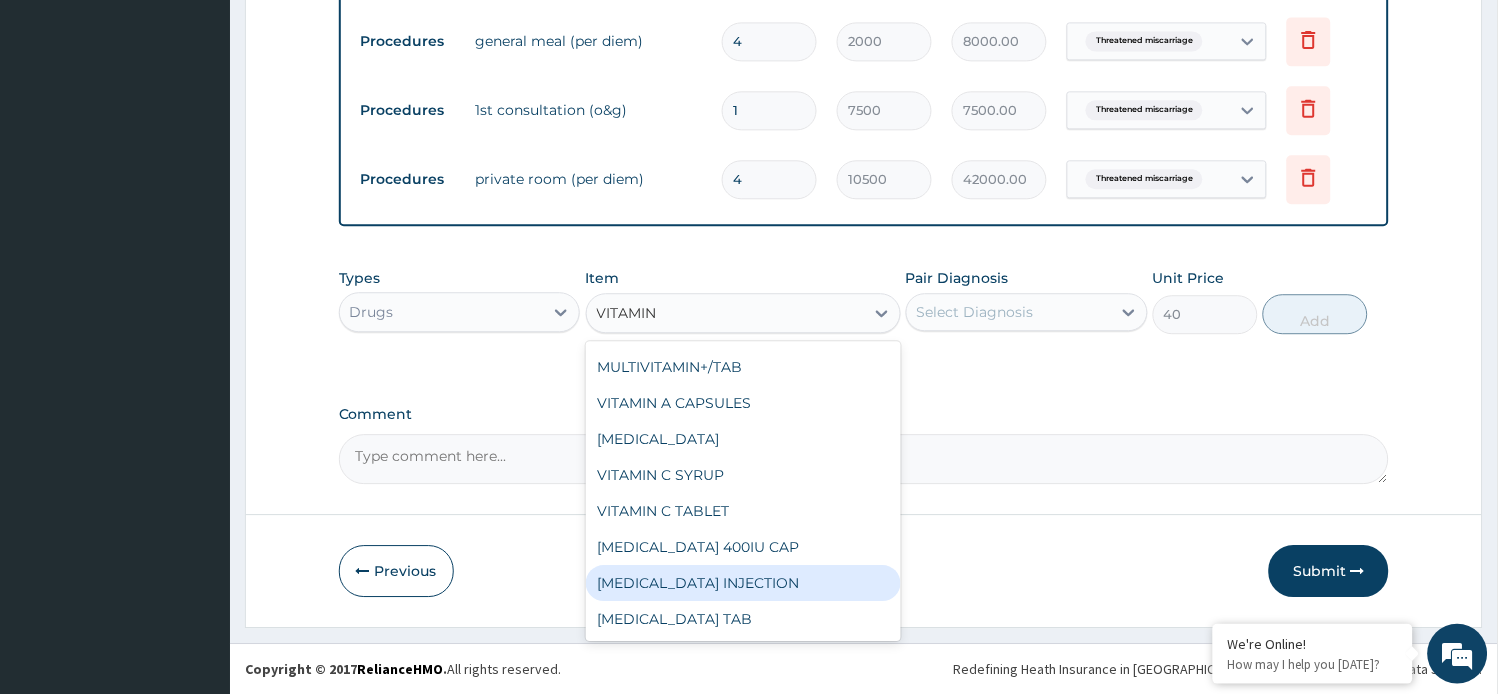 click on "VITAMIN K INJECTION" at bounding box center [743, 583] 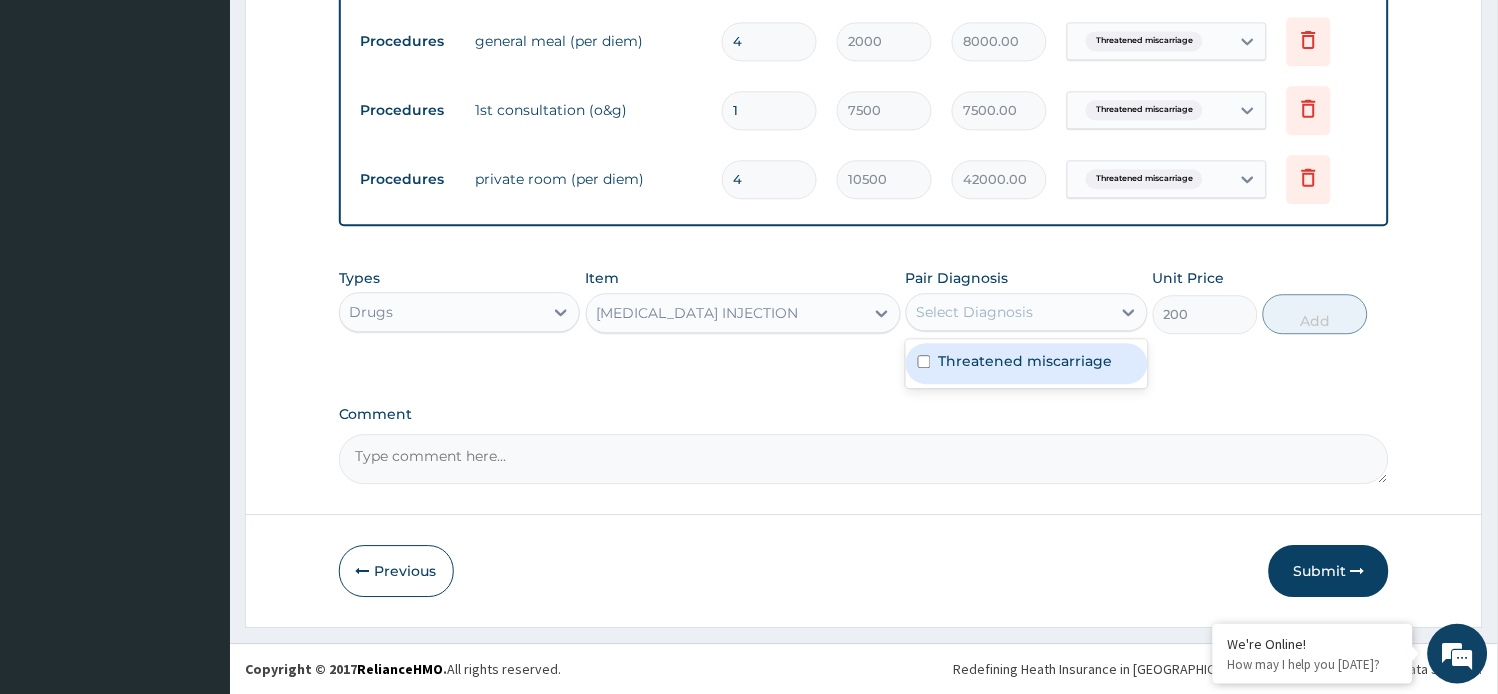 click on "Select Diagnosis" at bounding box center (975, 312) 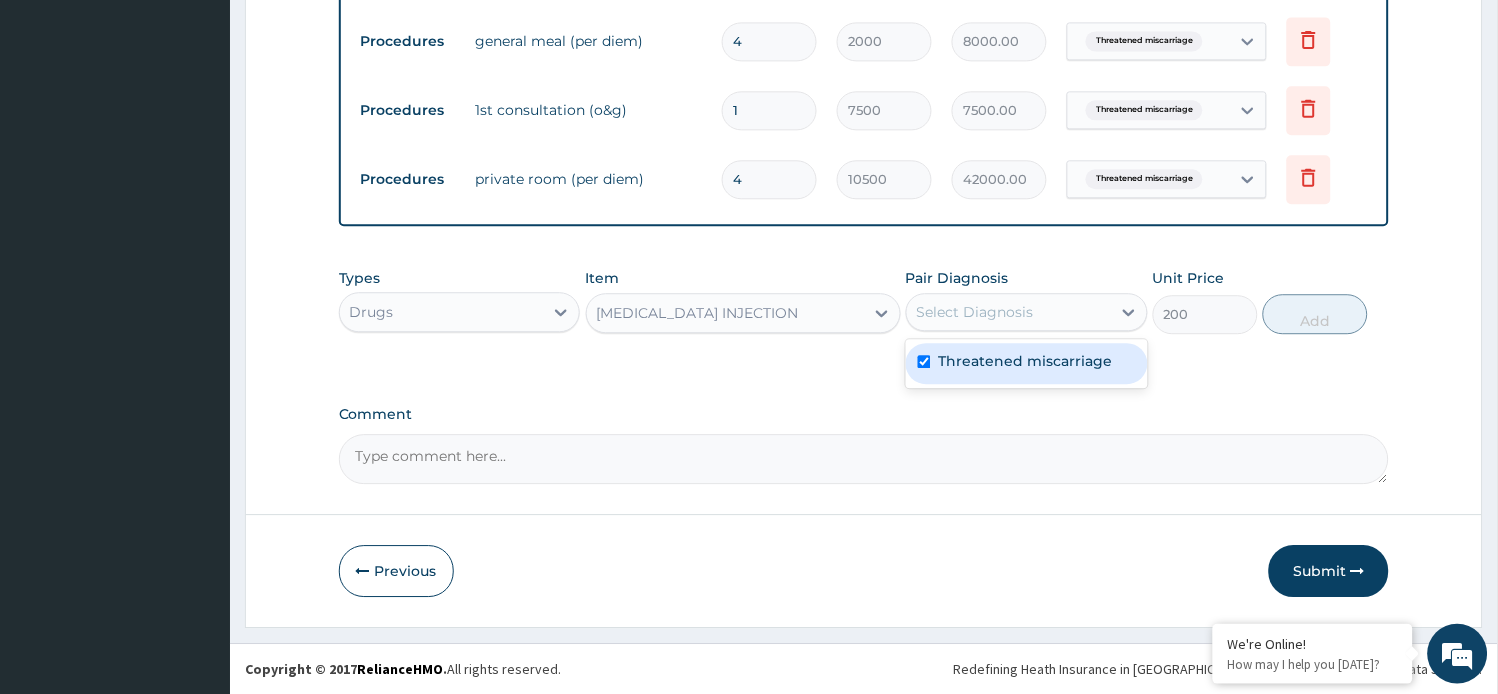 checkbox on "true" 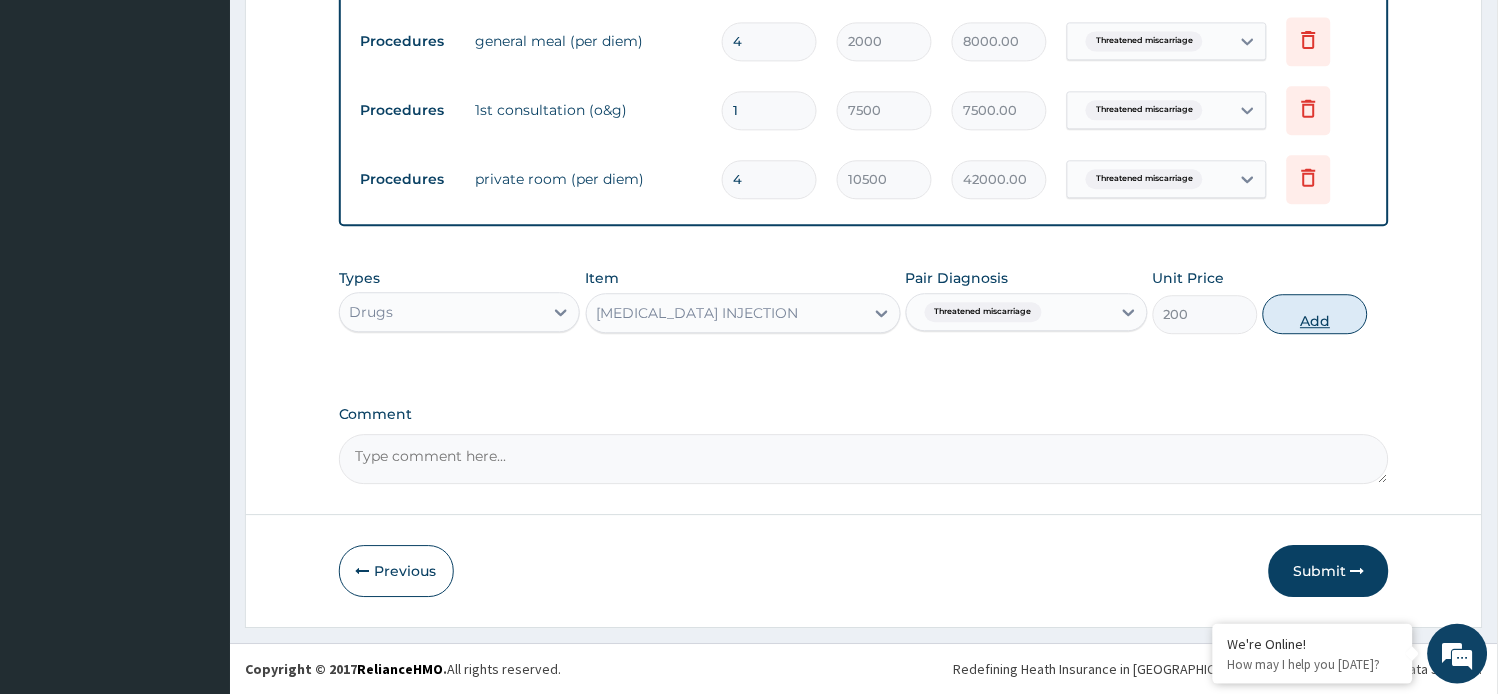 click on "Add" at bounding box center (1315, 314) 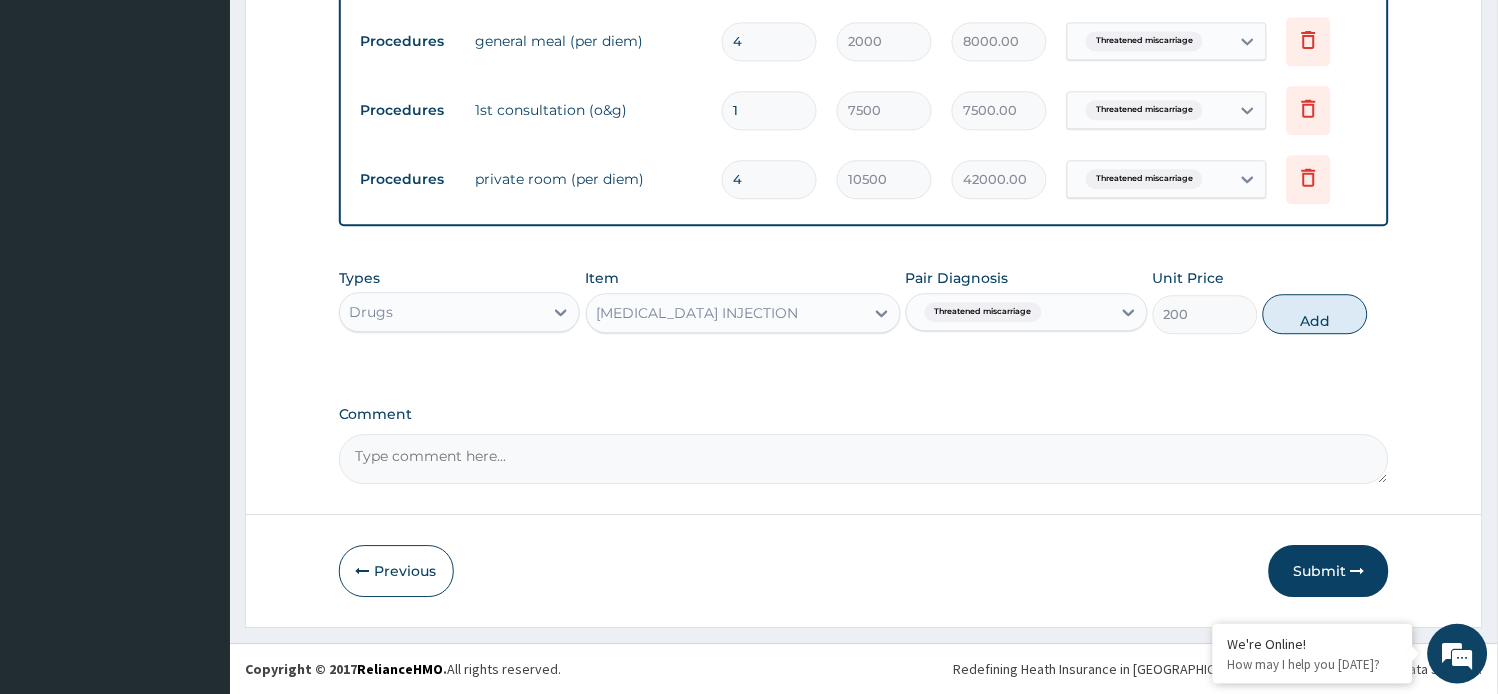 type on "0" 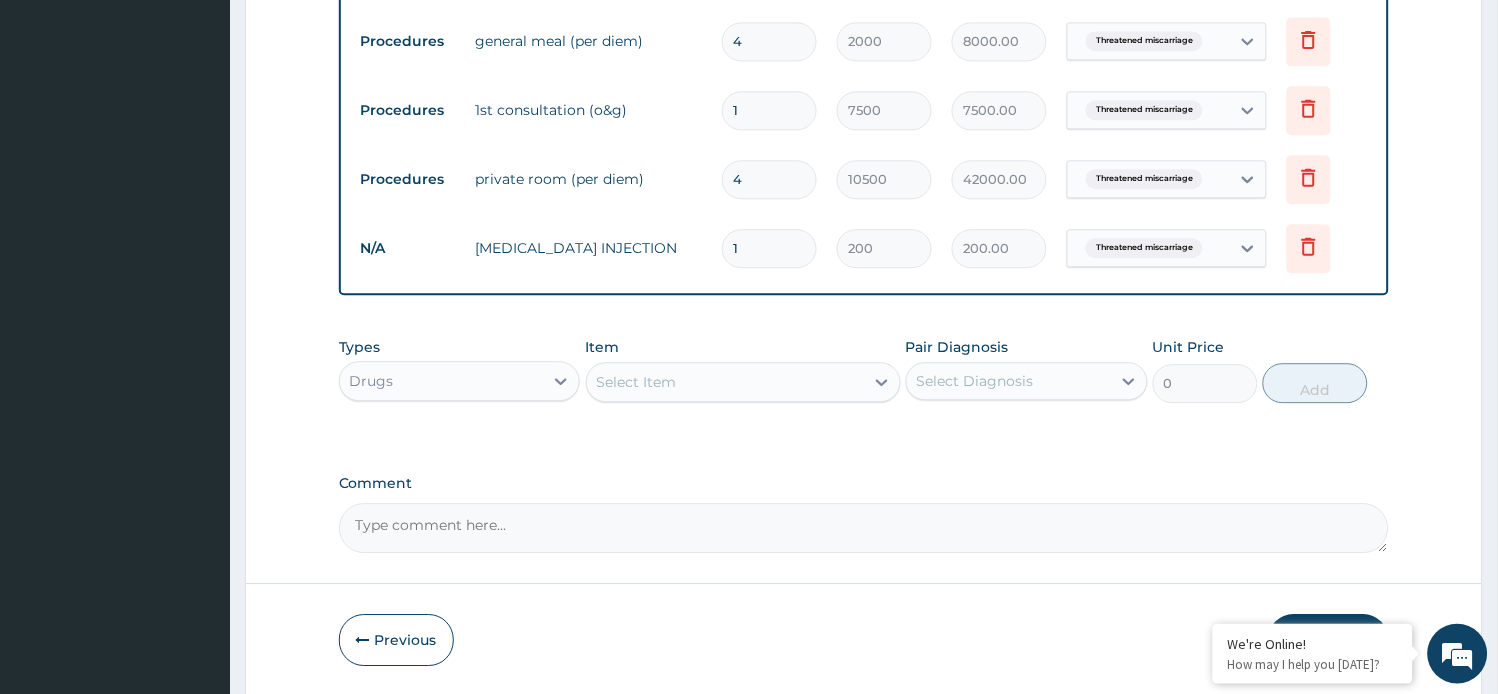 type 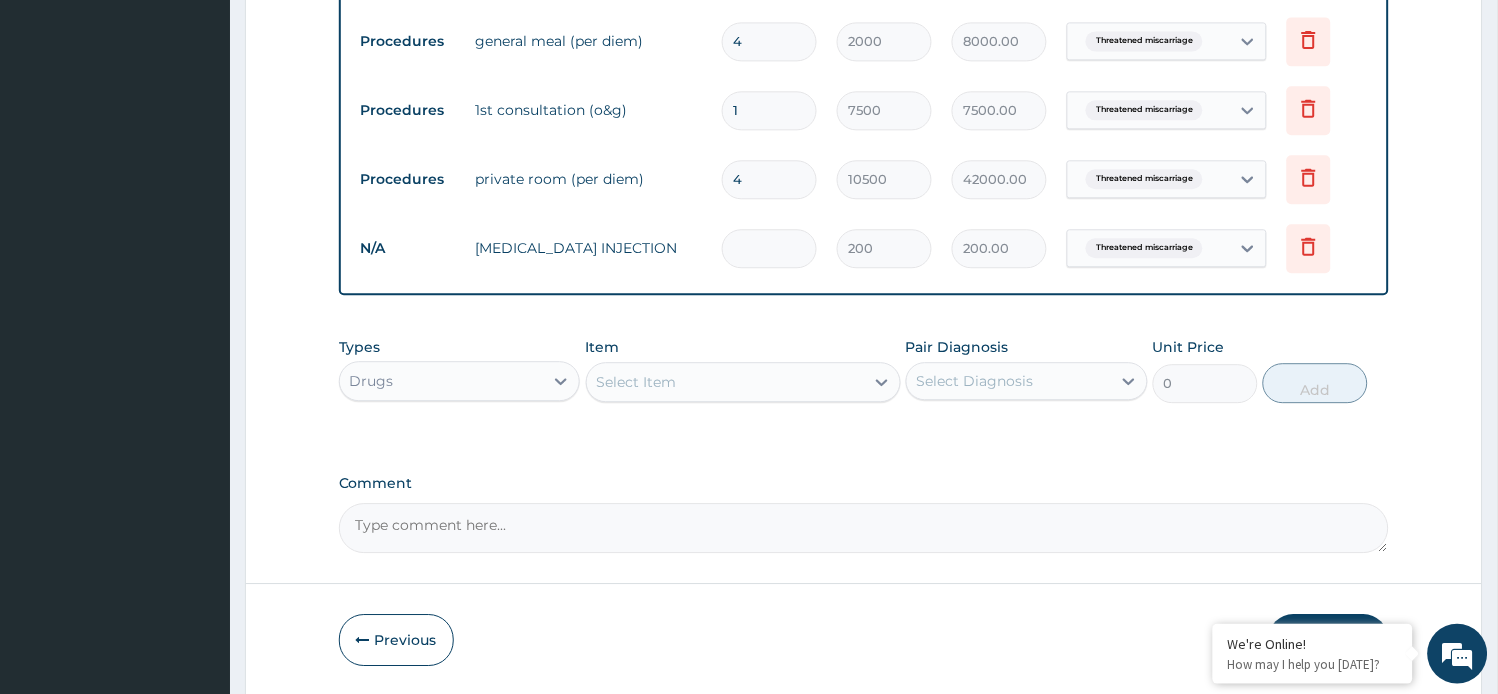 type on "0.00" 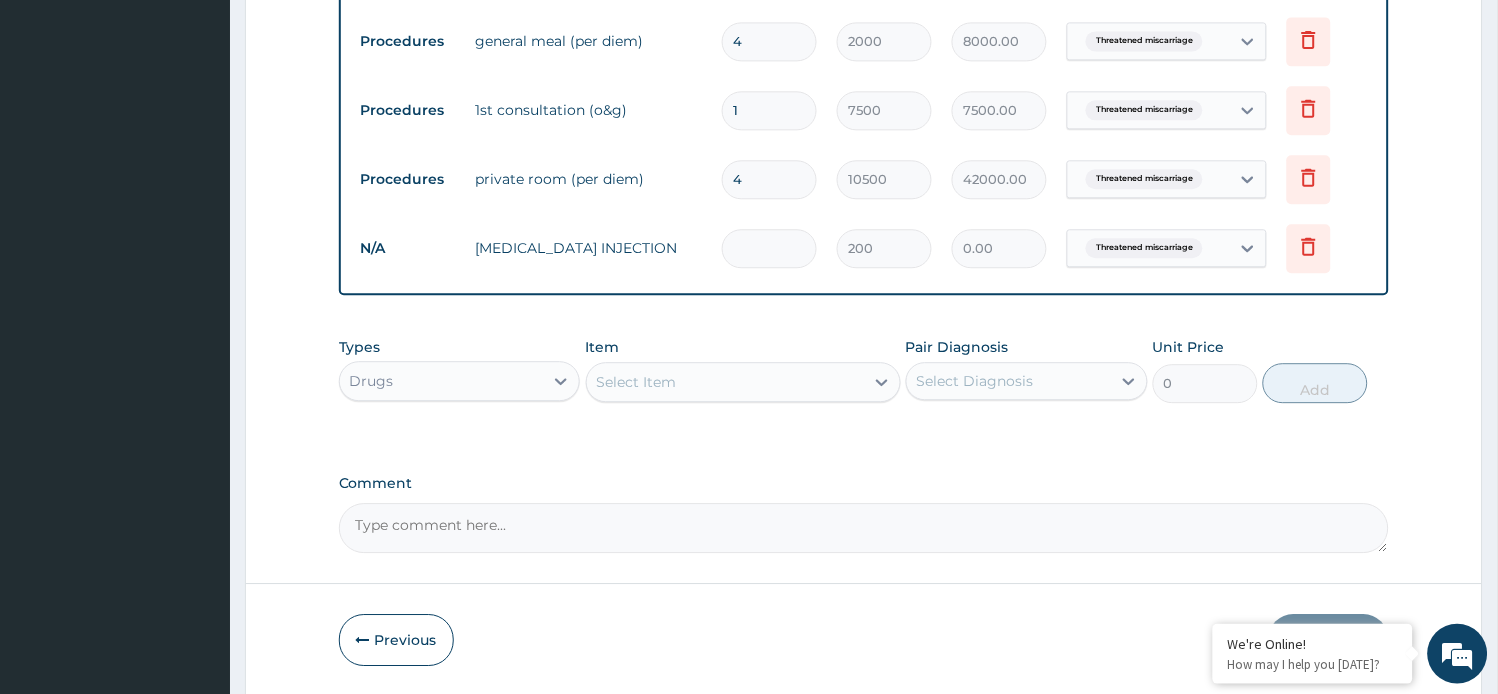 type on "4" 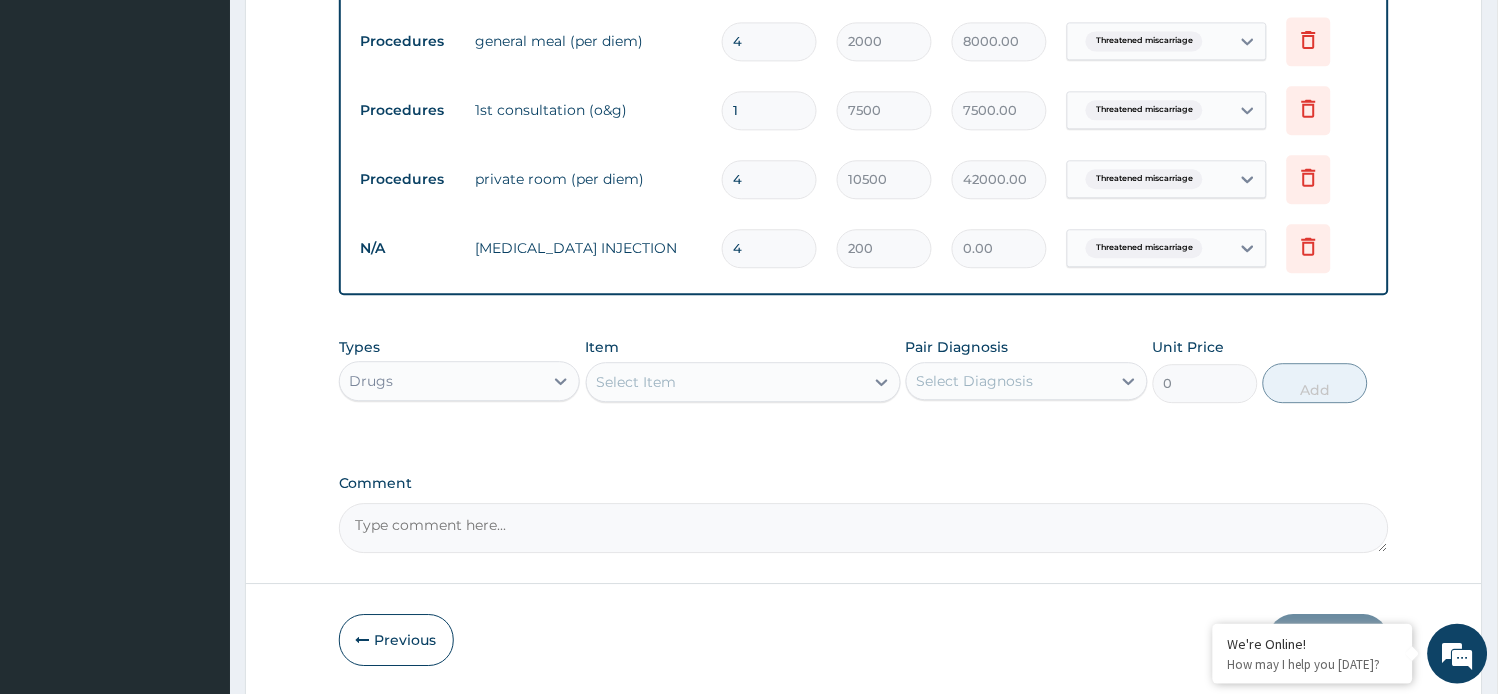 type on "800.00" 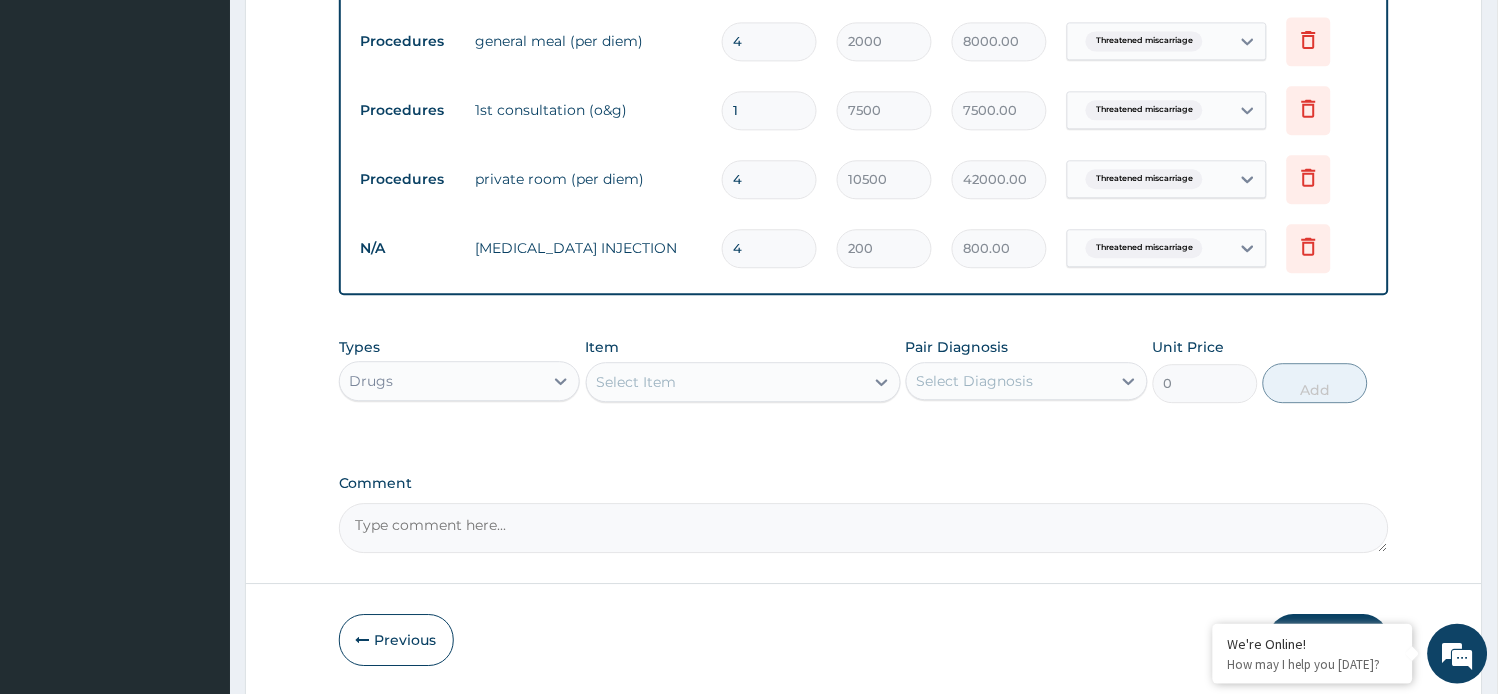 type 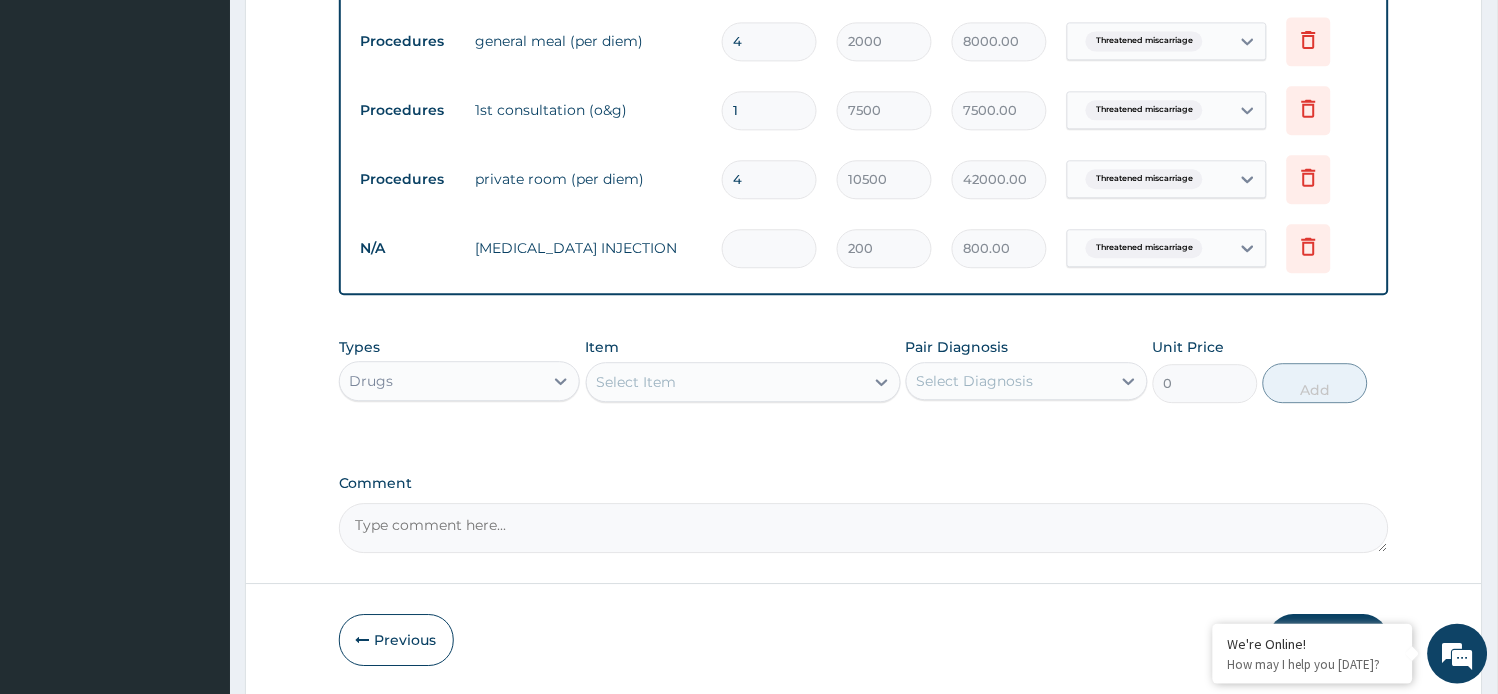 type on "0.00" 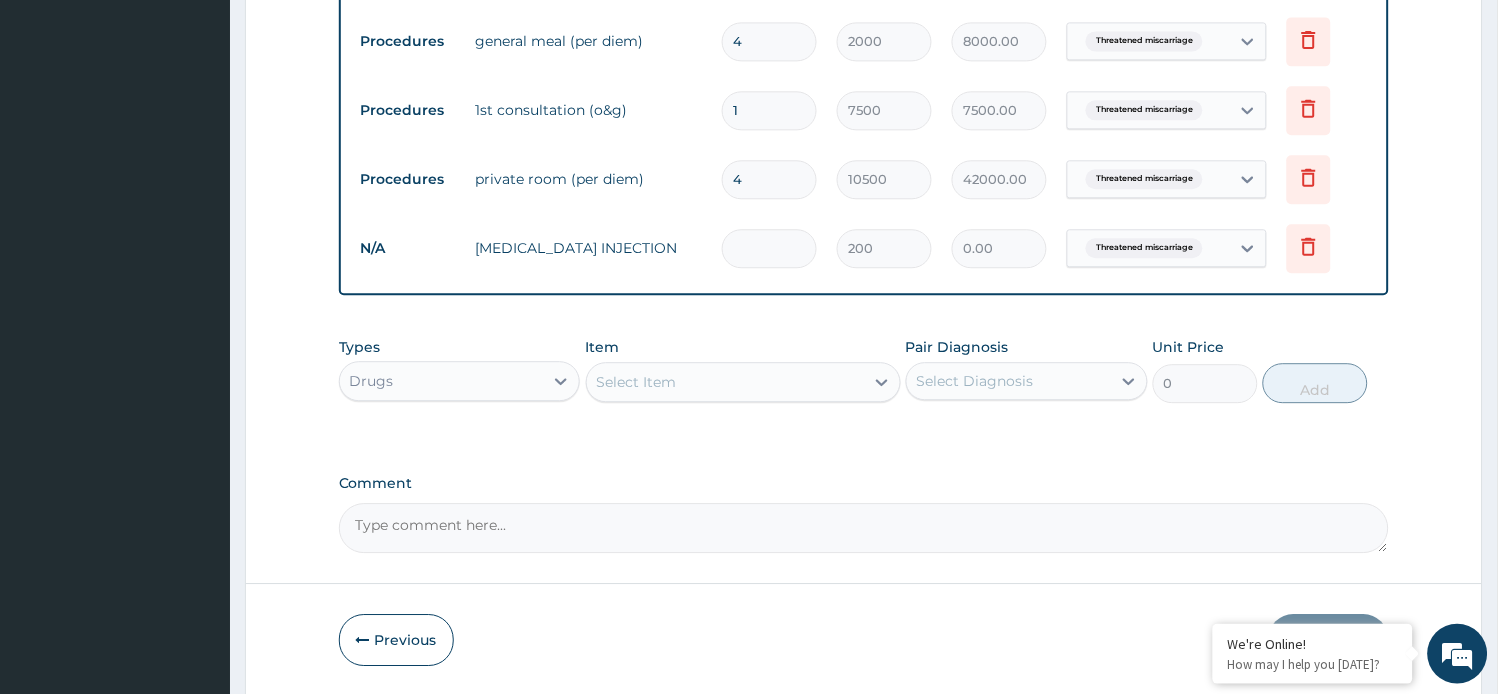 type on "6" 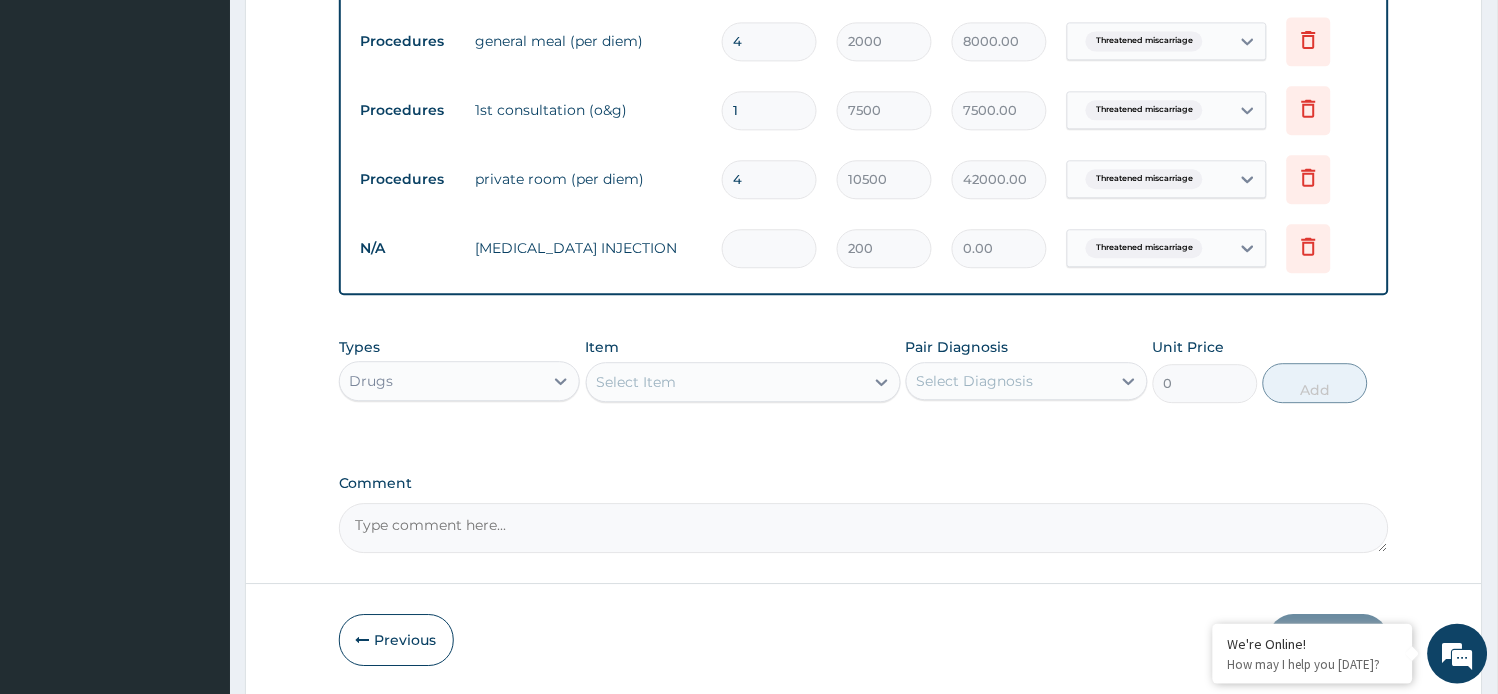 type on "1200.00" 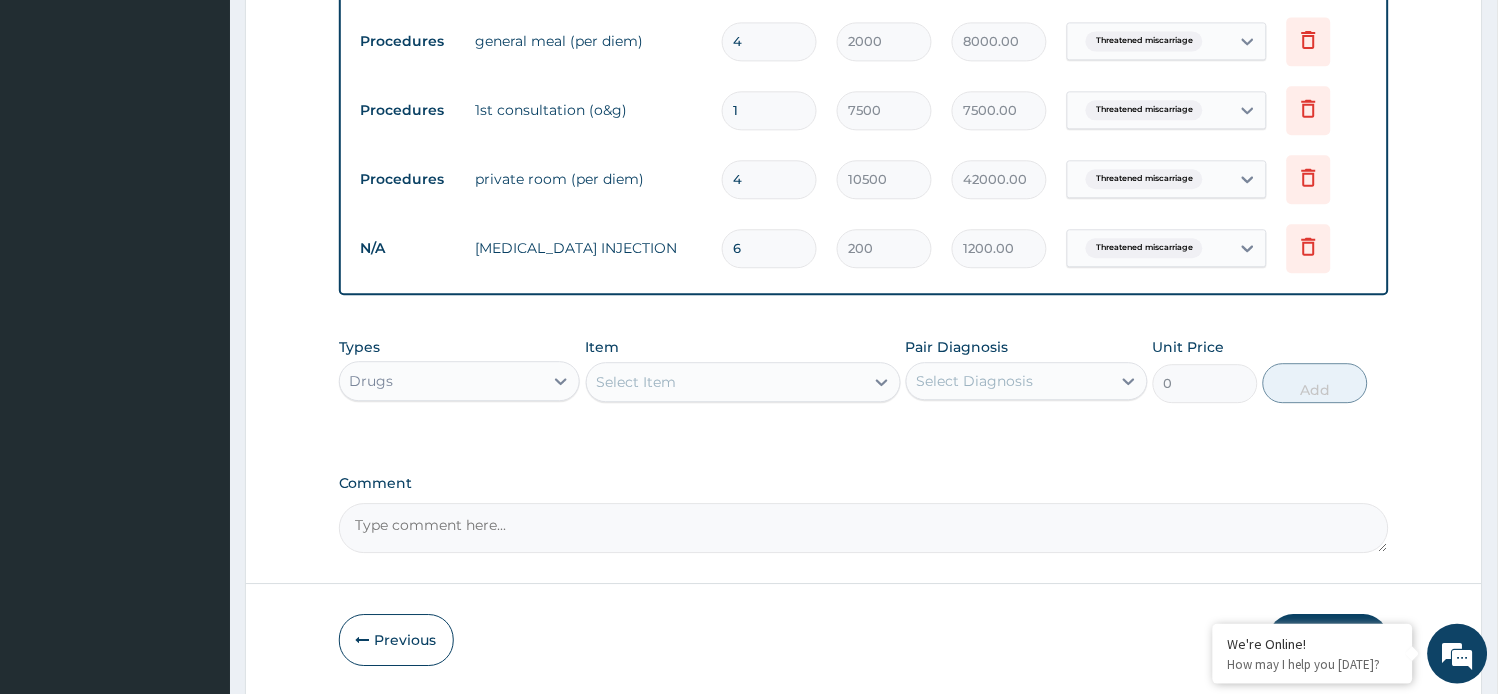 type 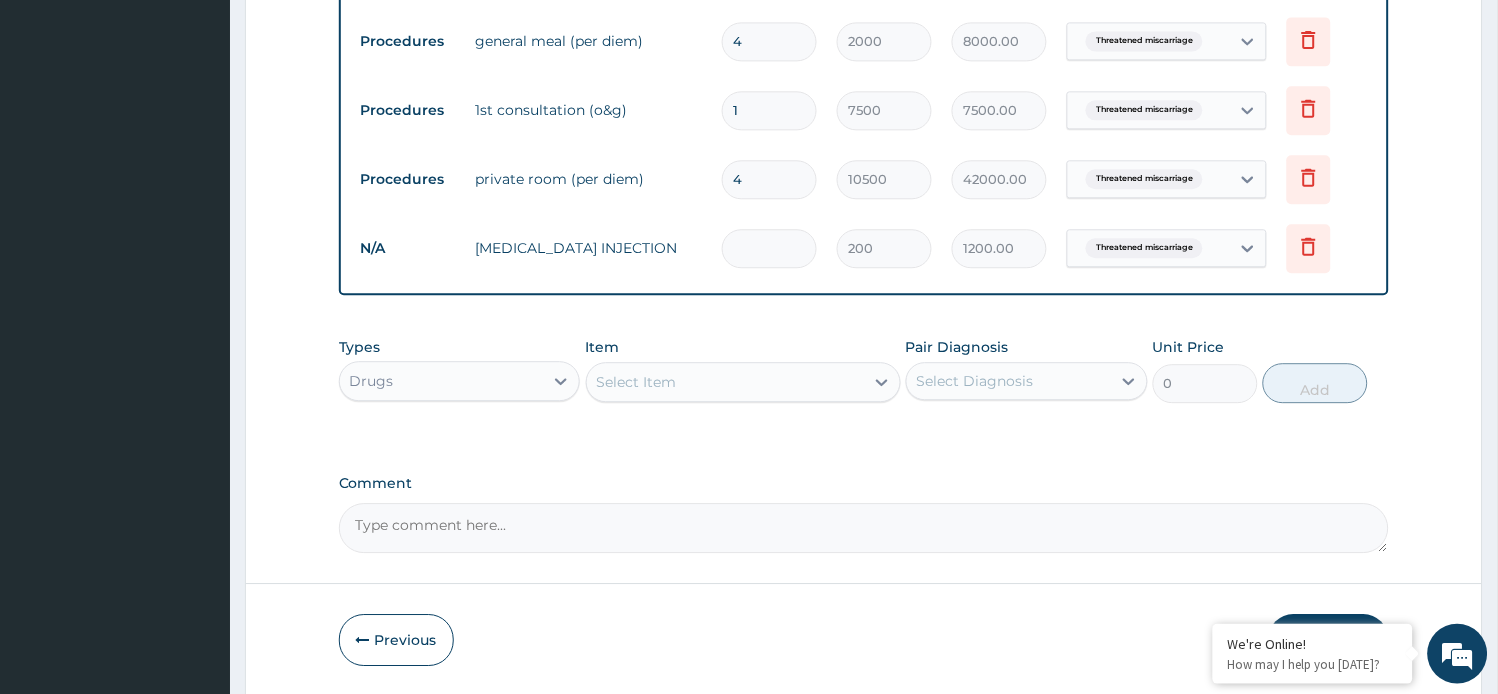 type on "0.00" 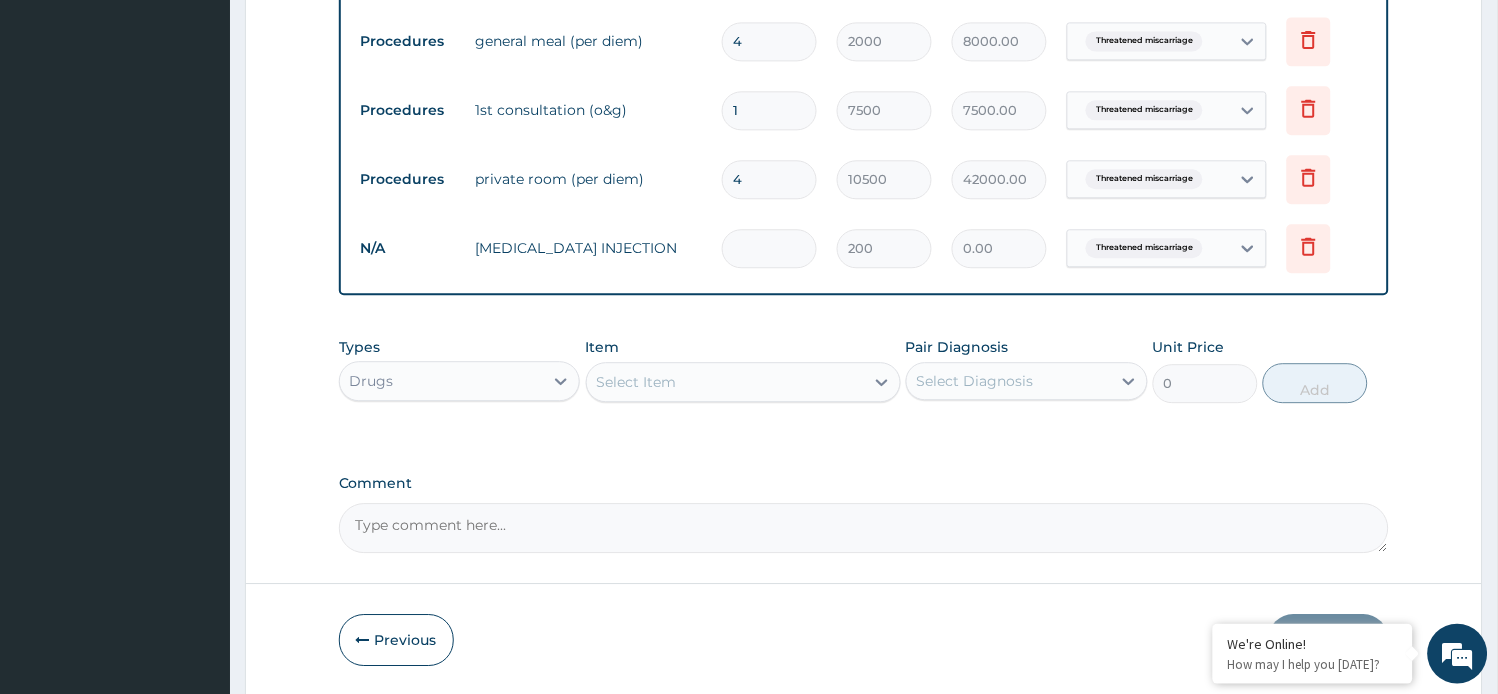 type on "7" 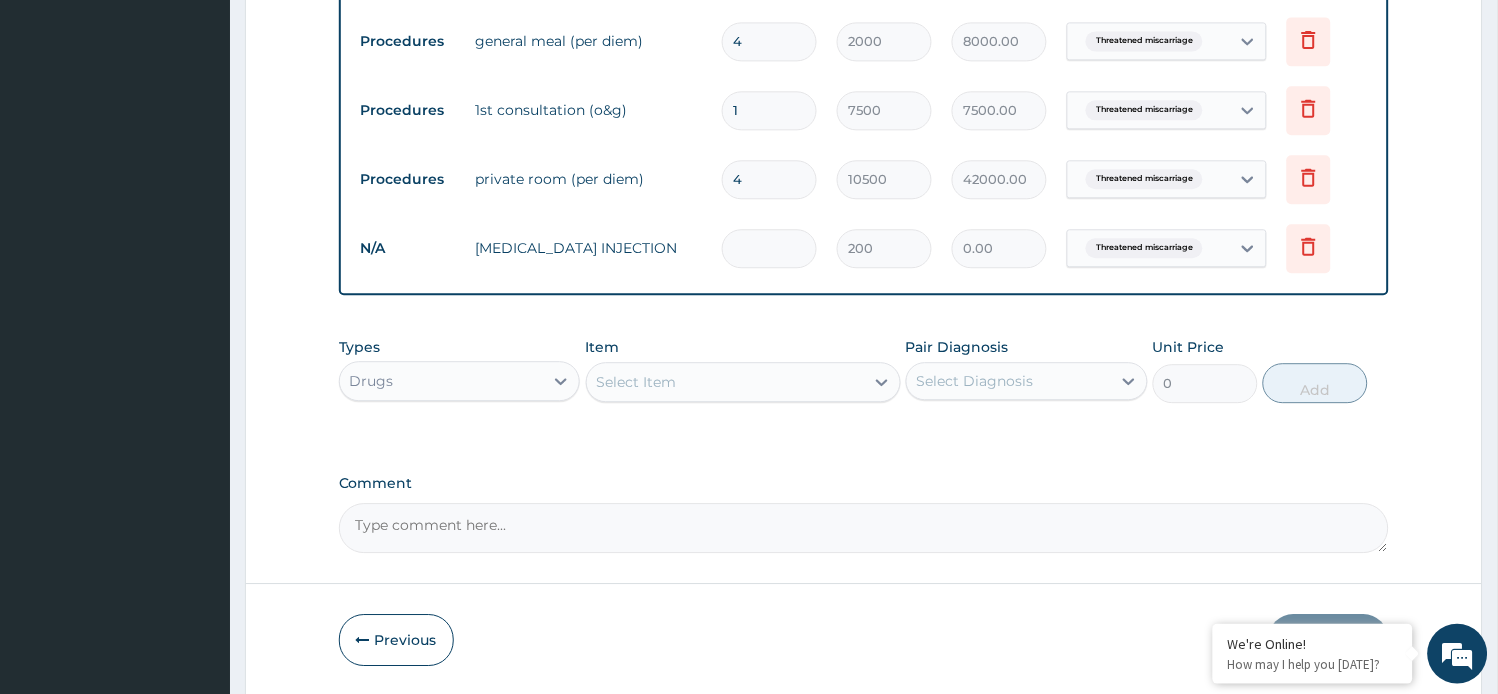 type on "1400.00" 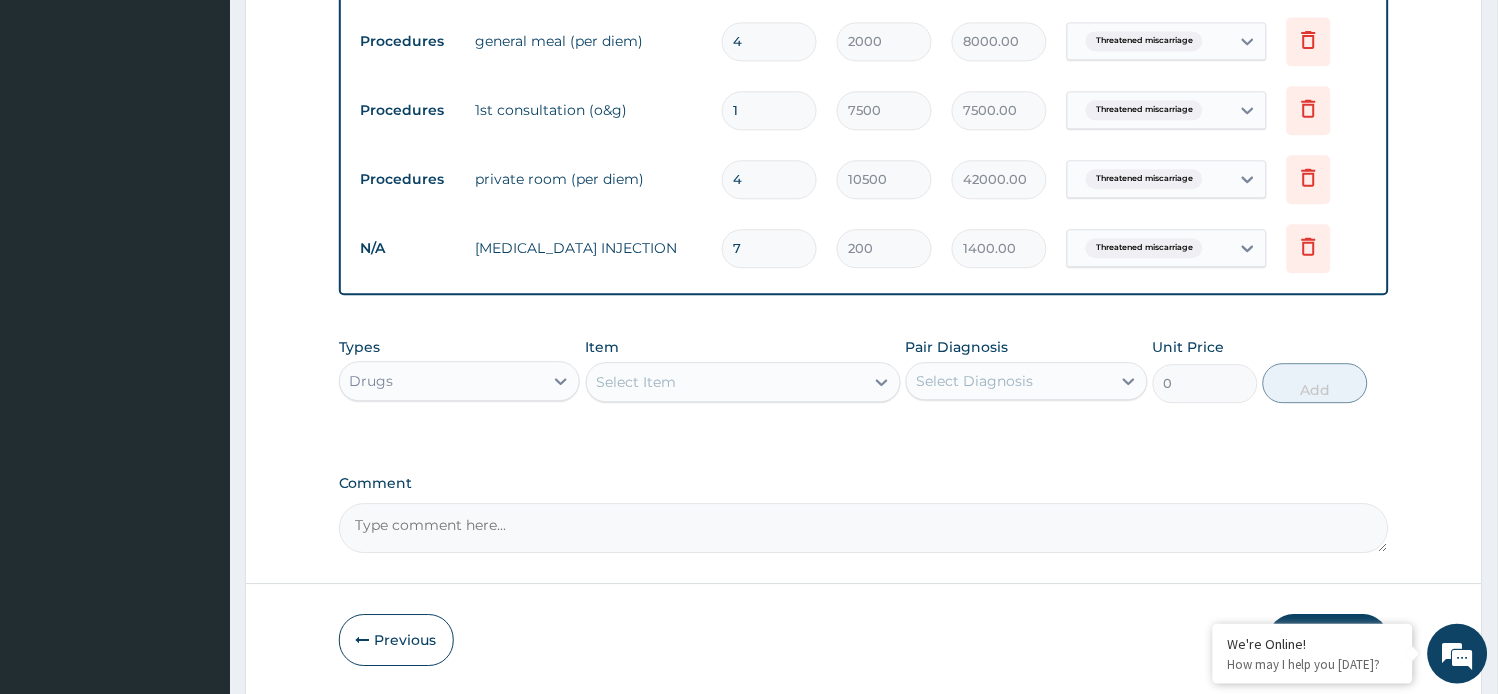 scroll, scrollTop: 1067, scrollLeft: 0, axis: vertical 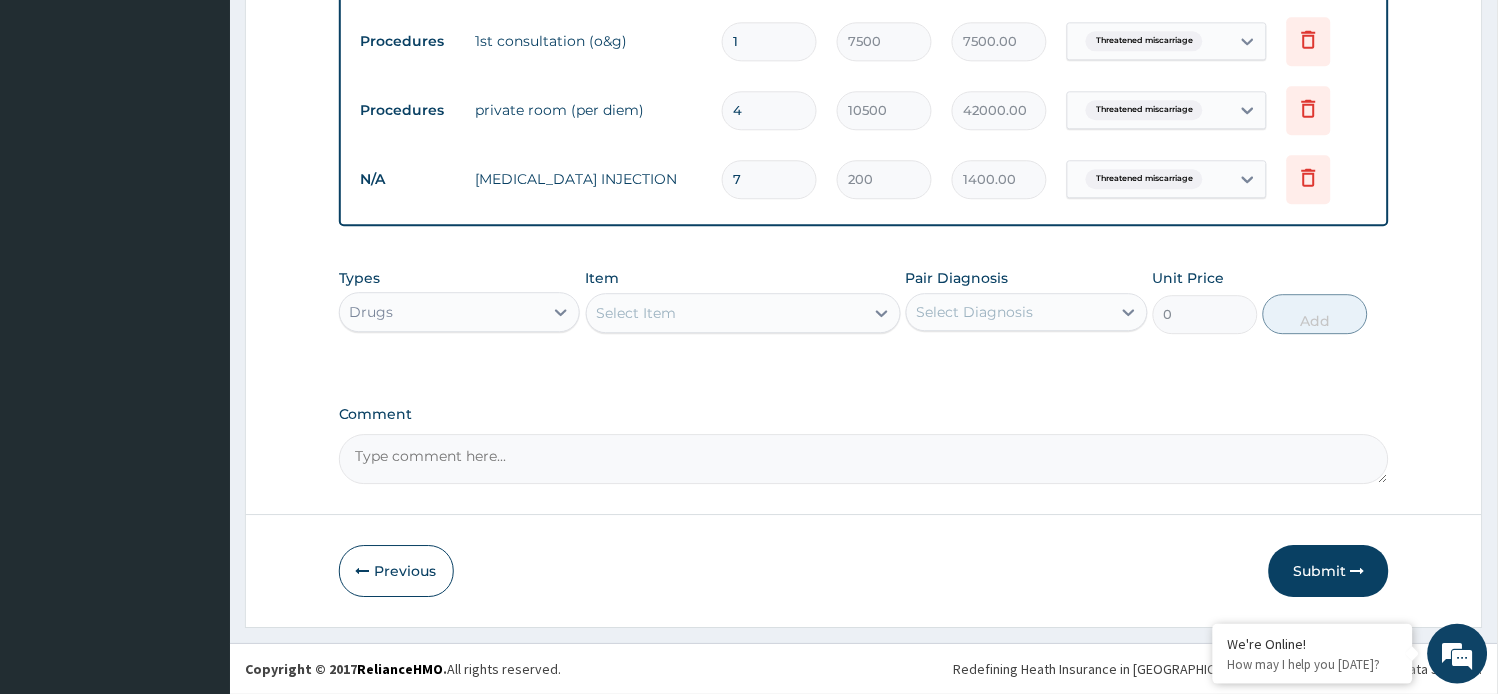 type on "7" 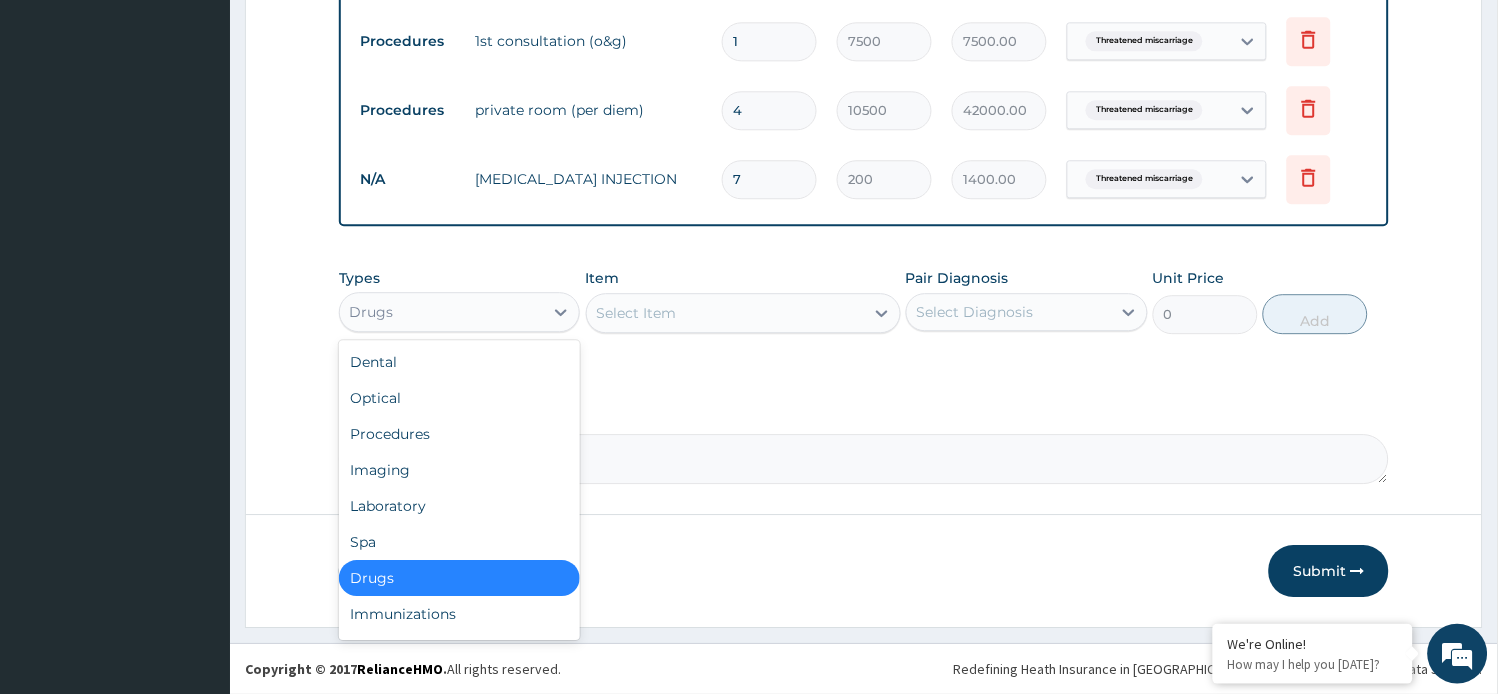 click on "Drugs" at bounding box center [442, 312] 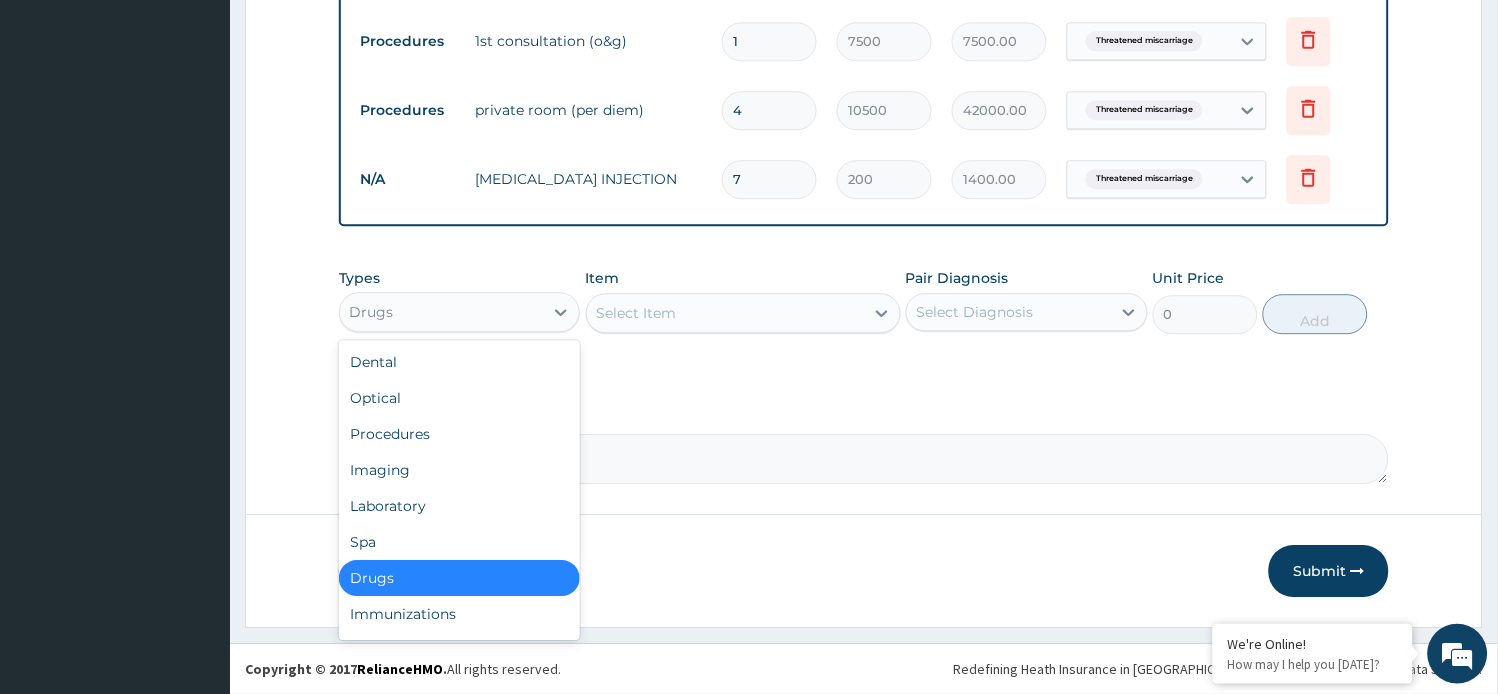 click on "Select Item" at bounding box center [725, 313] 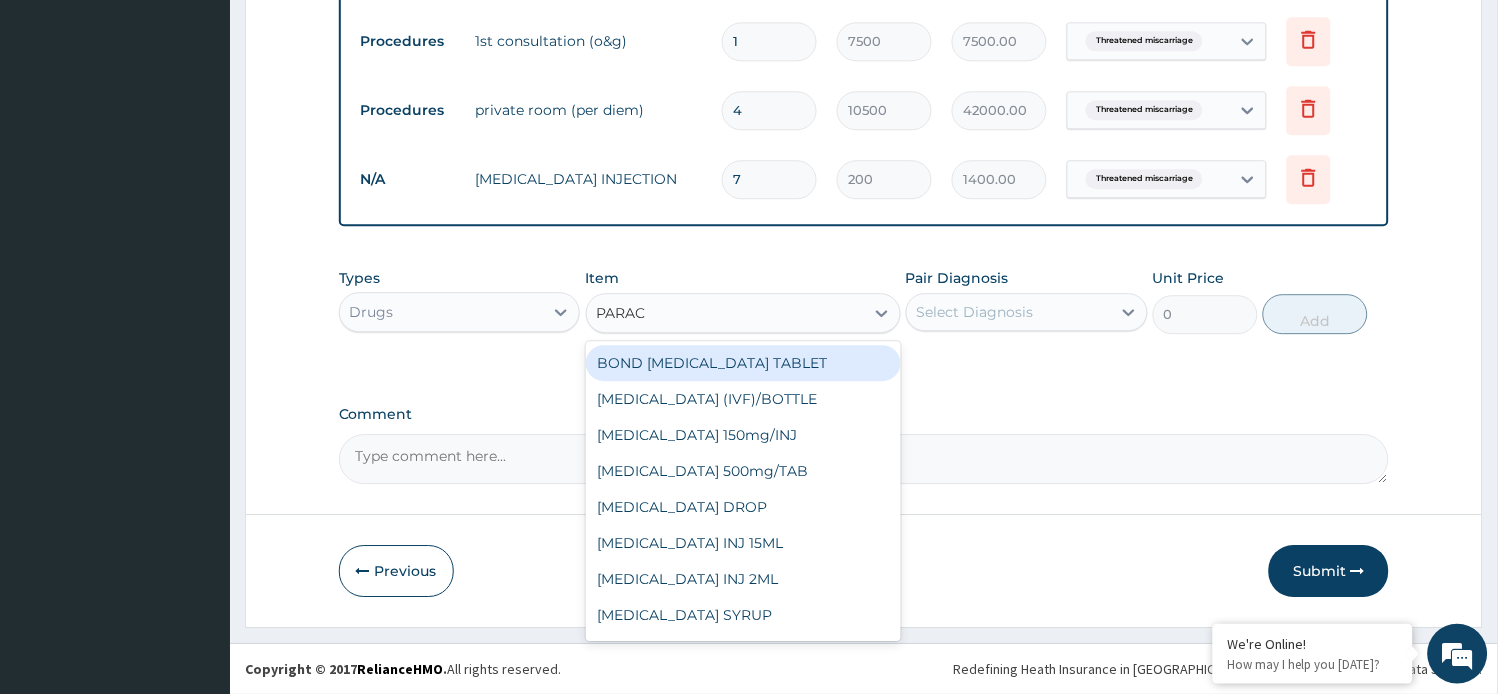 type on "PARACE" 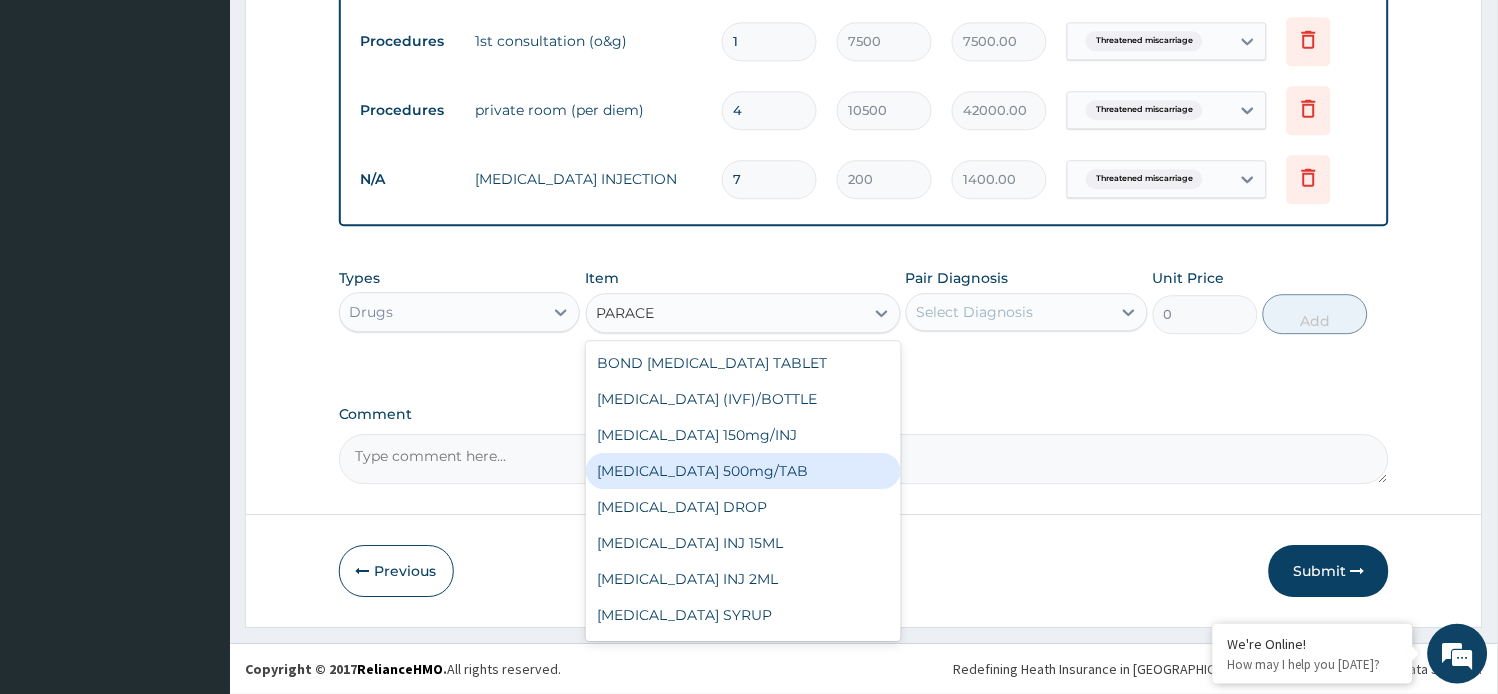 click on "PARACETAMOL 500mg/TAB" at bounding box center (743, 471) 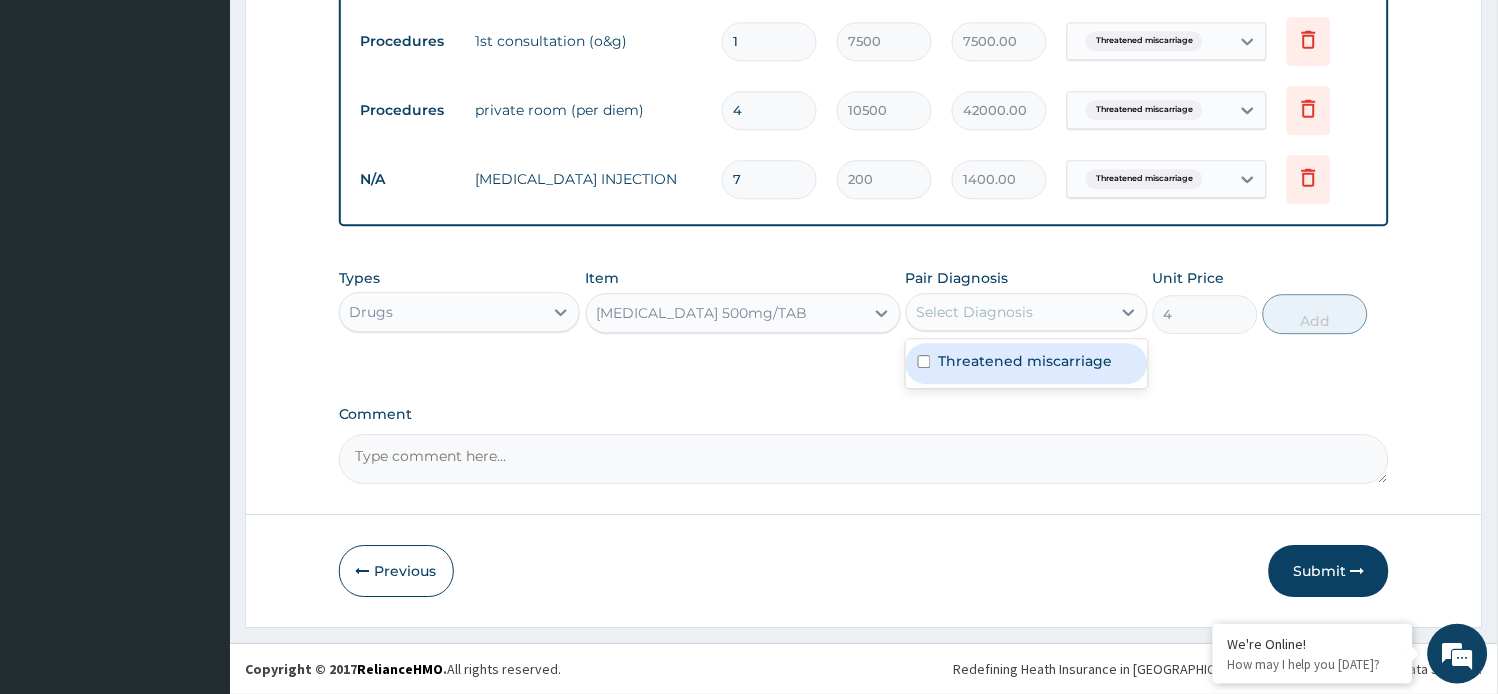 click on "Select Diagnosis" at bounding box center [975, 312] 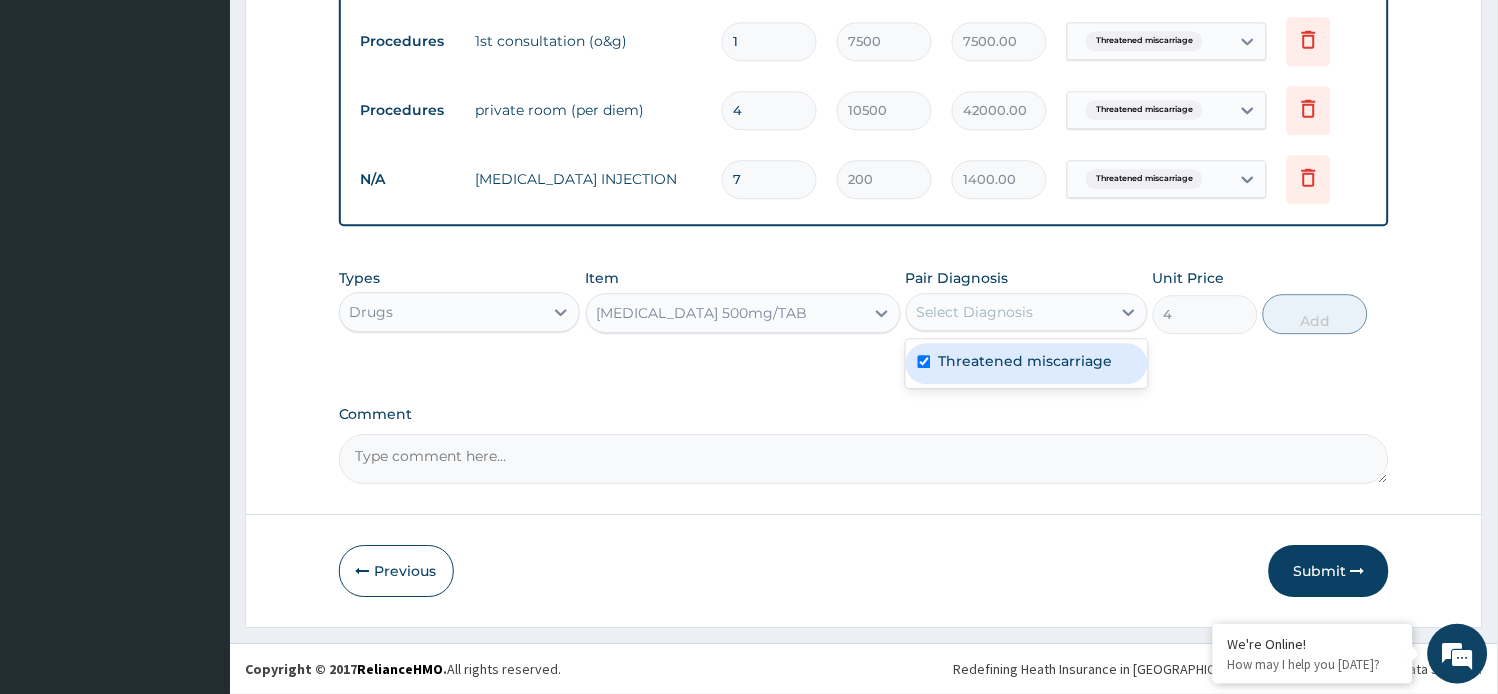 checkbox on "true" 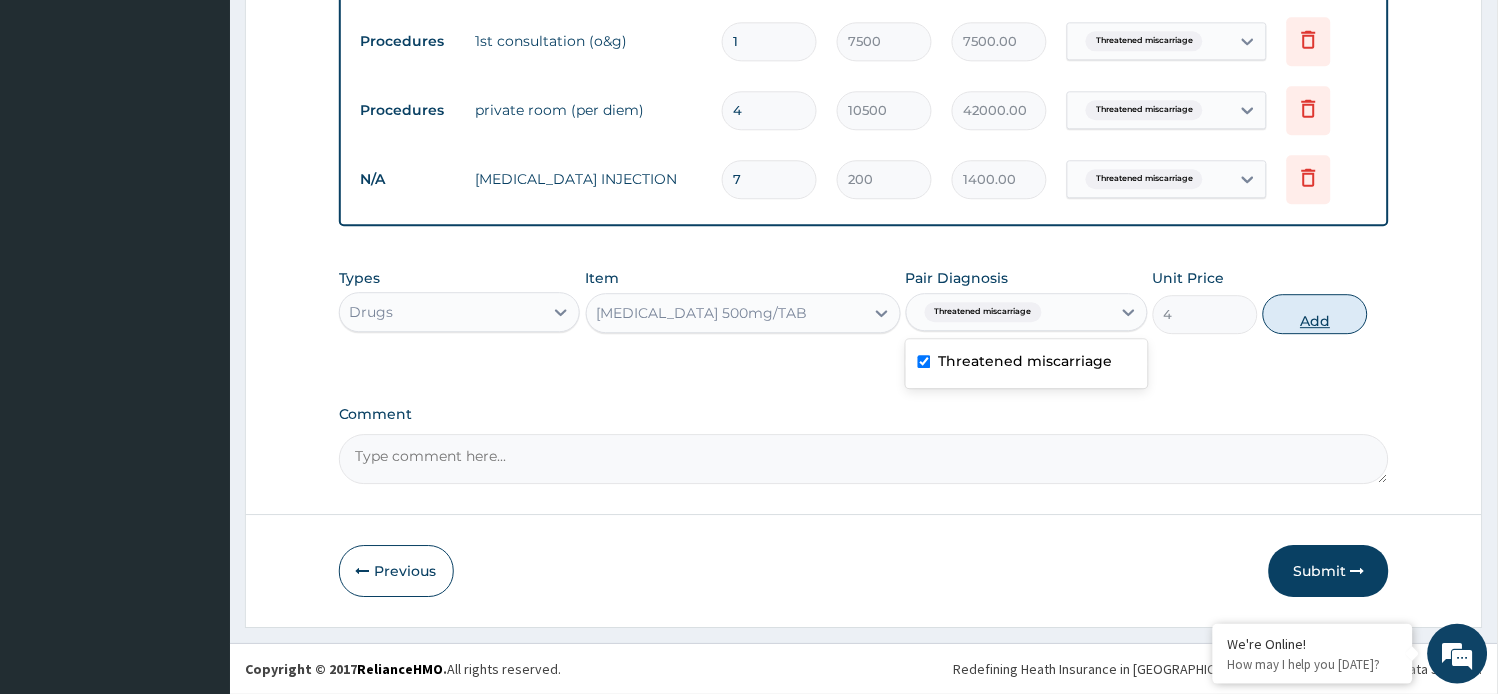 click on "Add" at bounding box center (1315, 314) 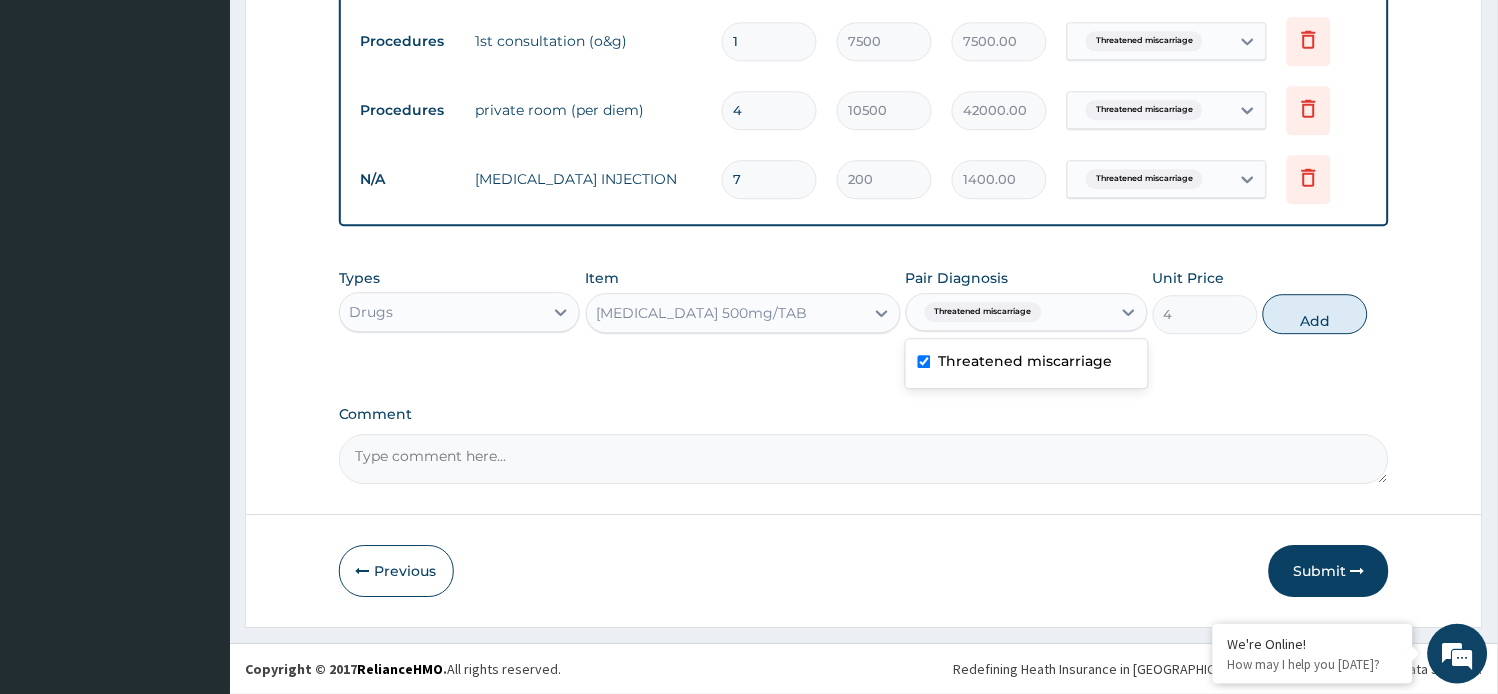 type on "0" 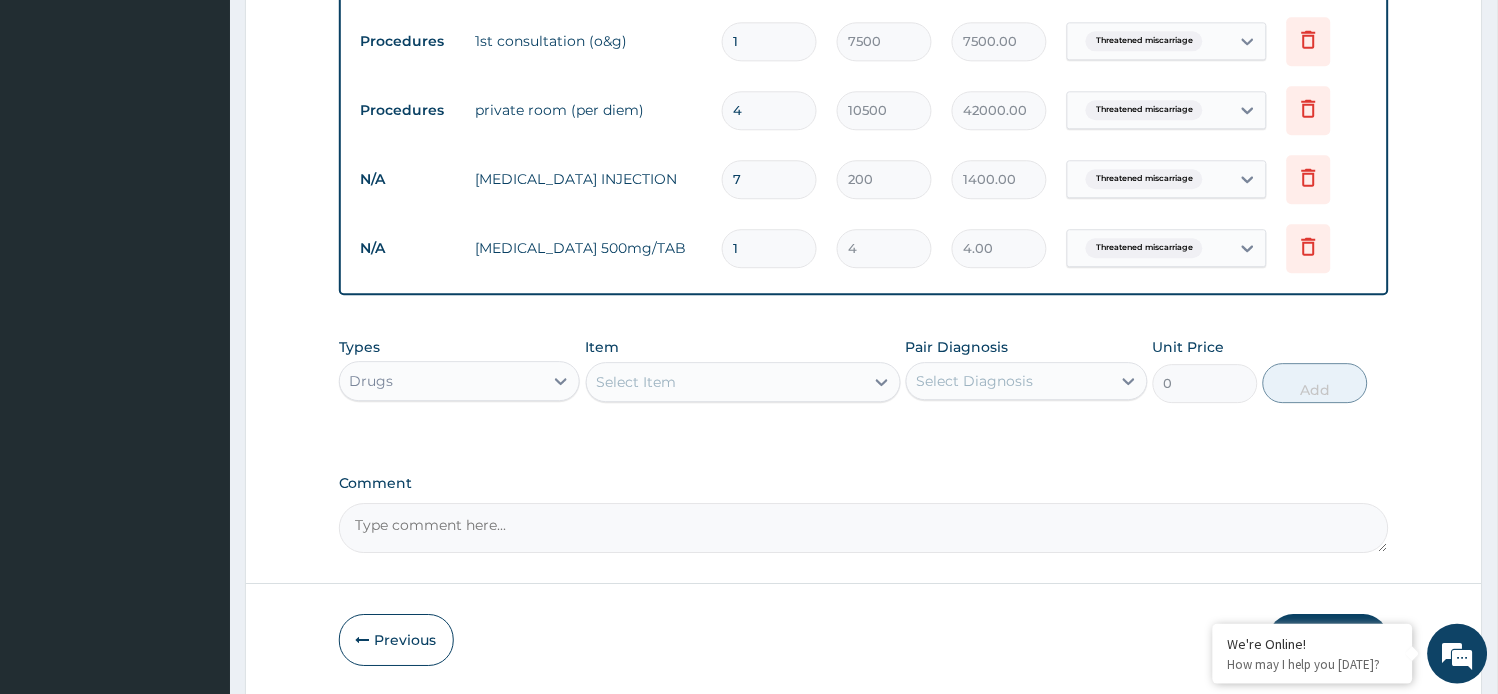 type on "18" 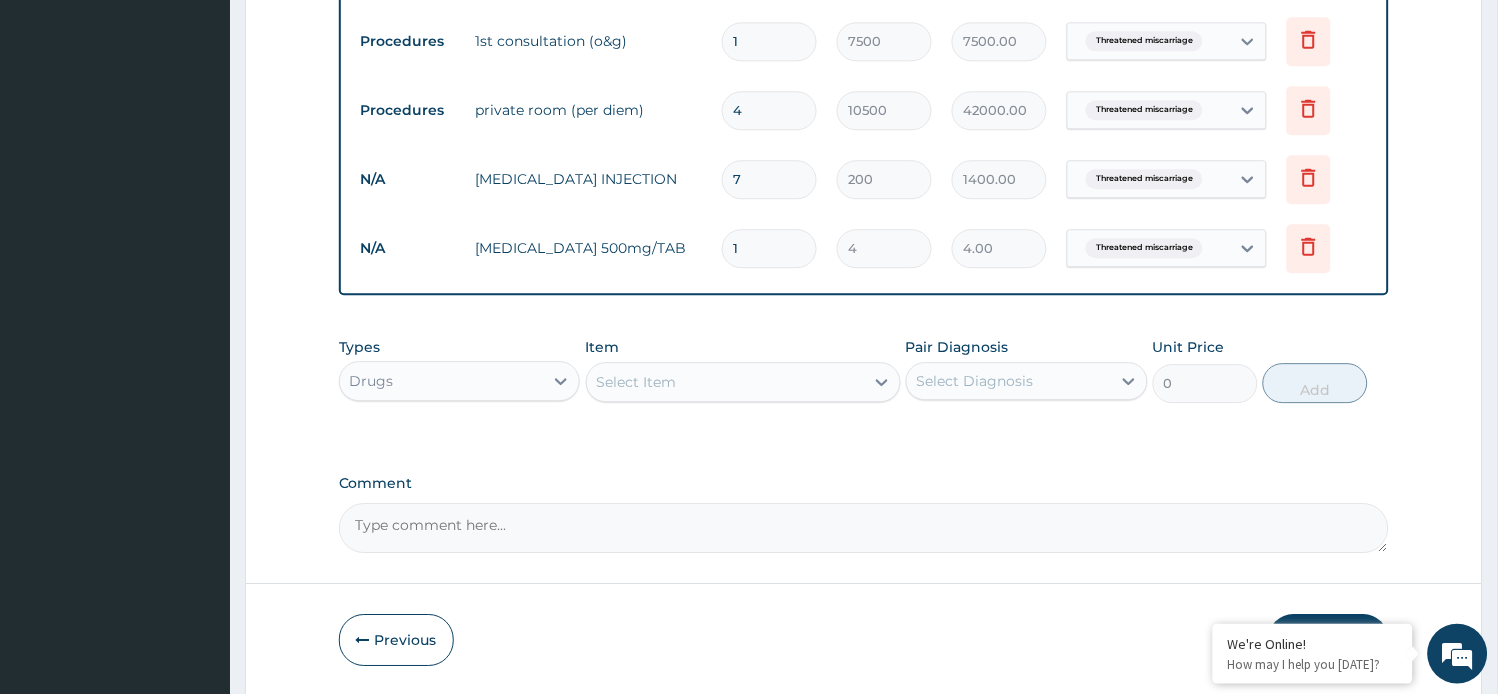 type on "72.00" 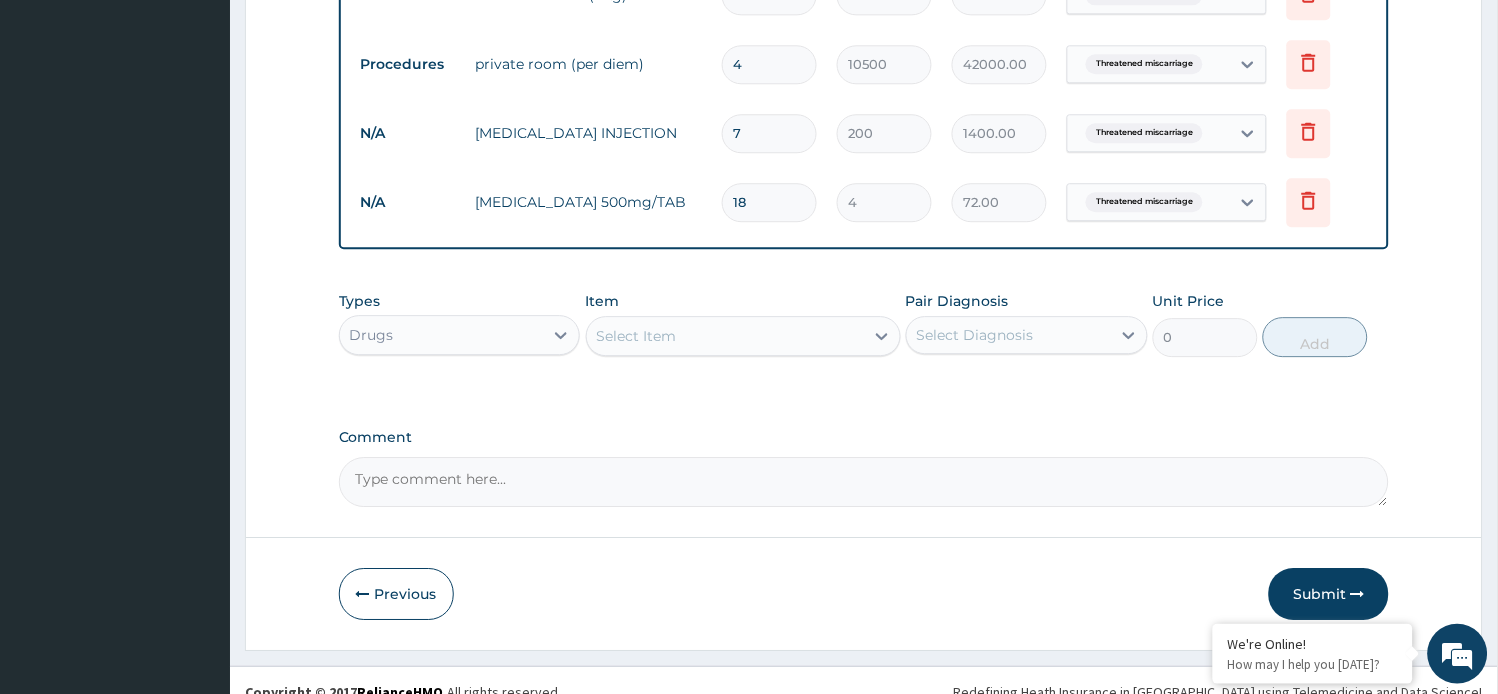 scroll, scrollTop: 1137, scrollLeft: 0, axis: vertical 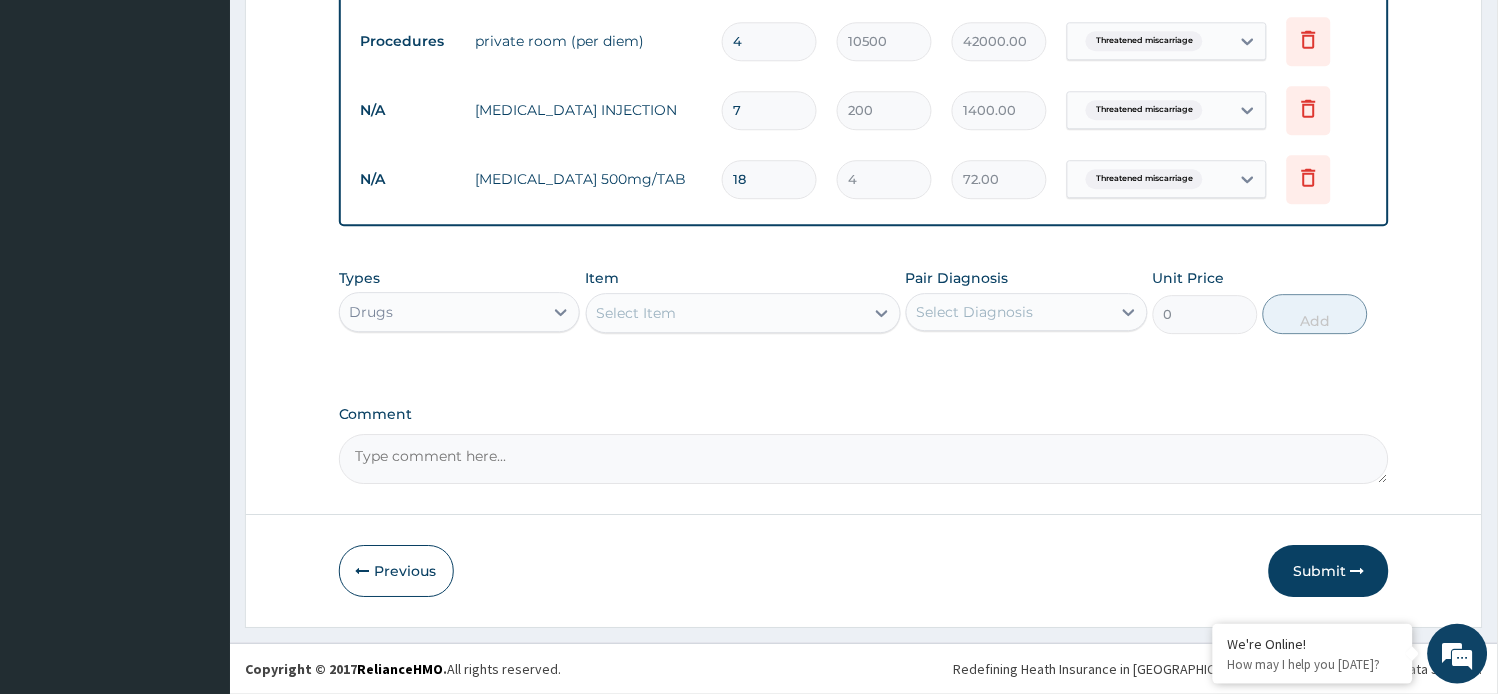 type on "18" 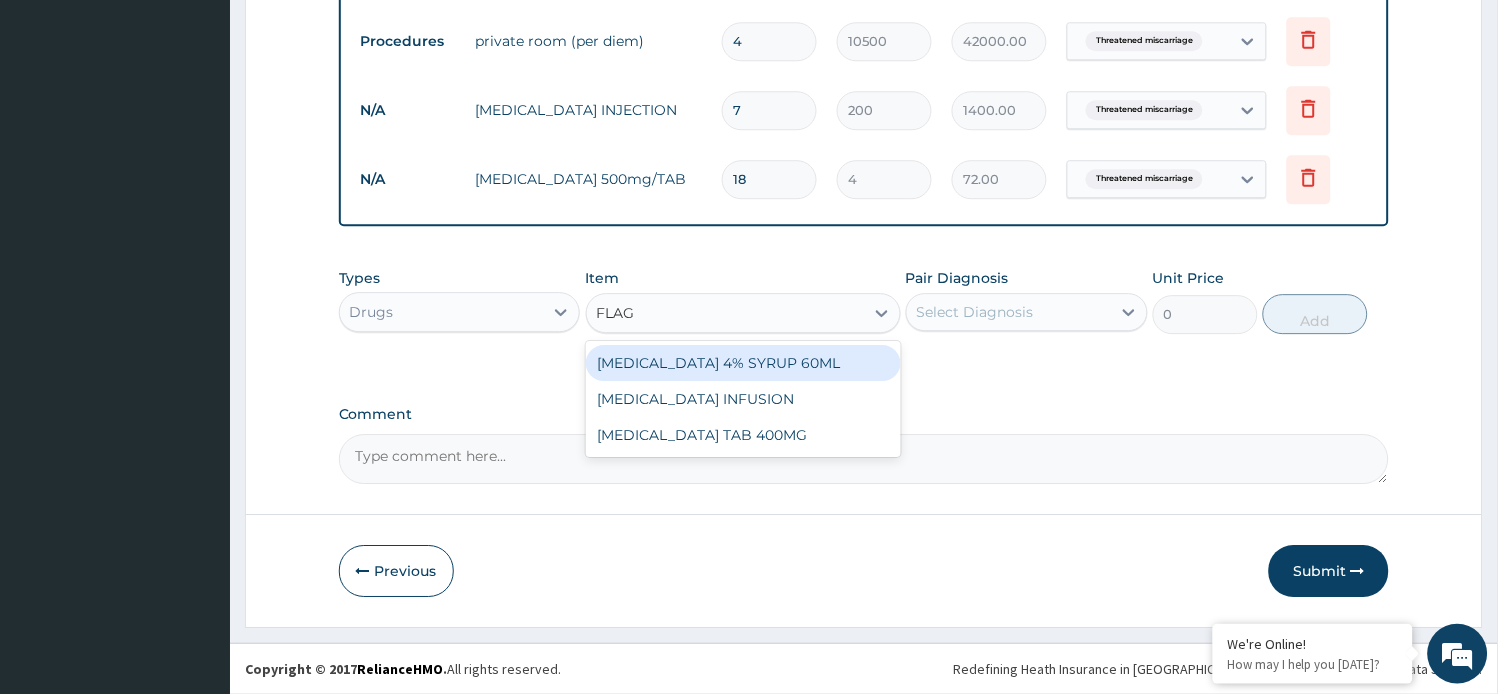 type on "FLAGY" 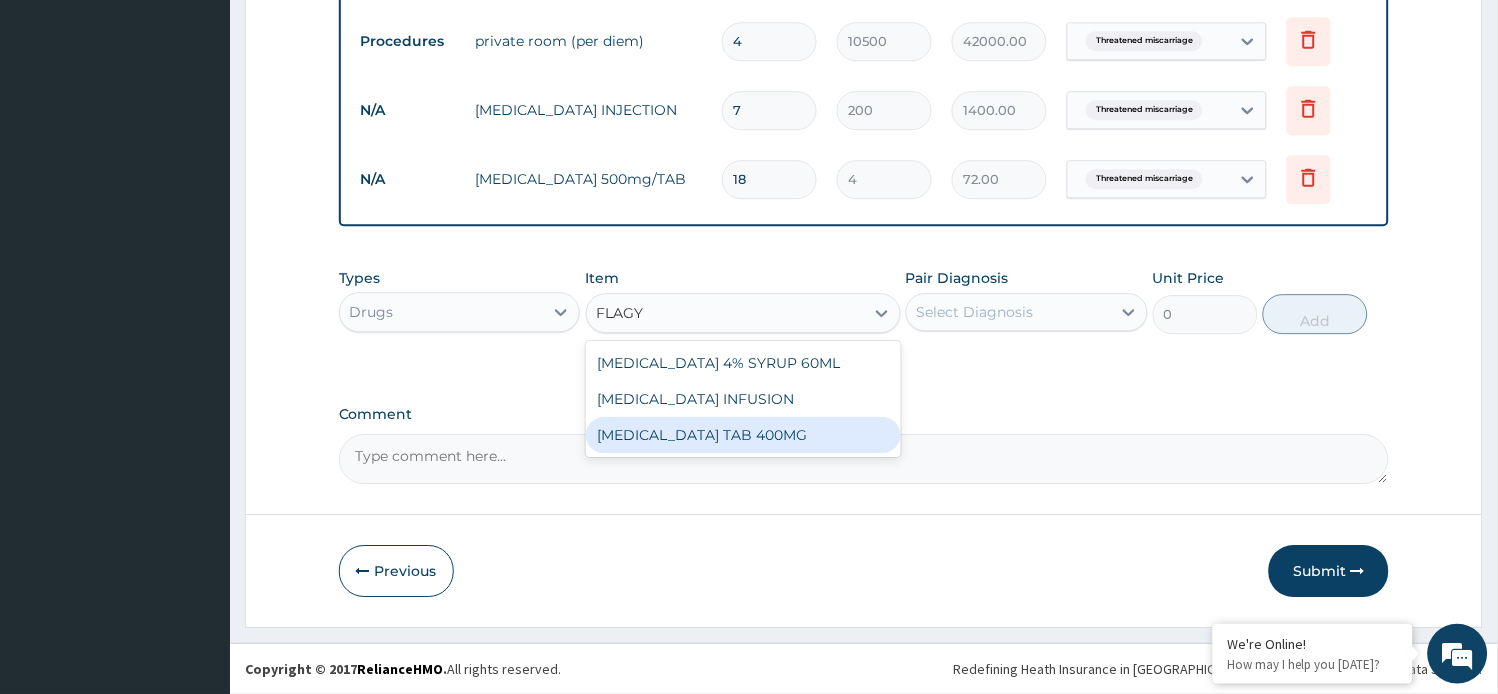 click on "FLAGYL TAB 400MG" at bounding box center [743, 435] 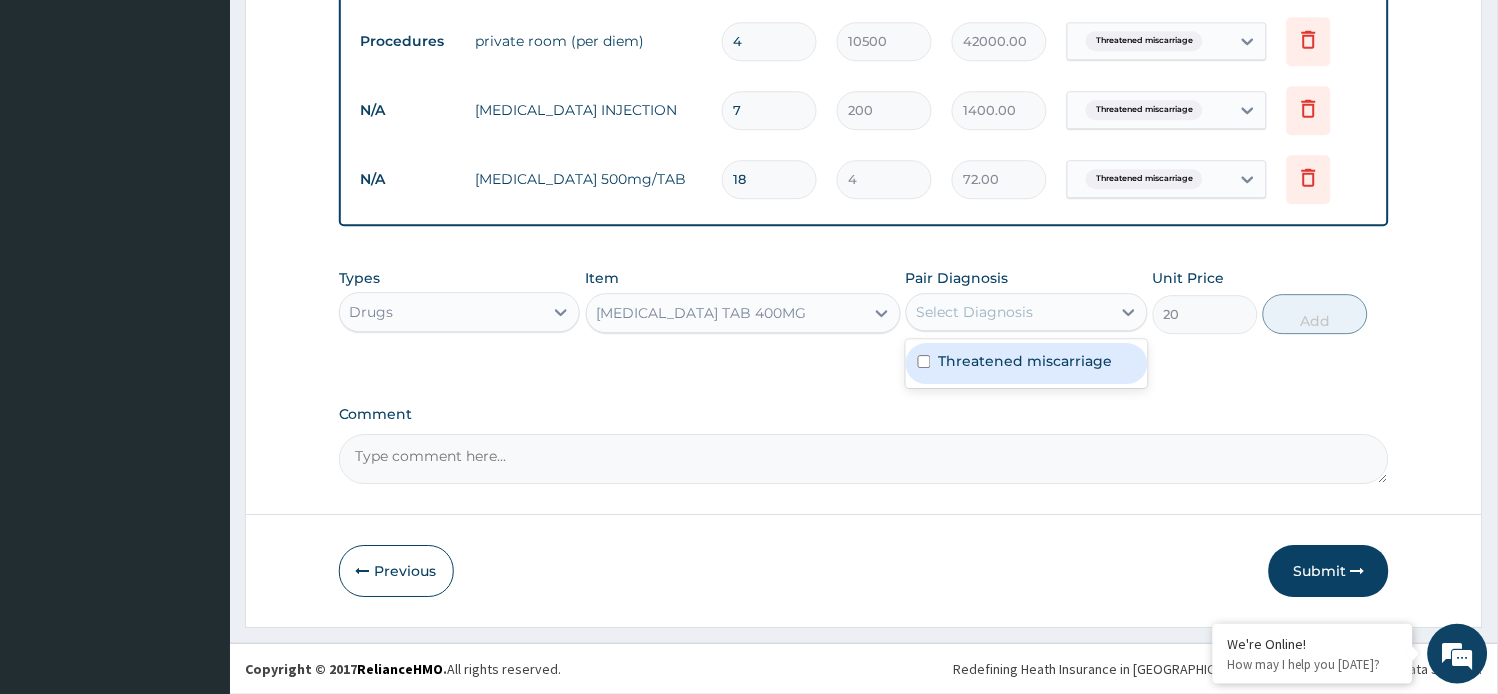 click on "Select Diagnosis" at bounding box center (975, 312) 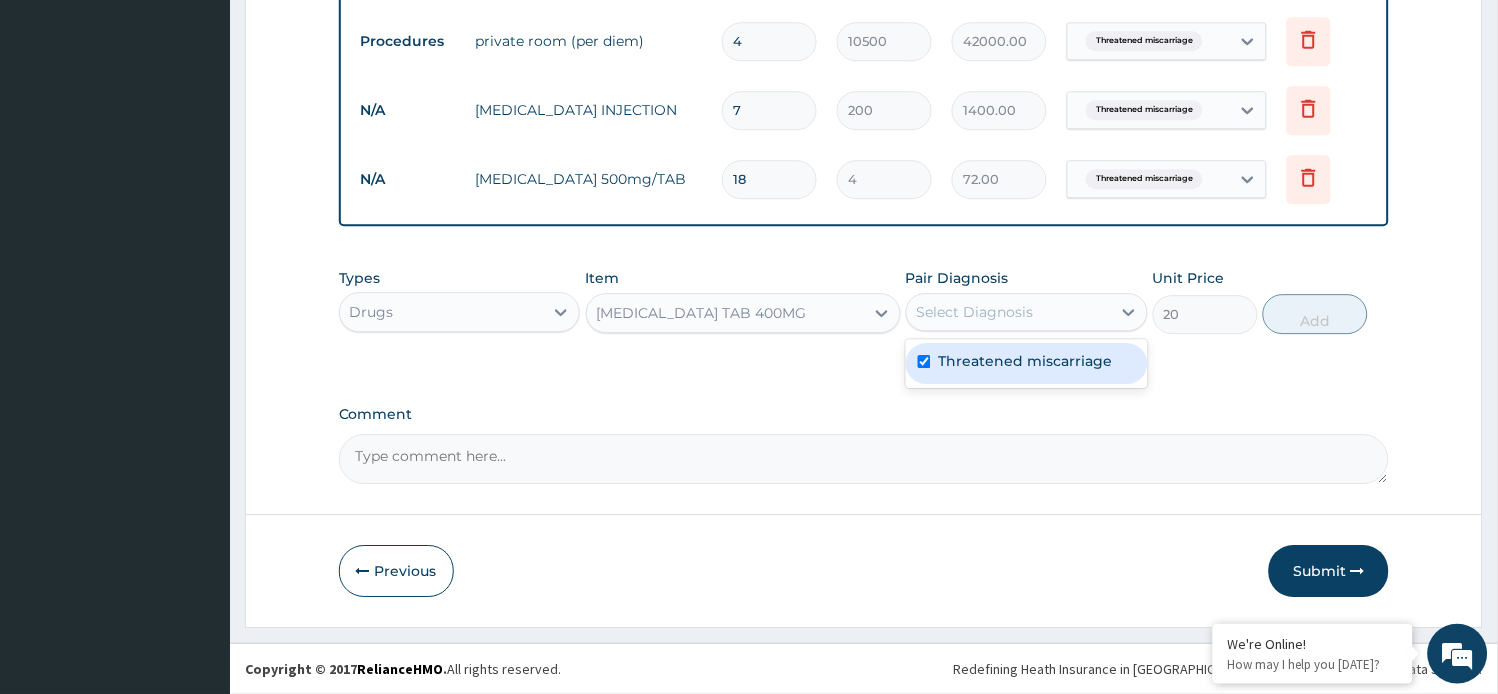 checkbox on "true" 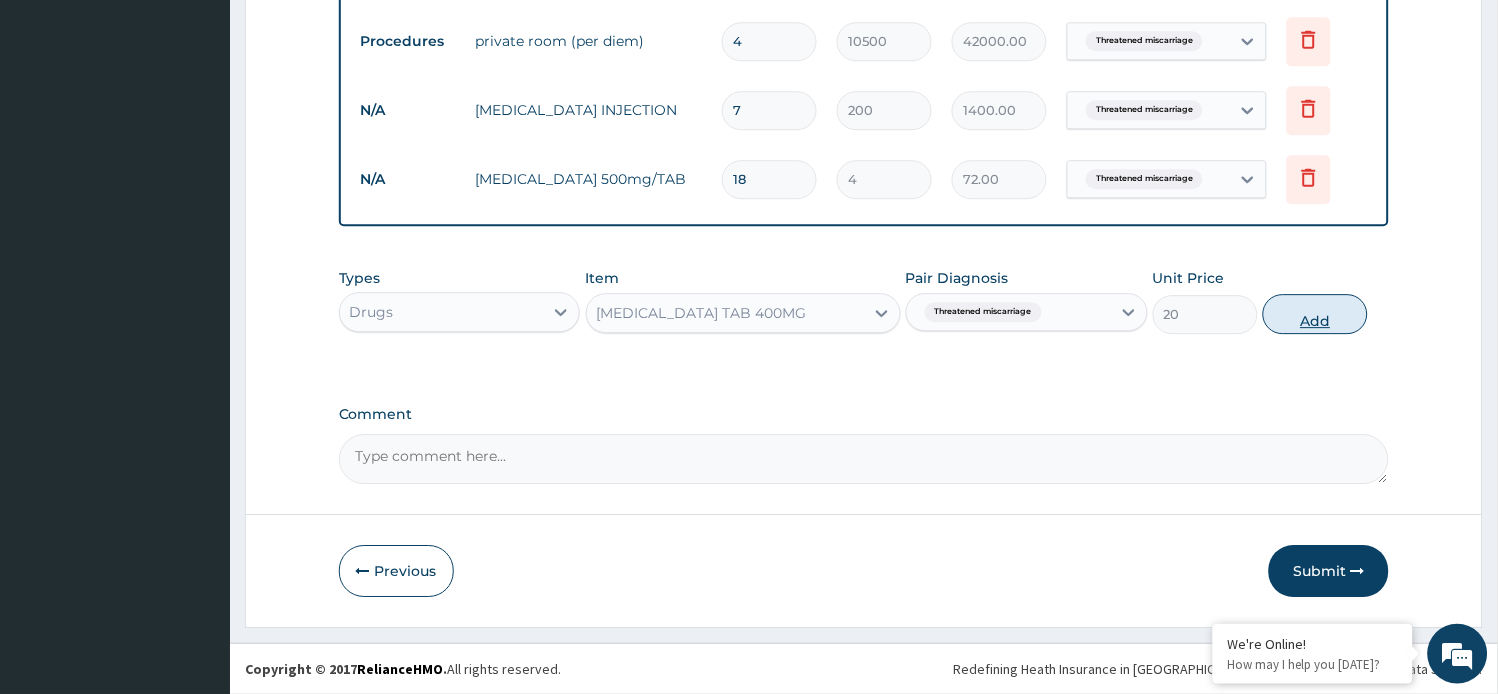 click on "Add" at bounding box center [1315, 314] 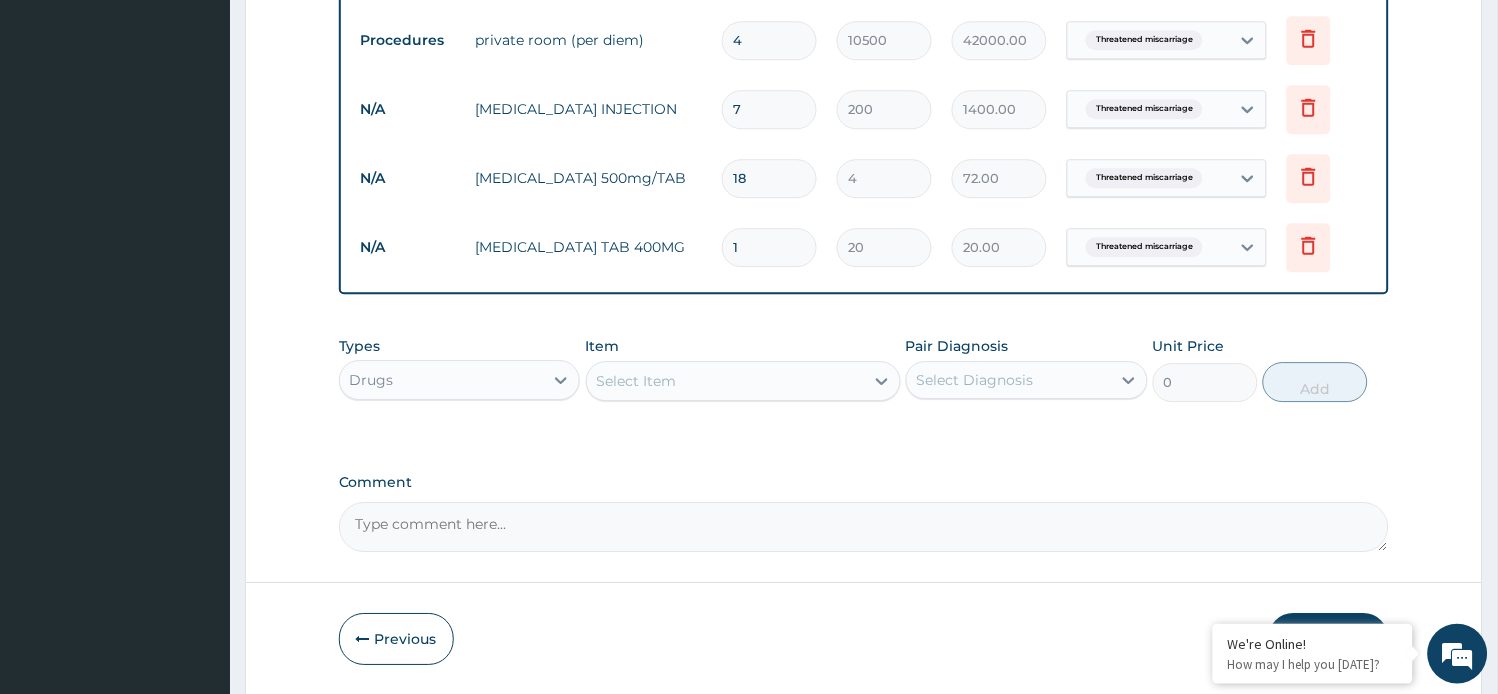 type 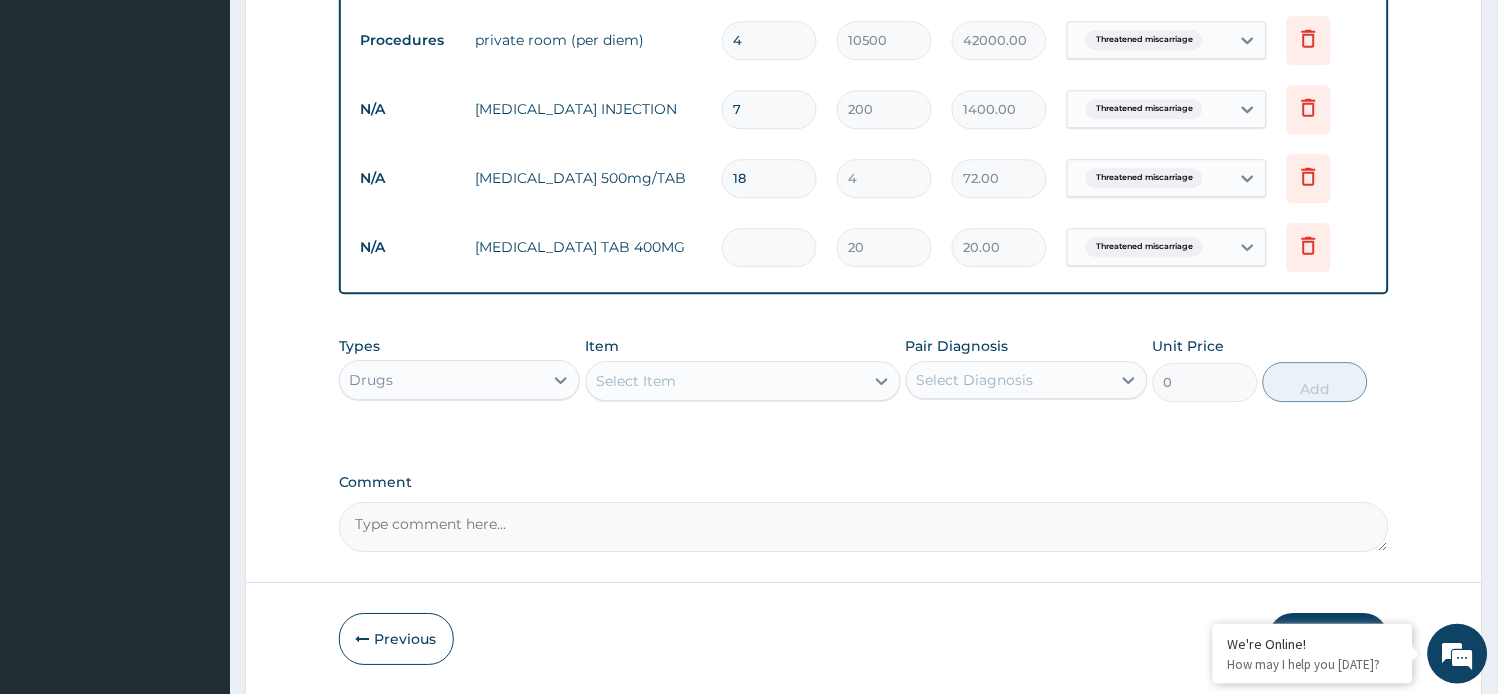 type on "0.00" 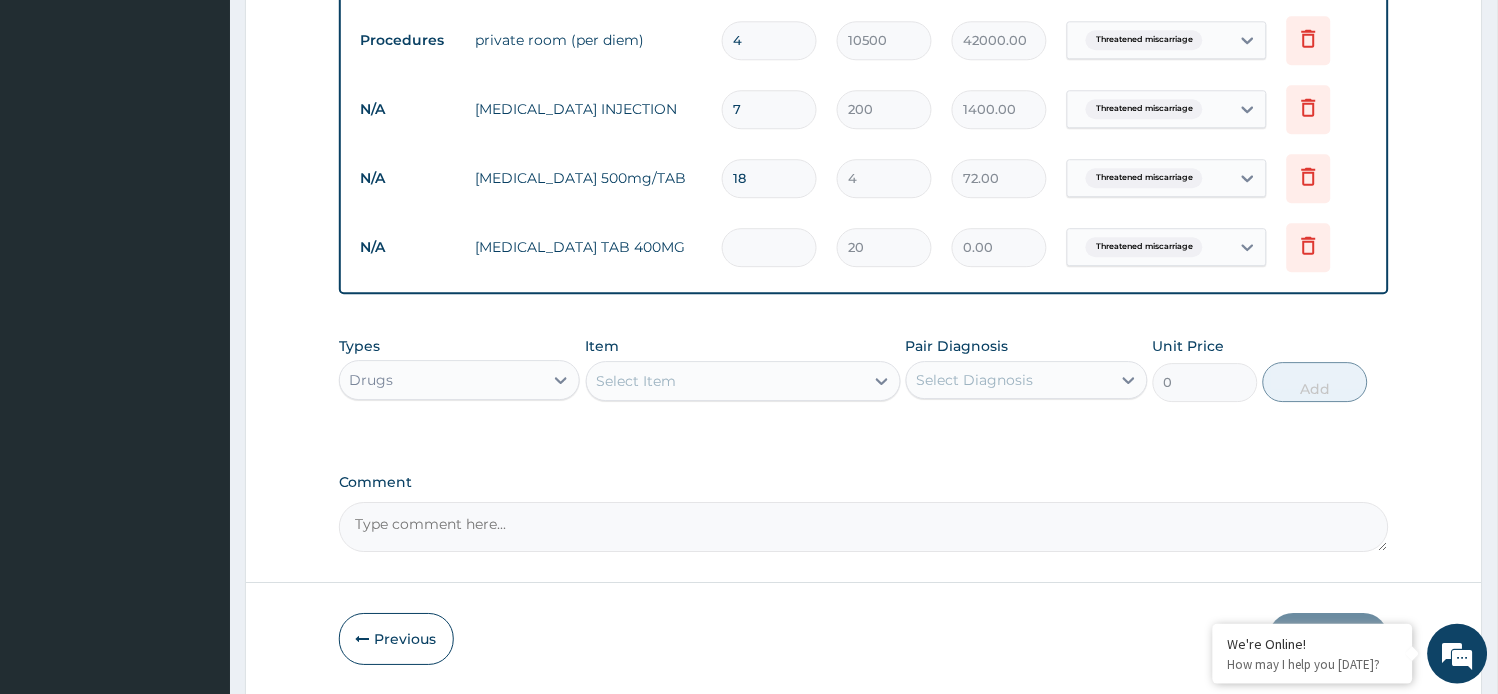 type on "1" 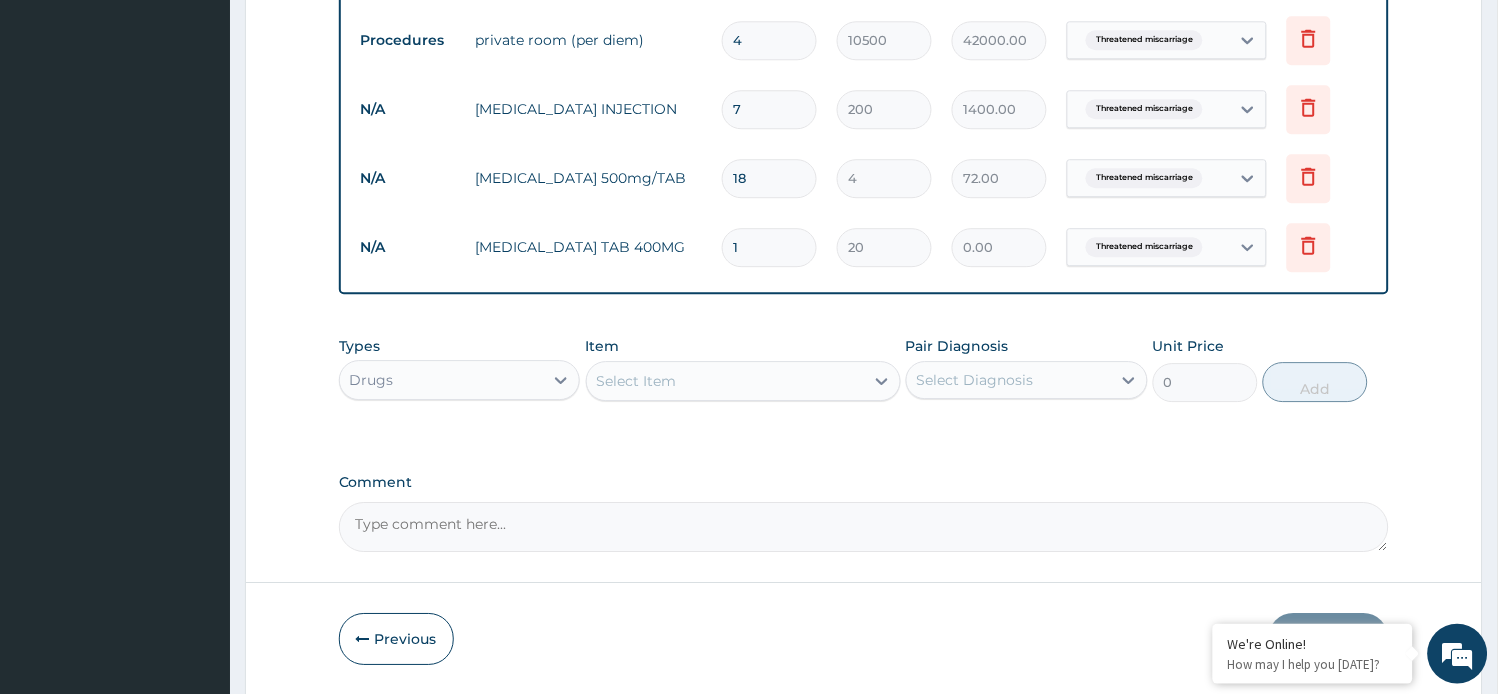 type on "20.00" 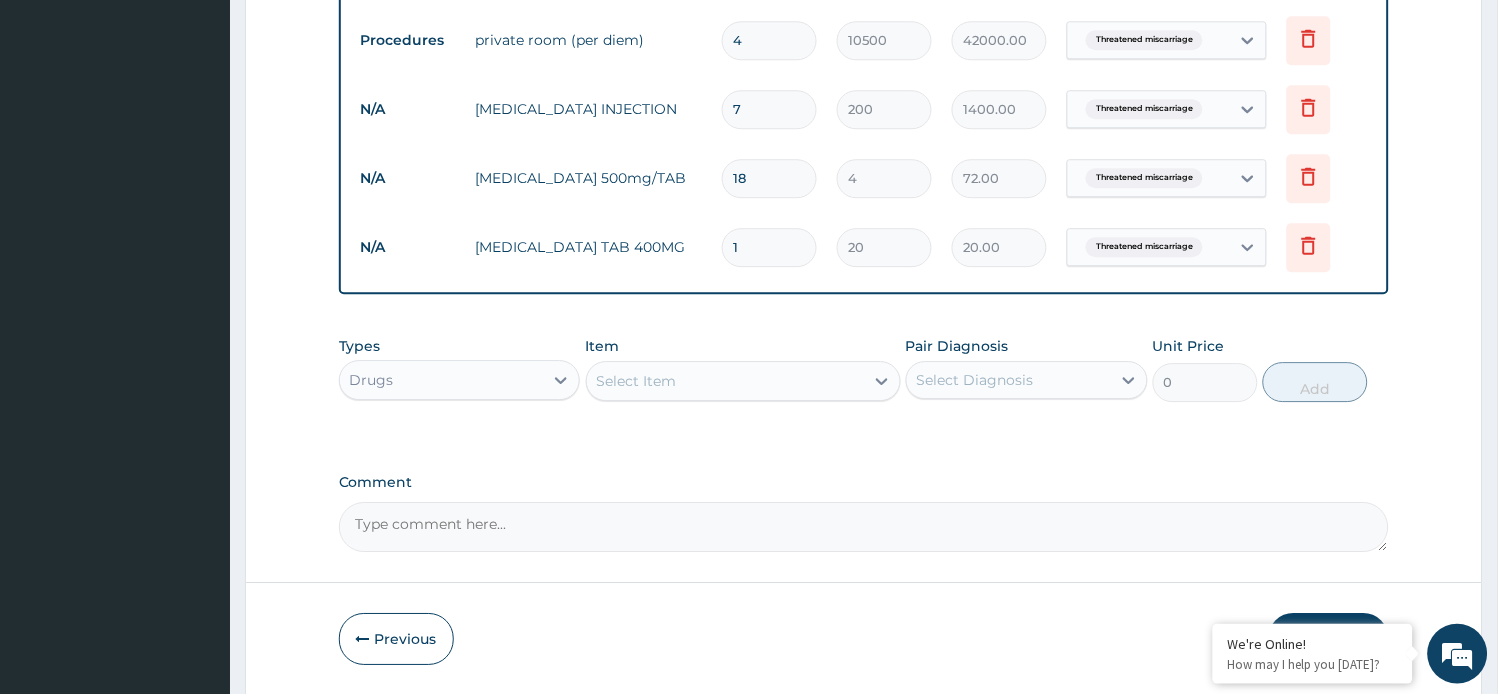 type on "15" 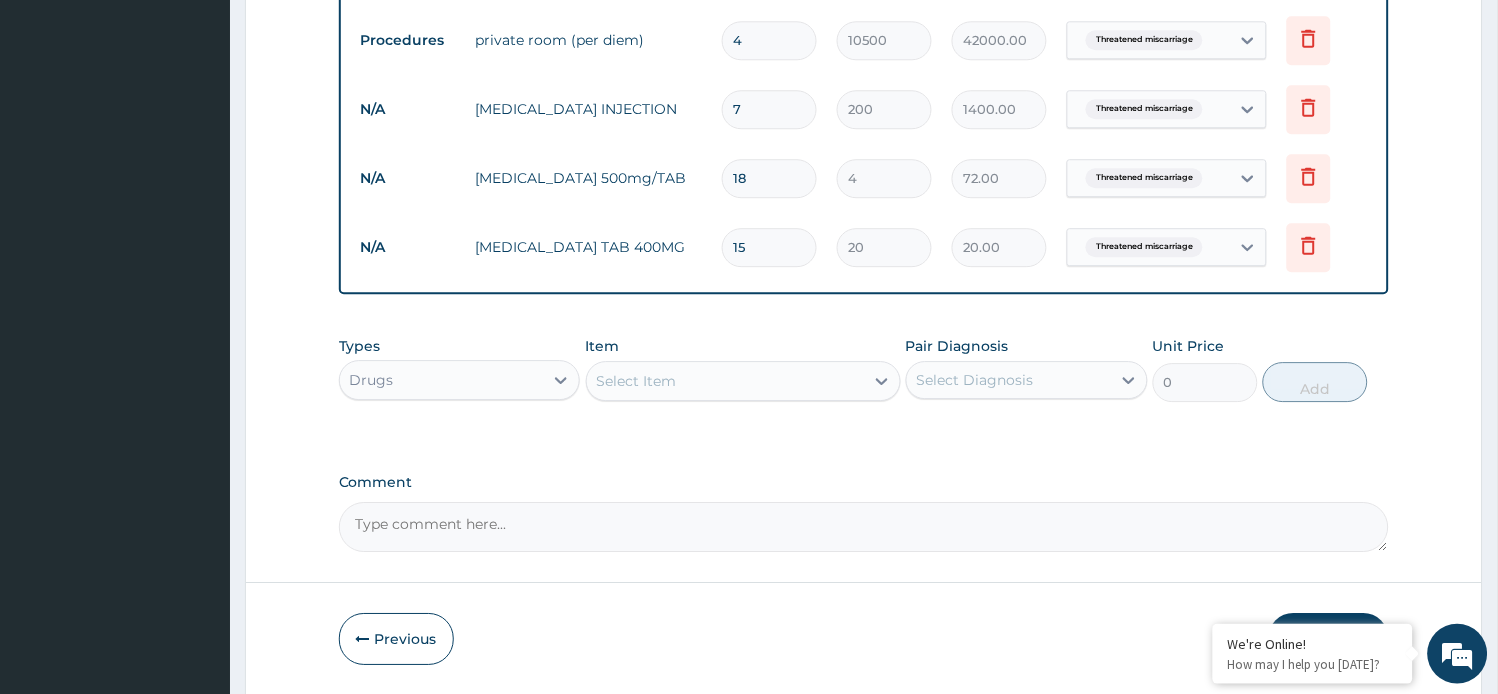 type on "300.00" 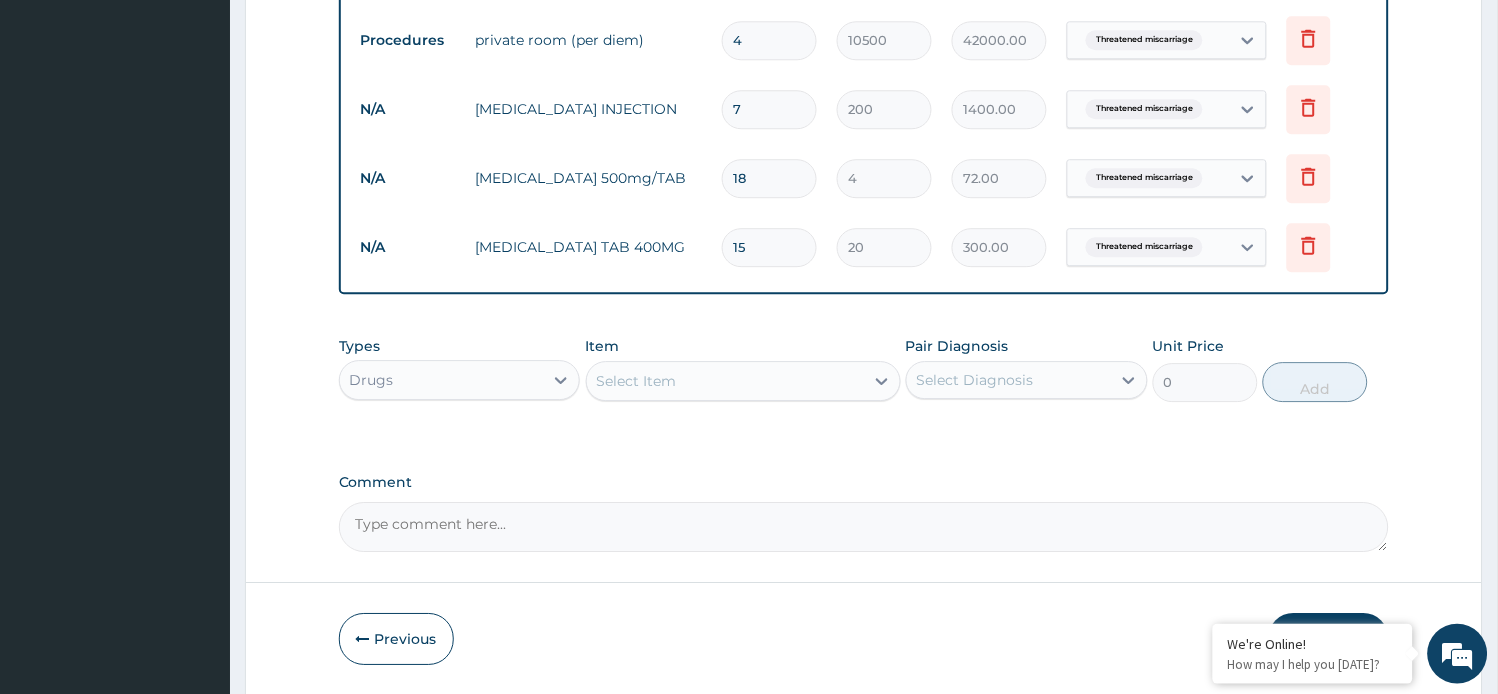 type on "15" 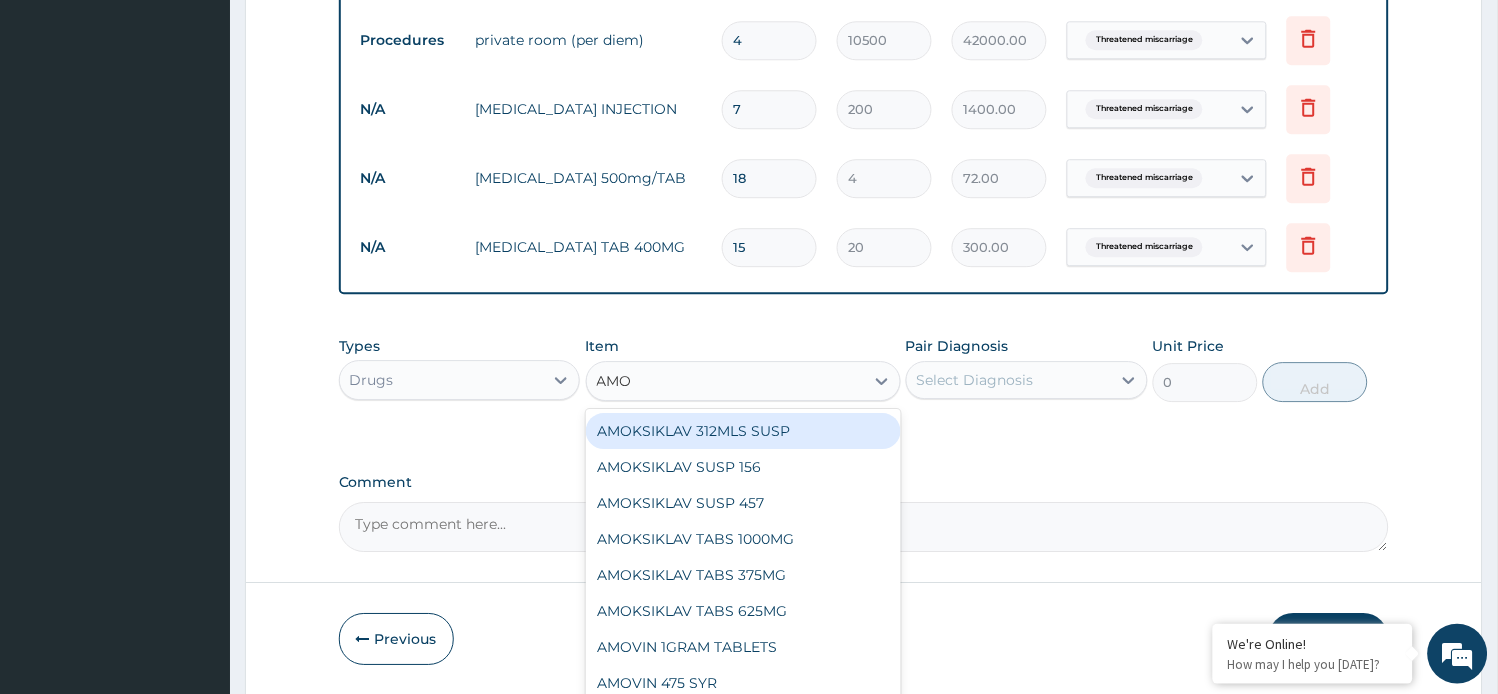 type on "AMOX" 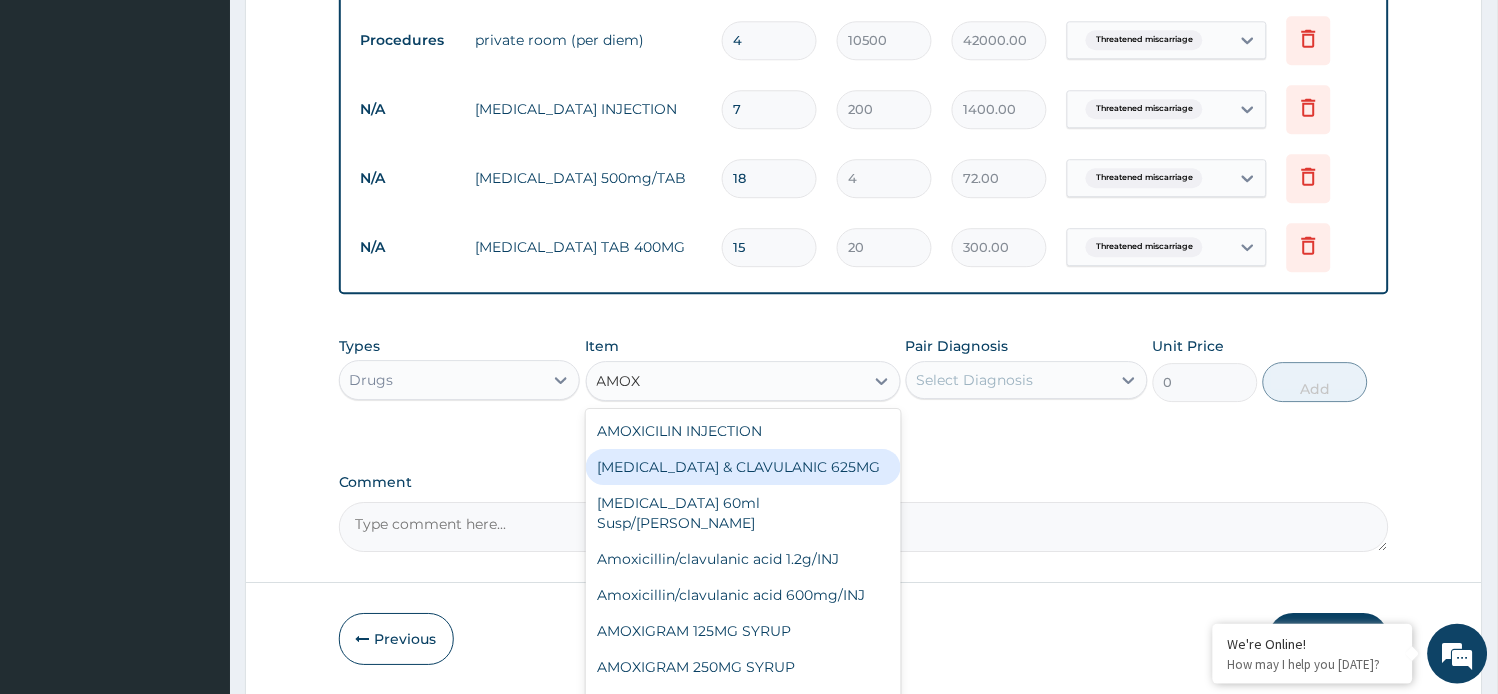 click on "AMOXICILLIN & CLAVULANIC 625MG" at bounding box center [743, 467] 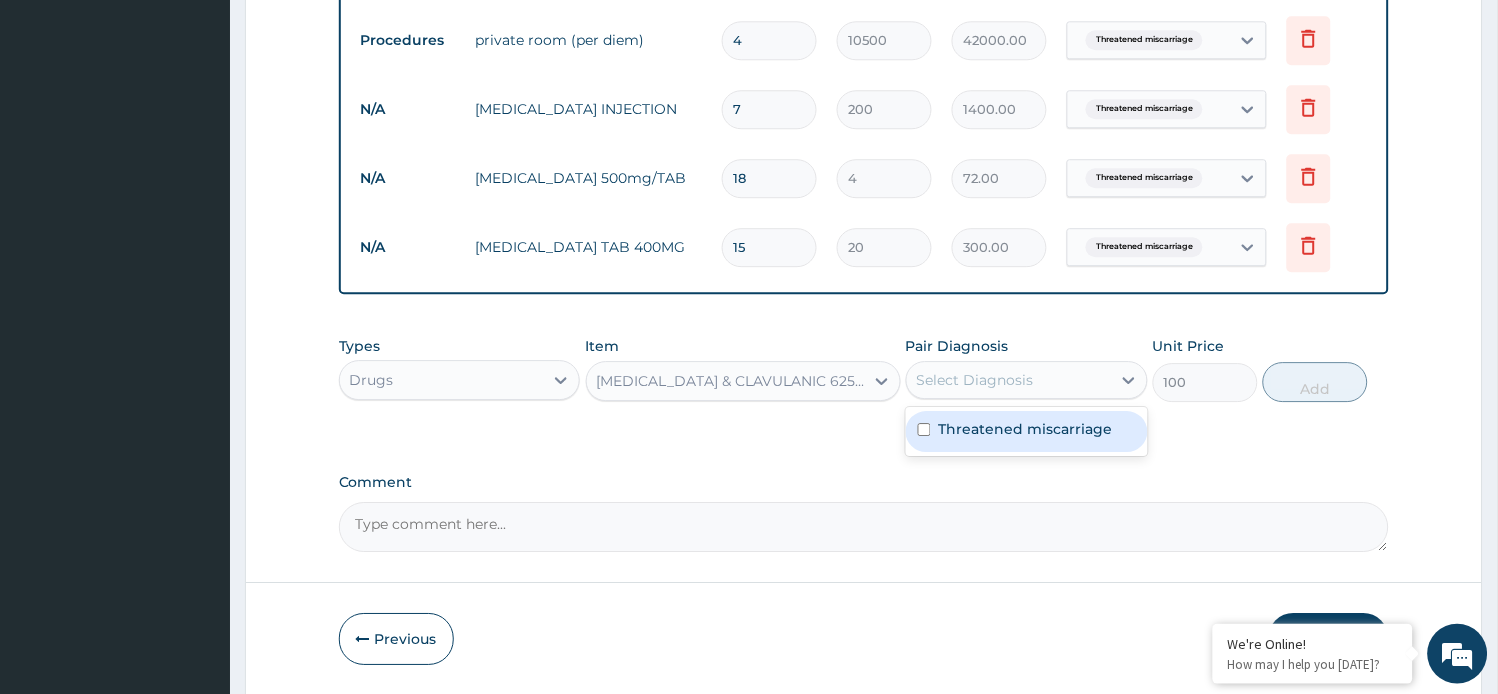 click on "Select Diagnosis" at bounding box center [1009, 380] 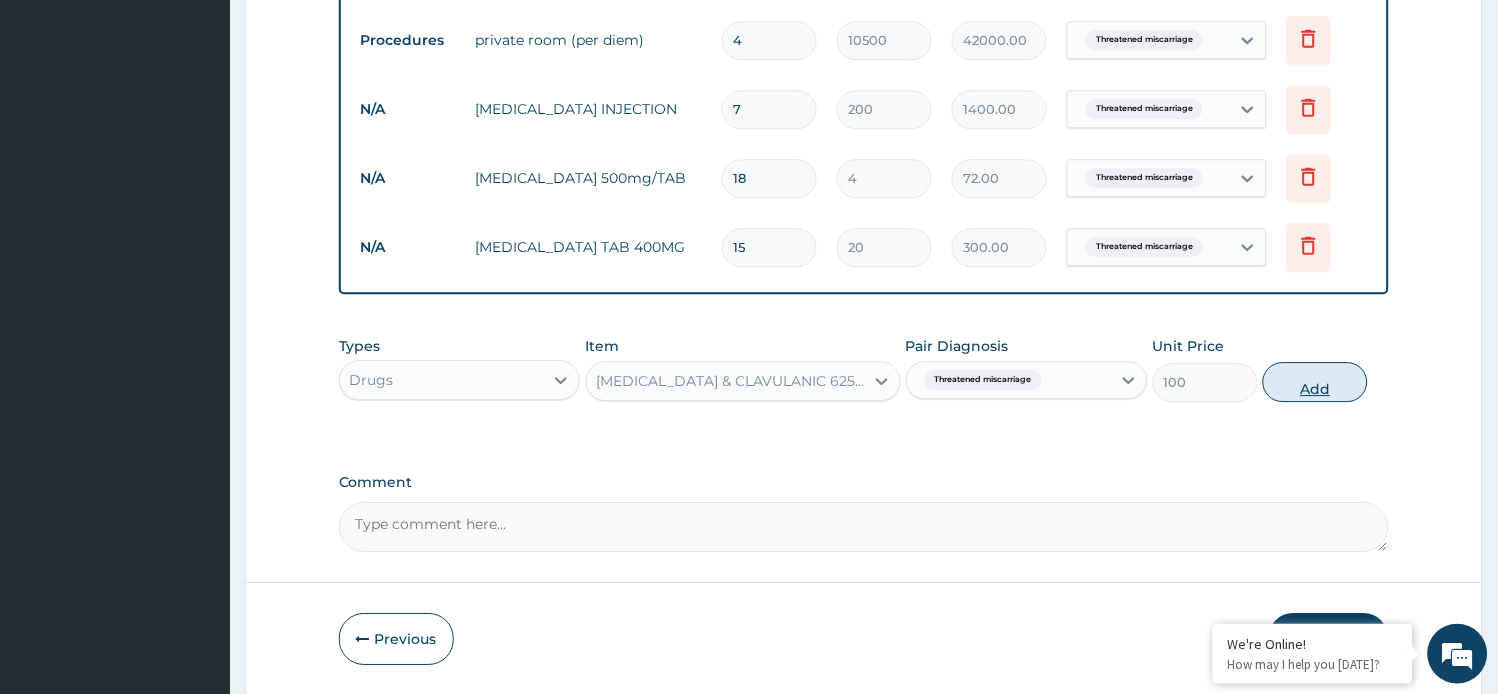click on "Add" at bounding box center [1315, 382] 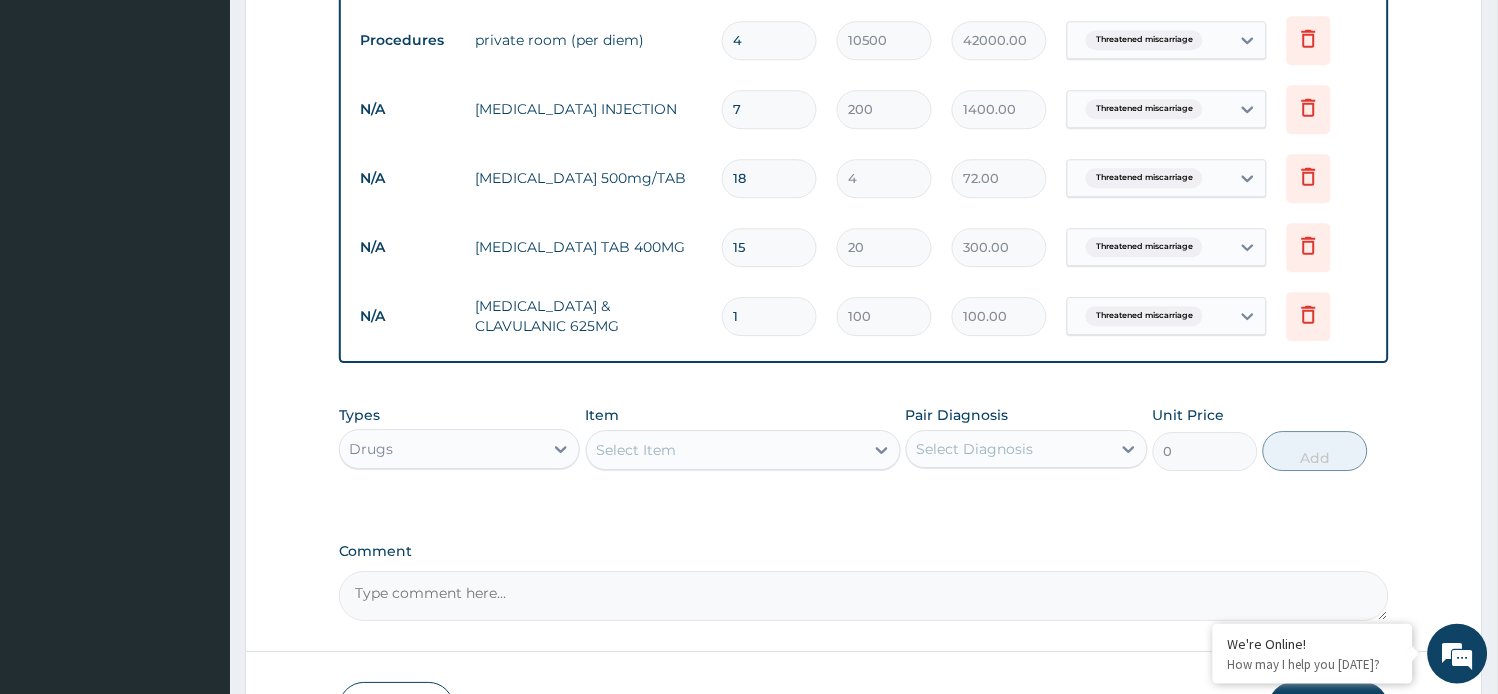 scroll, scrollTop: 1248, scrollLeft: 0, axis: vertical 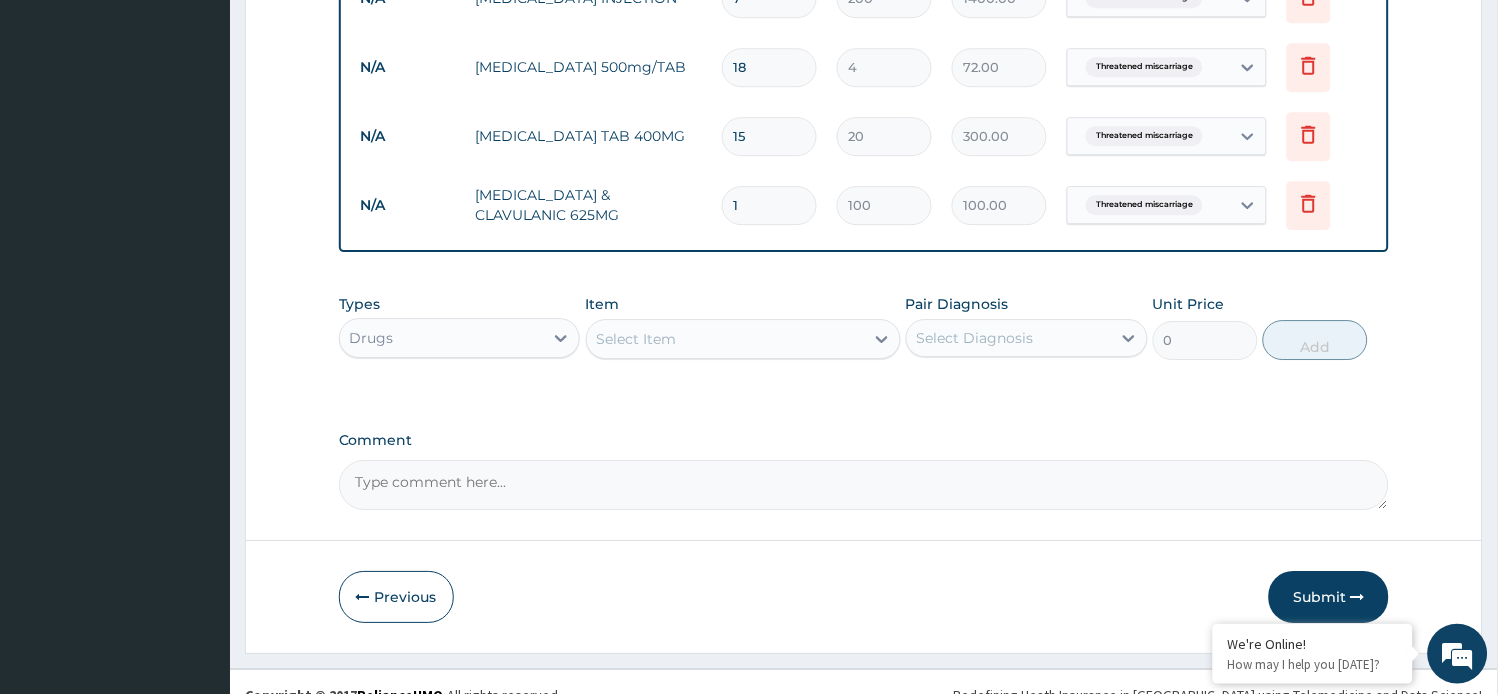 type on "10" 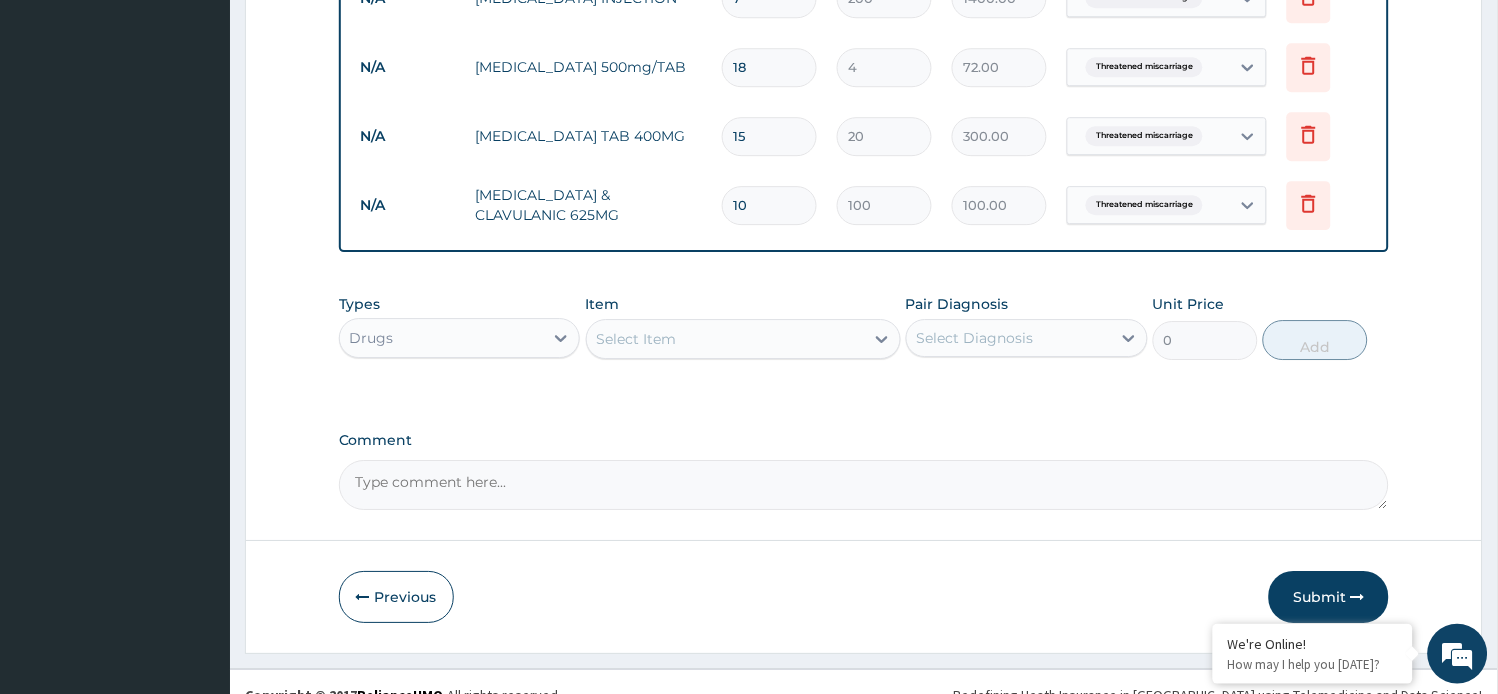 type on "1000.00" 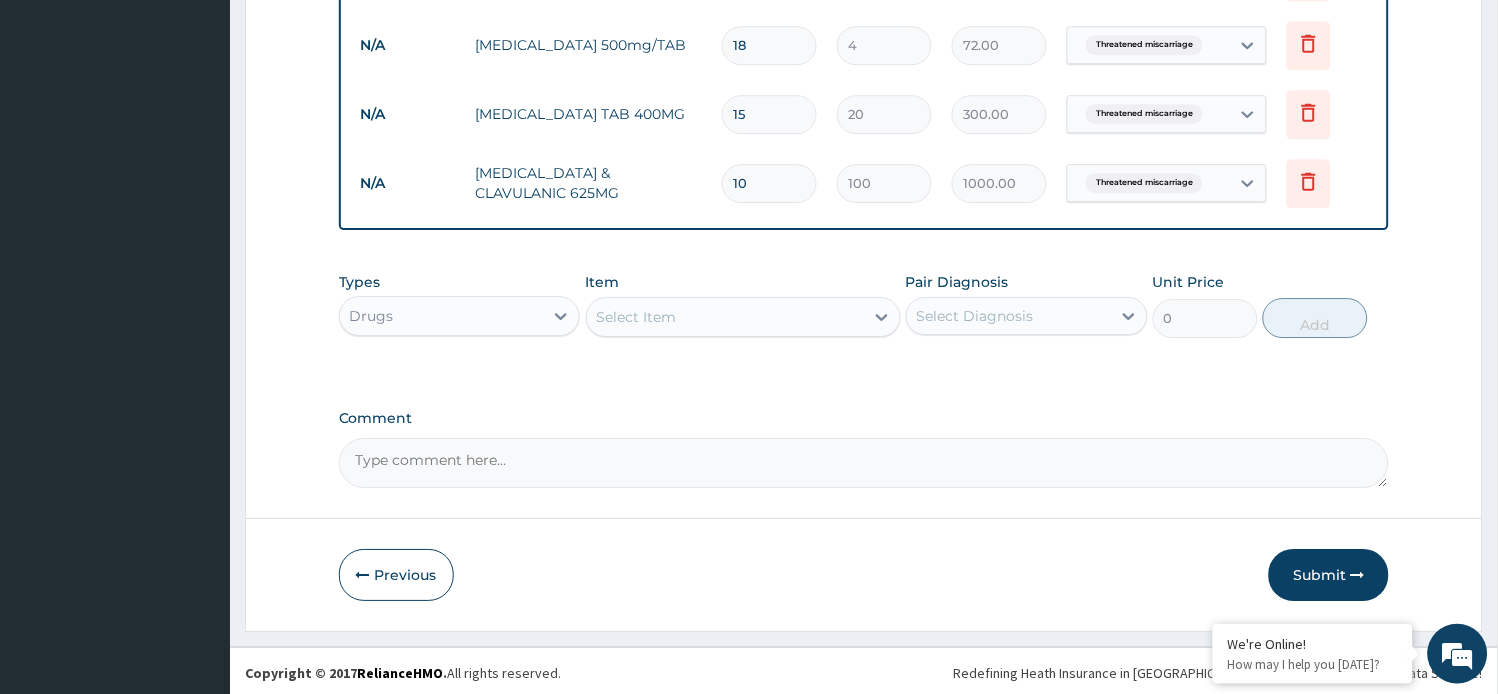 scroll, scrollTop: 1276, scrollLeft: 0, axis: vertical 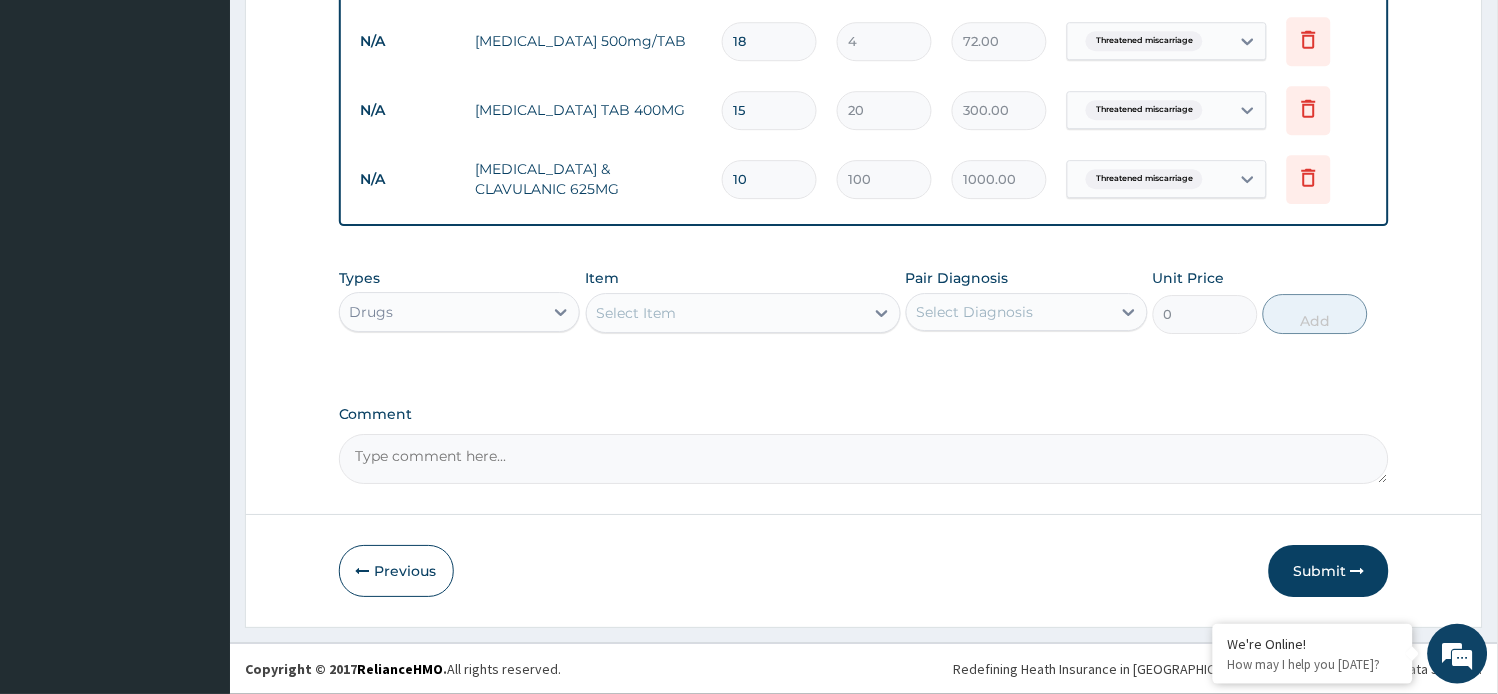 type on "10" 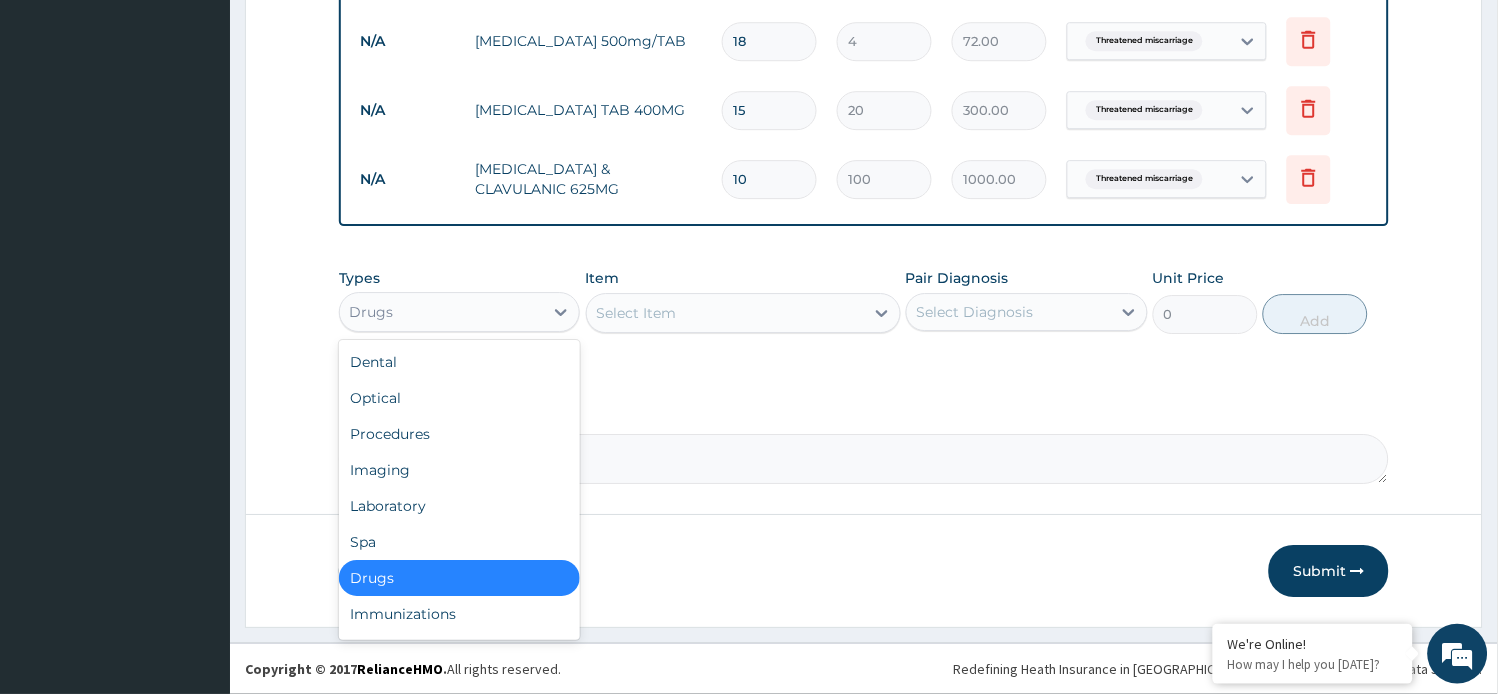 click on "Drugs" at bounding box center (442, 312) 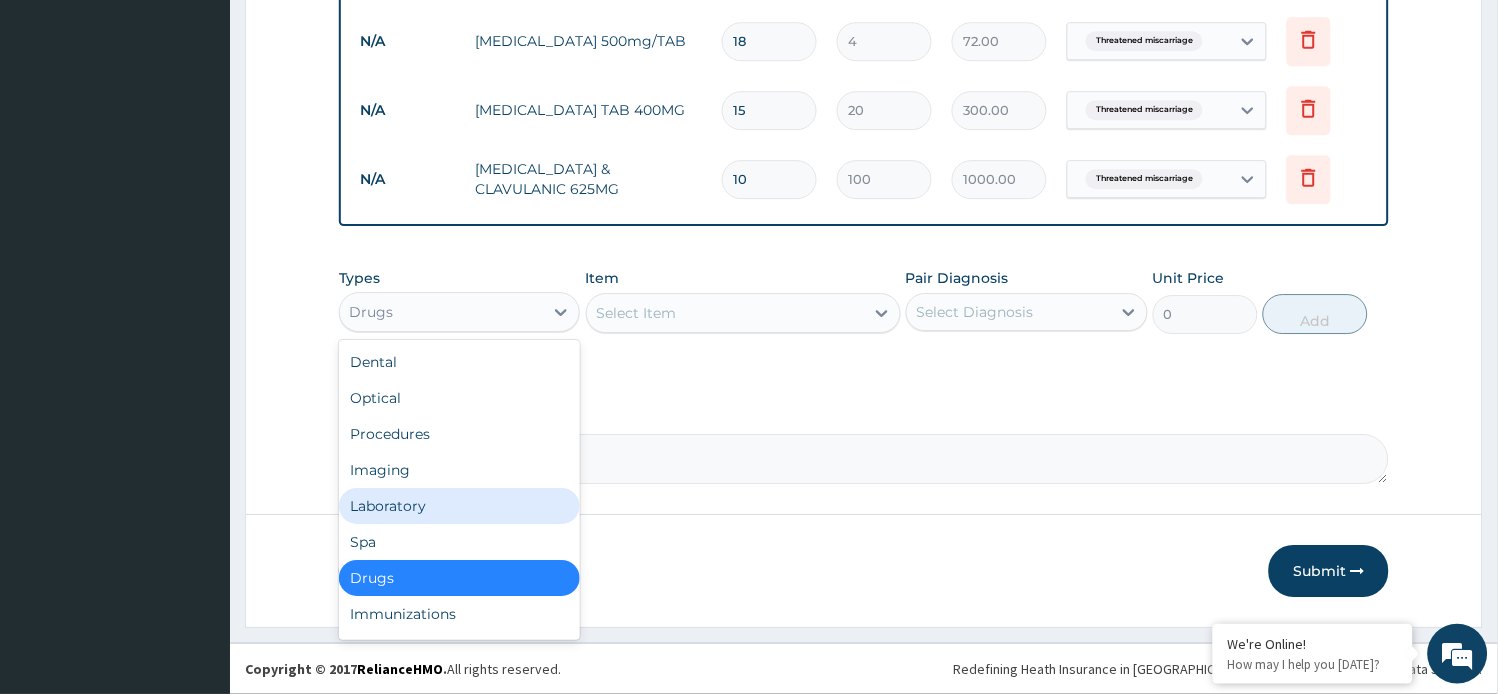 scroll, scrollTop: 67, scrollLeft: 0, axis: vertical 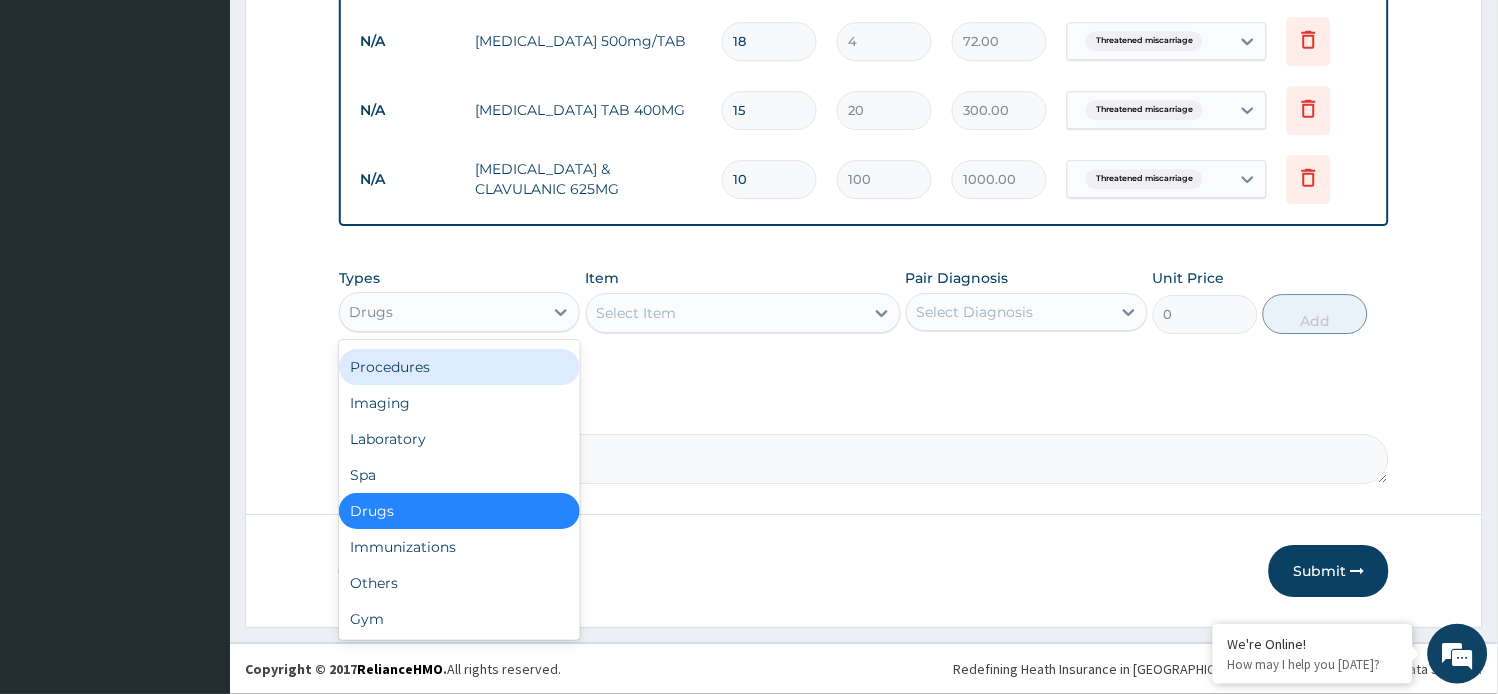 click on "Procedures" at bounding box center [460, 367] 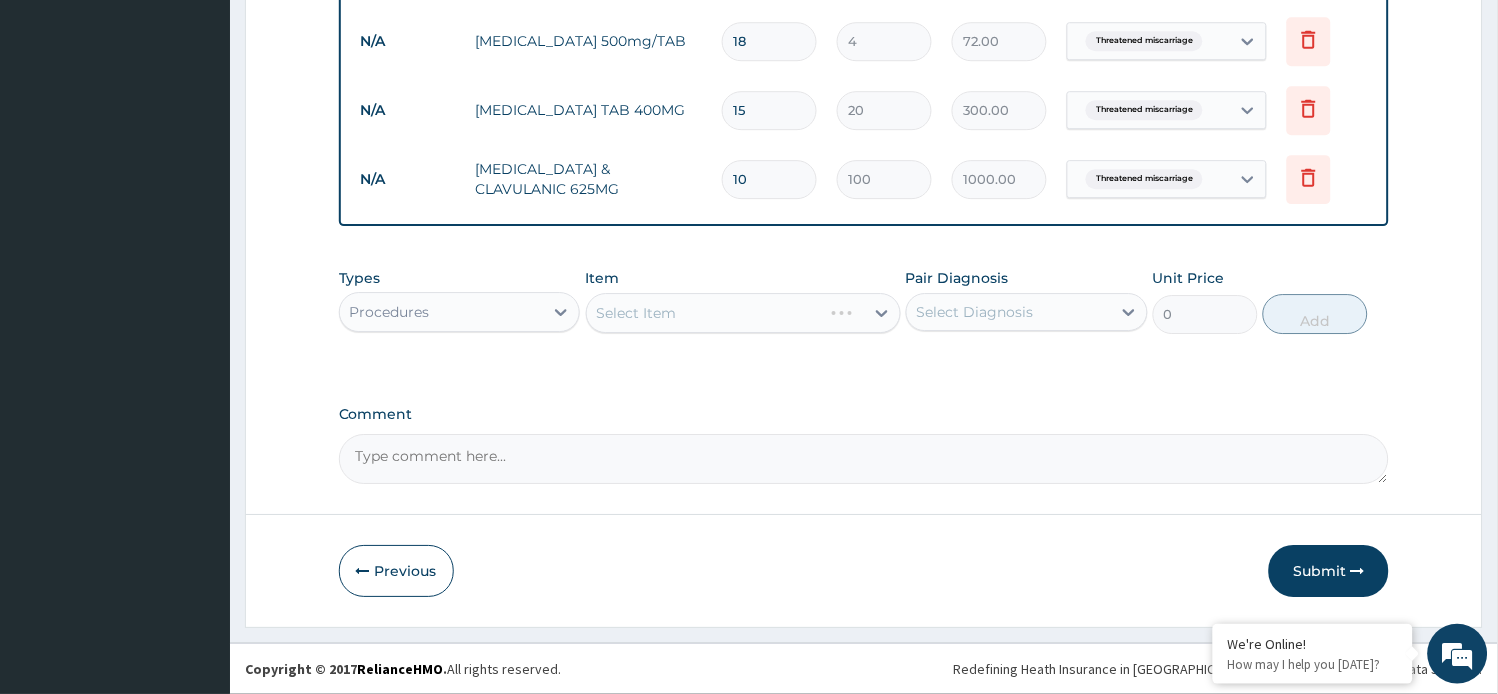 click on "Select Item" at bounding box center (743, 313) 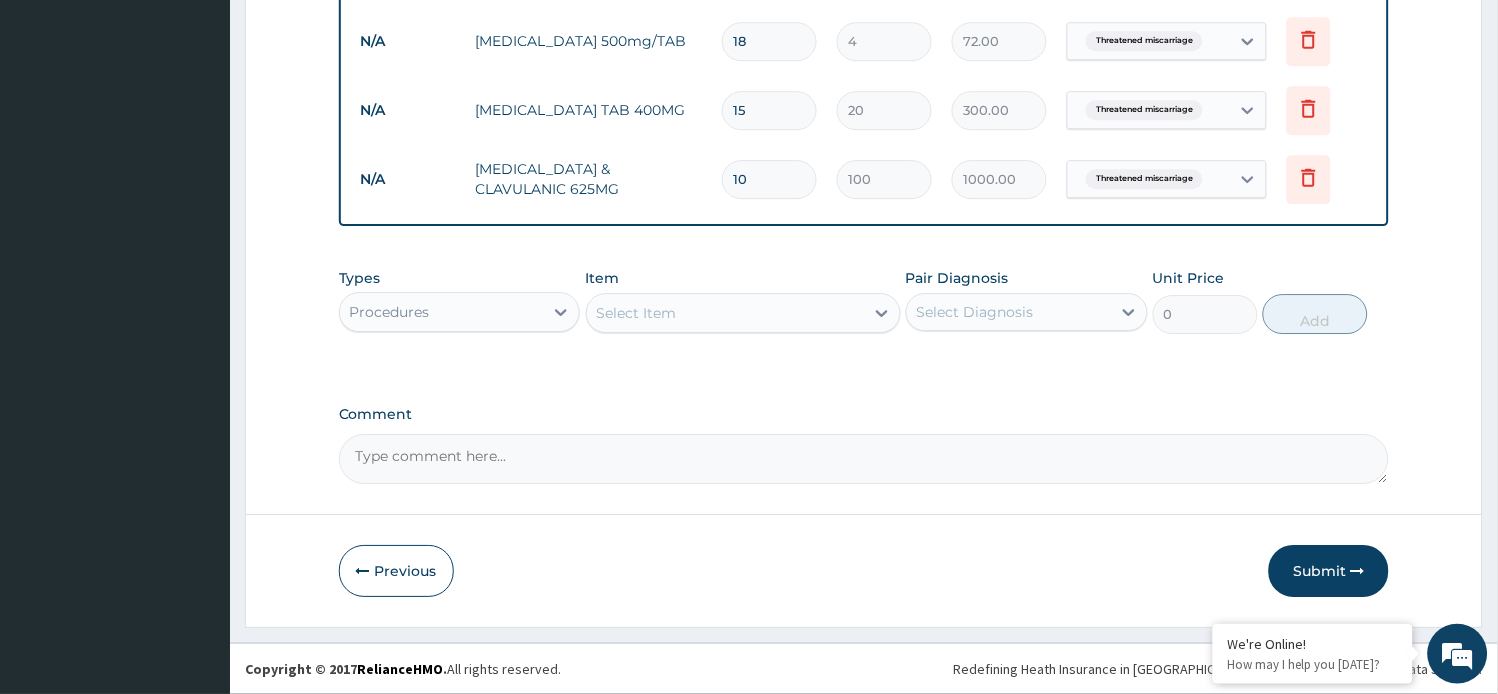 click on "Select Item" at bounding box center (637, 313) 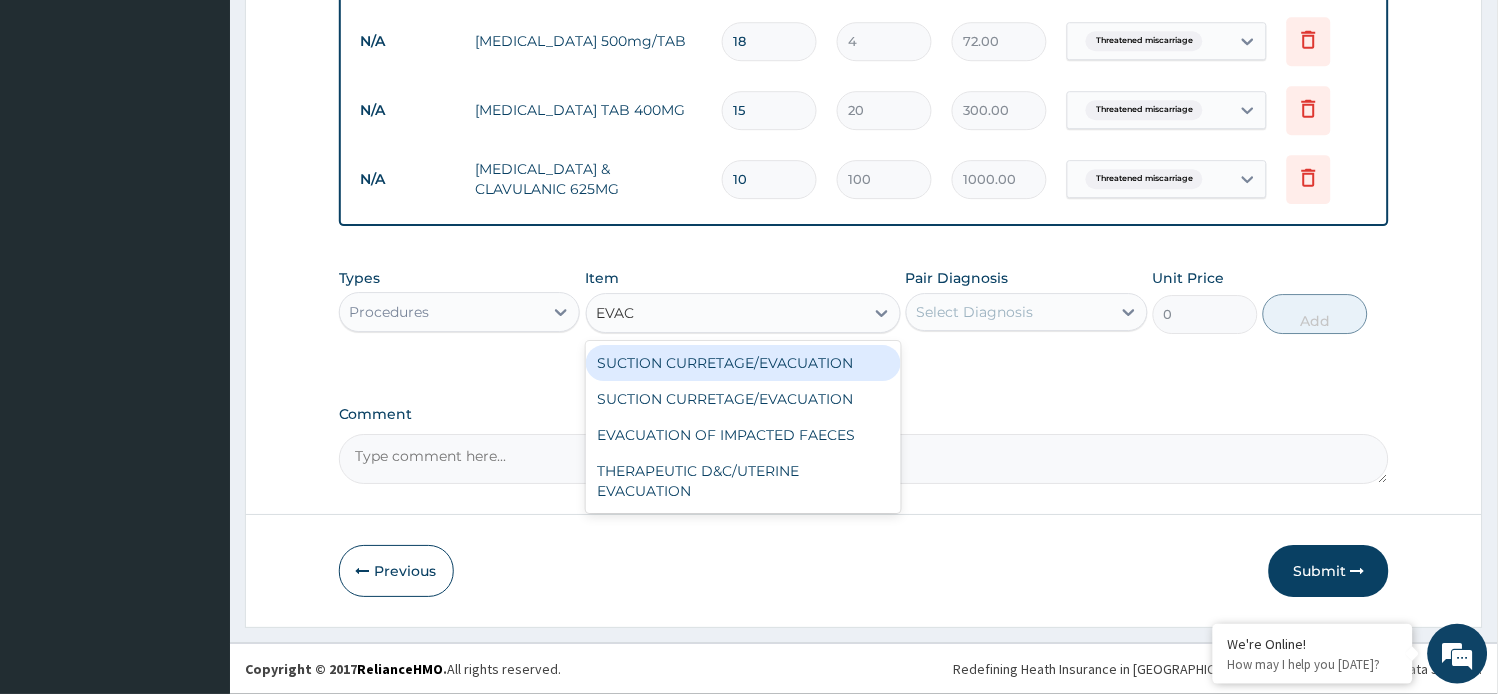type on "EVACU" 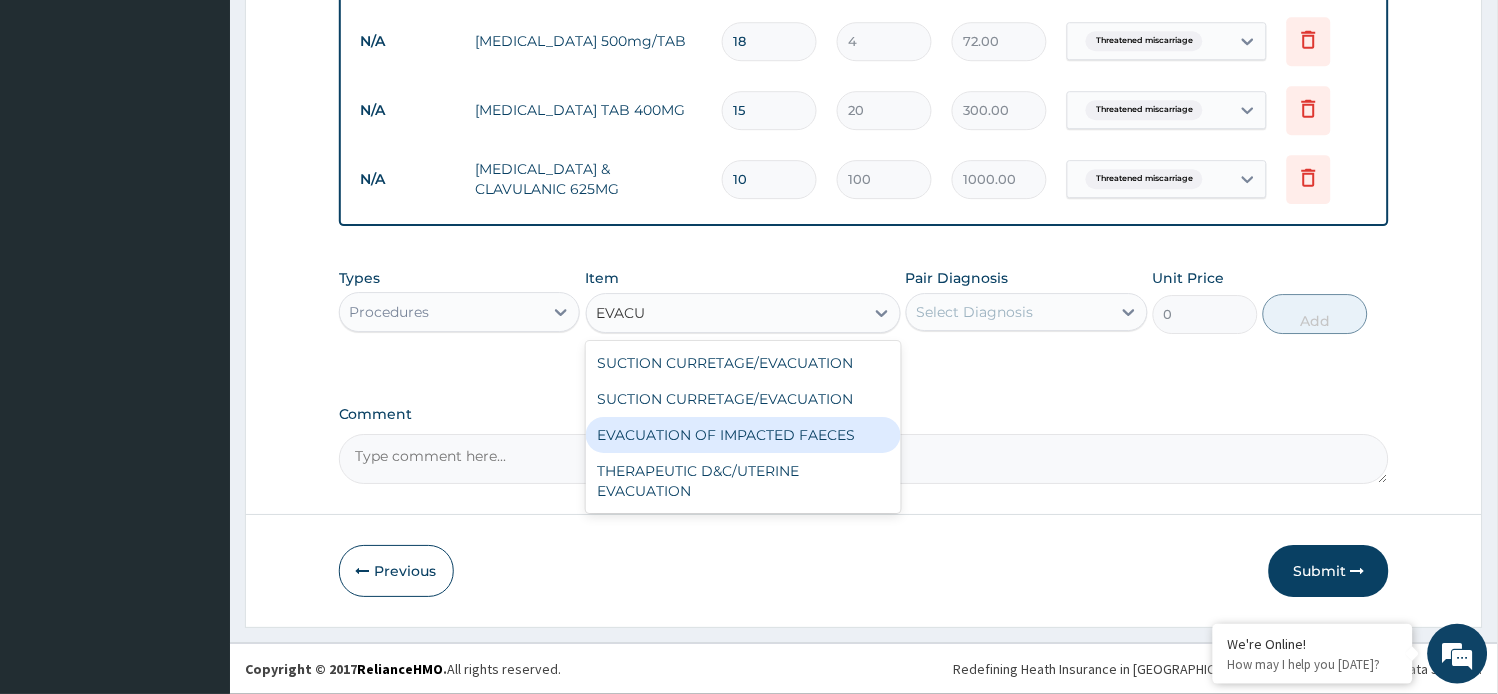 click on "EVACUATION OF IMPACTED FAECES" at bounding box center (743, 435) 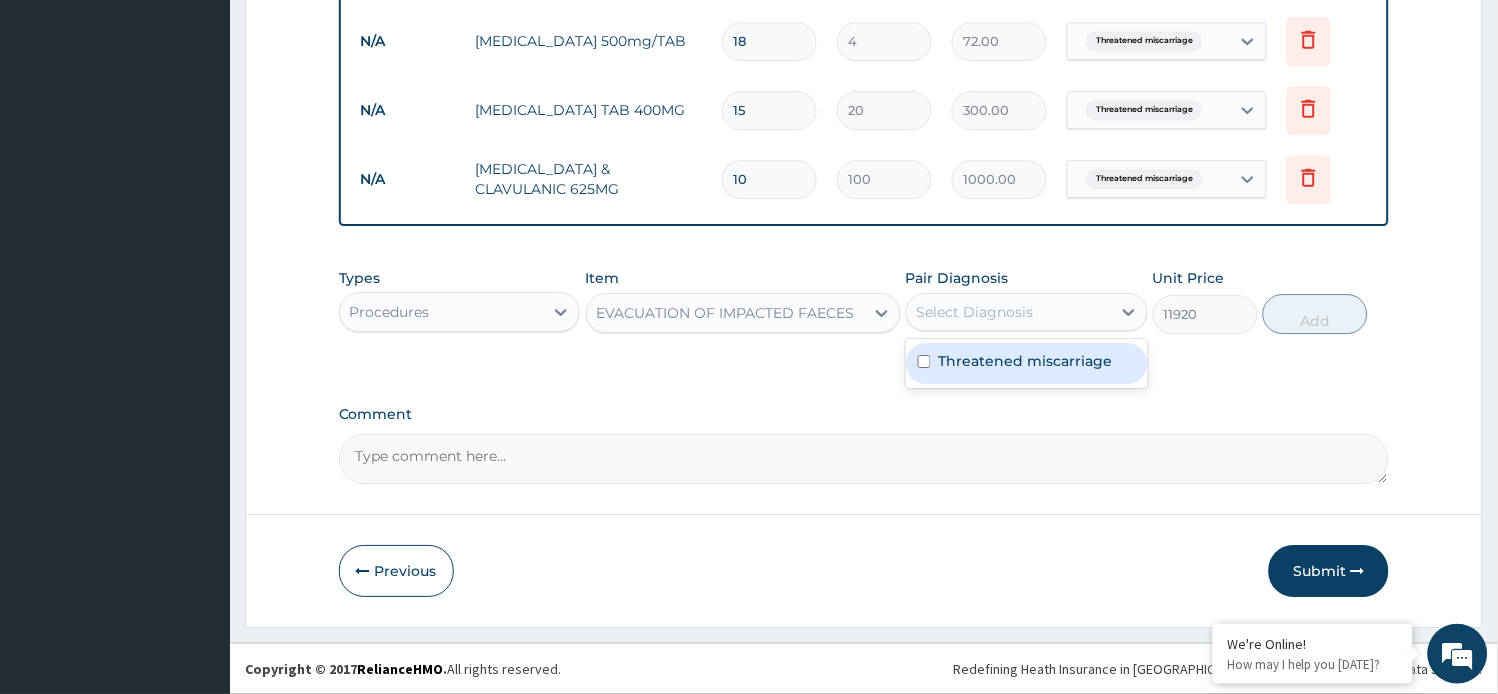 click on "Select Diagnosis" at bounding box center (1009, 312) 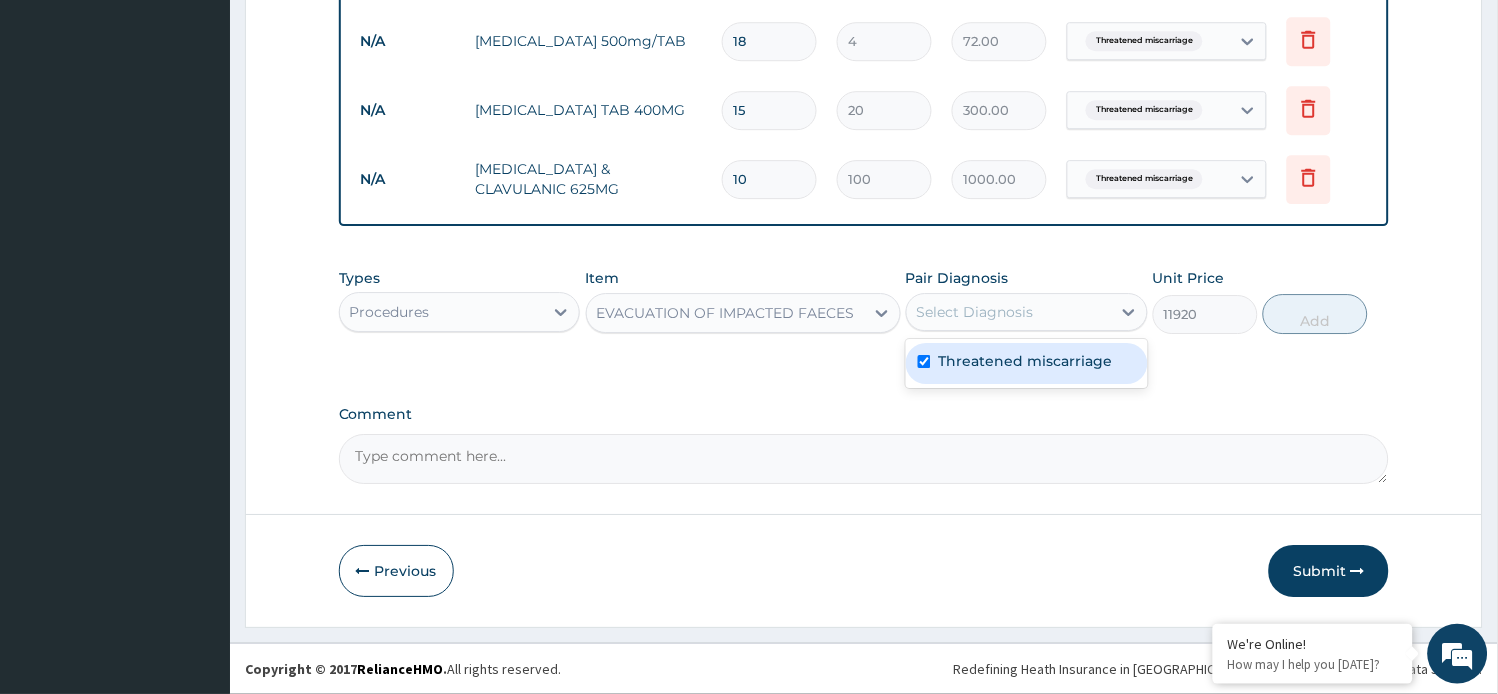 checkbox on "true" 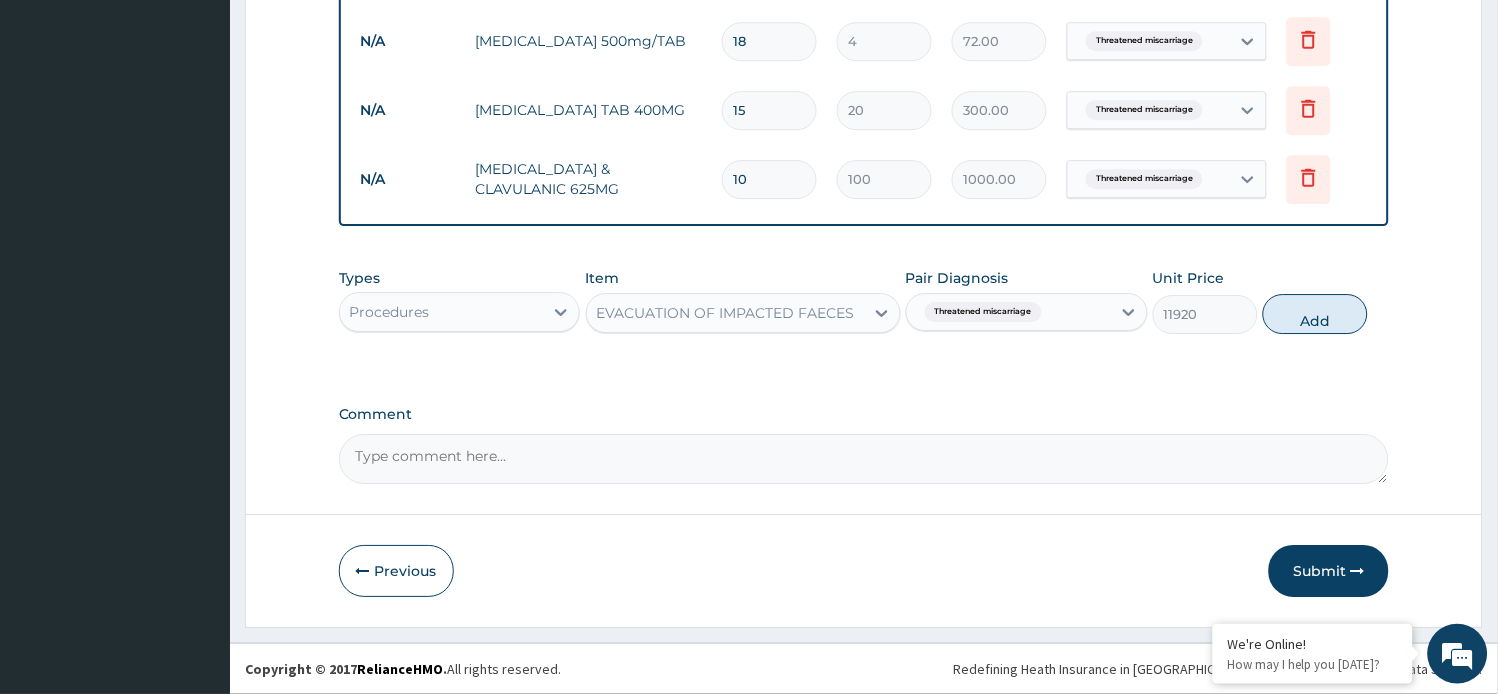 click on "Types Procedures Item EVACUATION OF IMPACTED FAECES Pair Diagnosis Threatened miscarriage Unit Price 11920 Add" at bounding box center [864, 301] 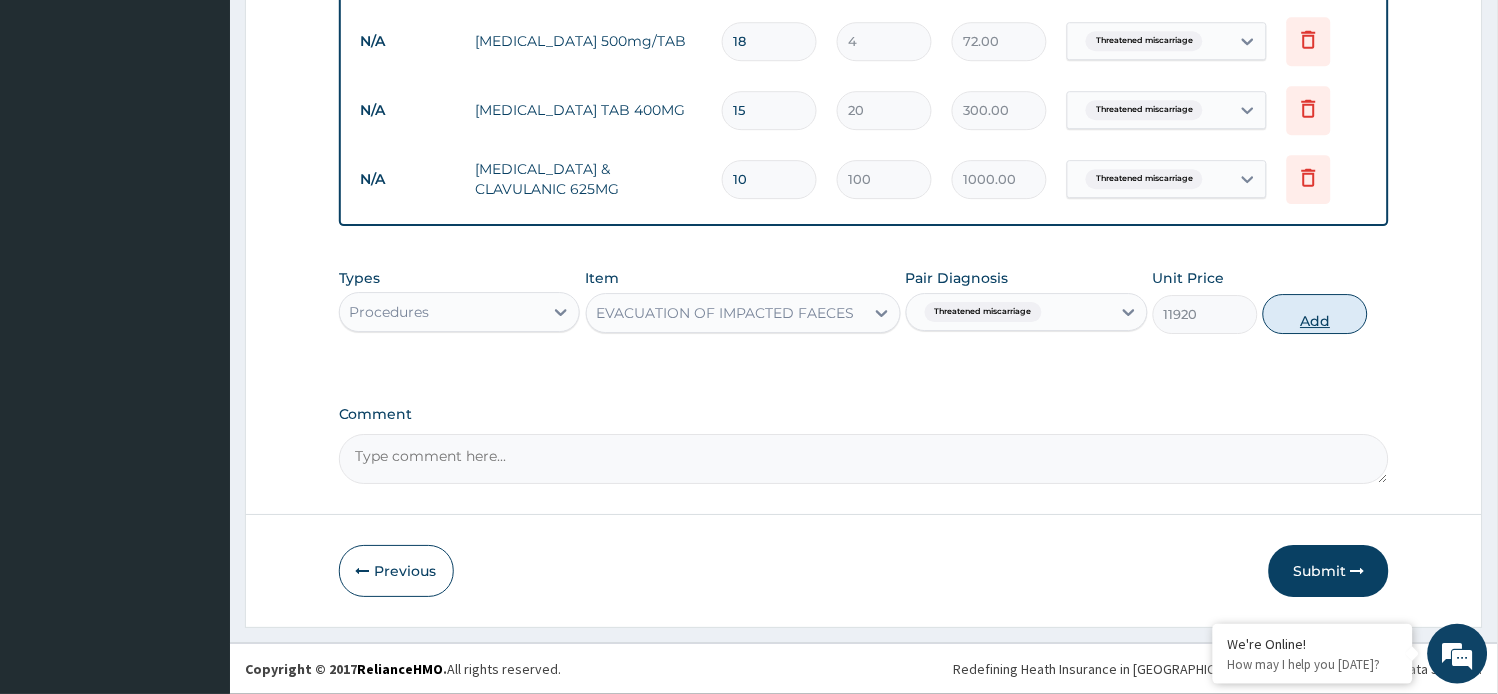 click on "Add" at bounding box center [1315, 314] 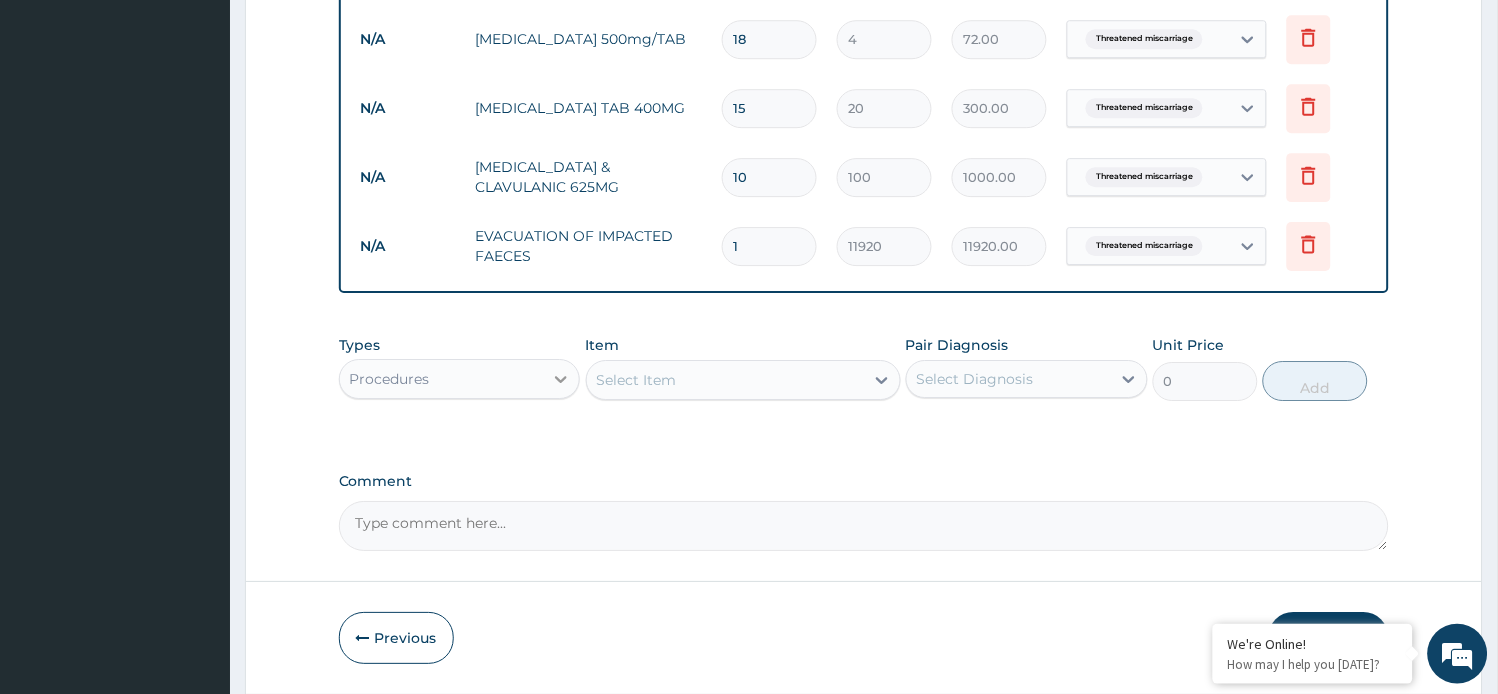 click 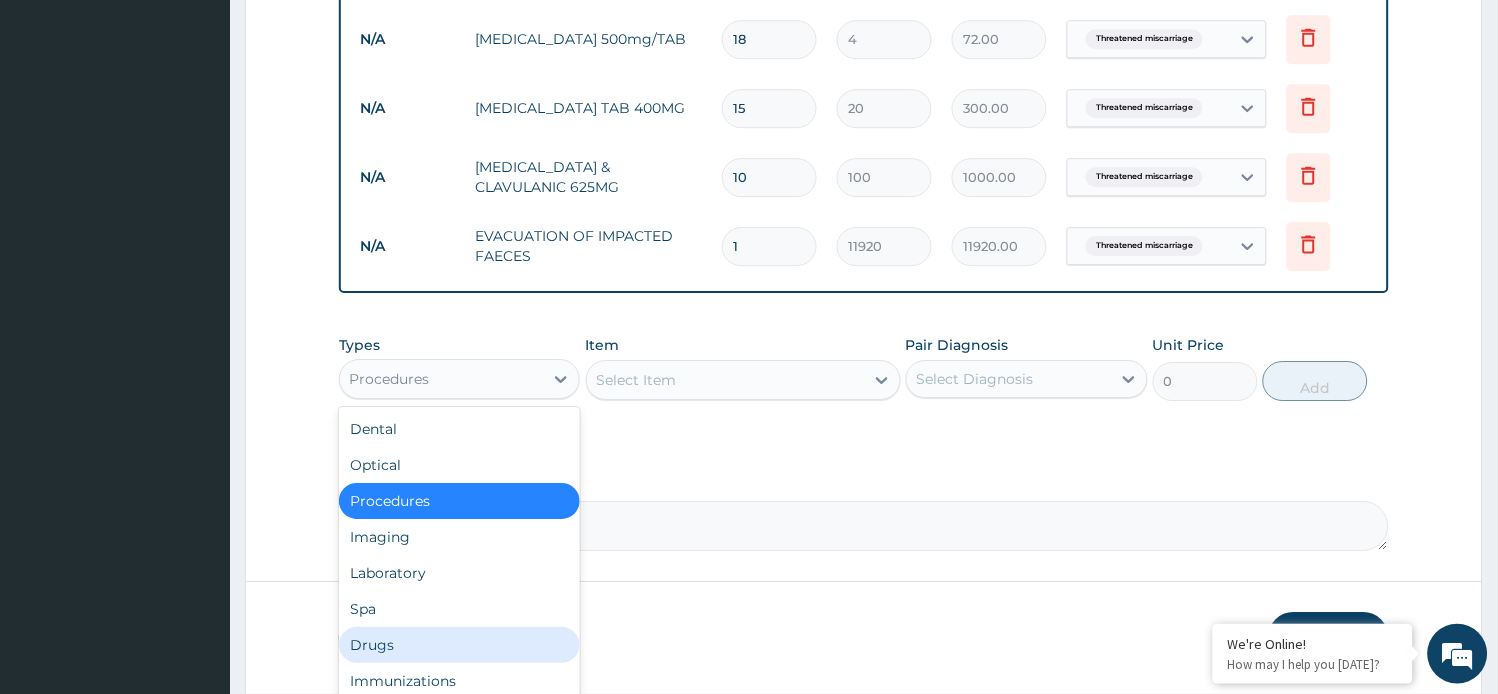 click on "Drugs" at bounding box center (460, 645) 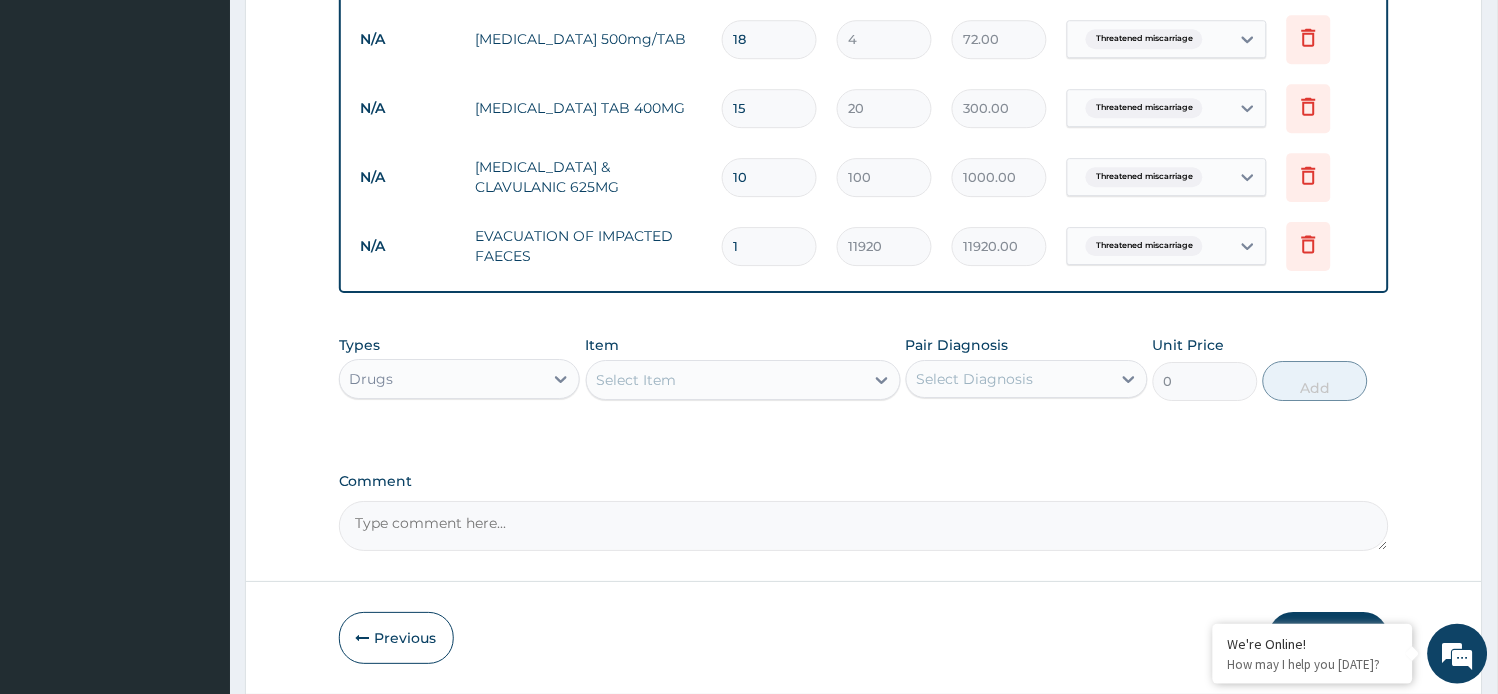 click on "Select Item" at bounding box center (725, 380) 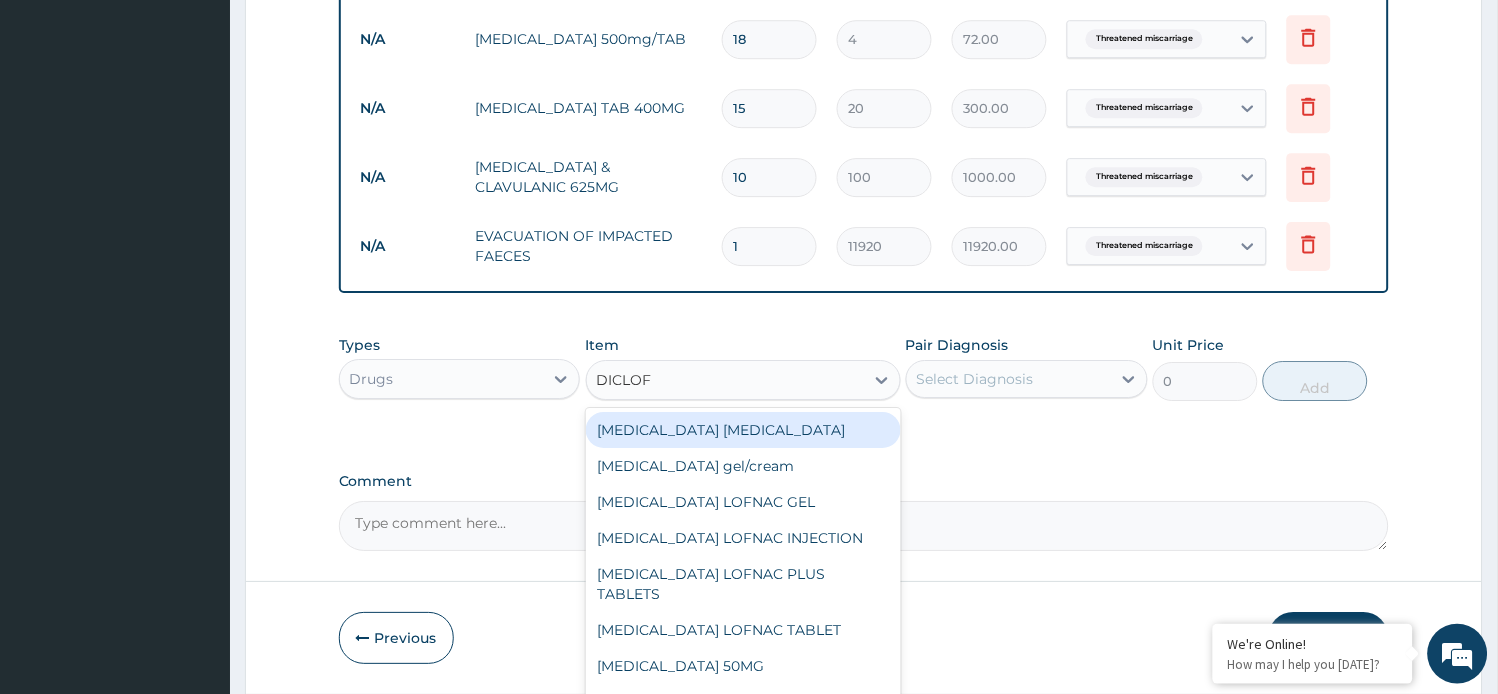 type on "DICLOFE" 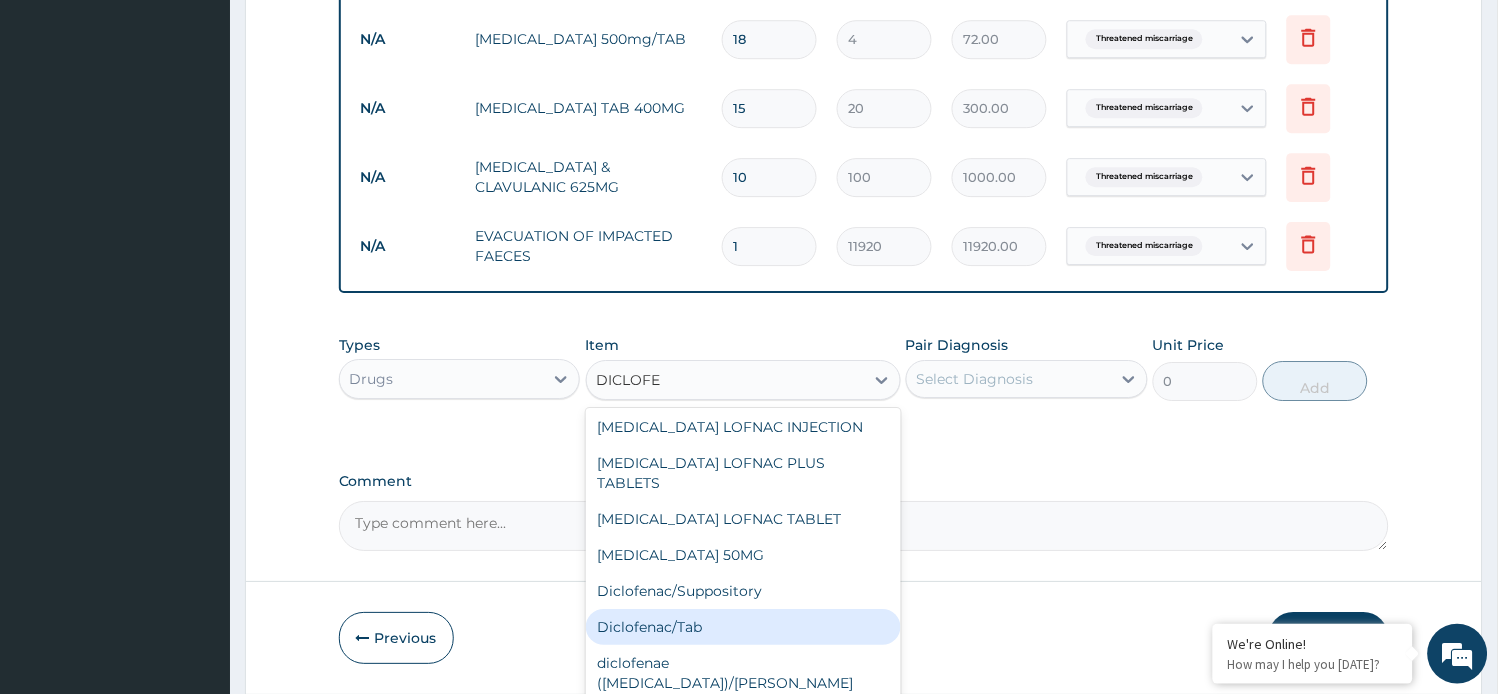 scroll, scrollTop: 175, scrollLeft: 0, axis: vertical 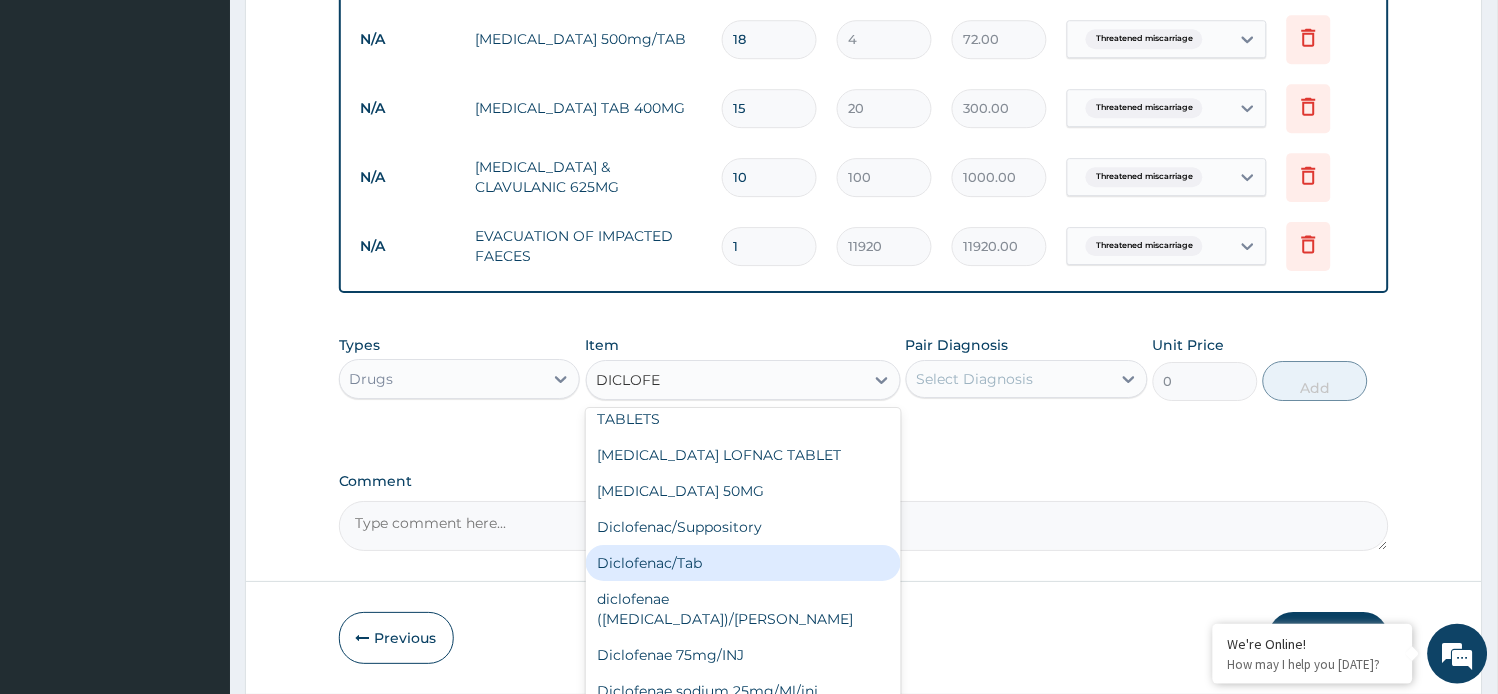 click on "Diclofenac/Tab" at bounding box center [743, 563] 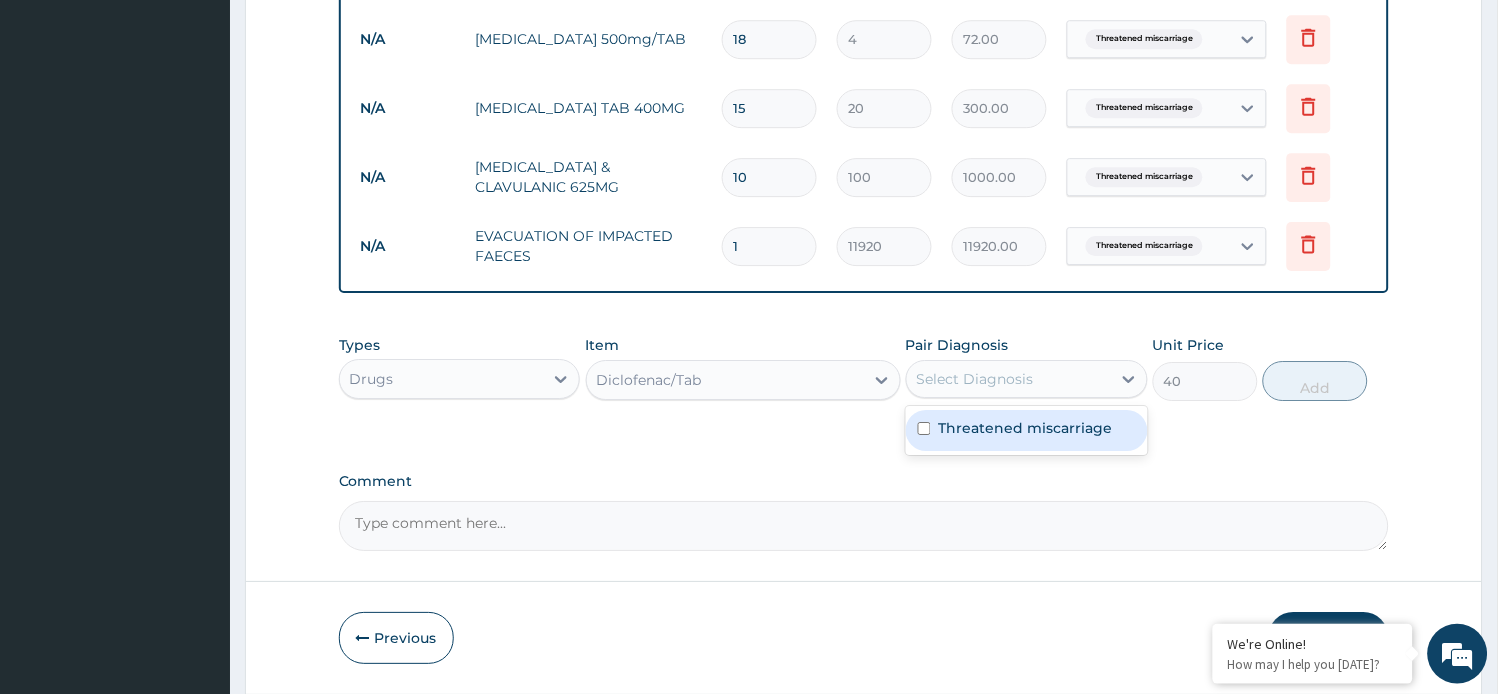 click on "Select Diagnosis" at bounding box center (975, 379) 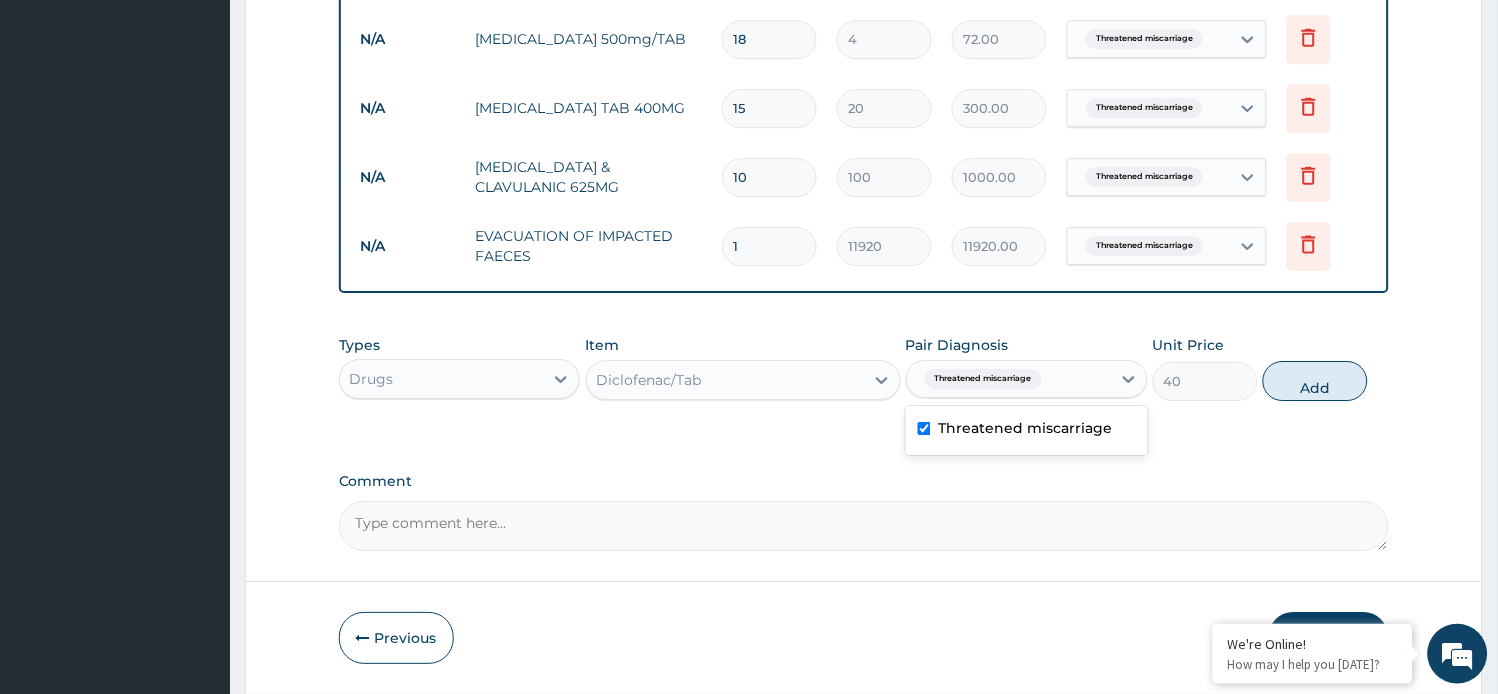 checkbox on "true" 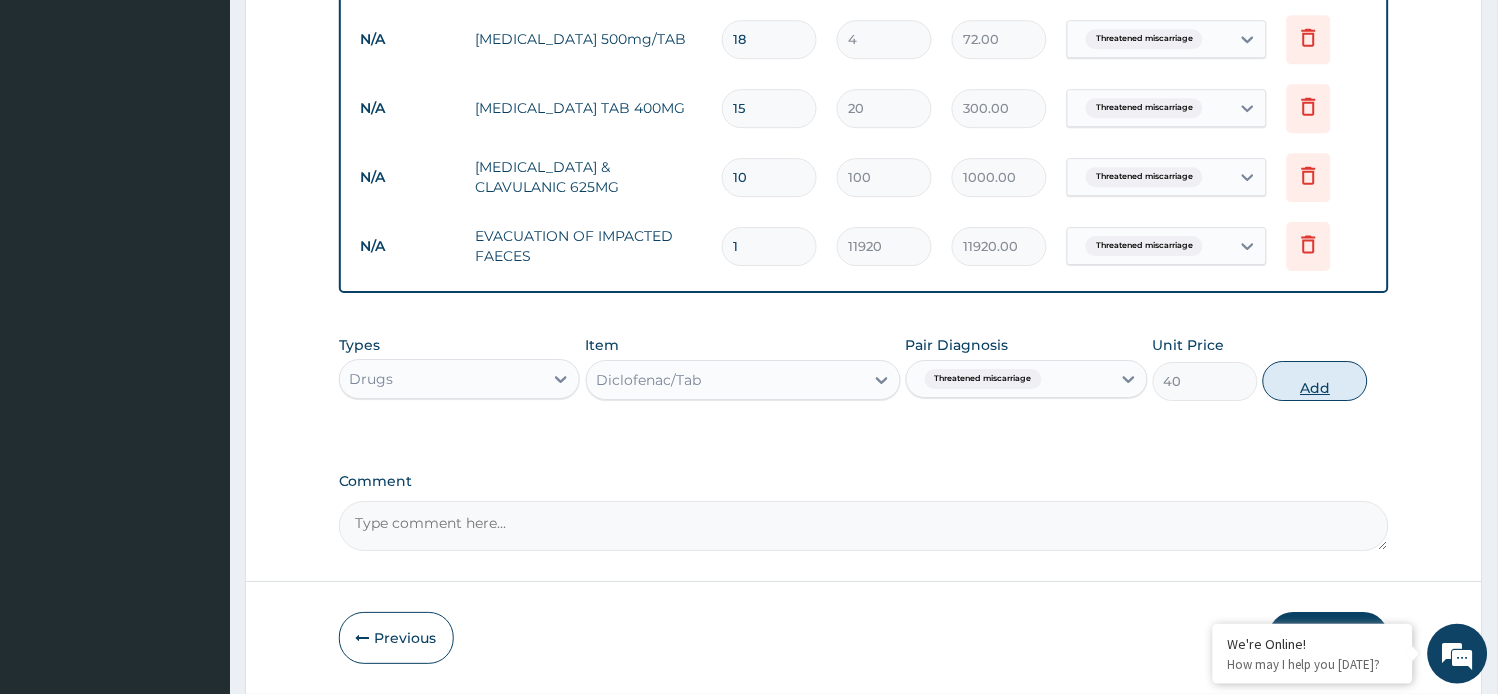 click on "Add" at bounding box center [1315, 381] 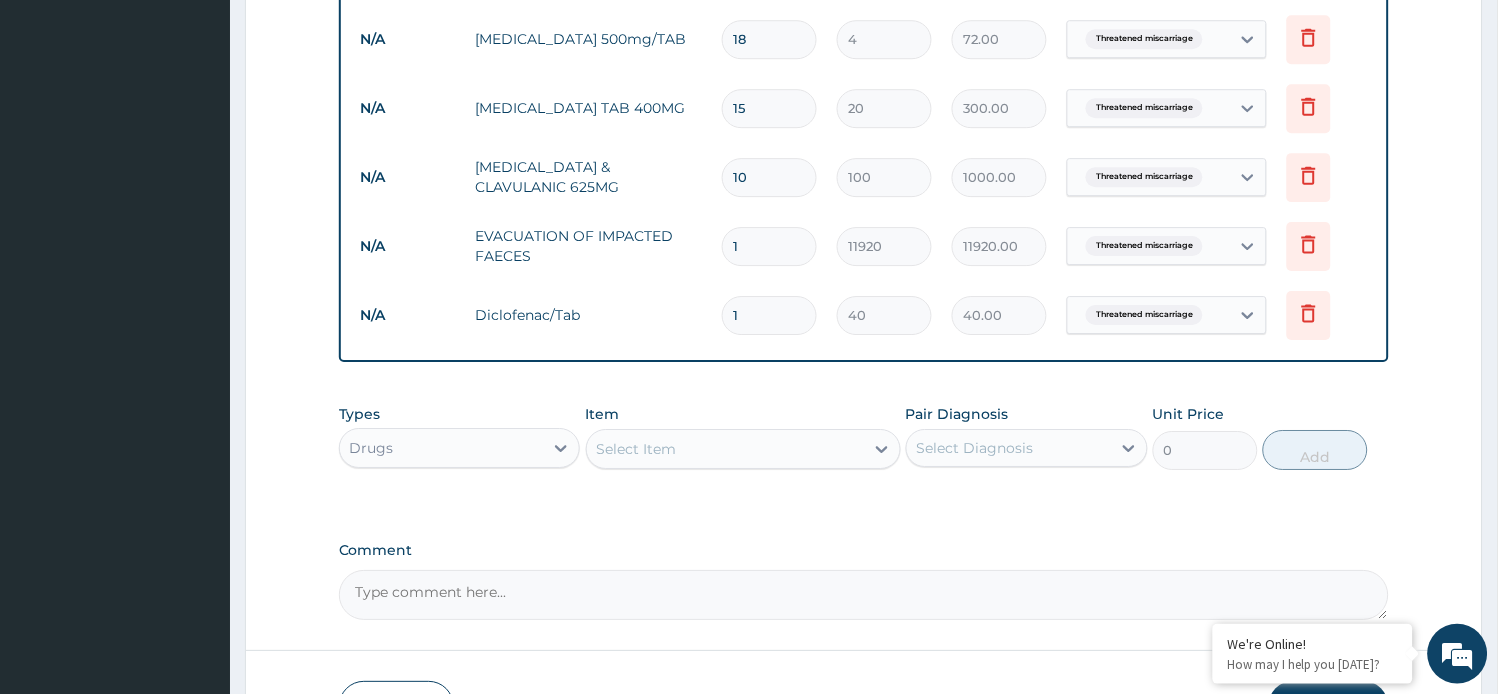 type on "10" 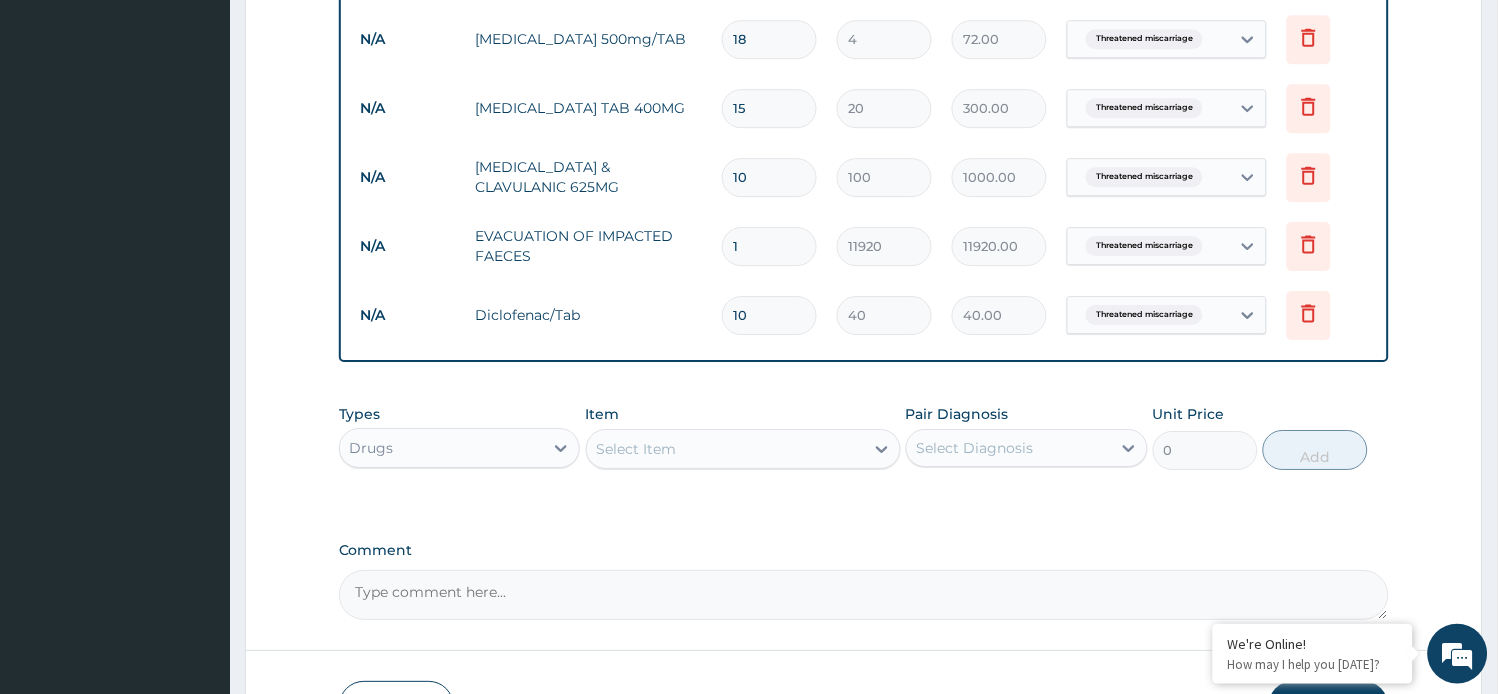 type on "400.00" 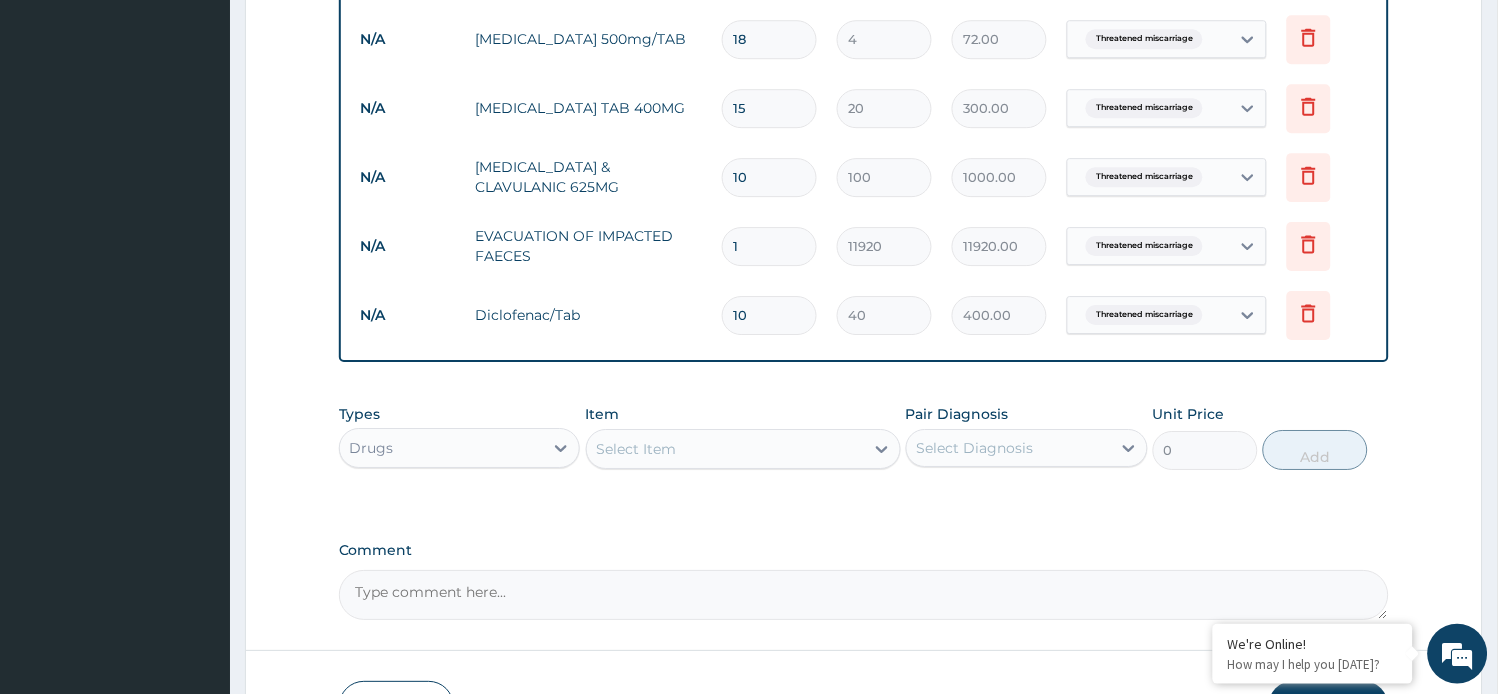 type on "10" 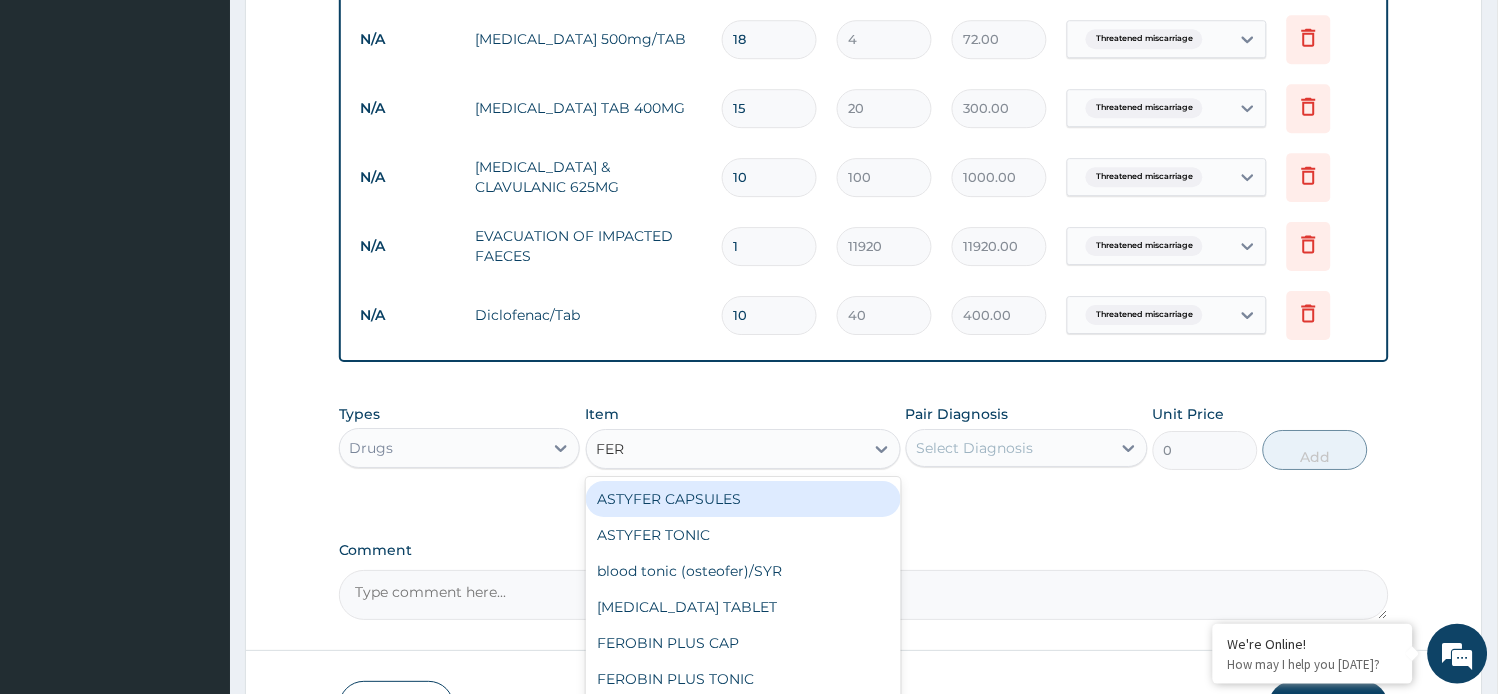 type on "FERR" 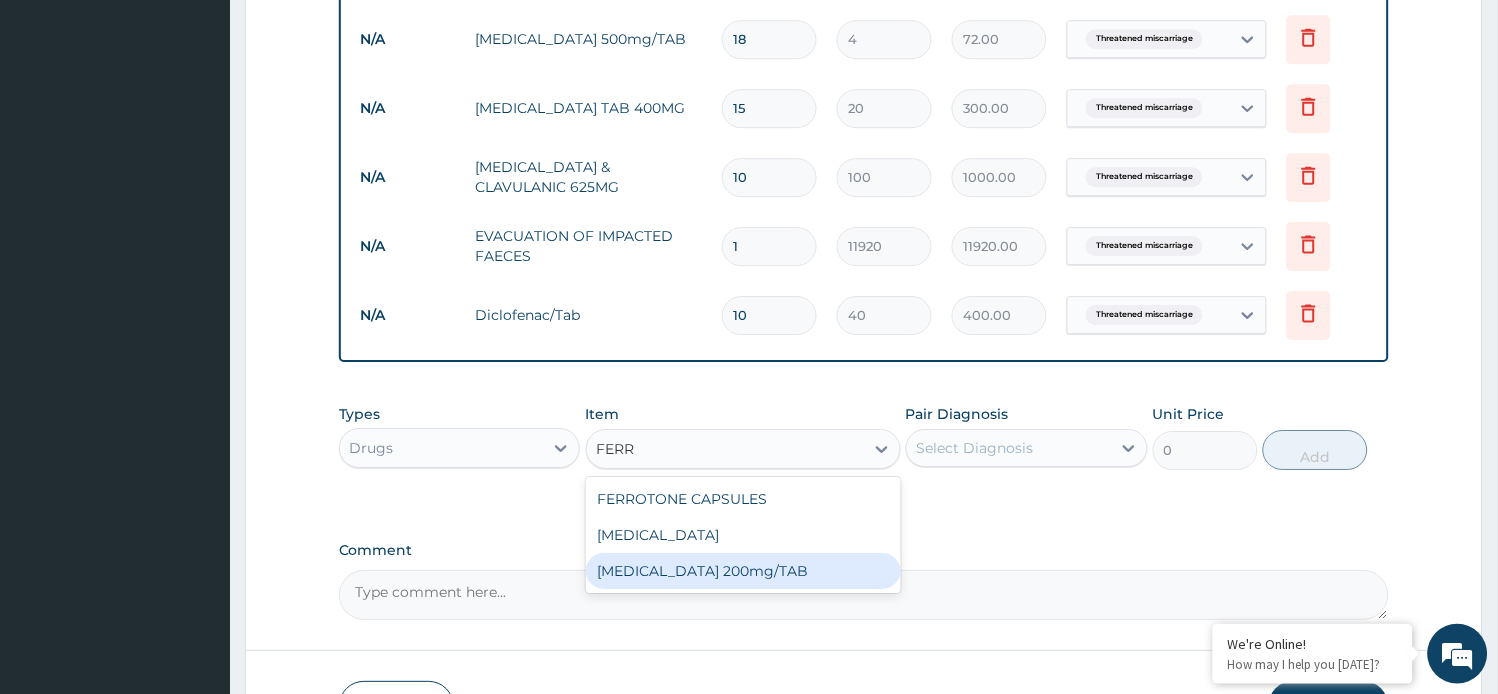 drag, startPoint x: 736, startPoint y: 565, endPoint x: 830, endPoint y: 542, distance: 96.77293 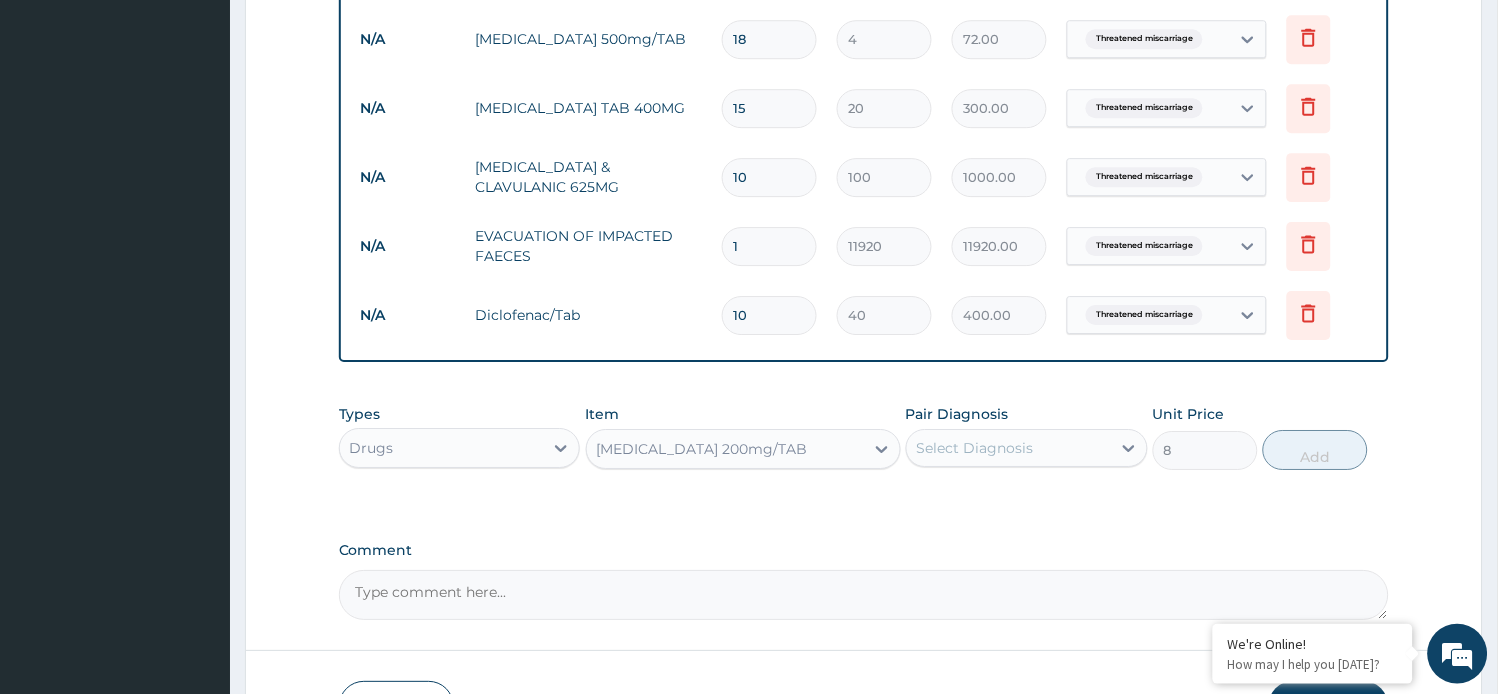 click on "Select Diagnosis" at bounding box center (975, 448) 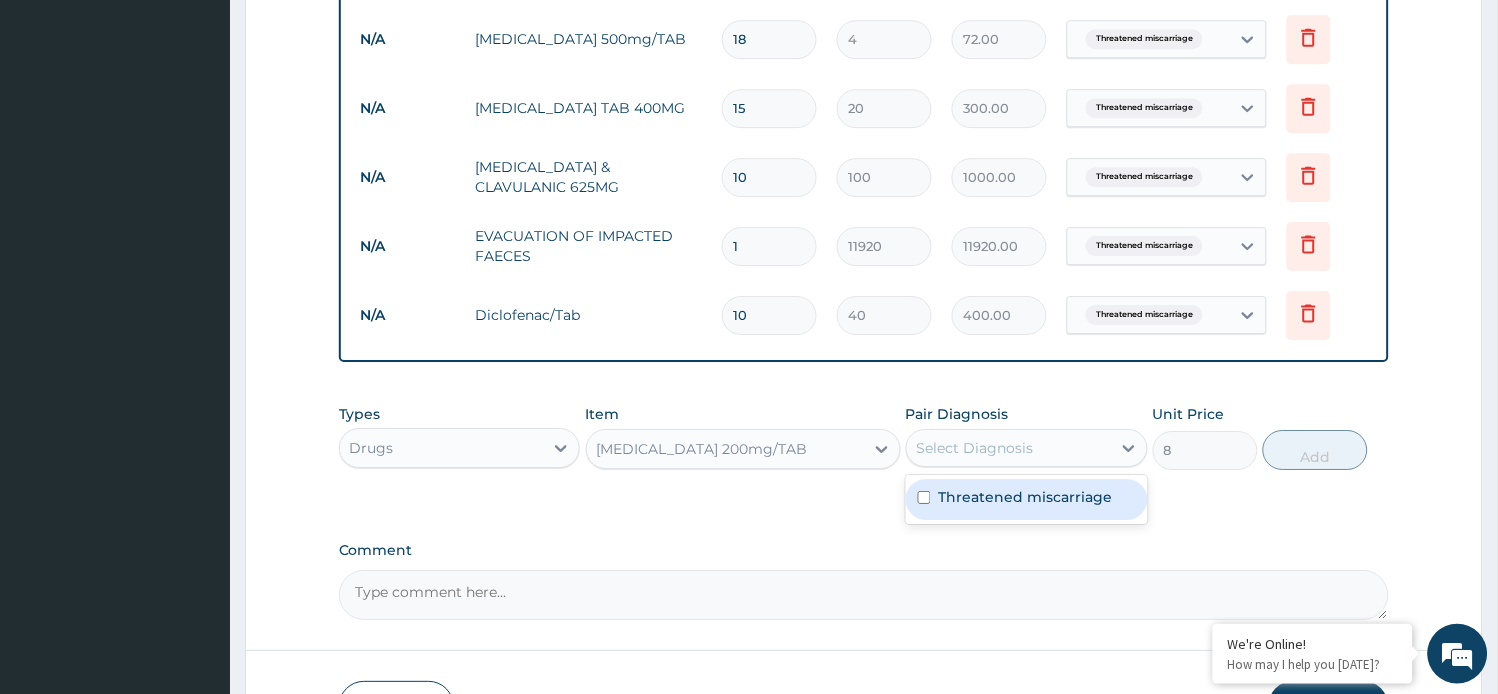 click on "Threatened miscarriage" at bounding box center [1026, 497] 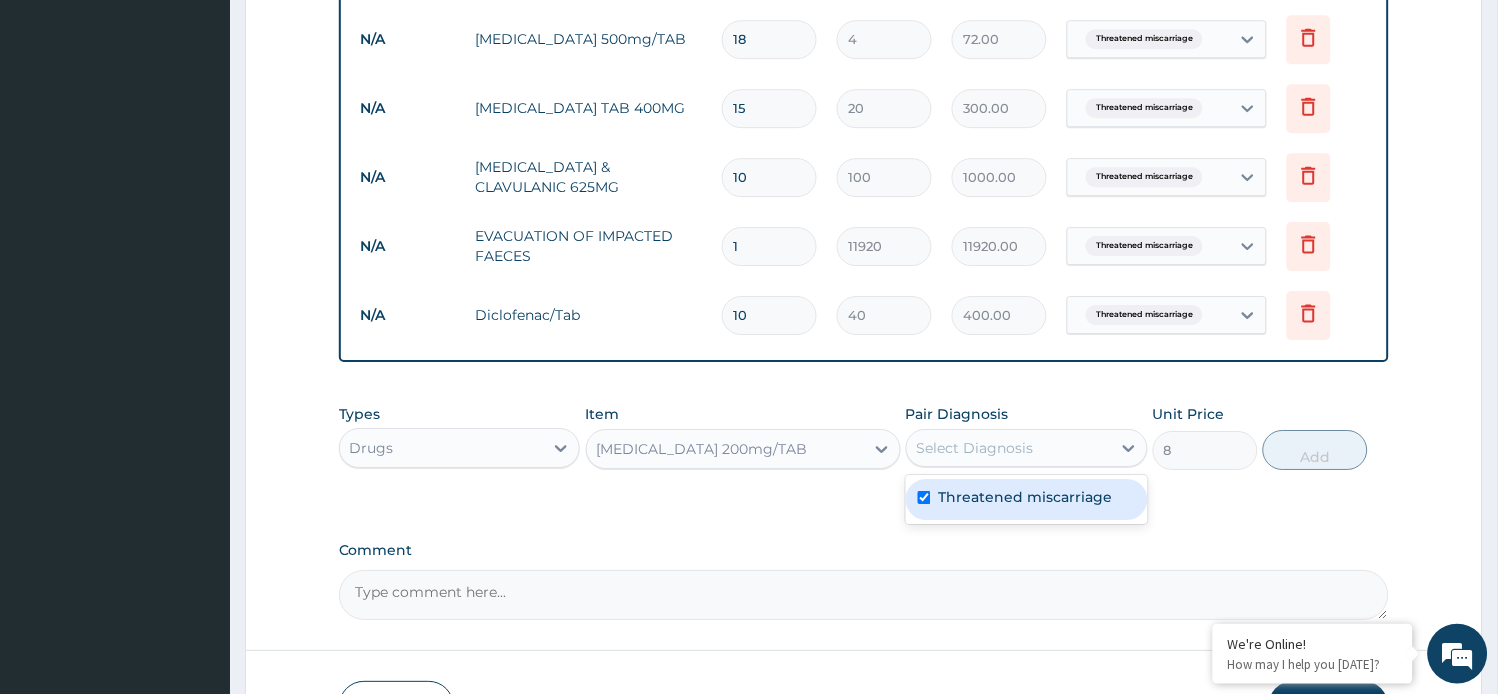 checkbox on "true" 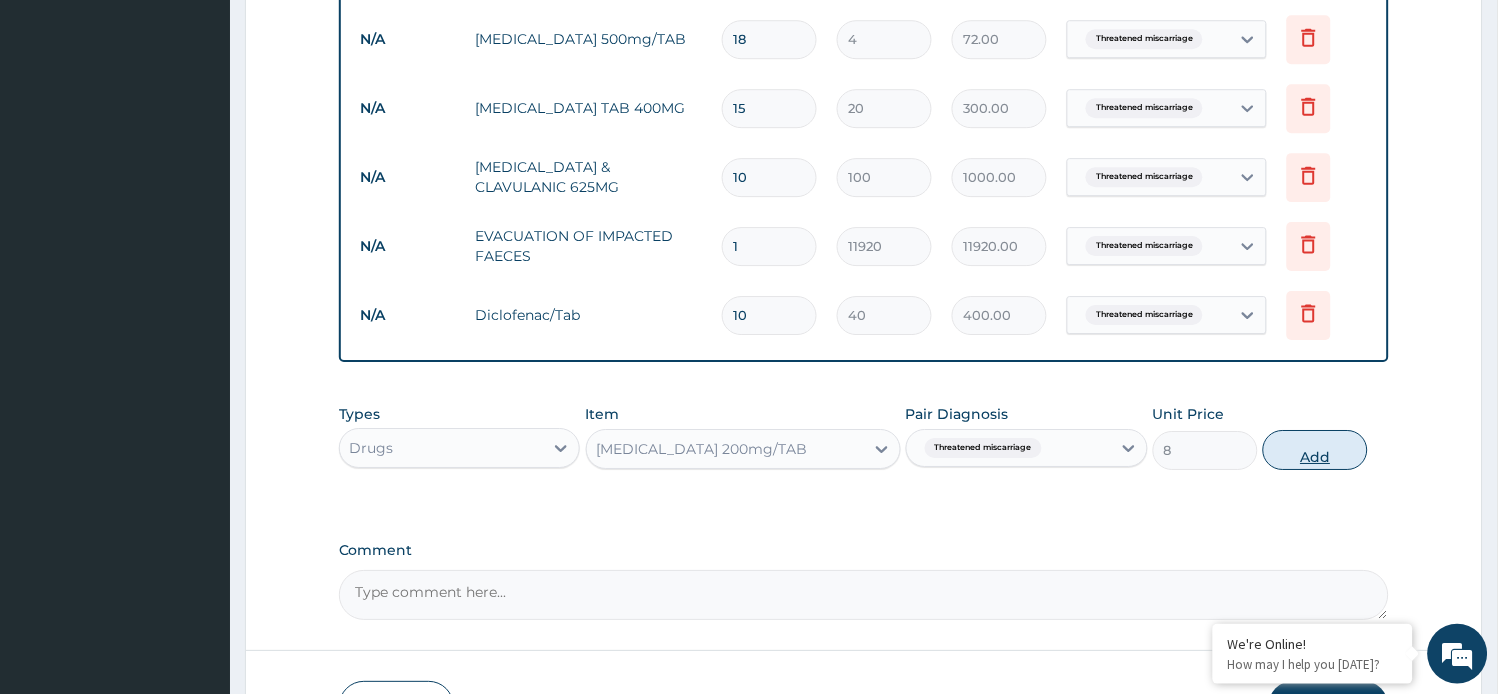 click on "Add" at bounding box center [1315, 450] 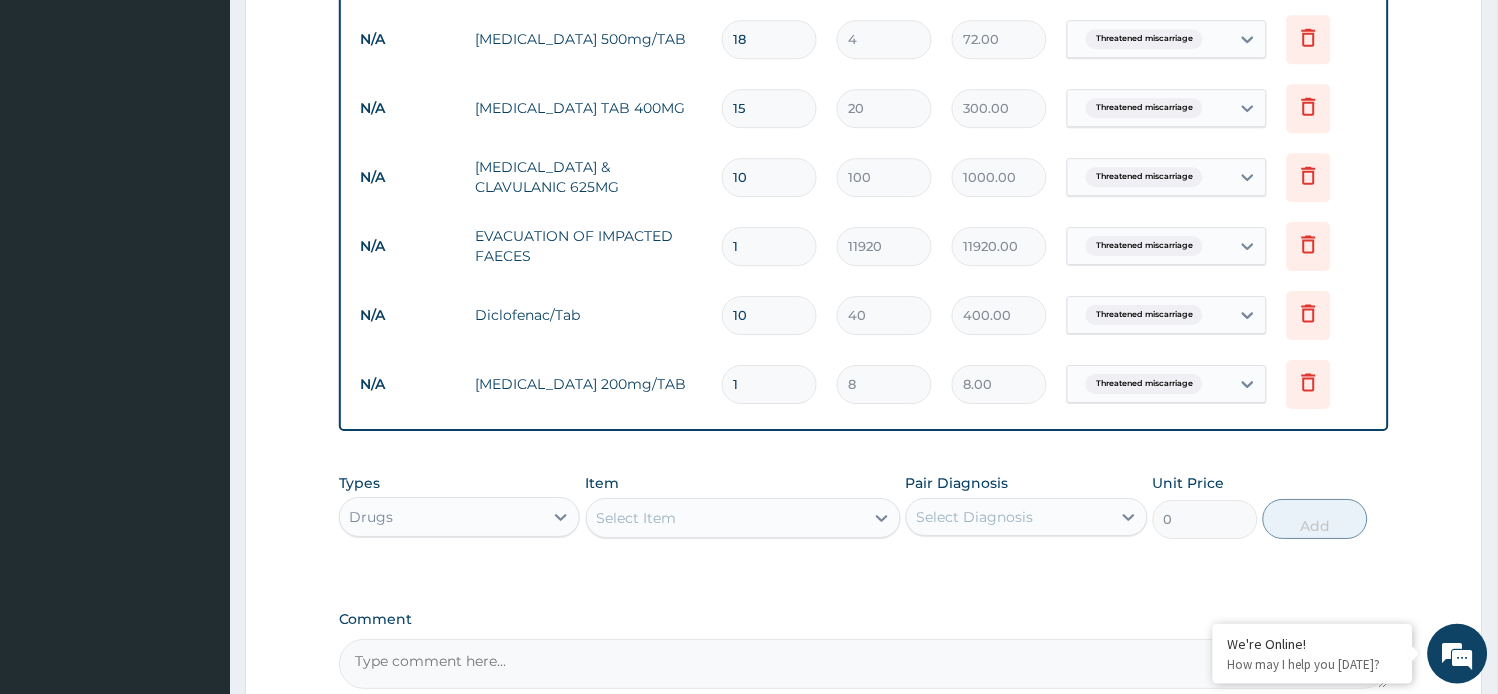 type 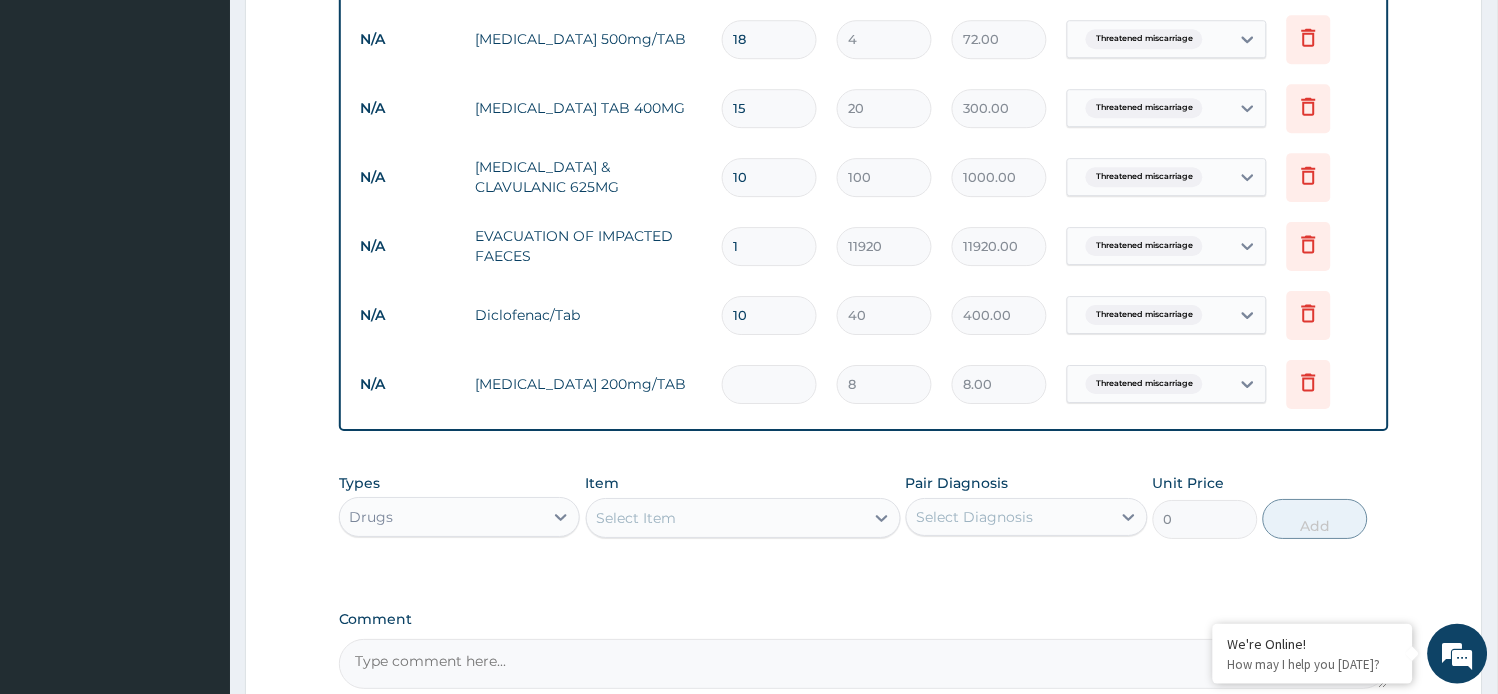 type on "0.00" 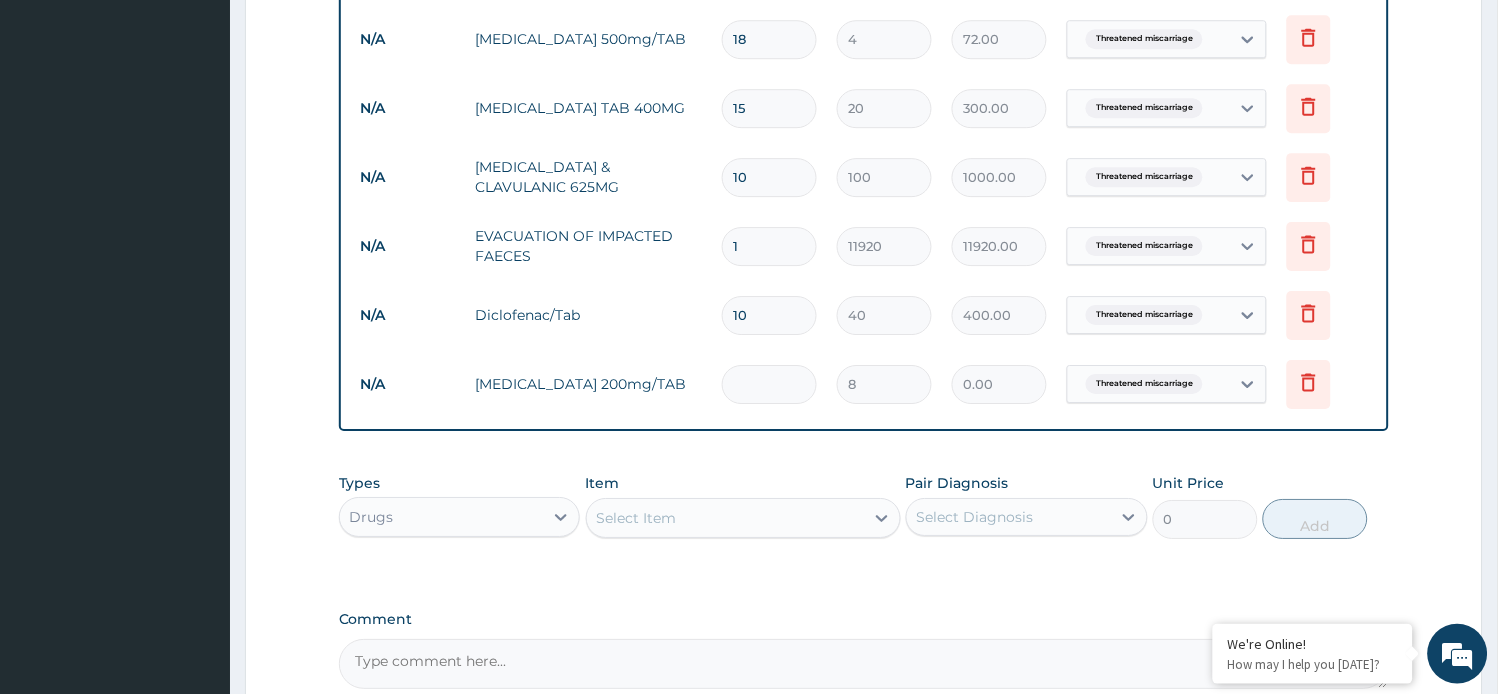 type on "4" 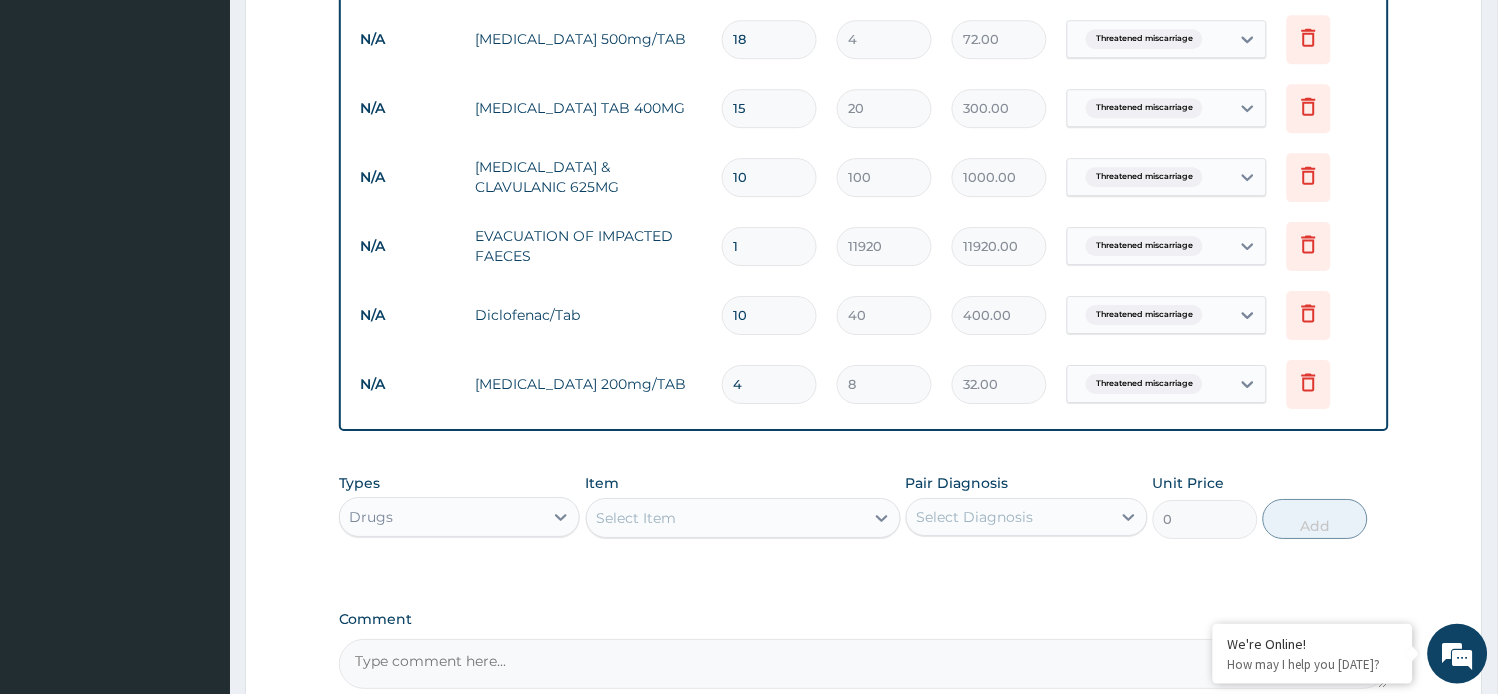 type on "42" 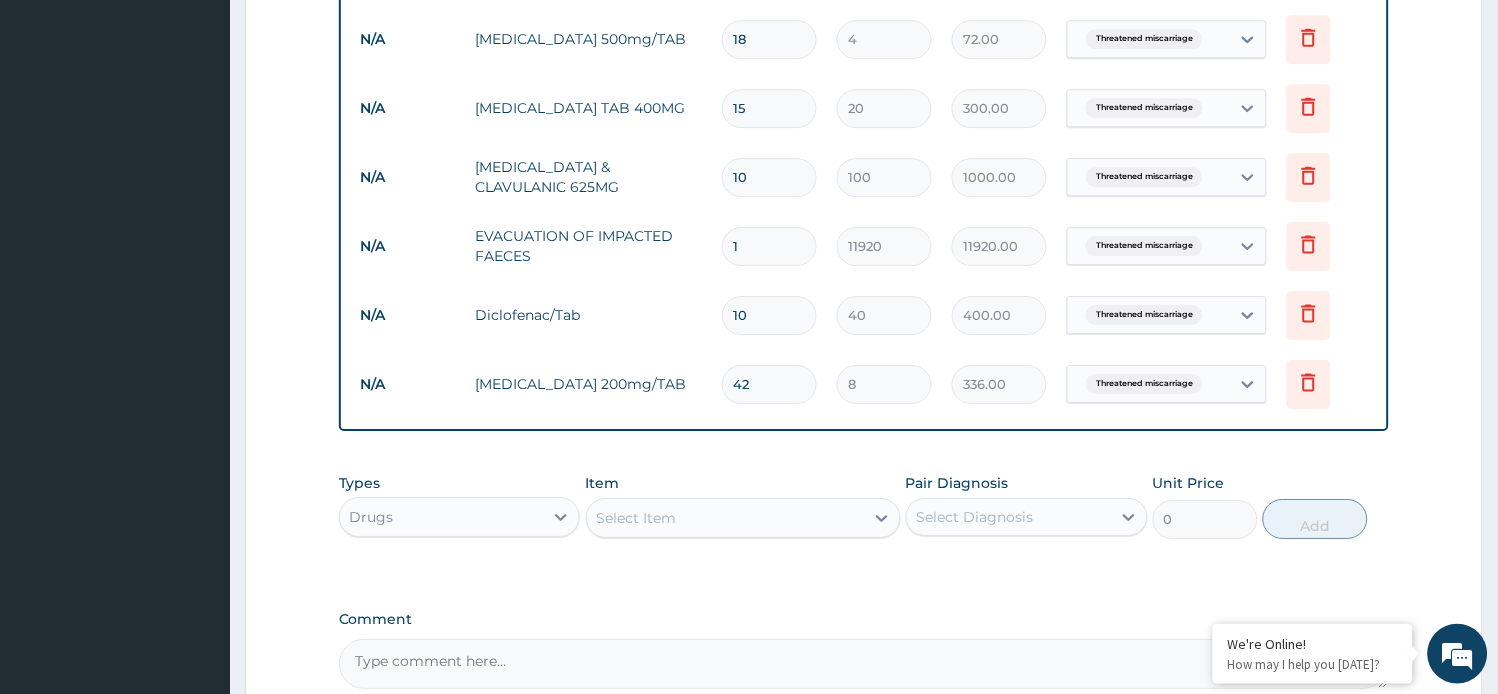 type on "42" 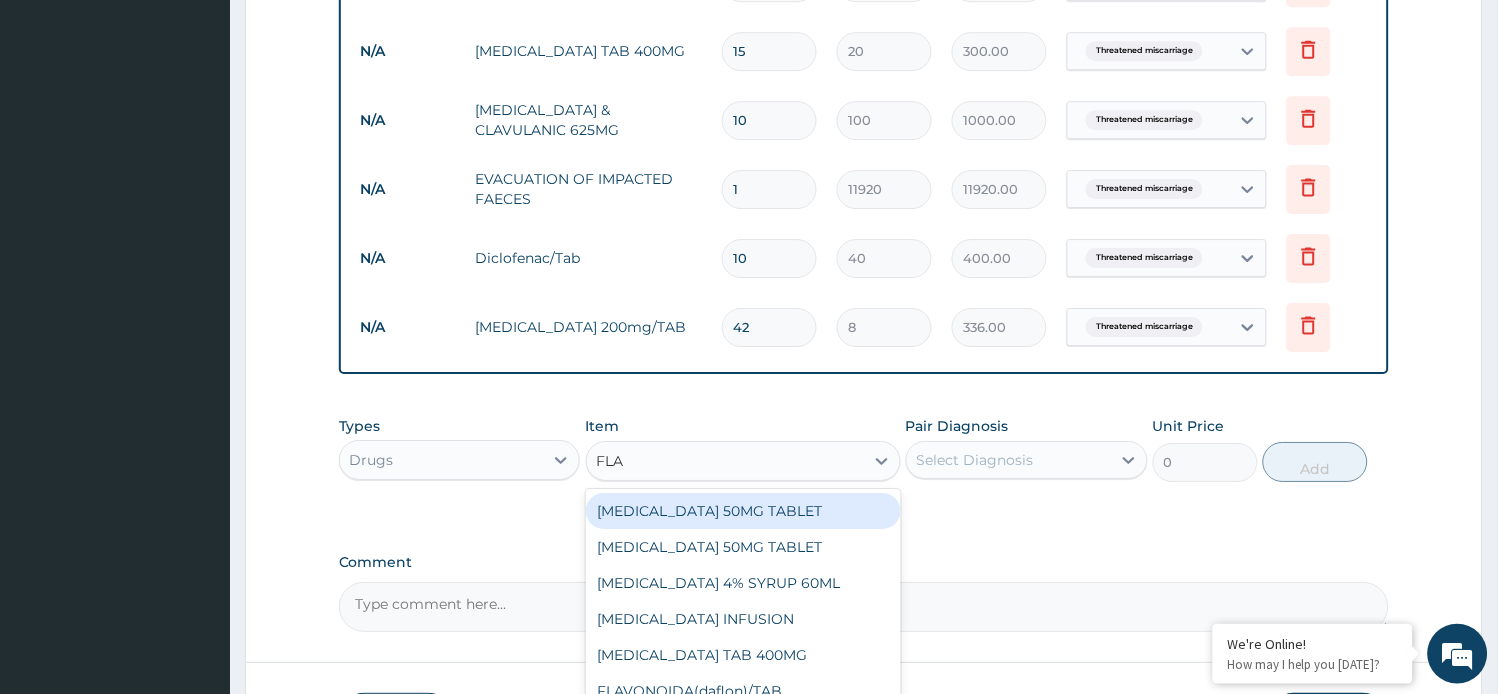 scroll, scrollTop: 1387, scrollLeft: 0, axis: vertical 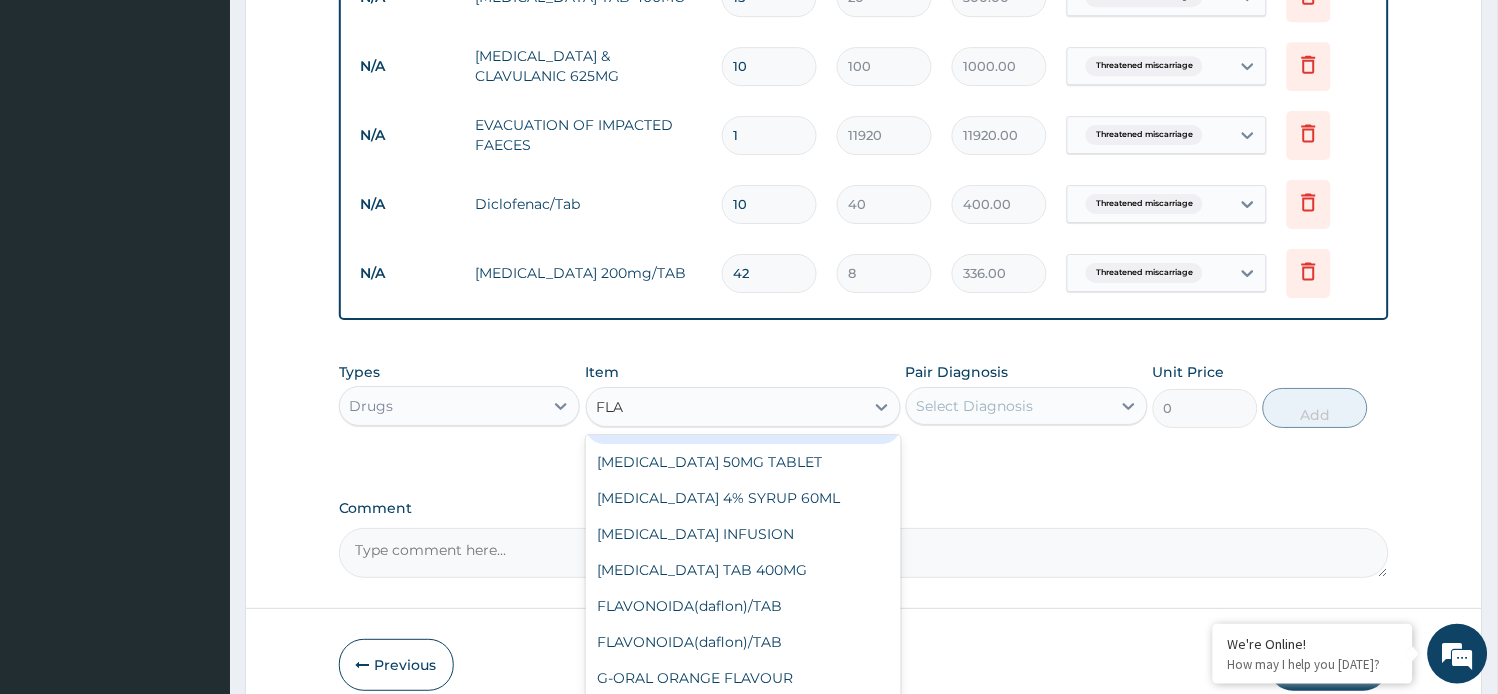 type on "FLA" 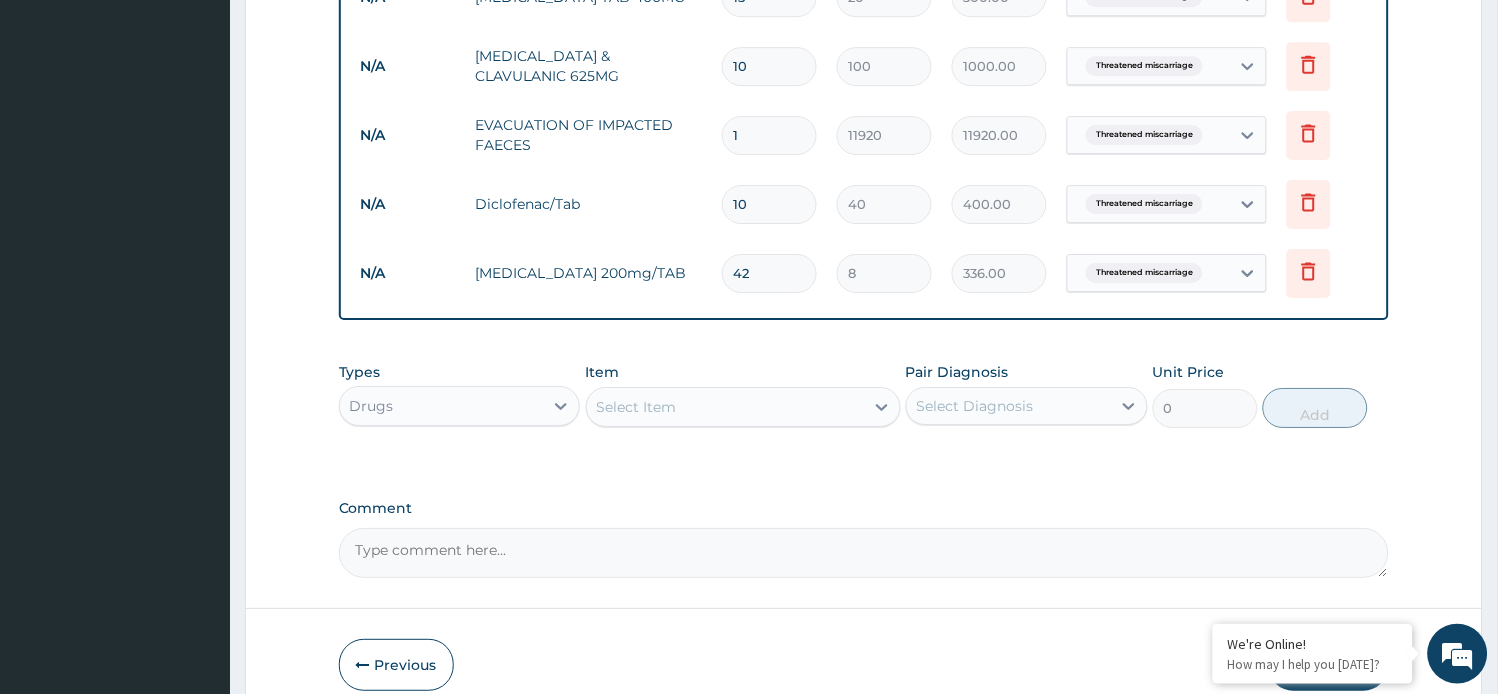 click on "Select Item" at bounding box center [637, 407] 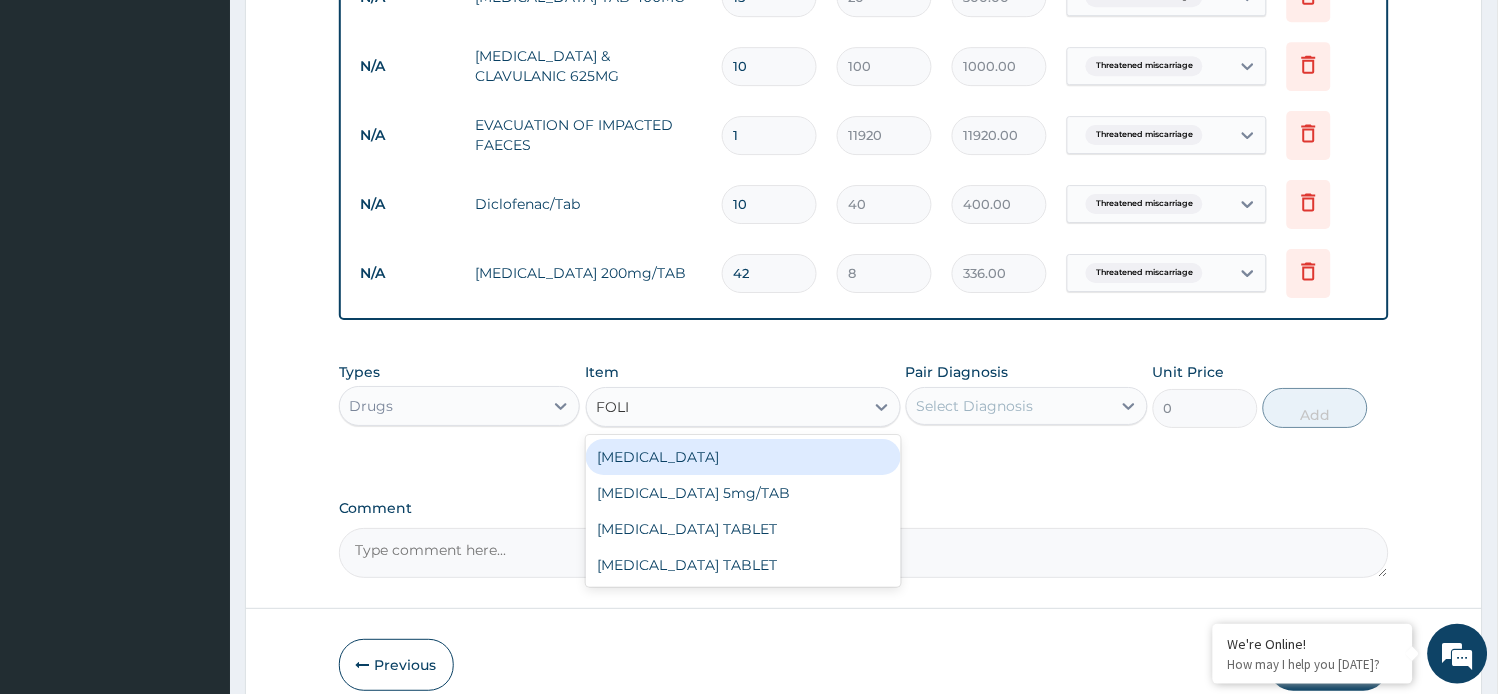 type on "FOLIC" 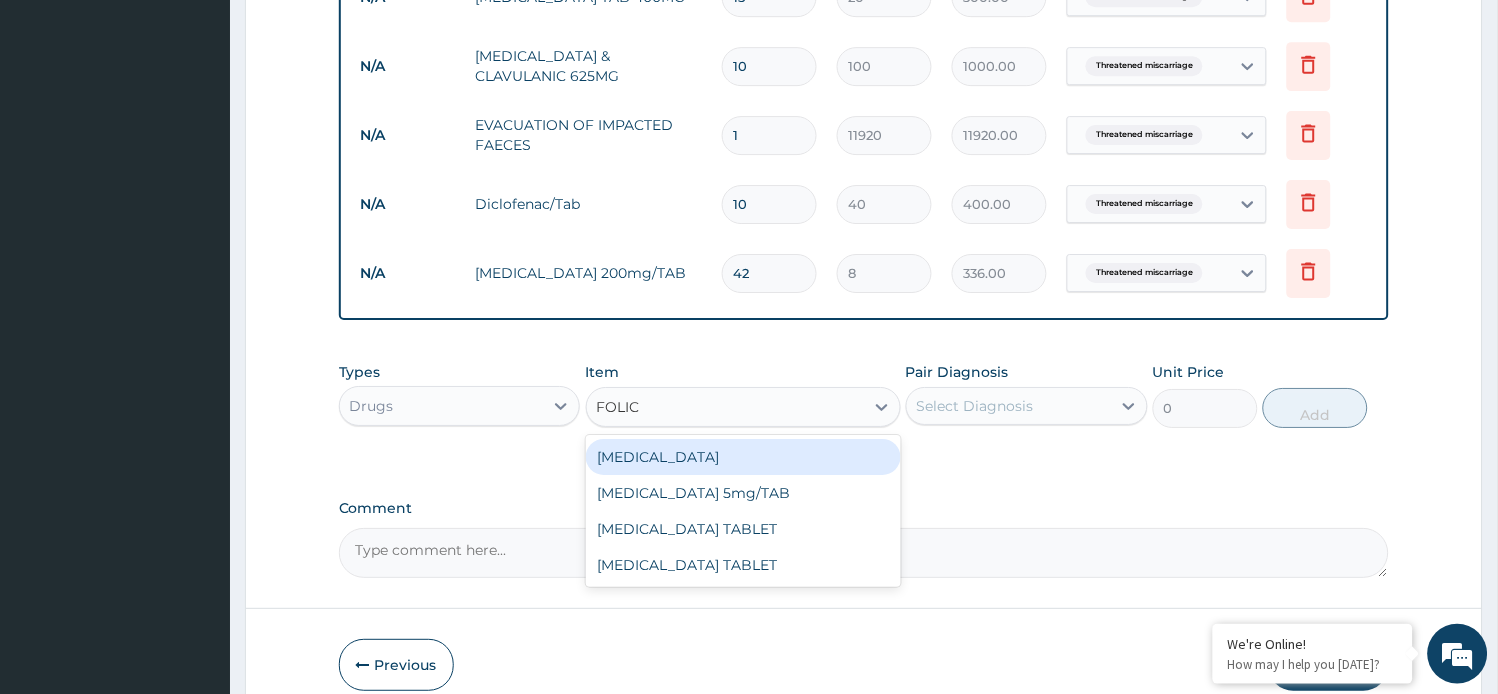 click on "FOLIC ACID" at bounding box center [743, 457] 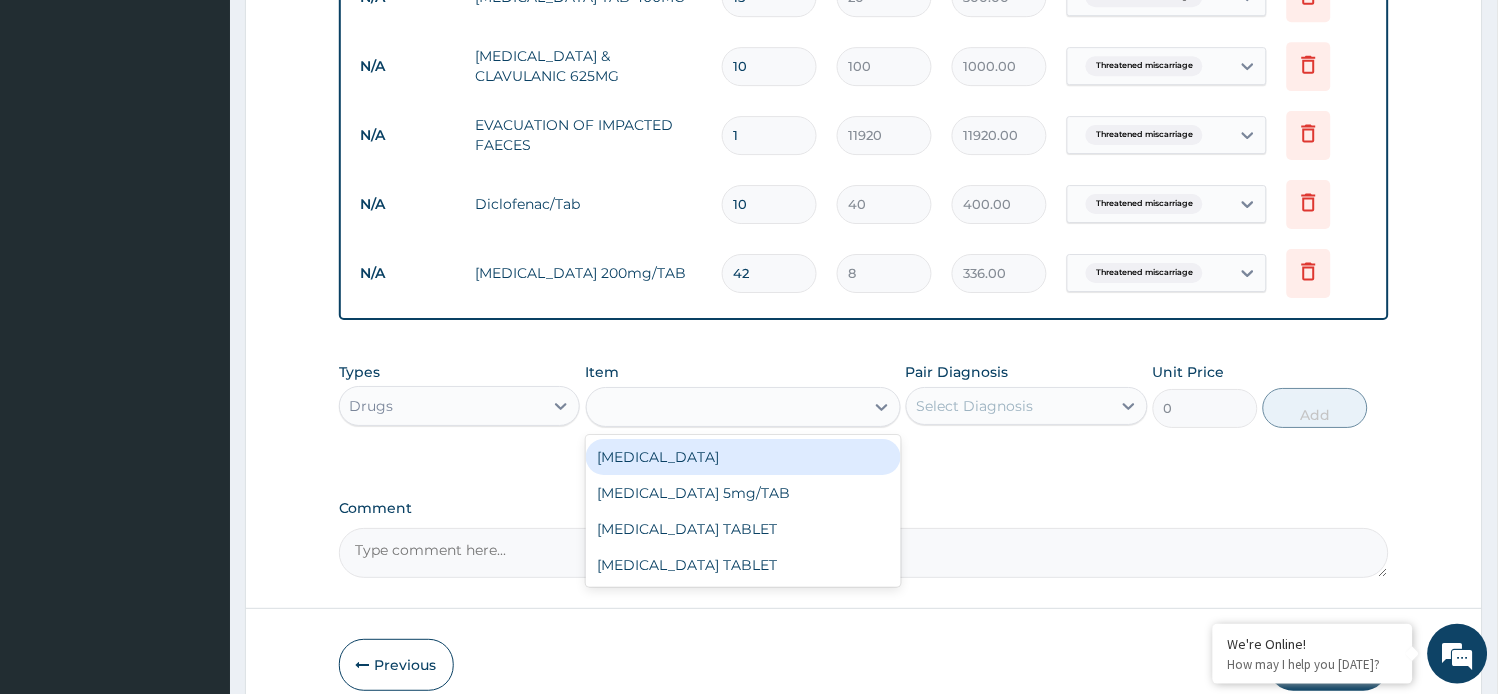 type on "4" 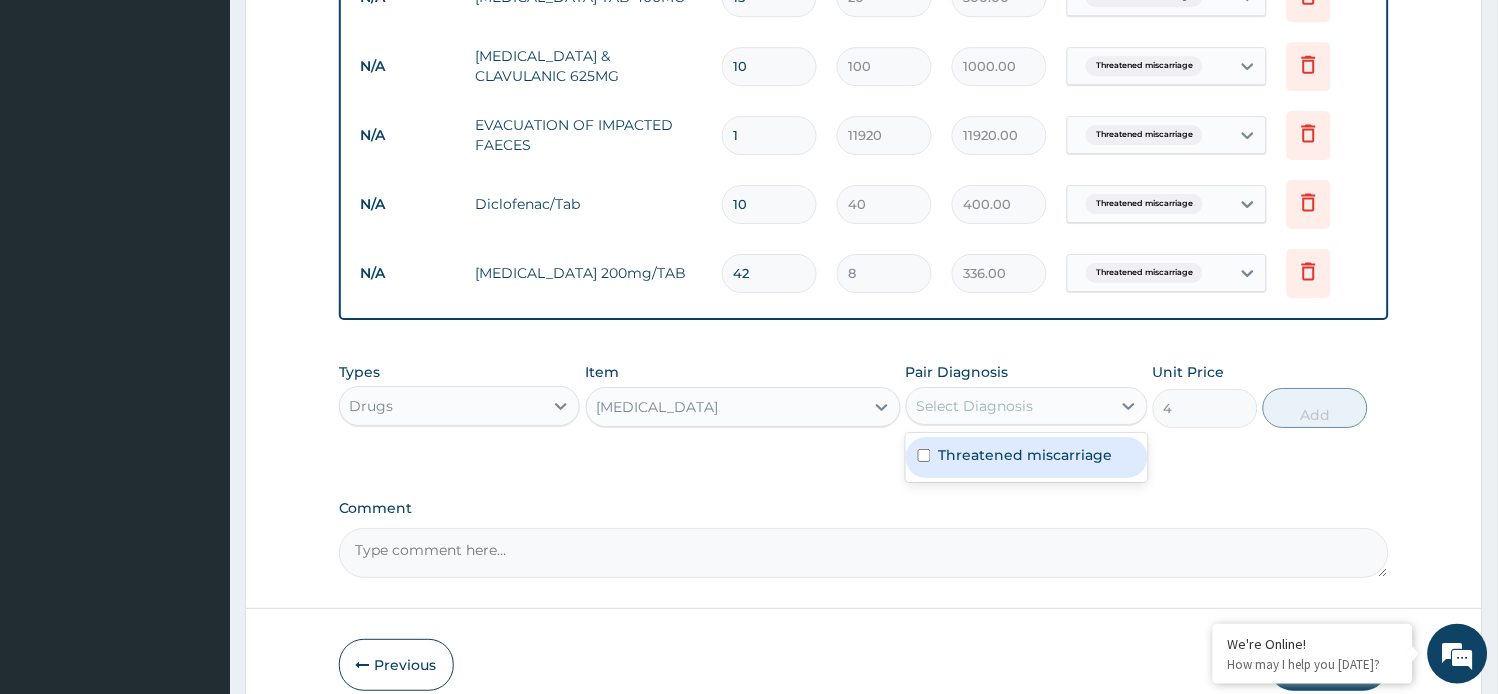 click on "Select Diagnosis" at bounding box center [1009, 406] 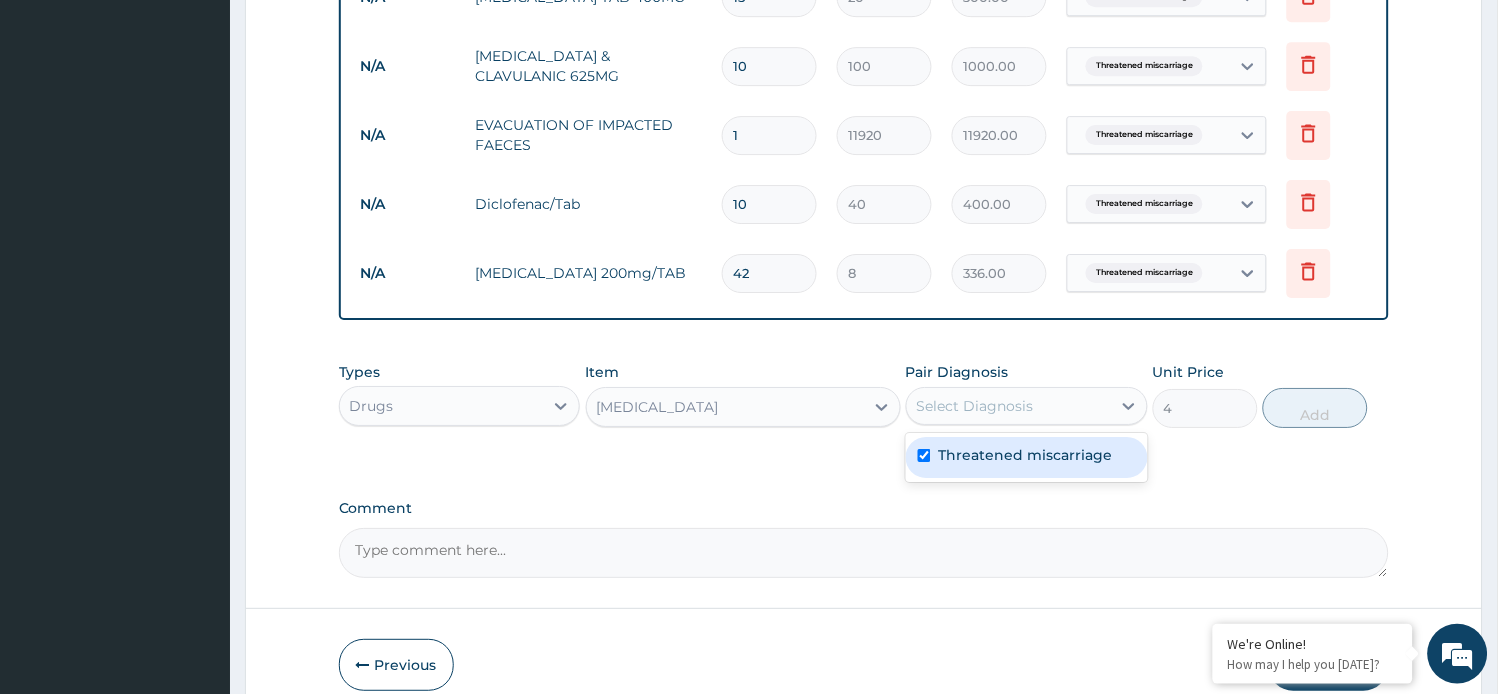 checkbox on "true" 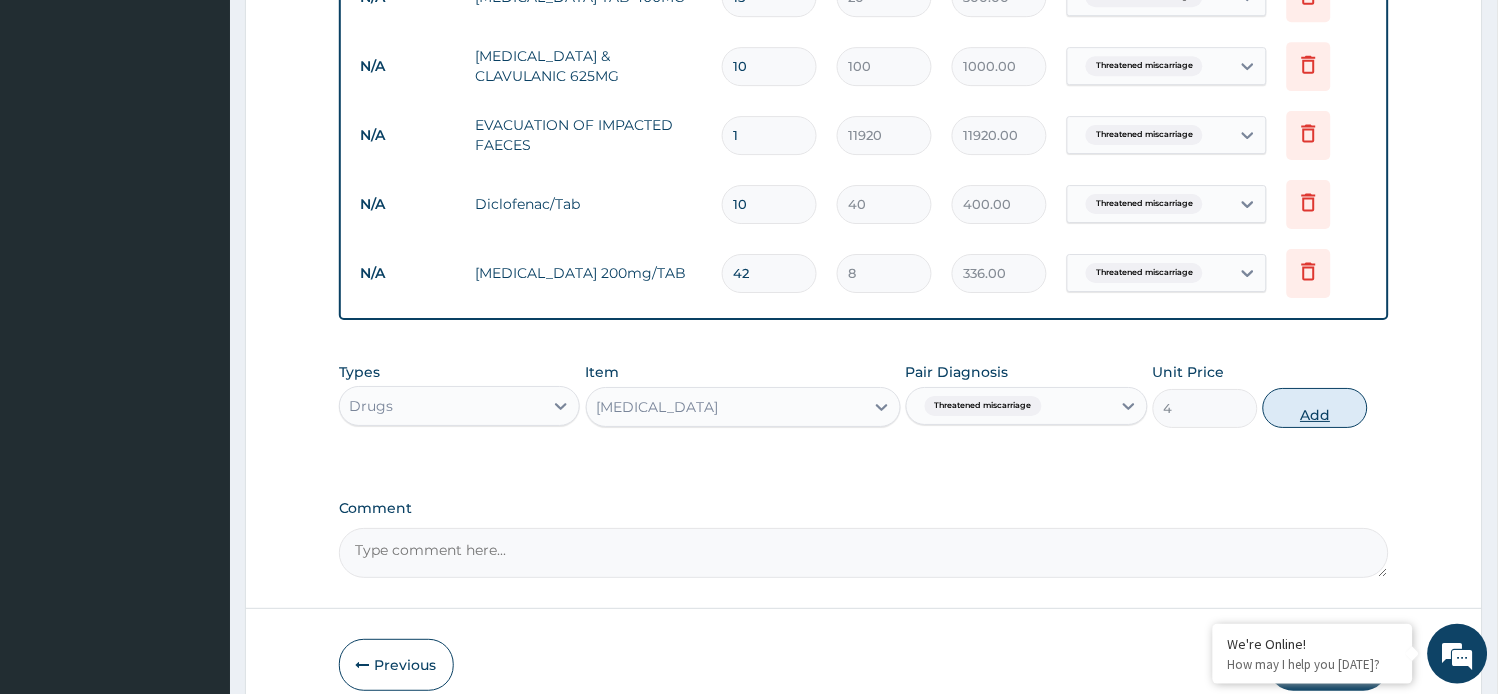 click on "Add" at bounding box center [1315, 408] 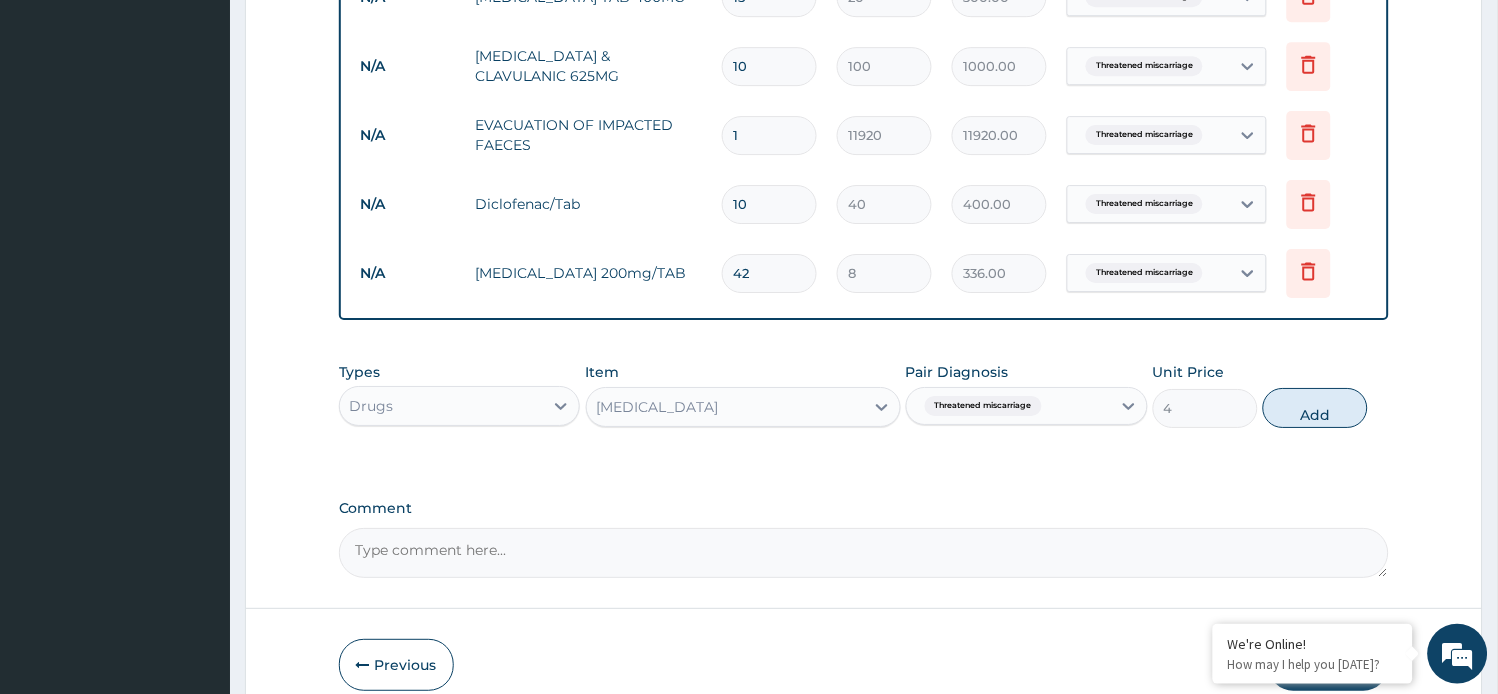 type on "0" 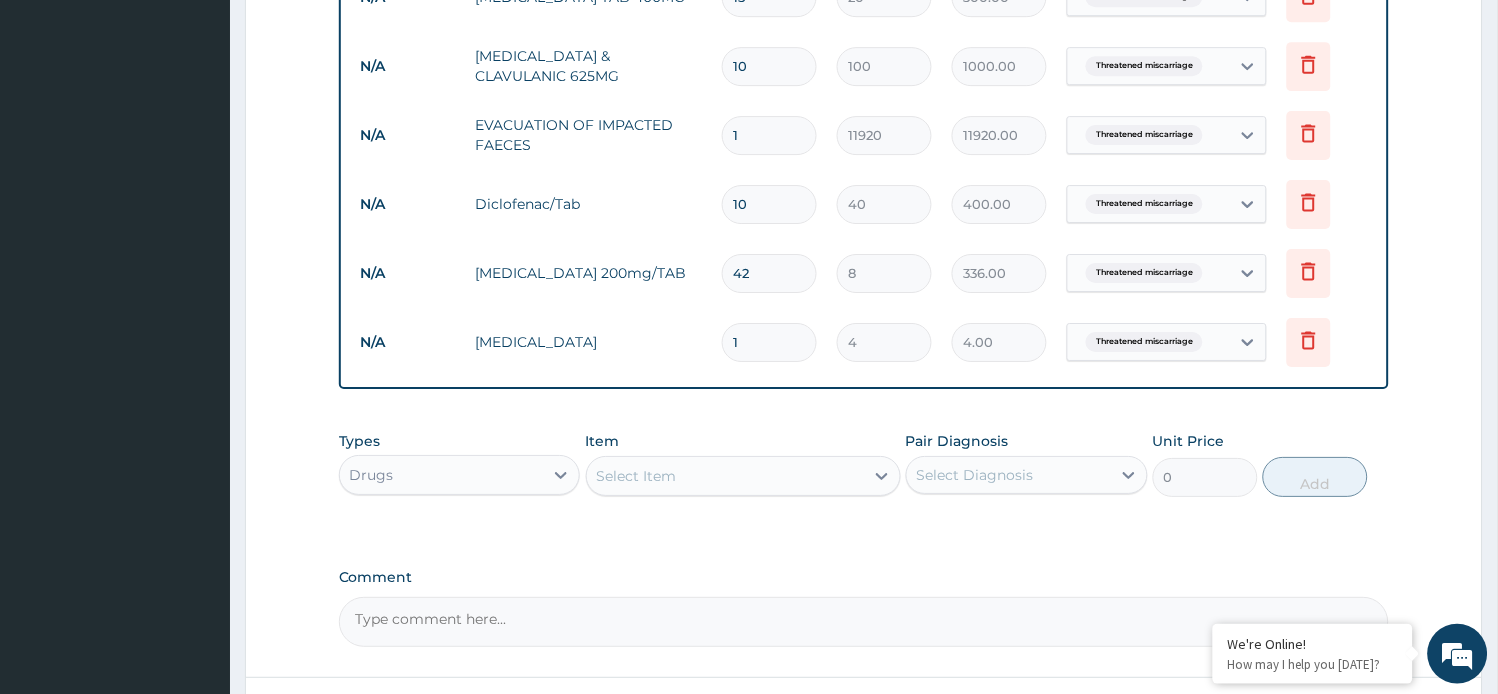 type 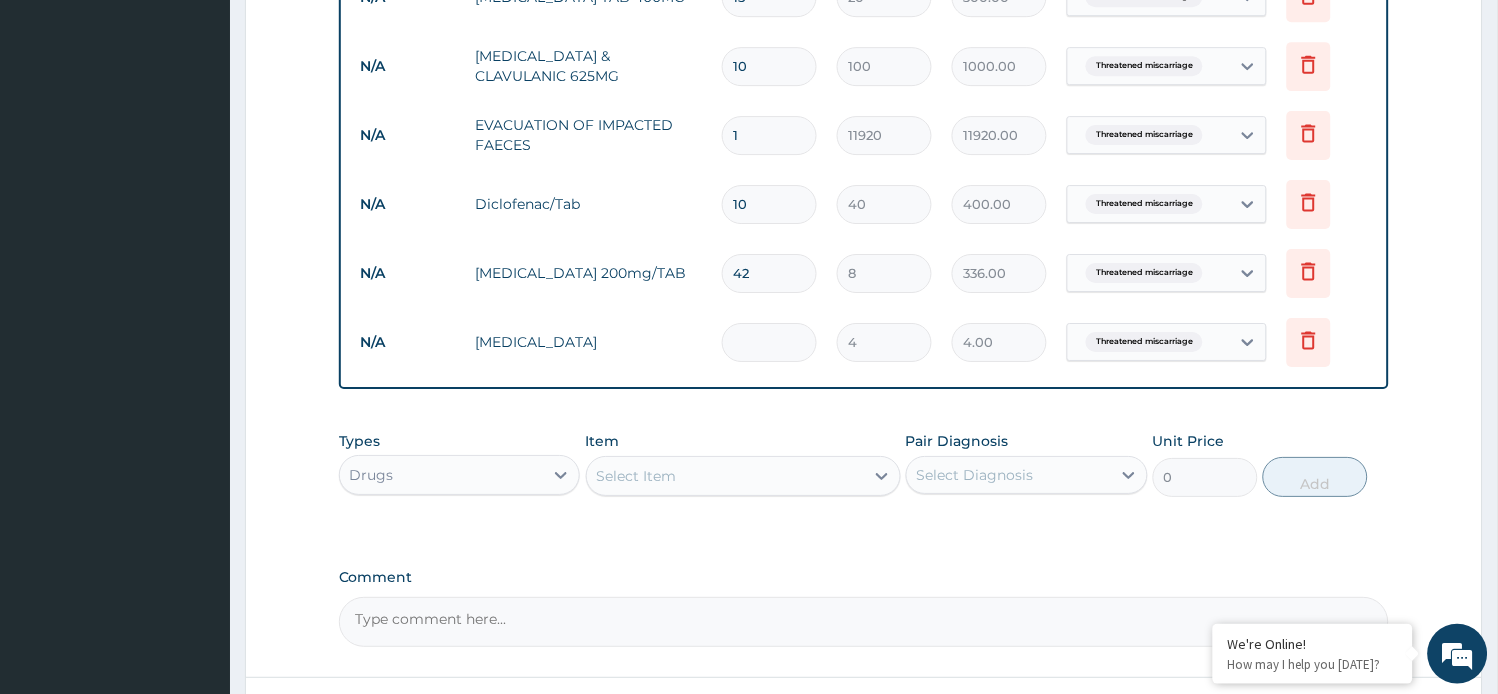 type on "0.00" 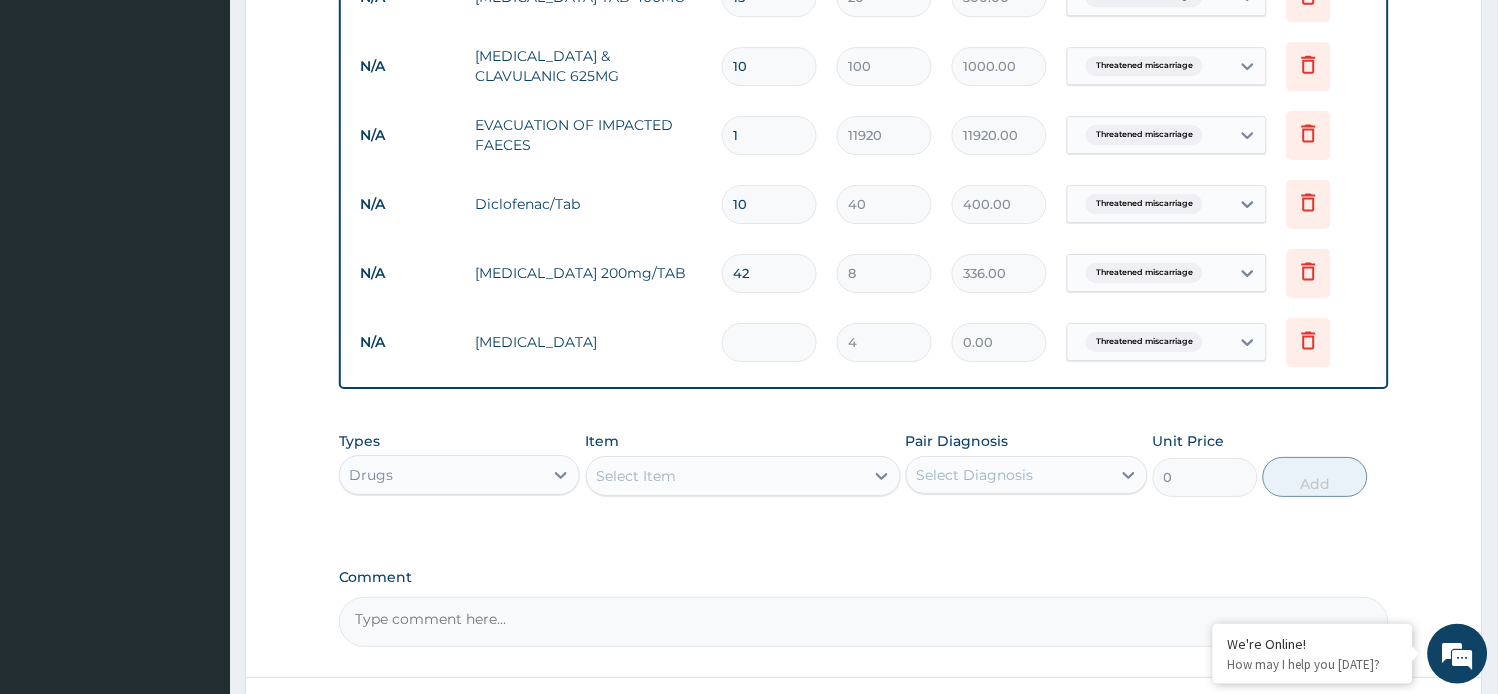 type on "4" 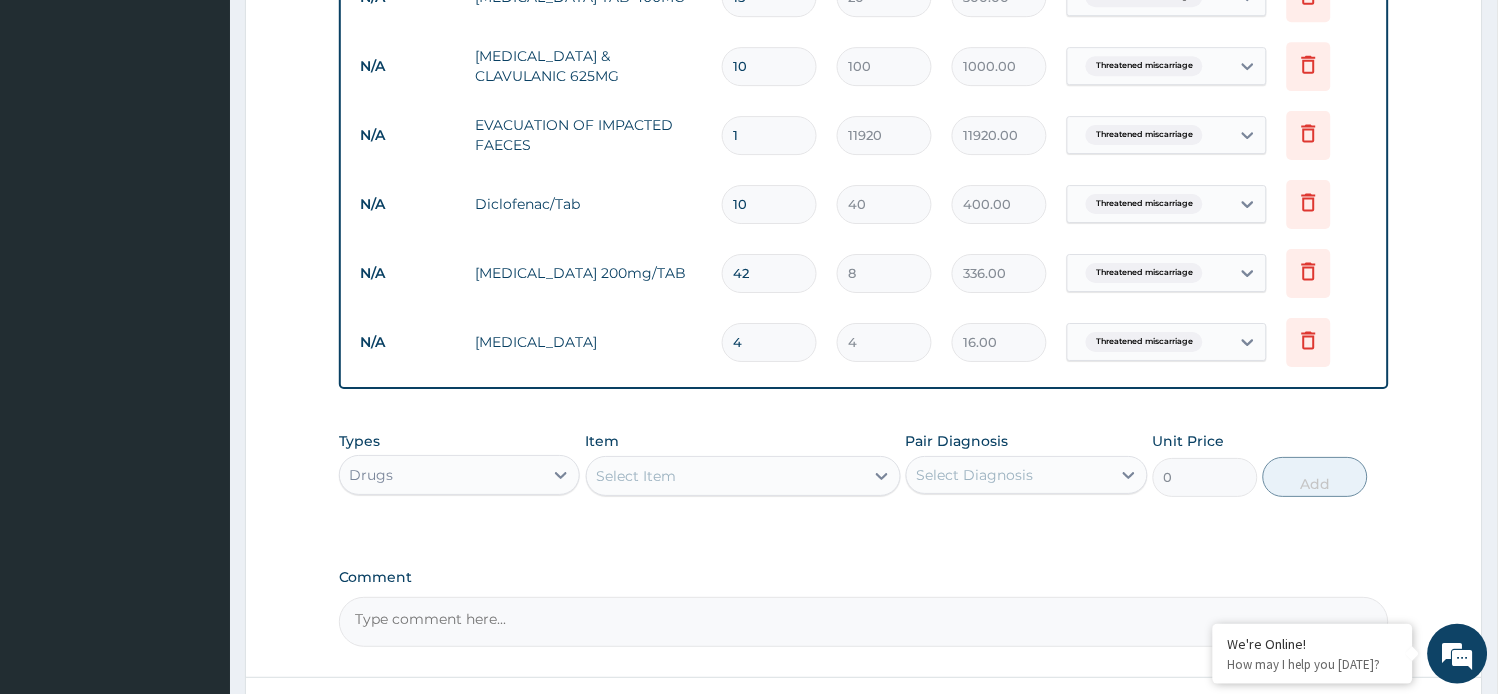 type on "42" 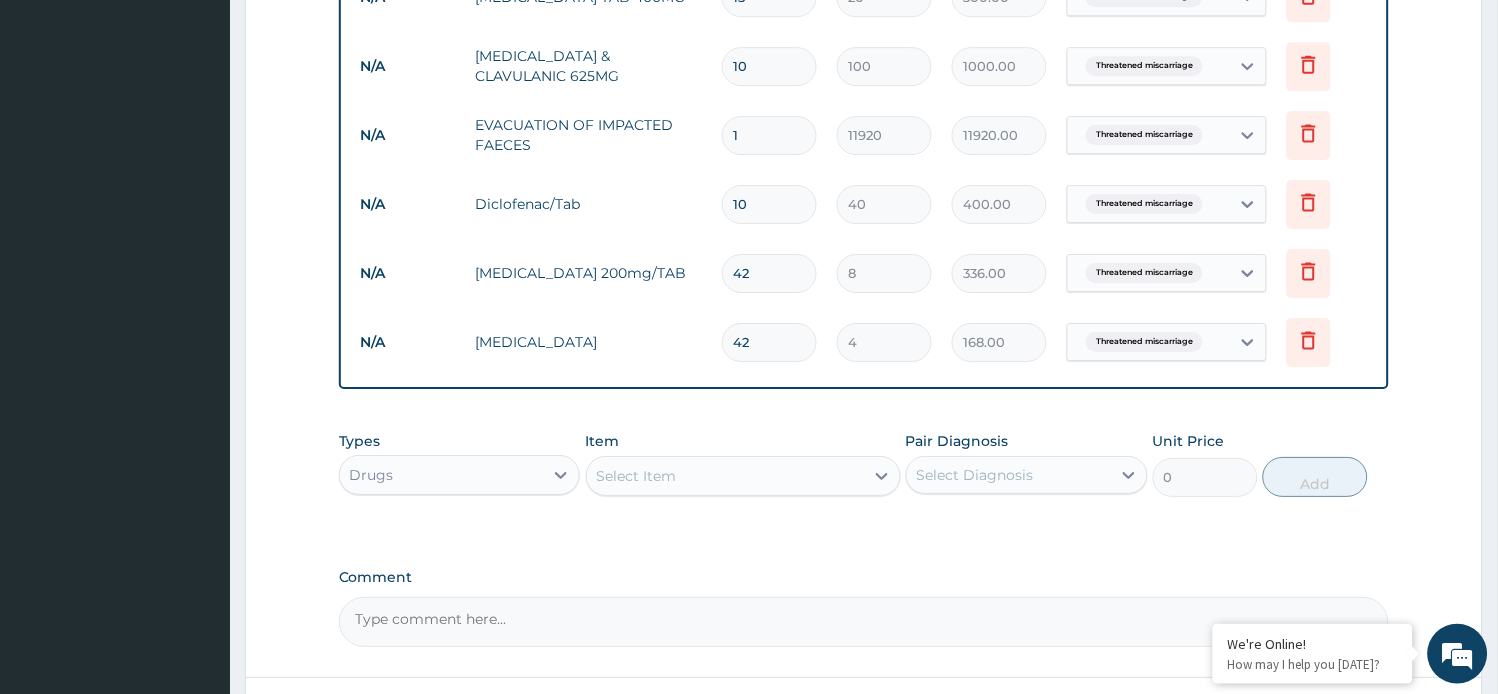 type on "42" 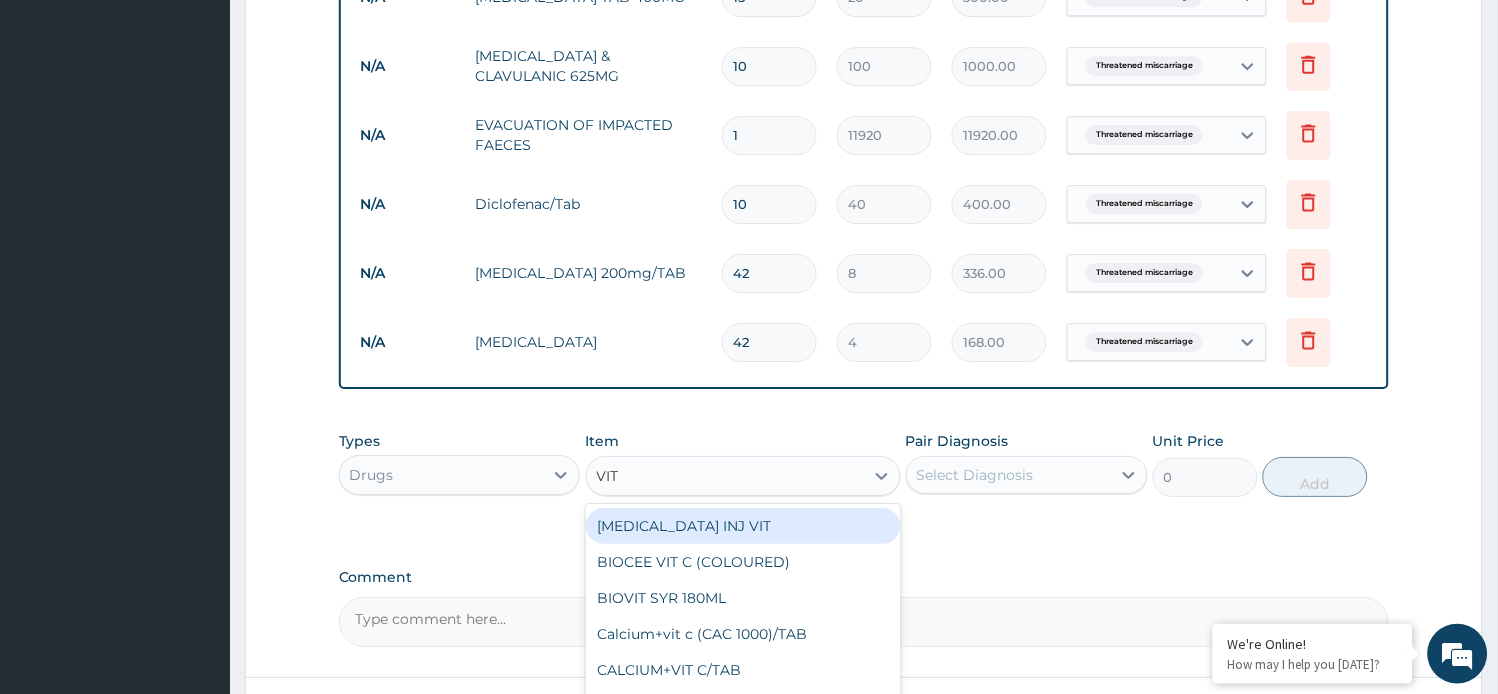 type on "VIT C" 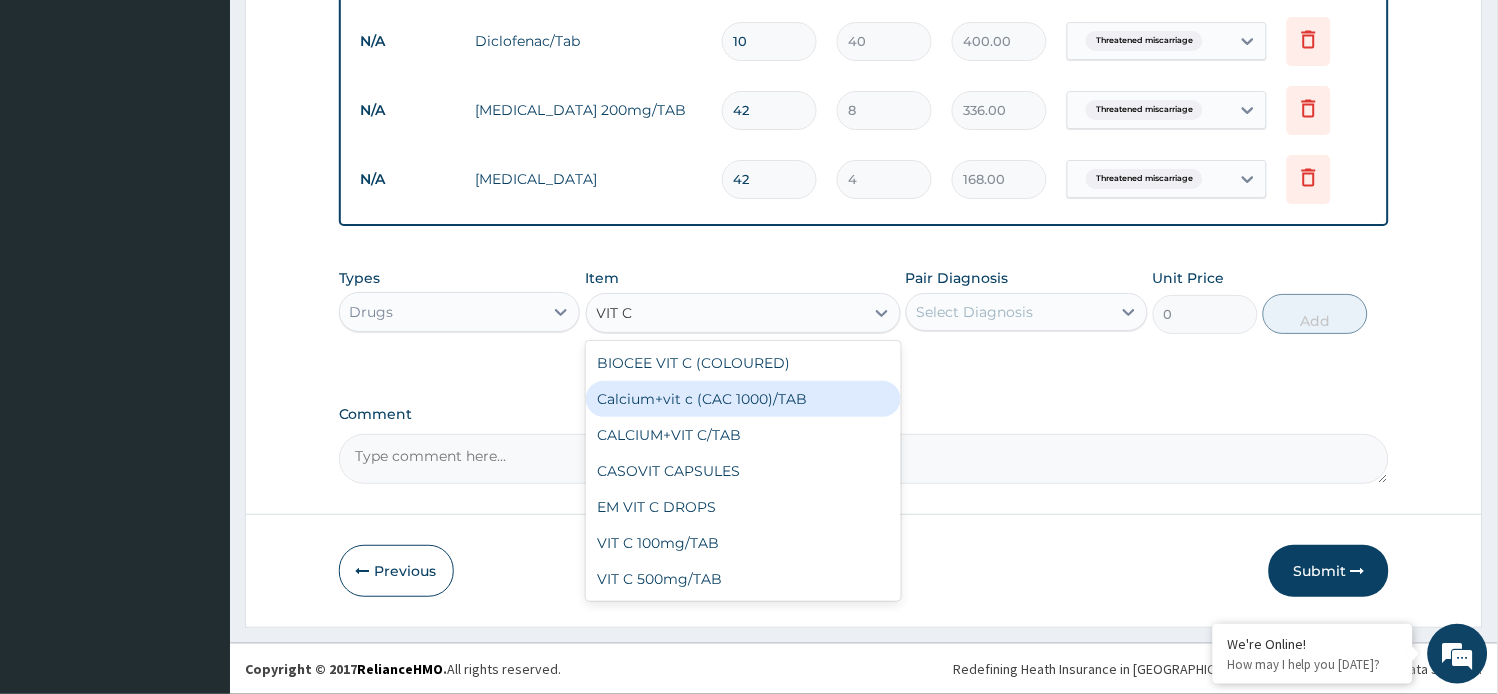 scroll, scrollTop: 1555, scrollLeft: 0, axis: vertical 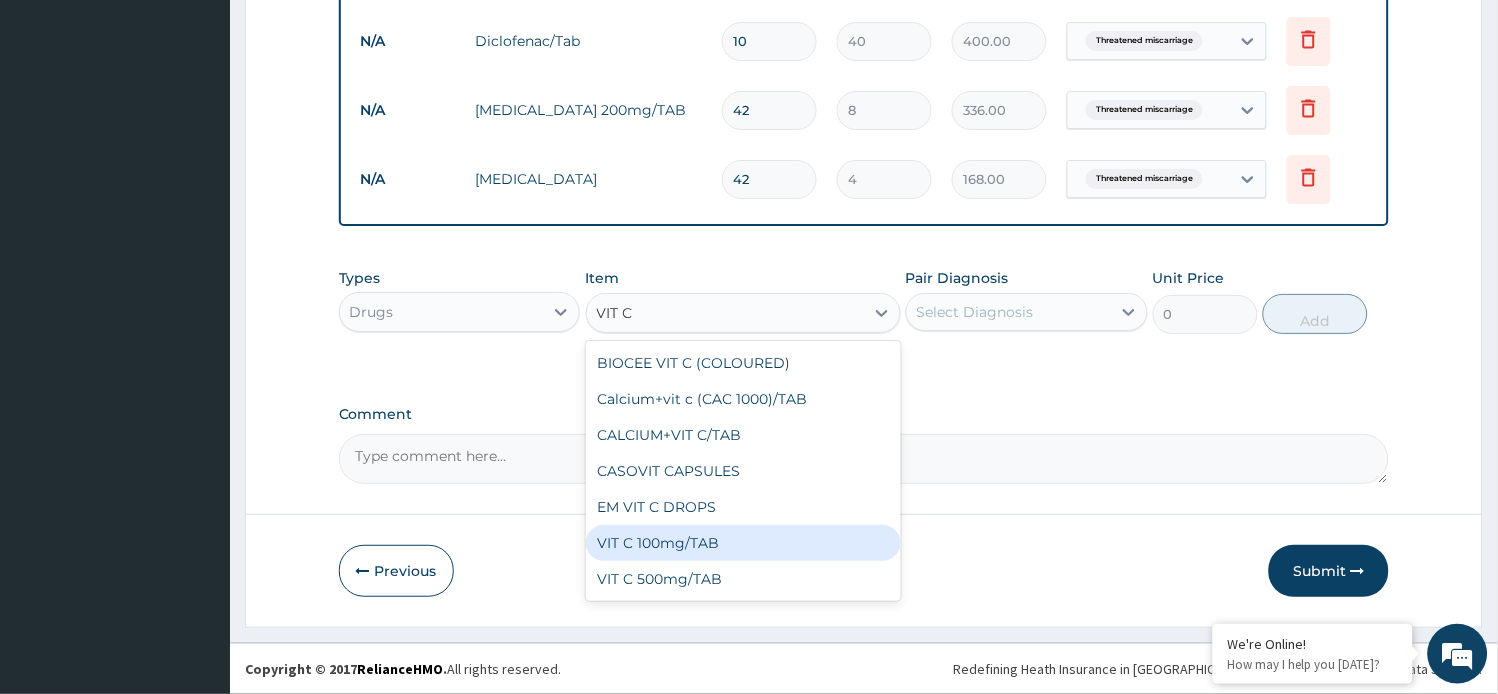 click on "VIT C 100mg/TAB" at bounding box center (743, 543) 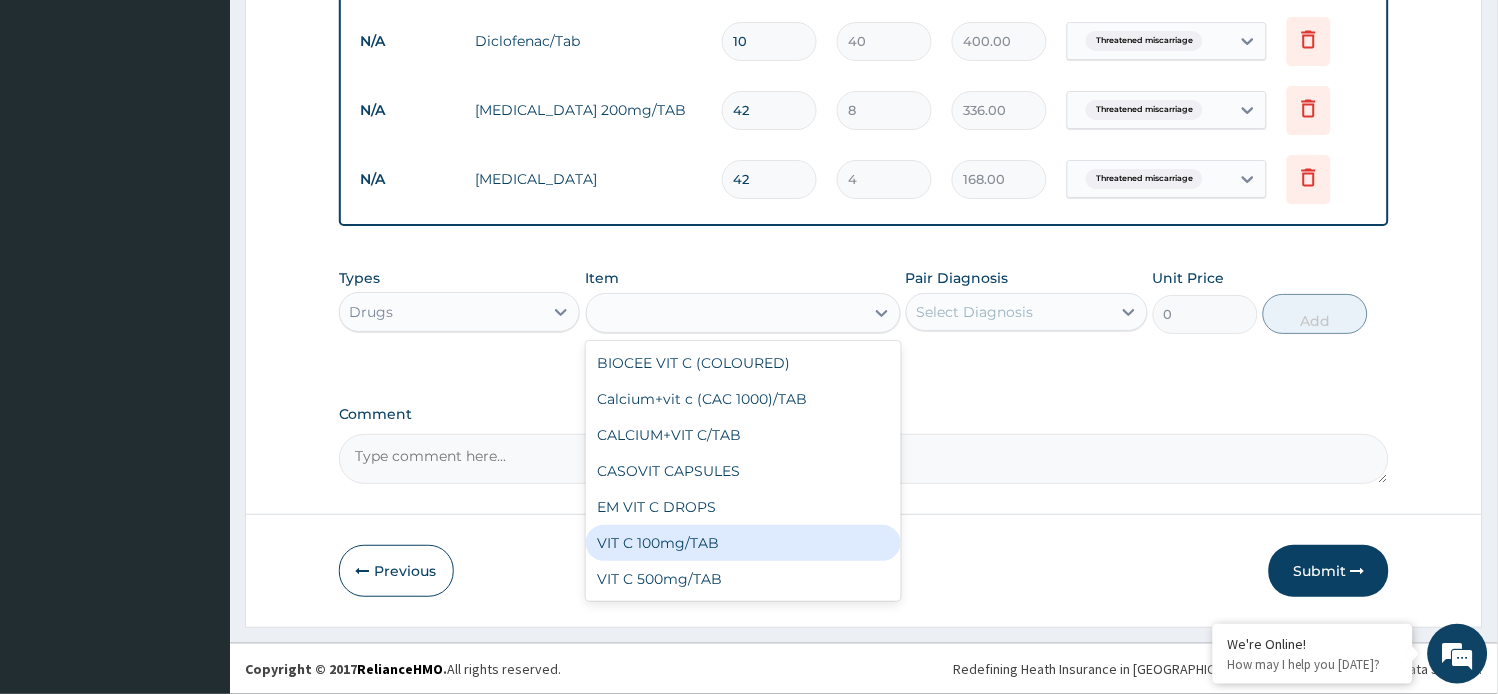 type on "8" 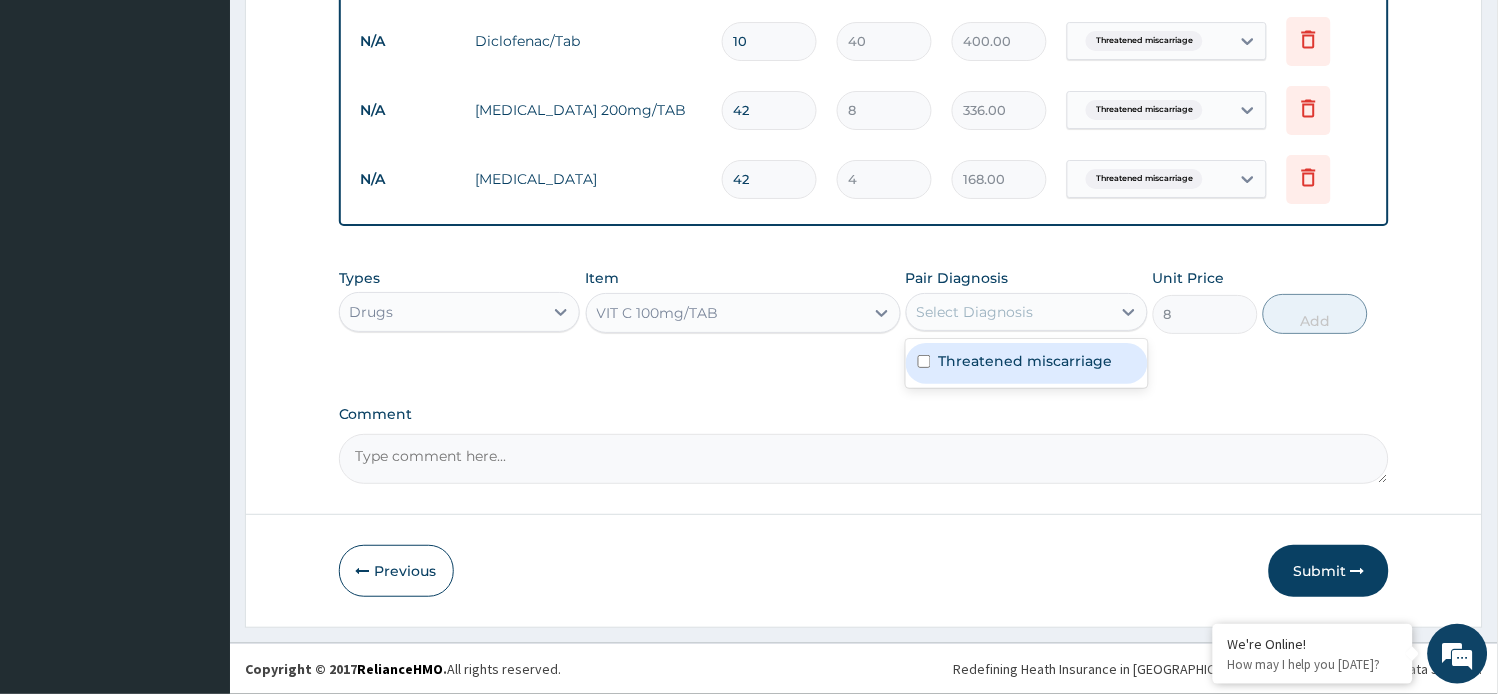 click on "Select Diagnosis" at bounding box center [975, 312] 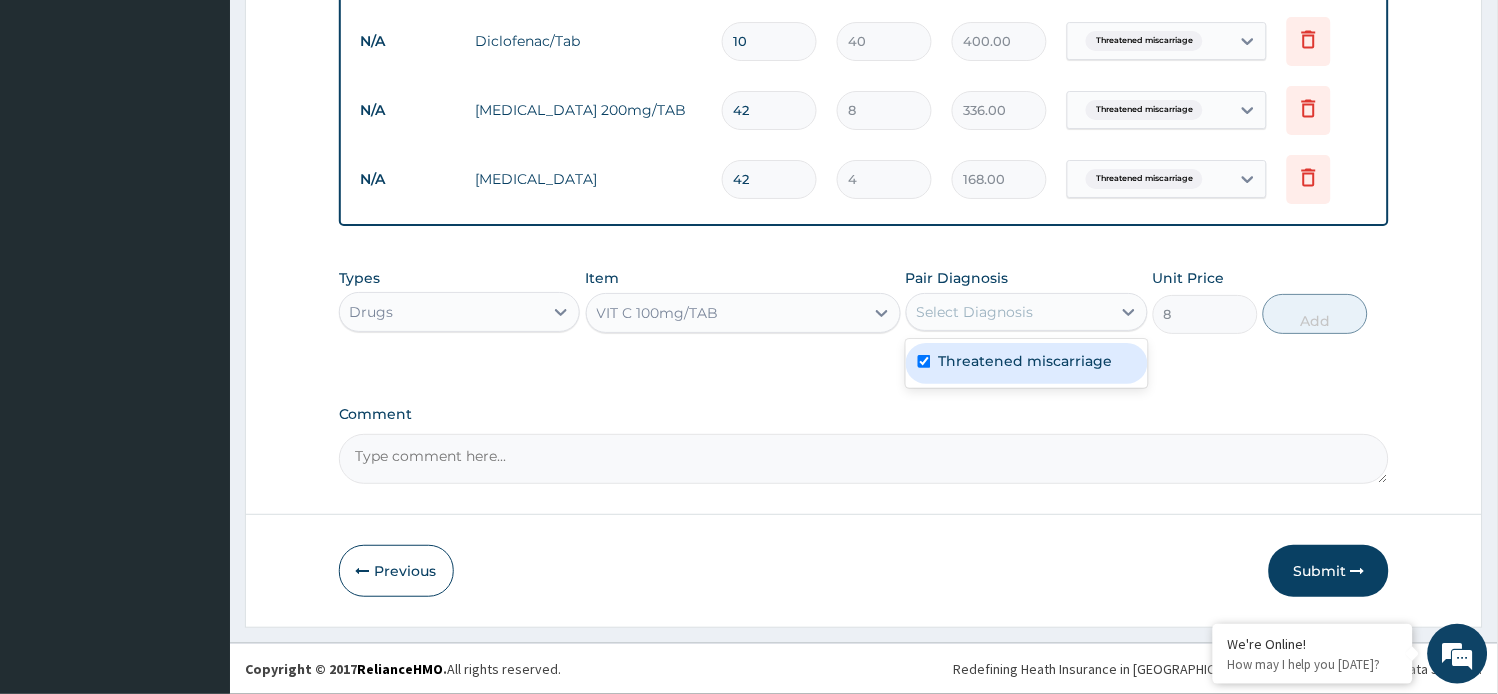 checkbox on "true" 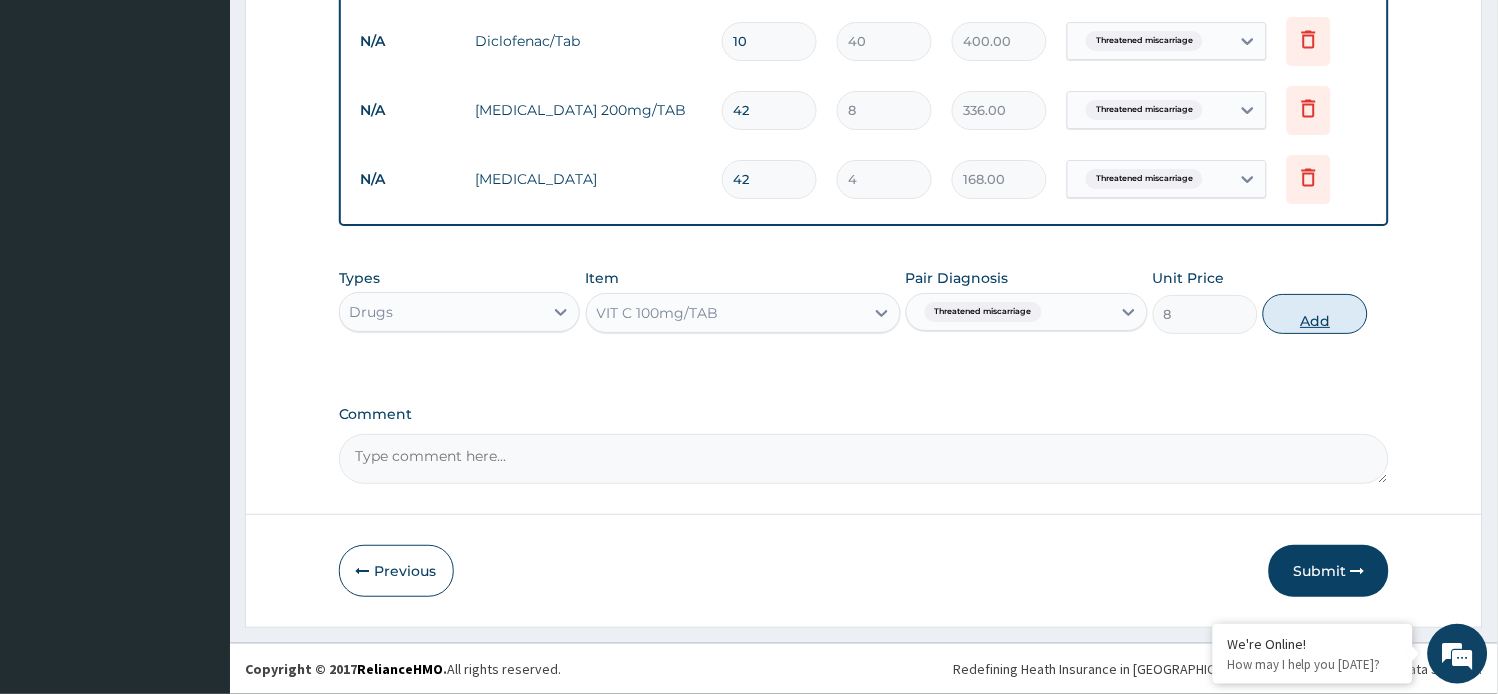 click on "Add" at bounding box center [1315, 314] 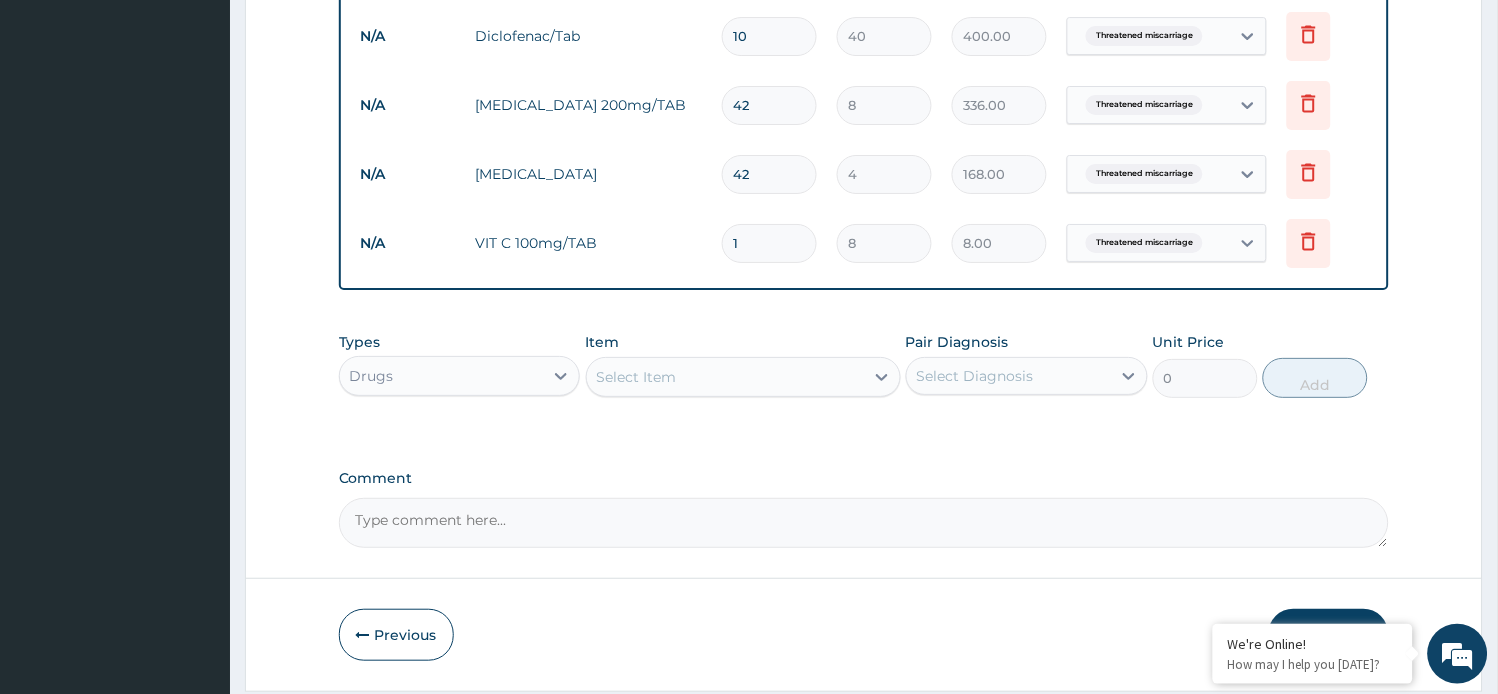 type 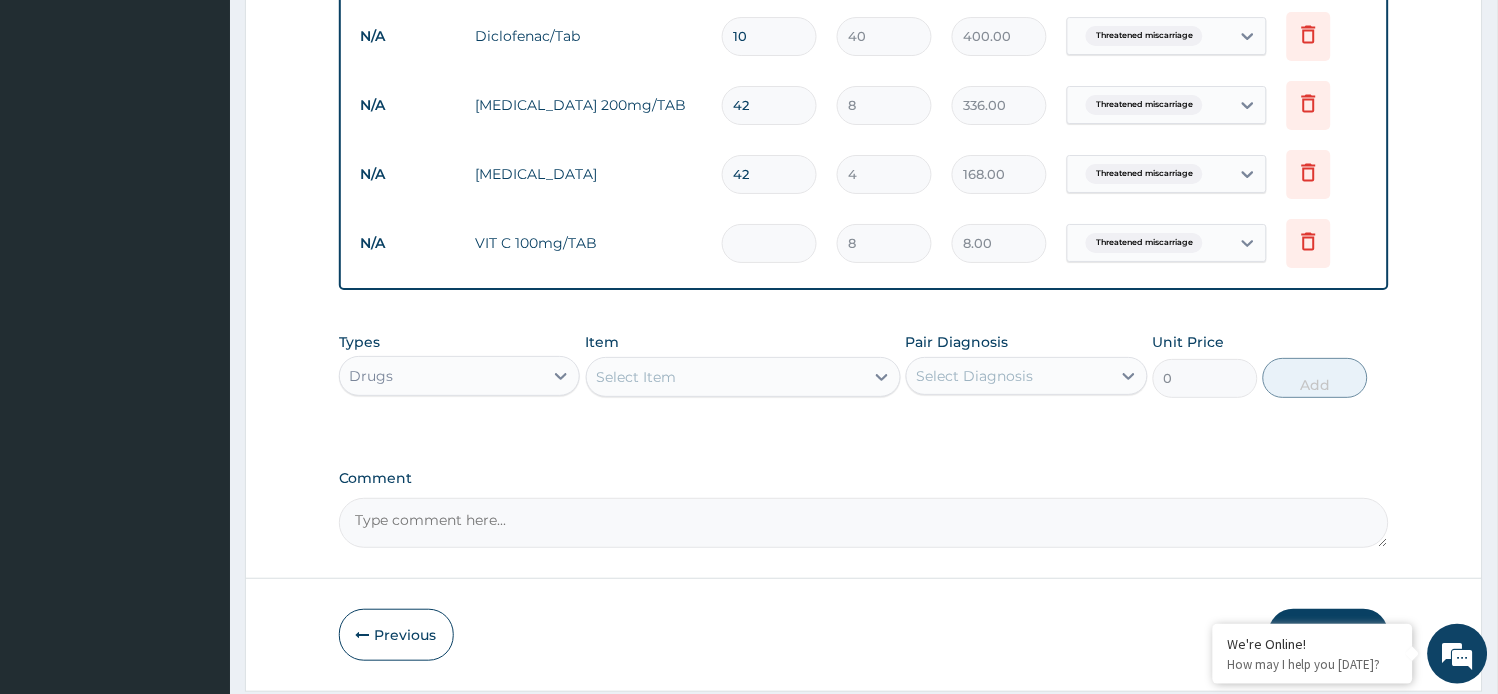 type on "0.00" 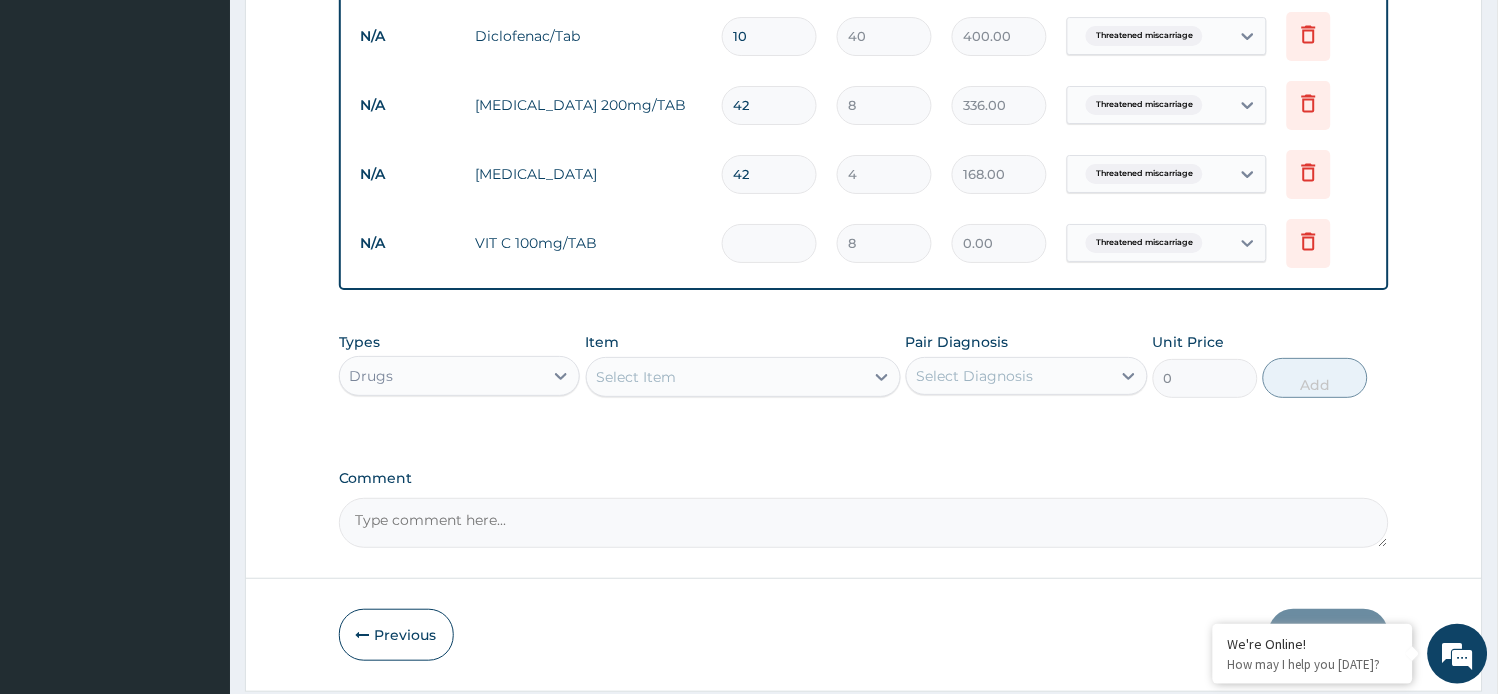type on "4" 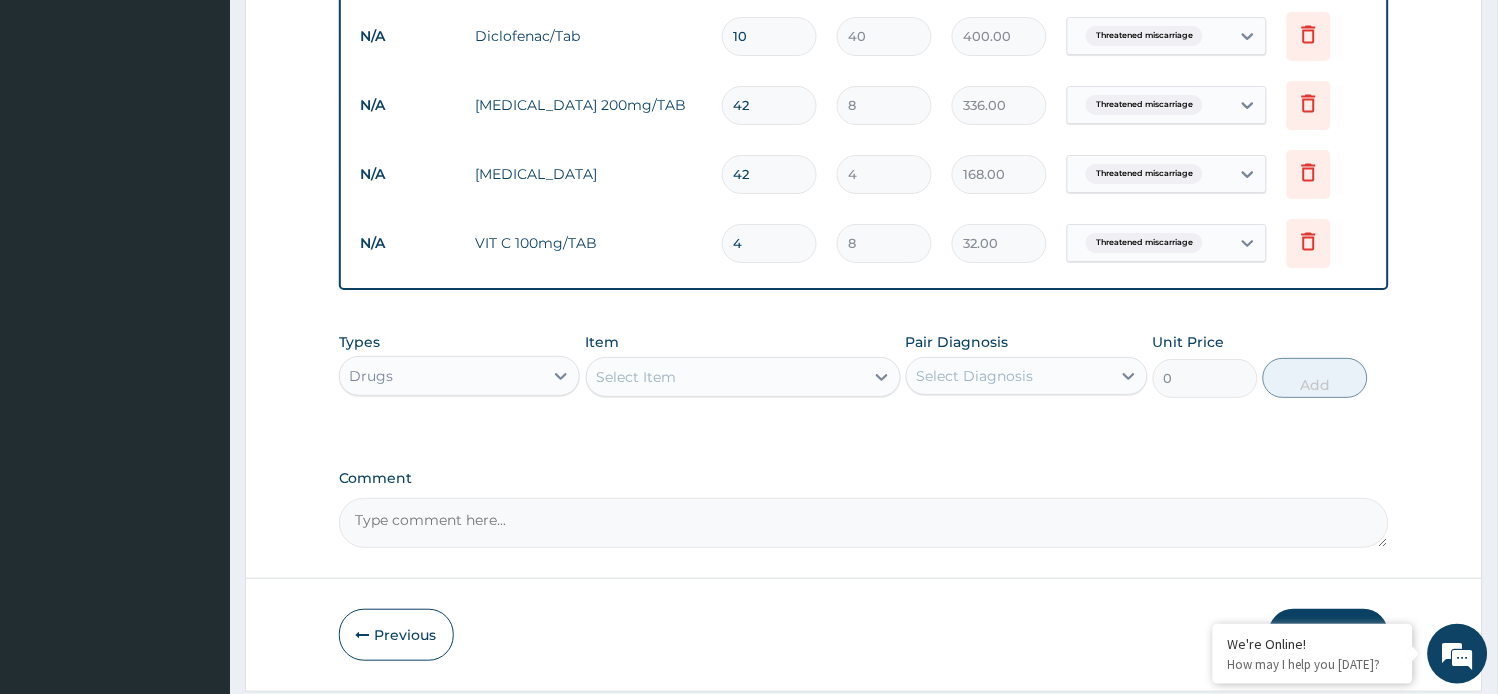 type on "42" 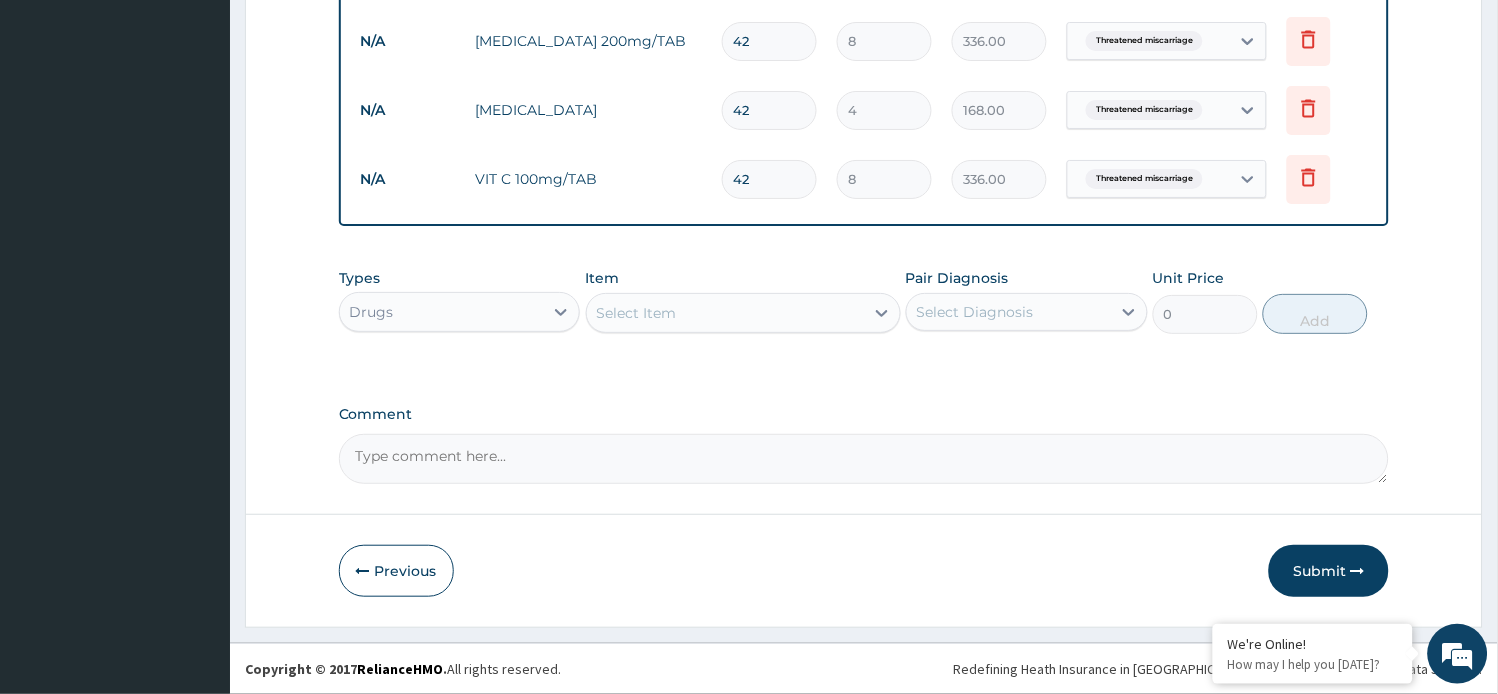 scroll, scrollTop: 1513, scrollLeft: 0, axis: vertical 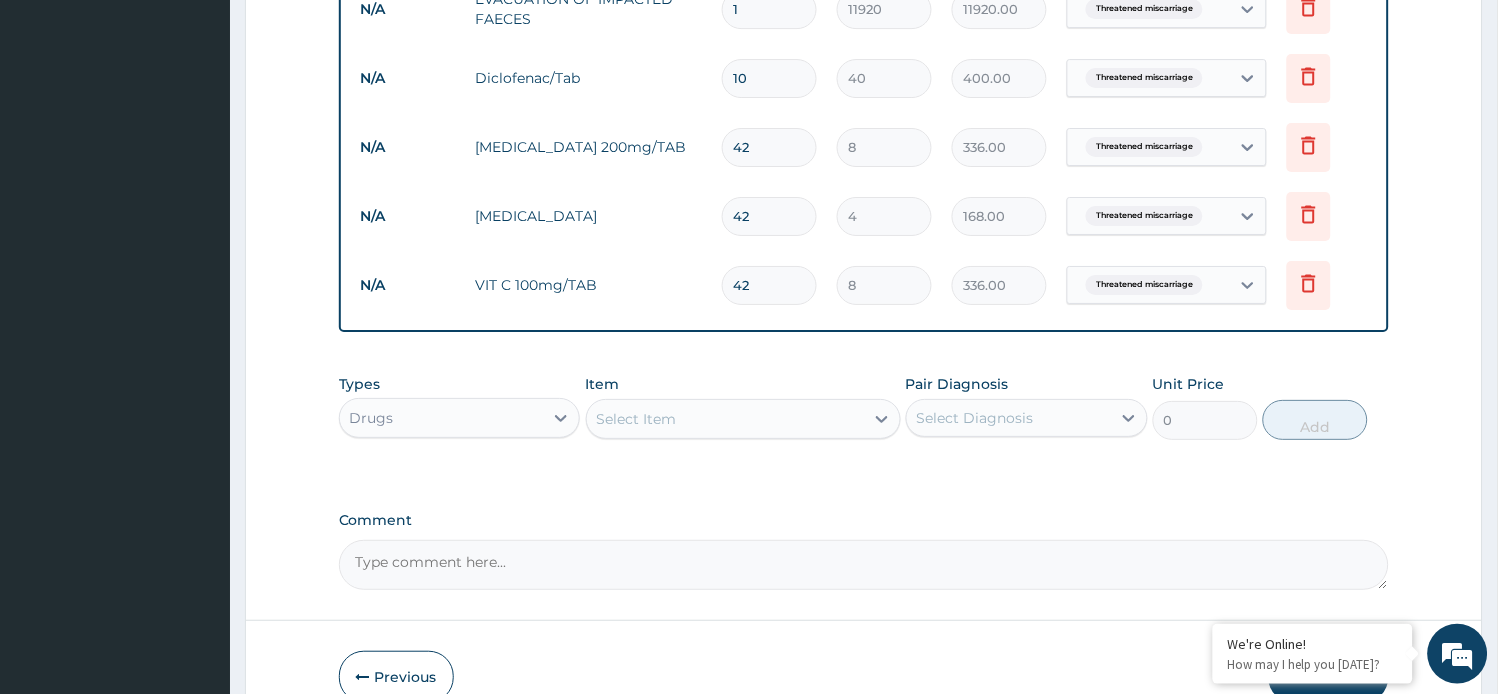 type on "42" 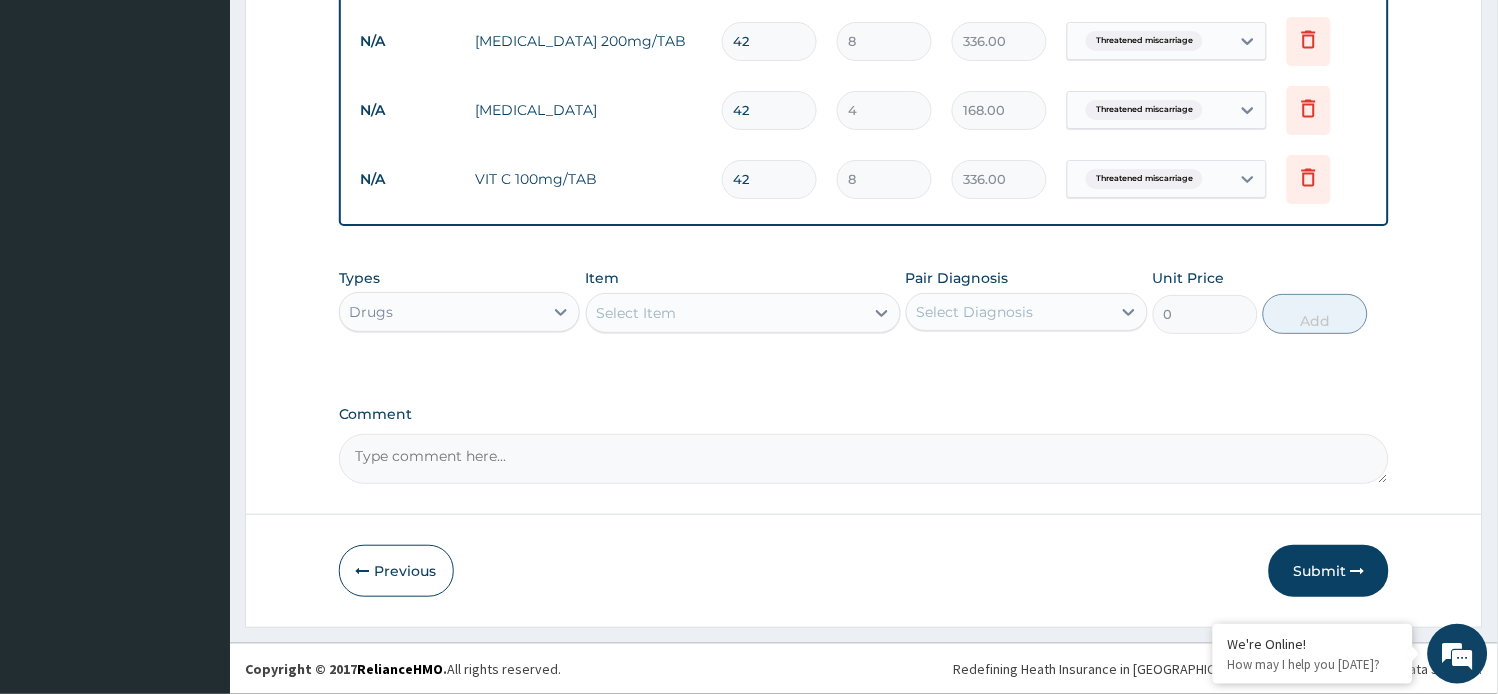 scroll, scrollTop: 1624, scrollLeft: 0, axis: vertical 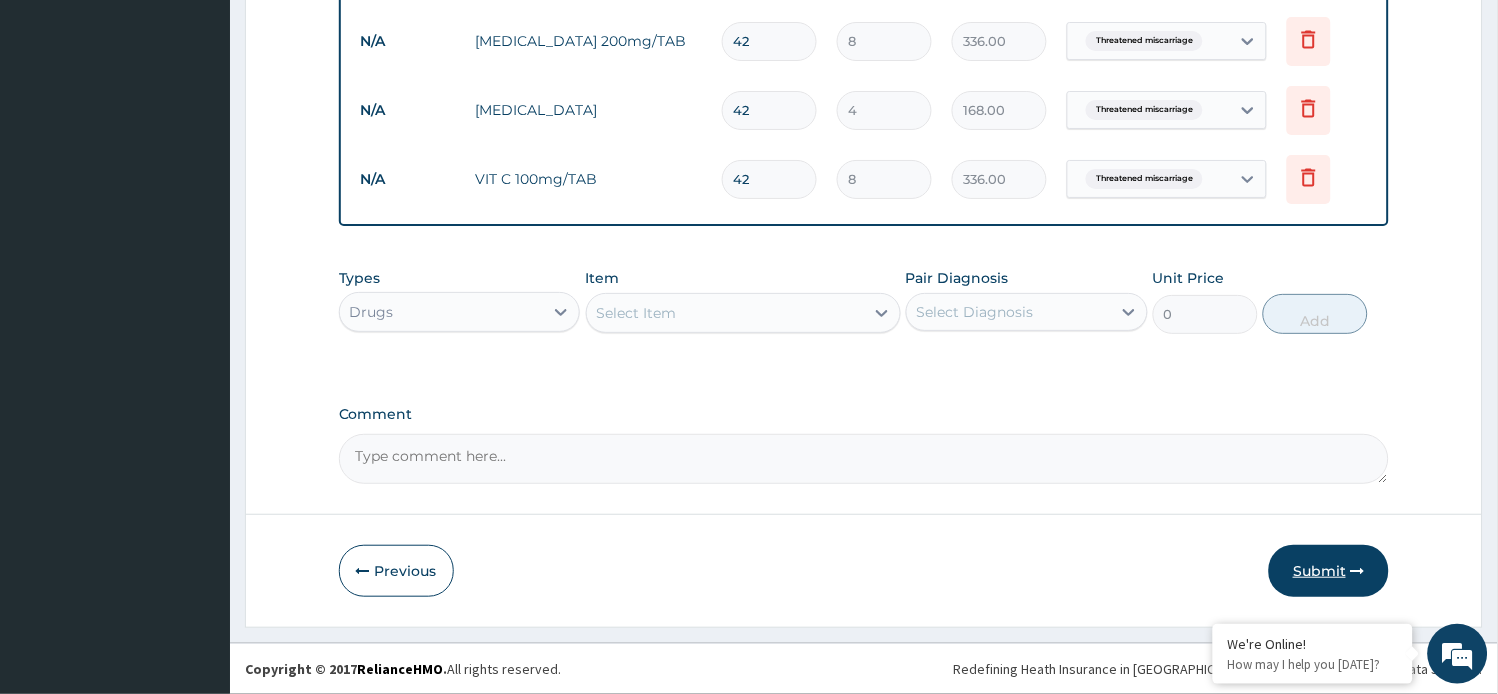click on "Submit" at bounding box center (1329, 571) 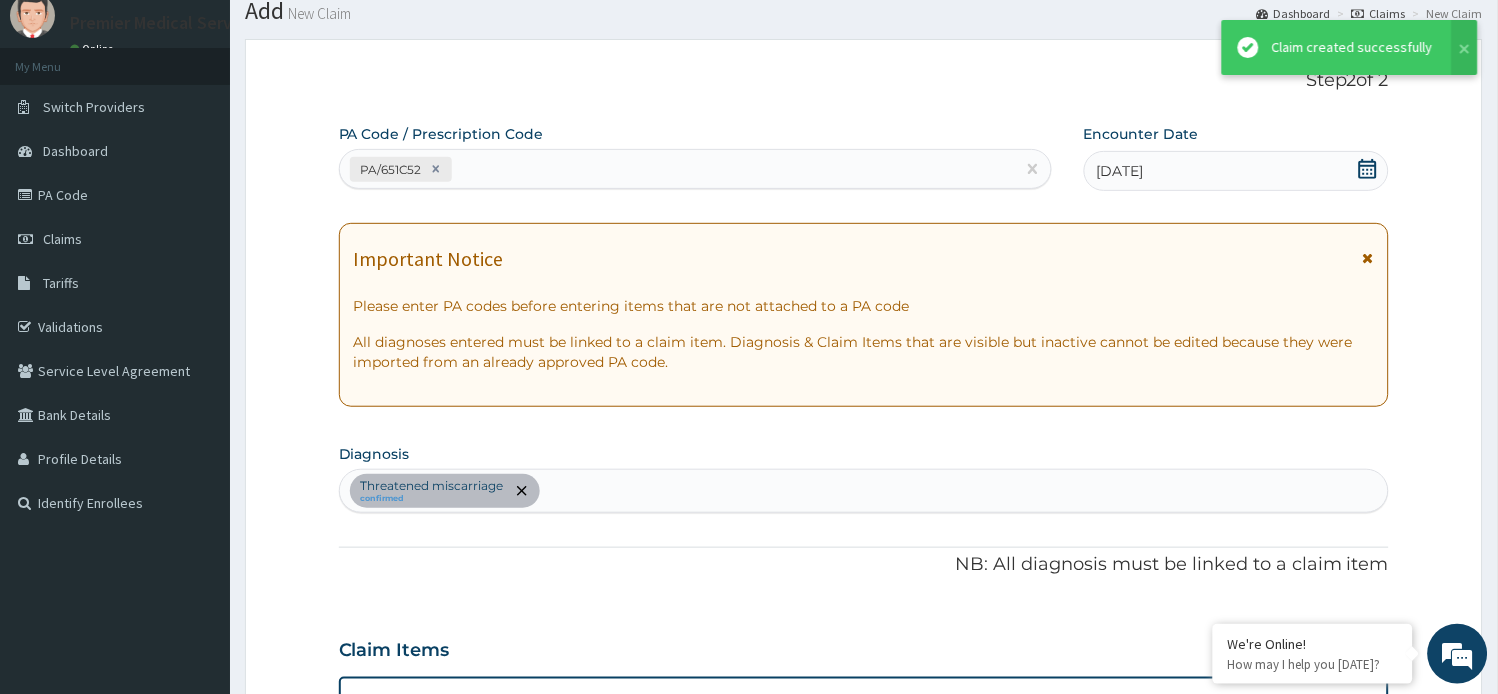 scroll, scrollTop: 1624, scrollLeft: 0, axis: vertical 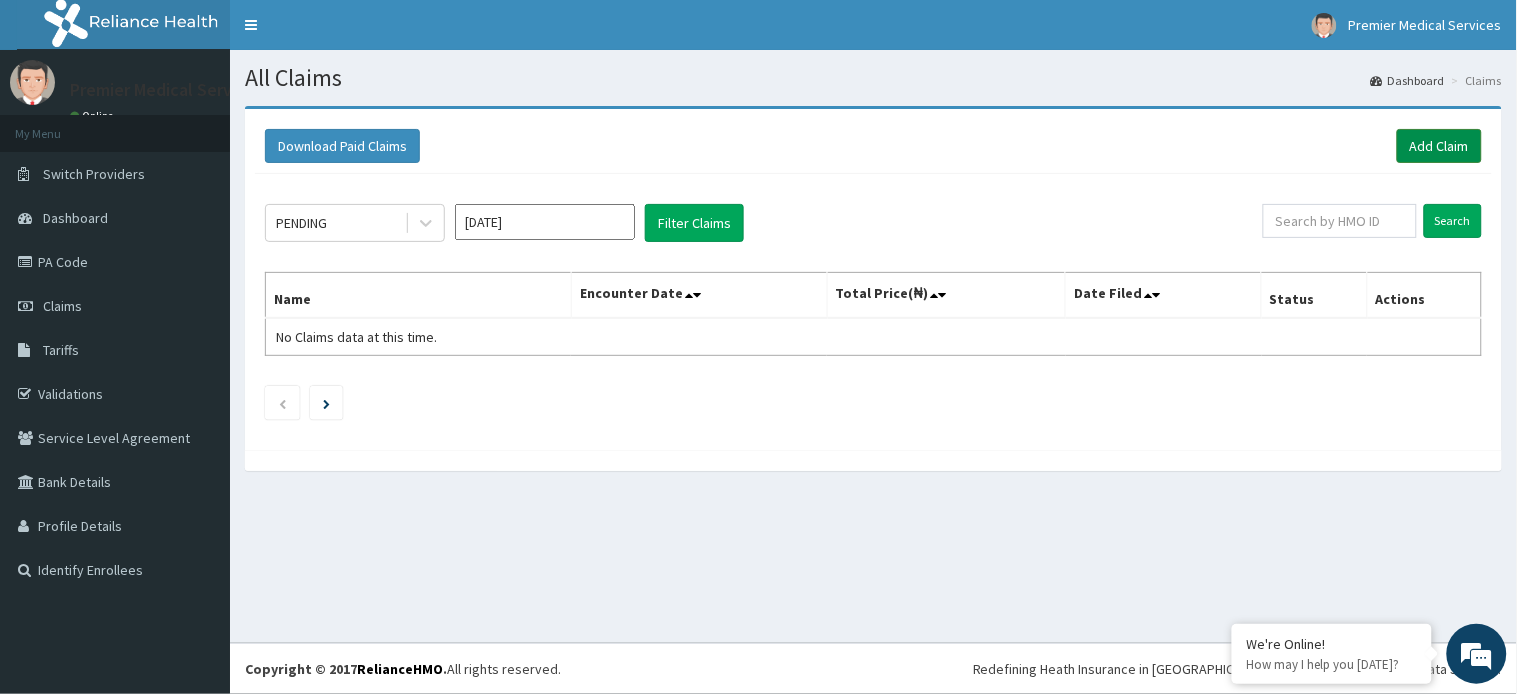 click on "Add Claim" at bounding box center [1439, 146] 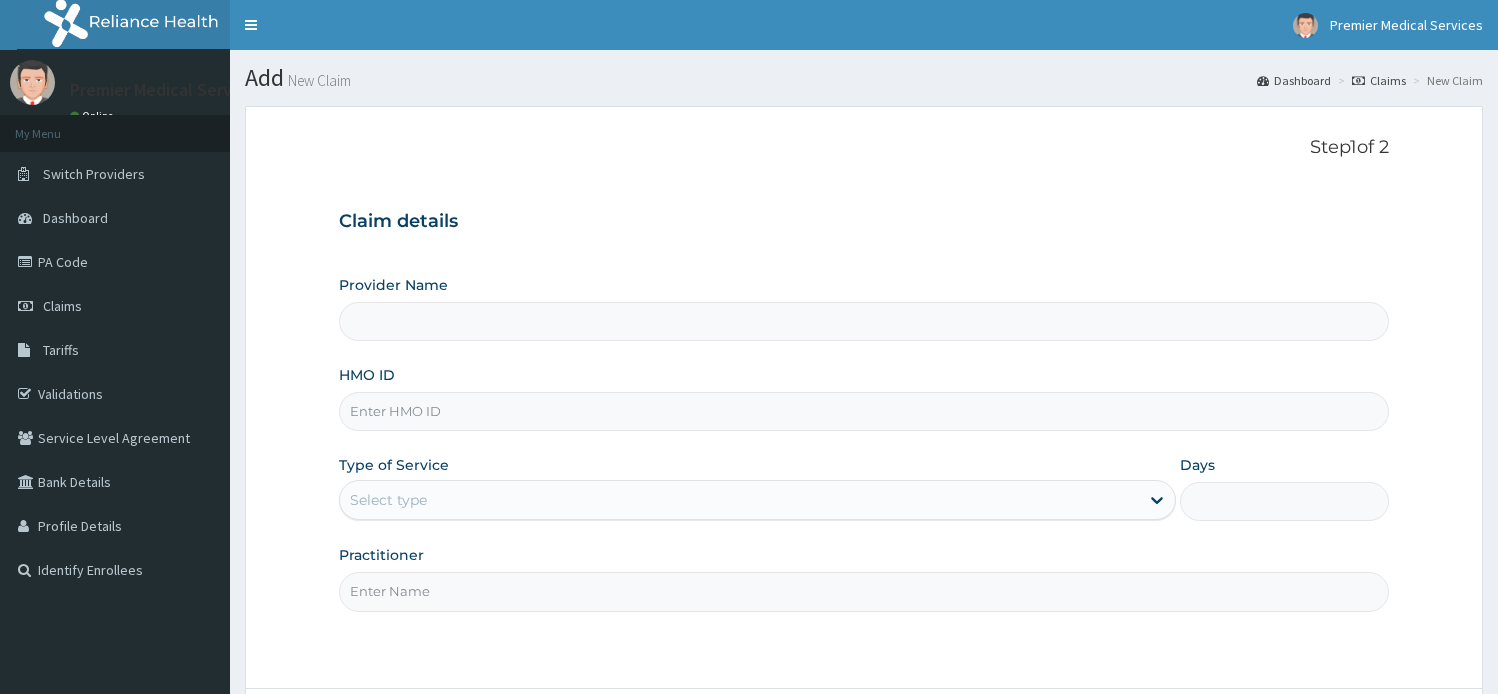 scroll, scrollTop: 0, scrollLeft: 0, axis: both 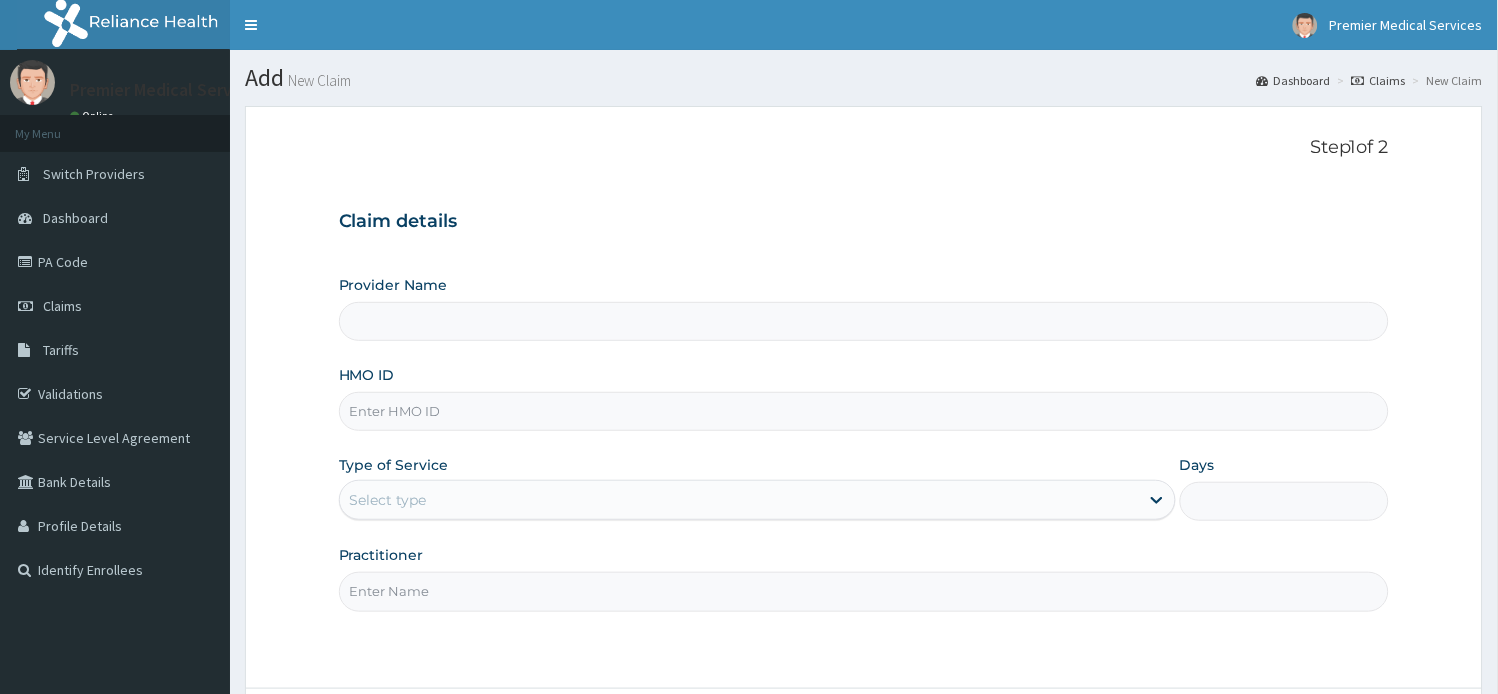 click on "Provider Name" at bounding box center (864, 321) 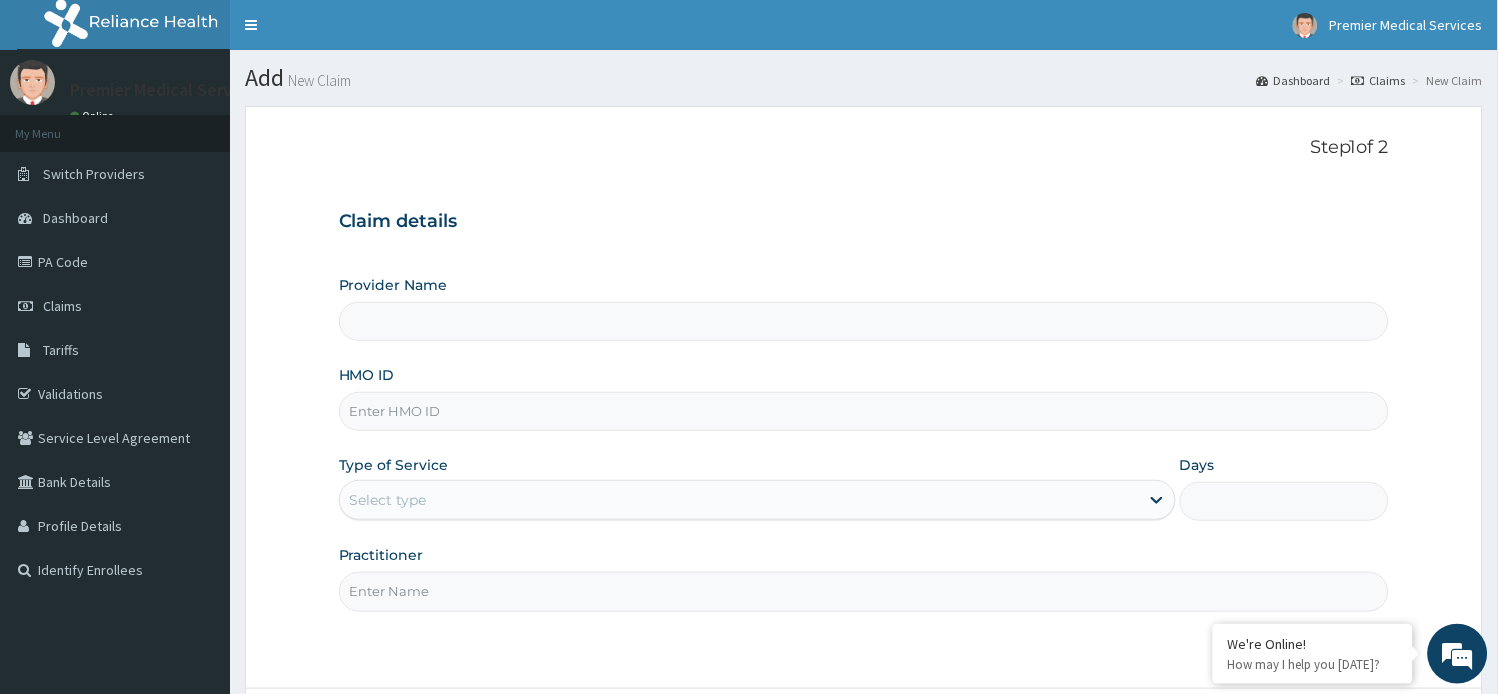 type on "premier medical services" 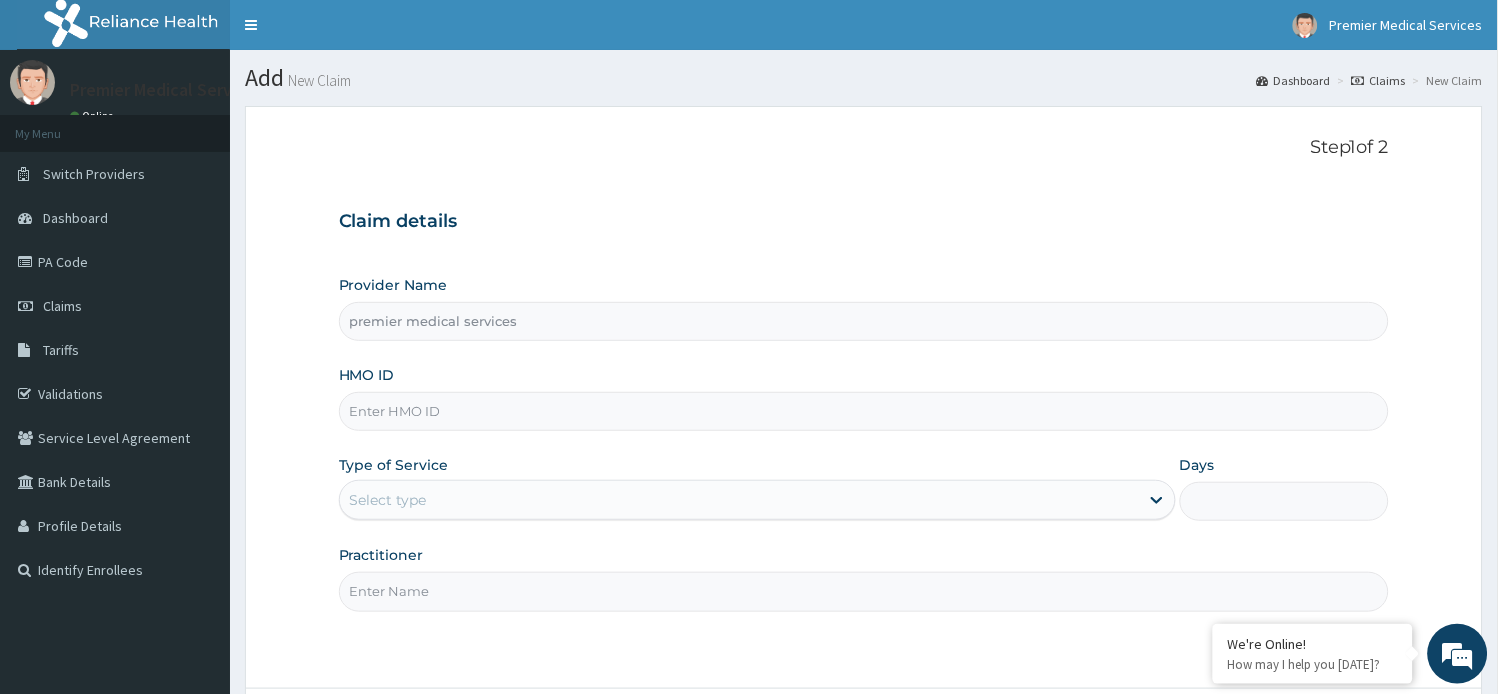 click on "HMO ID" at bounding box center (864, 411) 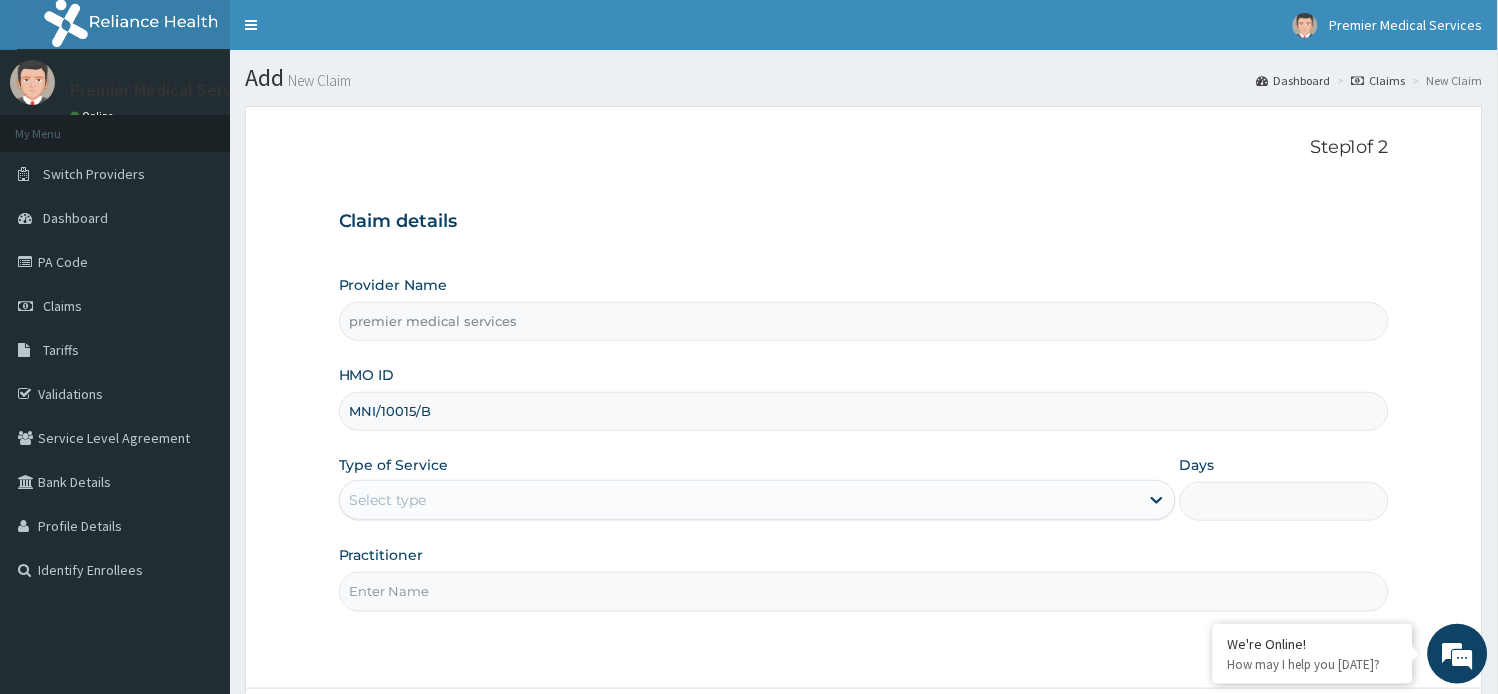 type on "MNI/10015/B" 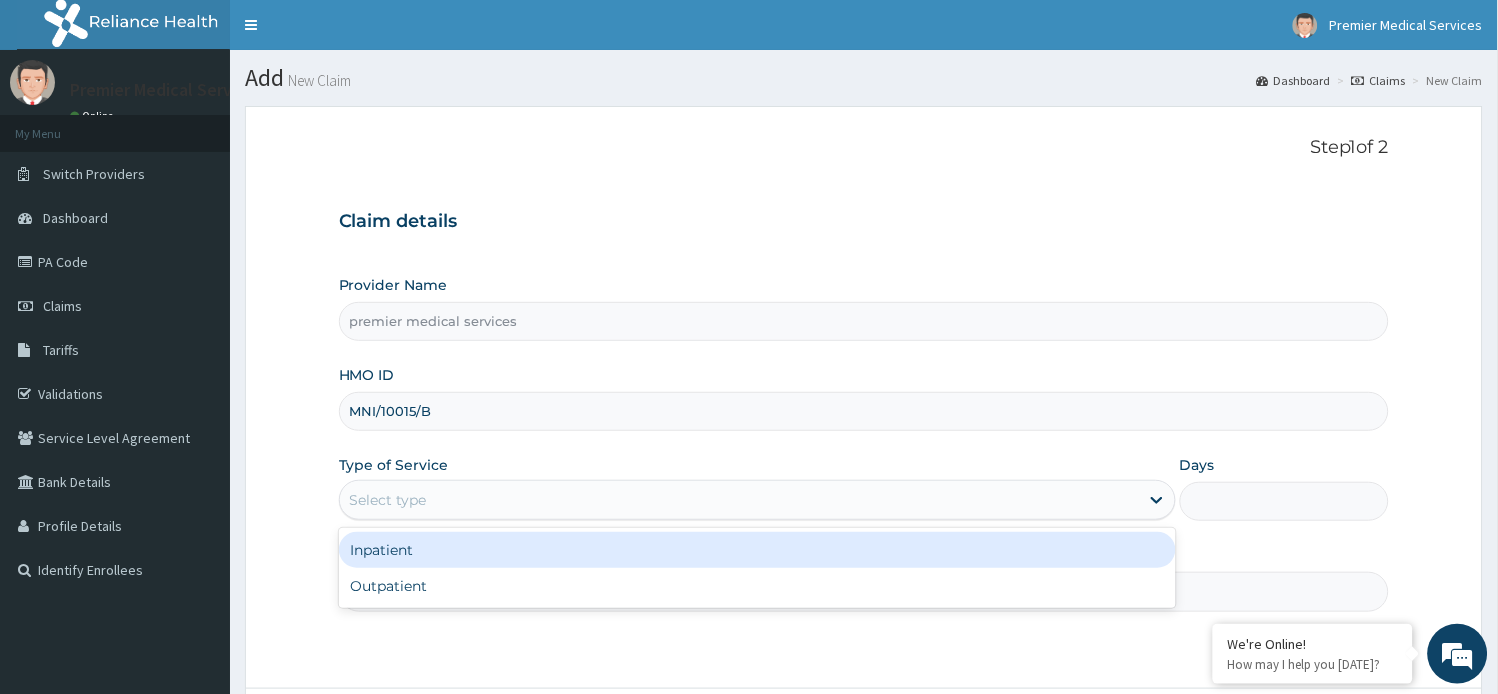 scroll, scrollTop: 0, scrollLeft: 0, axis: both 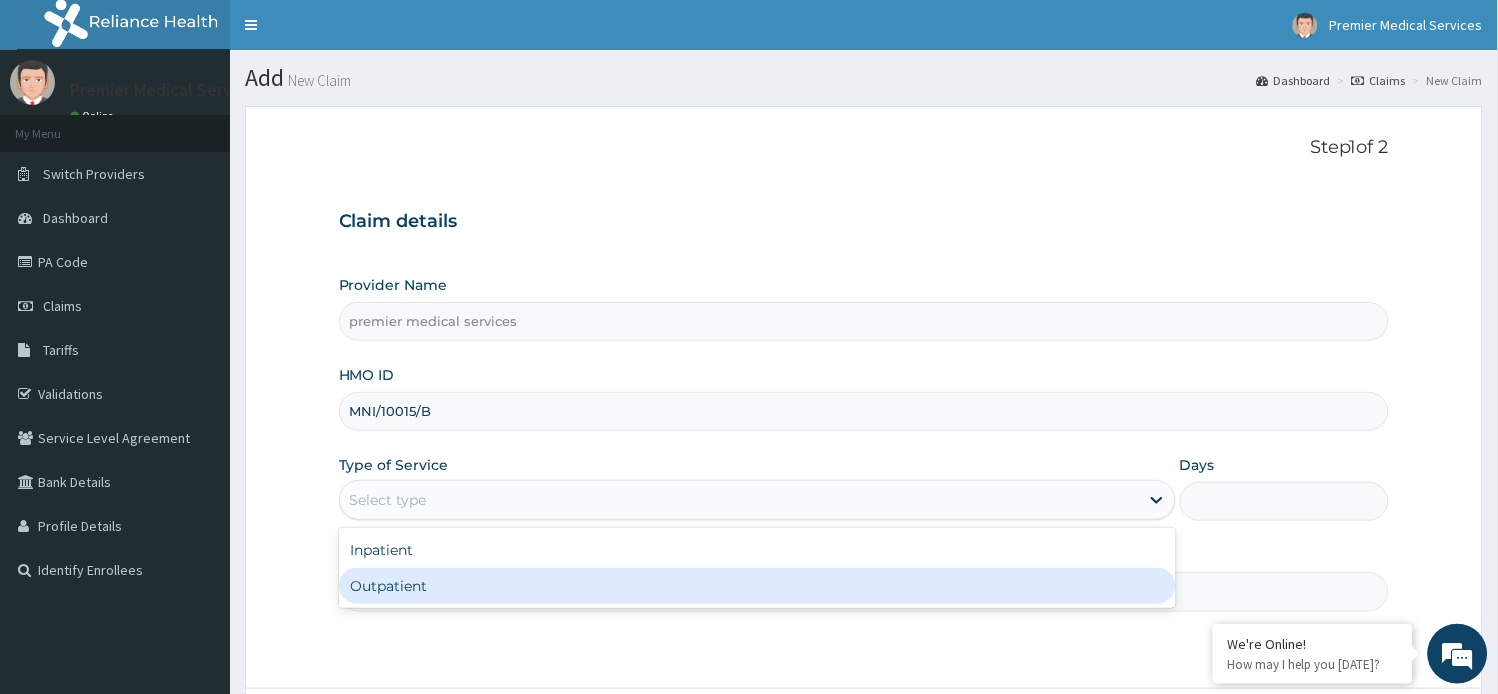 click on "Outpatient" at bounding box center [757, 586] 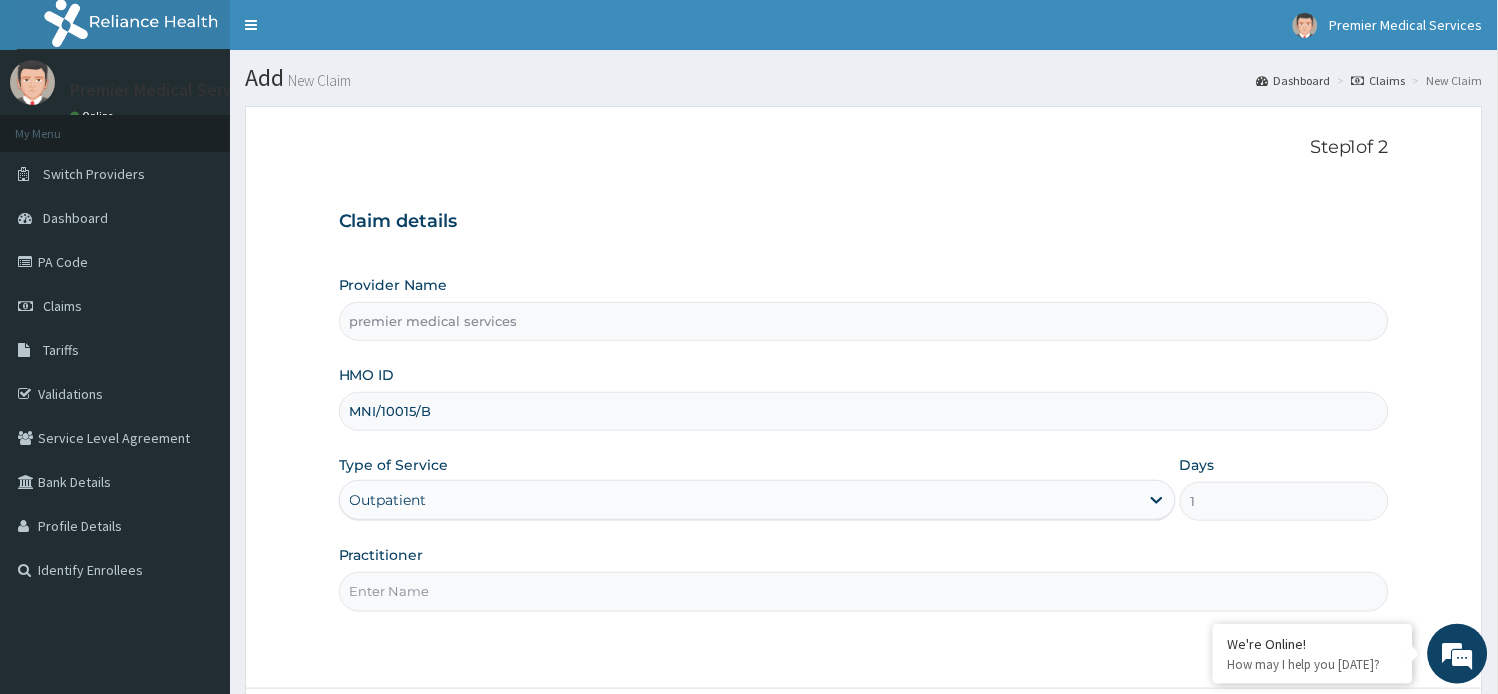 click on "Practitioner" at bounding box center [864, 591] 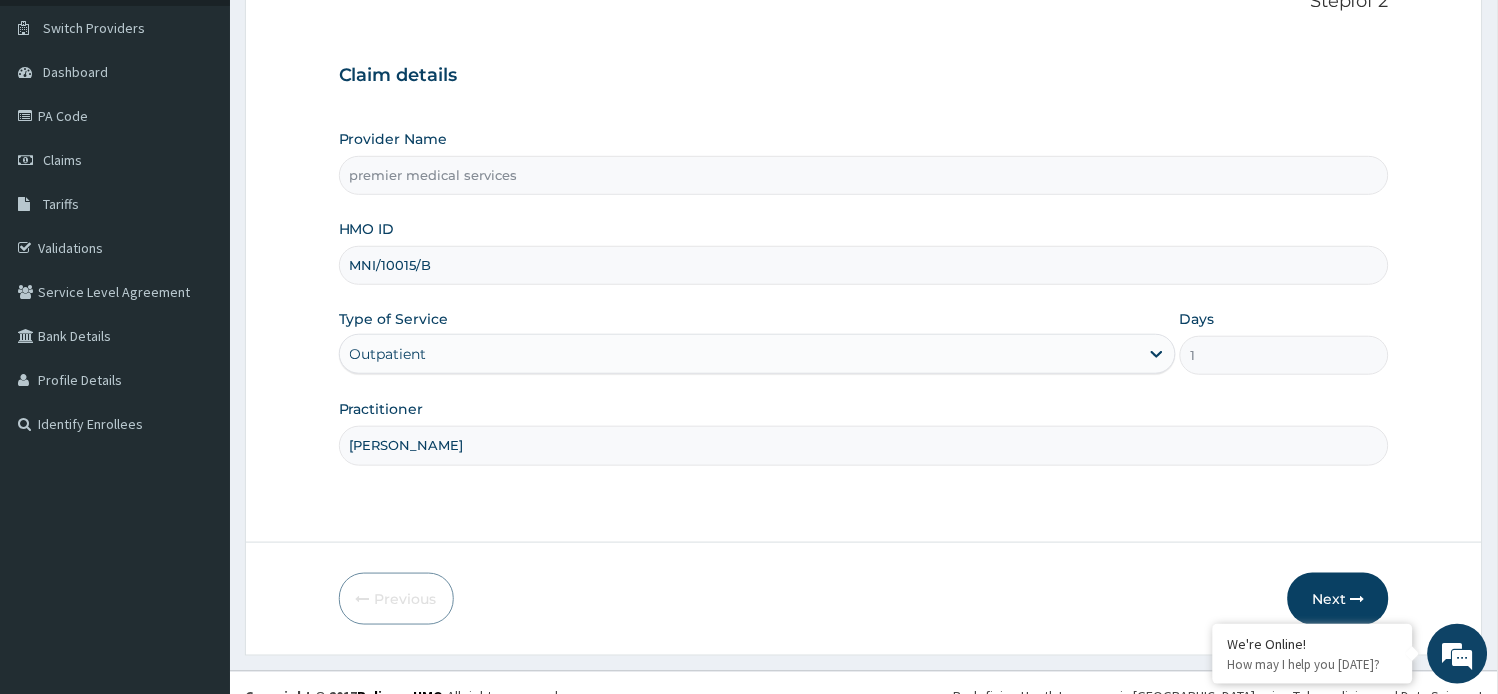 scroll, scrollTop: 174, scrollLeft: 0, axis: vertical 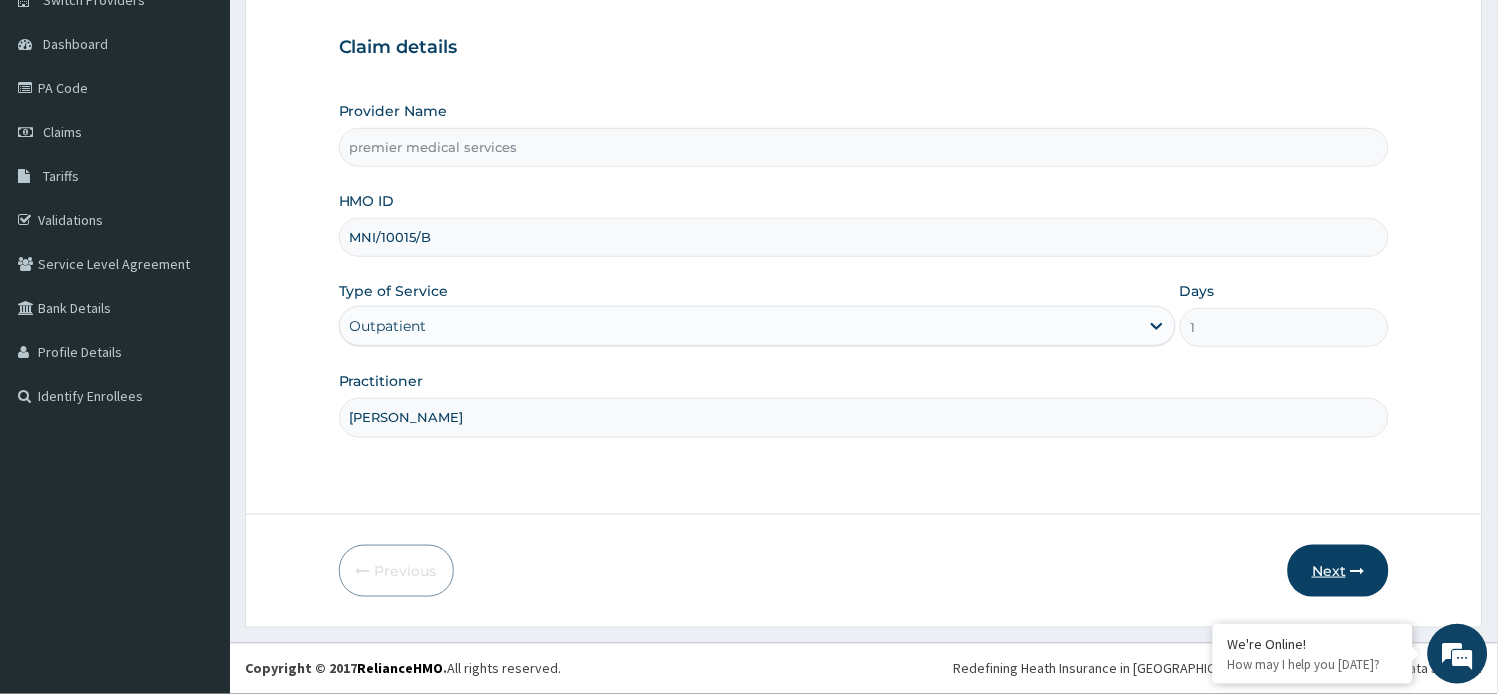 click on "Next" at bounding box center [1338, 571] 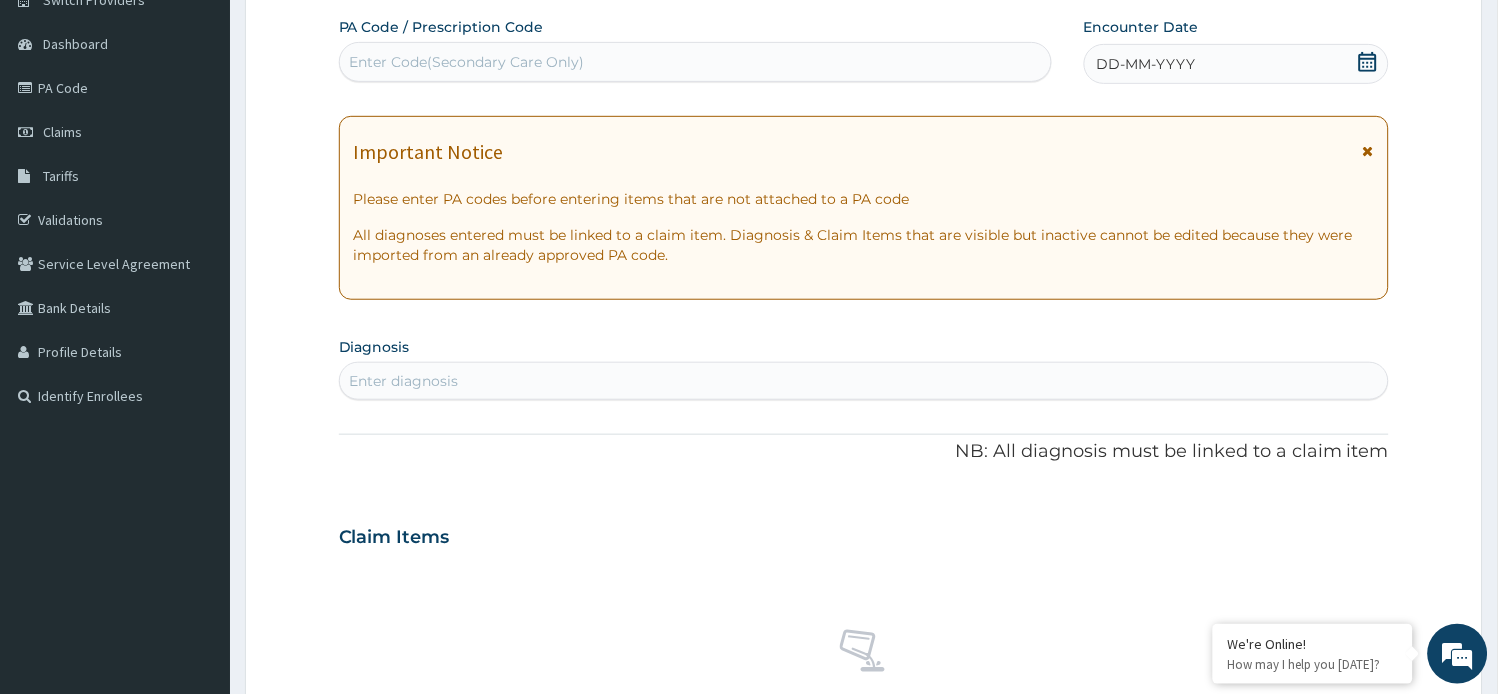 click on "Enter Code(Secondary Care Only)" at bounding box center (467, 62) 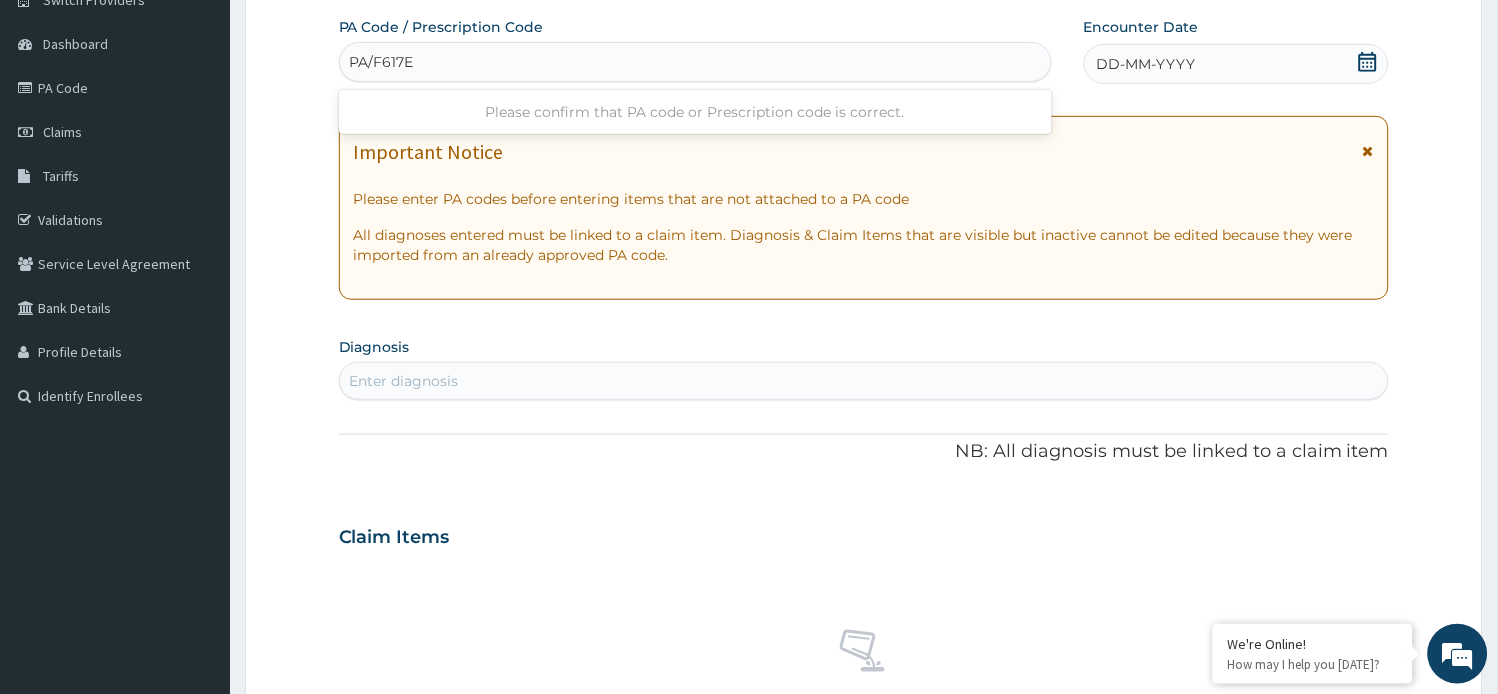 type on "PA/F617EC" 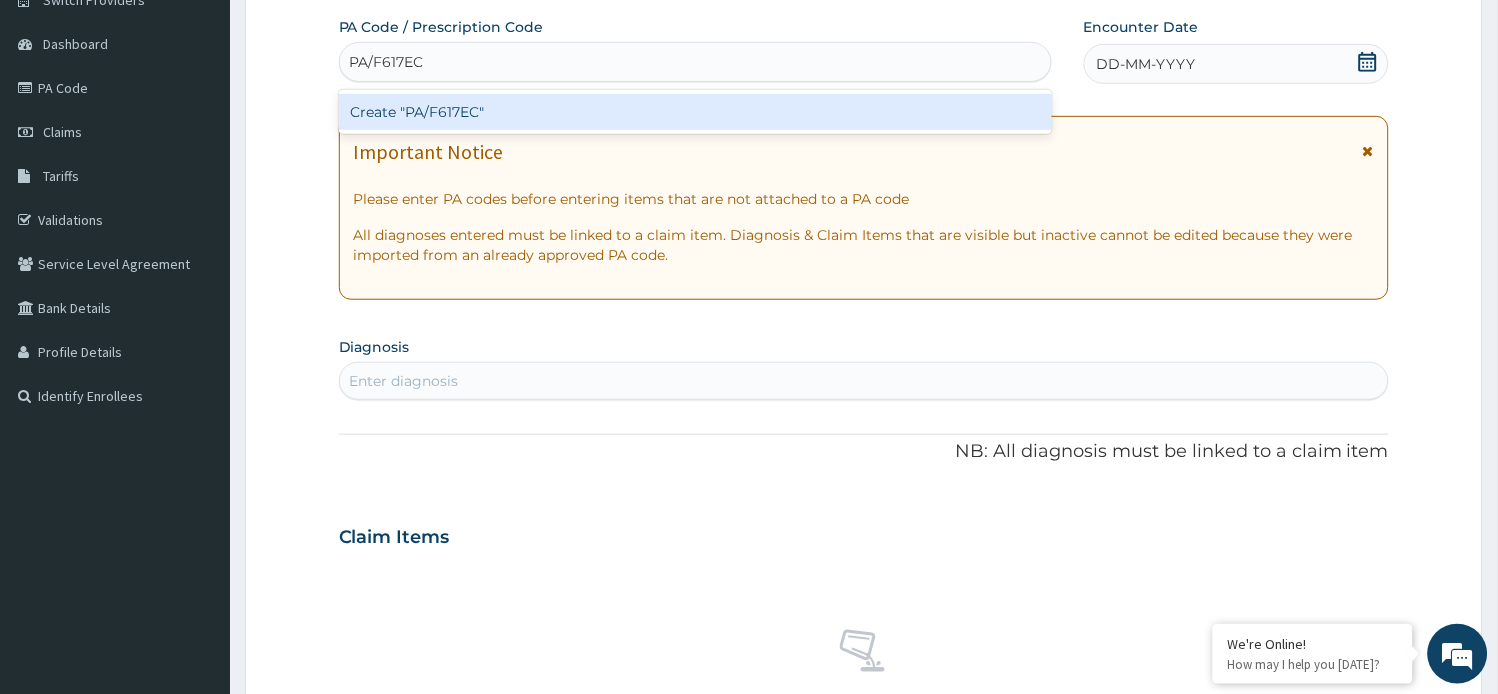 click on "Create "PA/F617EC"" at bounding box center (695, 112) 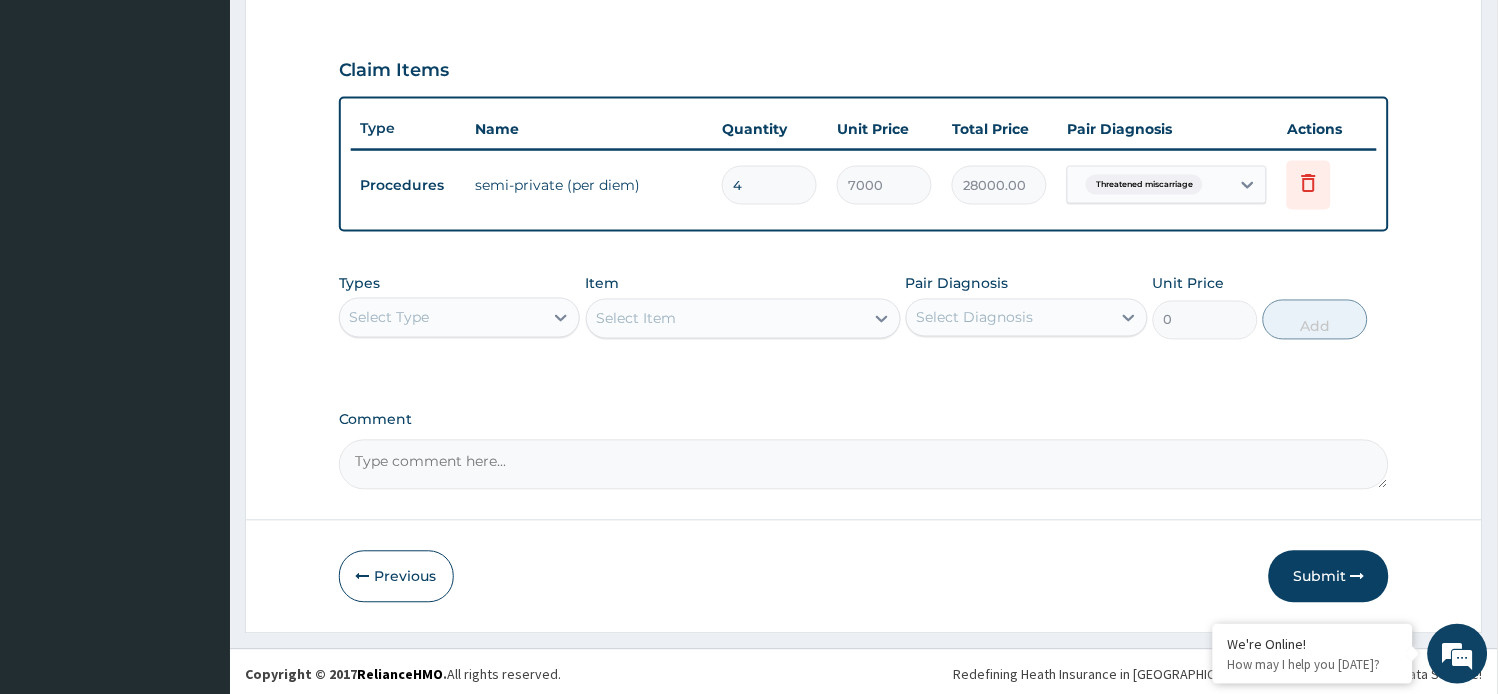 scroll, scrollTop: 651, scrollLeft: 0, axis: vertical 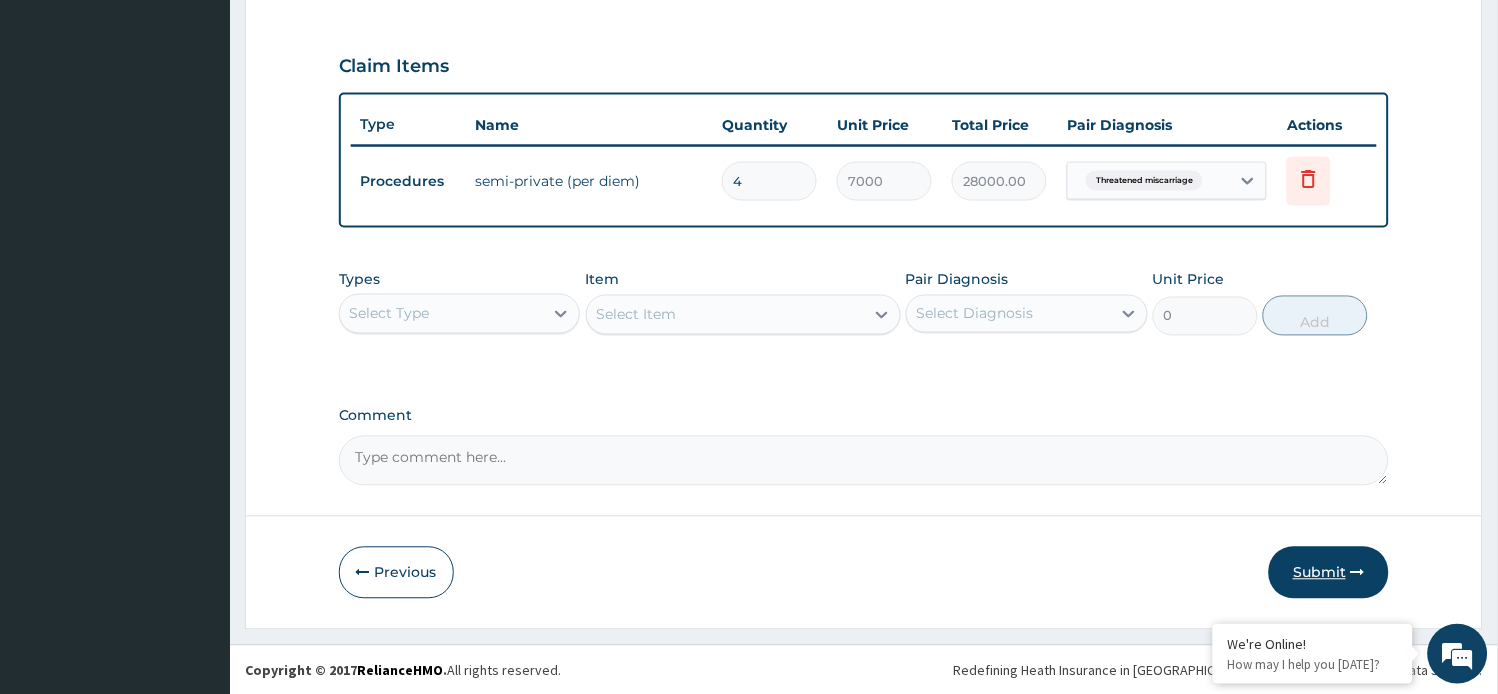 click on "Submit" at bounding box center (1329, 573) 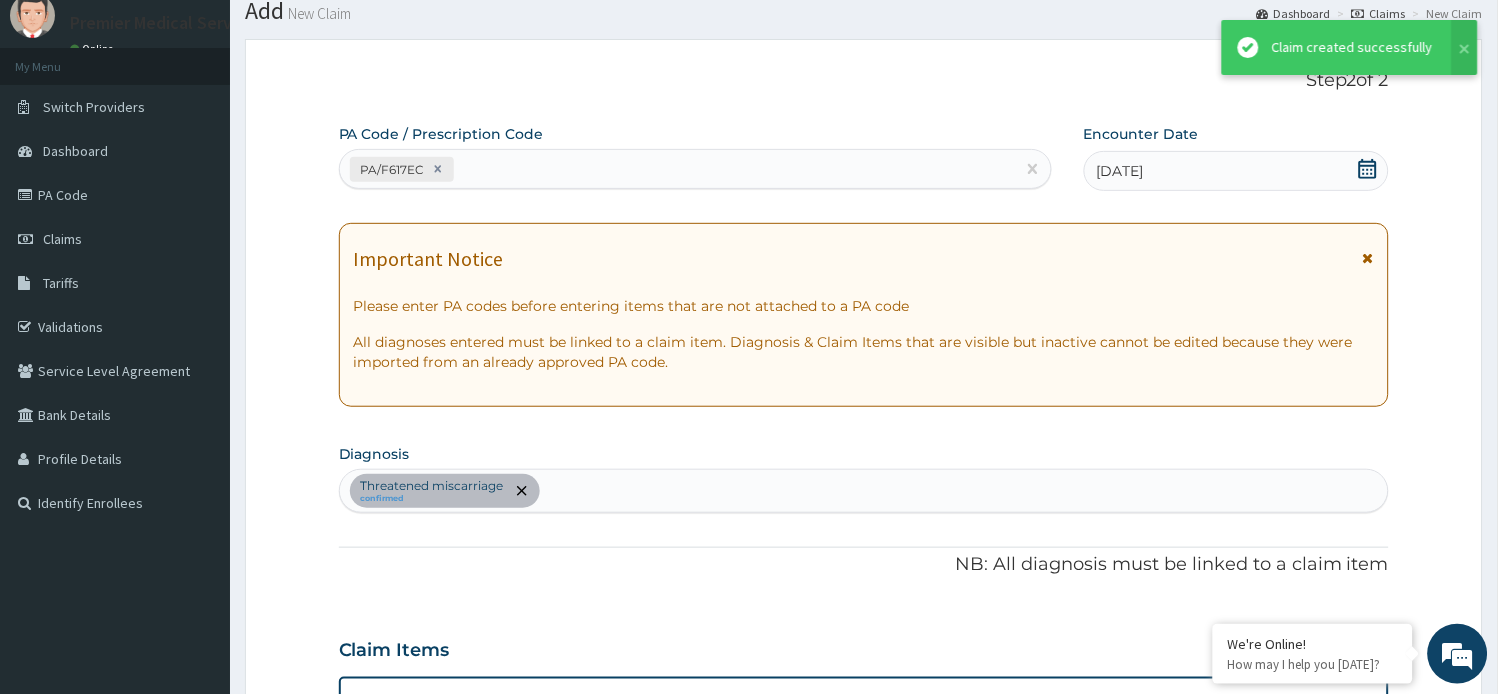 scroll, scrollTop: 651, scrollLeft: 0, axis: vertical 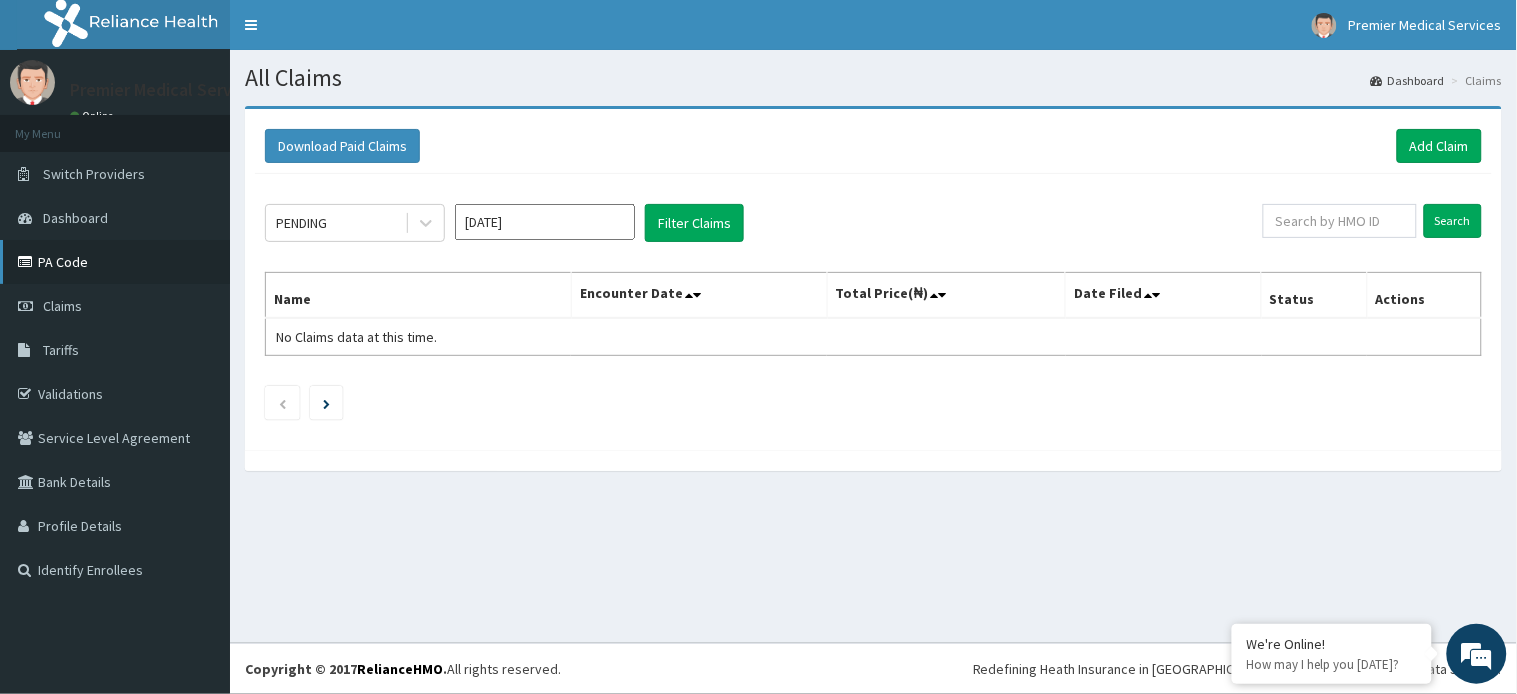 click on "PA Code" at bounding box center (115, 262) 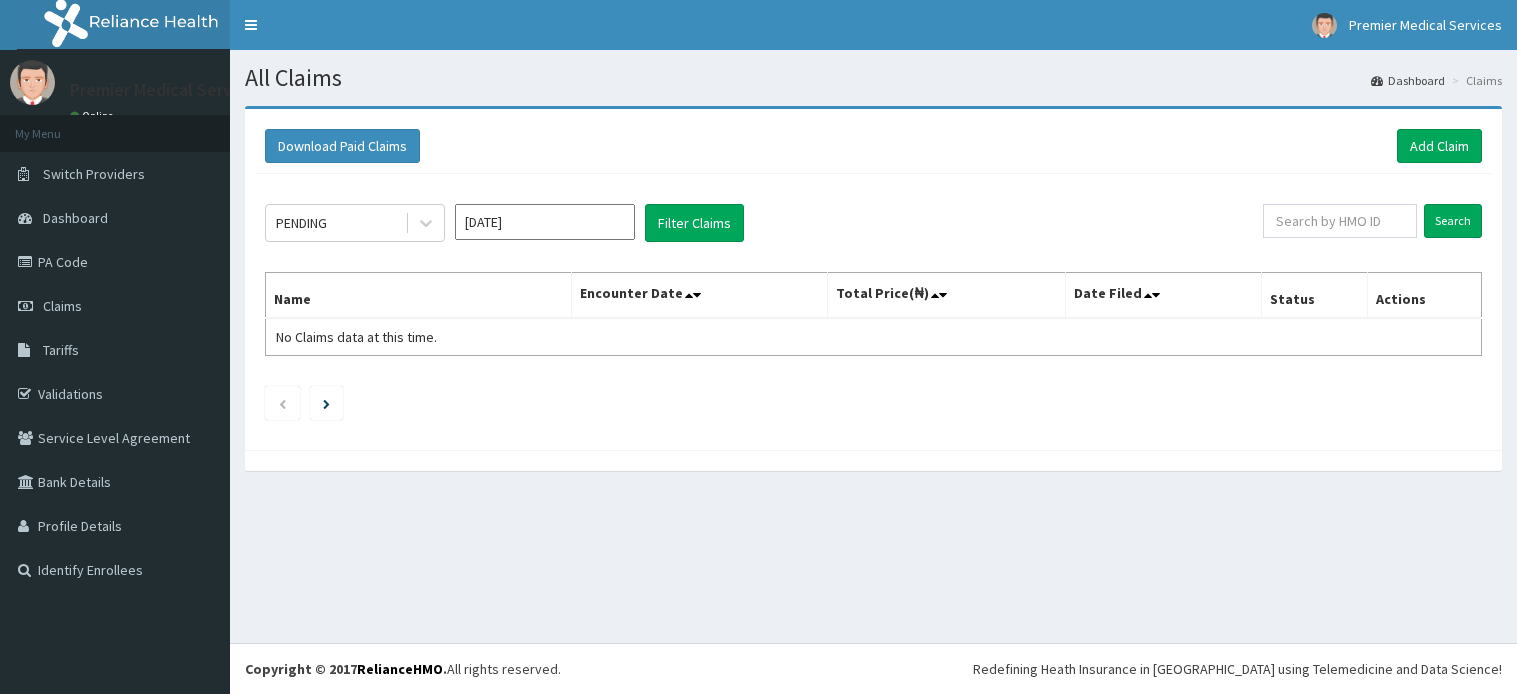 scroll, scrollTop: 0, scrollLeft: 0, axis: both 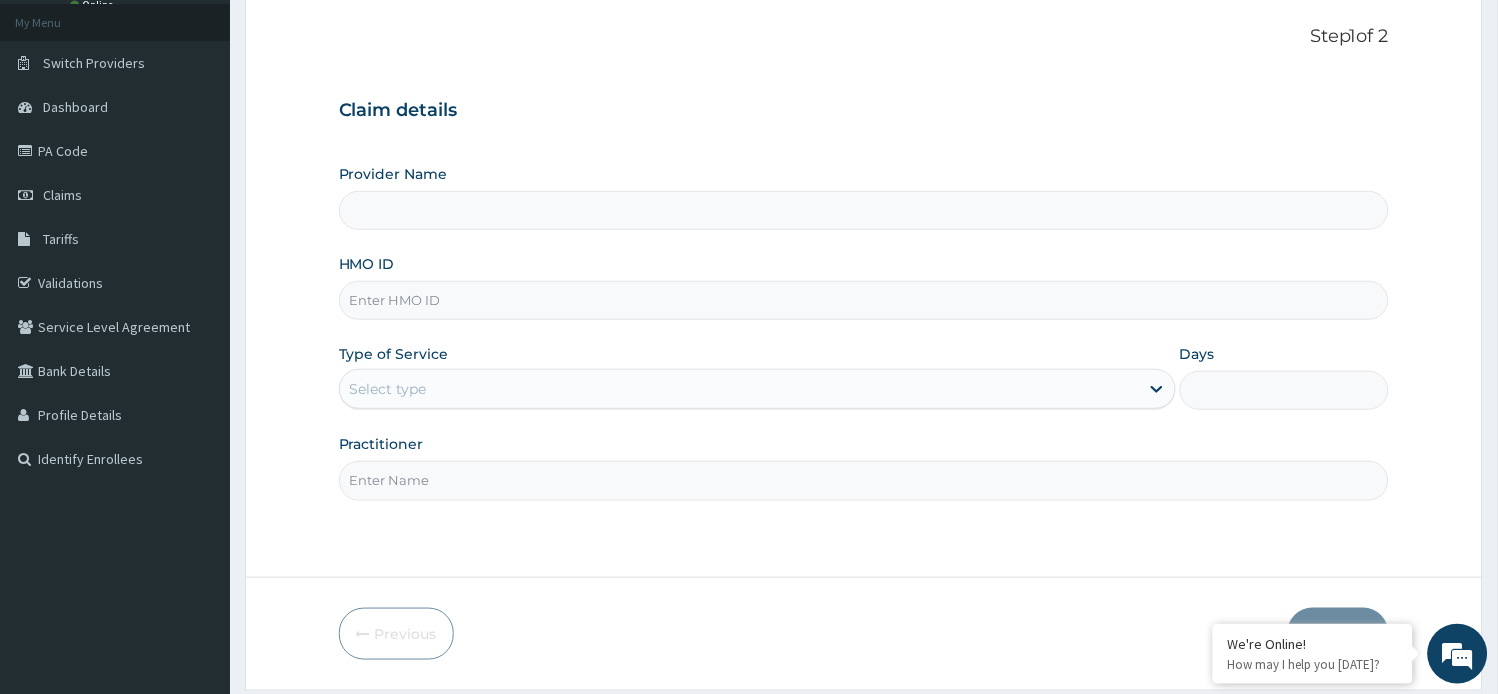 click on "HMO ID" at bounding box center (864, 300) 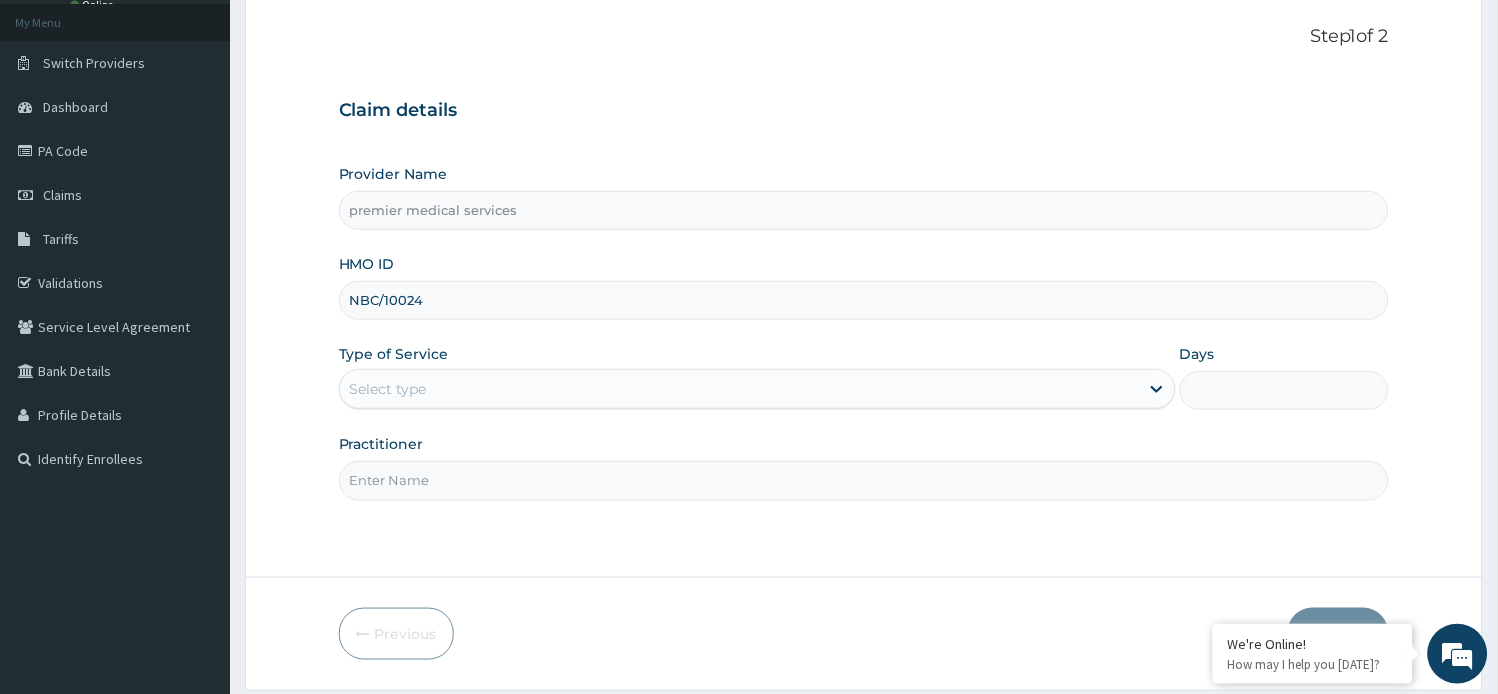 scroll, scrollTop: 0, scrollLeft: 0, axis: both 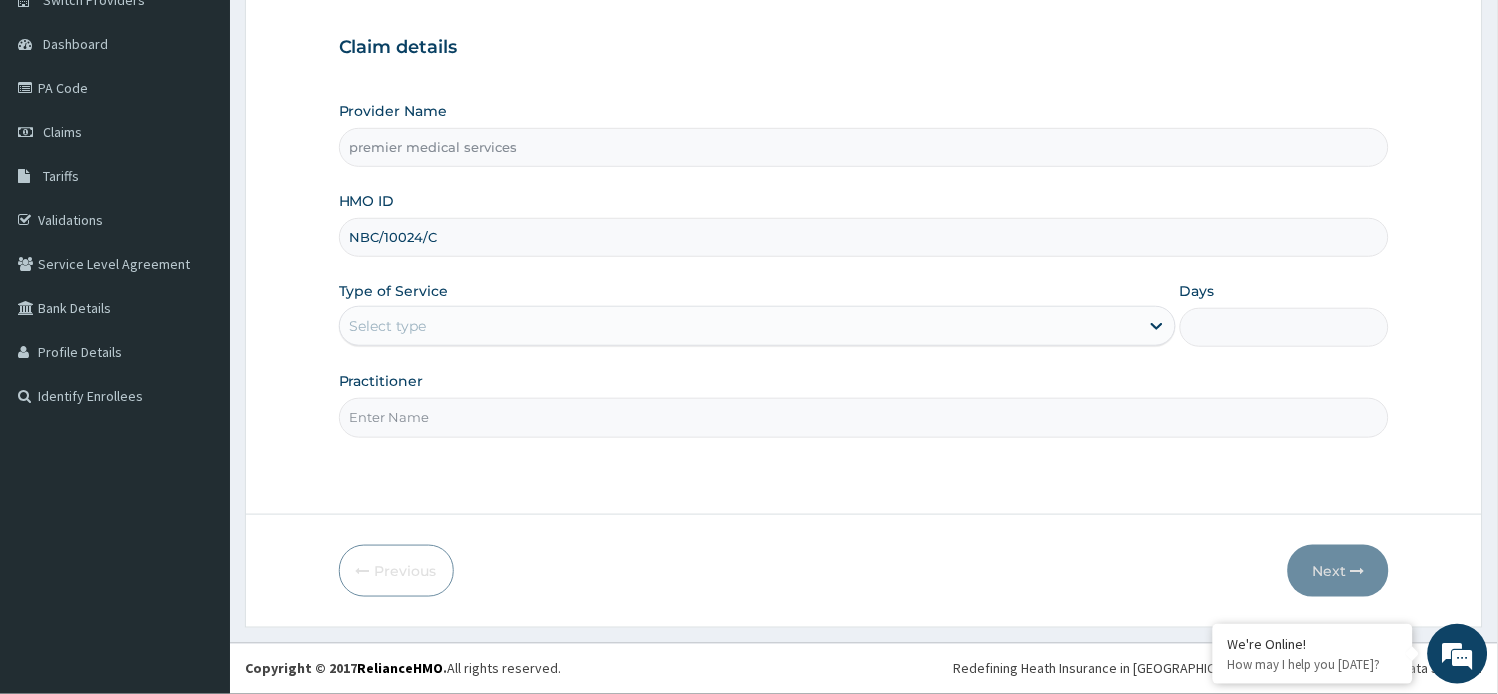 type on "NBC/10024/C" 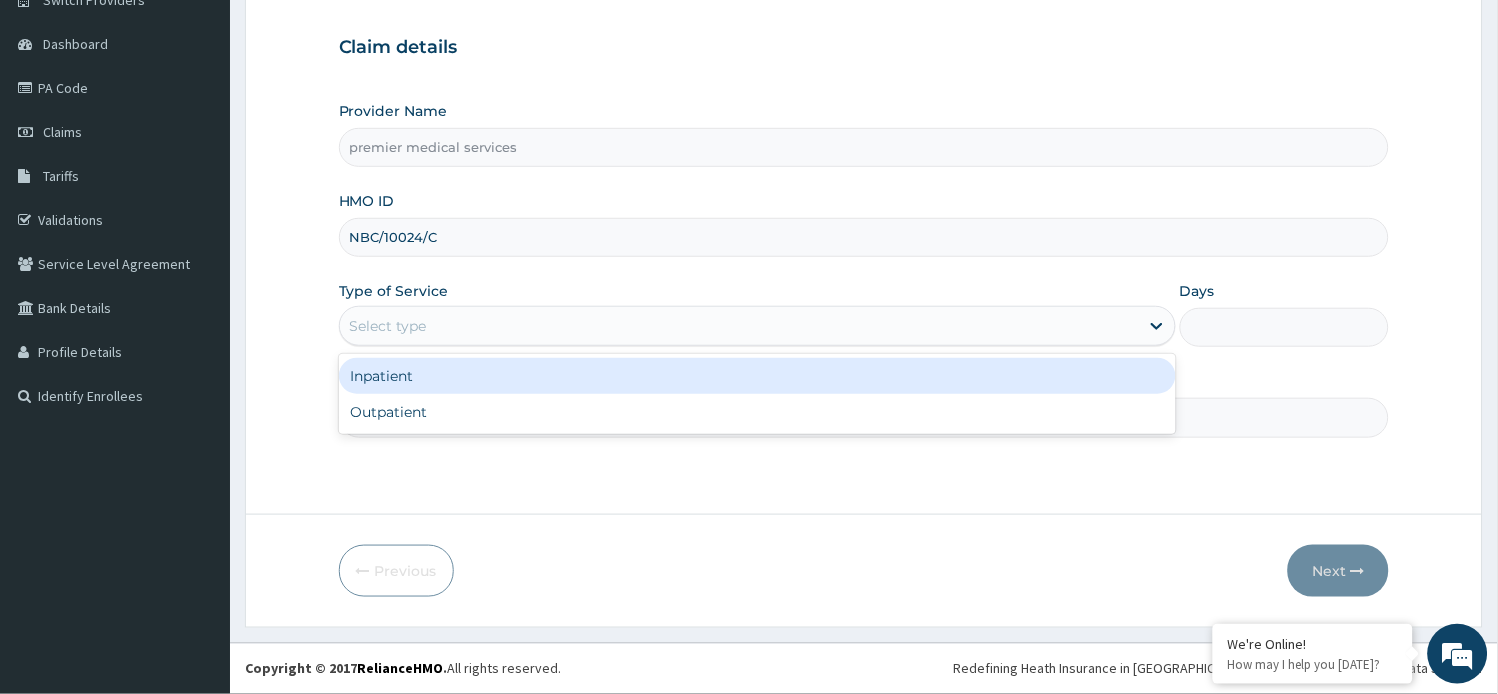 click on "Inpatient" at bounding box center [757, 376] 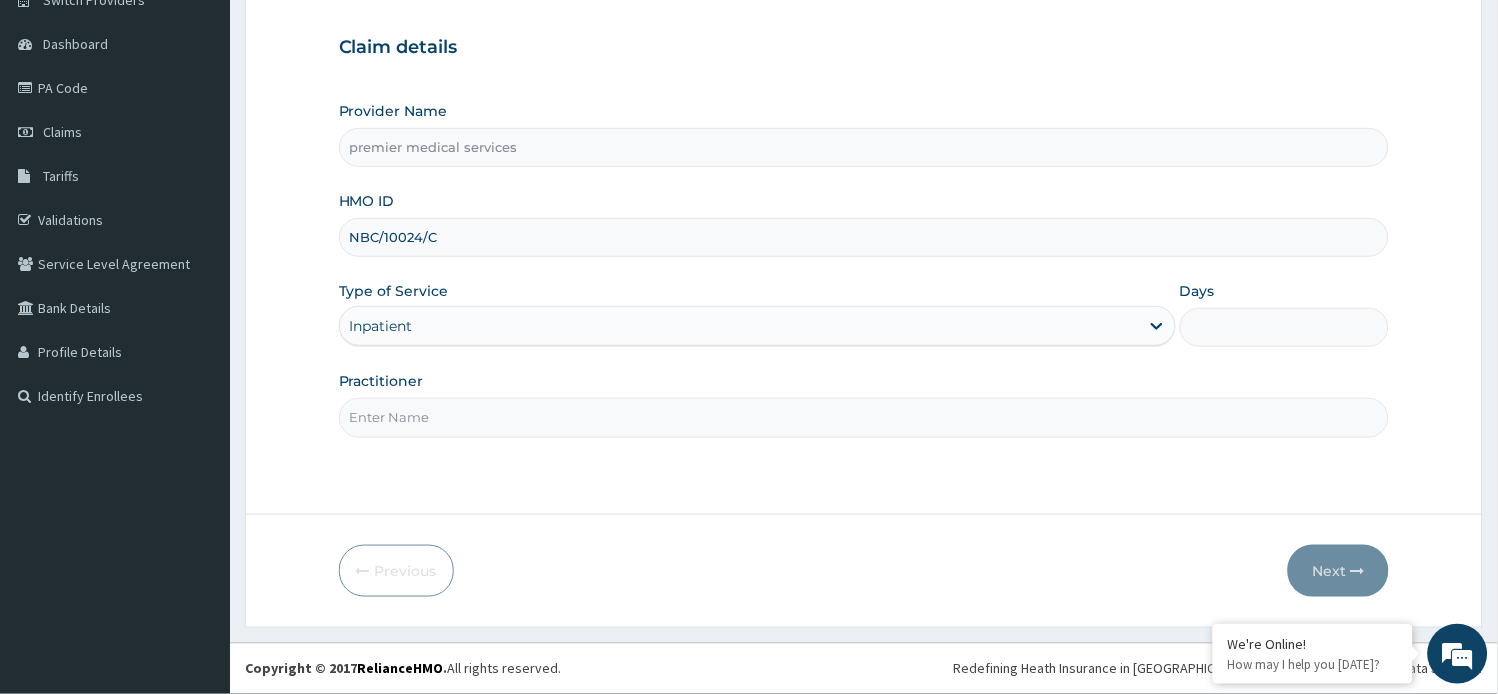 click on "Days" at bounding box center (1284, 327) 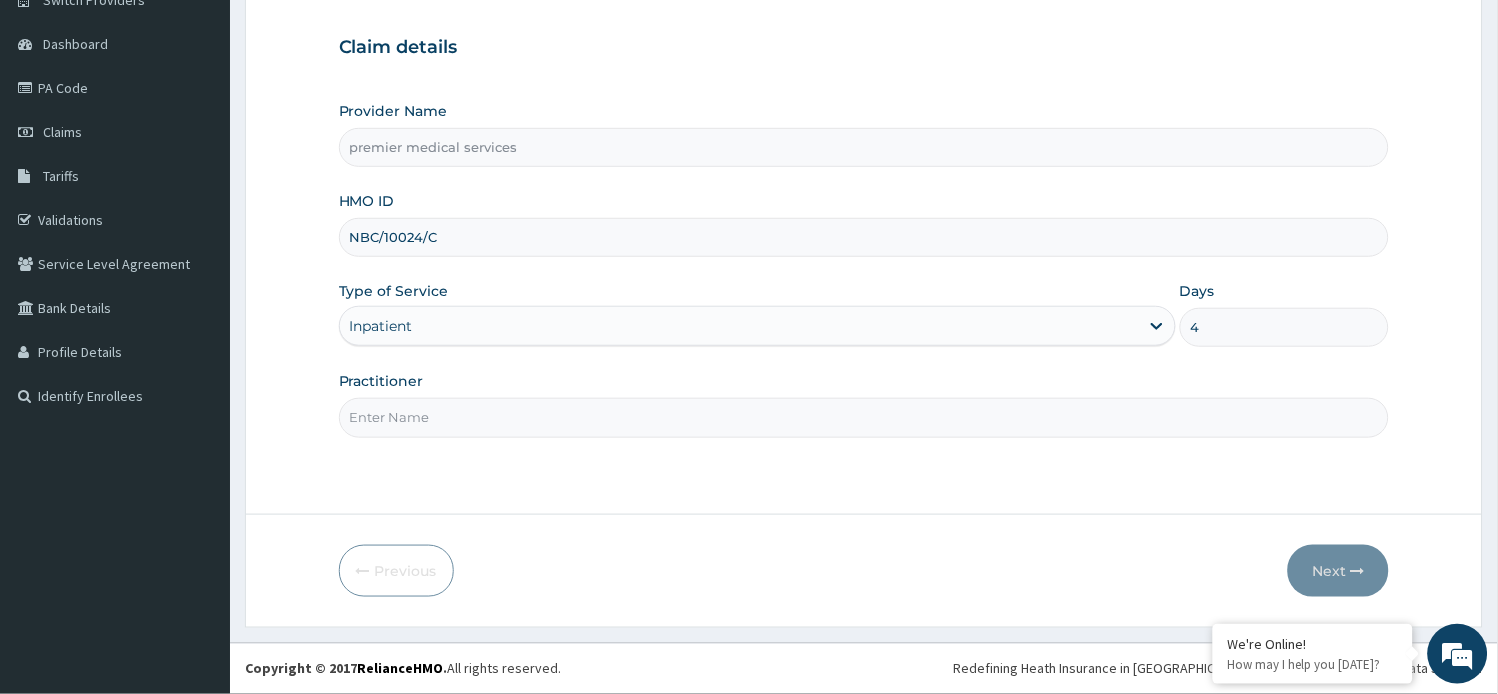 type on "4" 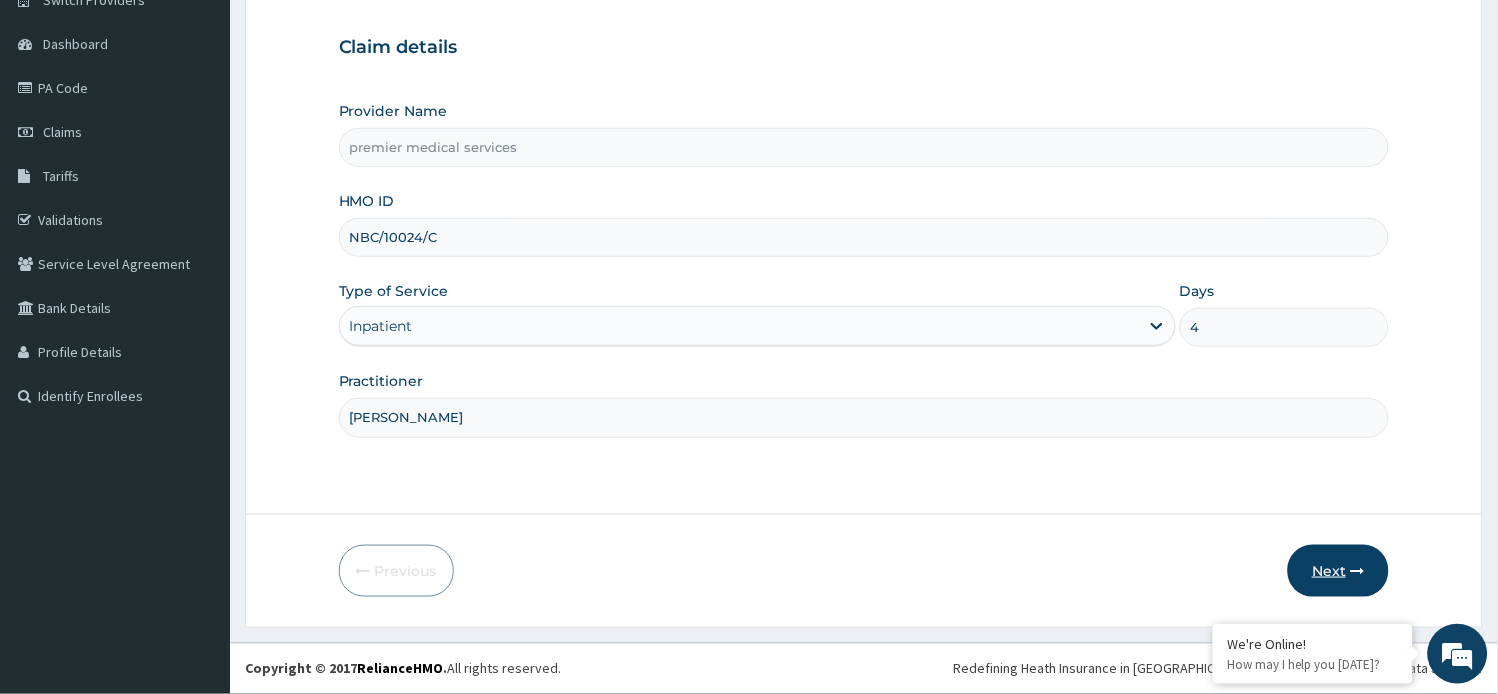 click on "Next" at bounding box center [1338, 571] 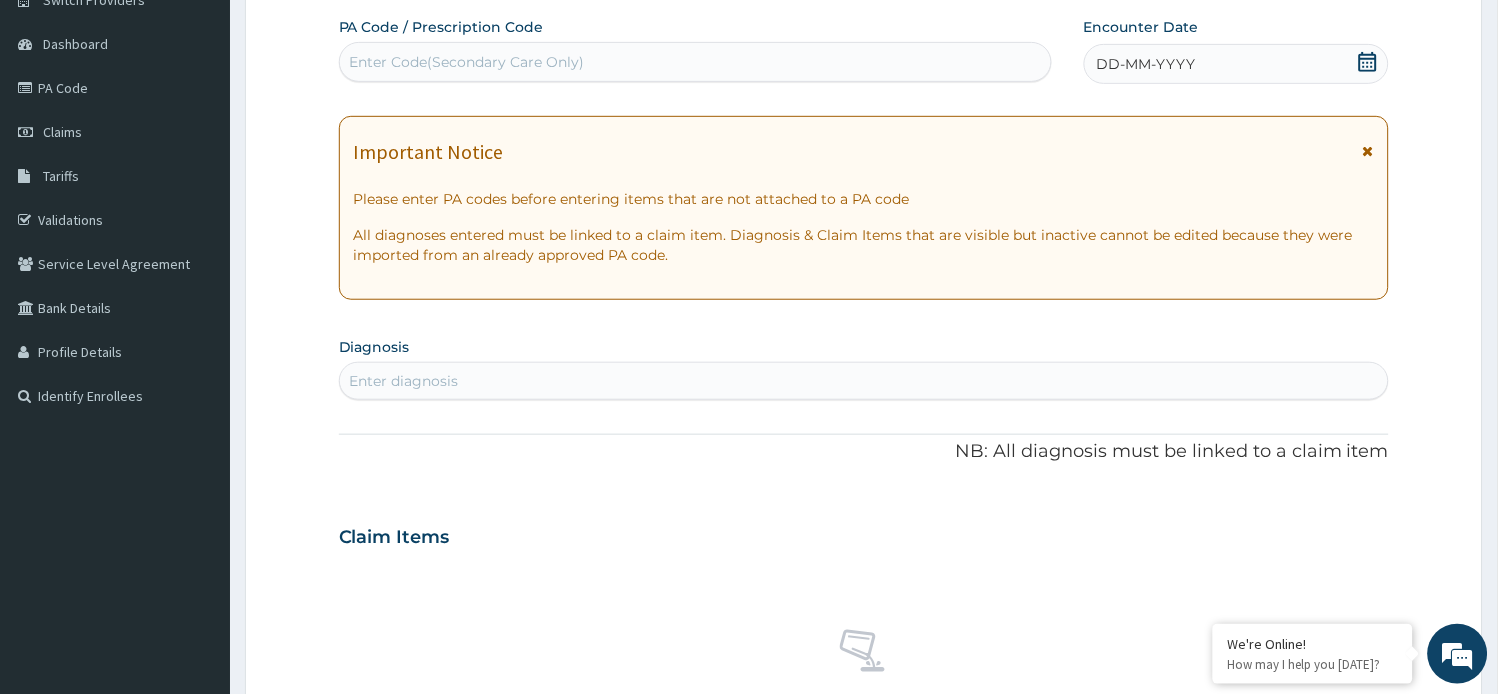 click on "Enter Code(Secondary Care Only)" at bounding box center (467, 62) 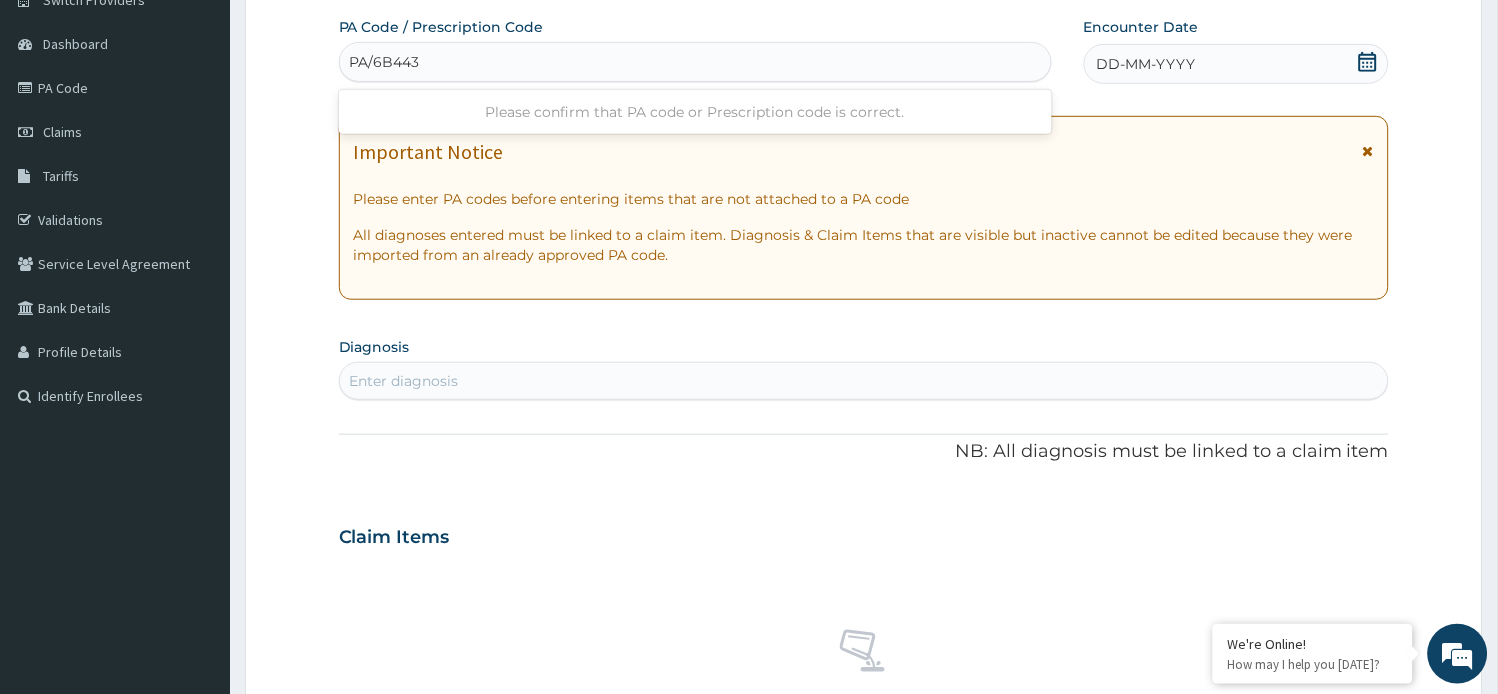 type on "PA/6B4435" 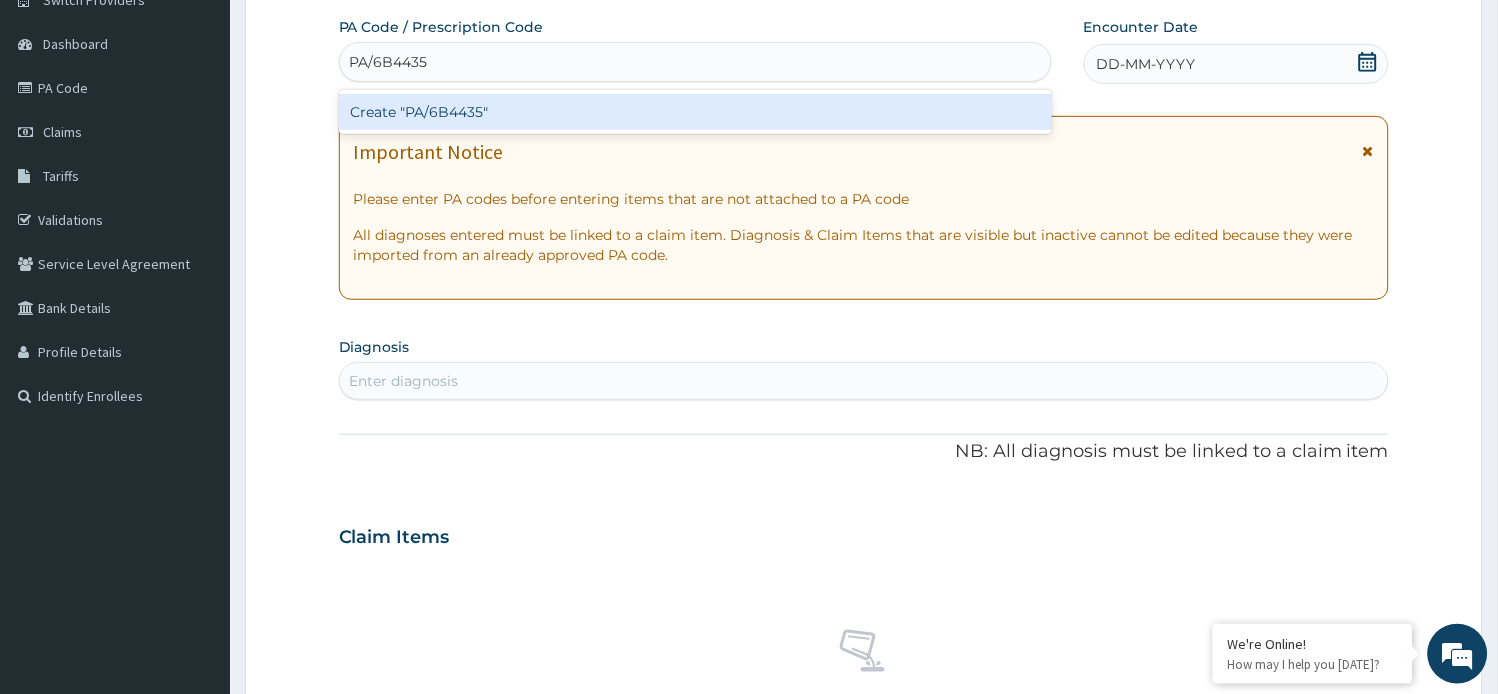 click on "Create "PA/6B4435"" at bounding box center [695, 112] 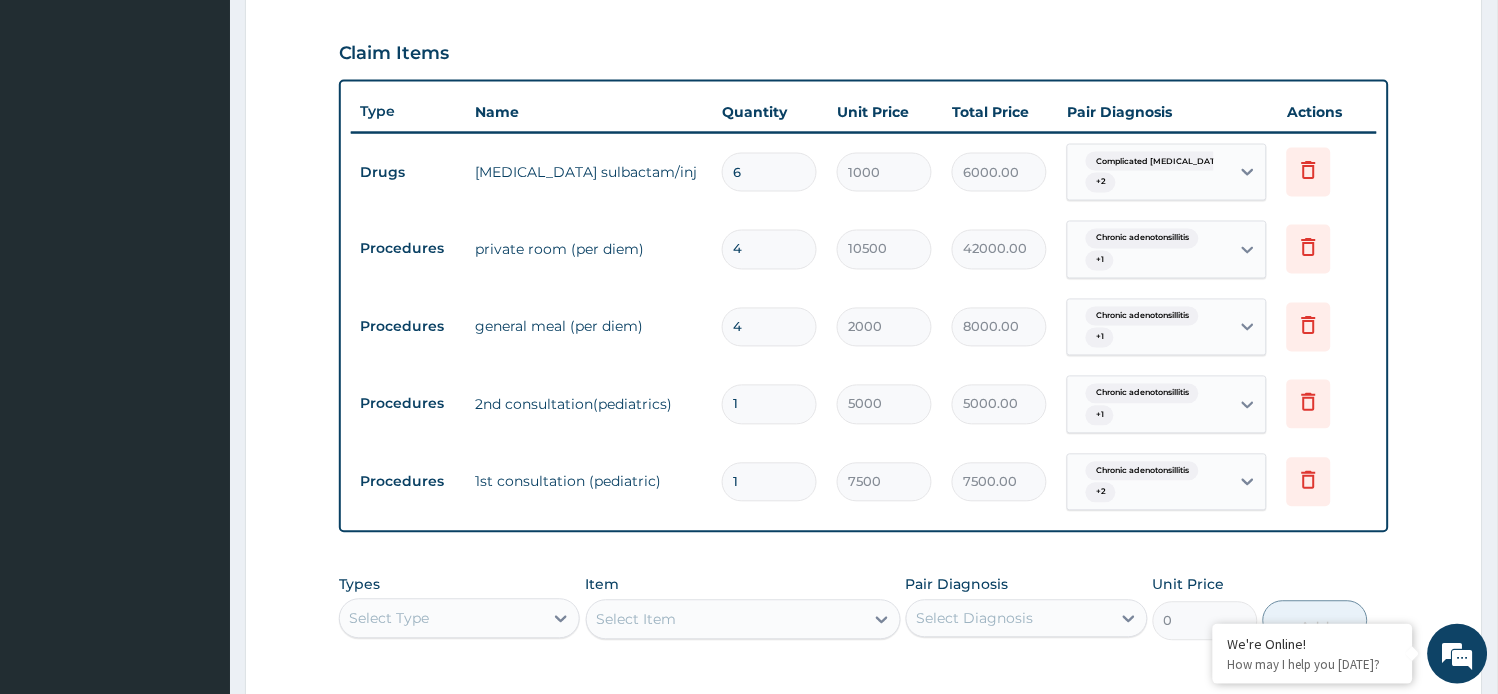 scroll, scrollTop: 686, scrollLeft: 0, axis: vertical 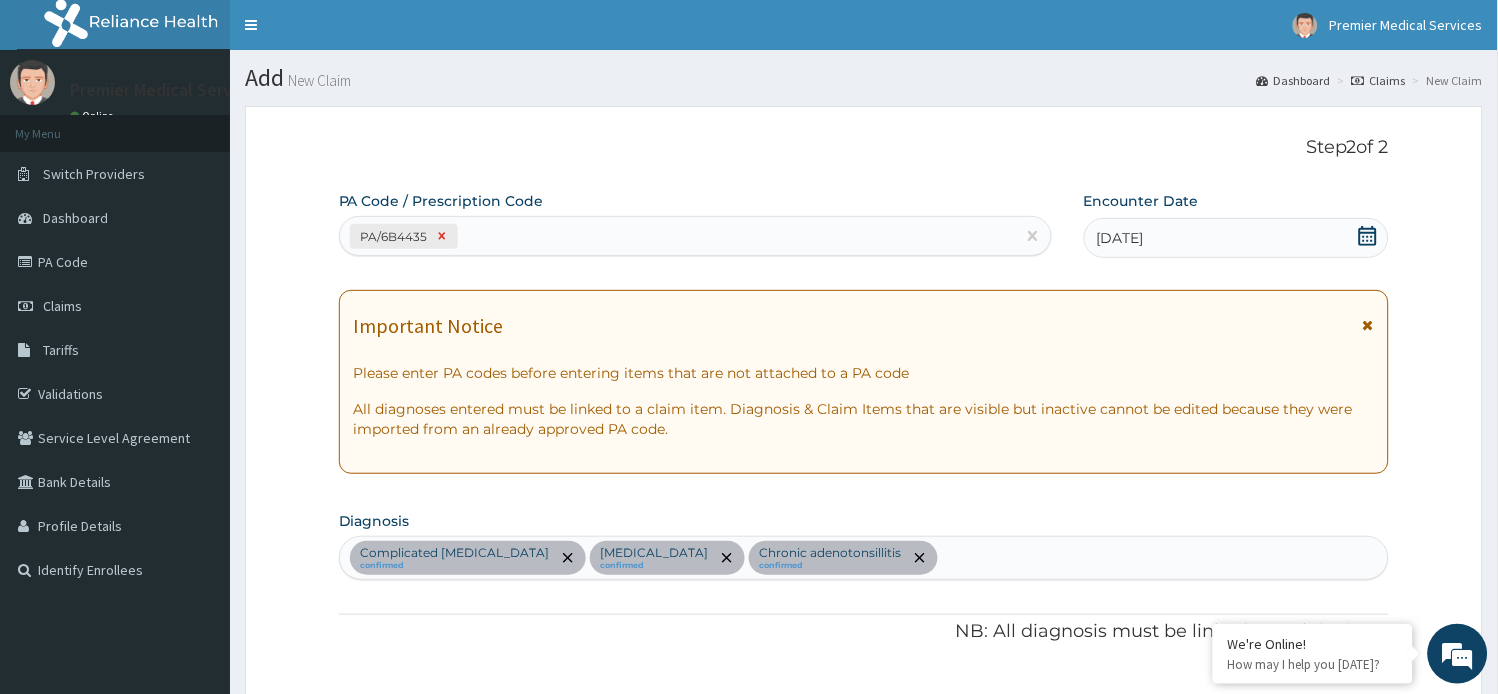 click 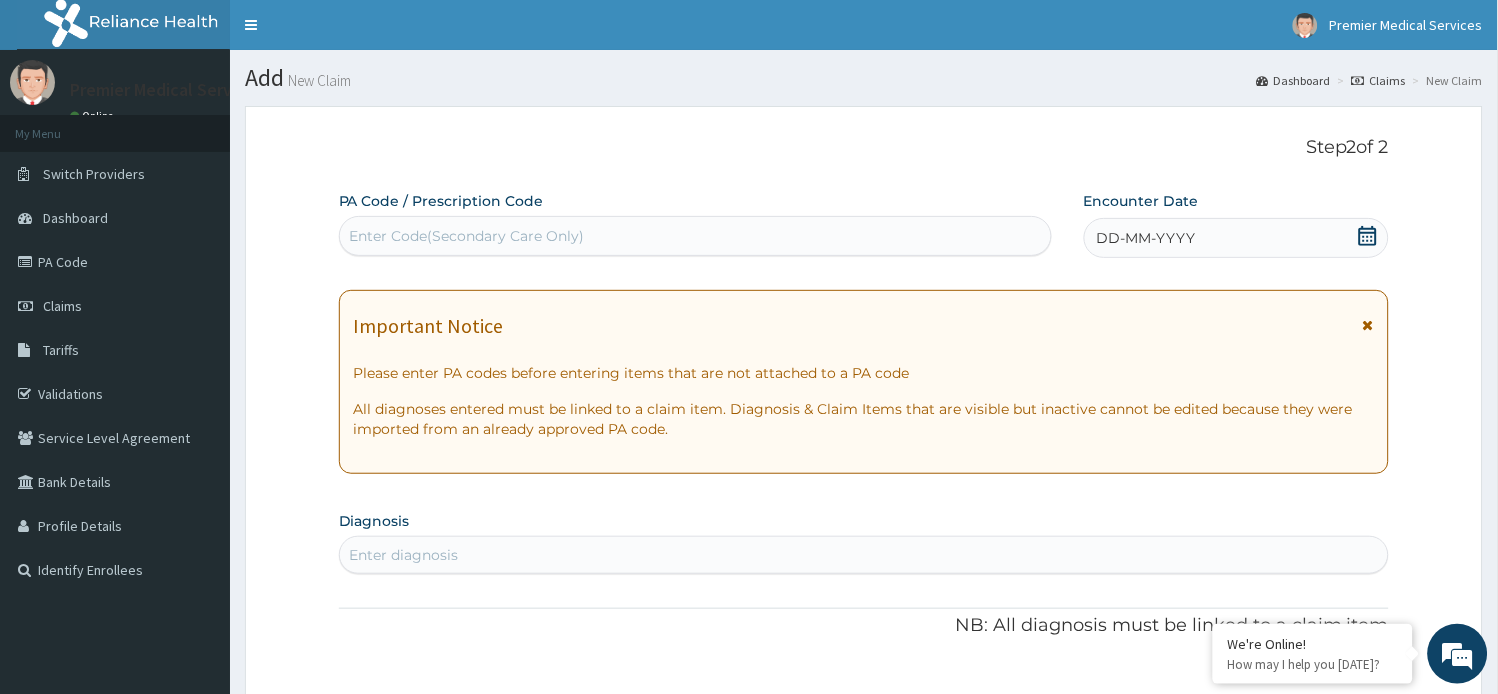 click on "Enter Code(Secondary Care Only)" at bounding box center [467, 236] 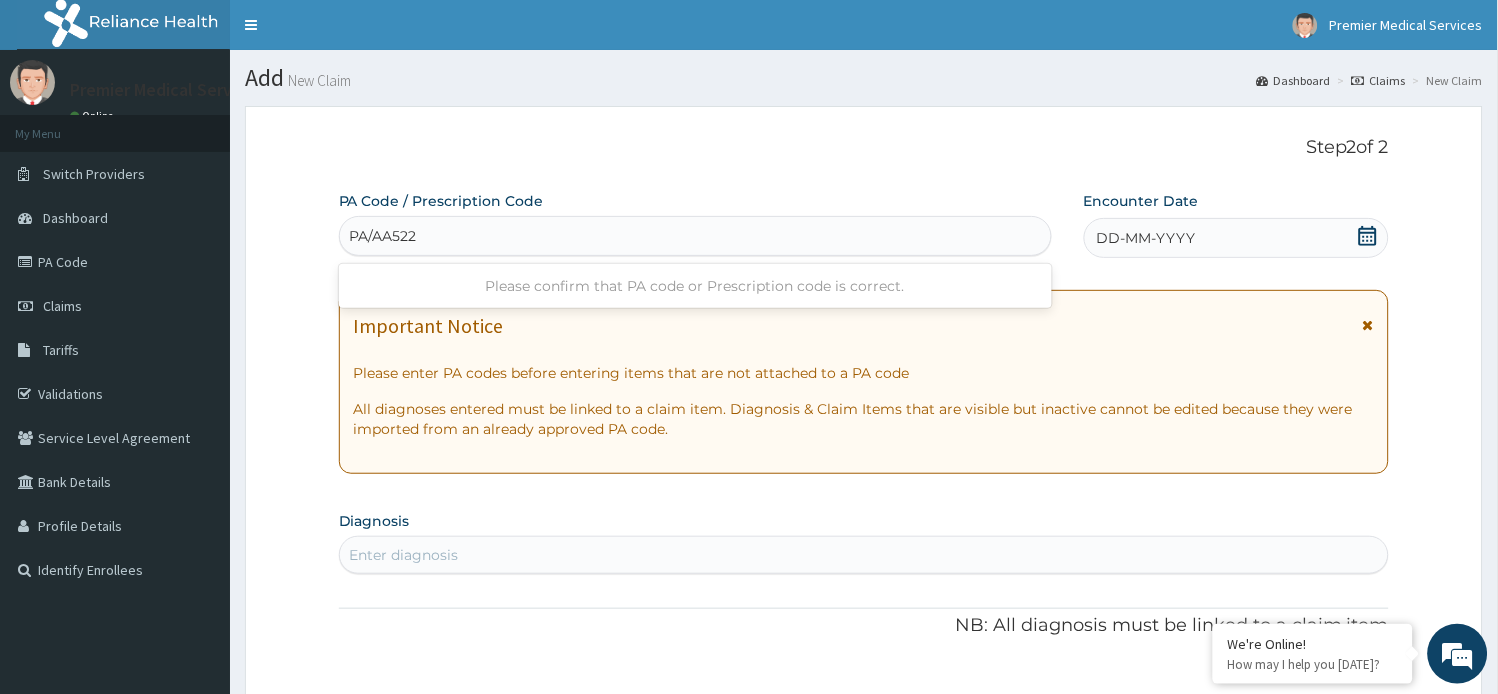 type on "PA/AA522E" 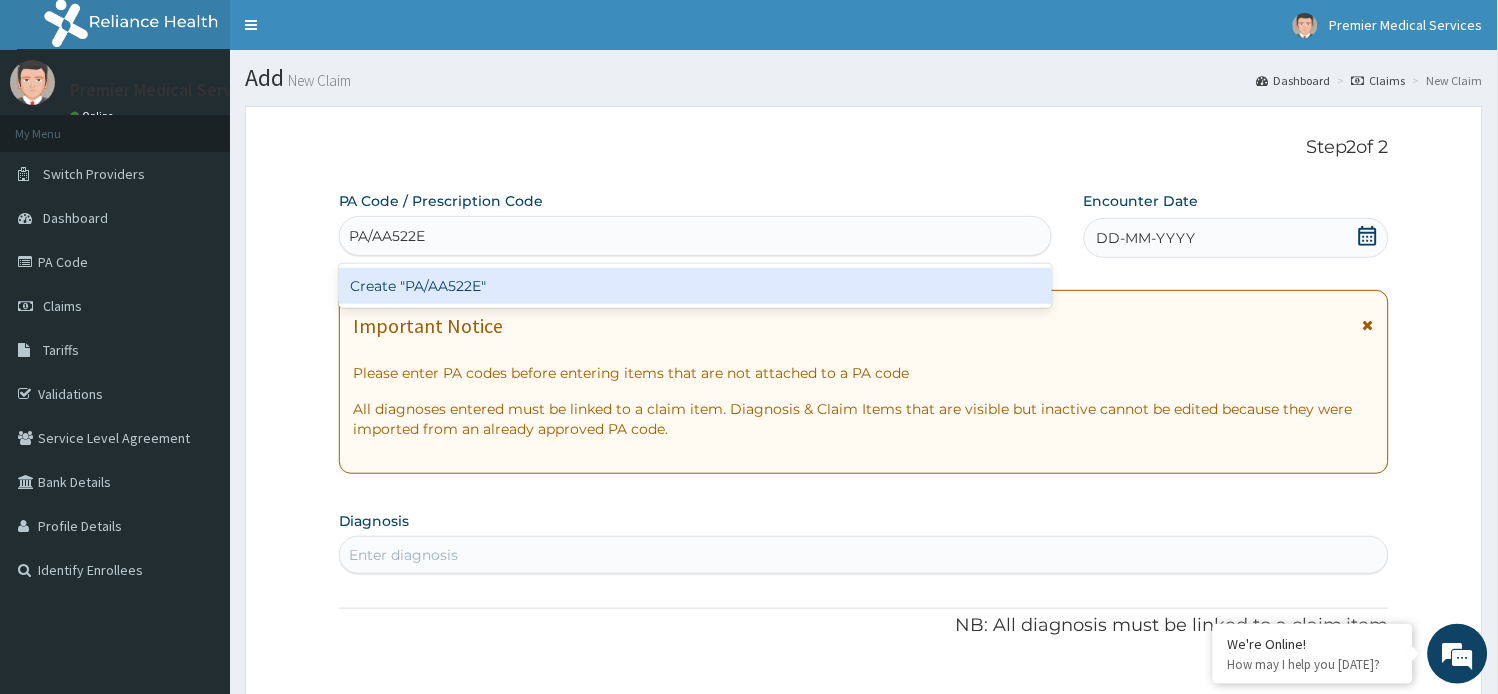 click on "Create "PA/AA522E"" at bounding box center (695, 286) 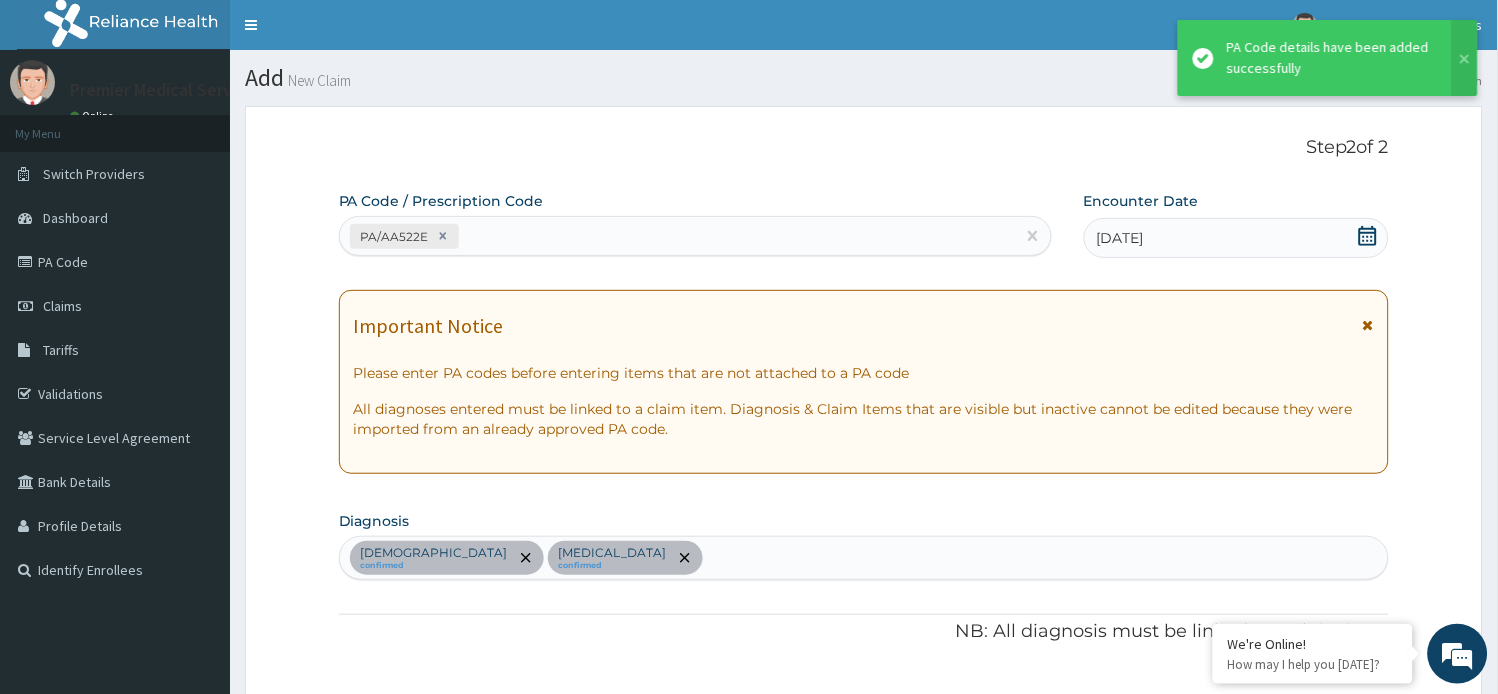 scroll, scrollTop: 622, scrollLeft: 0, axis: vertical 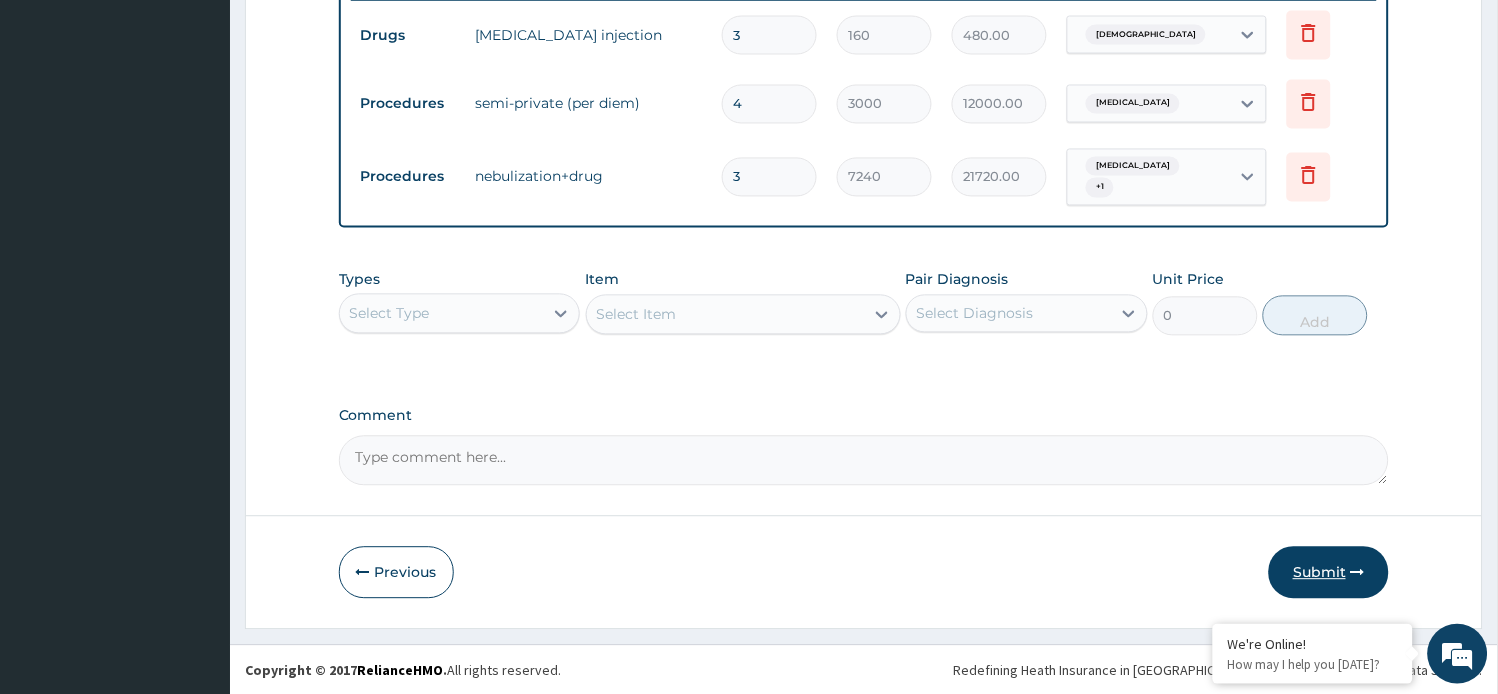 click on "Submit" at bounding box center [1329, 573] 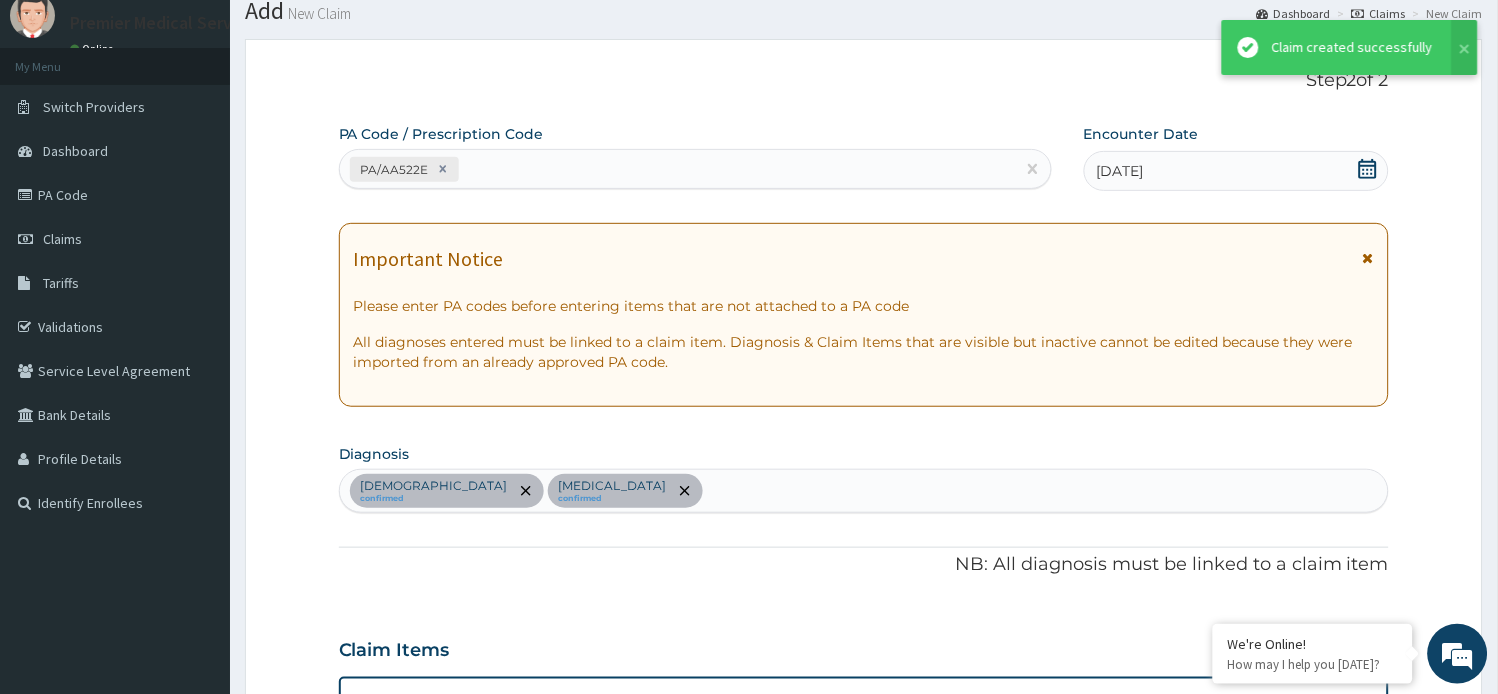 scroll, scrollTop: 797, scrollLeft: 0, axis: vertical 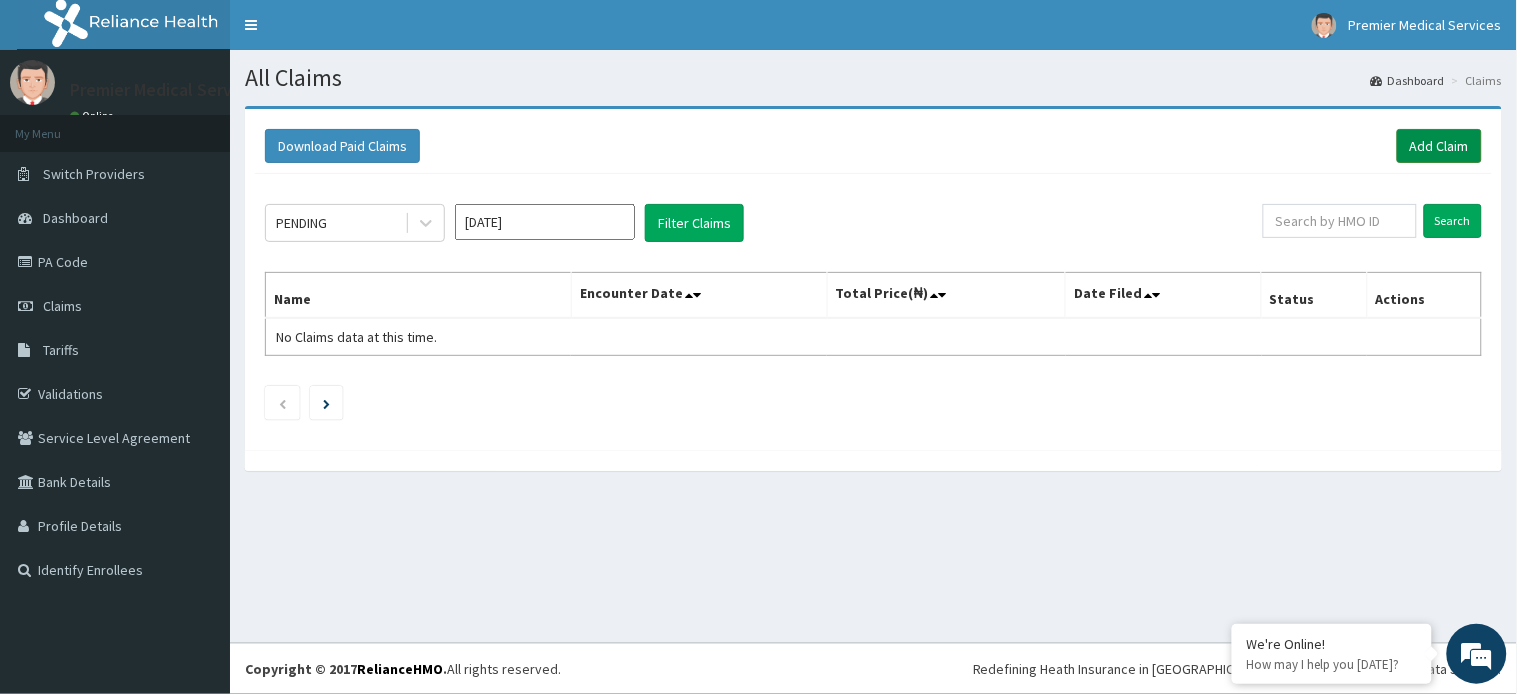 click on "Add Claim" at bounding box center [1439, 146] 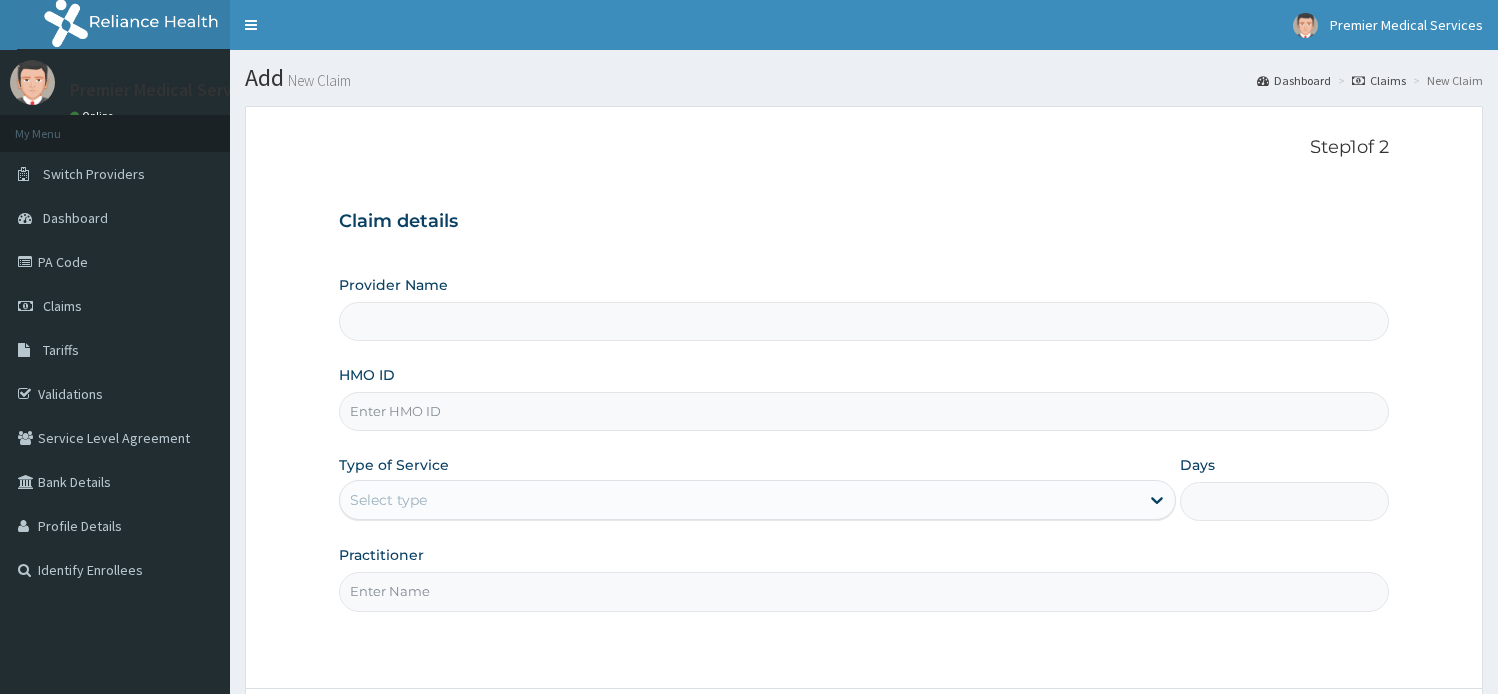 scroll, scrollTop: 0, scrollLeft: 0, axis: both 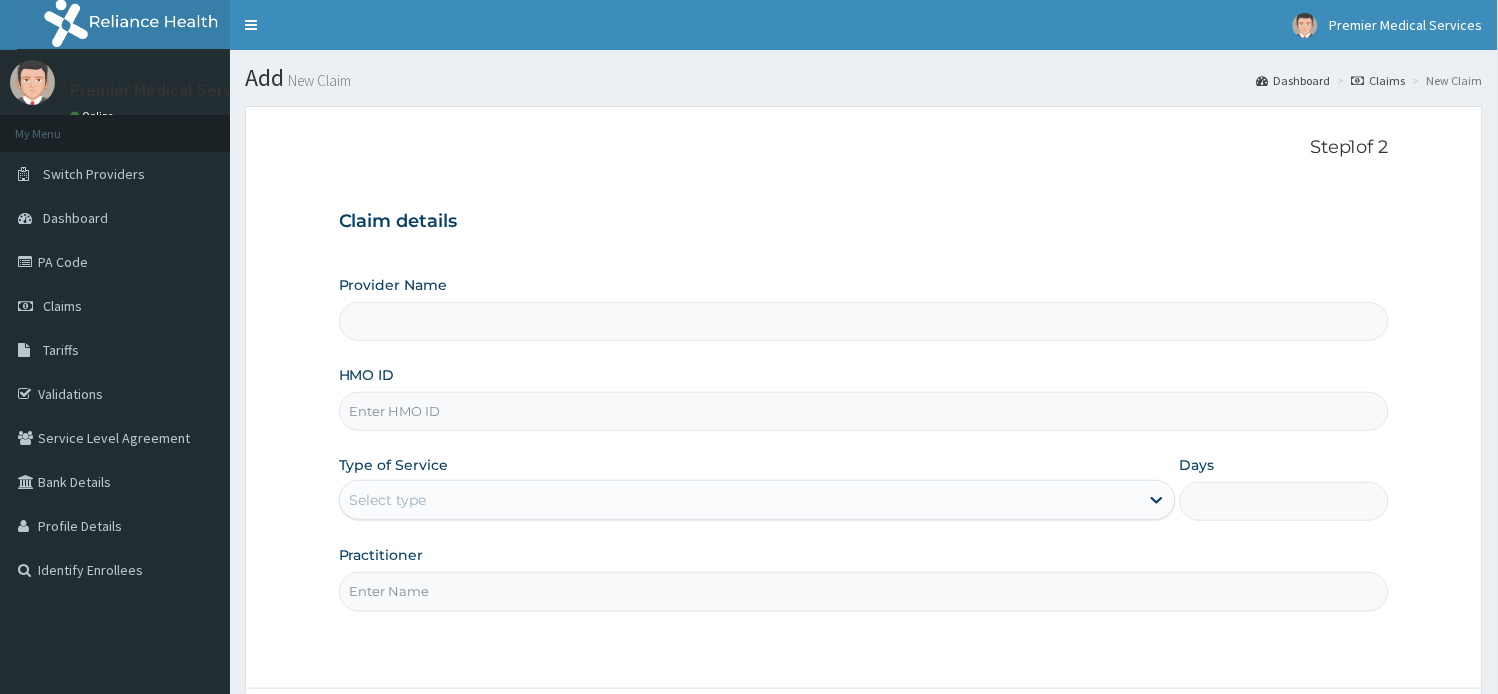type on "premier medical services" 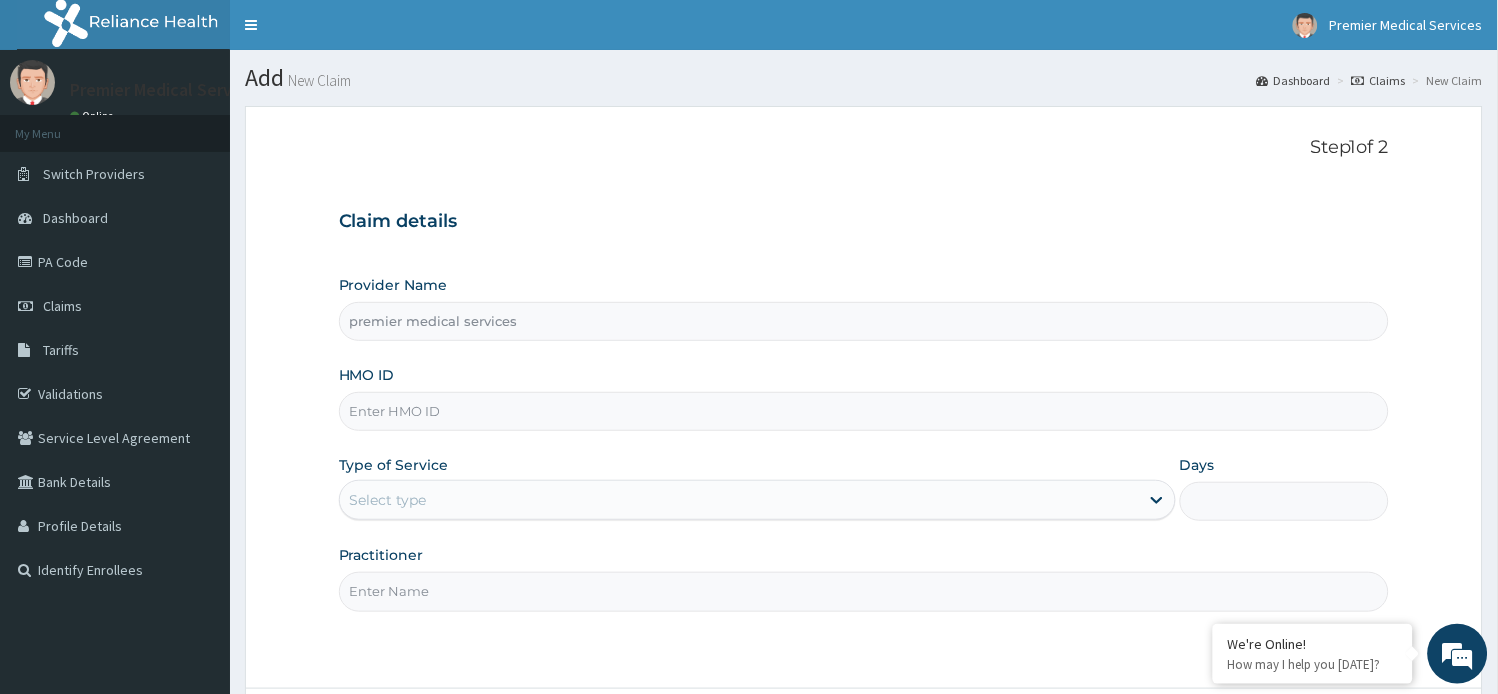 click on "HMO ID" at bounding box center [864, 411] 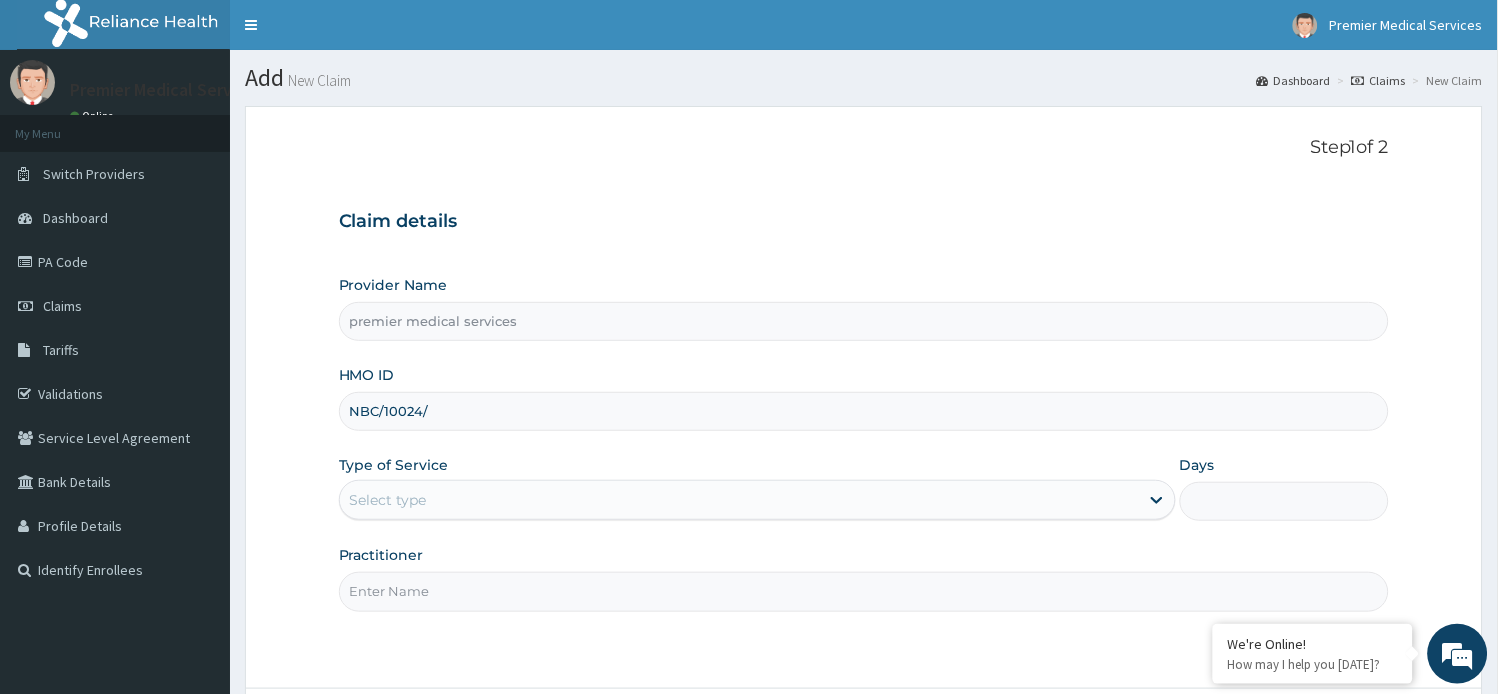 scroll, scrollTop: 0, scrollLeft: 0, axis: both 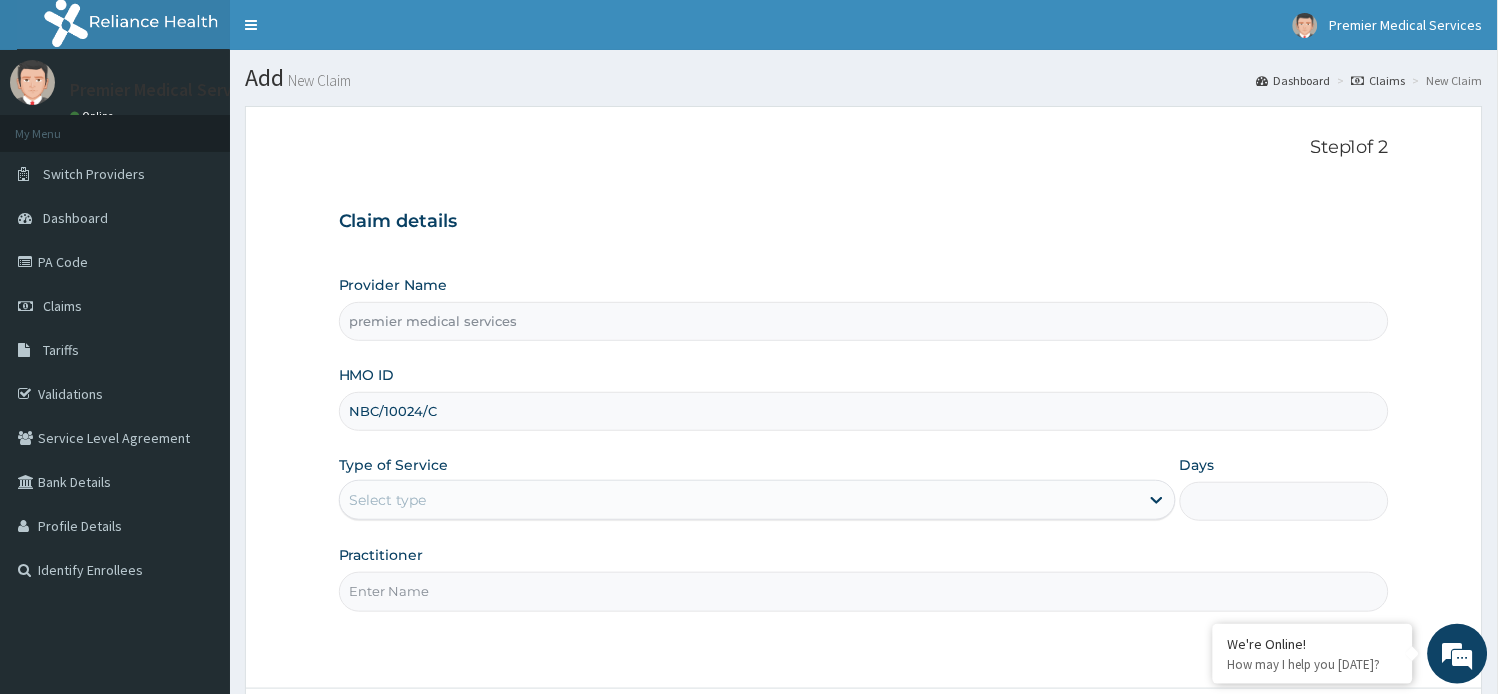 type on "NBC/10024/C" 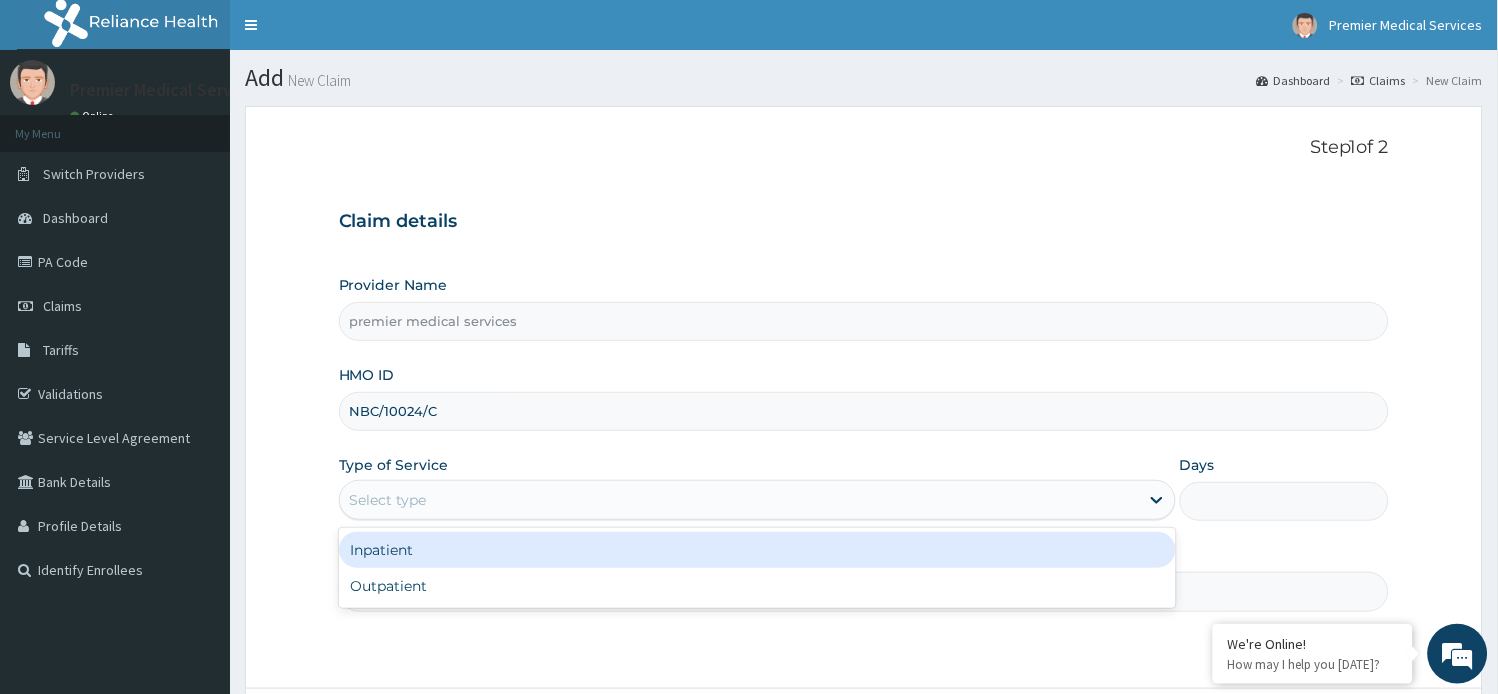 click on "Select type" at bounding box center [739, 500] 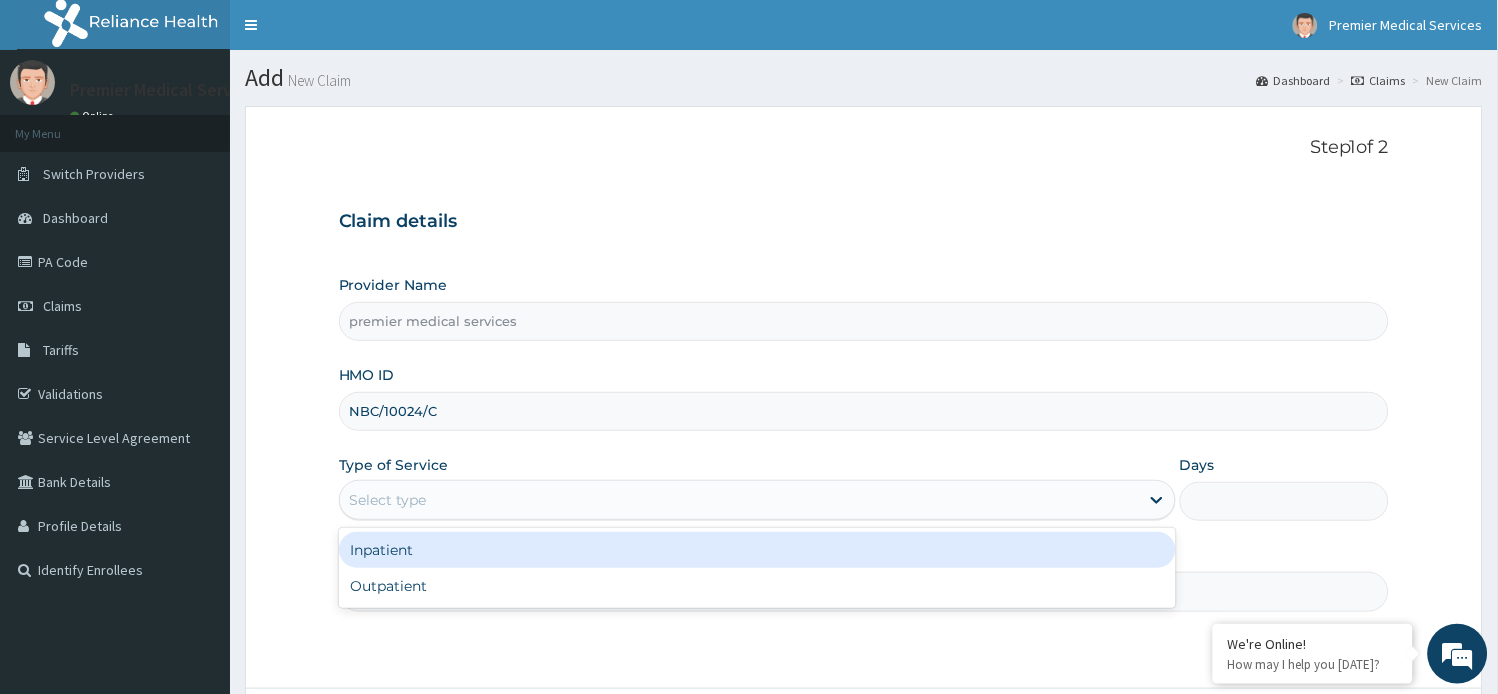 click on "Inpatient" at bounding box center [757, 550] 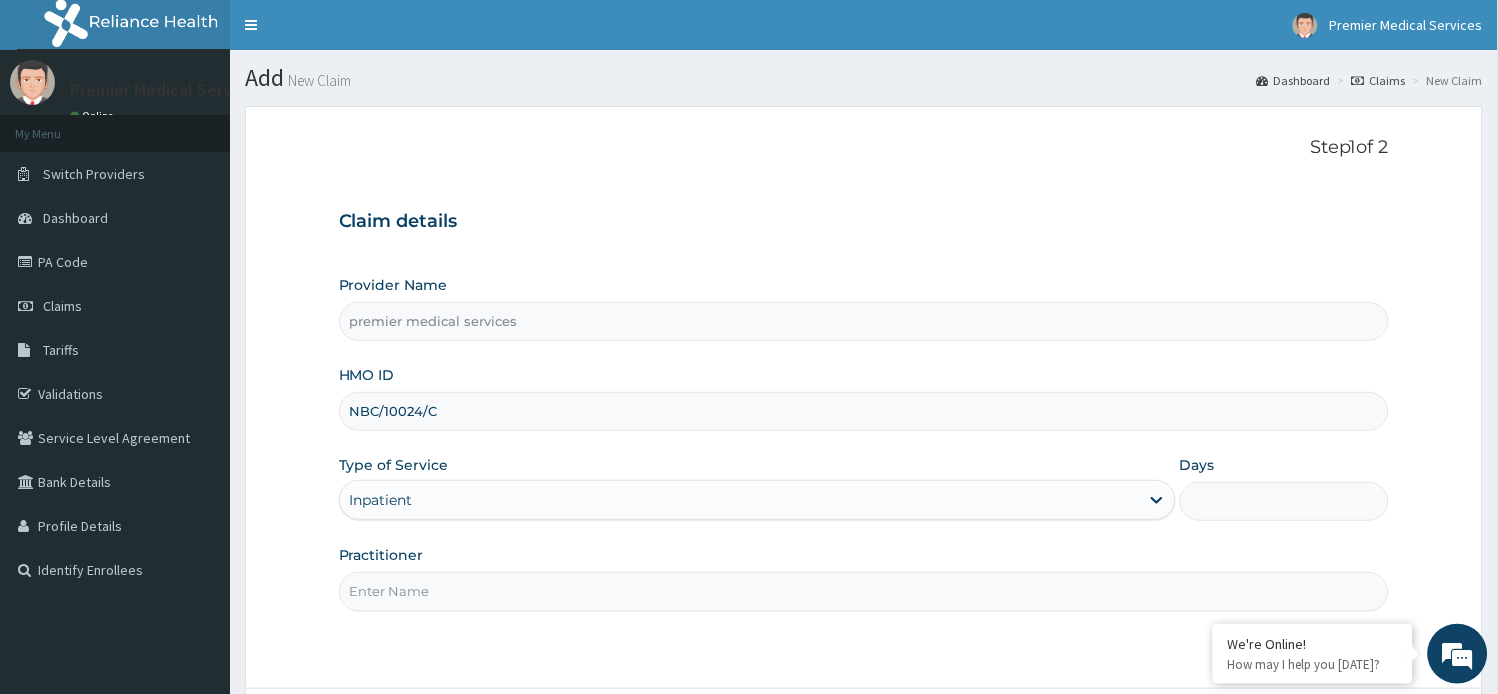 click on "Days" at bounding box center [1284, 501] 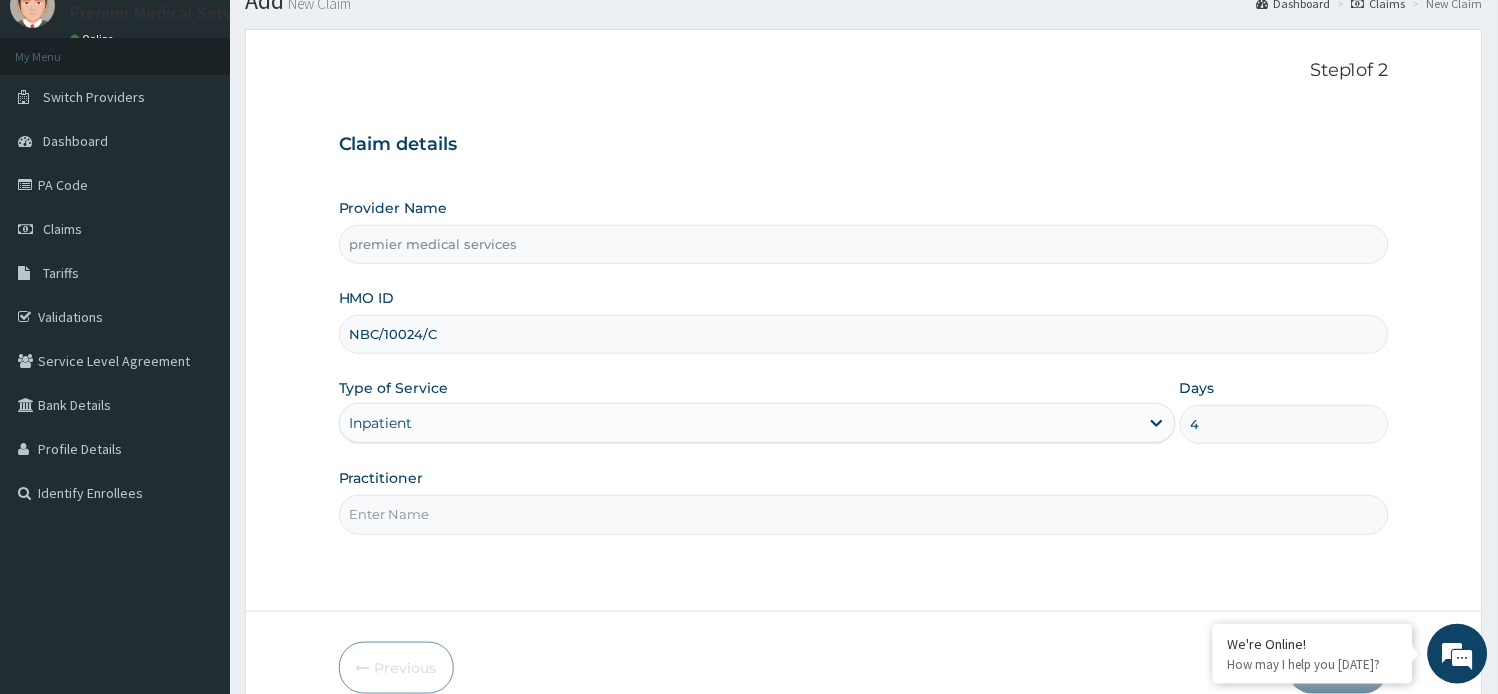 scroll, scrollTop: 174, scrollLeft: 0, axis: vertical 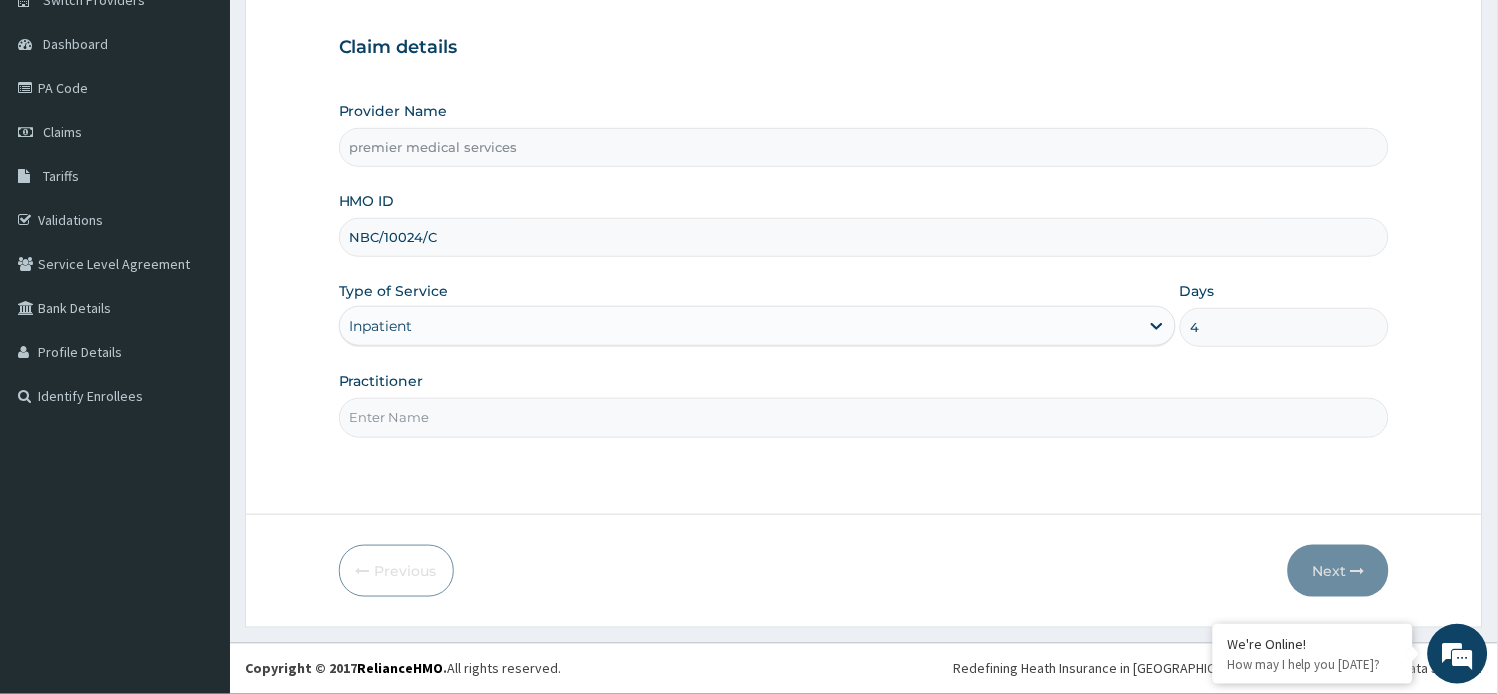 type on "4" 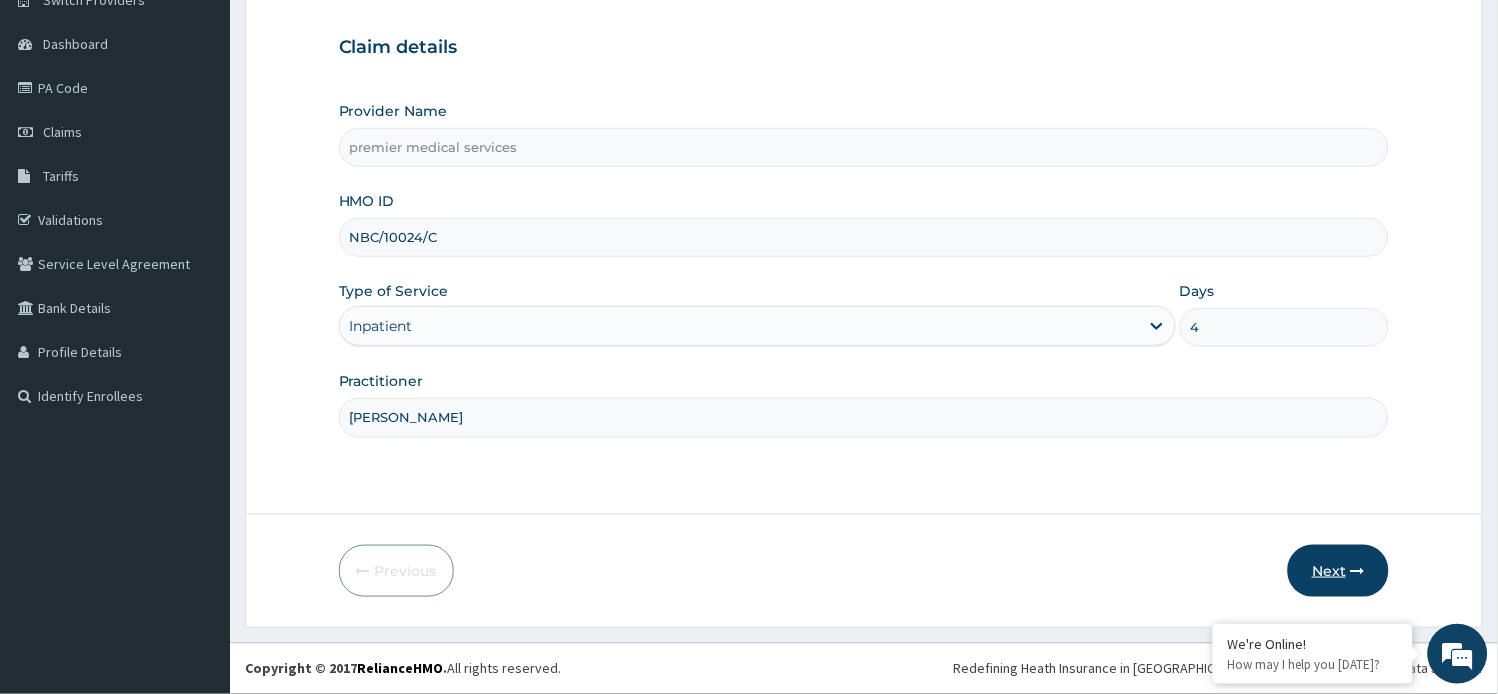 click on "Next" at bounding box center [1338, 571] 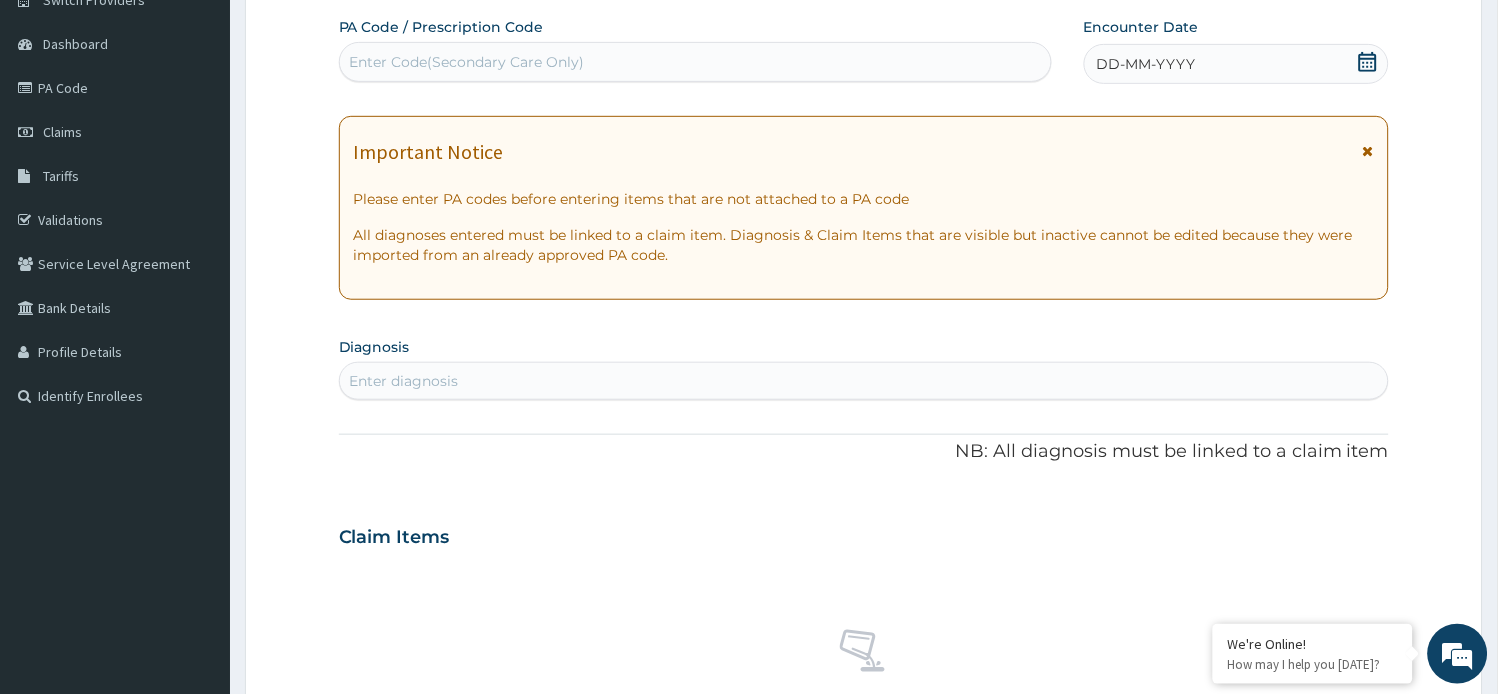 click on "Enter Code(Secondary Care Only)" at bounding box center [467, 62] 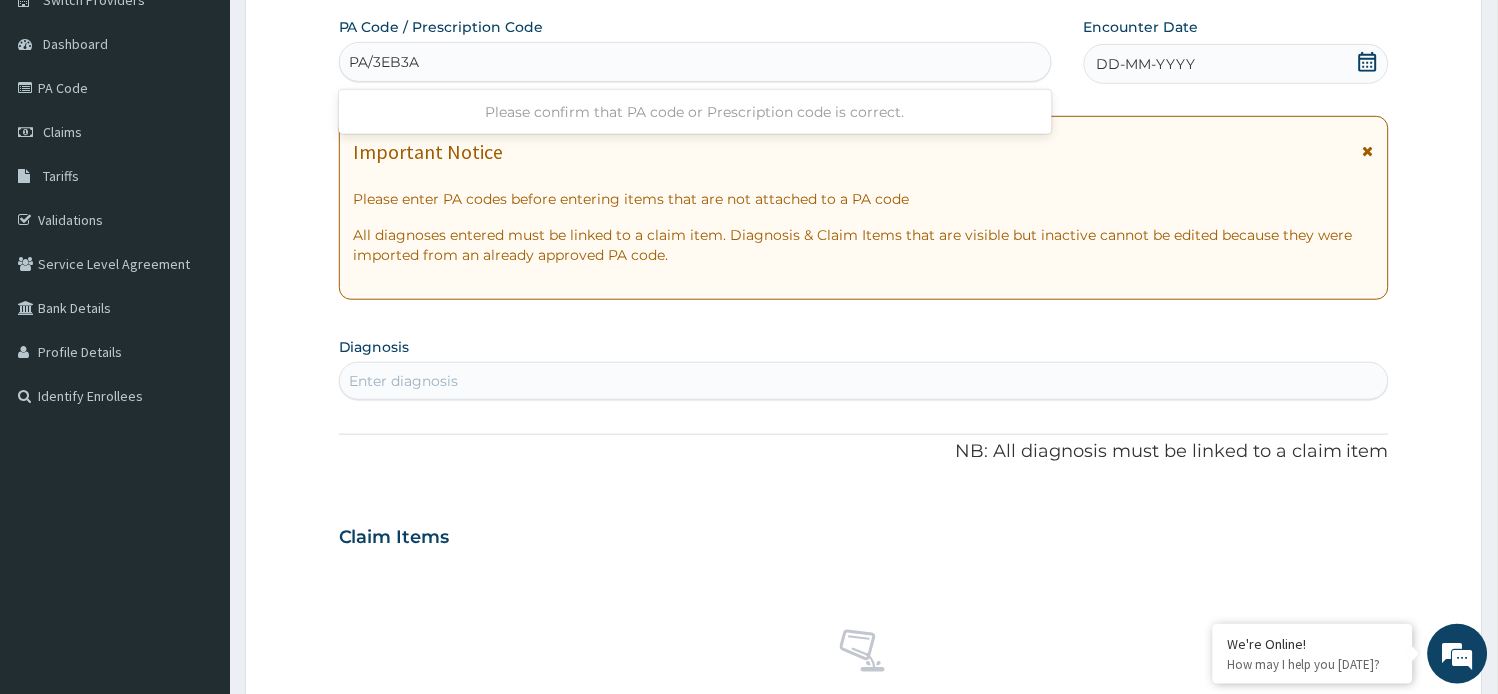 type on "PA/3EB3A9" 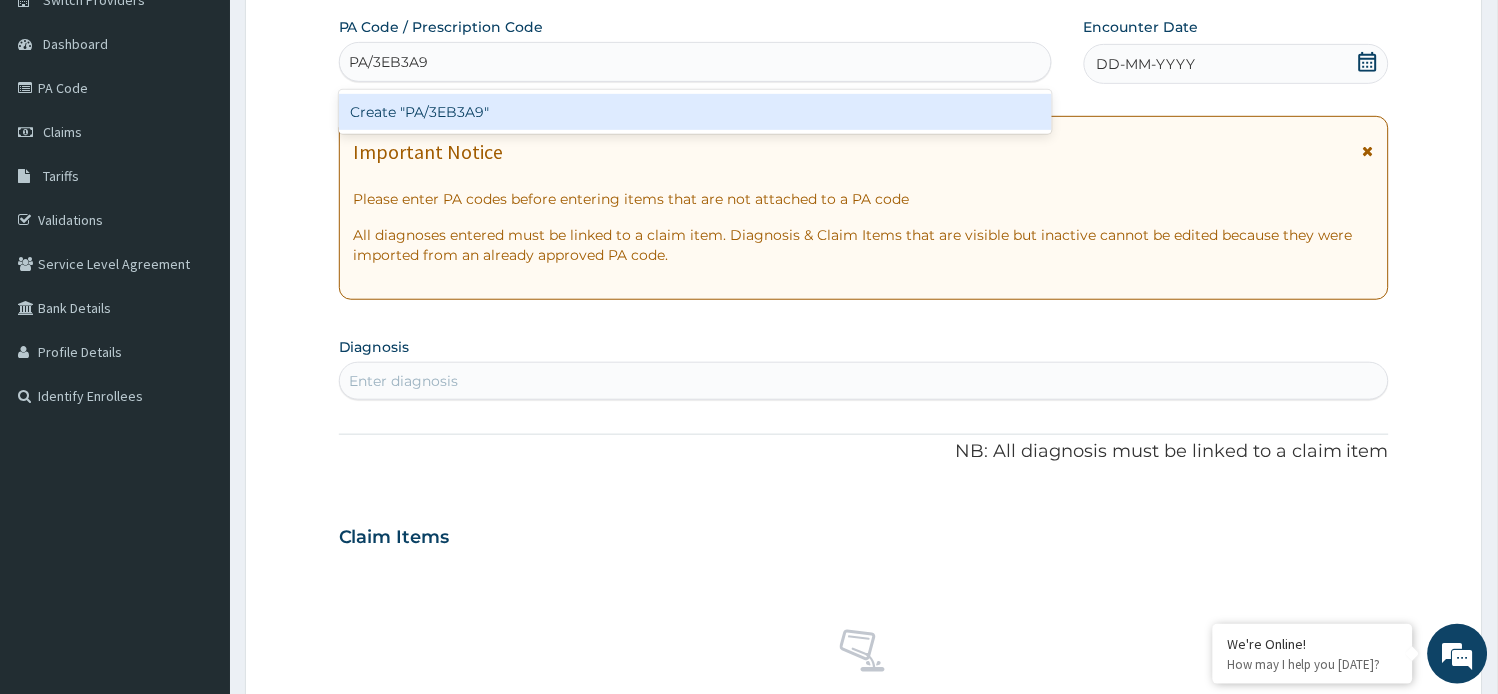 click on "Create "PA/3EB3A9"" at bounding box center (695, 112) 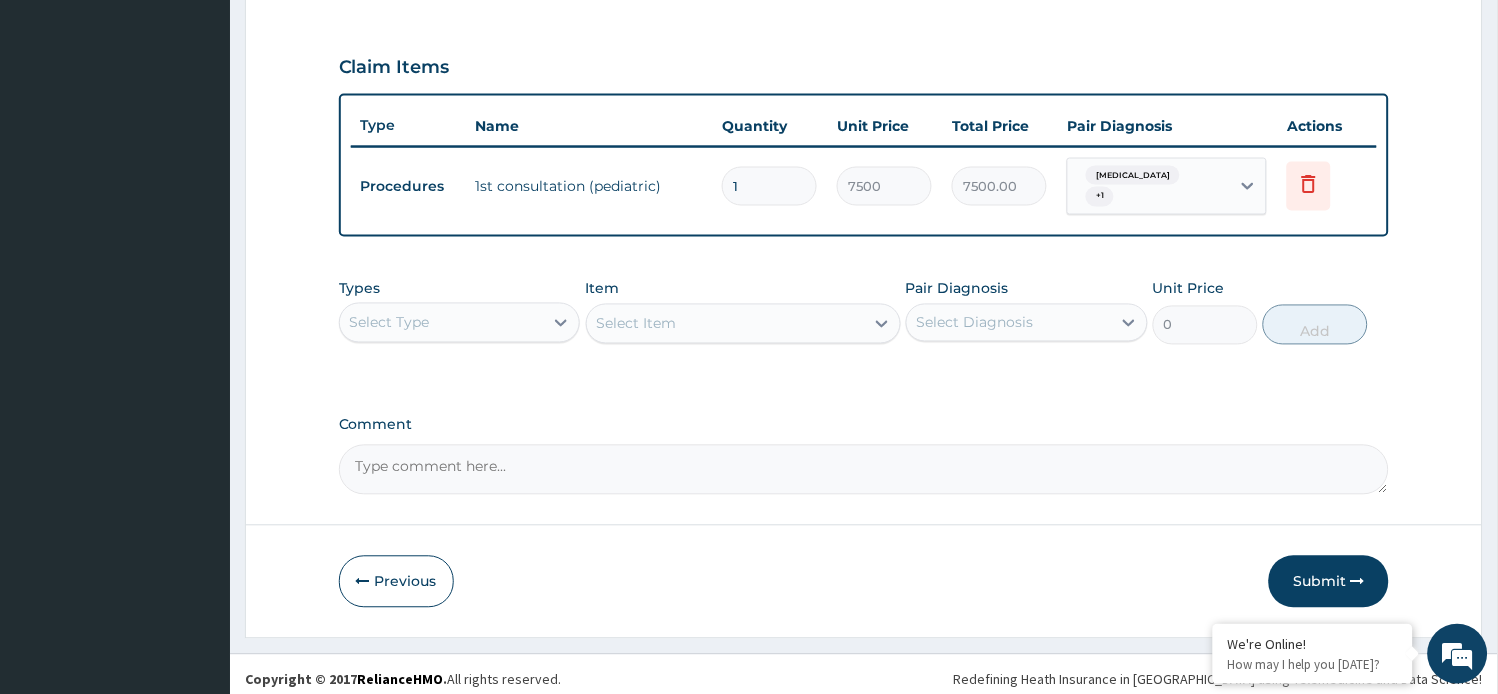 scroll, scrollTop: 651, scrollLeft: 0, axis: vertical 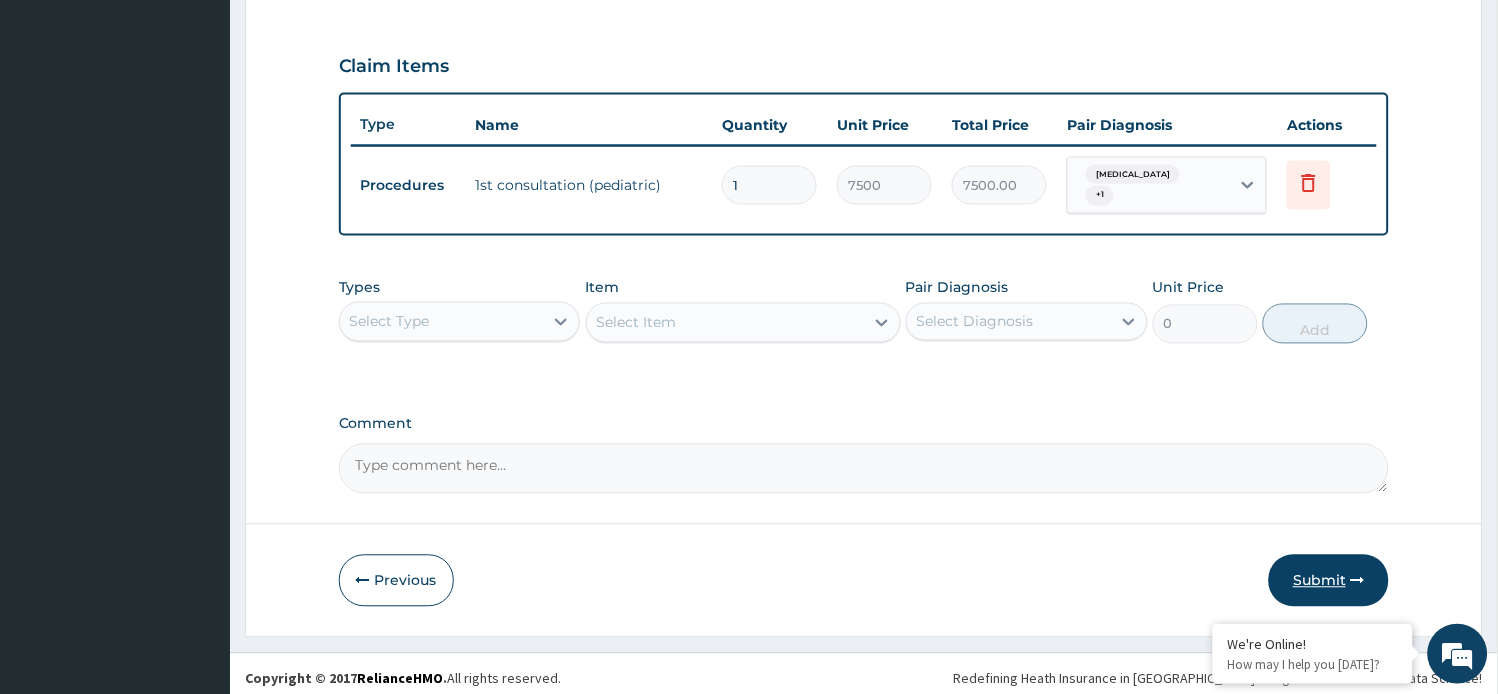 click on "Submit" at bounding box center (1329, 581) 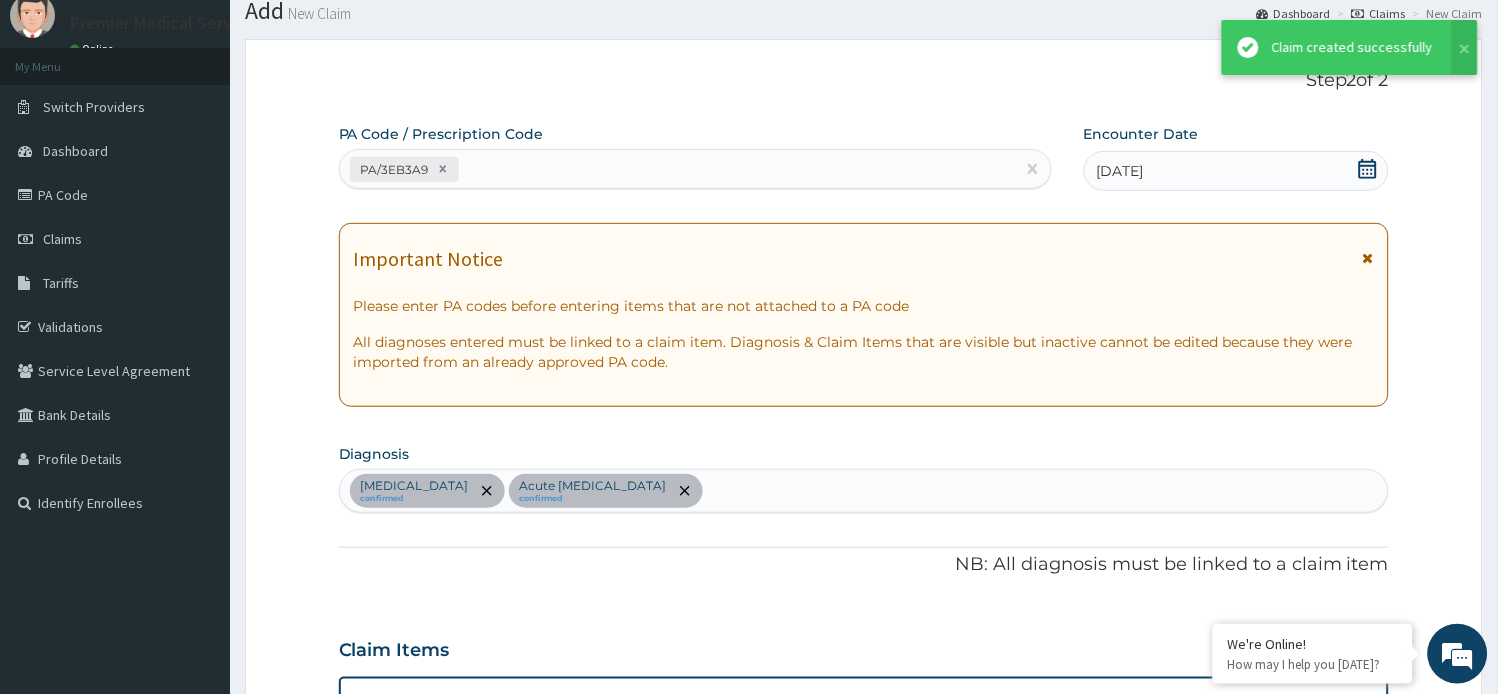 scroll, scrollTop: 651, scrollLeft: 0, axis: vertical 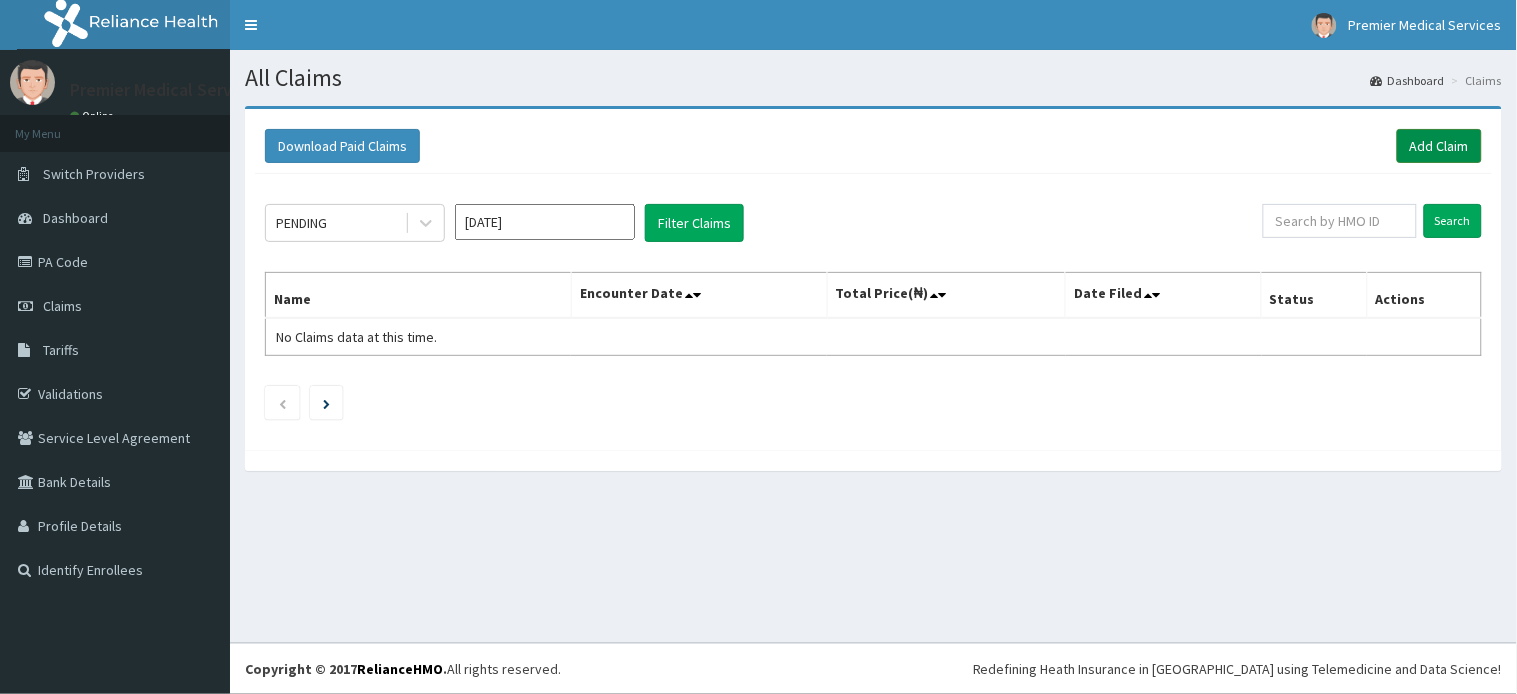 click on "Add Claim" at bounding box center [1439, 146] 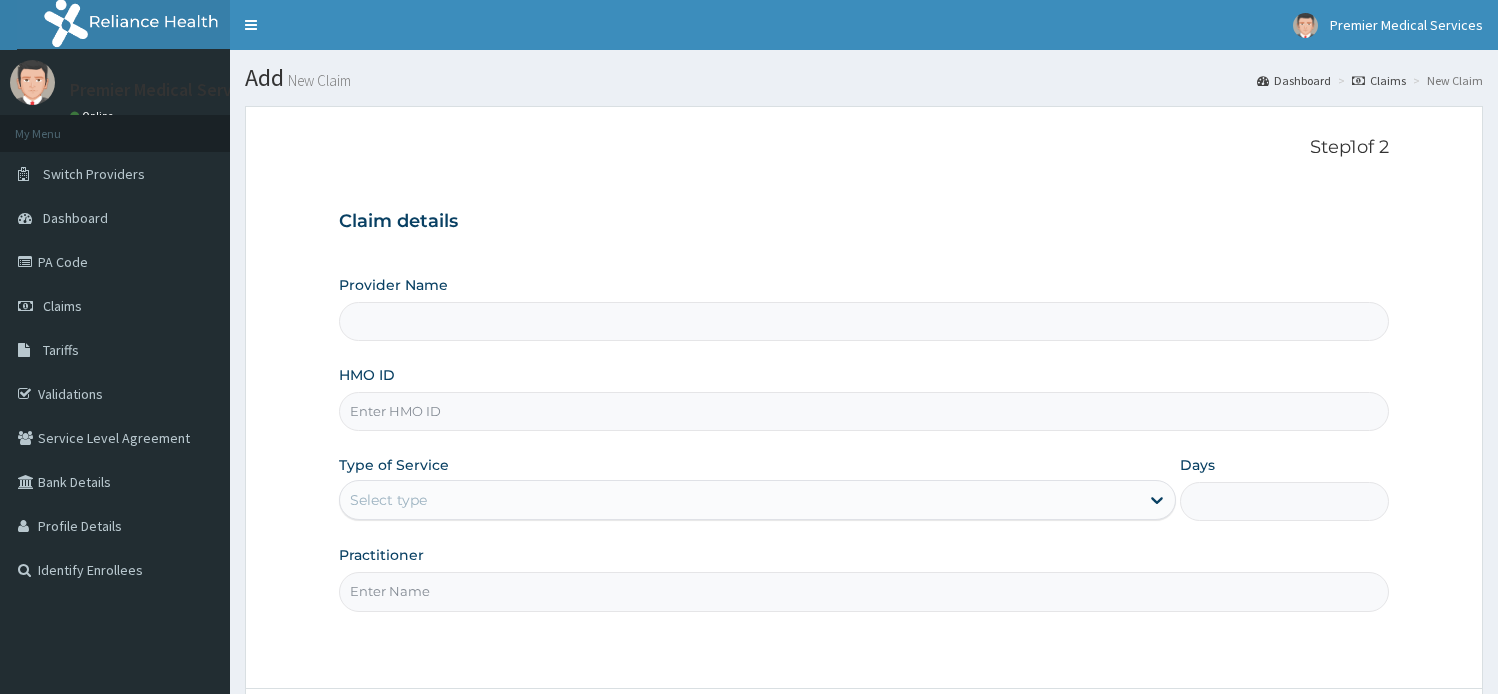 scroll, scrollTop: 0, scrollLeft: 0, axis: both 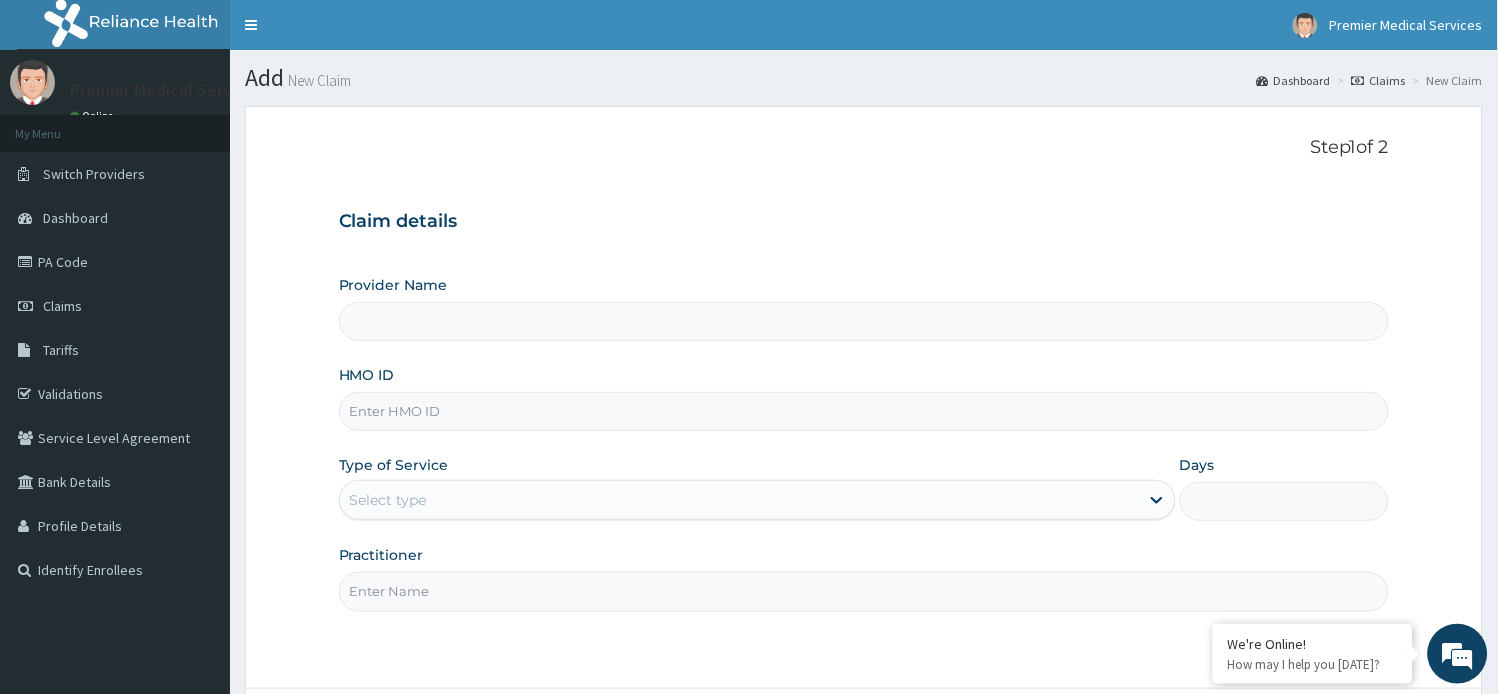 type on "premier medical services" 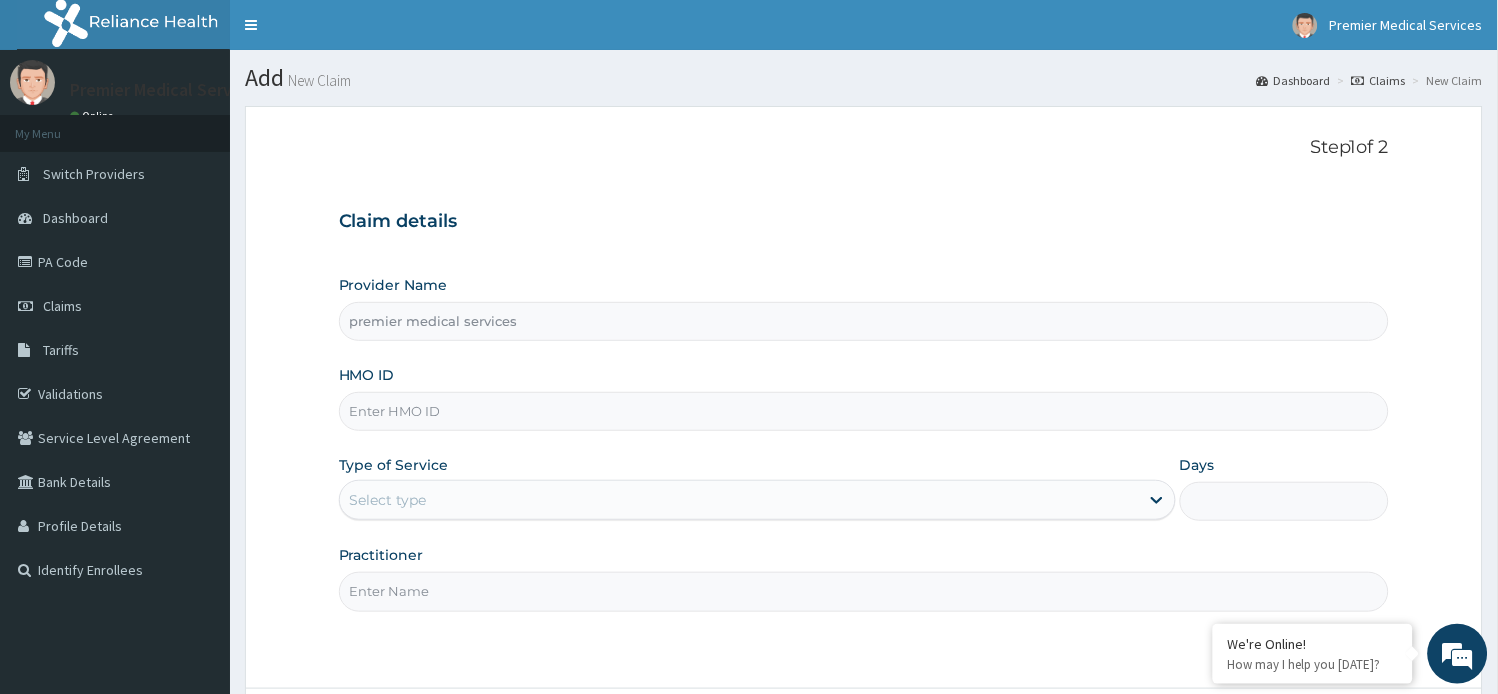 scroll, scrollTop: 0, scrollLeft: 0, axis: both 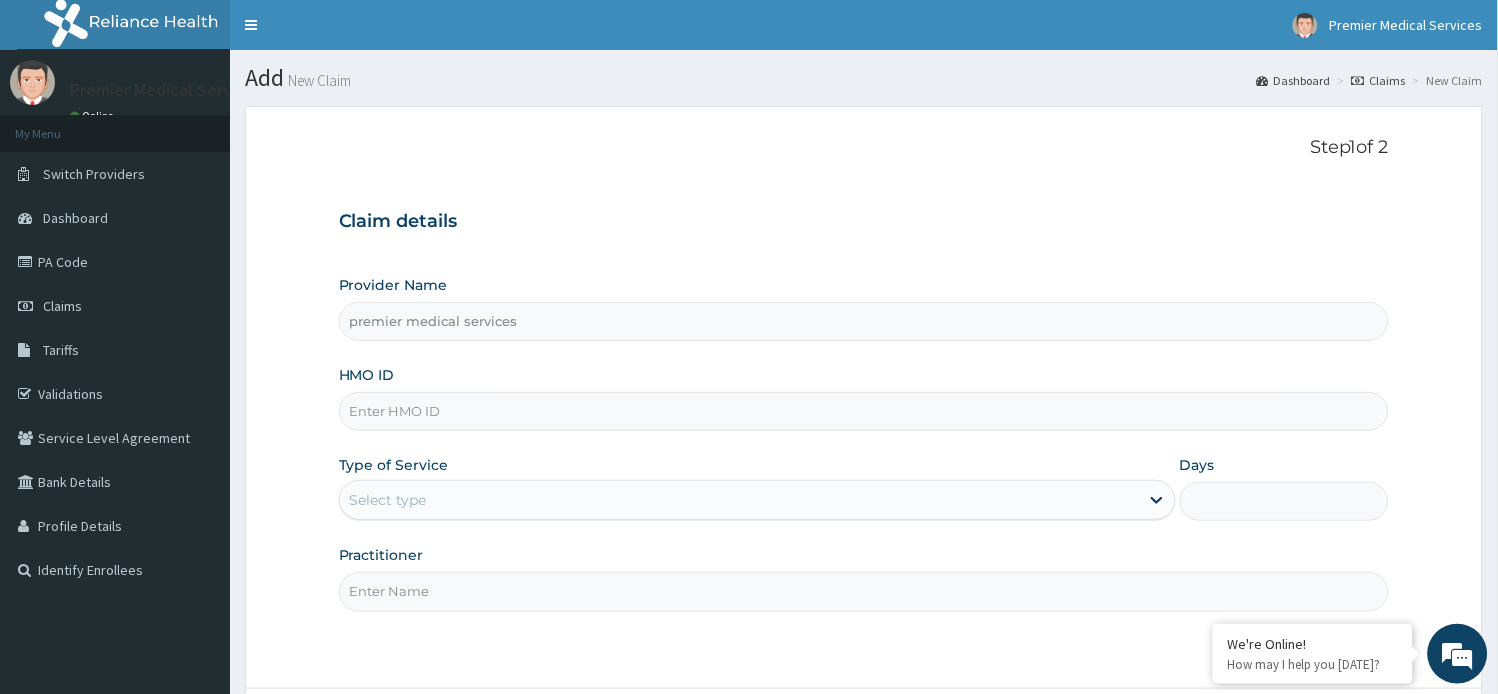 click on "HMO ID" at bounding box center [864, 411] 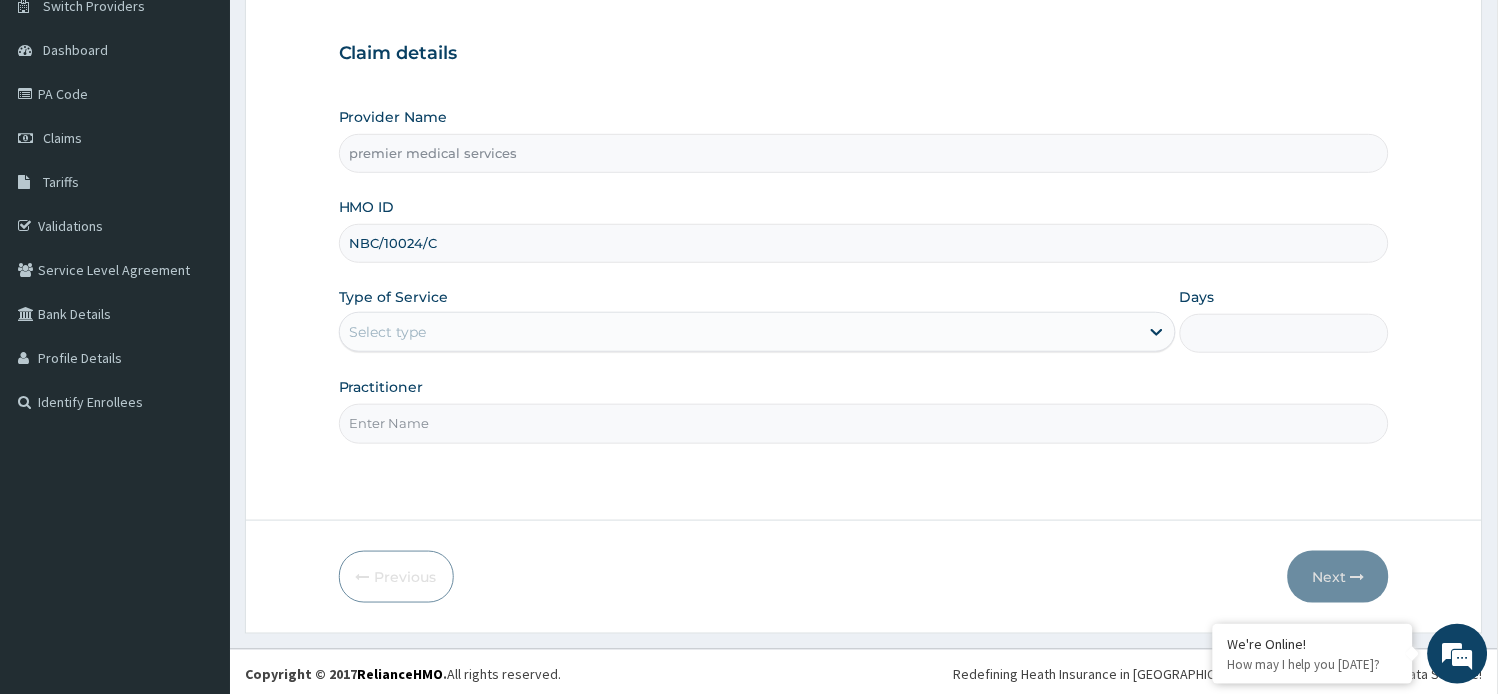 scroll, scrollTop: 174, scrollLeft: 0, axis: vertical 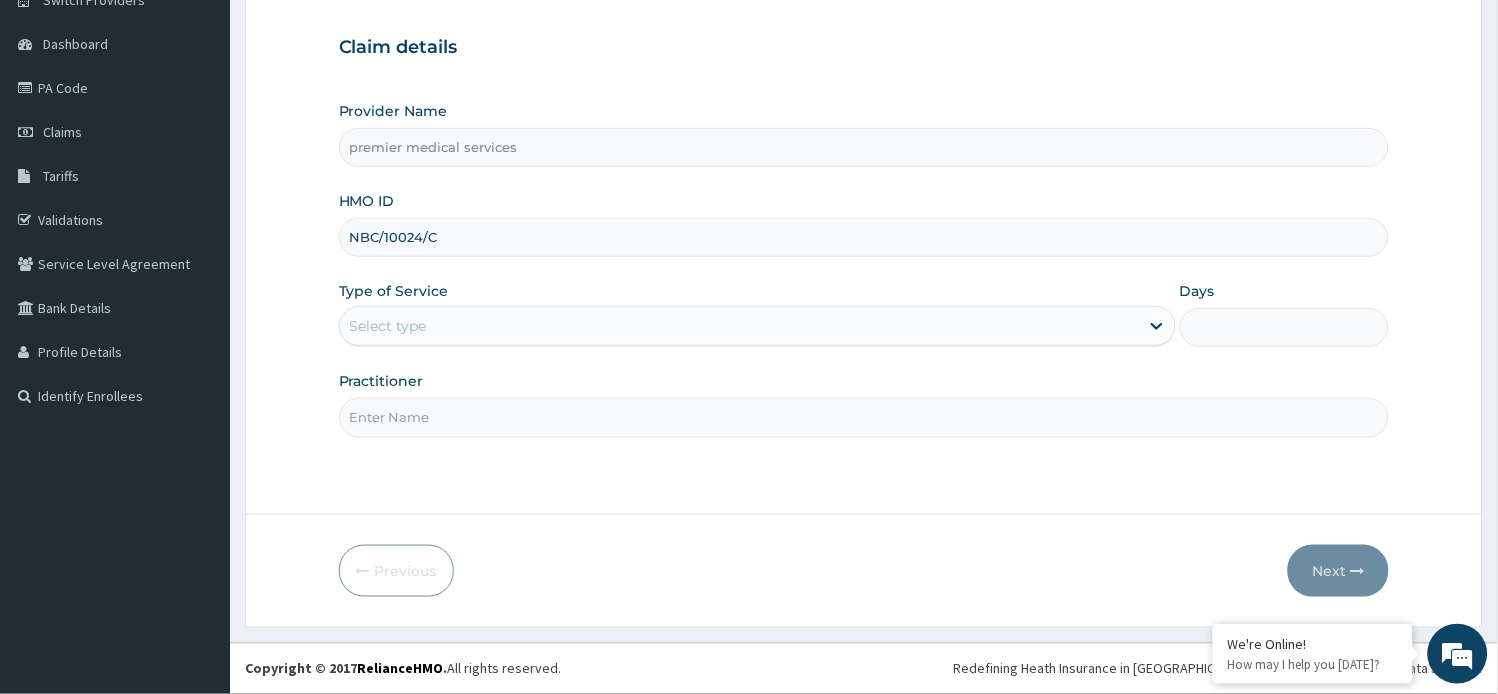 type on "NBC/10024/C" 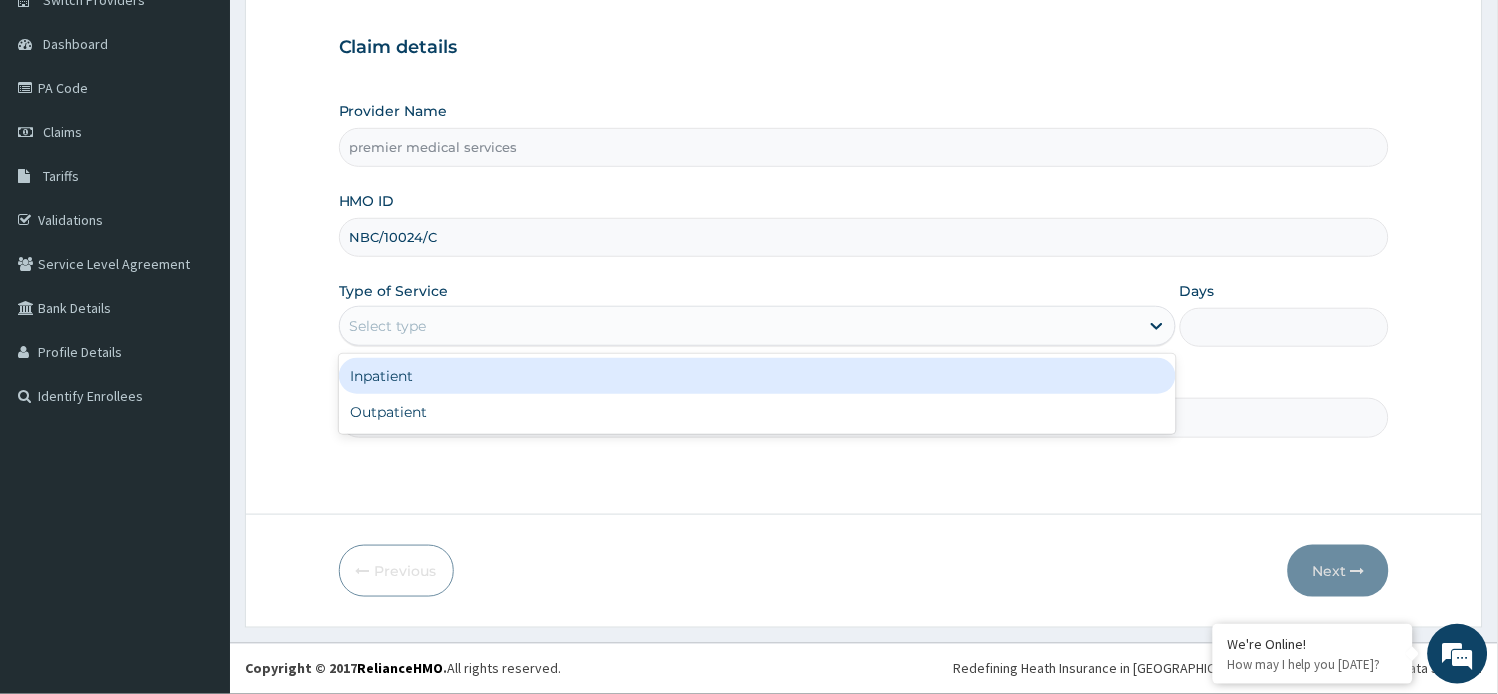 click on "Inpatient" at bounding box center [757, 376] 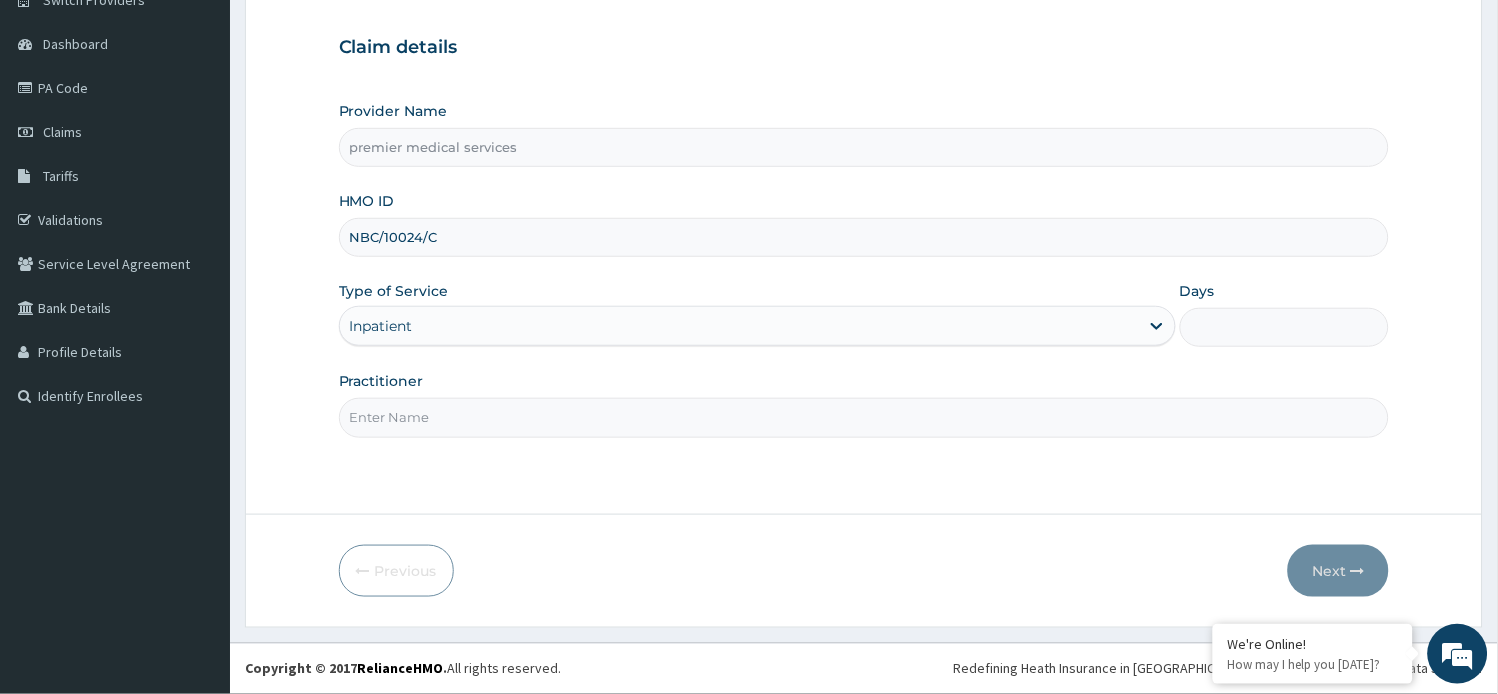 click on "Days" at bounding box center (1284, 327) 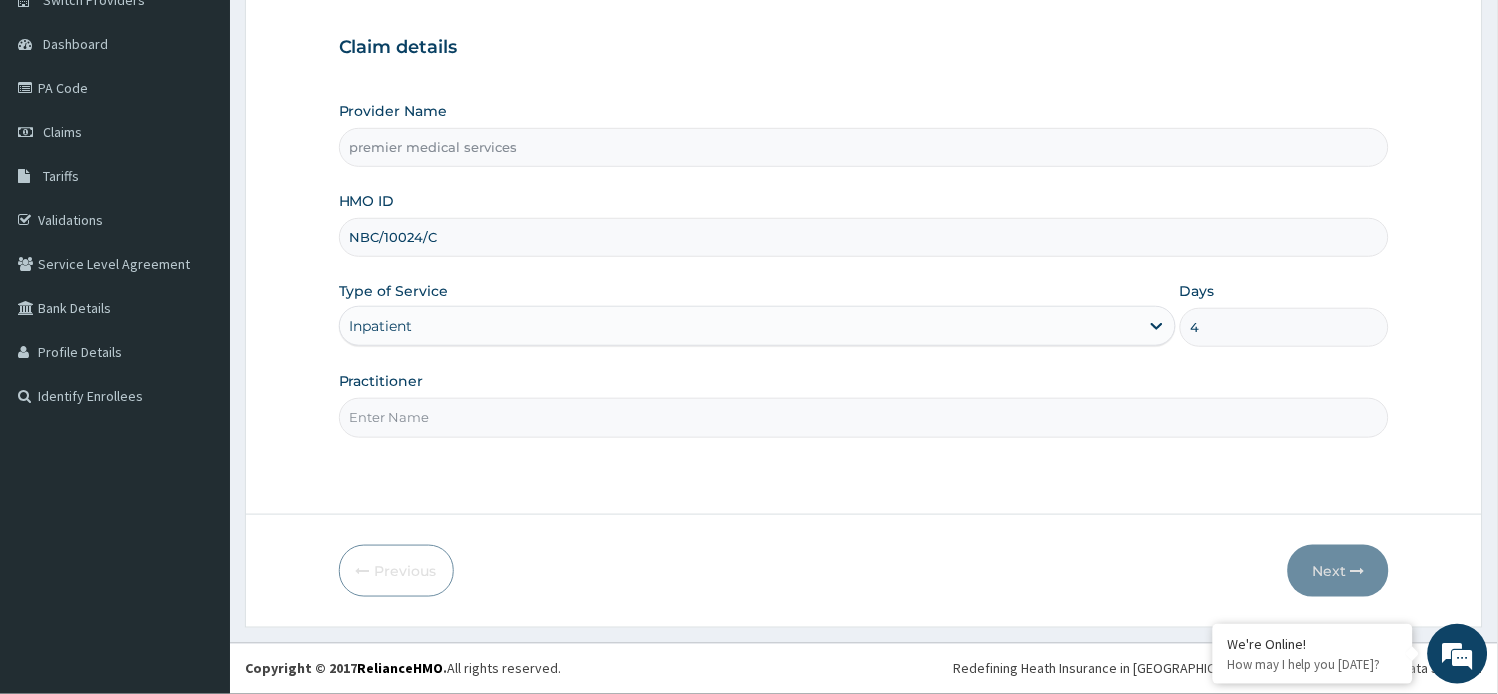 type on "4" 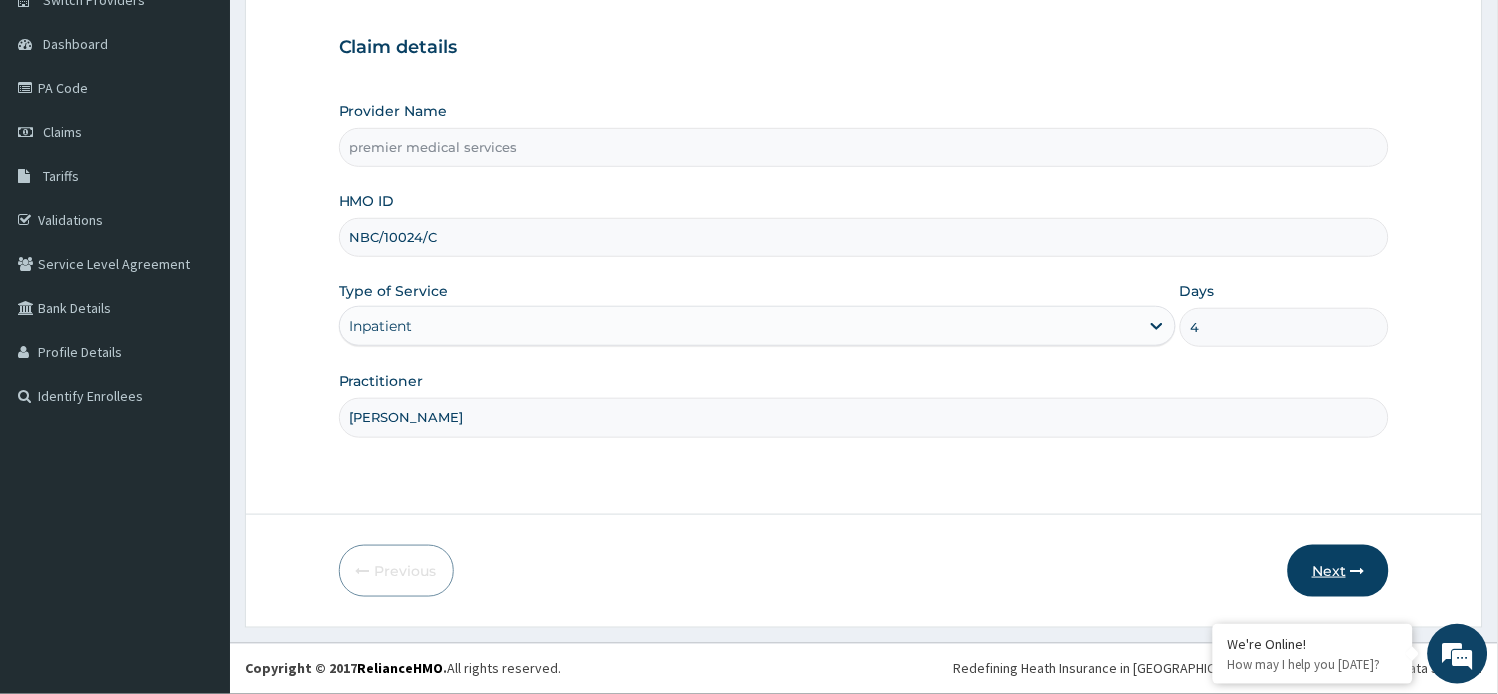 click on "Next" at bounding box center [1338, 571] 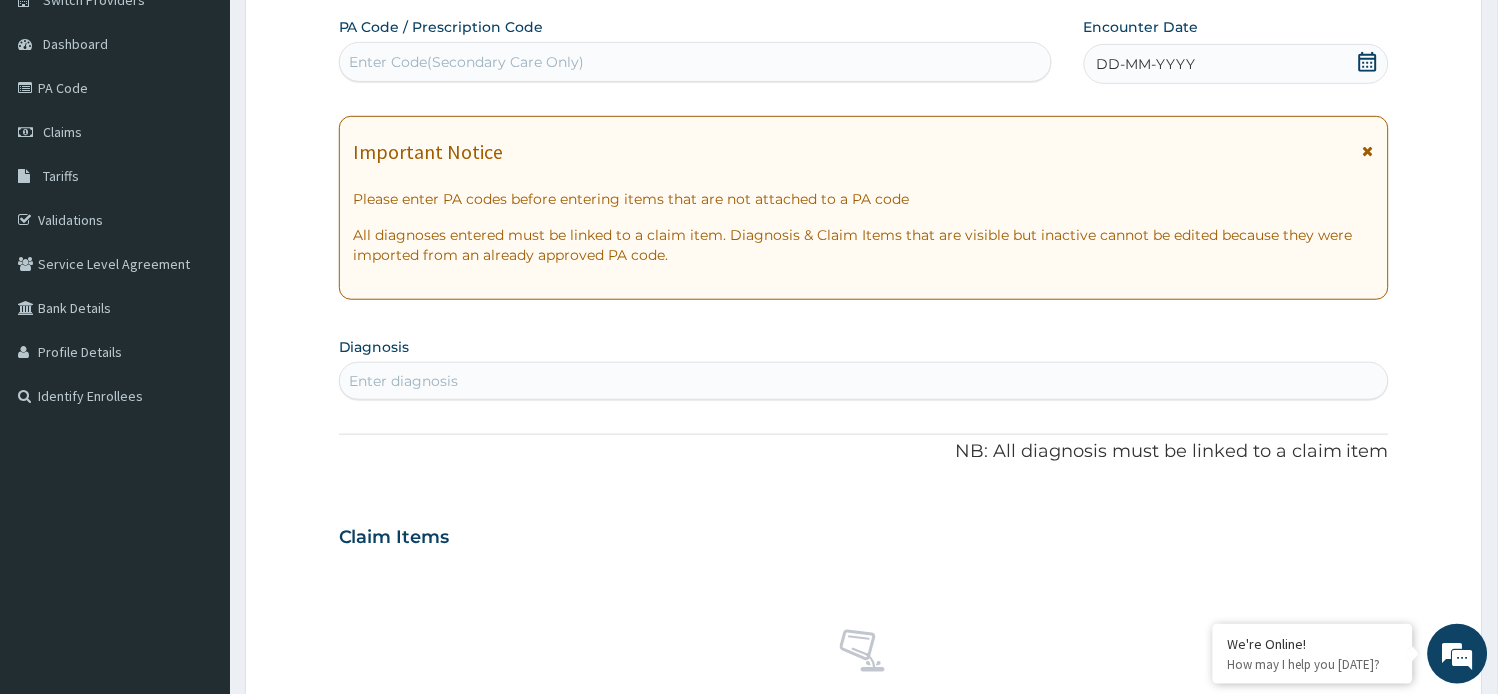 click on "Enter Code(Secondary Care Only)" at bounding box center [467, 62] 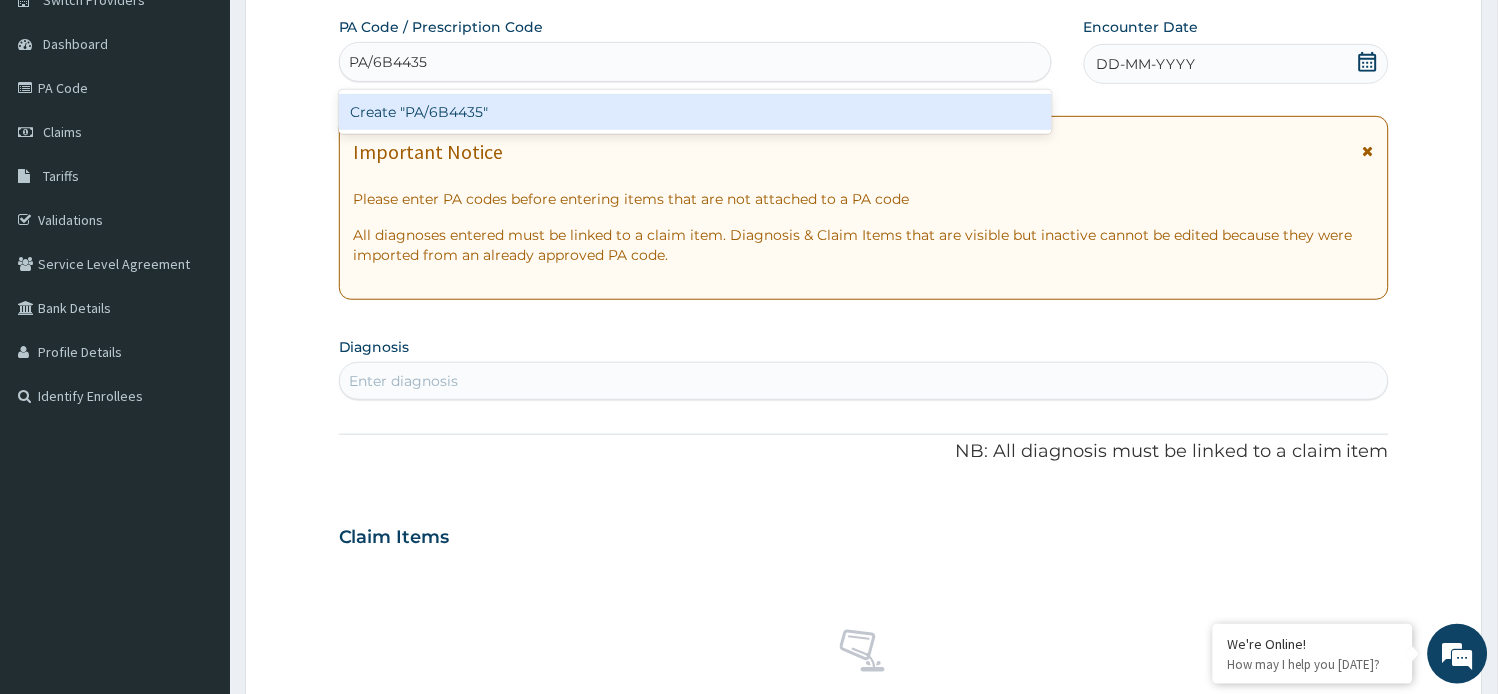 type on "PA/6B4435" 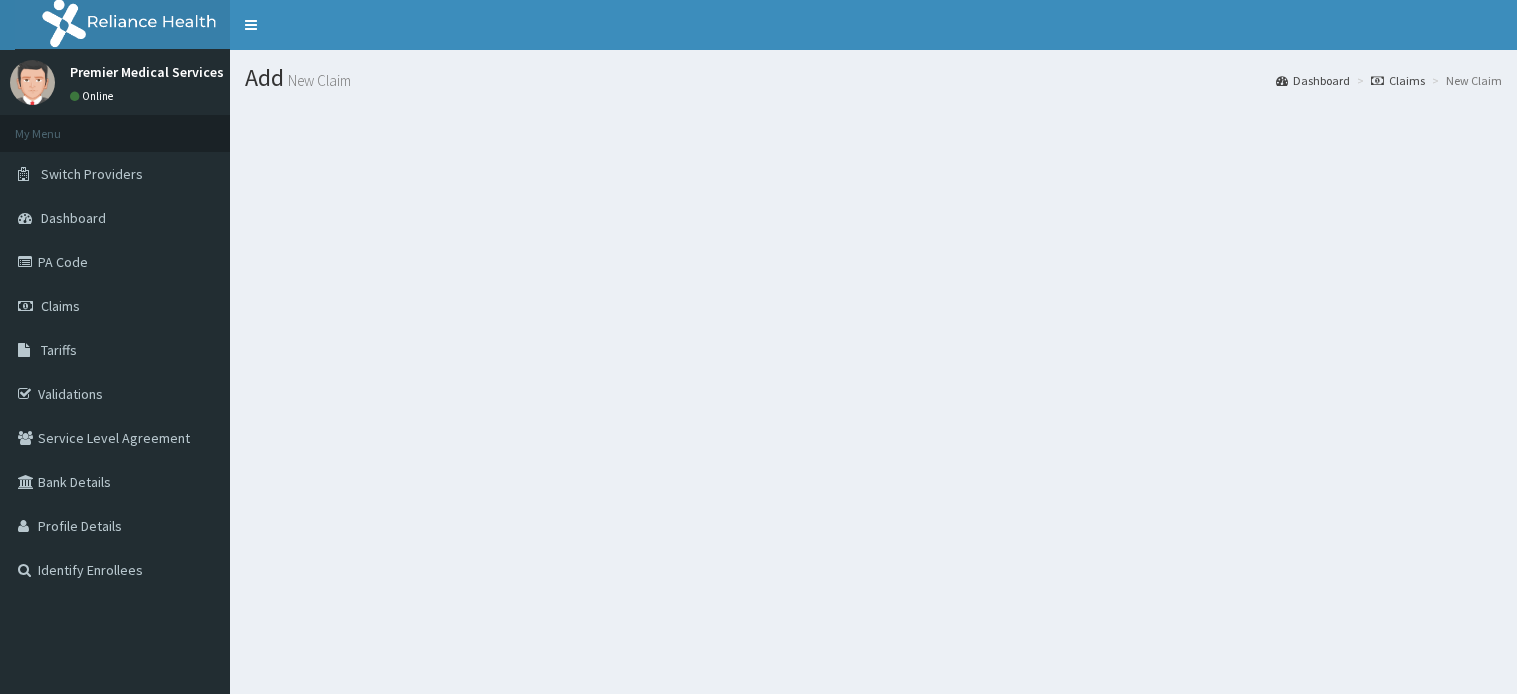 scroll, scrollTop: 0, scrollLeft: 0, axis: both 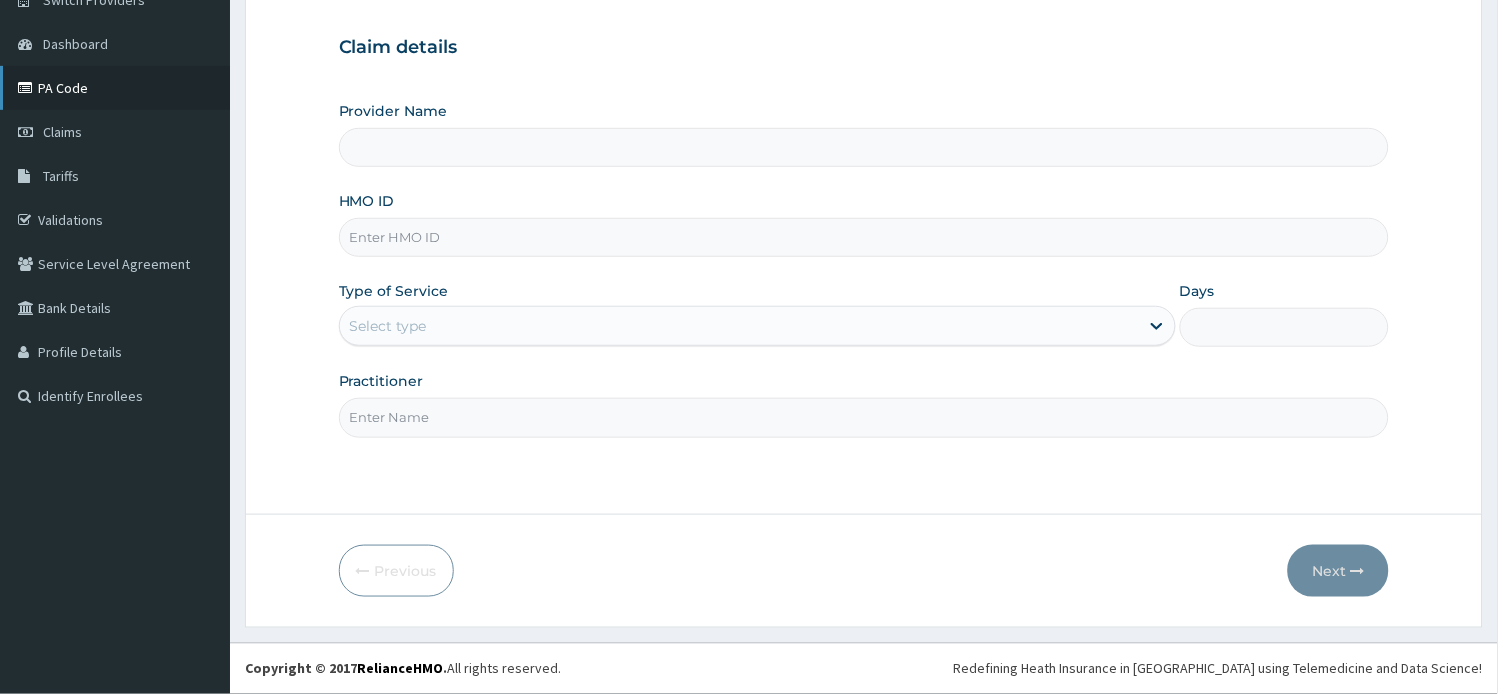 type on "premier medical services" 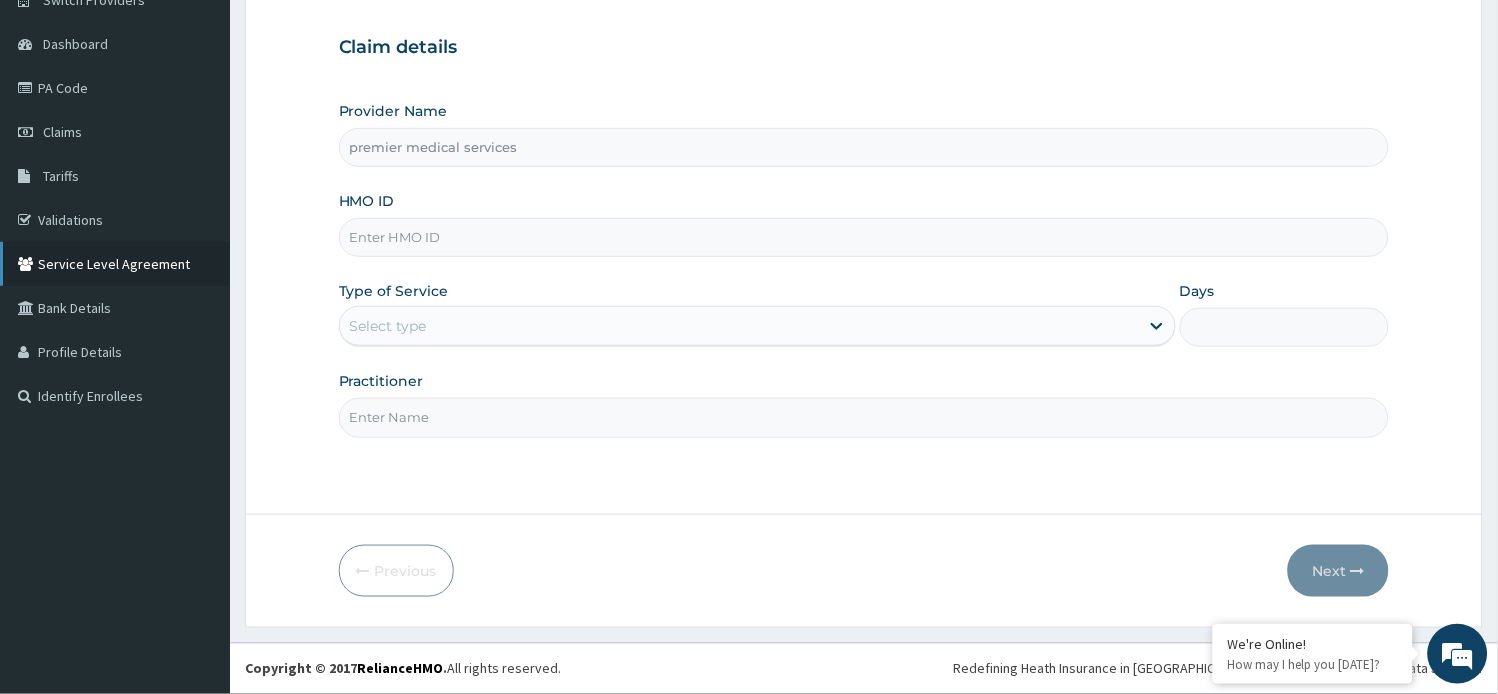 scroll, scrollTop: 0, scrollLeft: 0, axis: both 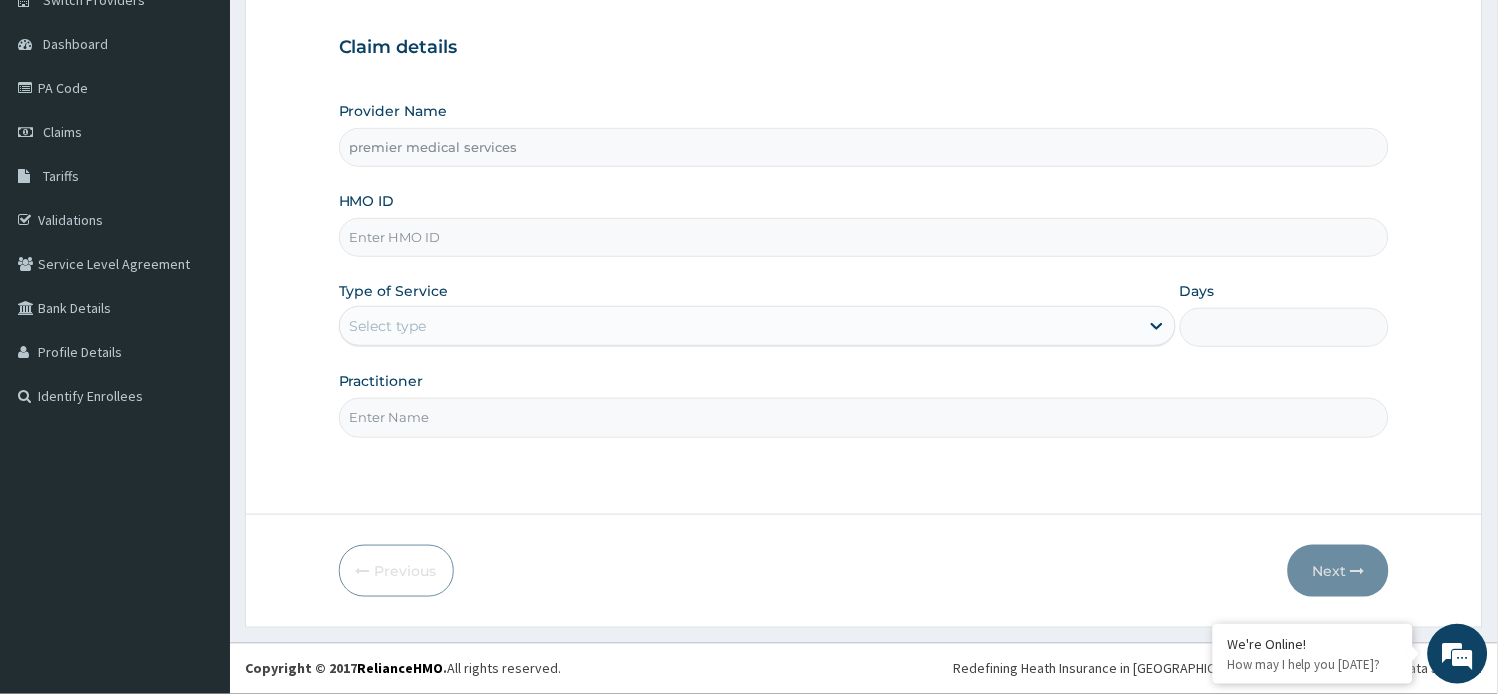 click on "HMO ID" at bounding box center (864, 237) 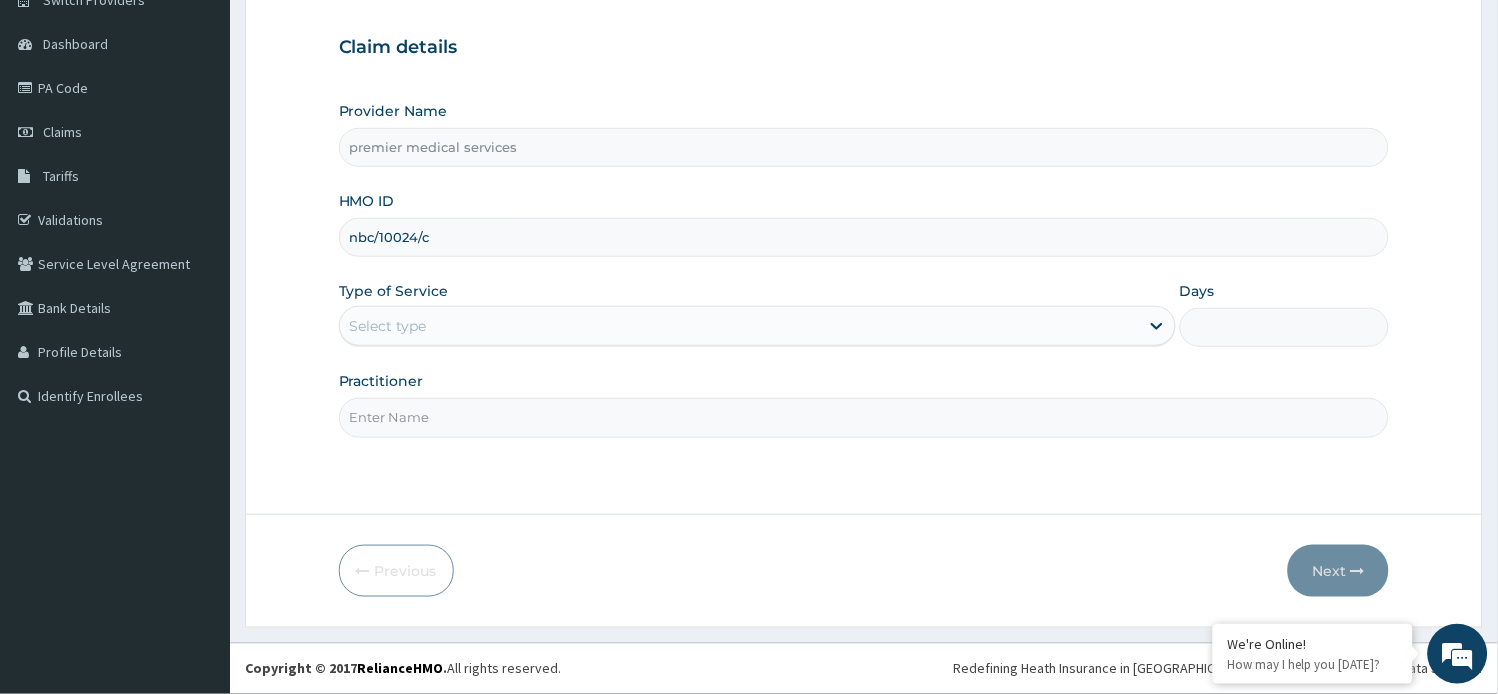 type on "nbc/10024/c" 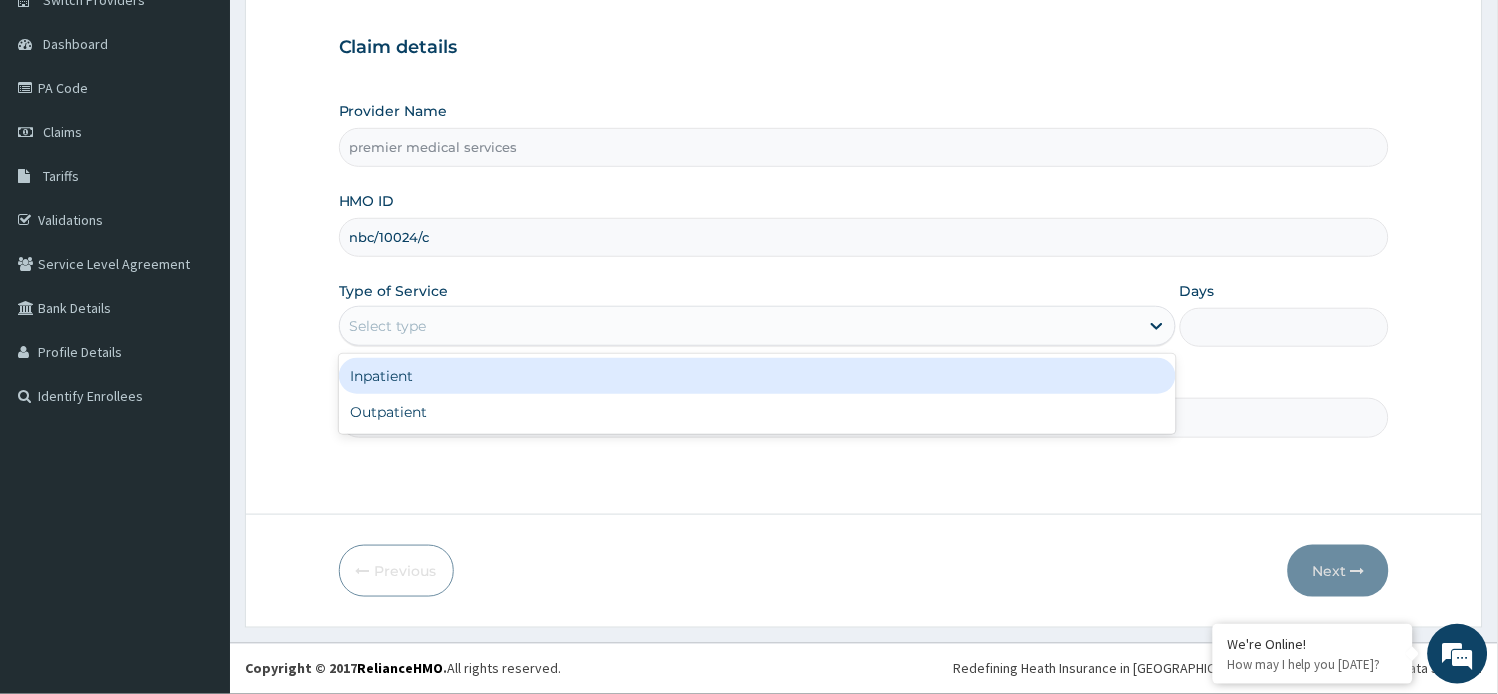 click on "Inpatient" at bounding box center (757, 376) 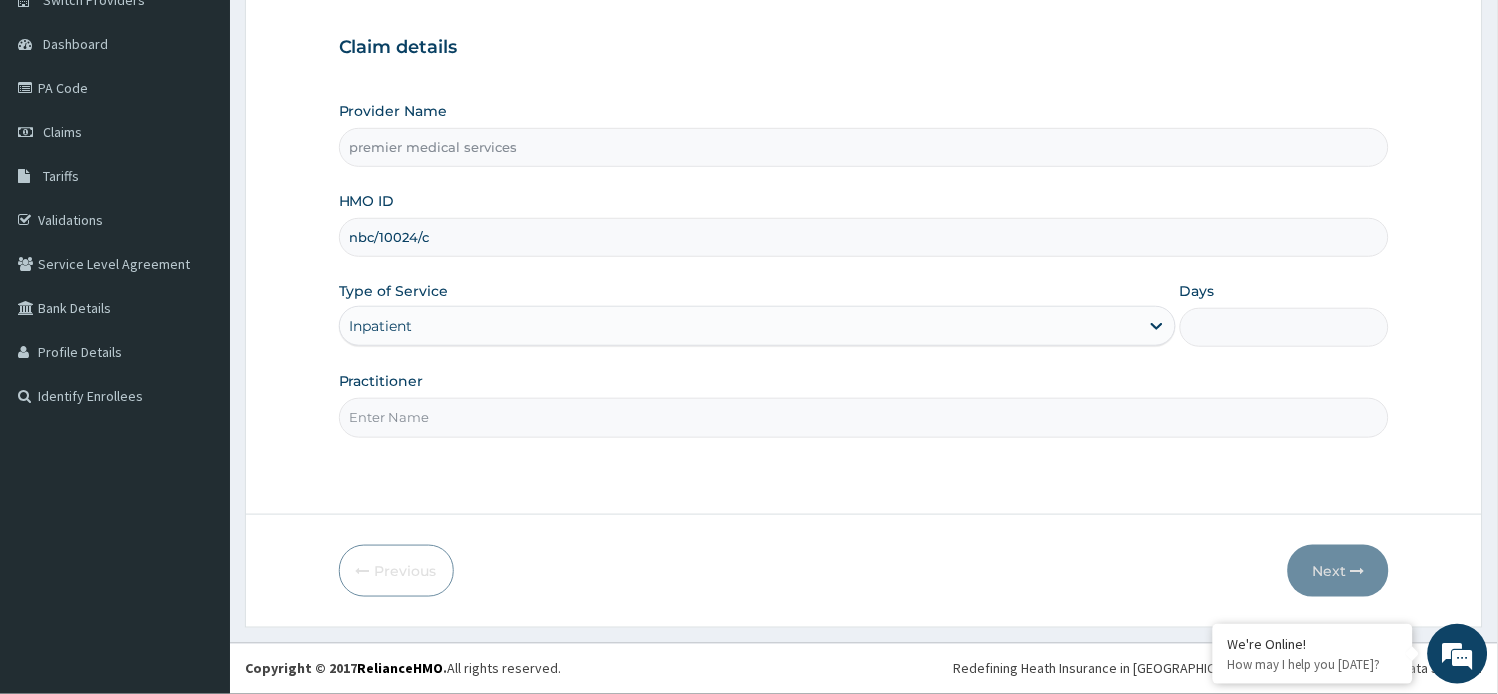 click on "Practitioner" at bounding box center (864, 417) 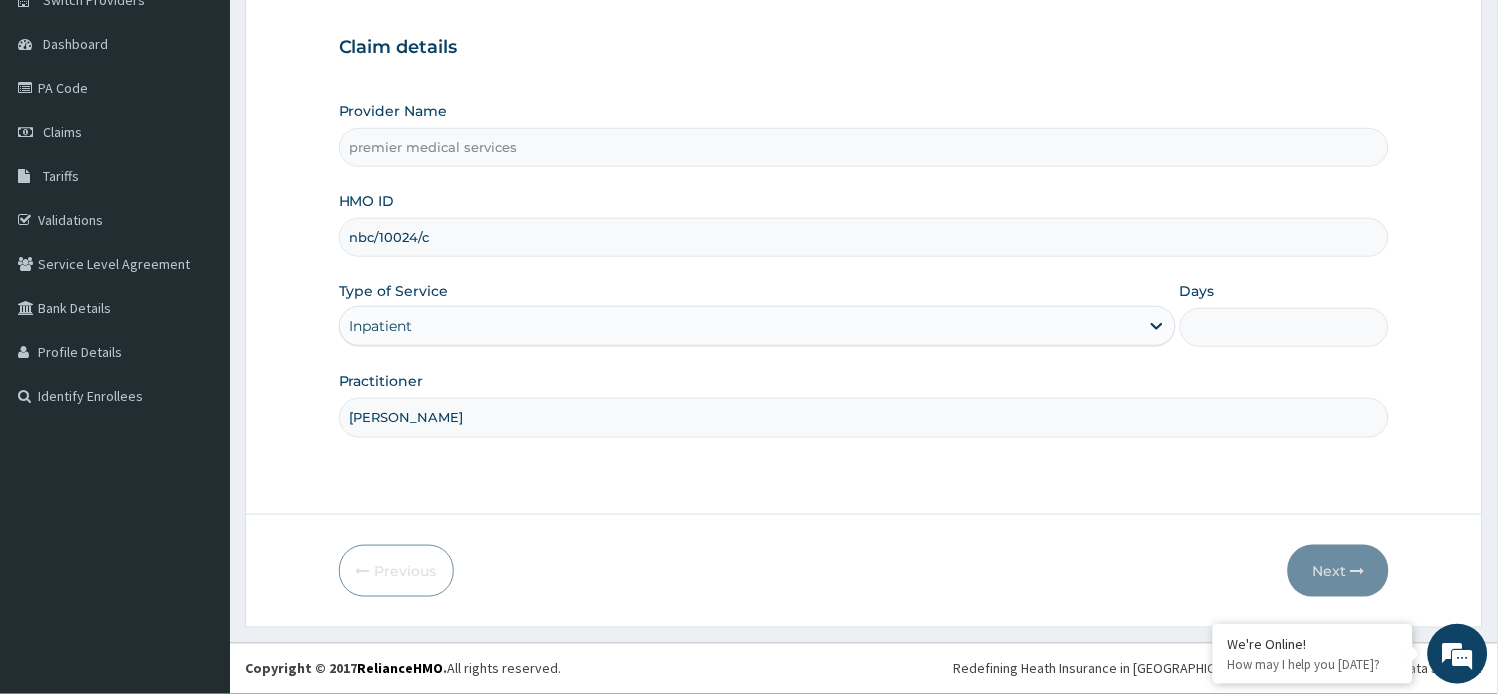 click on "Days" at bounding box center (1284, 327) 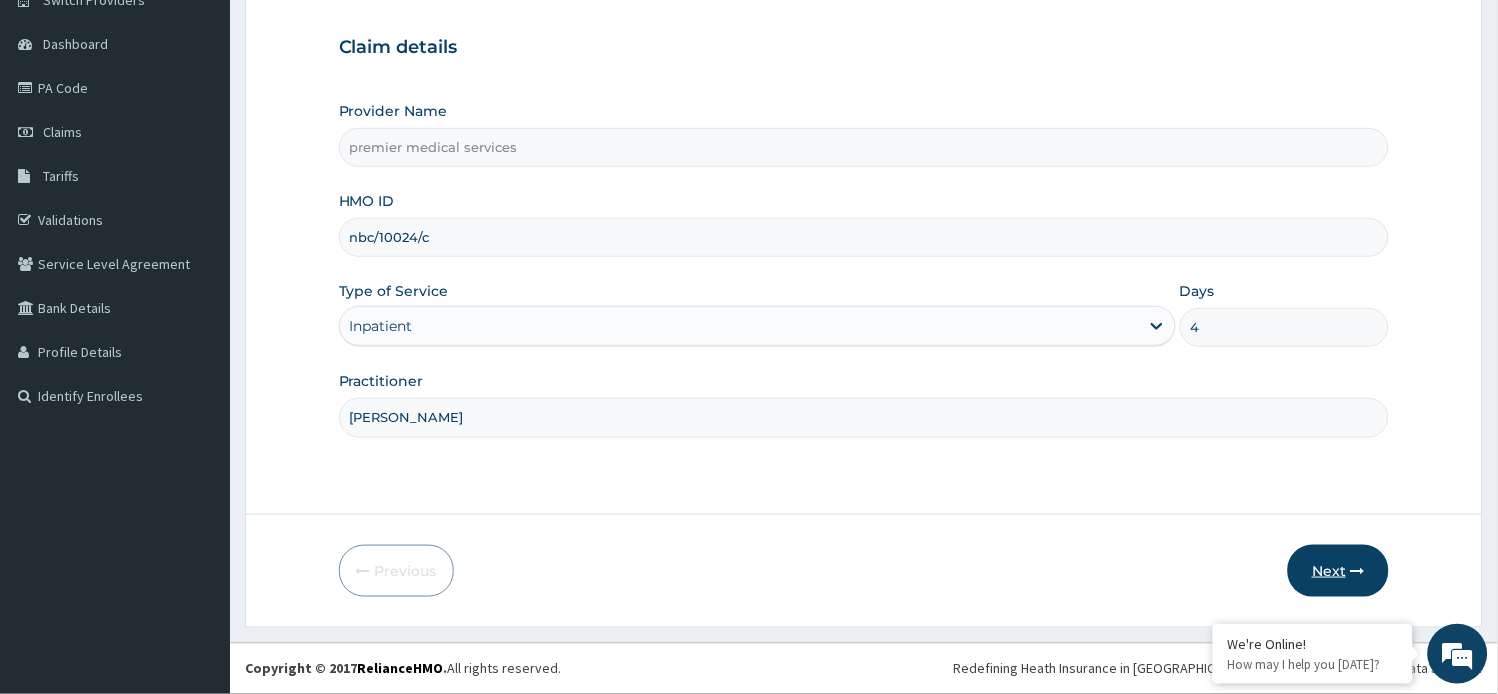 type on "4" 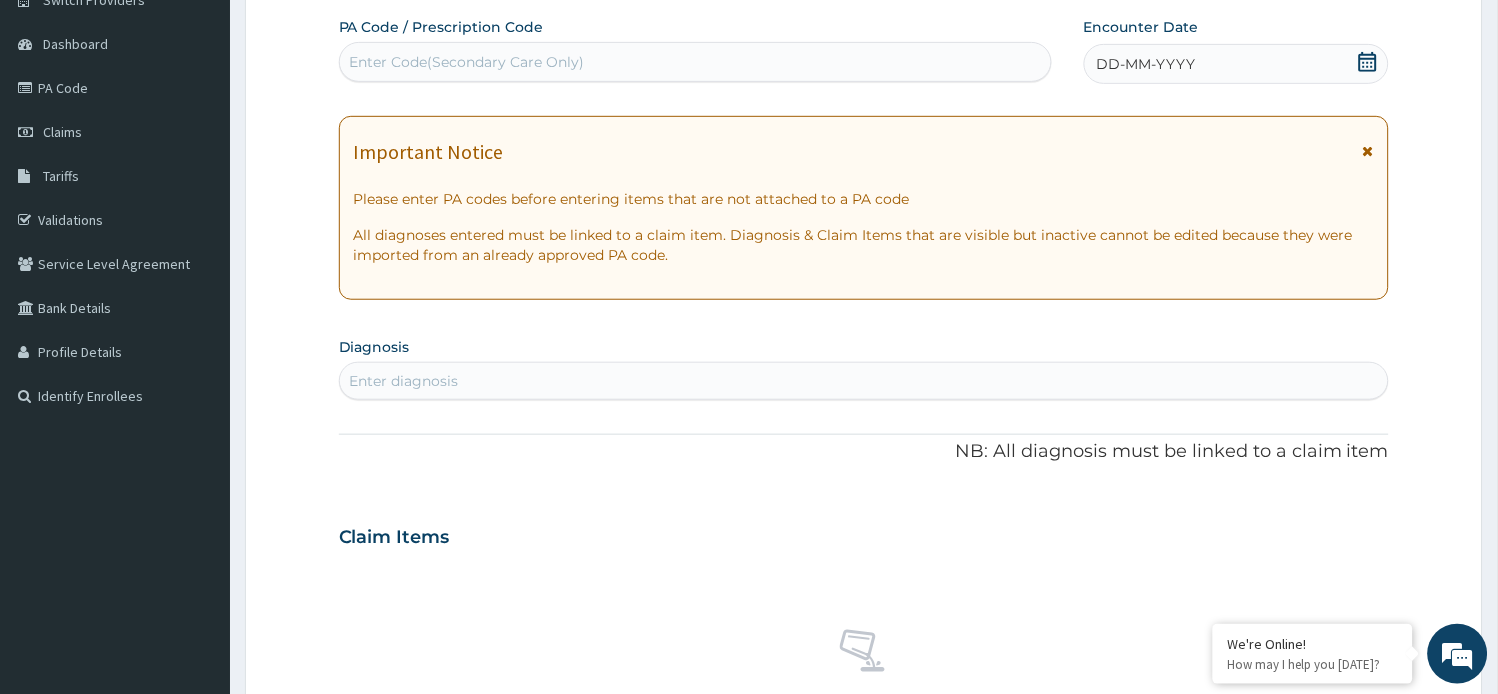 click on "Enter Code(Secondary Care Only)" at bounding box center [467, 62] 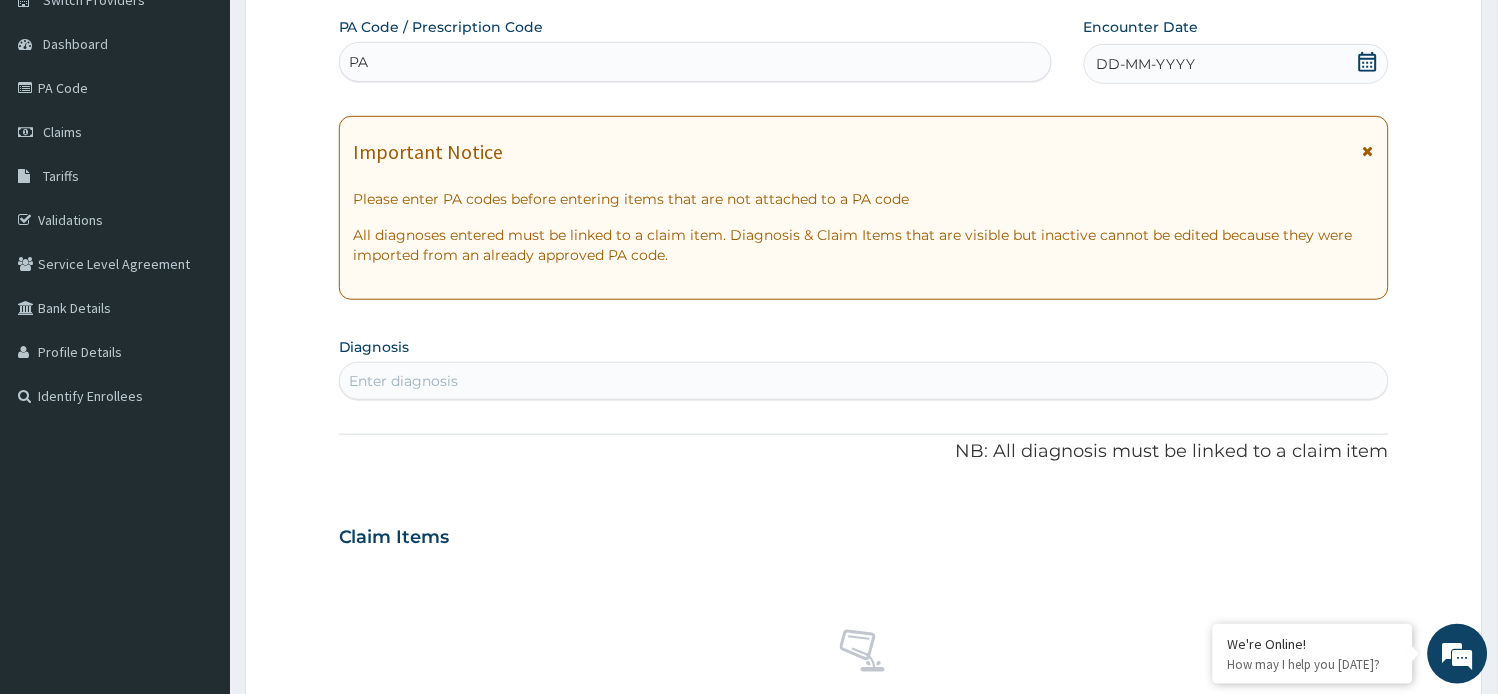 type on "PA" 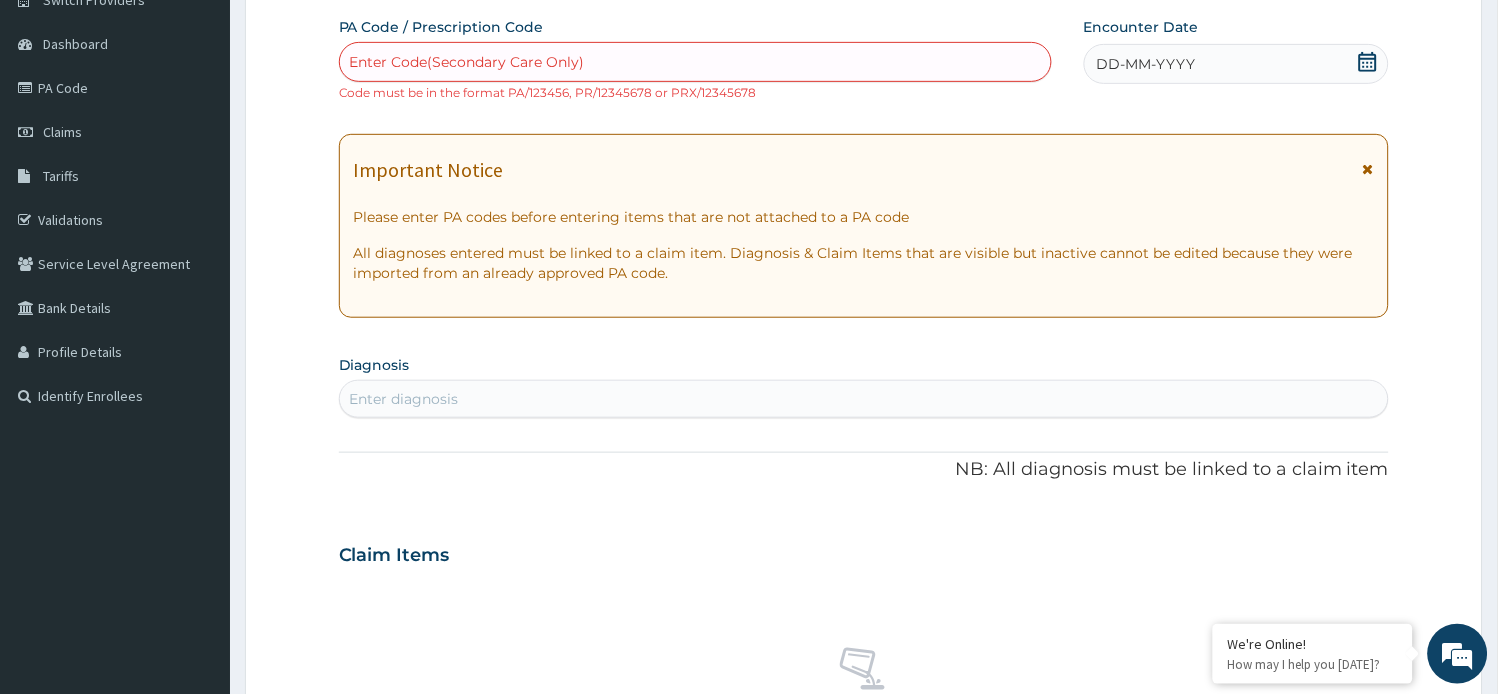 click on "Enter Code(Secondary Care Only)" at bounding box center [467, 62] 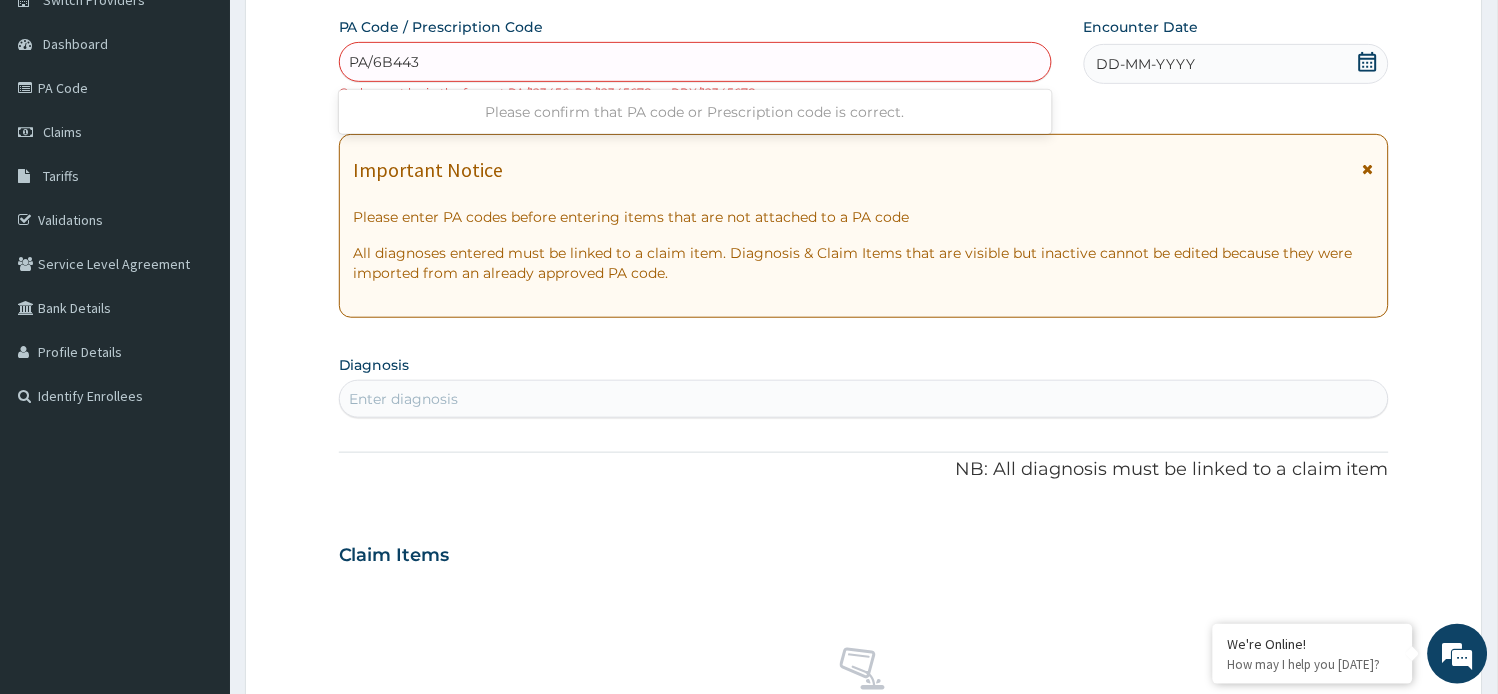 type on "PA/6B4435" 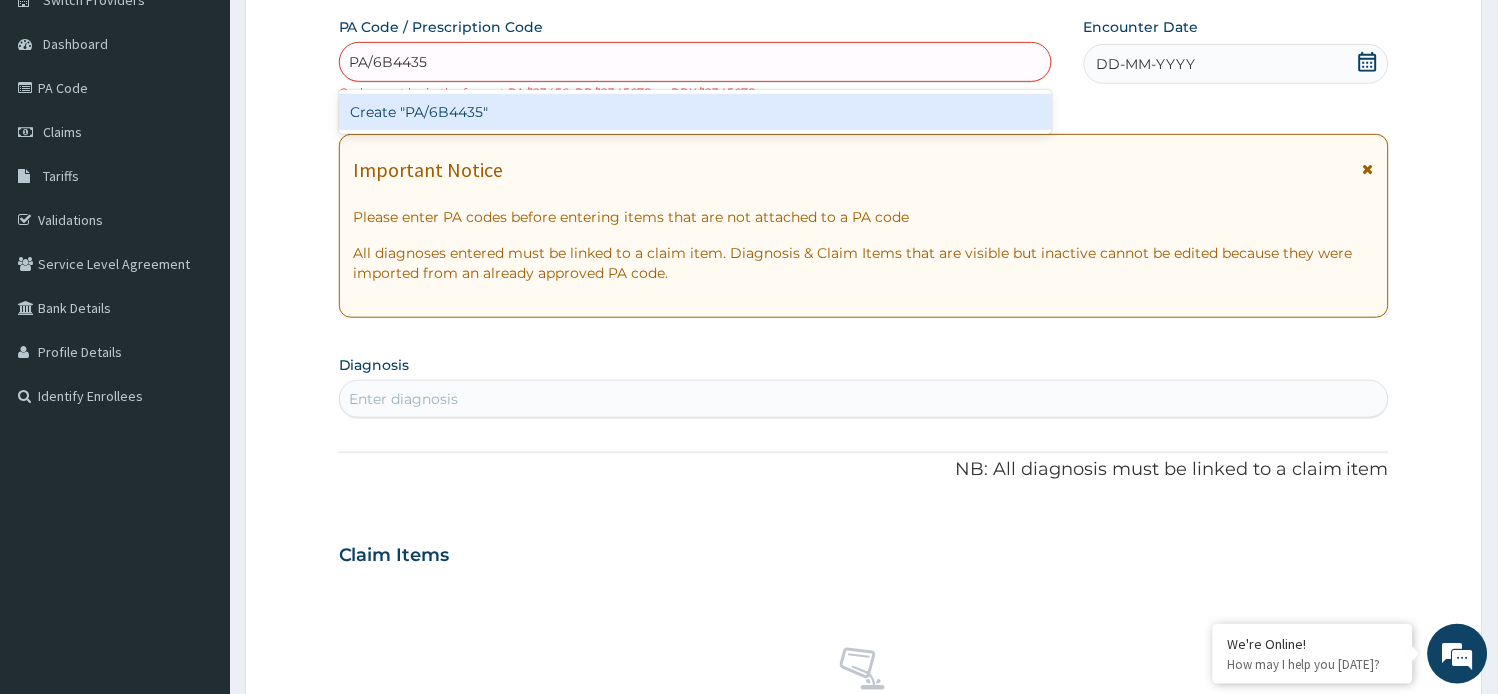 click on "Create "PA/6B4435"" at bounding box center (695, 112) 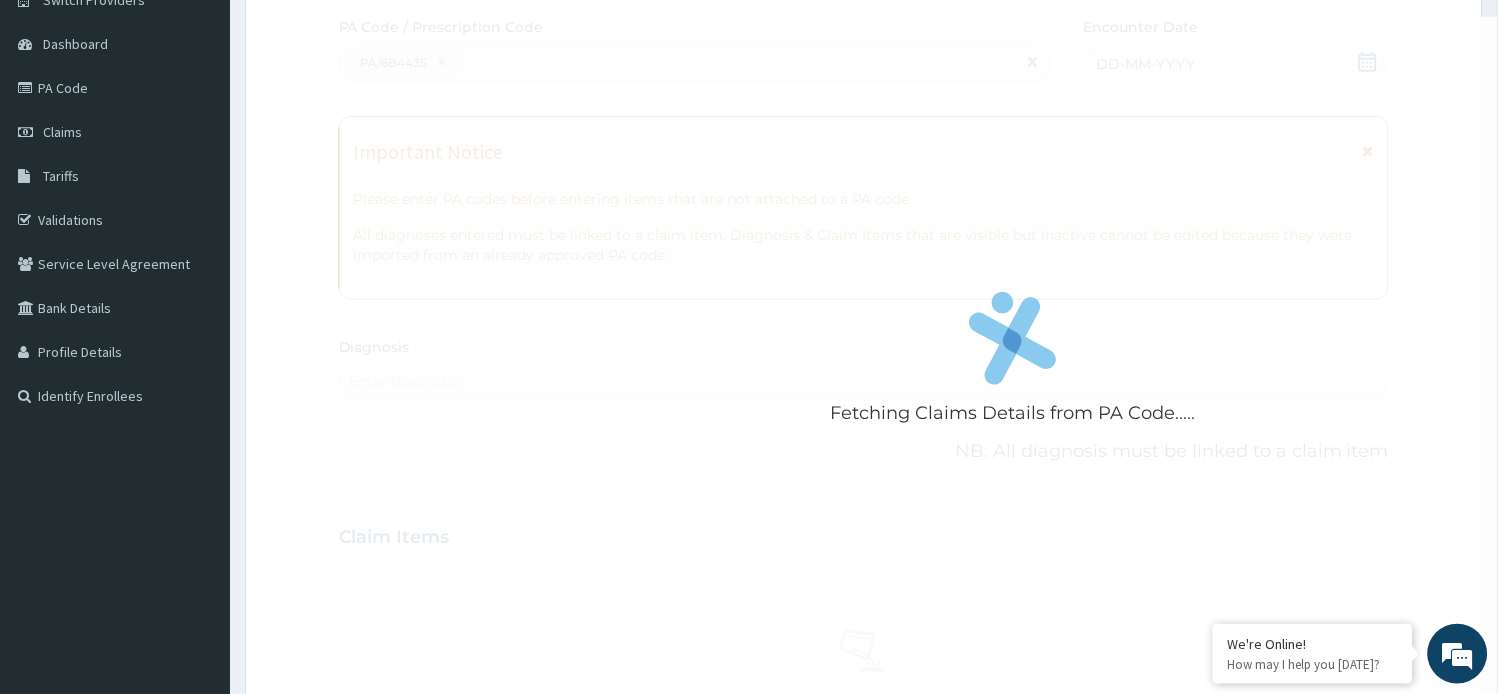 scroll, scrollTop: 797, scrollLeft: 0, axis: vertical 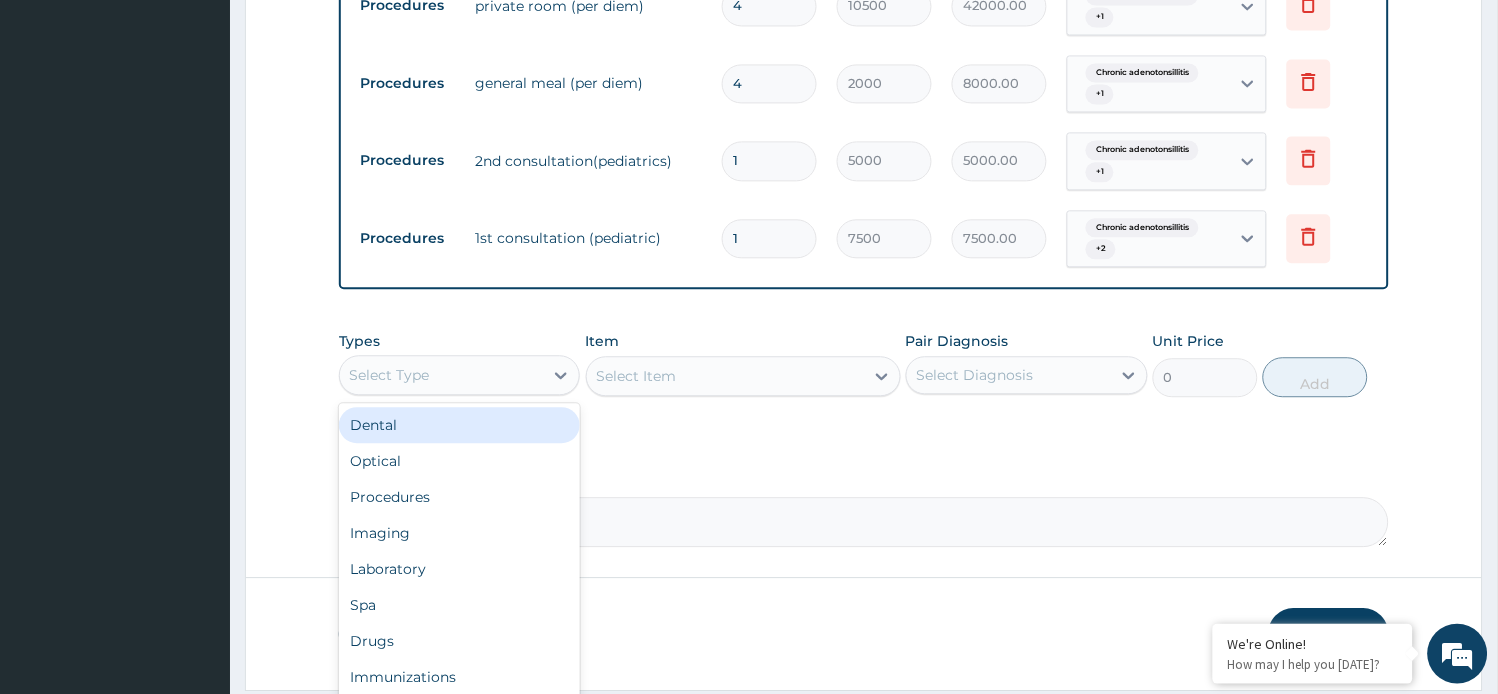 click on "Select Type" at bounding box center (442, 375) 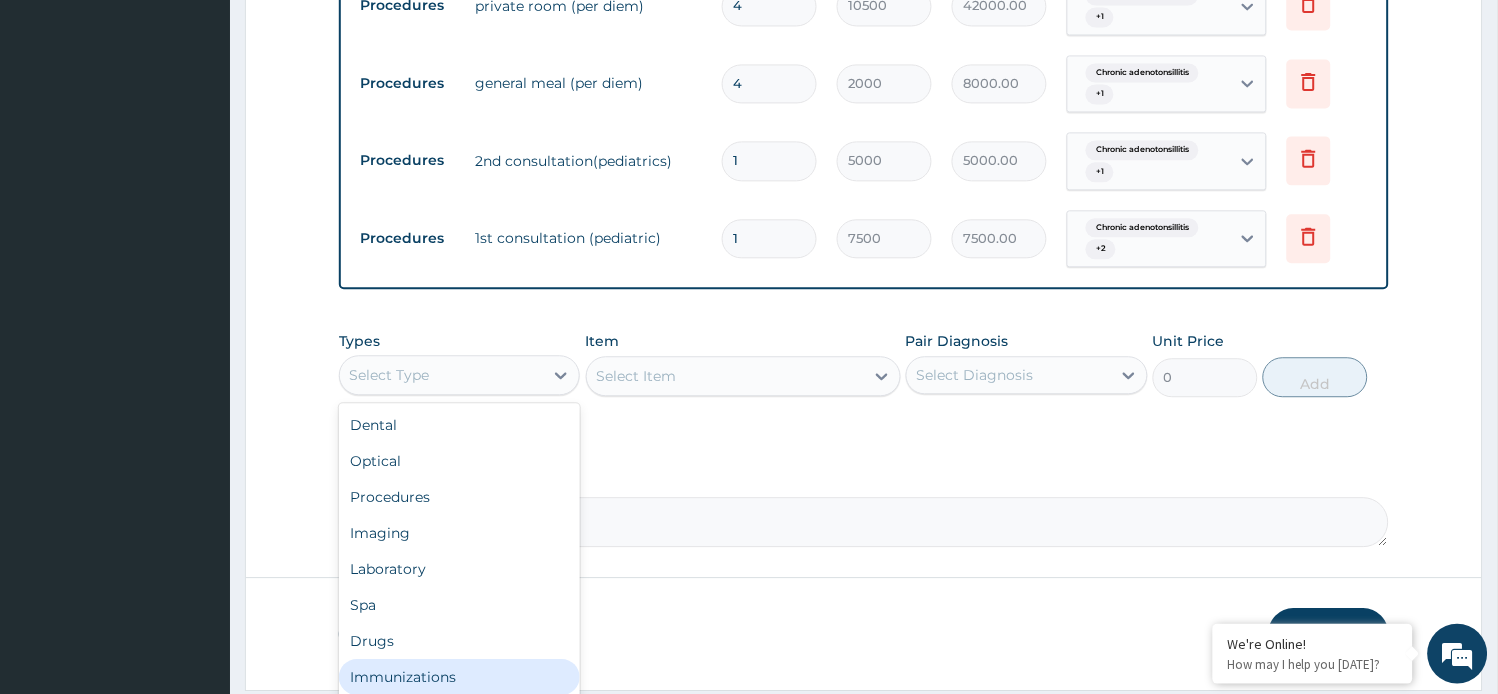 scroll, scrollTop: 67, scrollLeft: 0, axis: vertical 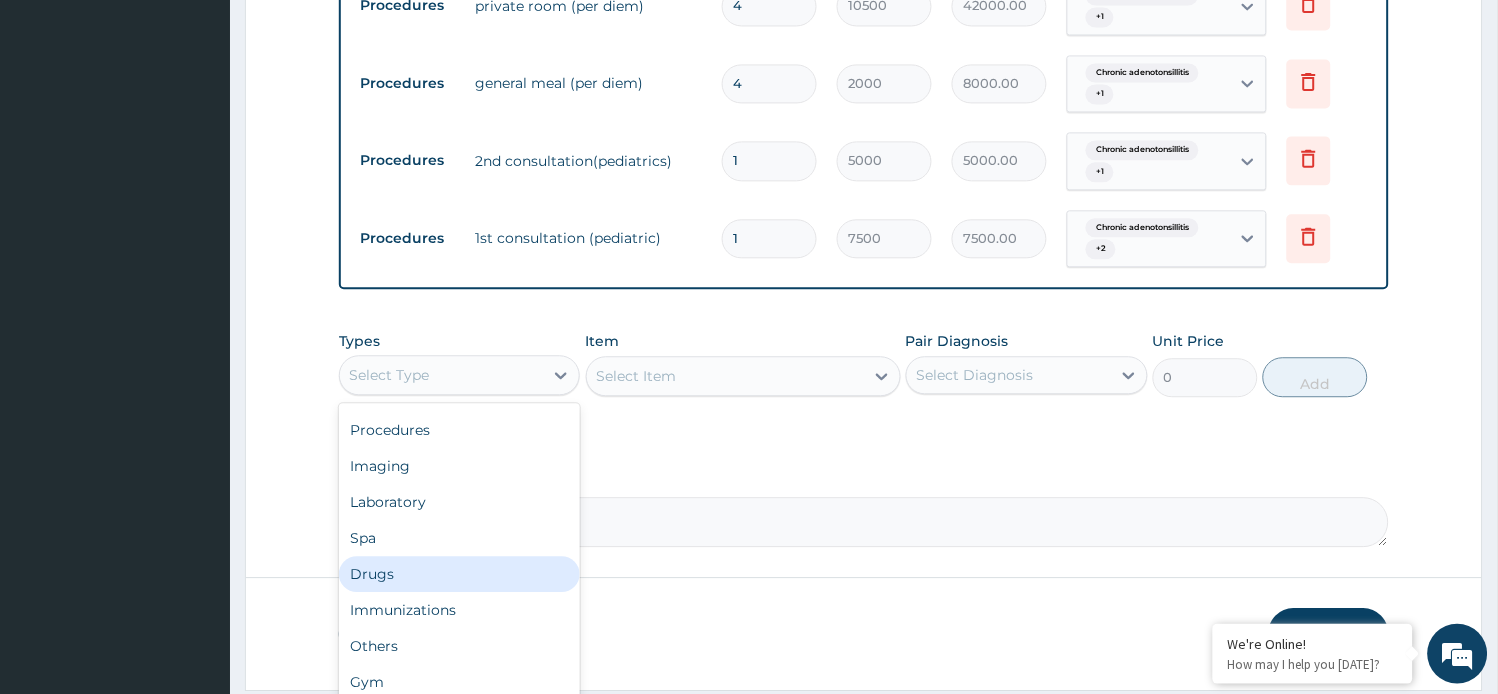 click on "Drugs" at bounding box center [460, 574] 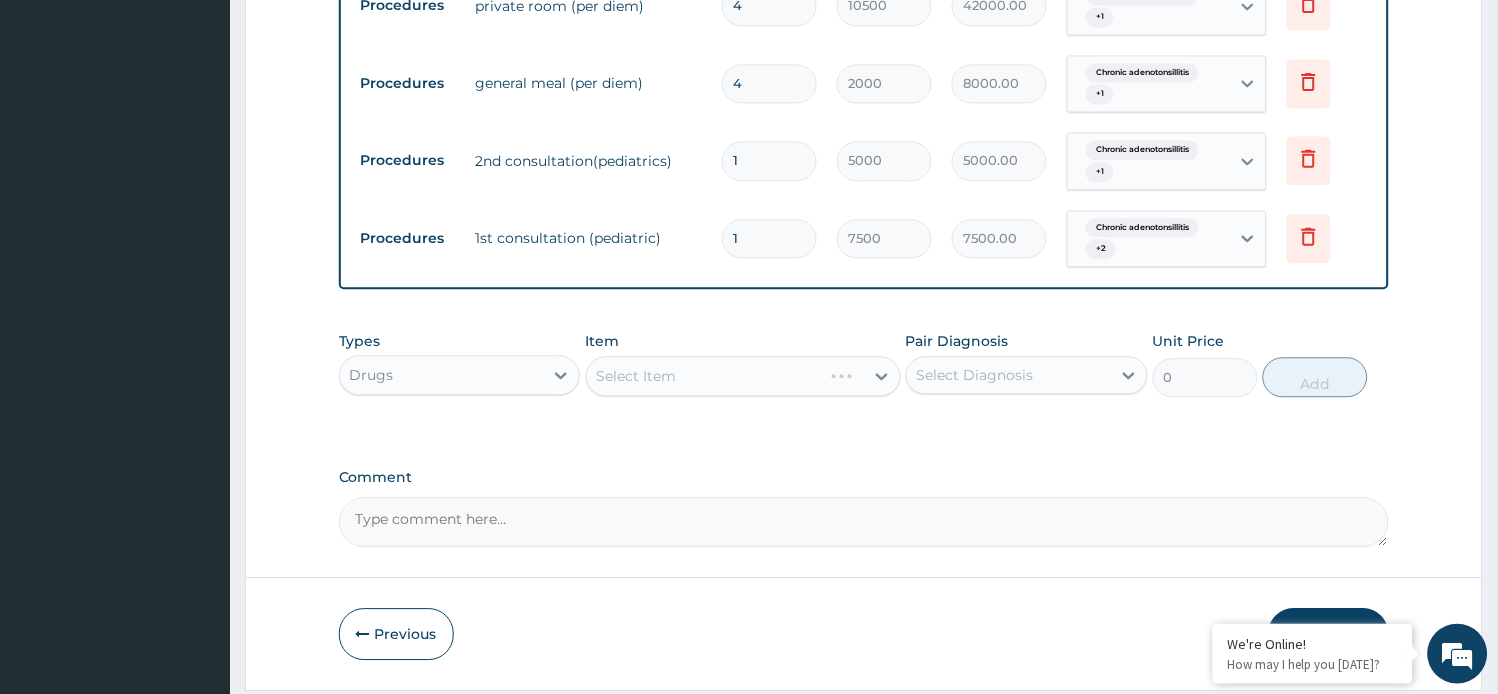 click on "Select Item" at bounding box center (743, 376) 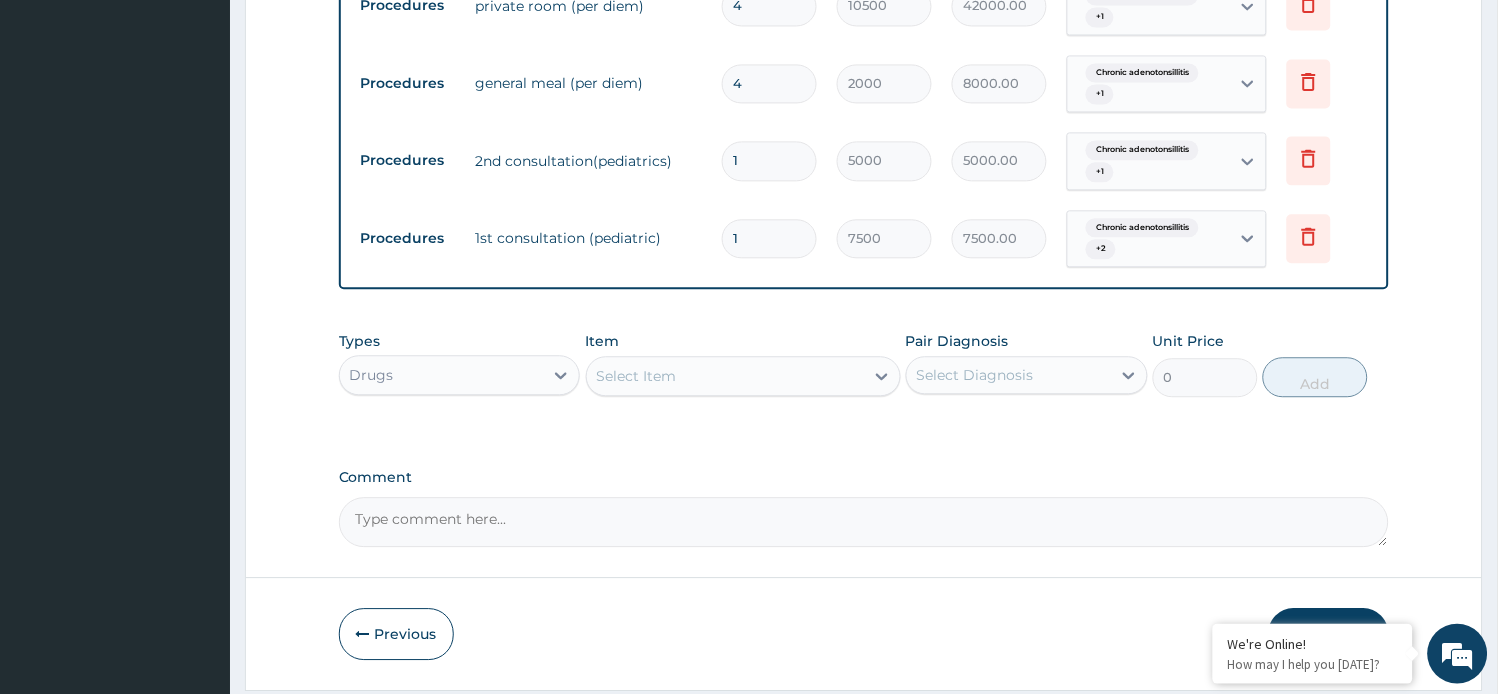 click on "Drugs" at bounding box center (442, 375) 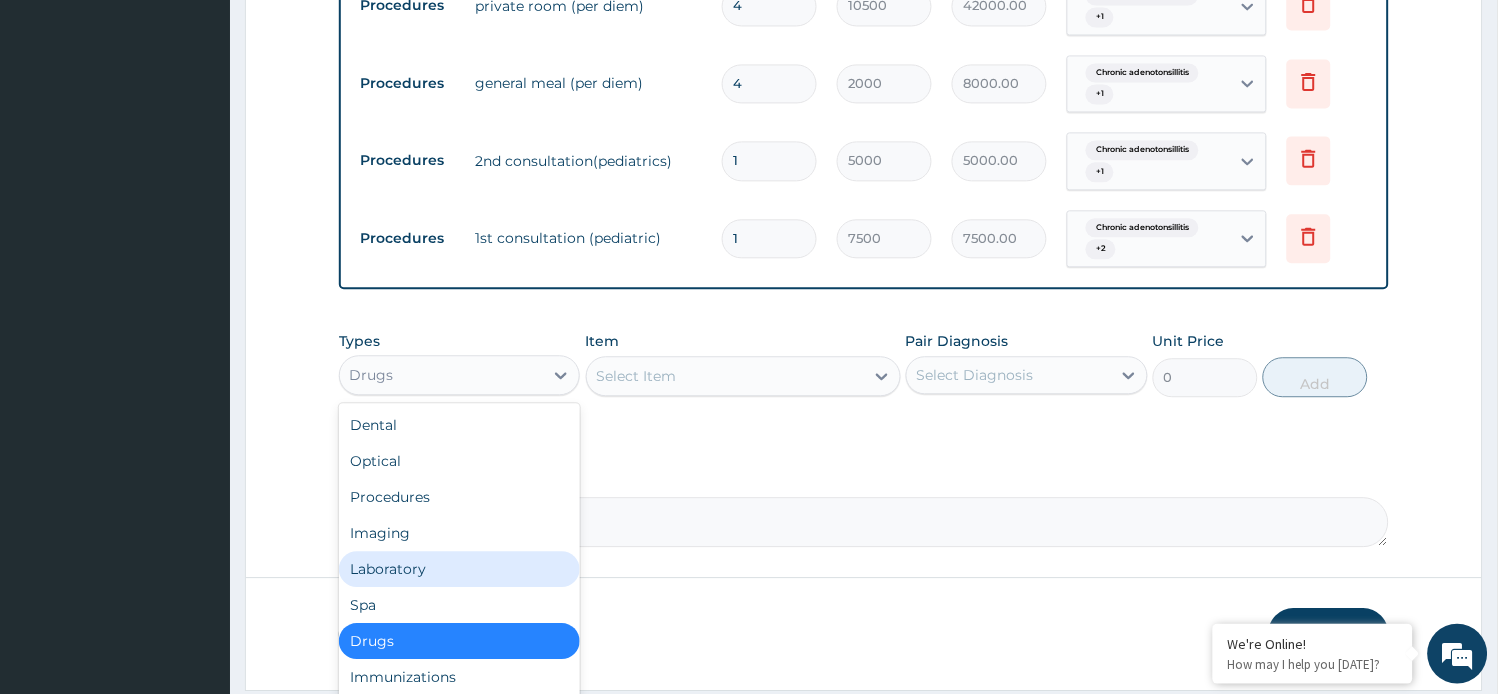 drag, startPoint x: 417, startPoint y: 562, endPoint x: 502, endPoint y: 498, distance: 106.400185 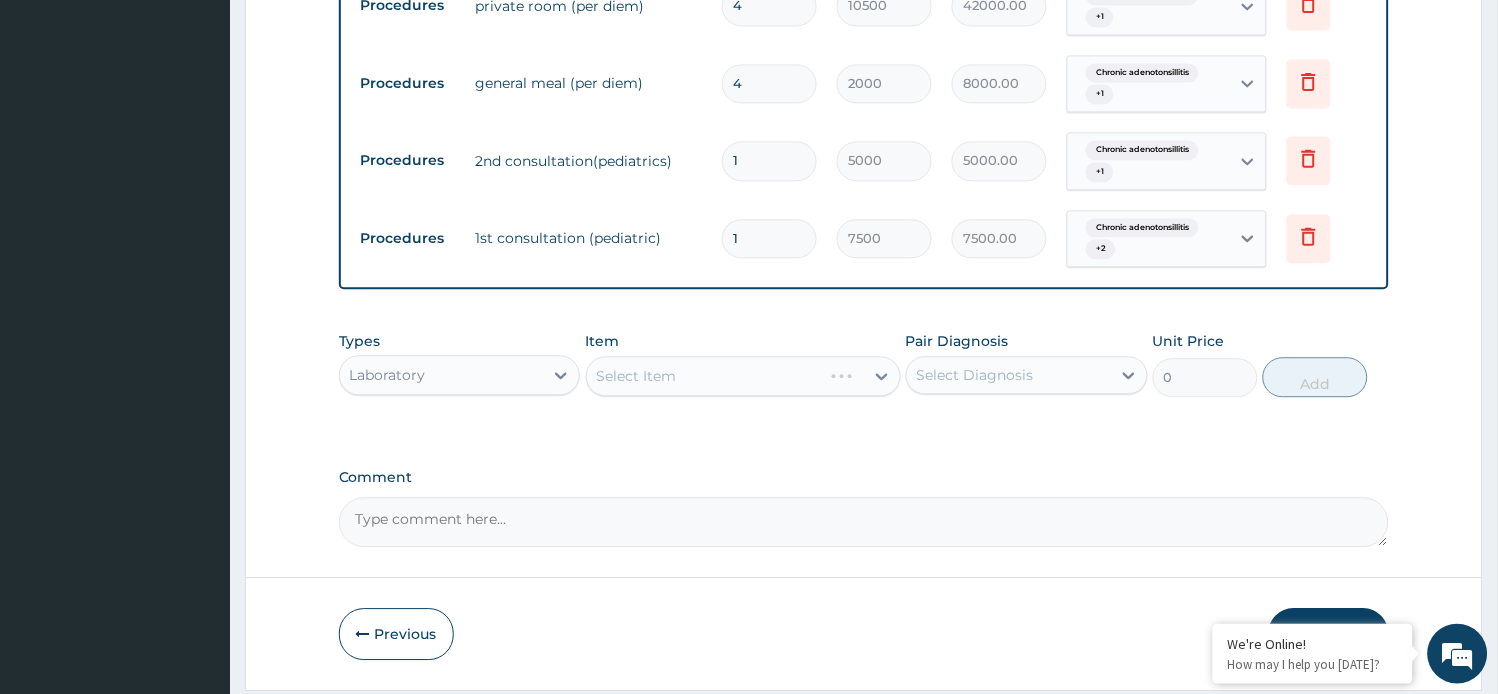 click on "Select Item" at bounding box center [743, 376] 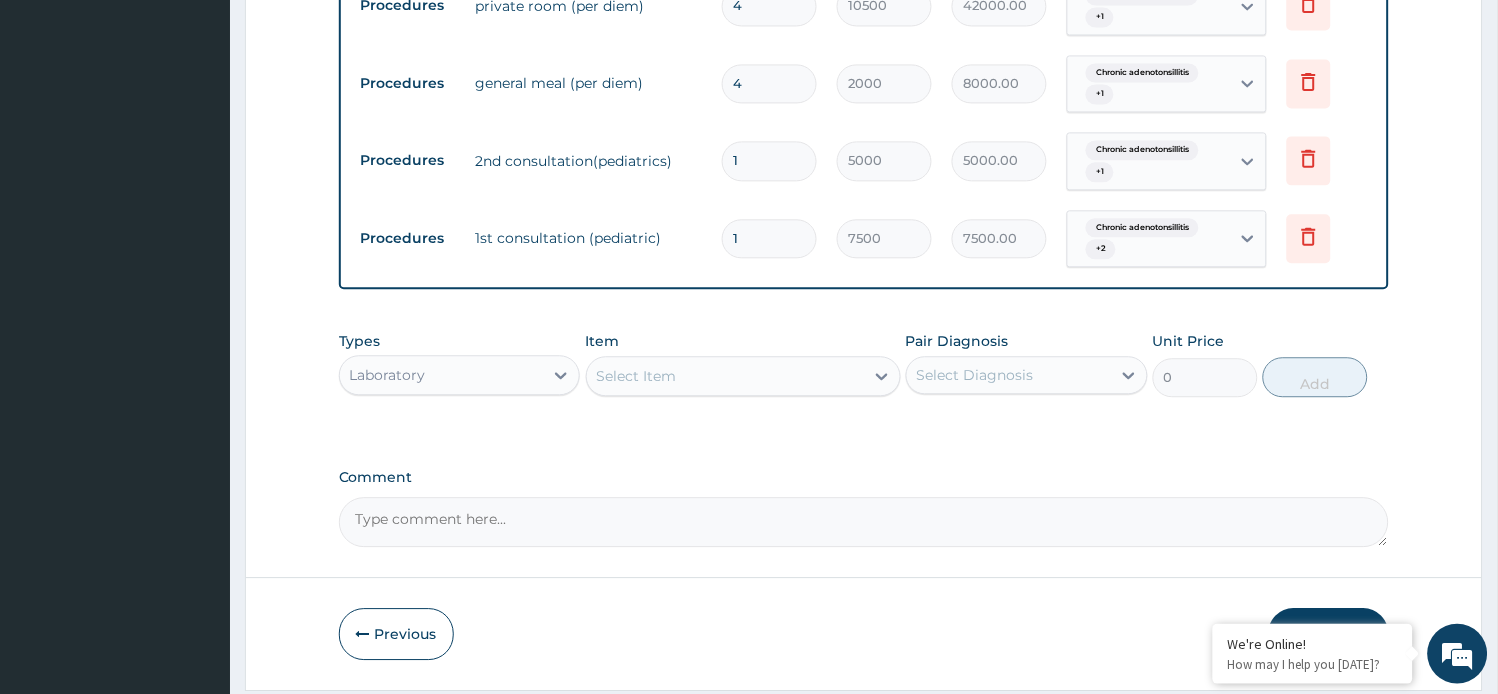 click on "Select Item" at bounding box center [637, 376] 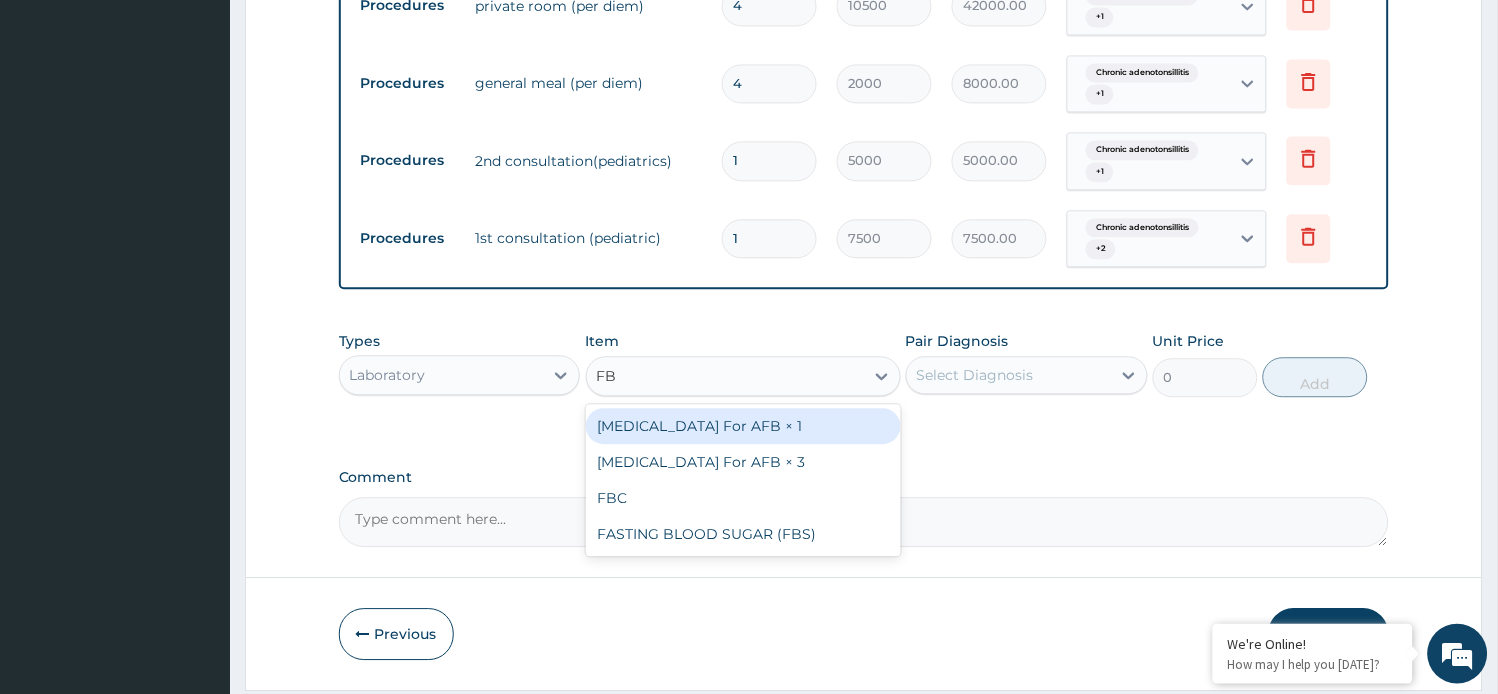 type on "FBC" 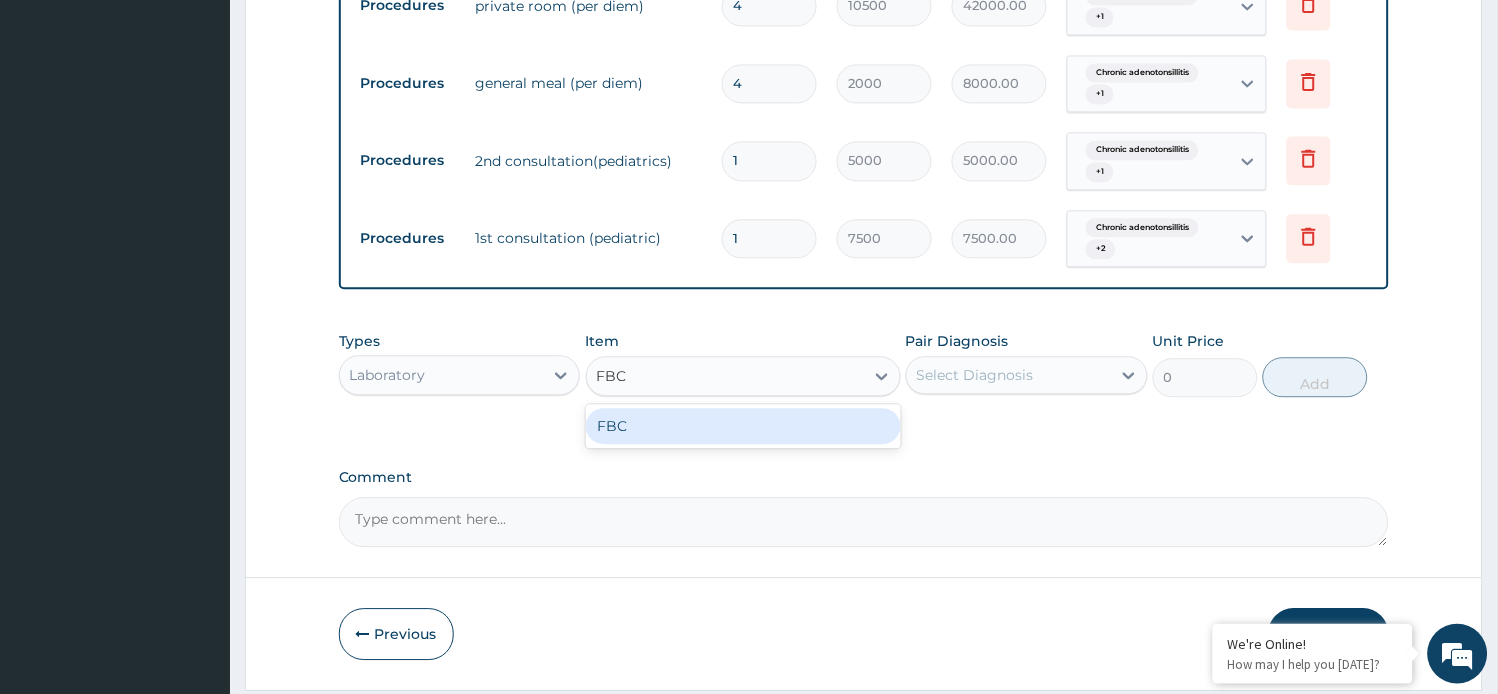 click on "FBC" at bounding box center [743, 426] 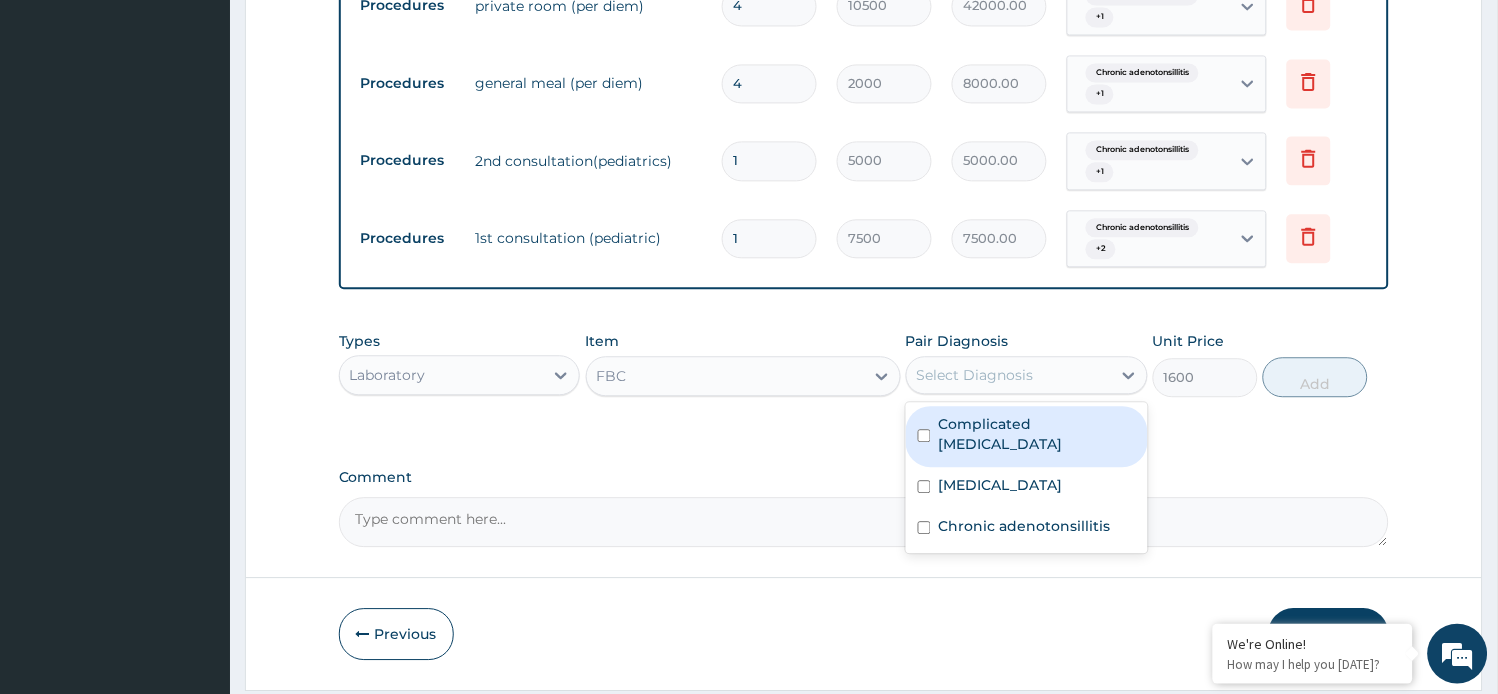 click on "Select Diagnosis" at bounding box center (975, 375) 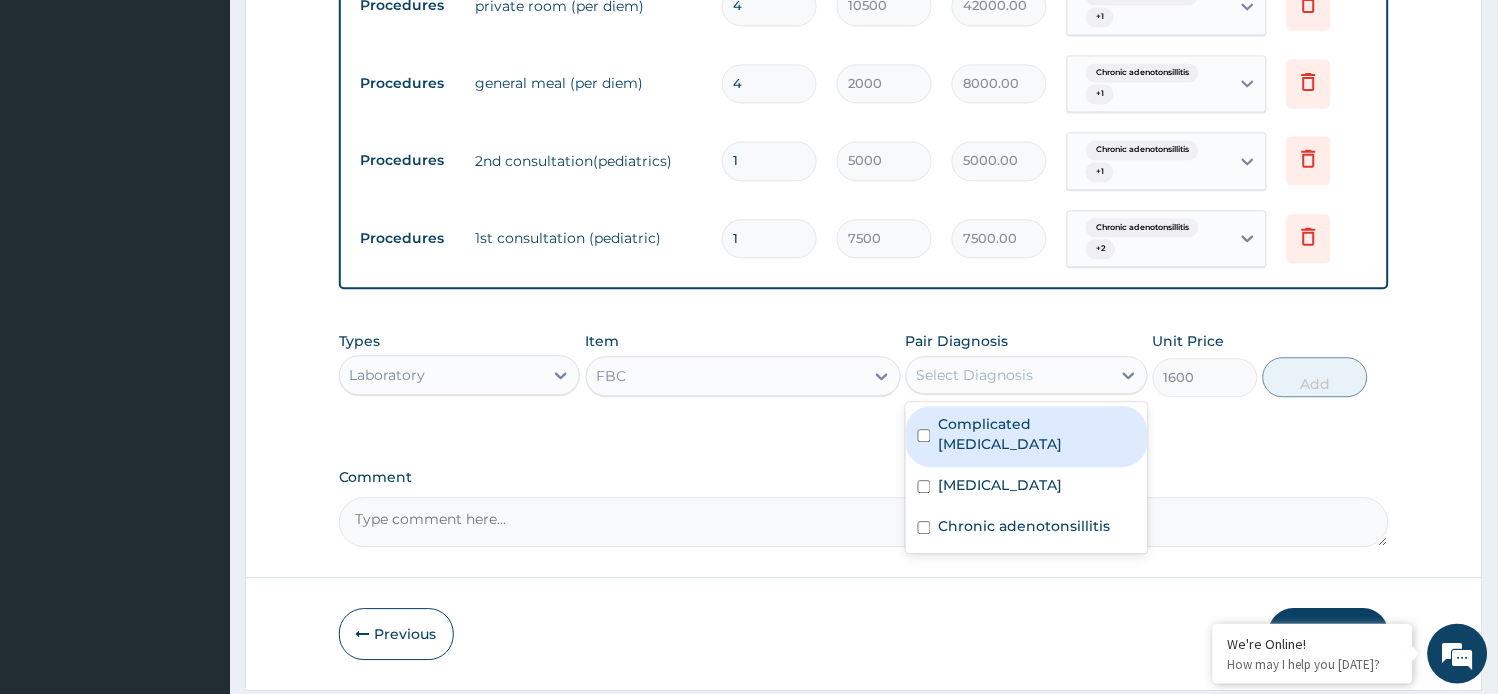 click on "Complicated malaria" at bounding box center (1037, 434) 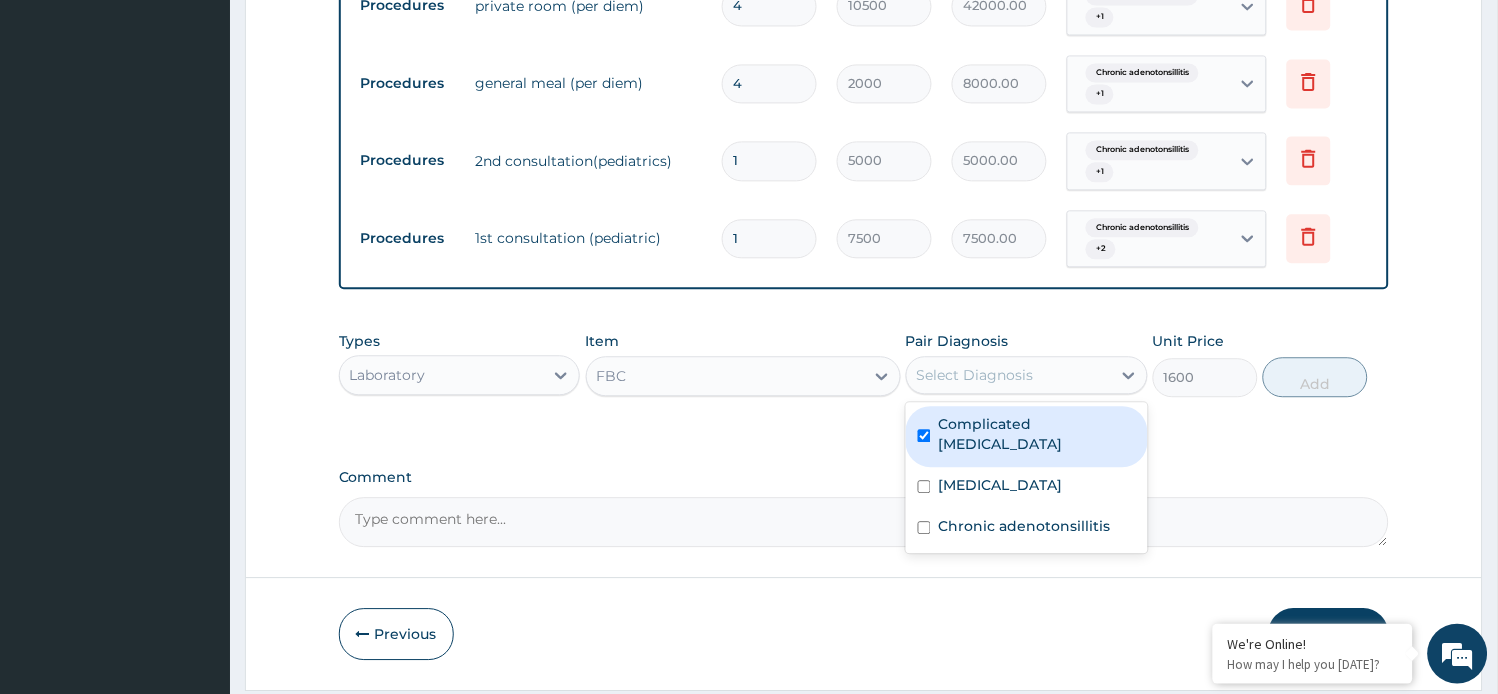 checkbox on "true" 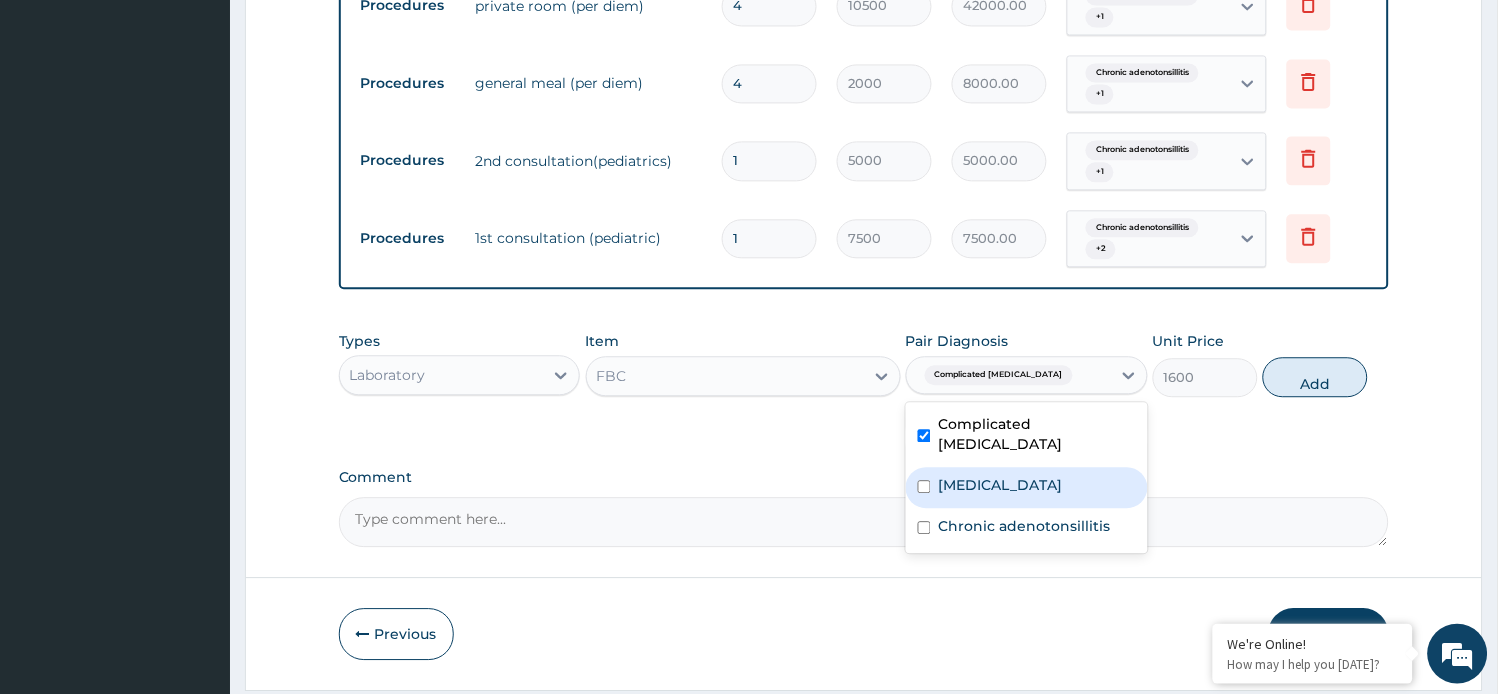 click on "Febrile convulsion" at bounding box center [1001, 485] 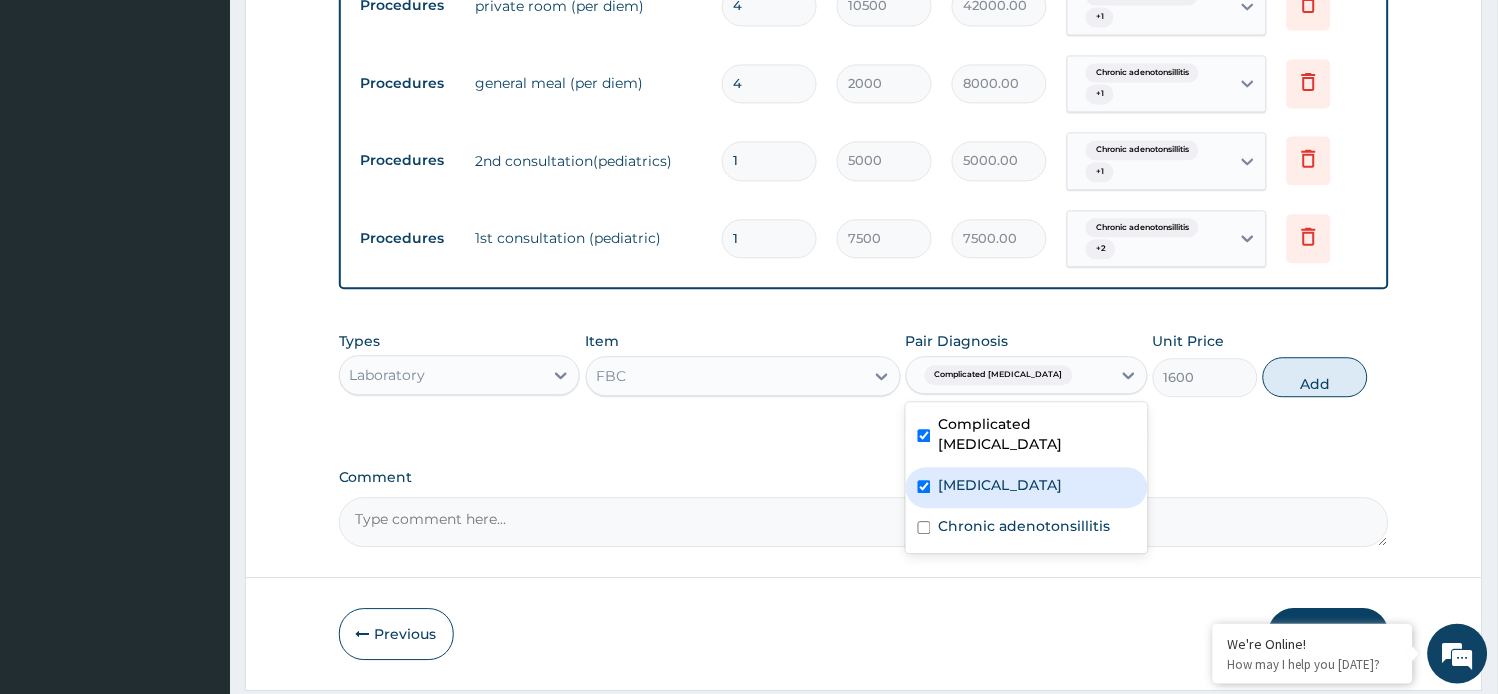 checkbox on "true" 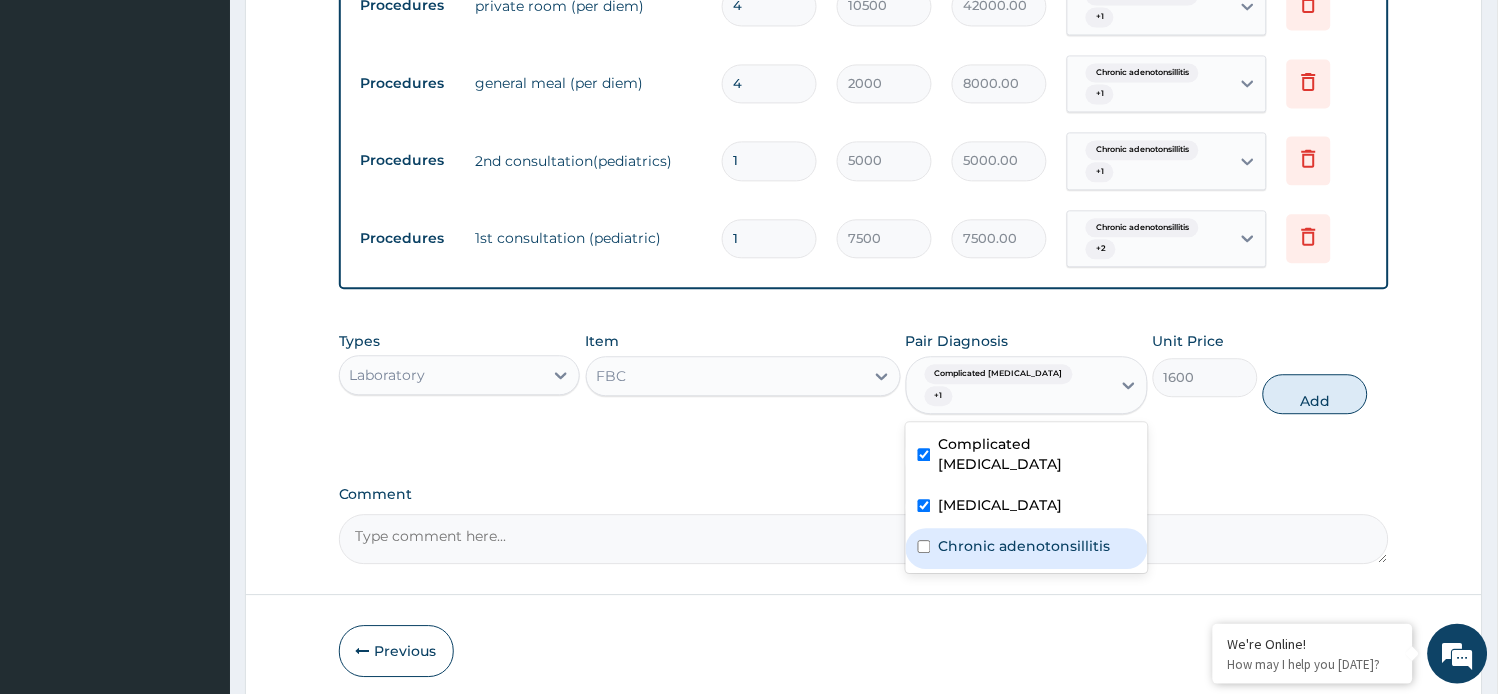 click on "Chronic adenotonsillitis" at bounding box center (1025, 546) 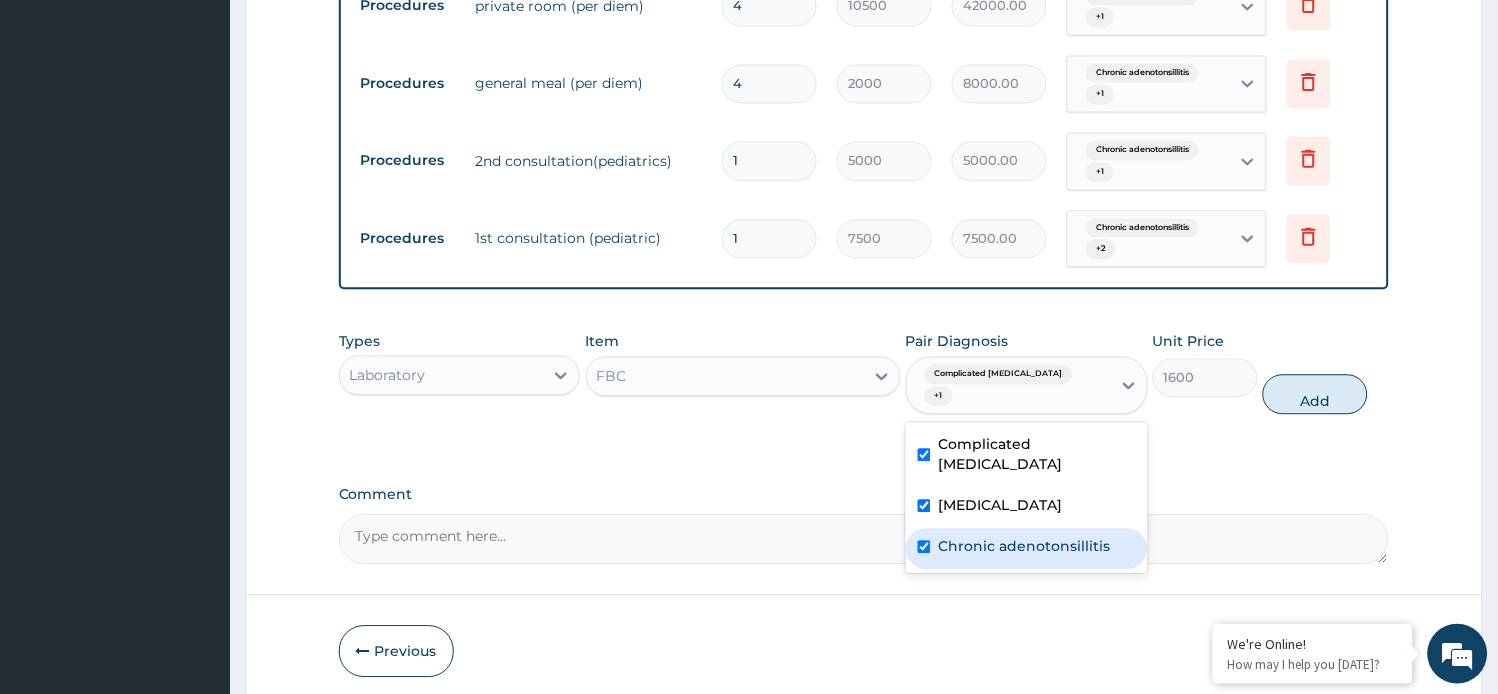 checkbox on "true" 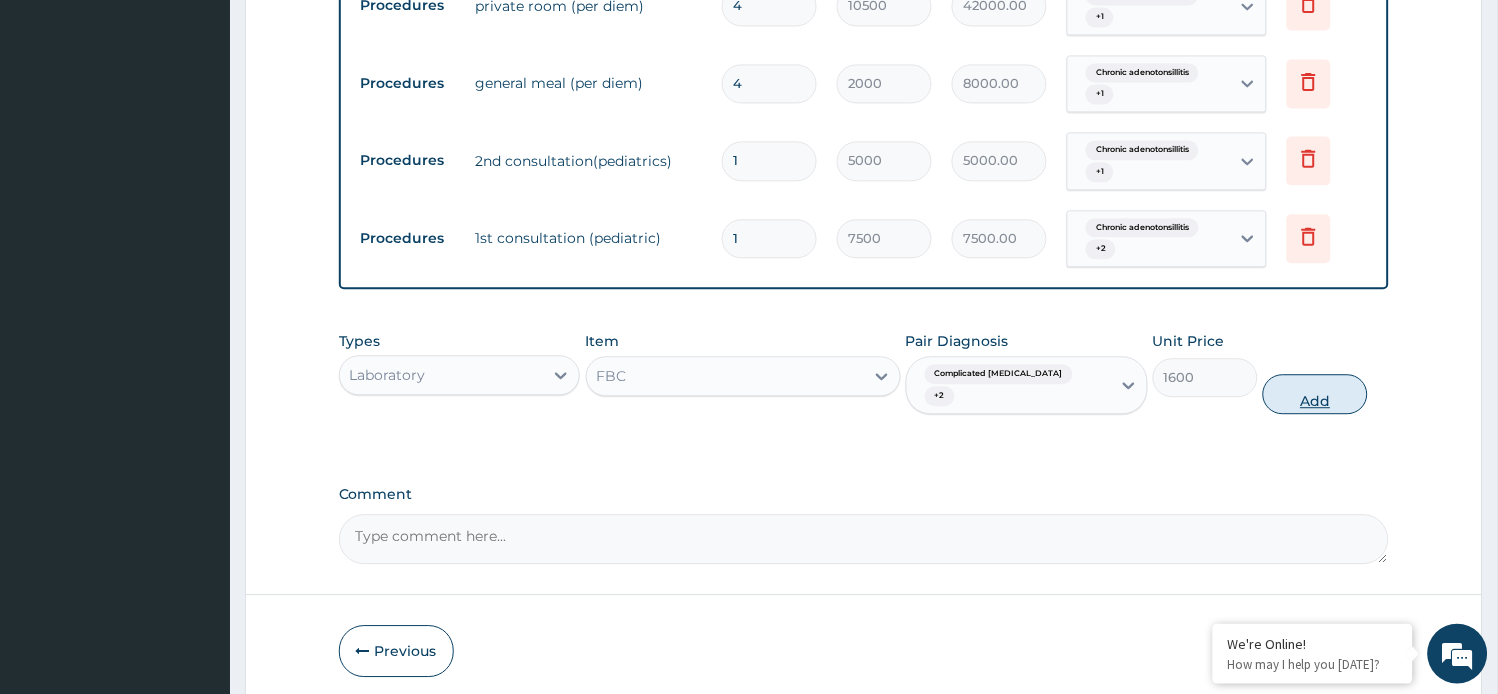 click on "Add" at bounding box center (1315, 394) 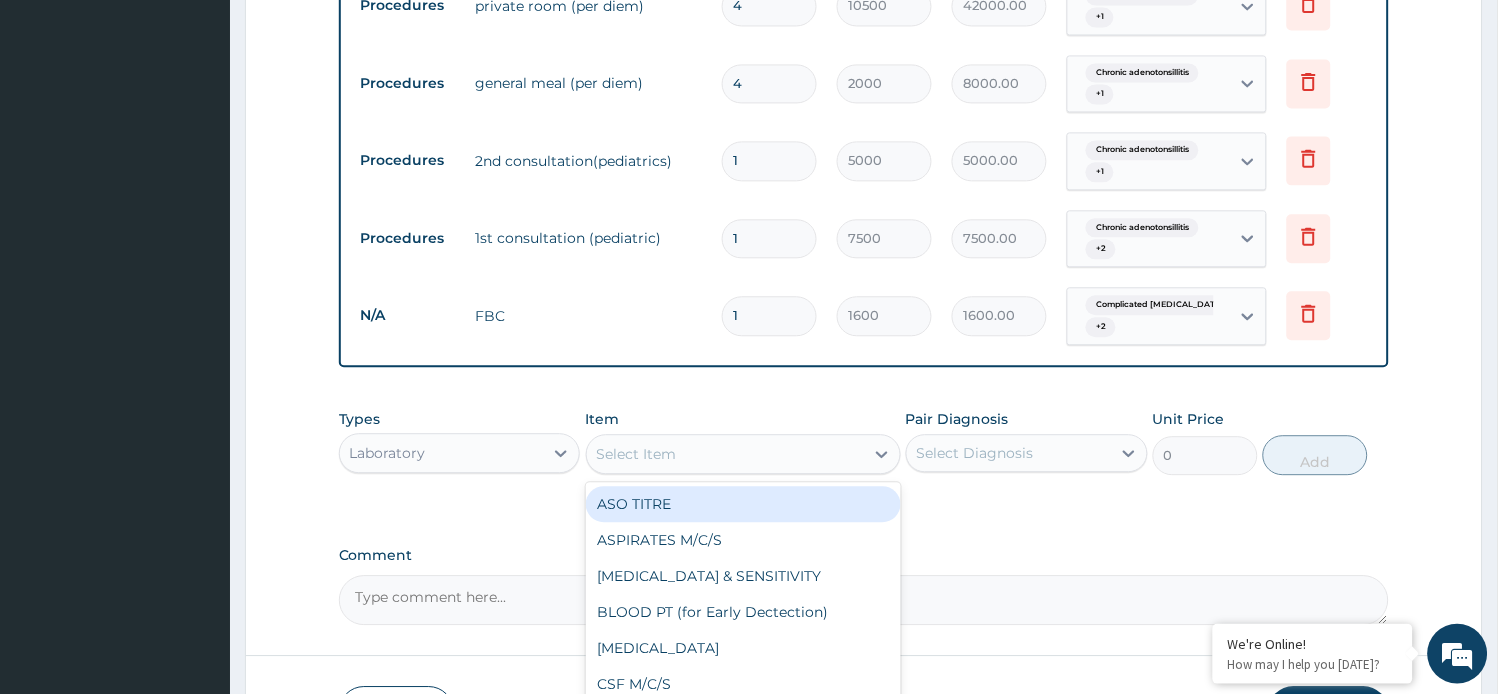 click on "Select Item" at bounding box center [637, 454] 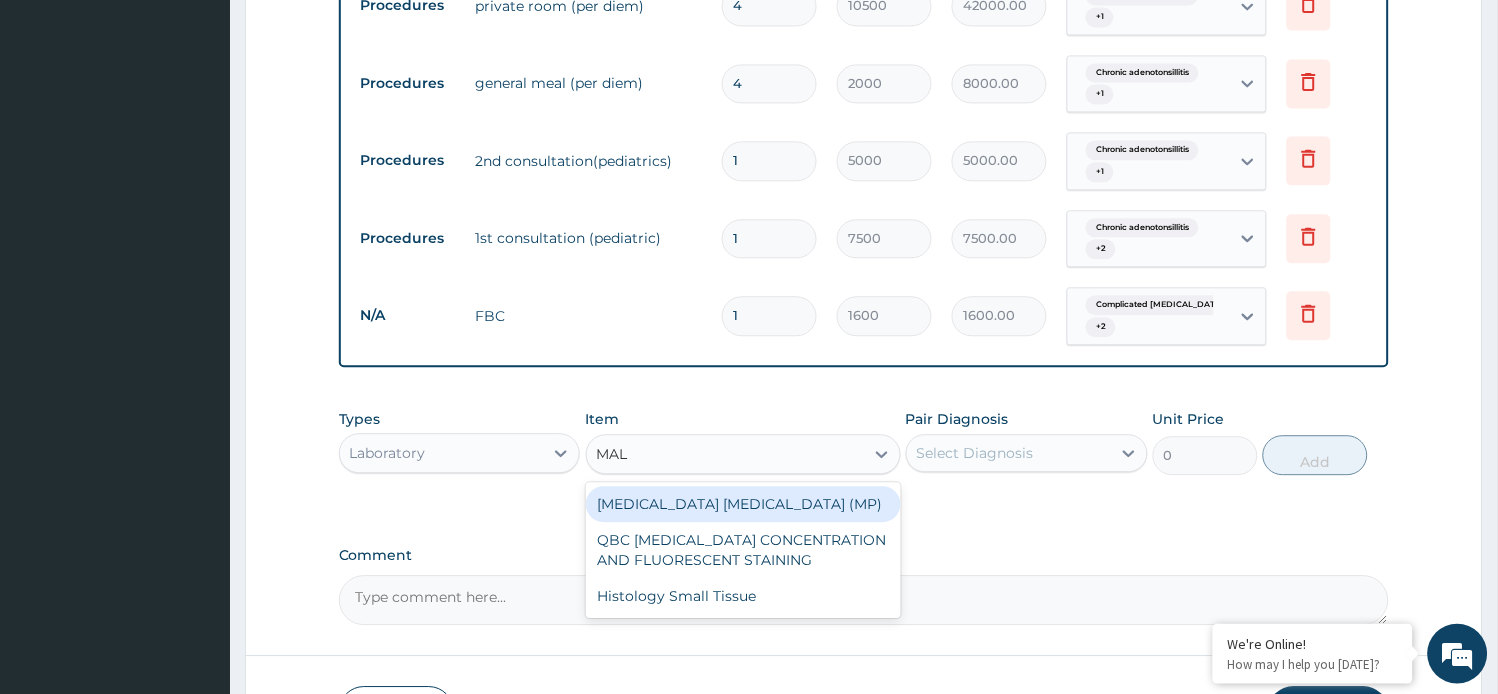 type on "MALA" 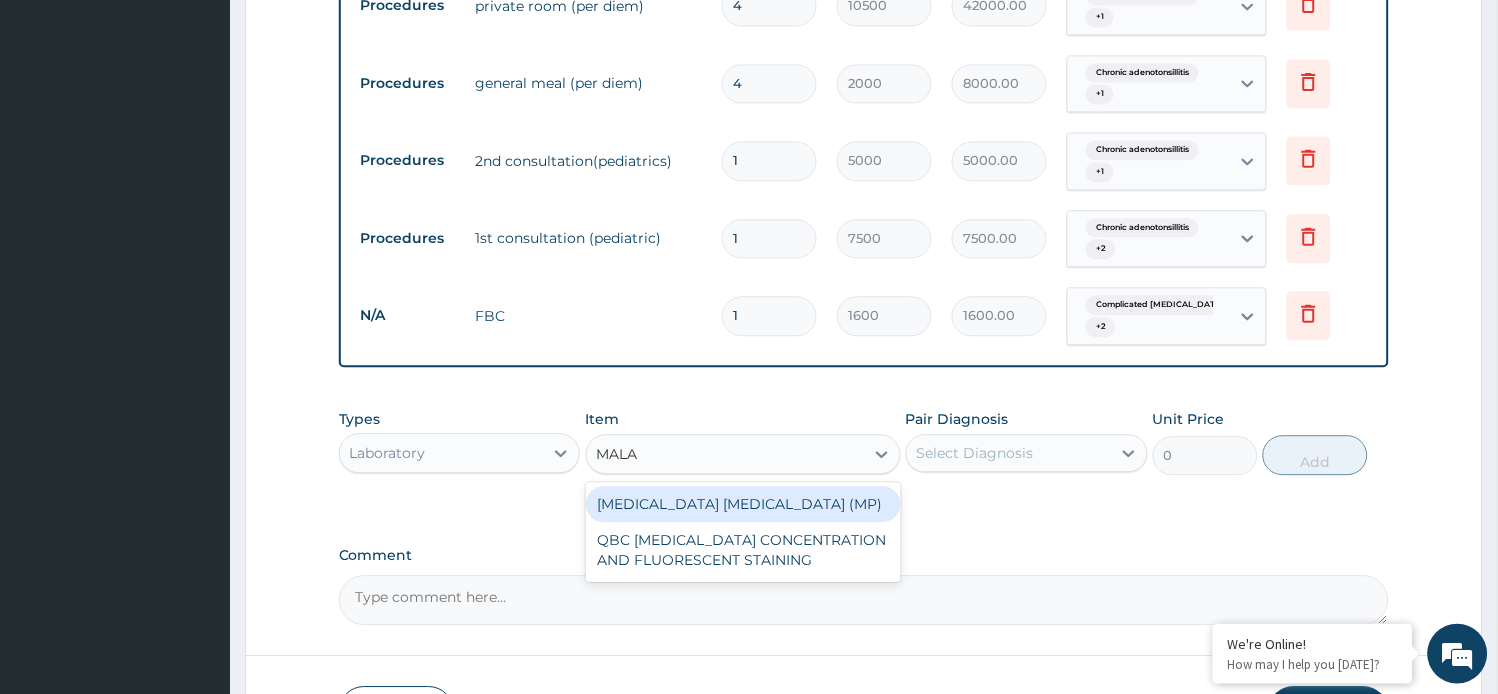 click on "[MEDICAL_DATA] [MEDICAL_DATA] (MP)" at bounding box center (743, 504) 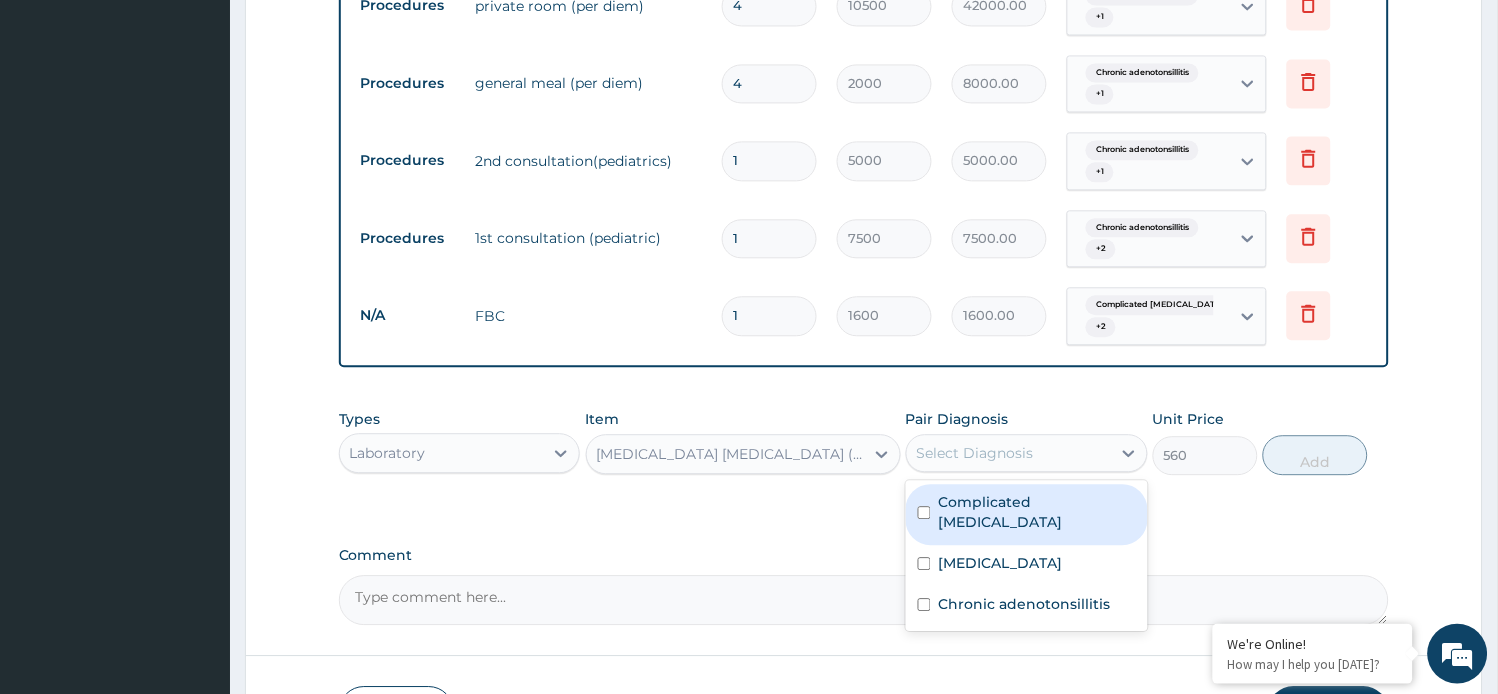 click on "Select Diagnosis" at bounding box center (1009, 453) 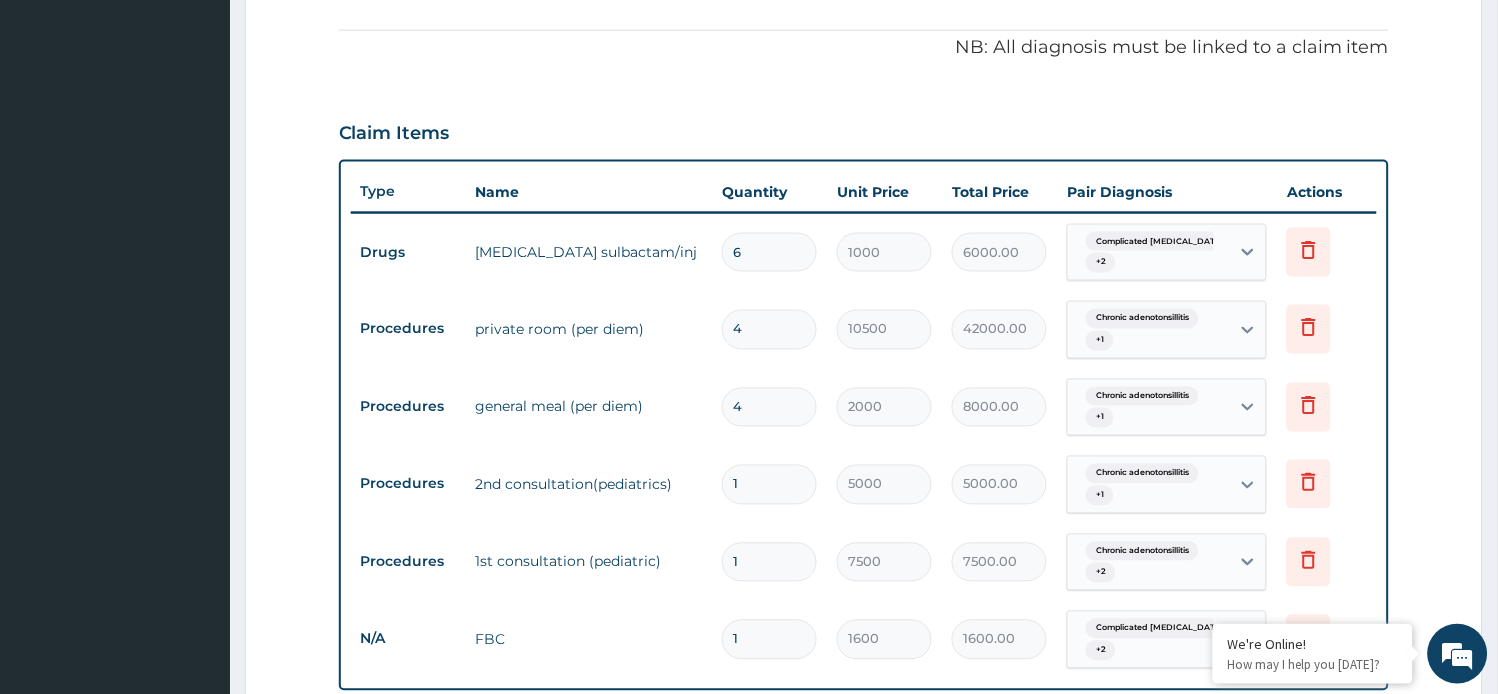 scroll, scrollTop: 464, scrollLeft: 0, axis: vertical 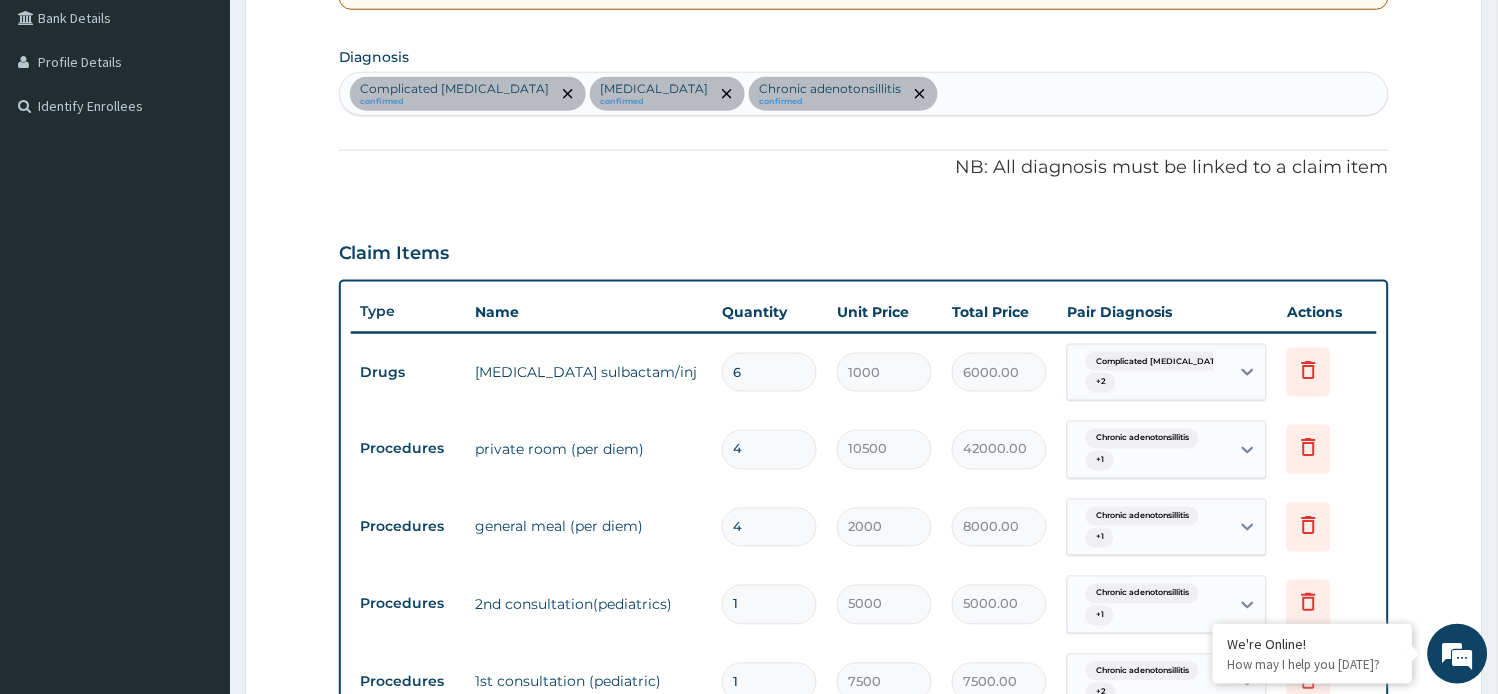click on "Complicated malaria confirmed Febrile convulsion confirmed Chronic adenotonsillitis confirmed" at bounding box center [864, 94] 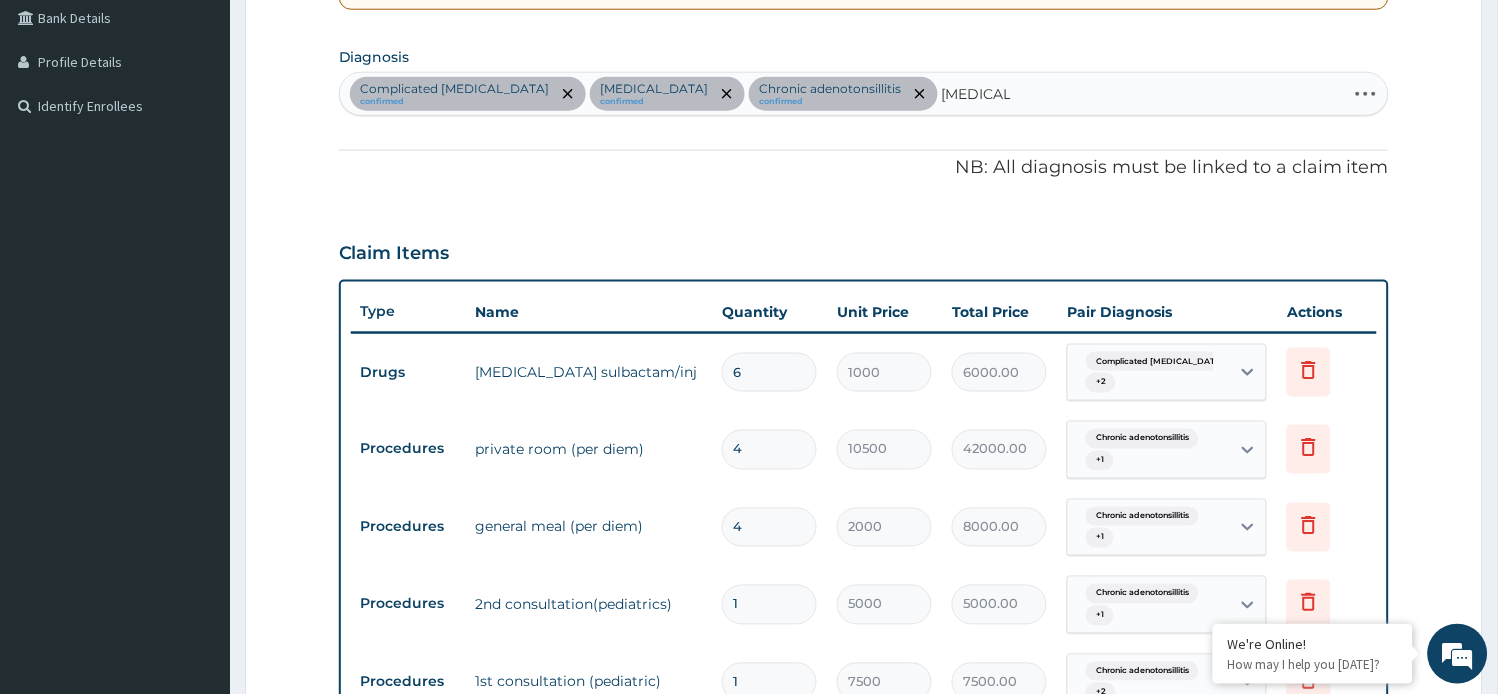 click on "Complicated malaria confirmed Febrile convulsion confirmed Chronic adenotonsillitis confirmed MALARIA MALARIA" at bounding box center [843, 94] 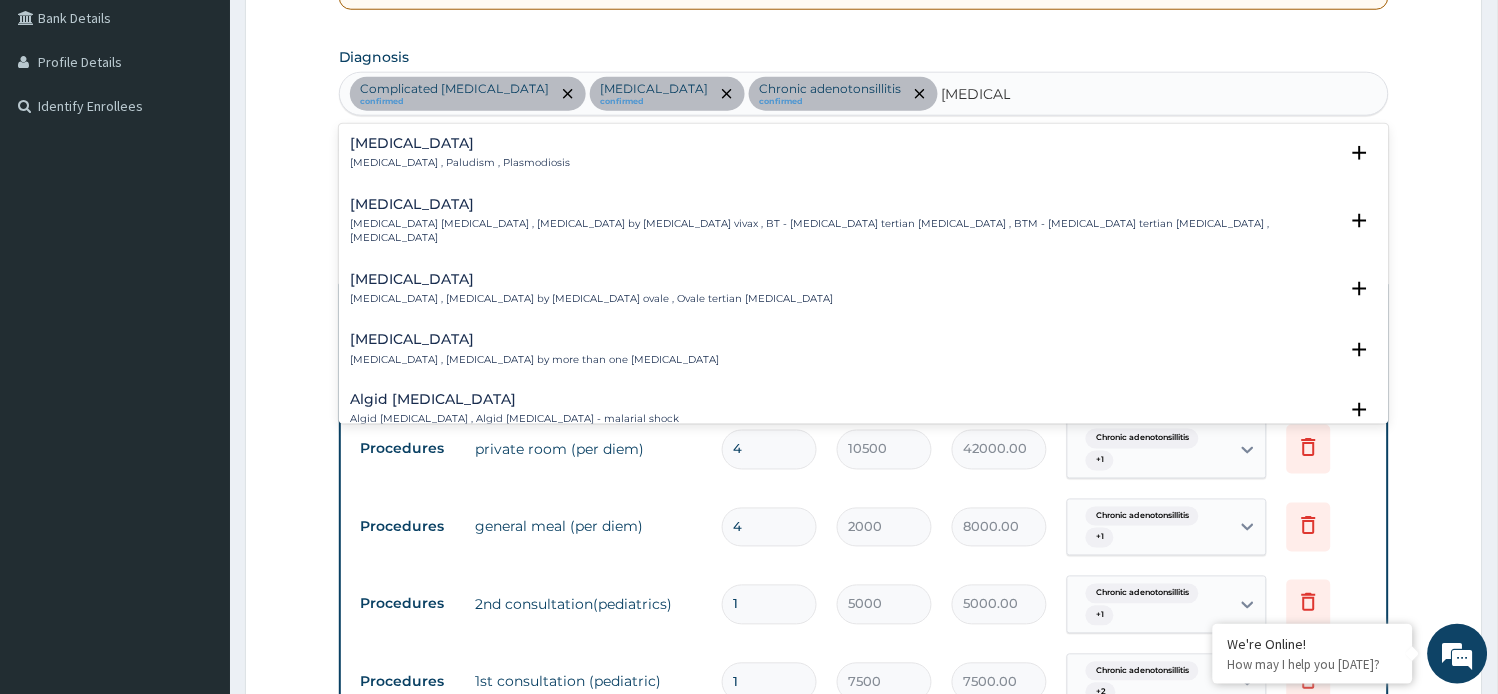 type on "MALARI" 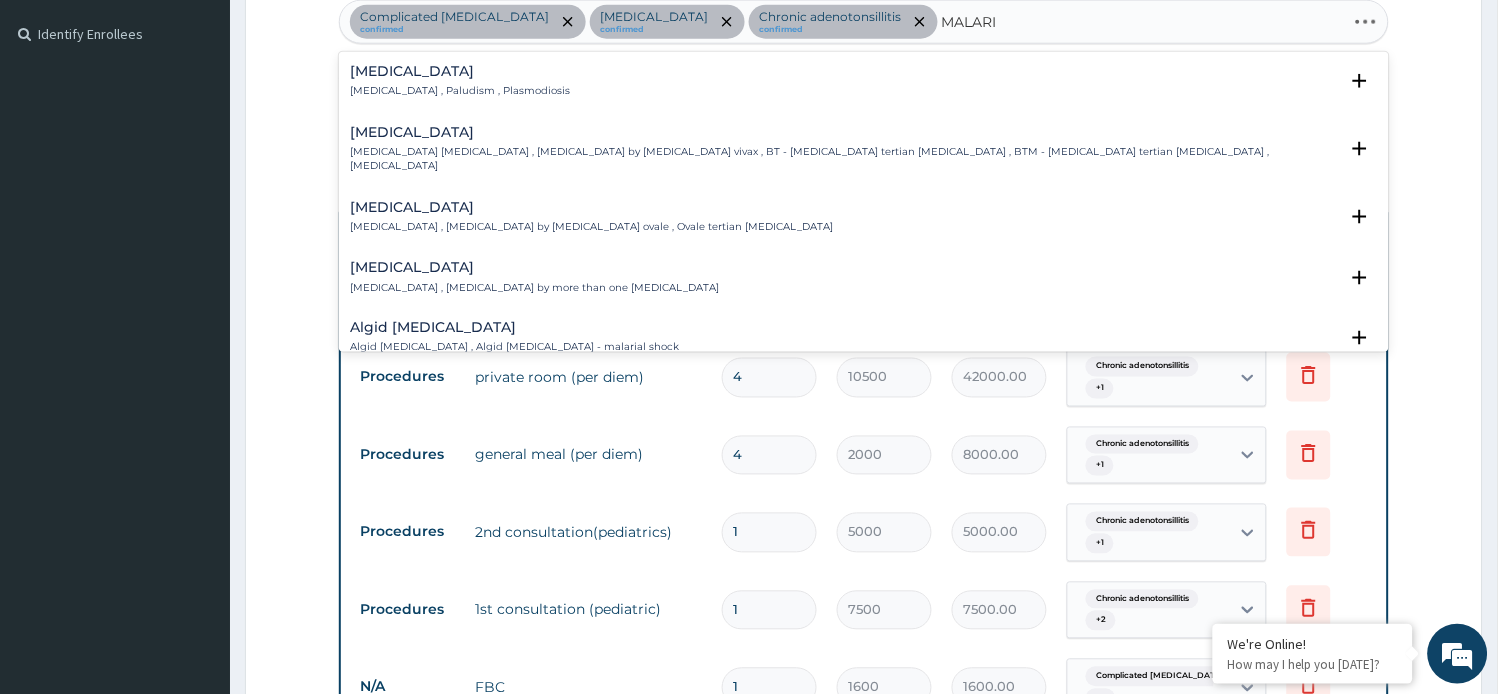 scroll, scrollTop: 575, scrollLeft: 0, axis: vertical 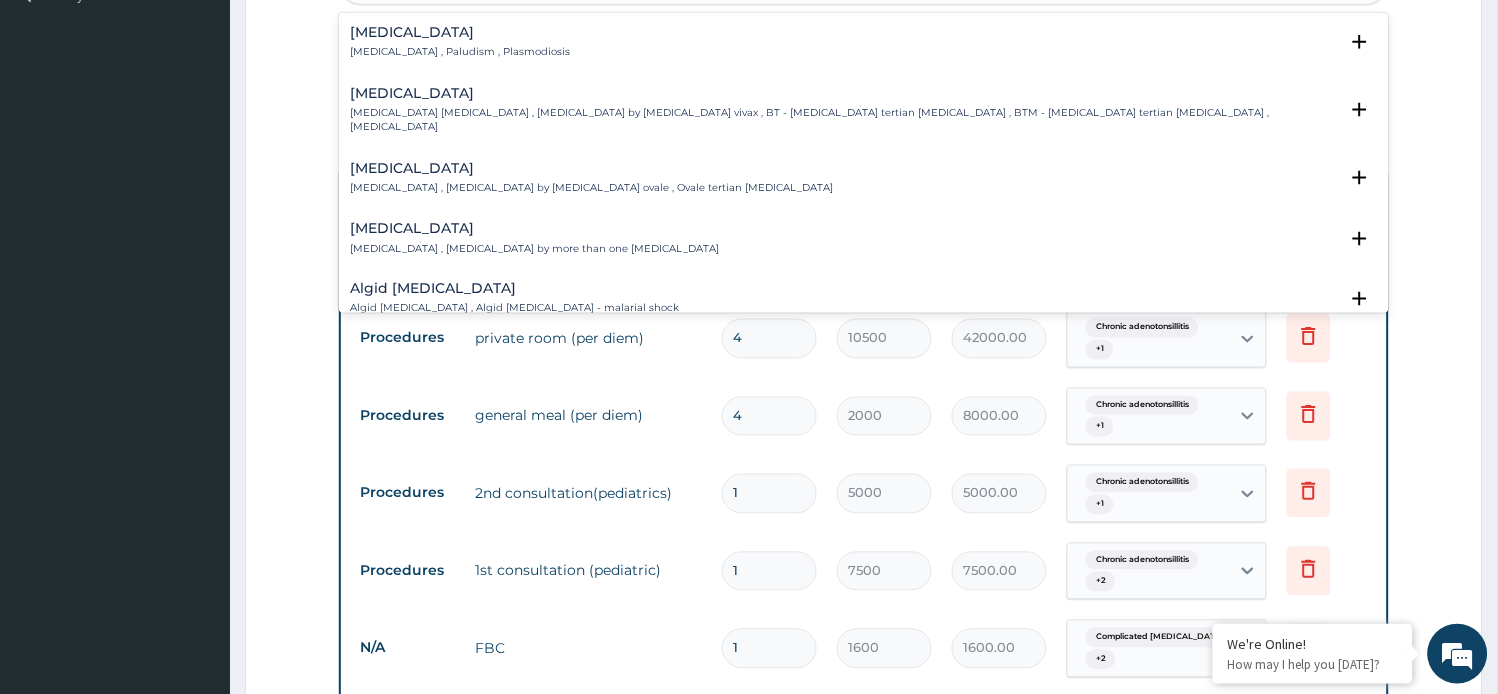 click on "Malaria , Paludism , Plasmodiosis" at bounding box center [461, 52] 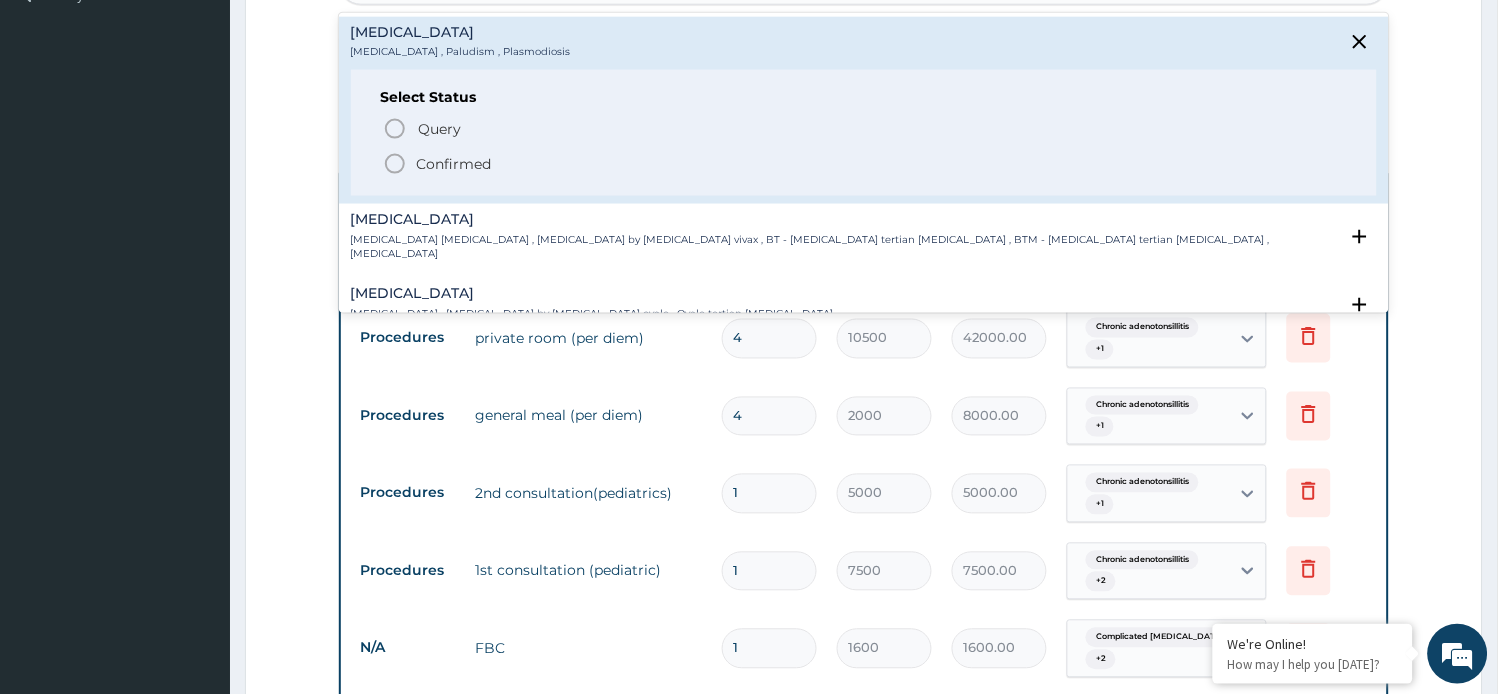 click on "Confirmed" at bounding box center (454, 164) 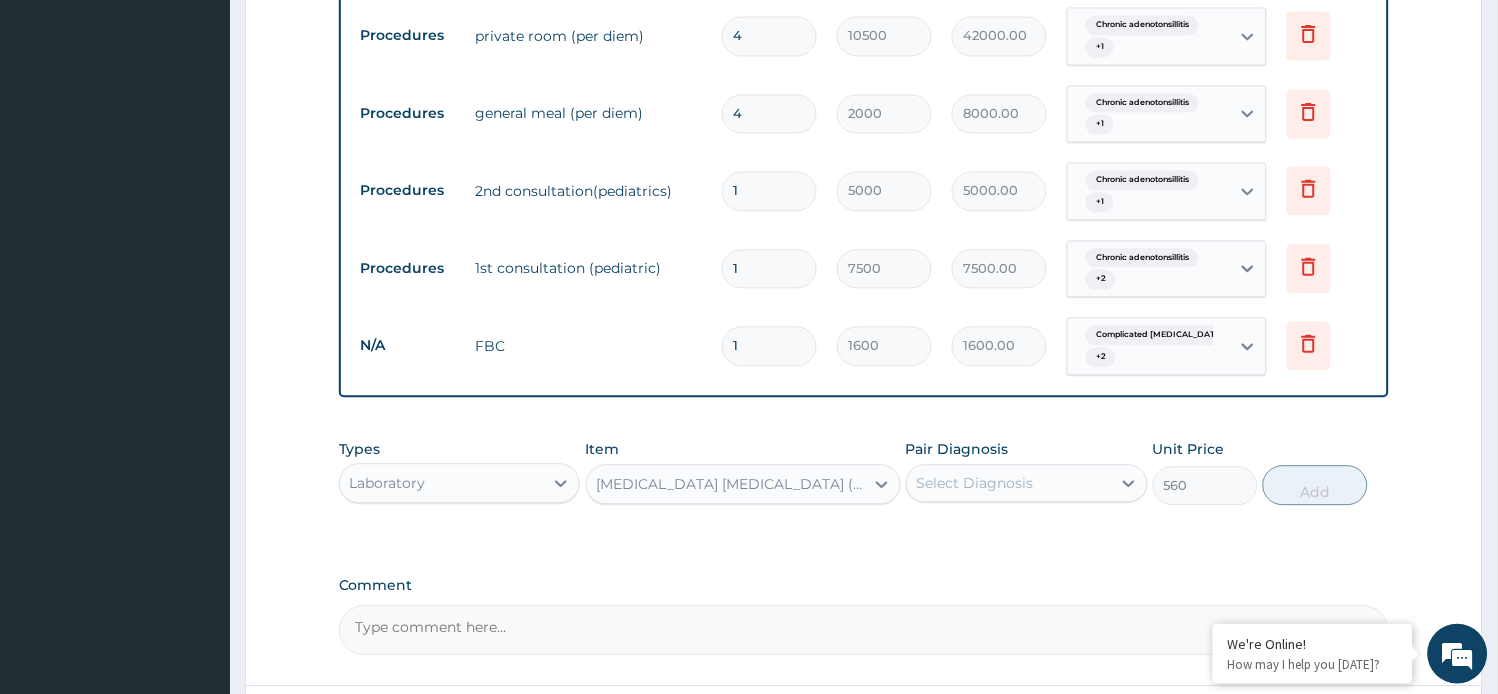 scroll, scrollTop: 908, scrollLeft: 0, axis: vertical 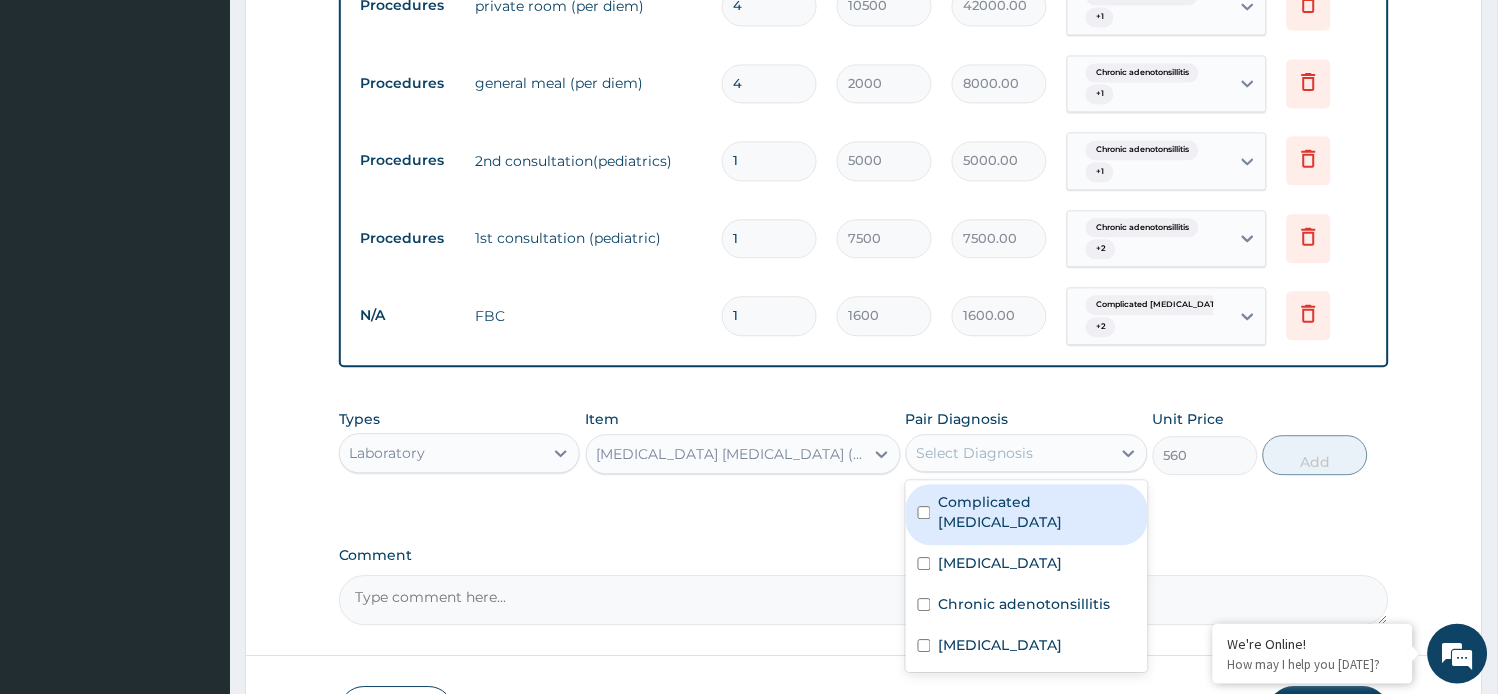 click on "Select Diagnosis" at bounding box center [975, 453] 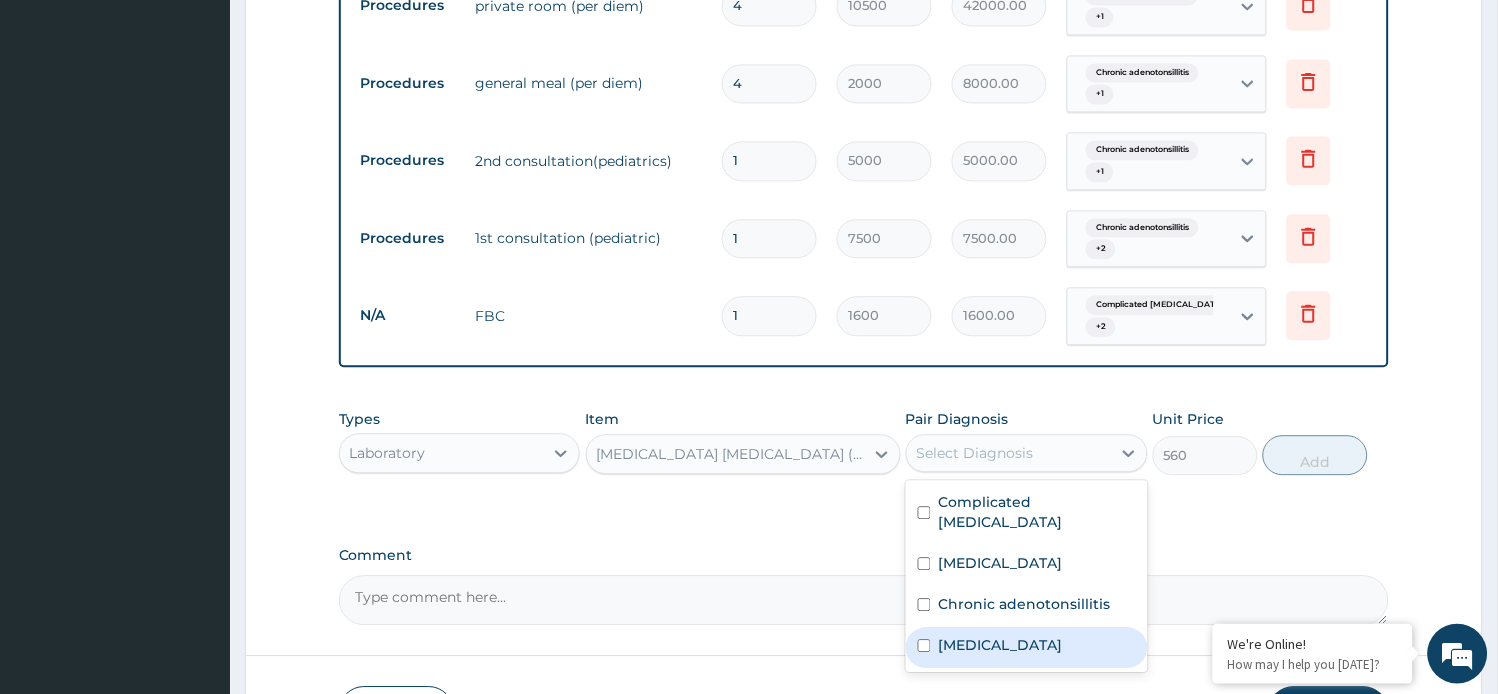 click on "Malaria" at bounding box center [1001, 645] 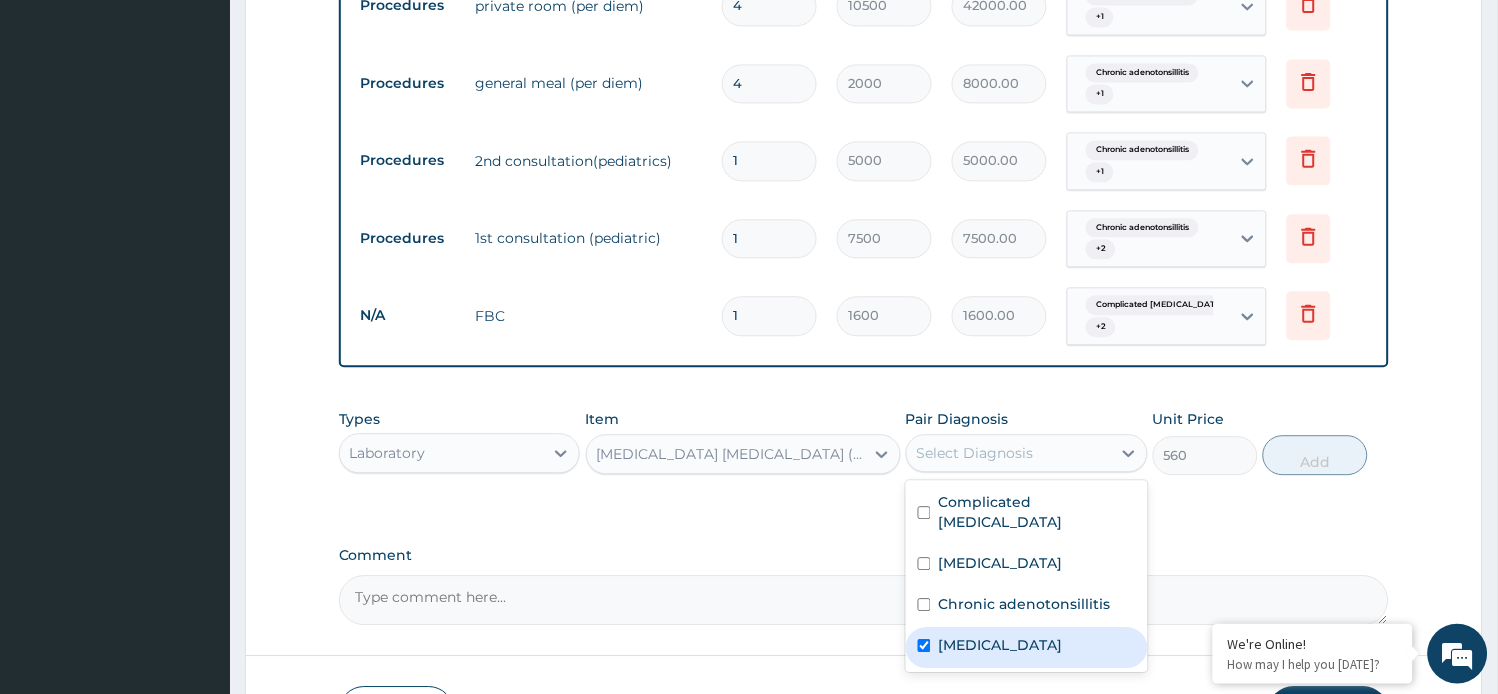 checkbox on "true" 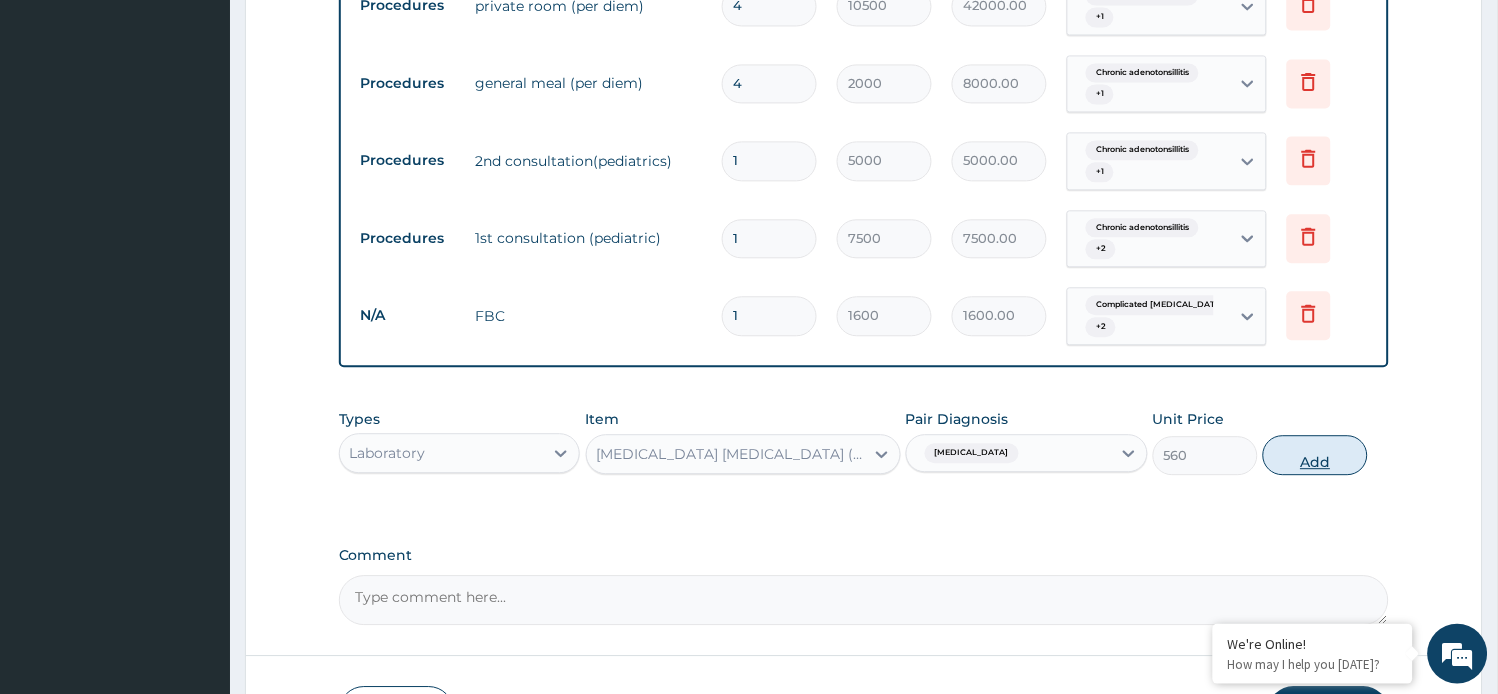 click on "Add" at bounding box center [1315, 455] 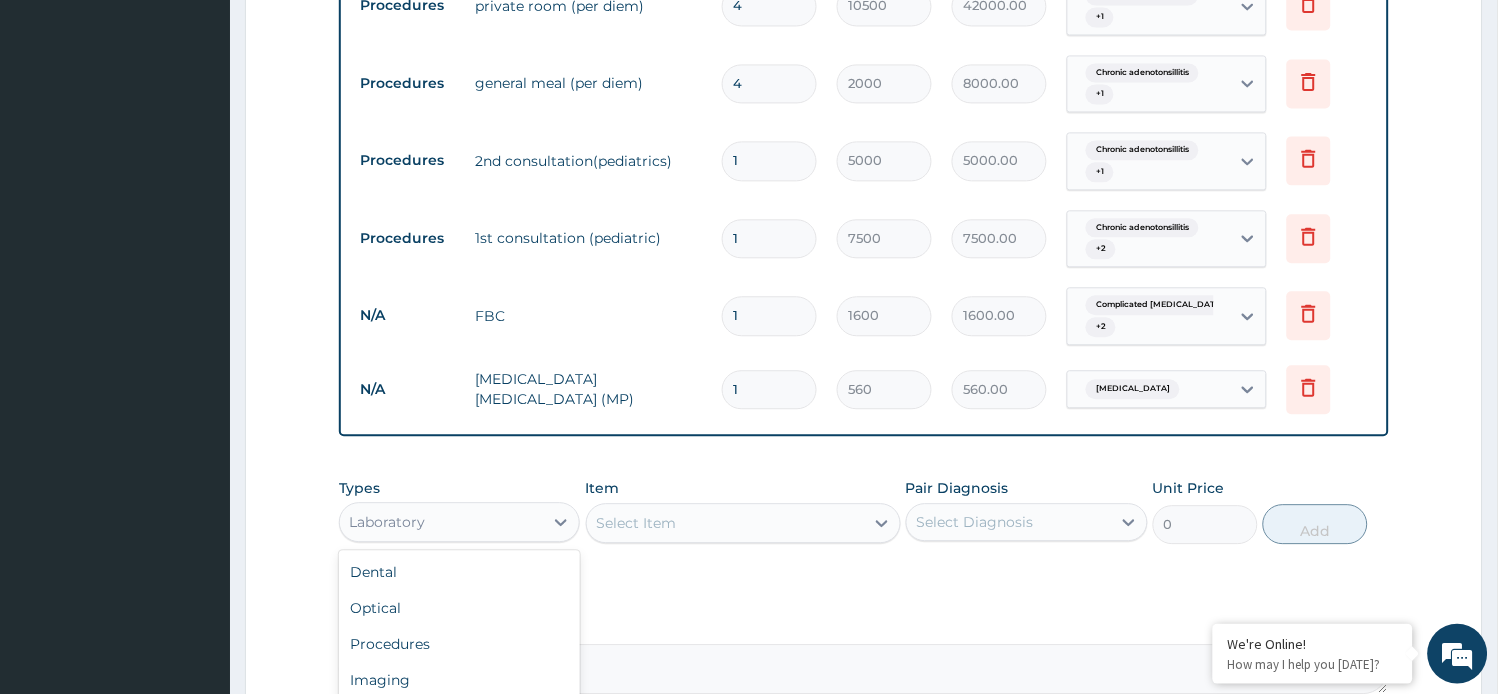 click on "Laboratory" at bounding box center (442, 522) 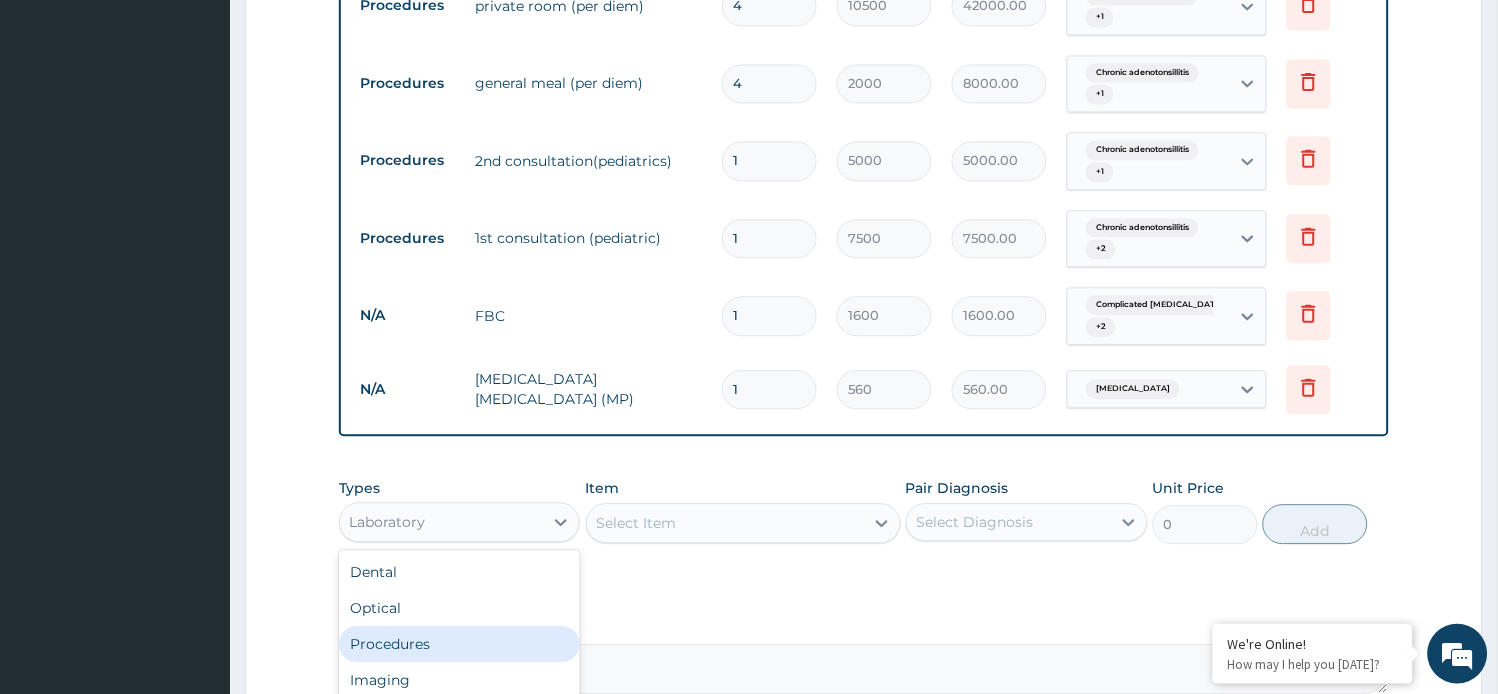 scroll, scrollTop: 67, scrollLeft: 0, axis: vertical 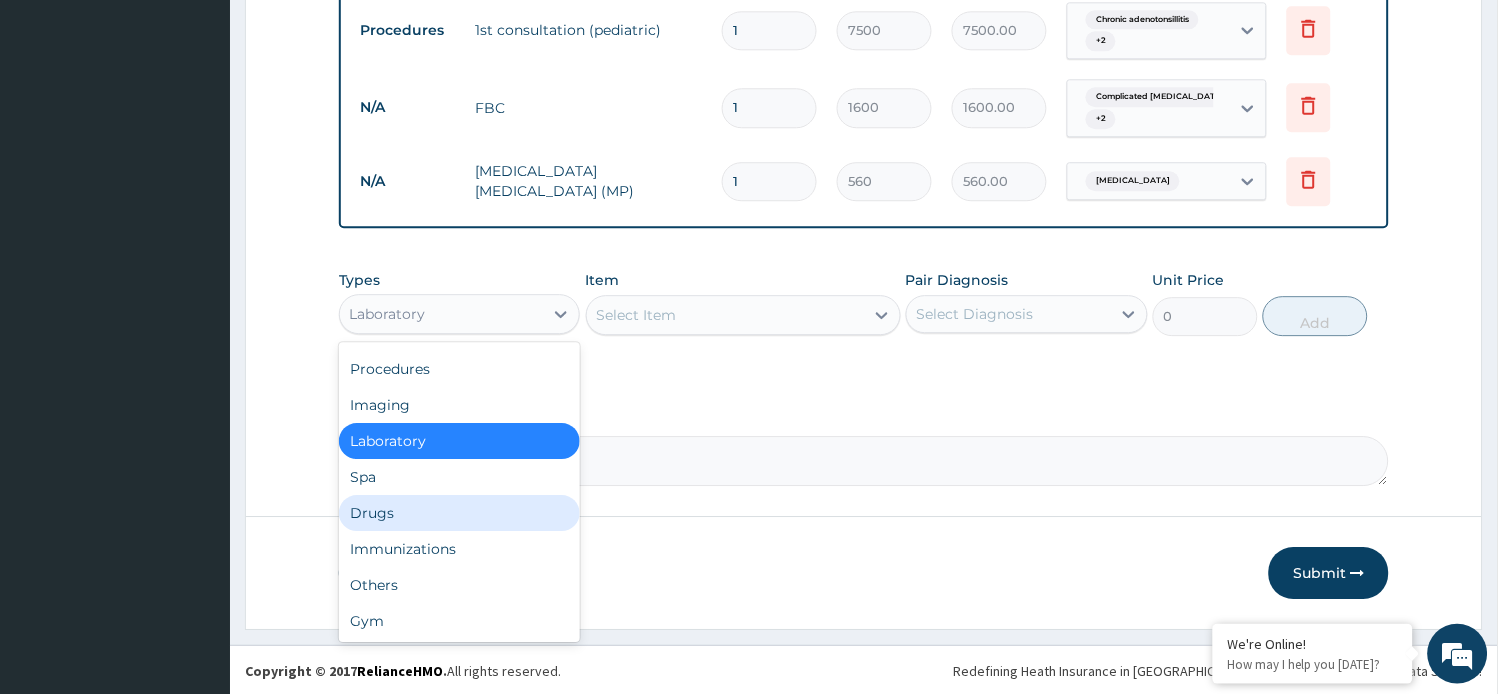 click on "Drugs" at bounding box center (460, 513) 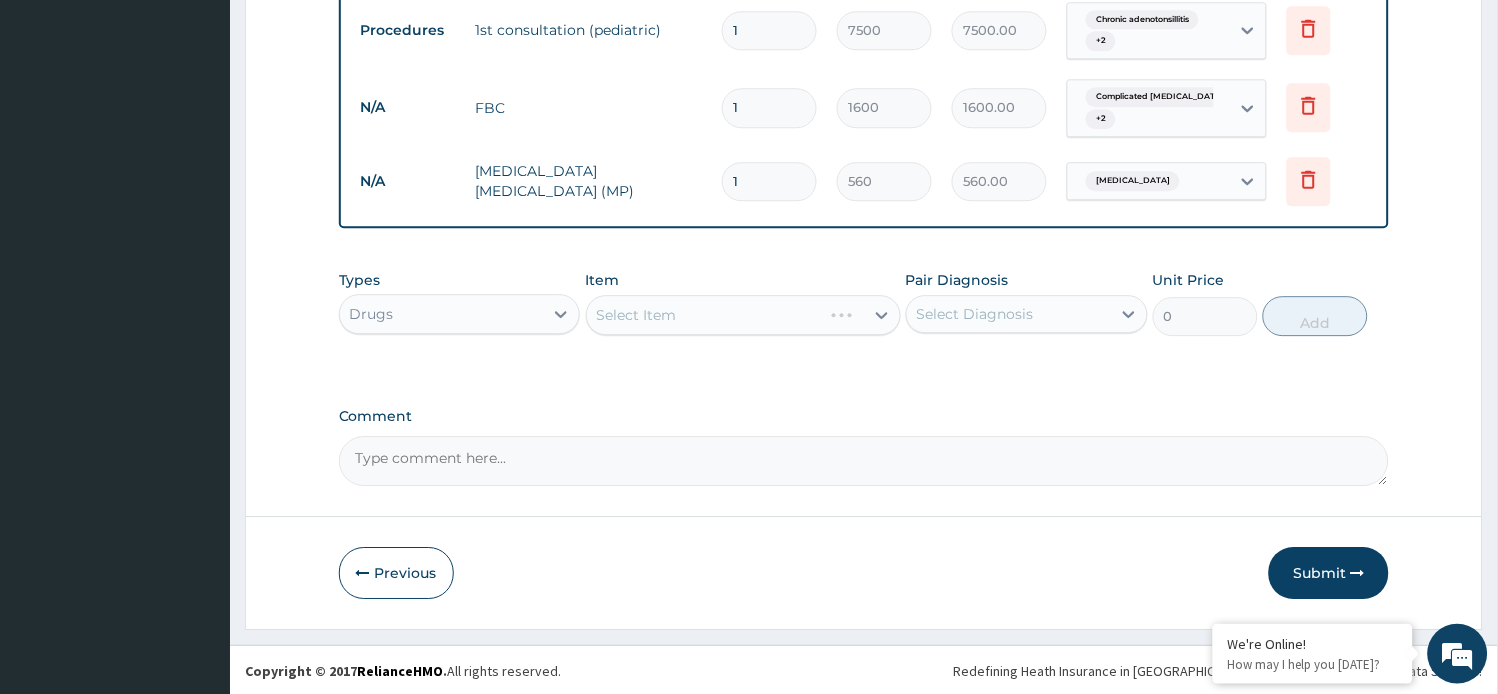 click on "Select Item" at bounding box center [743, 315] 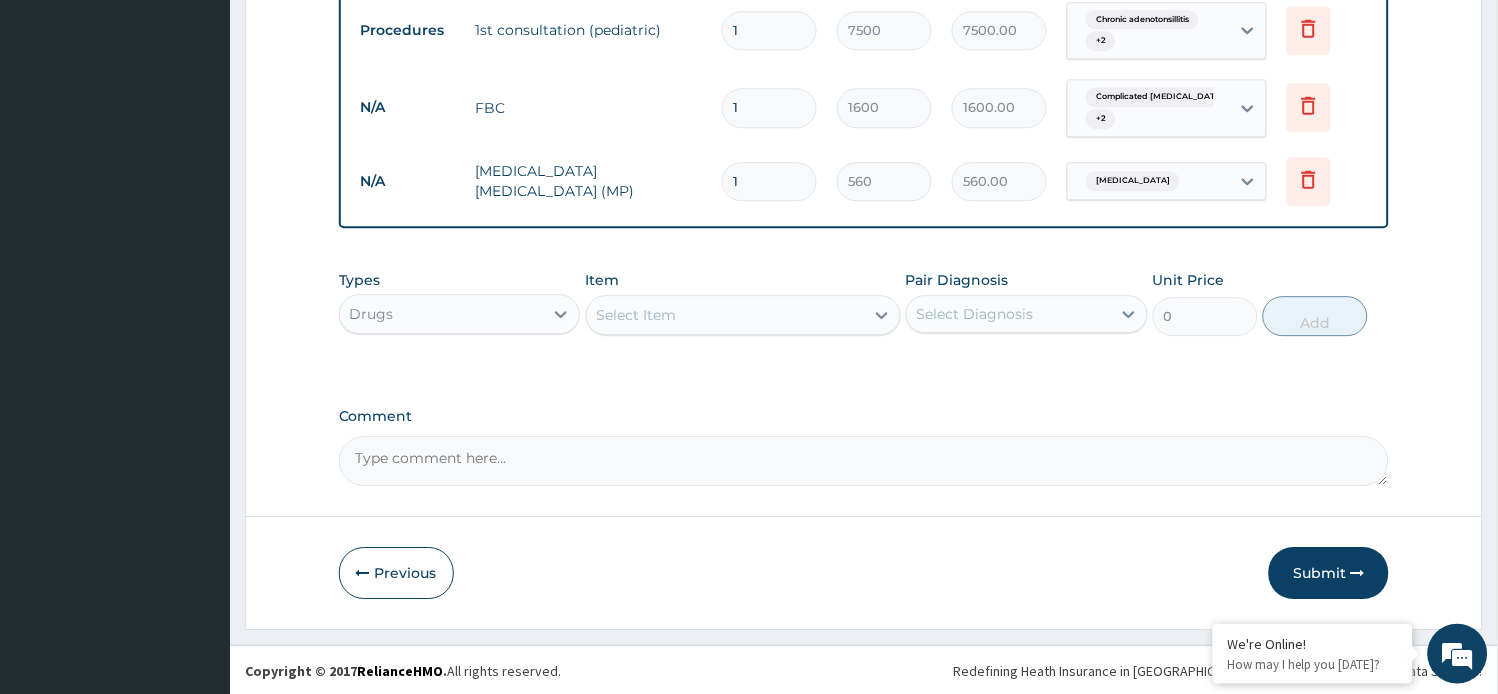 click on "Select Item" at bounding box center (637, 315) 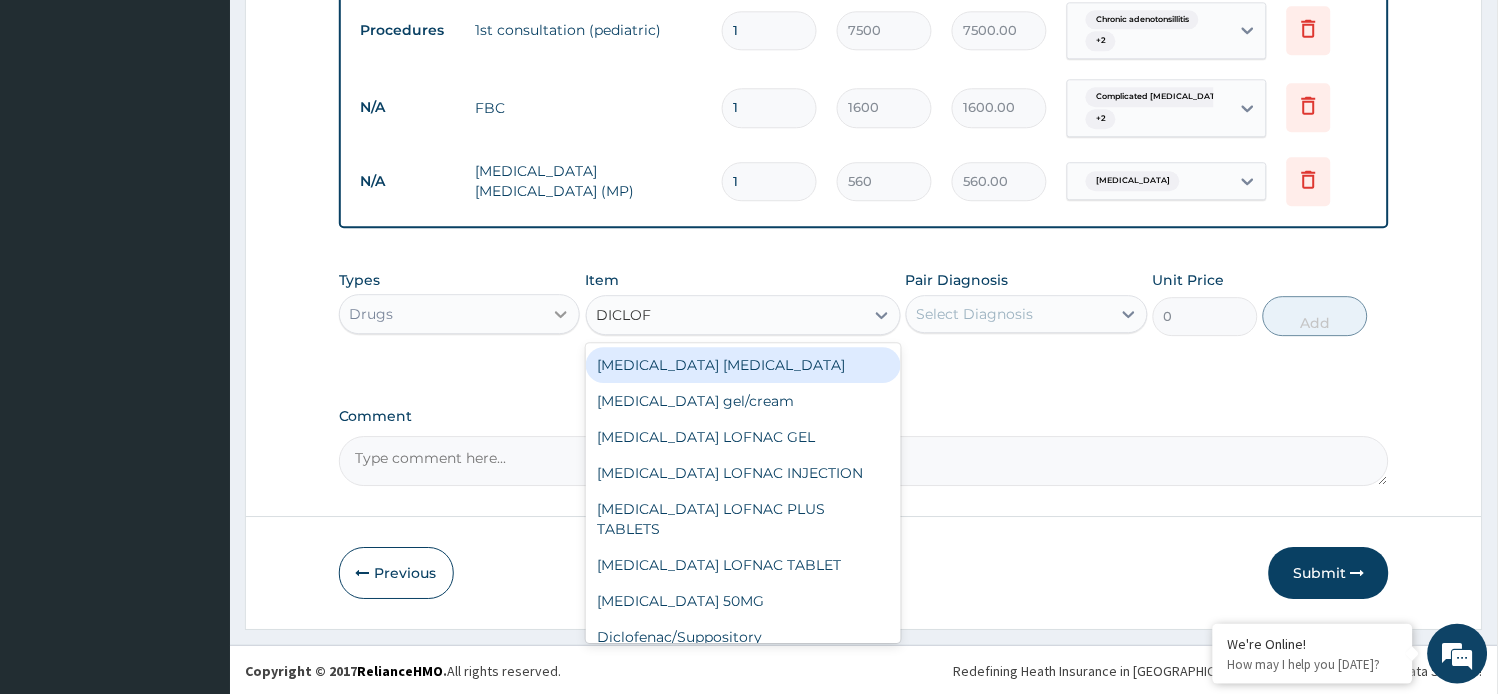 type on "DICLOFE" 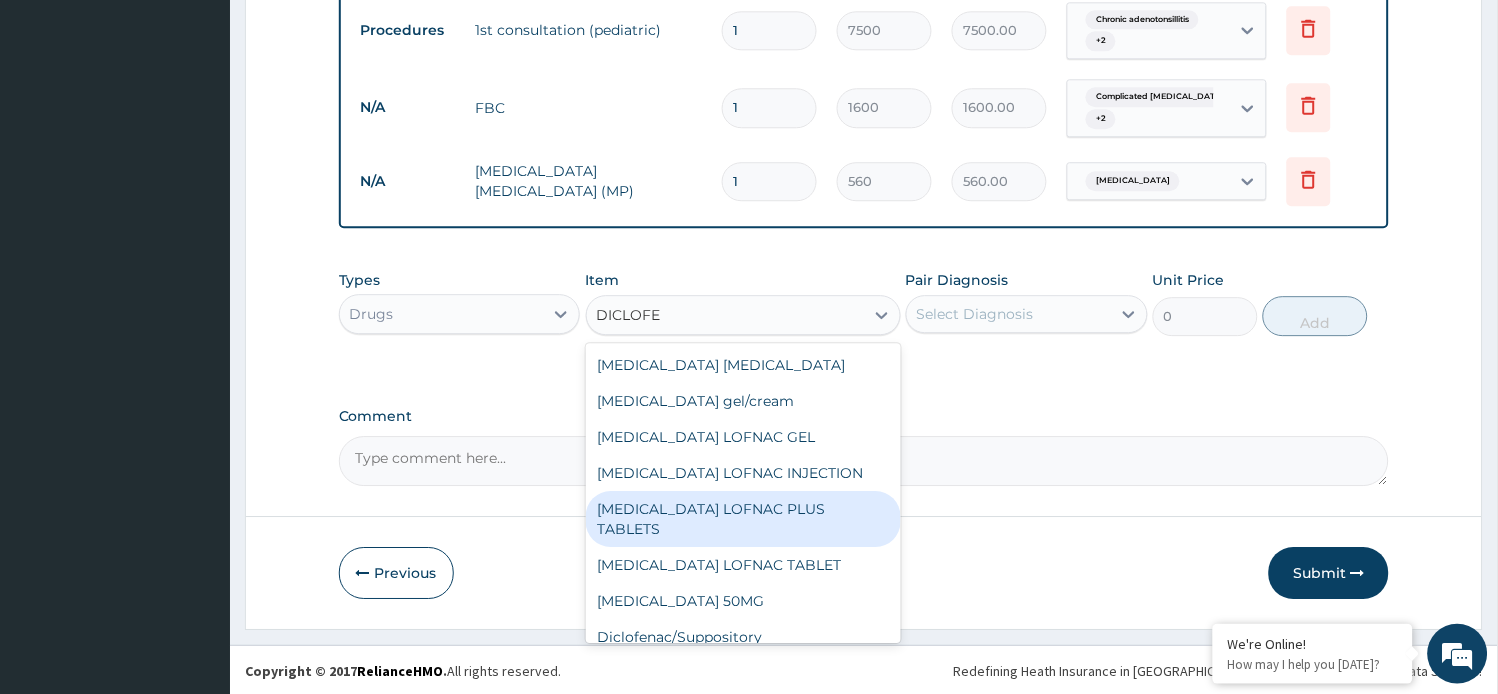 scroll, scrollTop: 111, scrollLeft: 0, axis: vertical 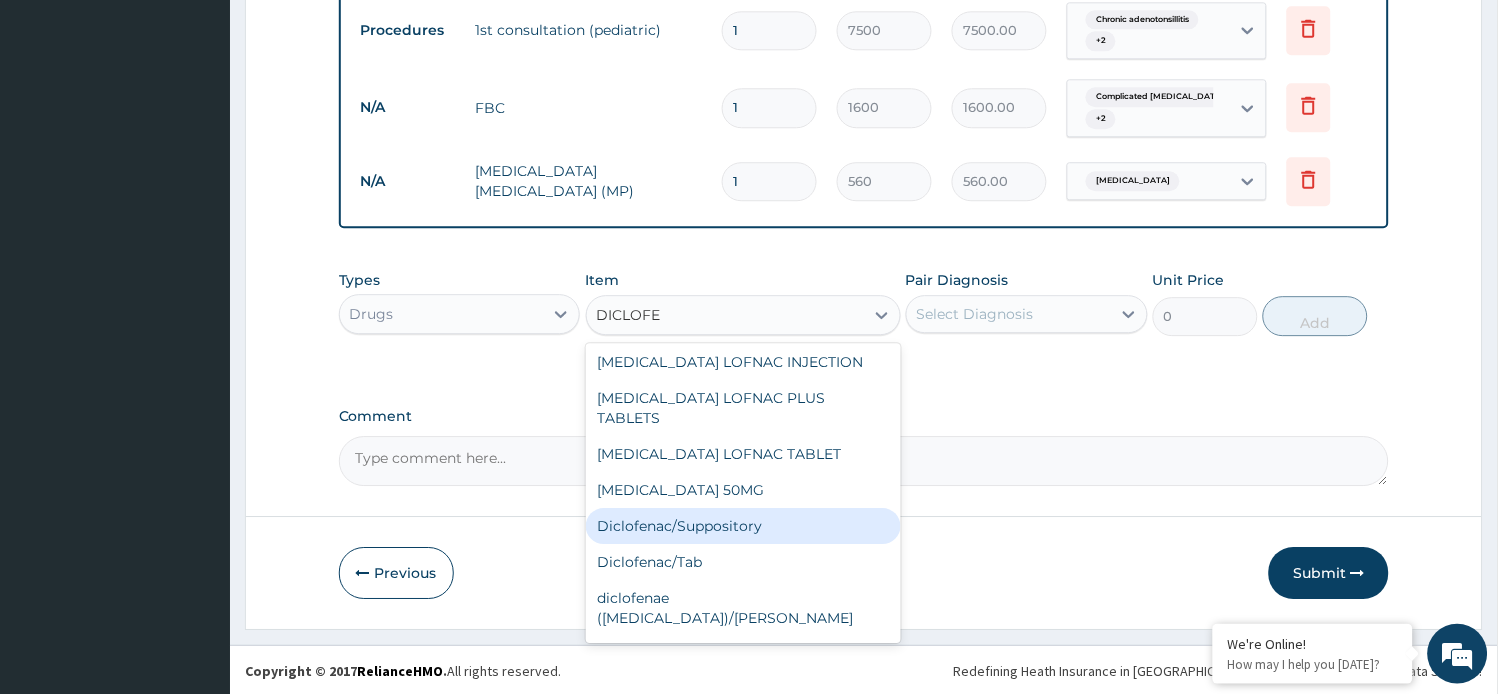 click on "Diclofenac/Suppository" at bounding box center (743, 526) 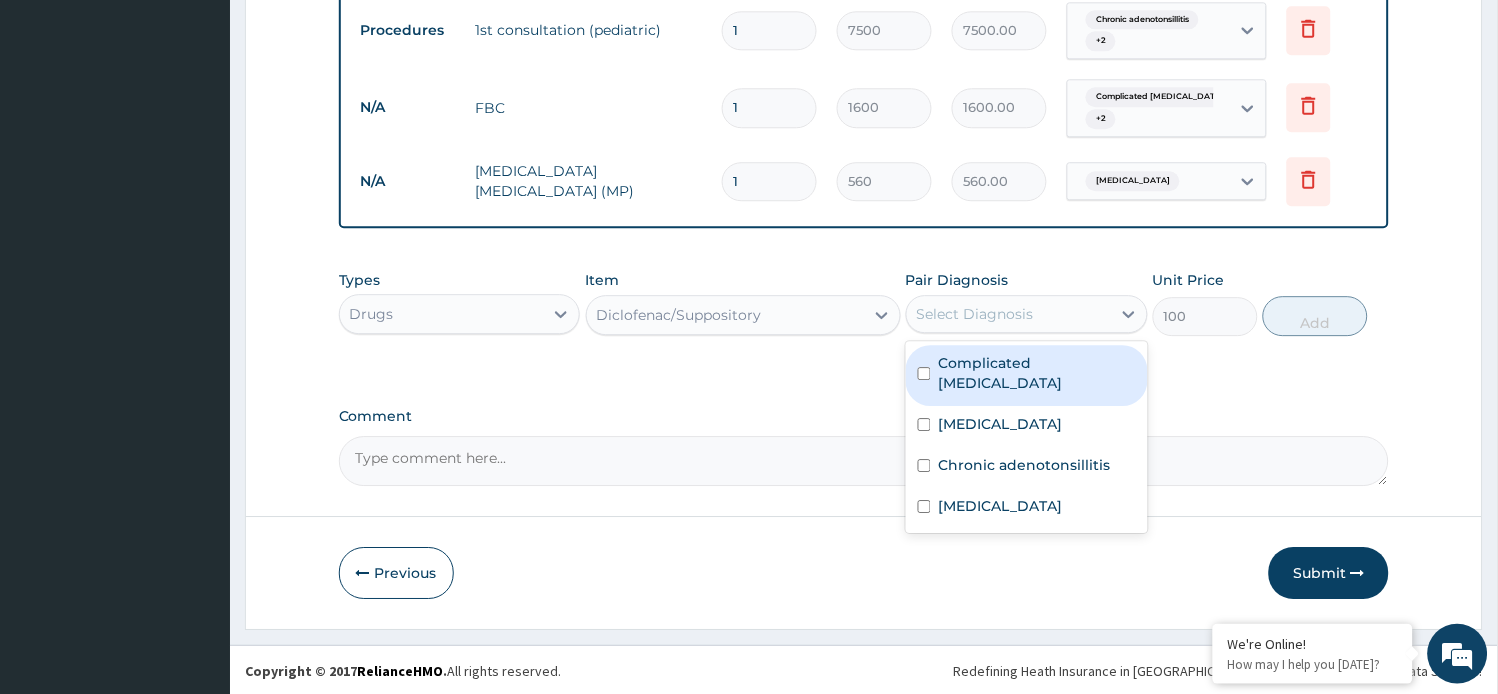 click on "Select Diagnosis" at bounding box center (1009, 314) 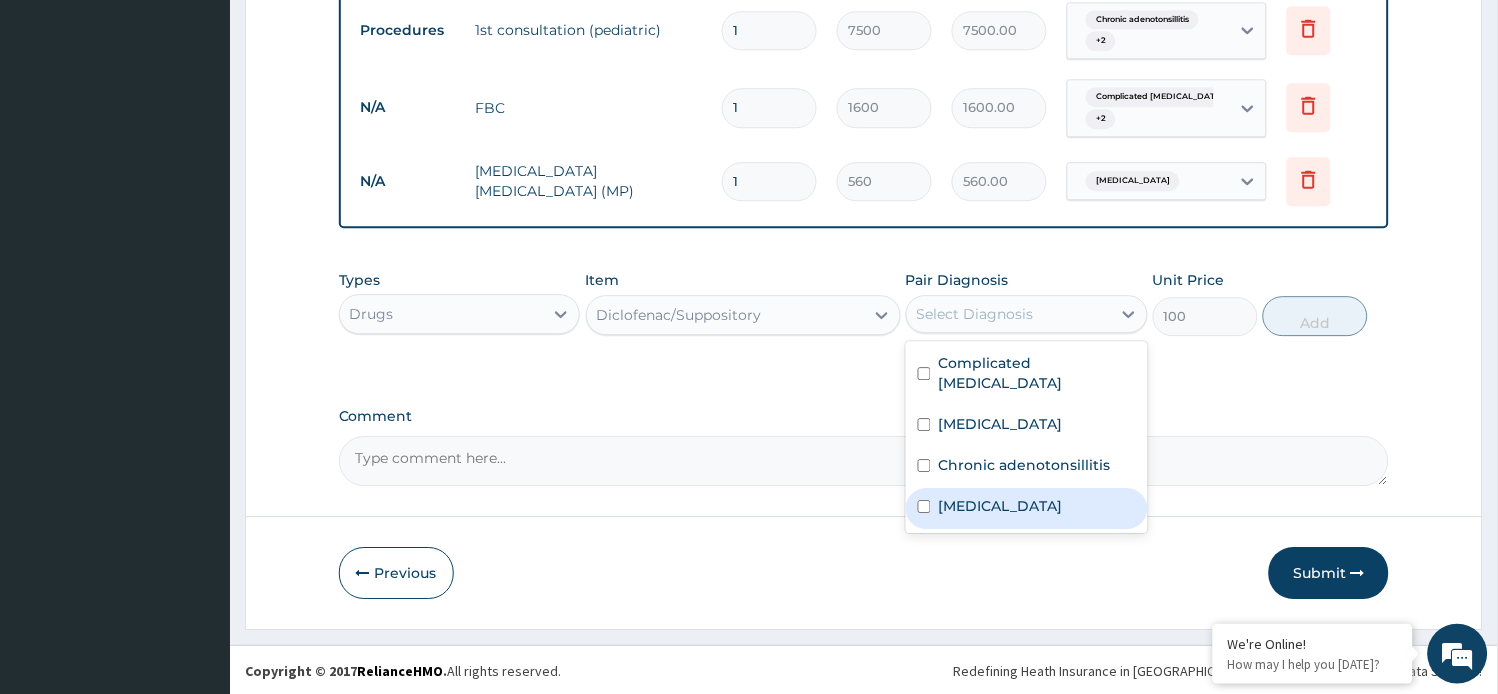 click on "Malaria" at bounding box center (1001, 506) 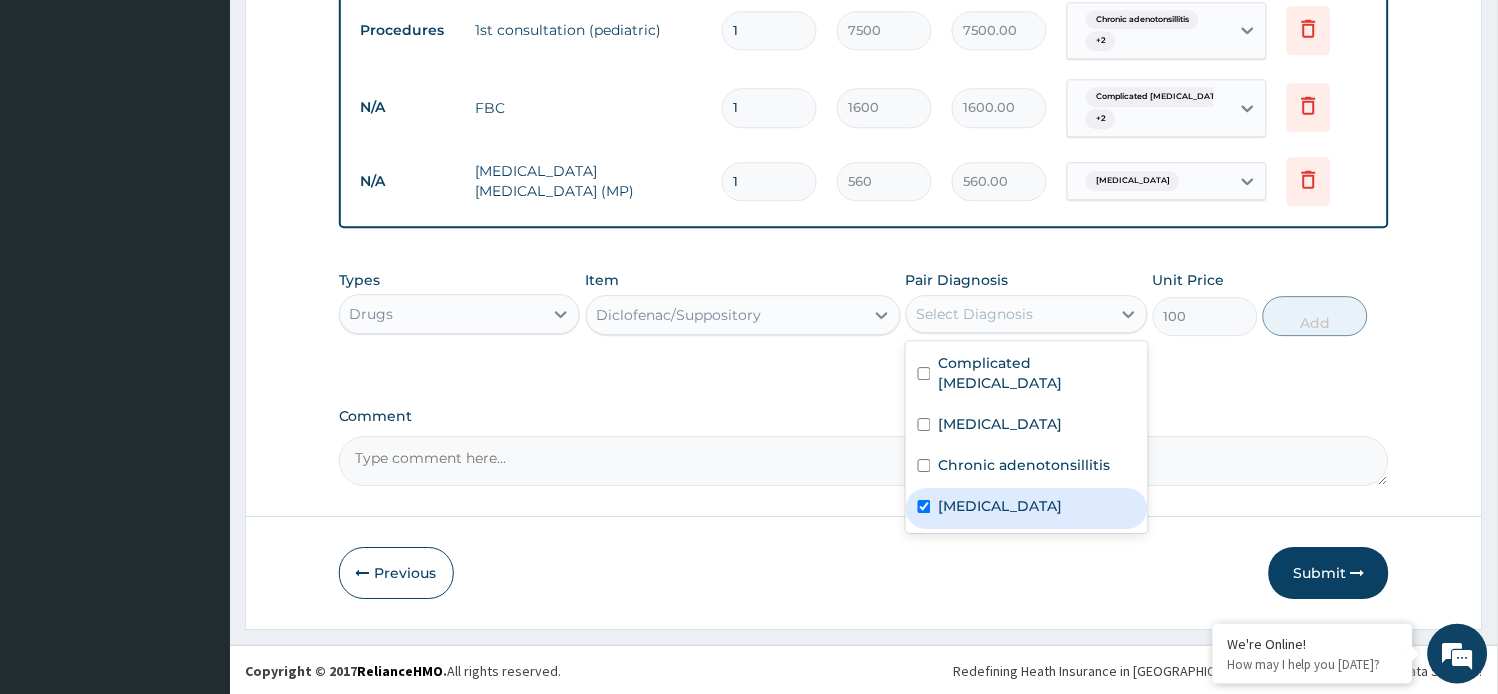 checkbox on "true" 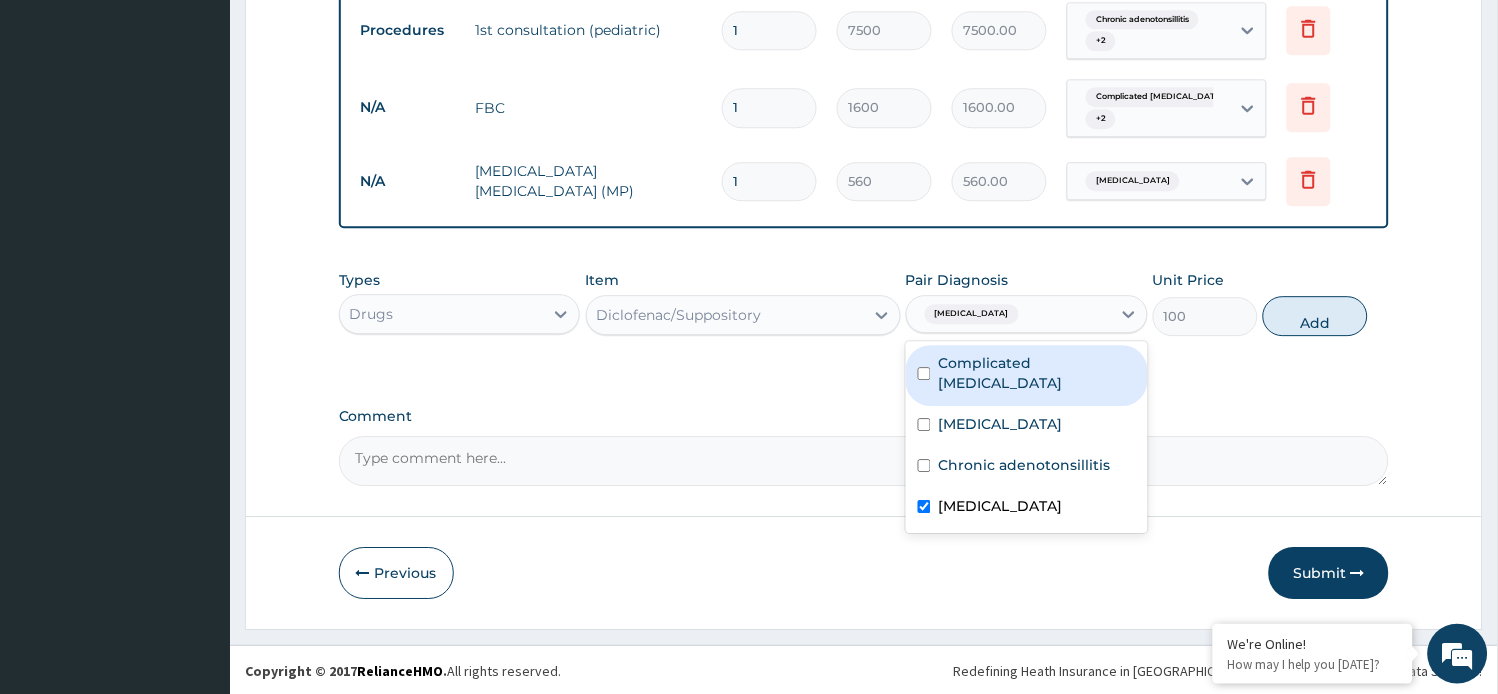 click on "Complicated malaria" at bounding box center (1027, 375) 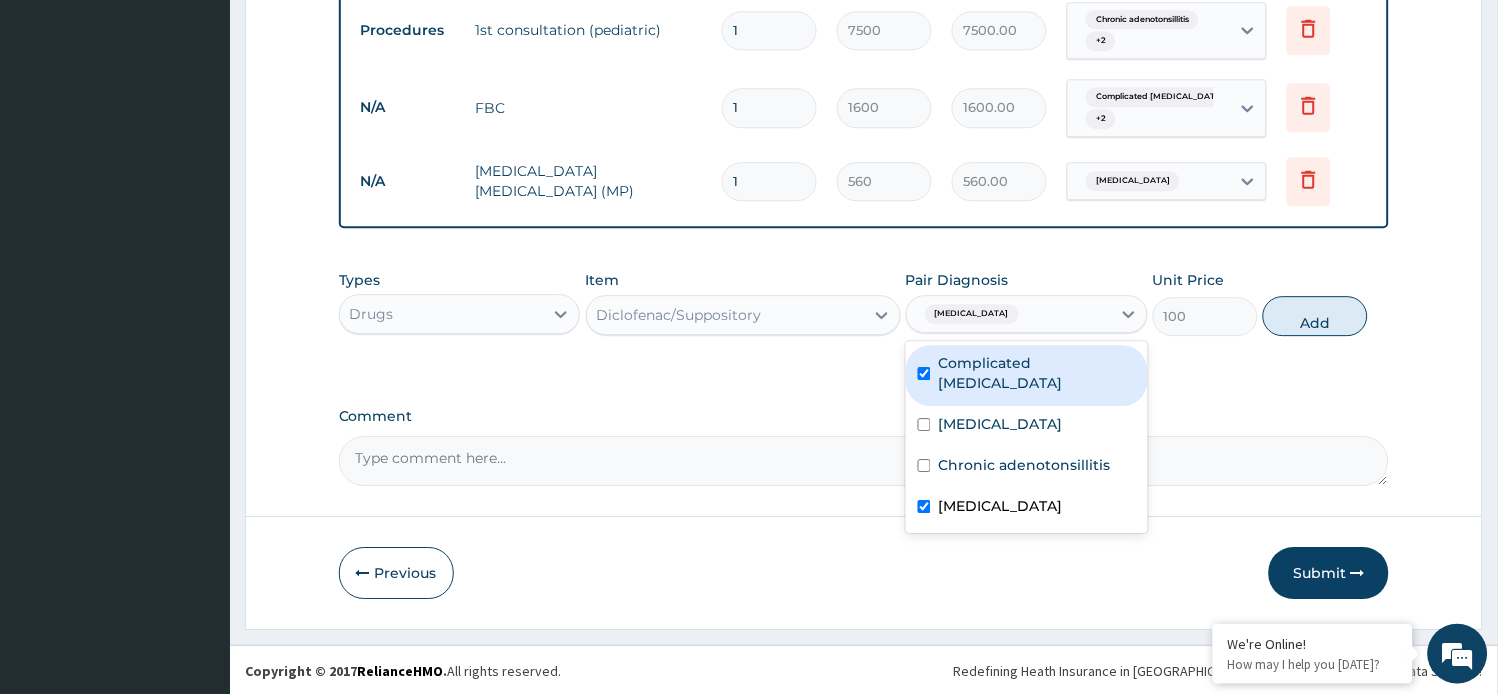 checkbox on "true" 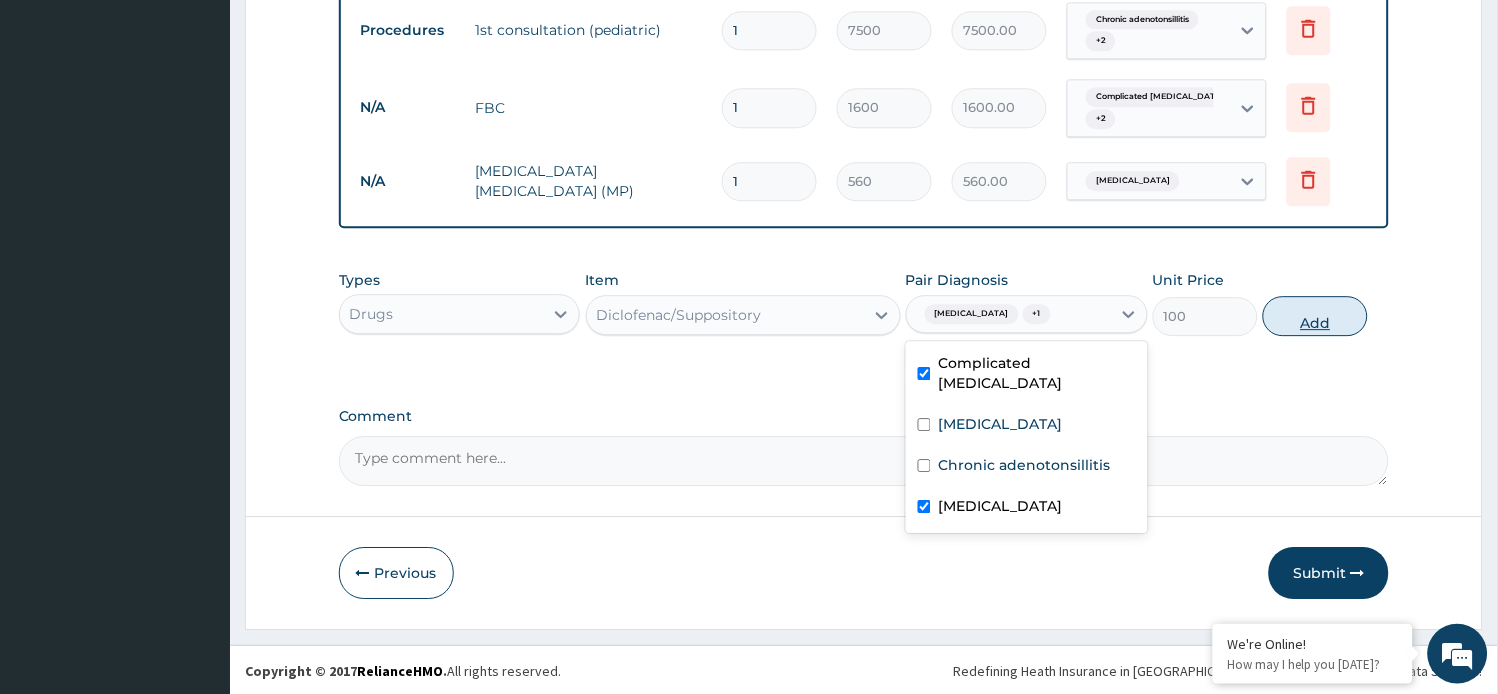 click on "Add" at bounding box center [1315, 316] 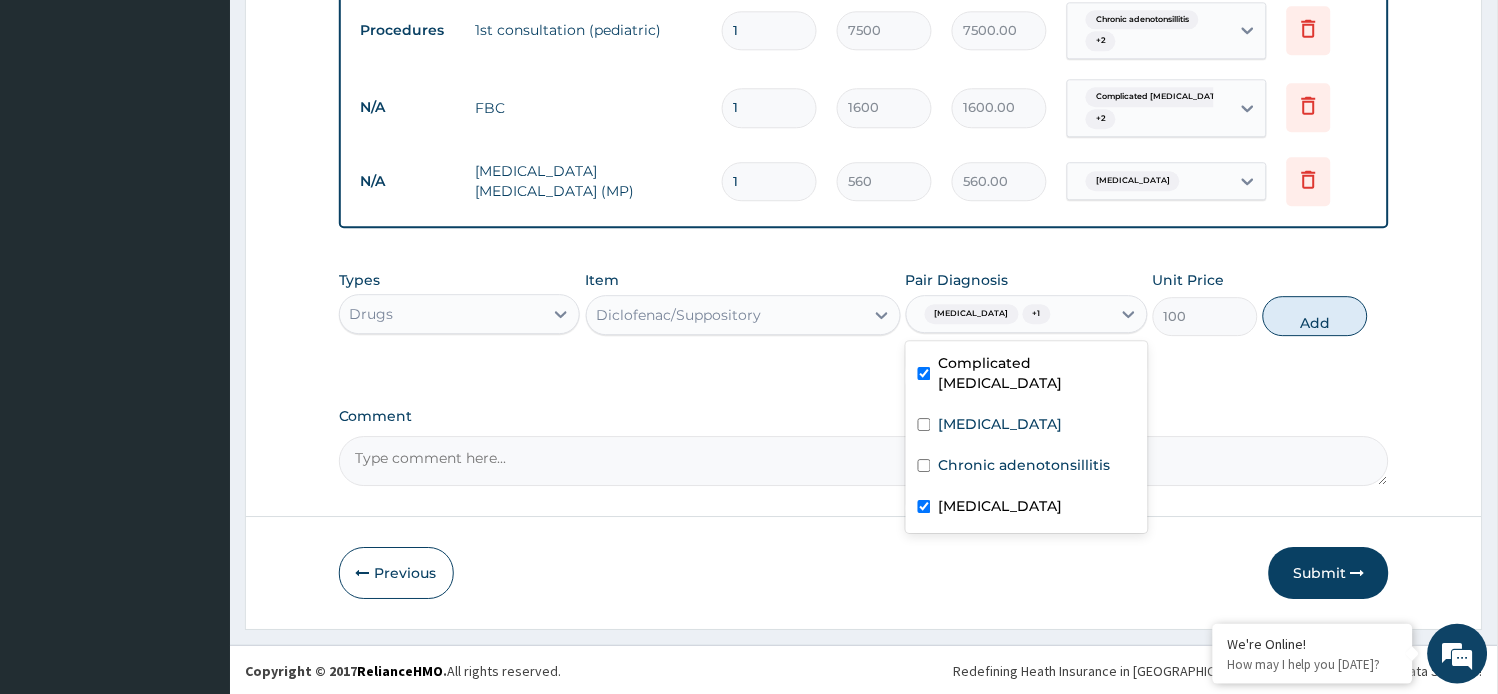 type on "0" 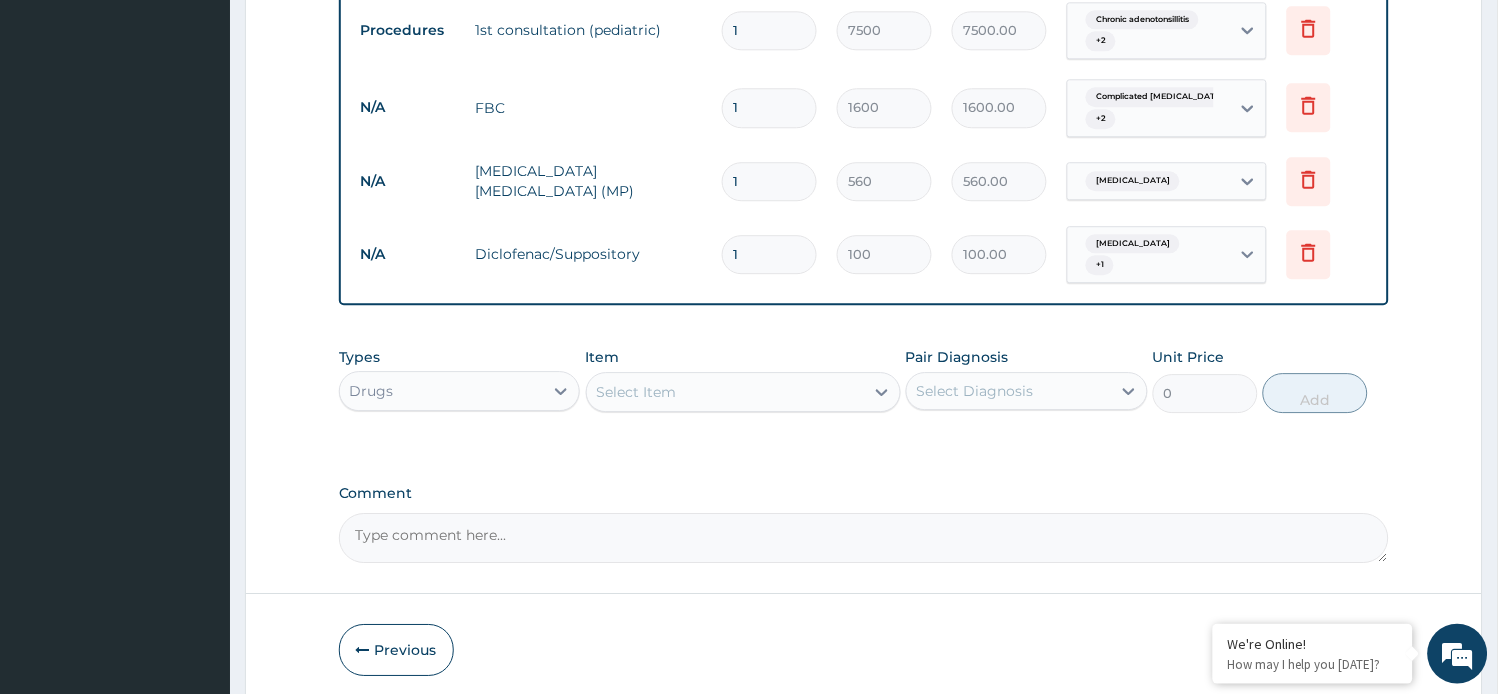 click on "Select Item" at bounding box center (725, 392) 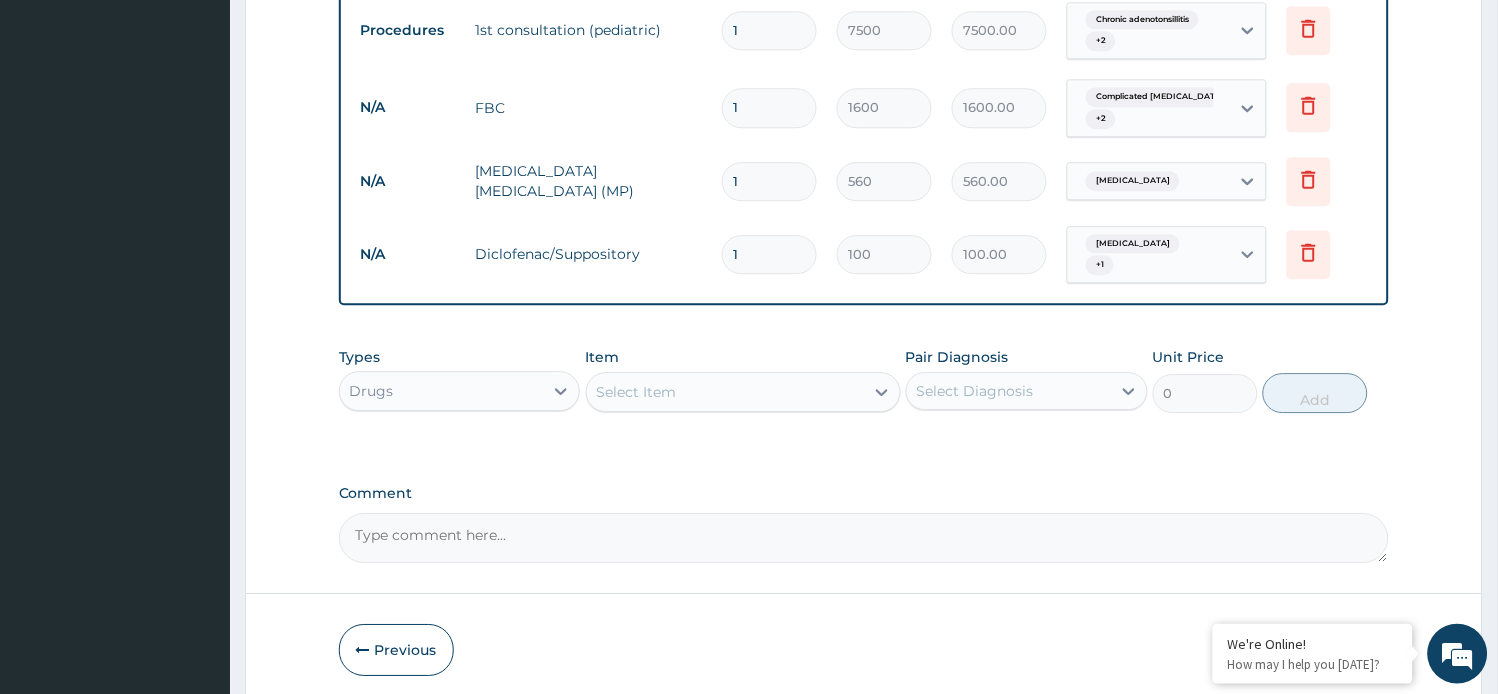 click on "Select Item" at bounding box center (637, 392) 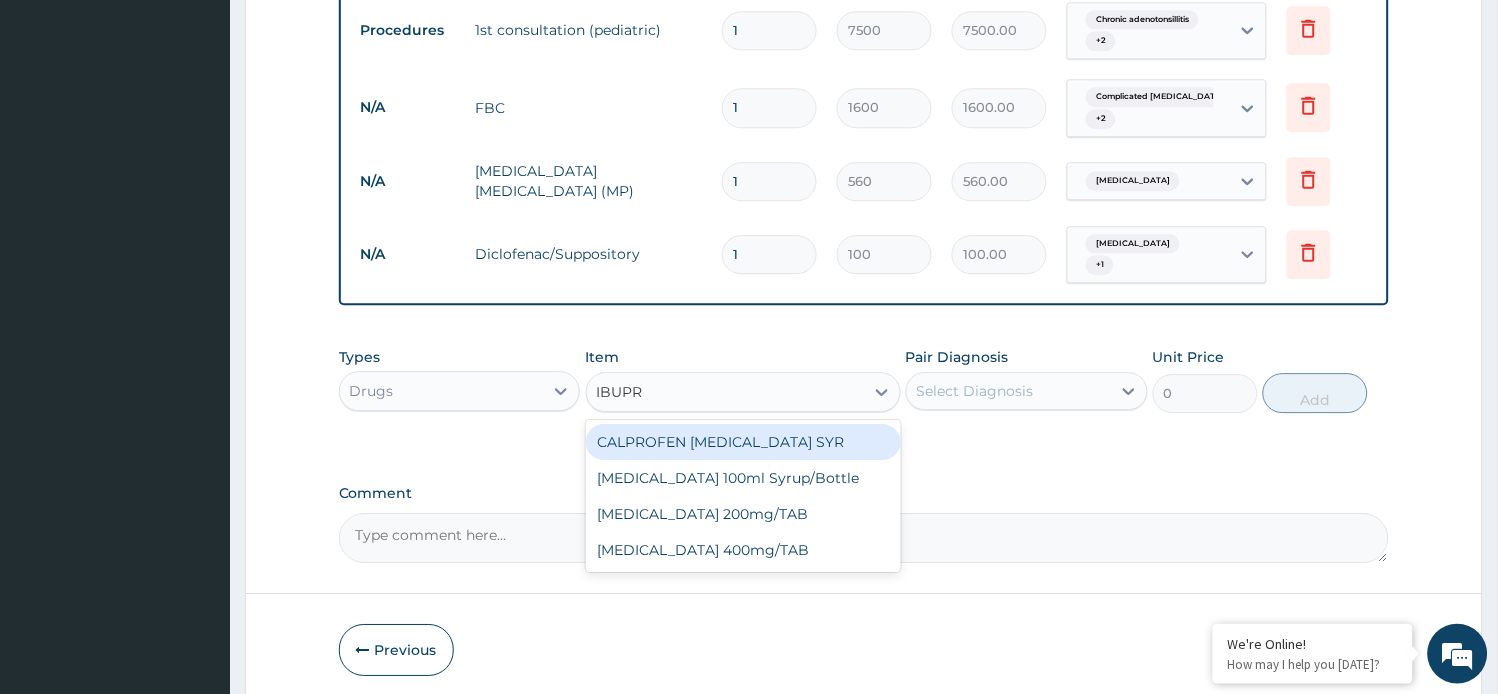 type on "IBUPRO" 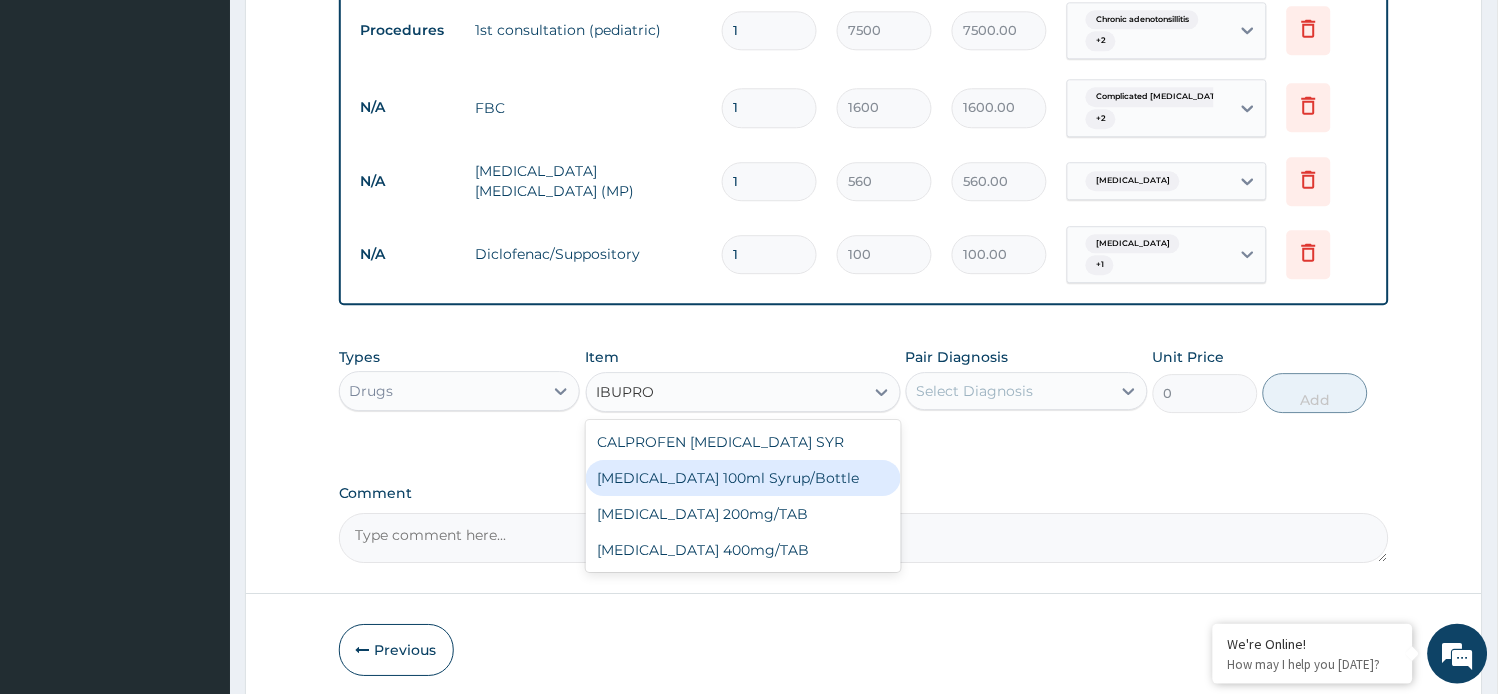 click on "Ibuprofen 100ml Syrup/Bottle" at bounding box center (743, 478) 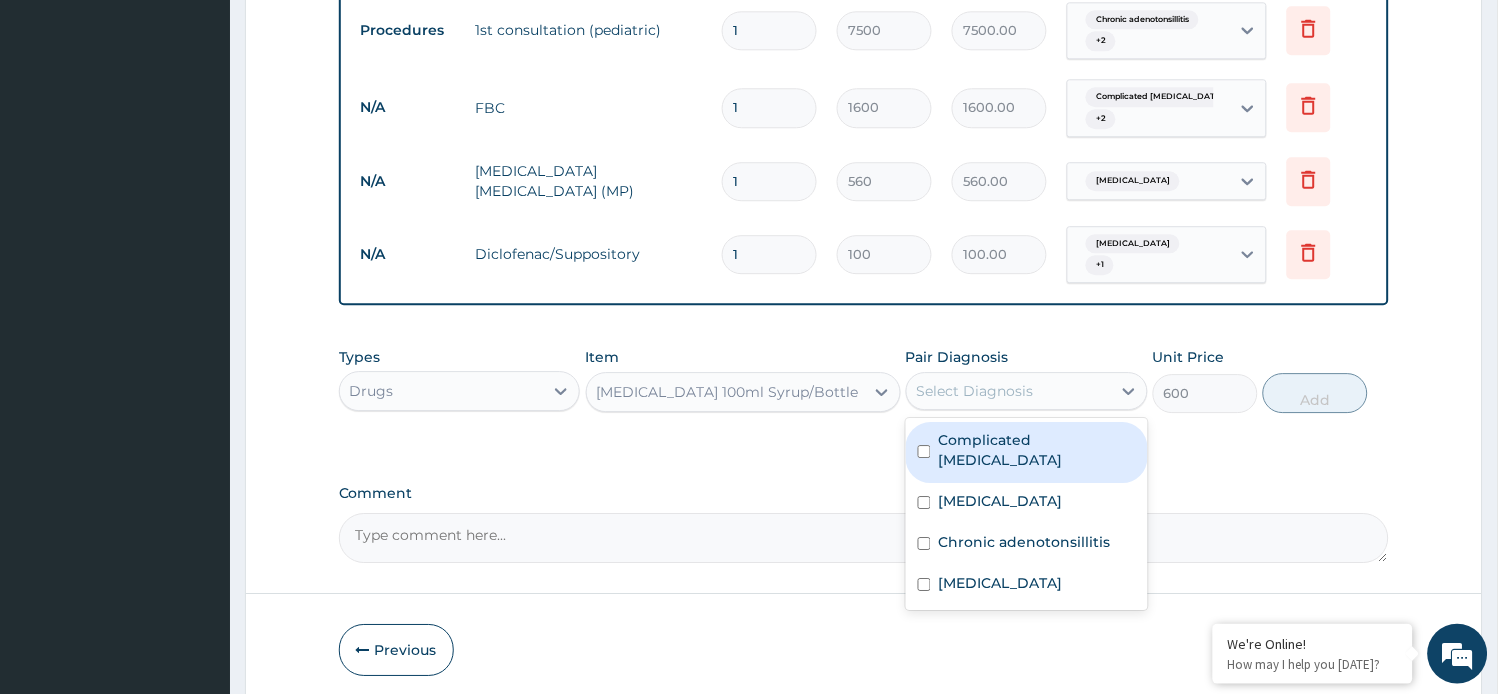 click on "Select Diagnosis" at bounding box center (1009, 391) 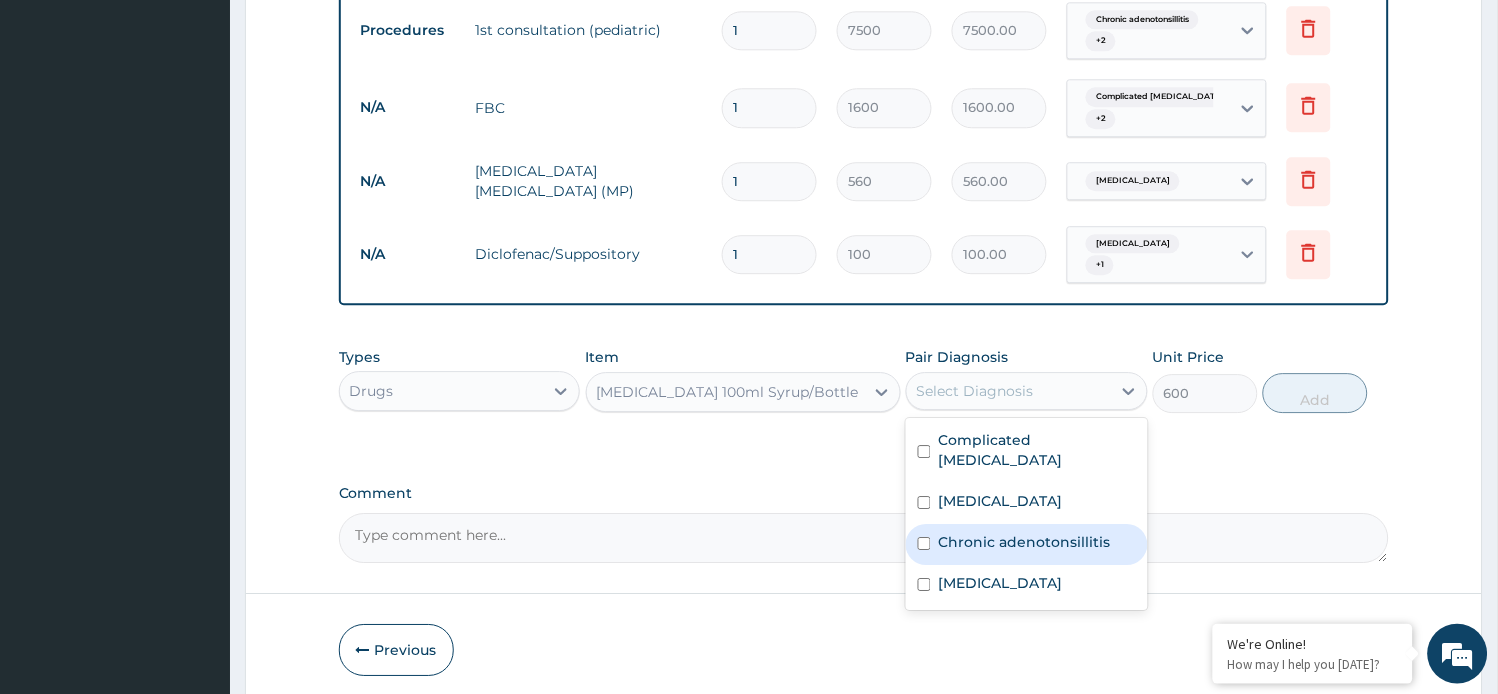 click on "Chronic adenotonsillitis" at bounding box center [1025, 542] 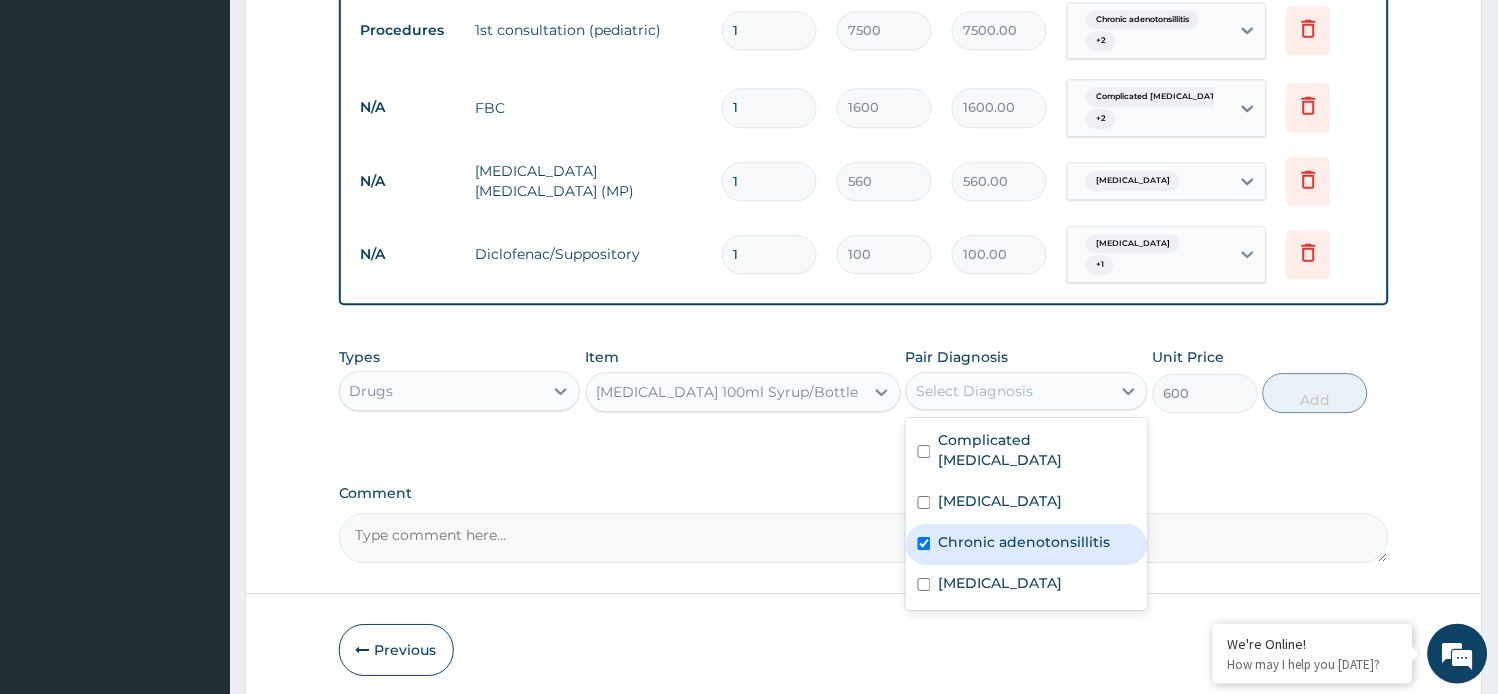 checkbox on "true" 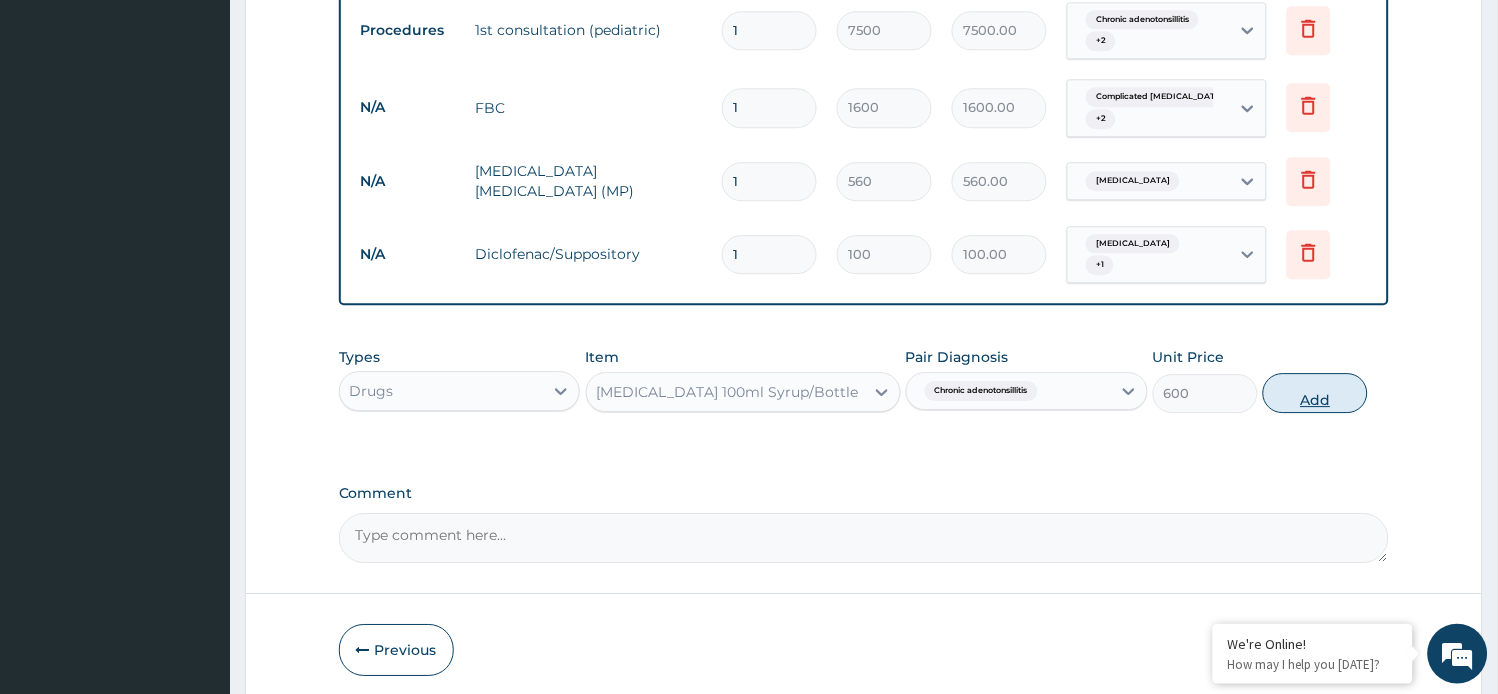 click on "Add" at bounding box center (1315, 393) 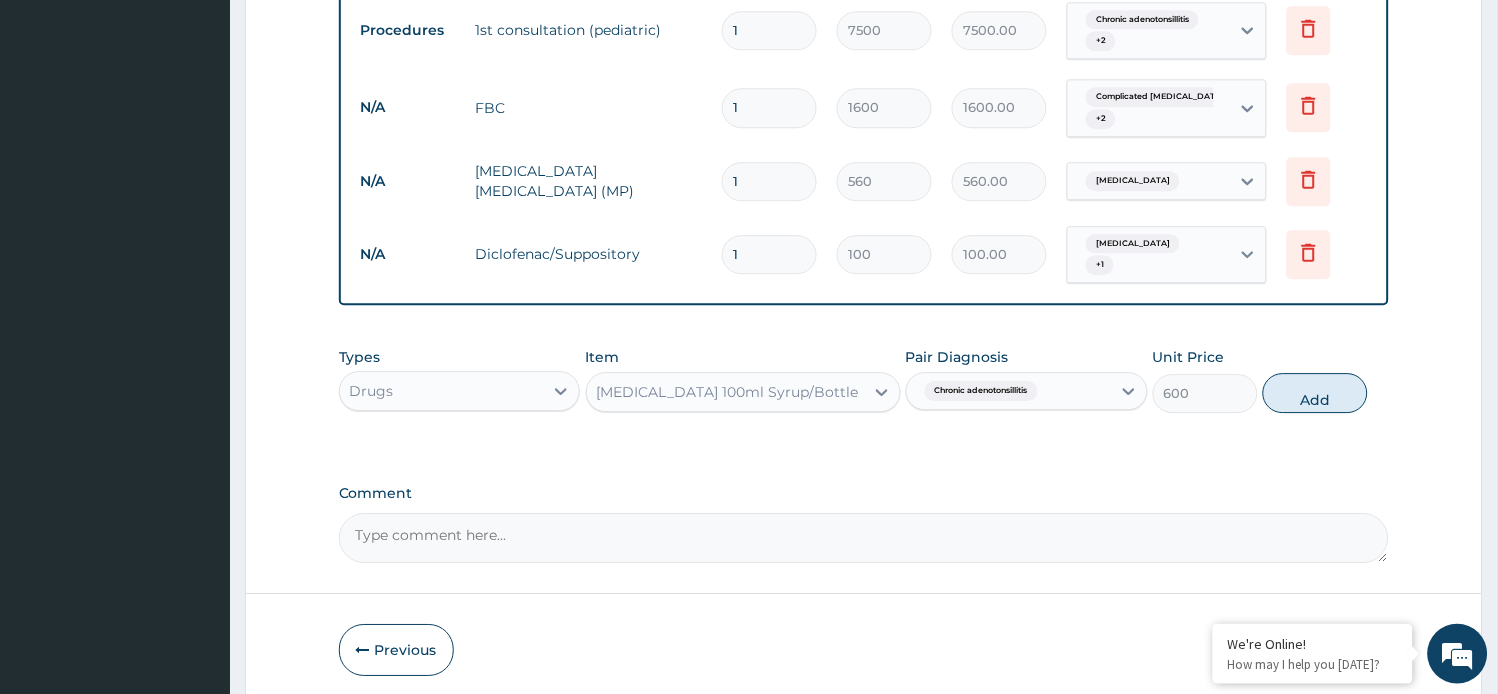 type on "0" 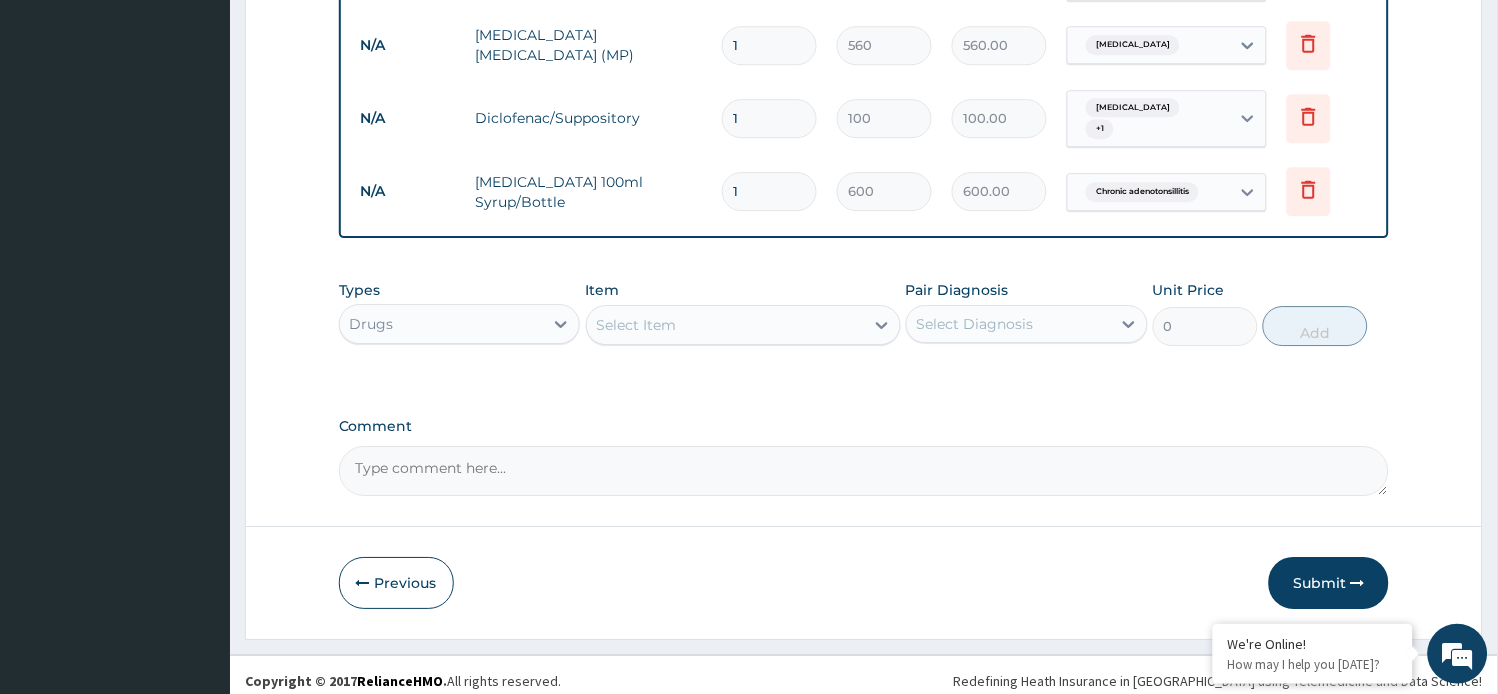 scroll, scrollTop: 1255, scrollLeft: 0, axis: vertical 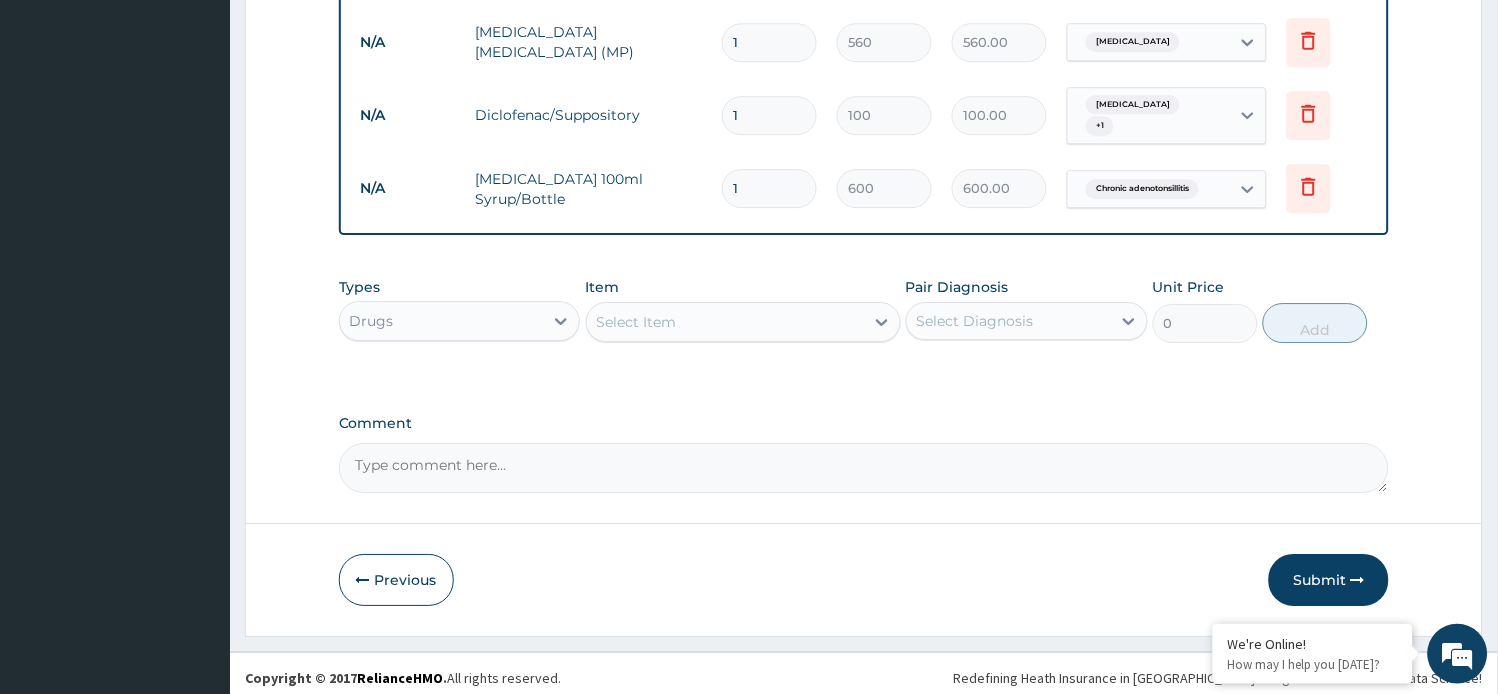 click on "Select Item" at bounding box center [725, 322] 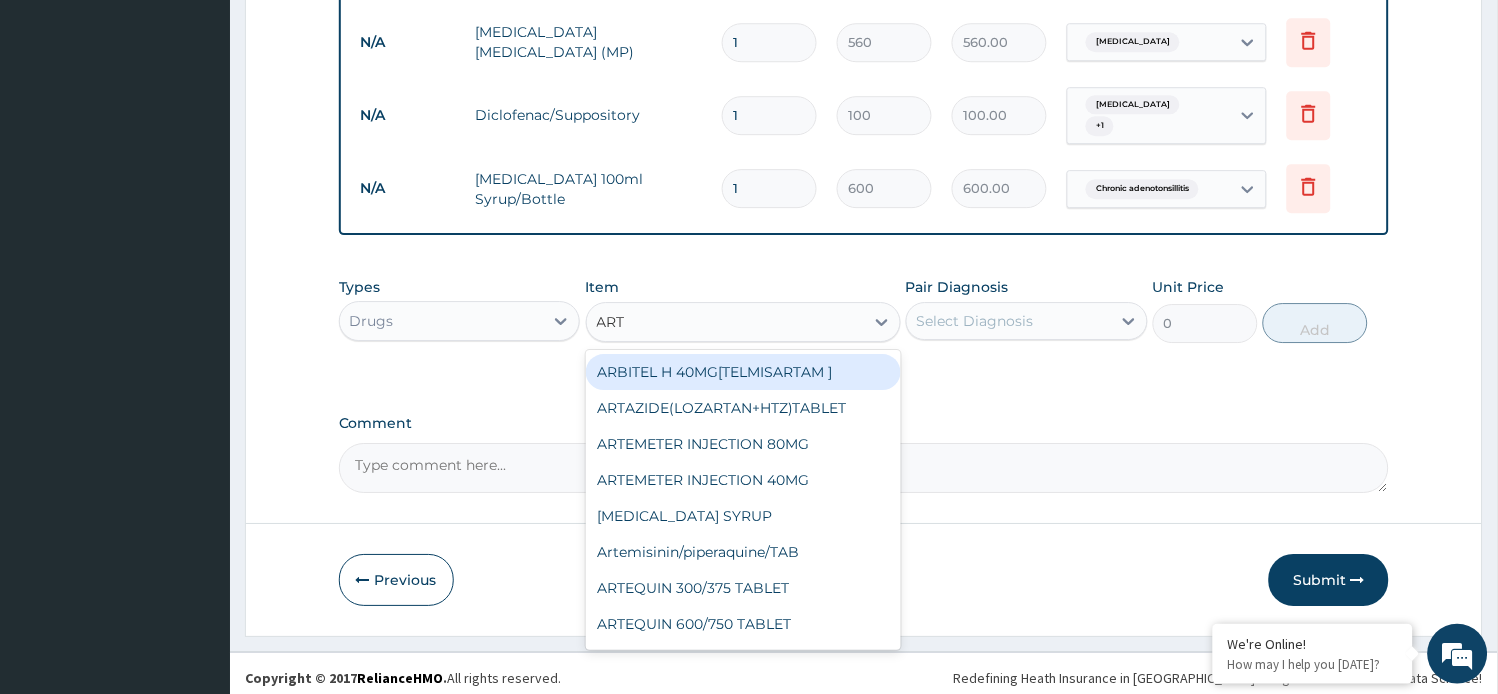 type on "ARTE" 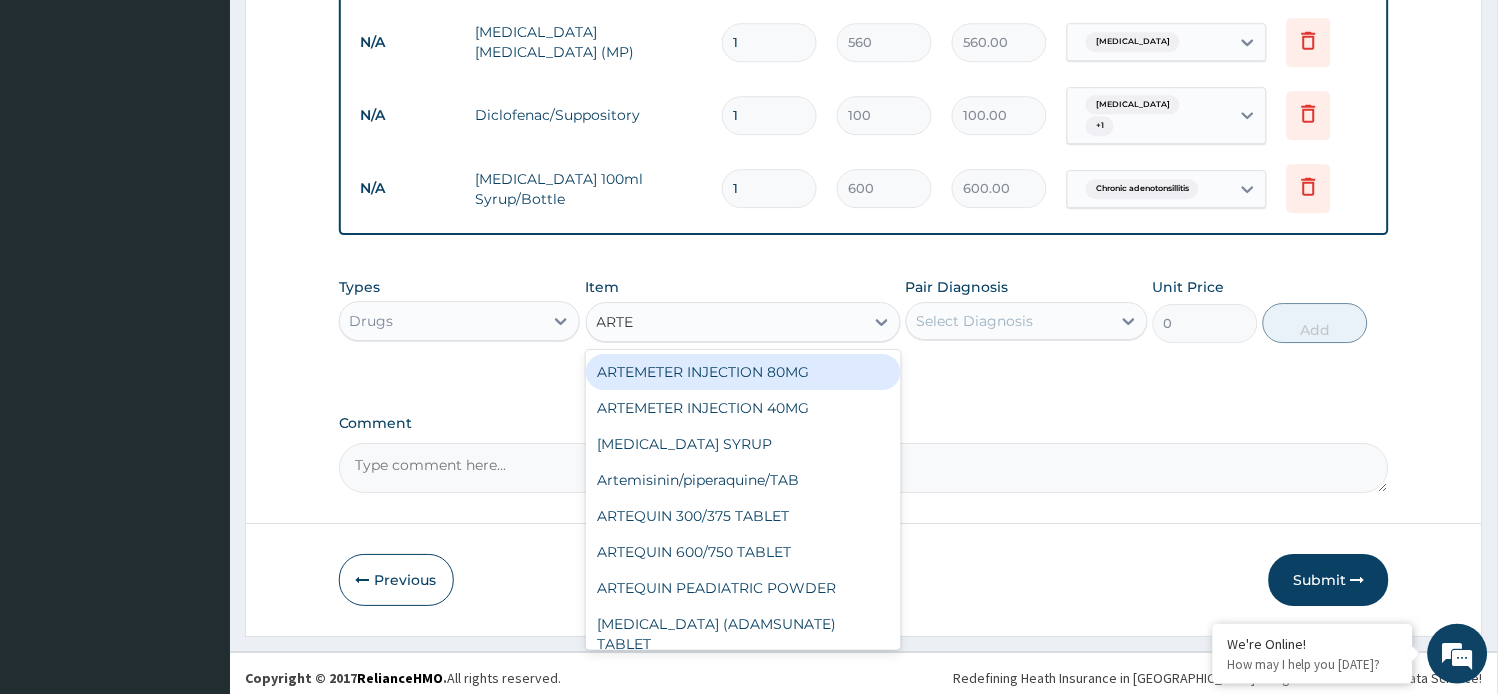 click on "ARTEMETER INJECTION  80MG" at bounding box center (743, 372) 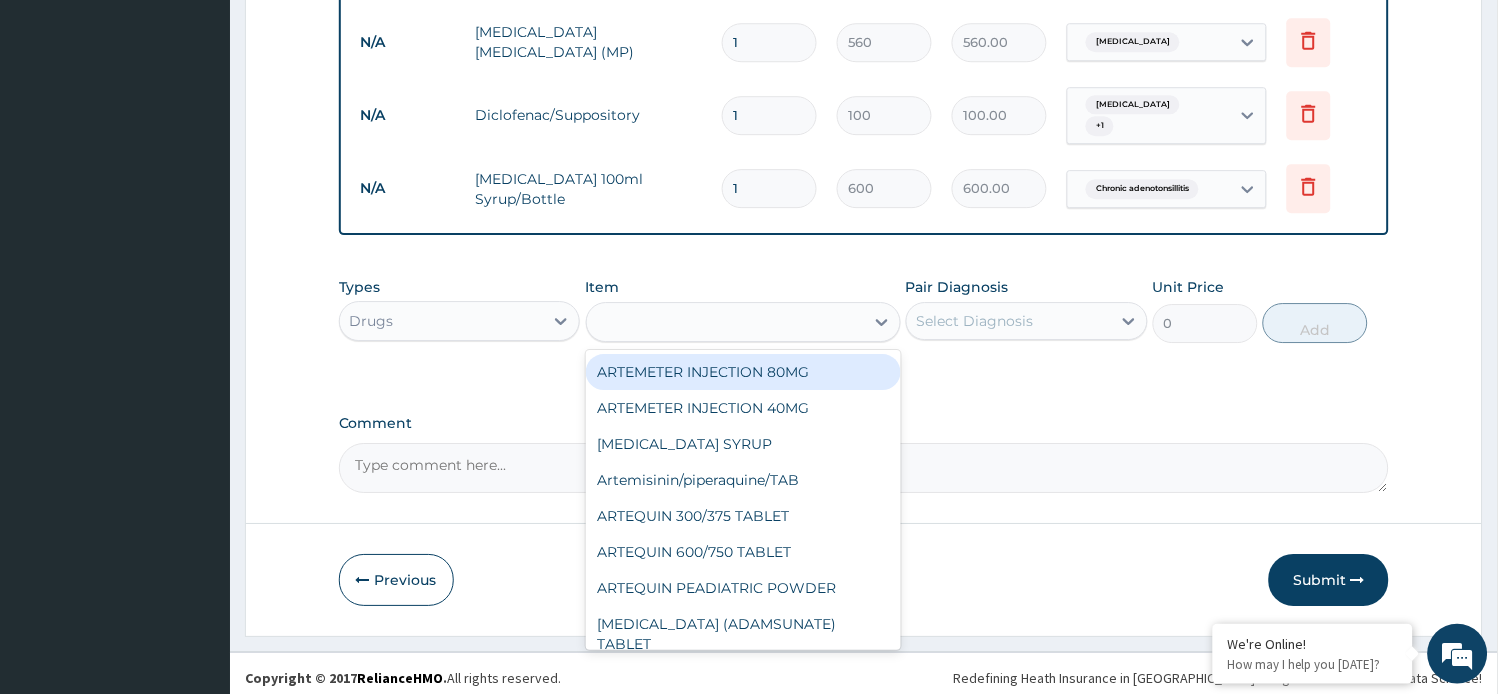 type on "200" 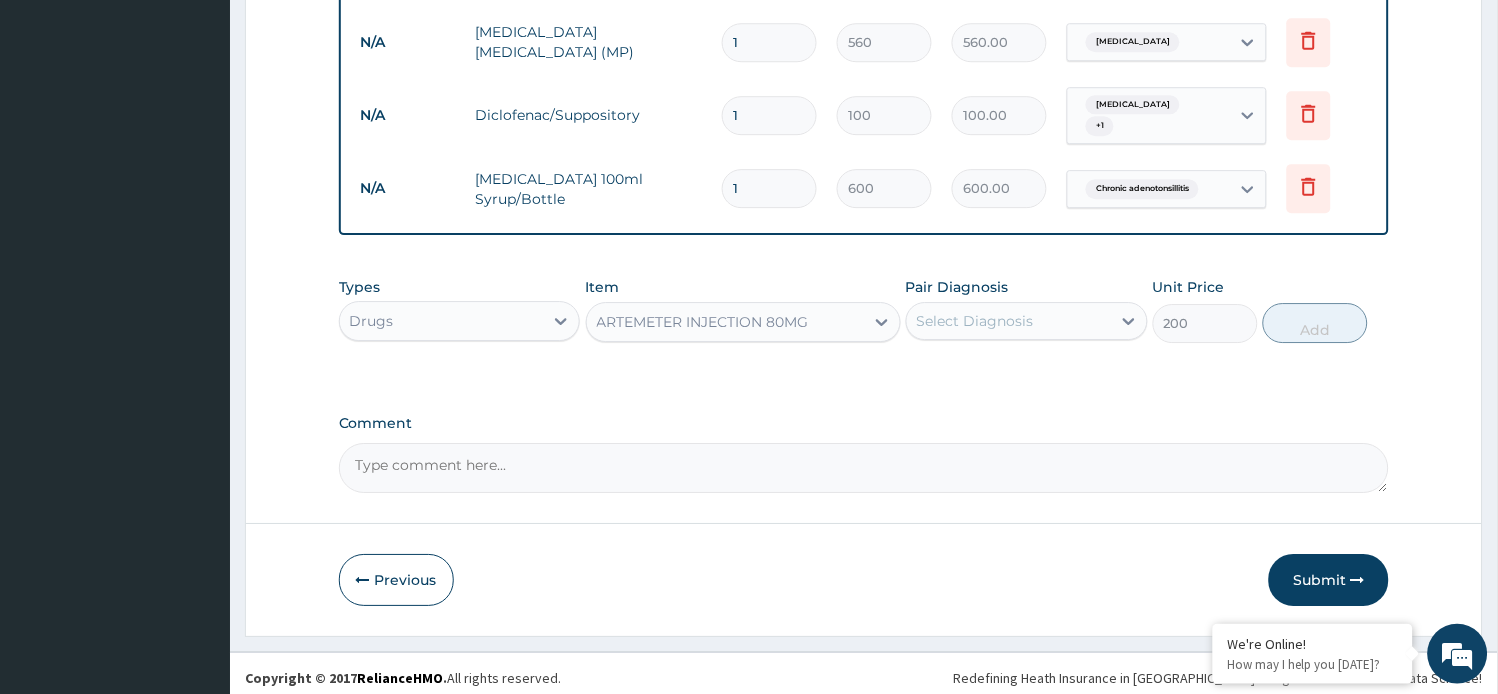 click on "ARTEMETER INJECTION  80MG" at bounding box center [703, 322] 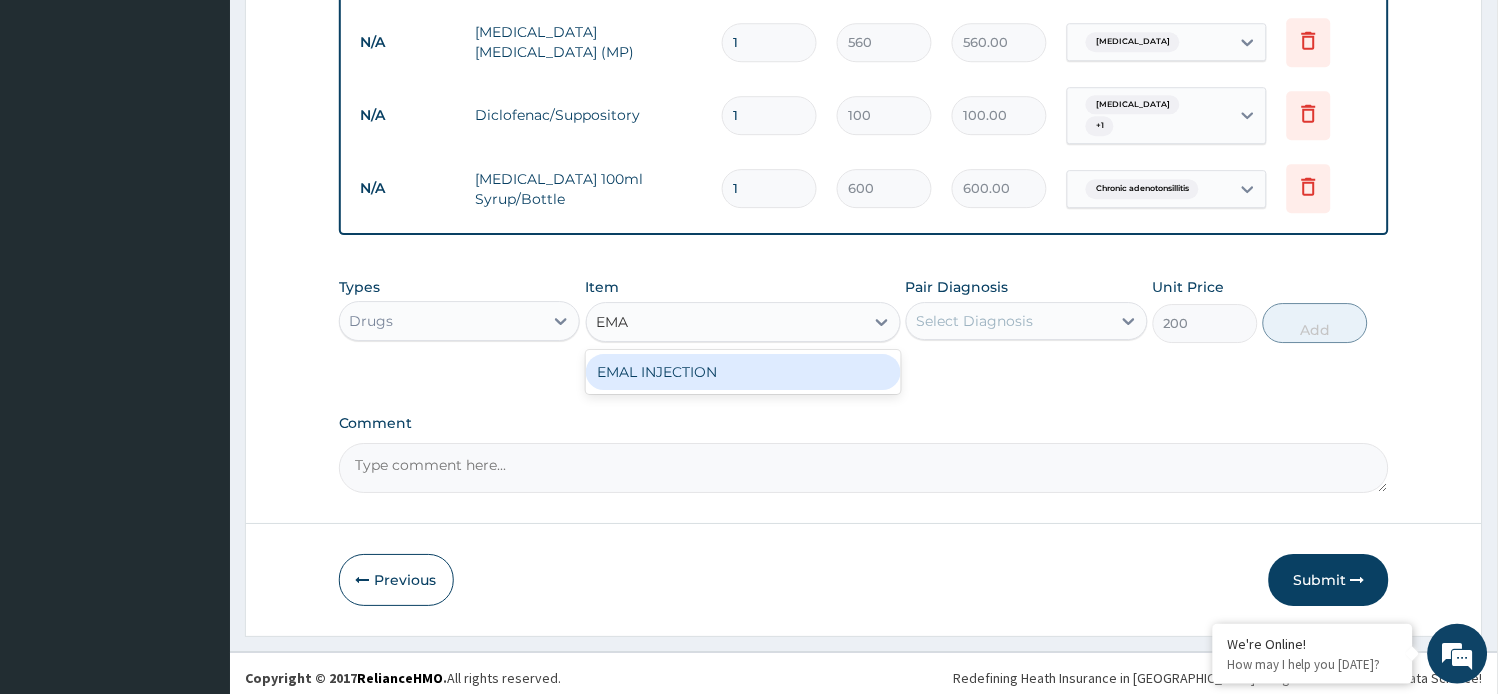 scroll, scrollTop: 0, scrollLeft: 0, axis: both 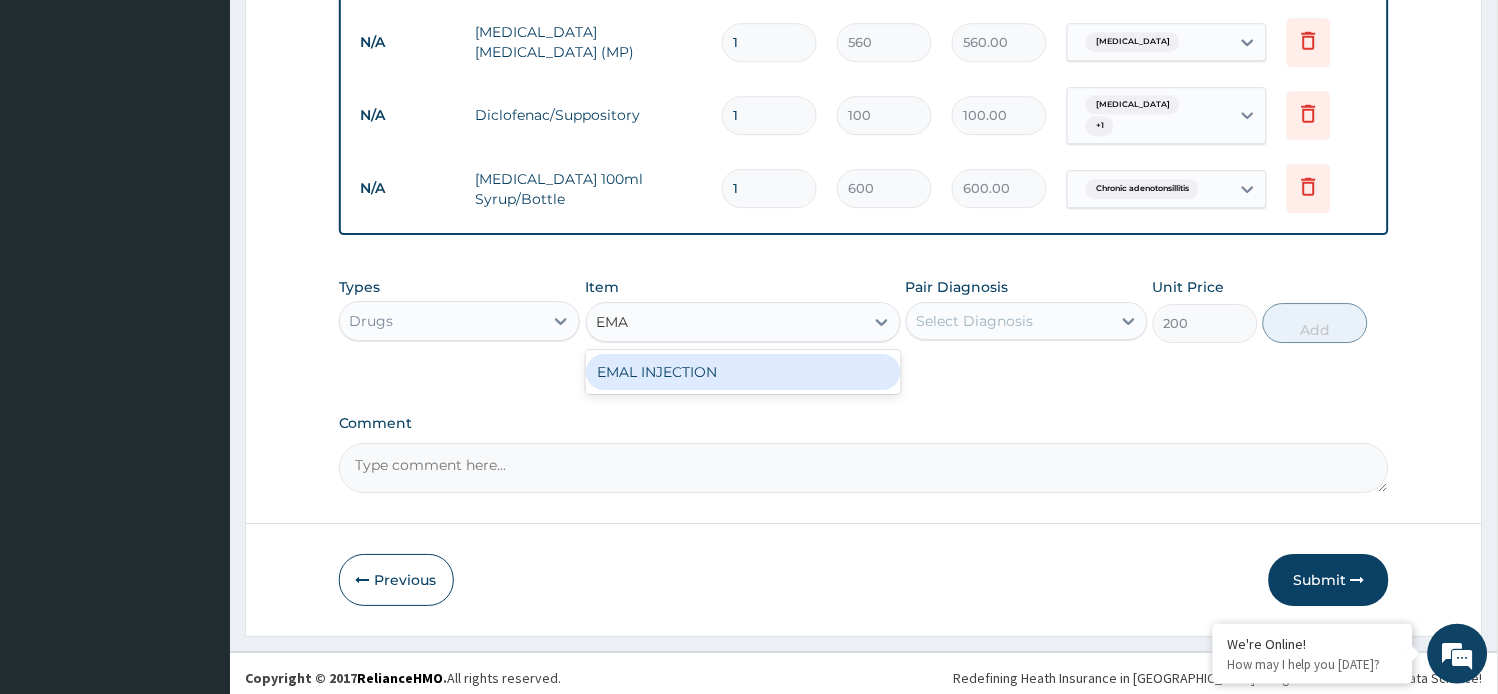 type on "EMAL" 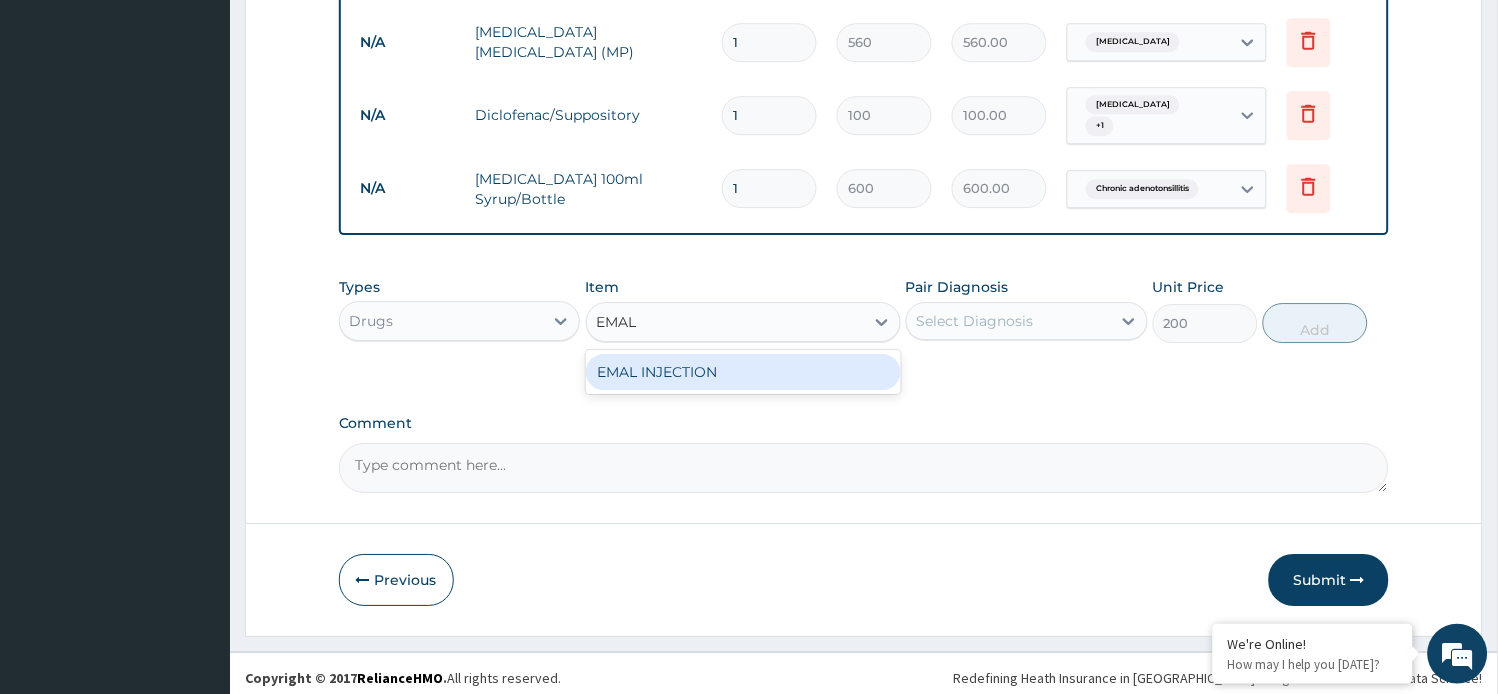 click on "EMAL INJECTION" at bounding box center (743, 372) 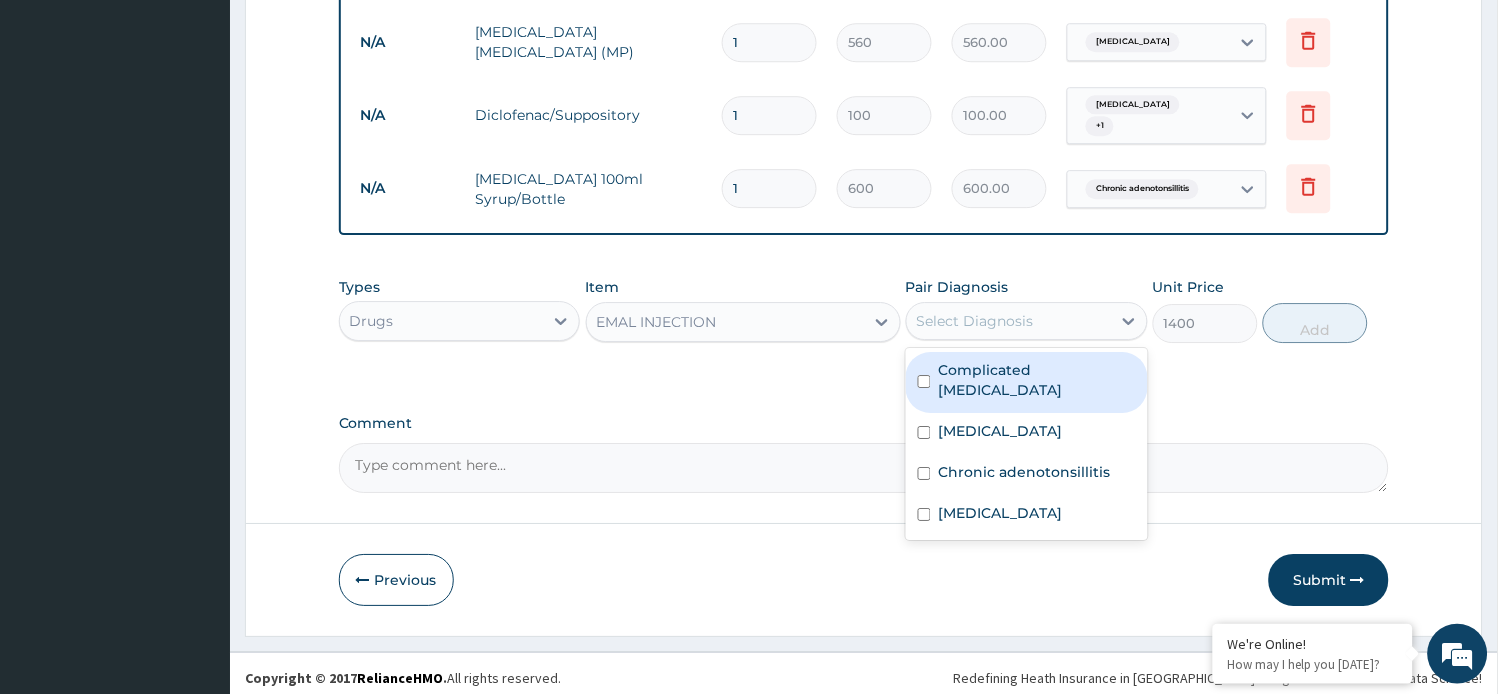click on "Select Diagnosis" at bounding box center [975, 321] 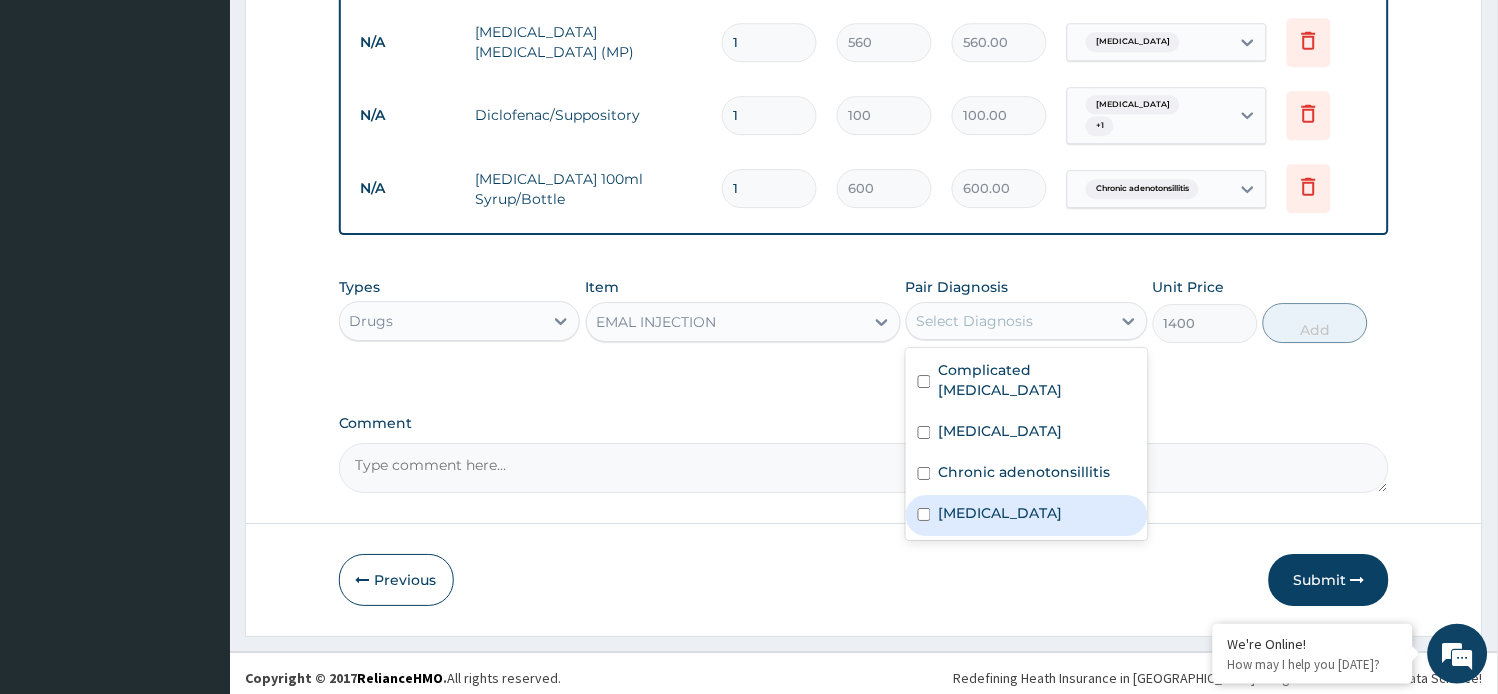 click on "Malaria" at bounding box center [1001, 513] 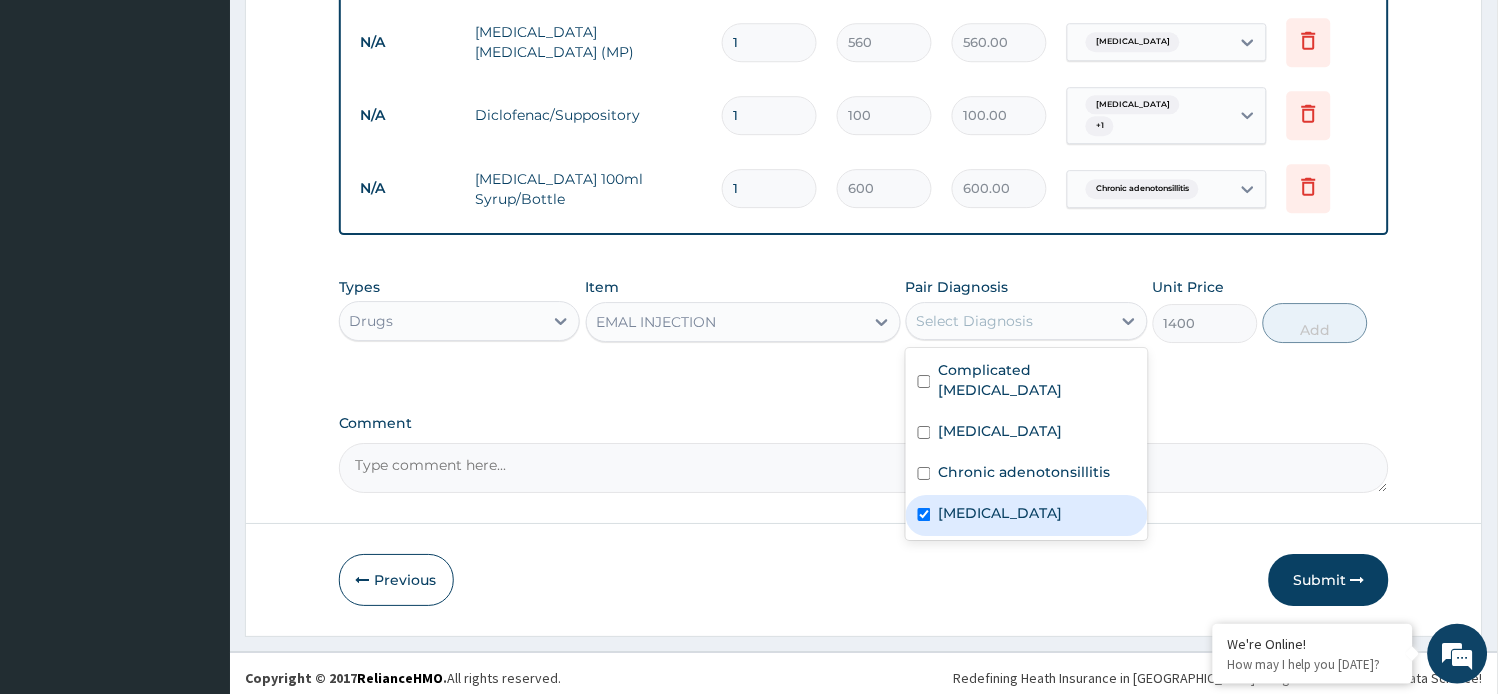 checkbox on "true" 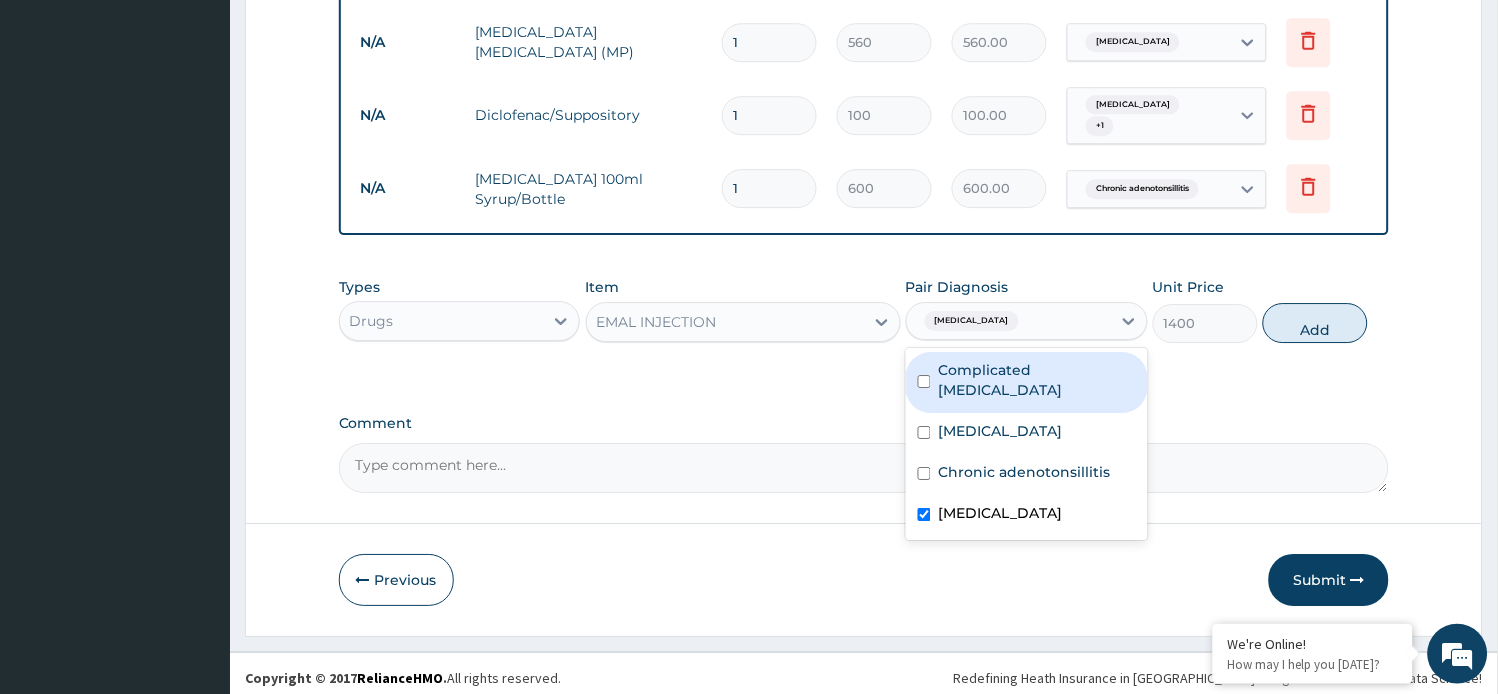 drag, startPoint x: 1036, startPoint y: 355, endPoint x: 1144, endPoint y: 354, distance: 108.00463 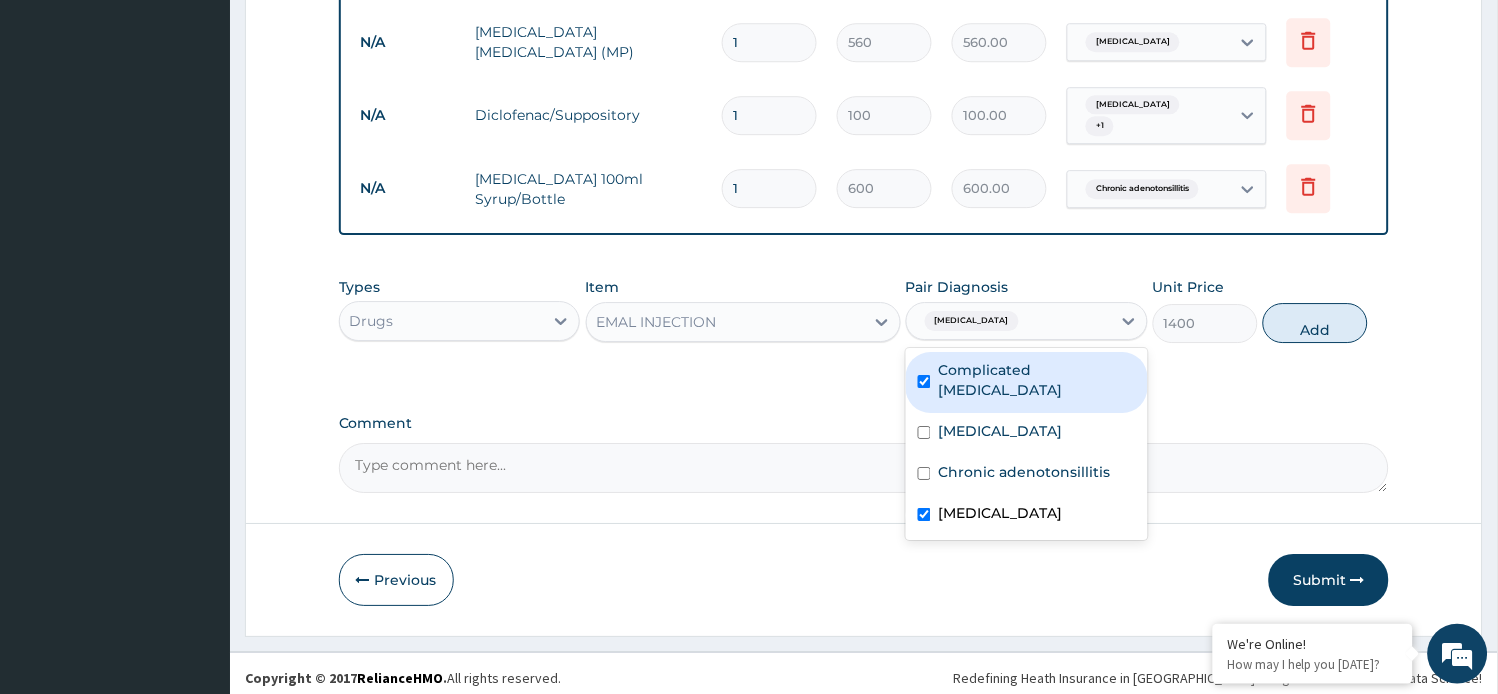checkbox on "true" 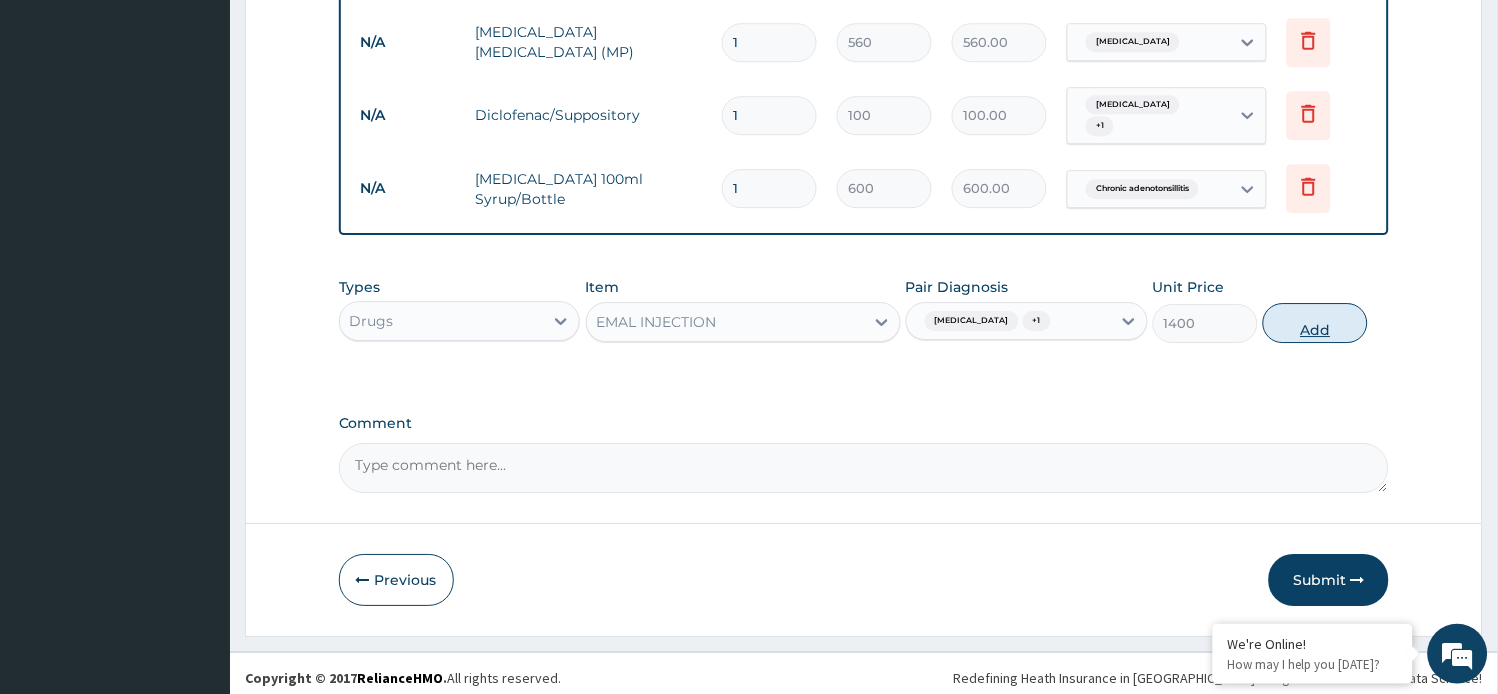 click on "Add" at bounding box center (1315, 323) 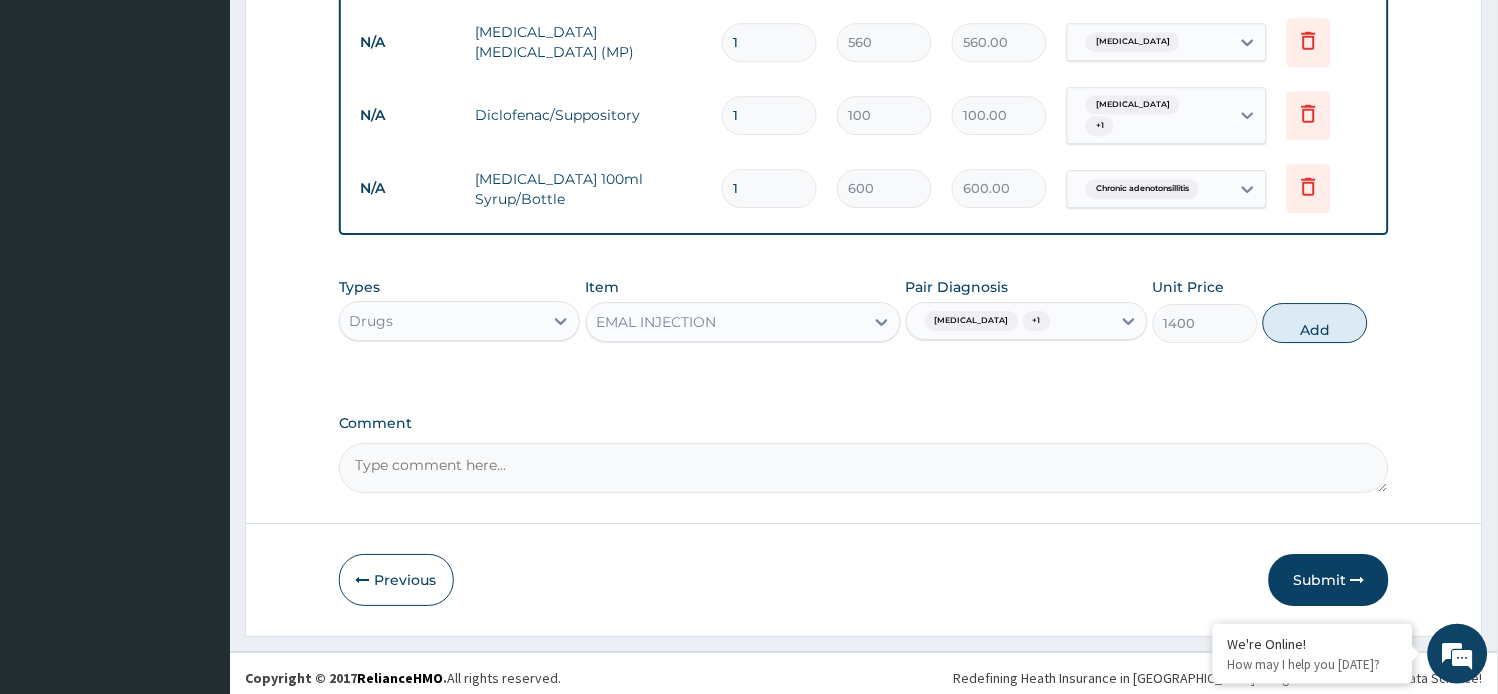 type on "0" 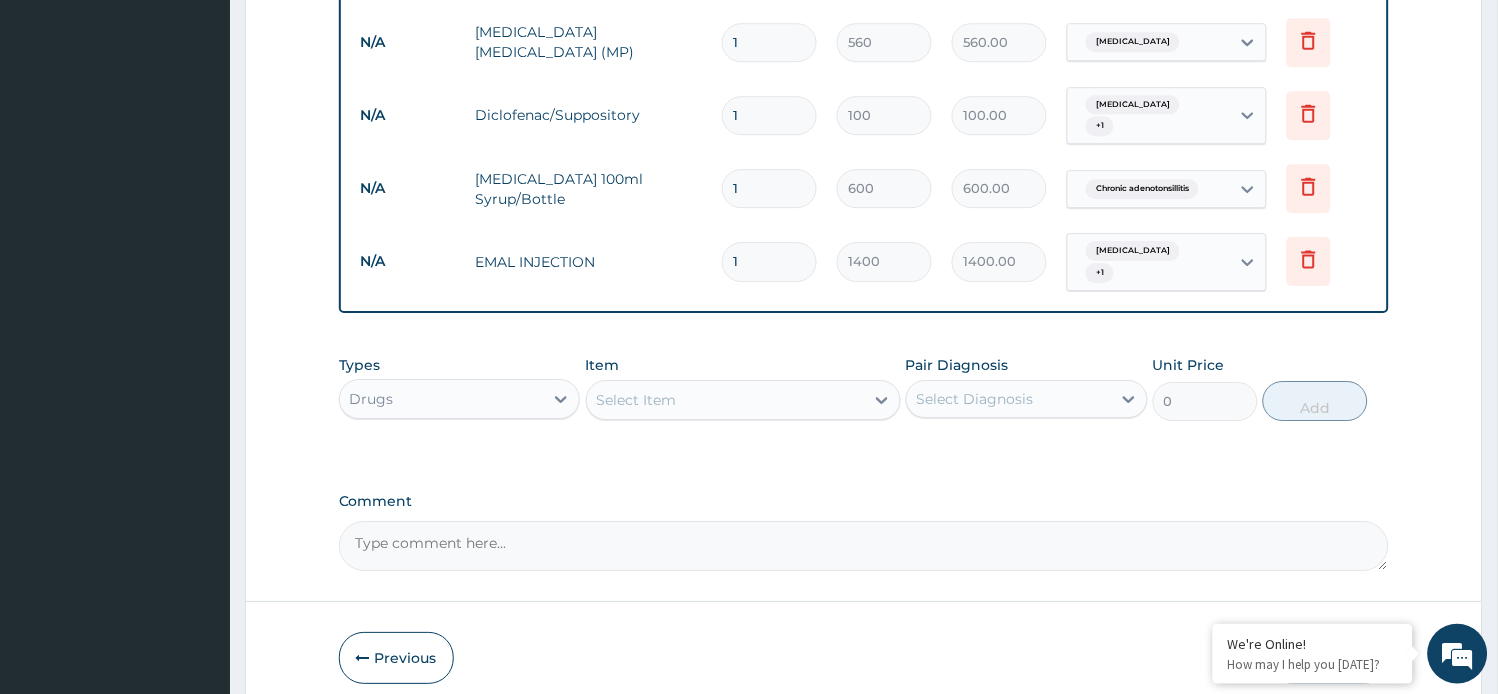 type 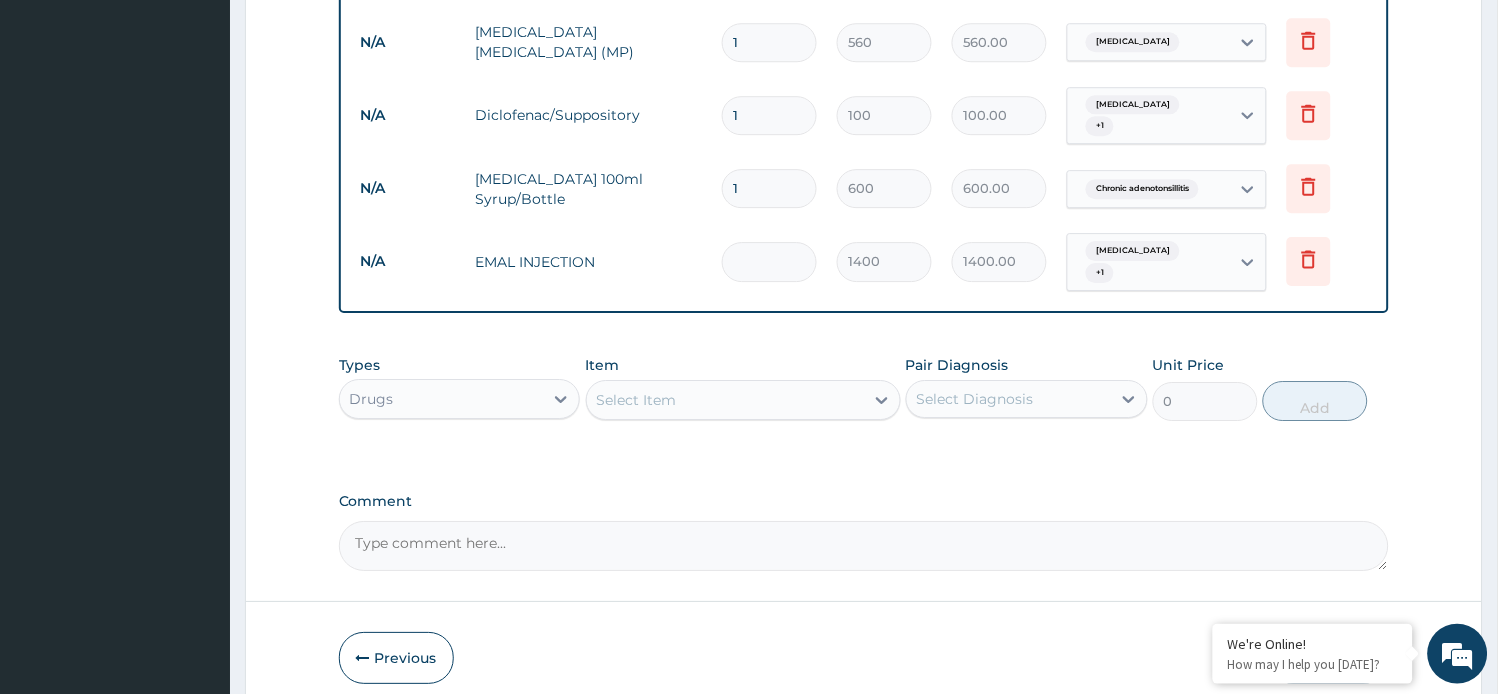 type on "0.00" 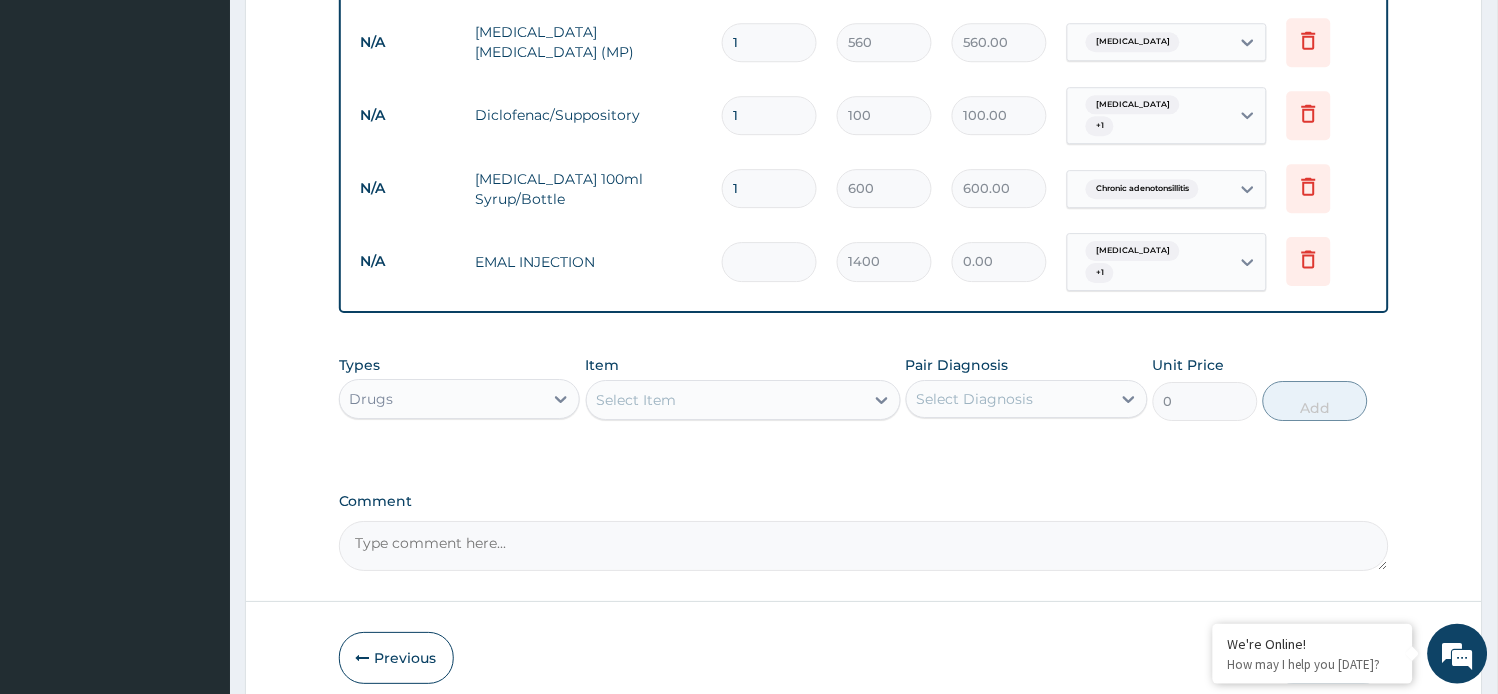 type on "3" 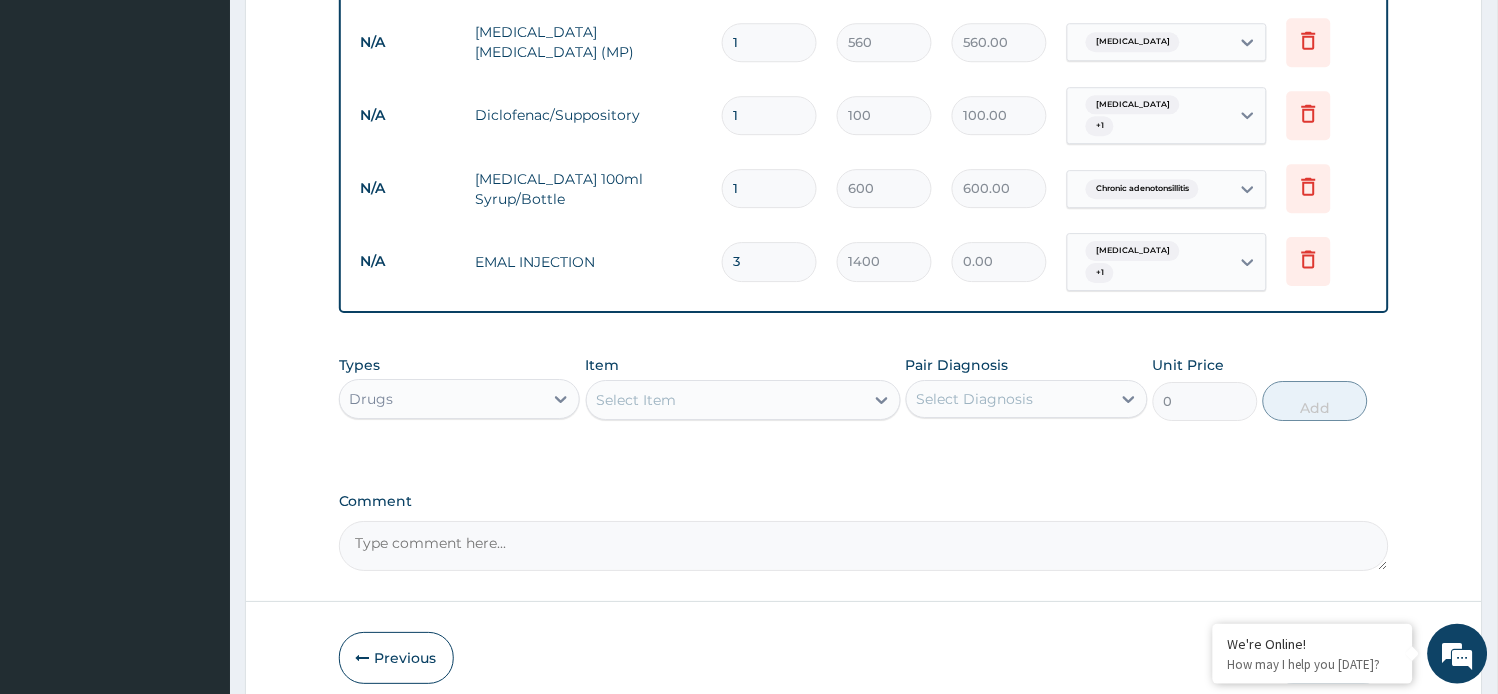 type on "4200.00" 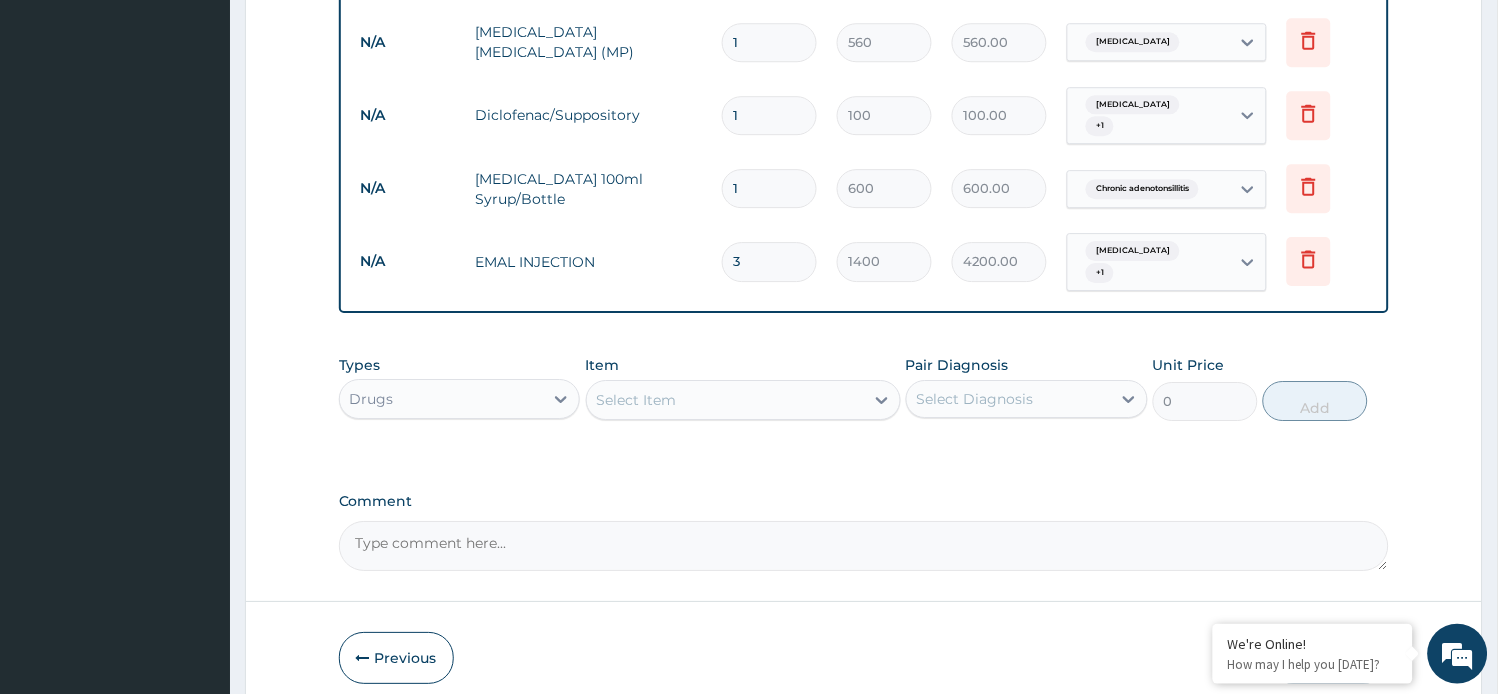 type on "3" 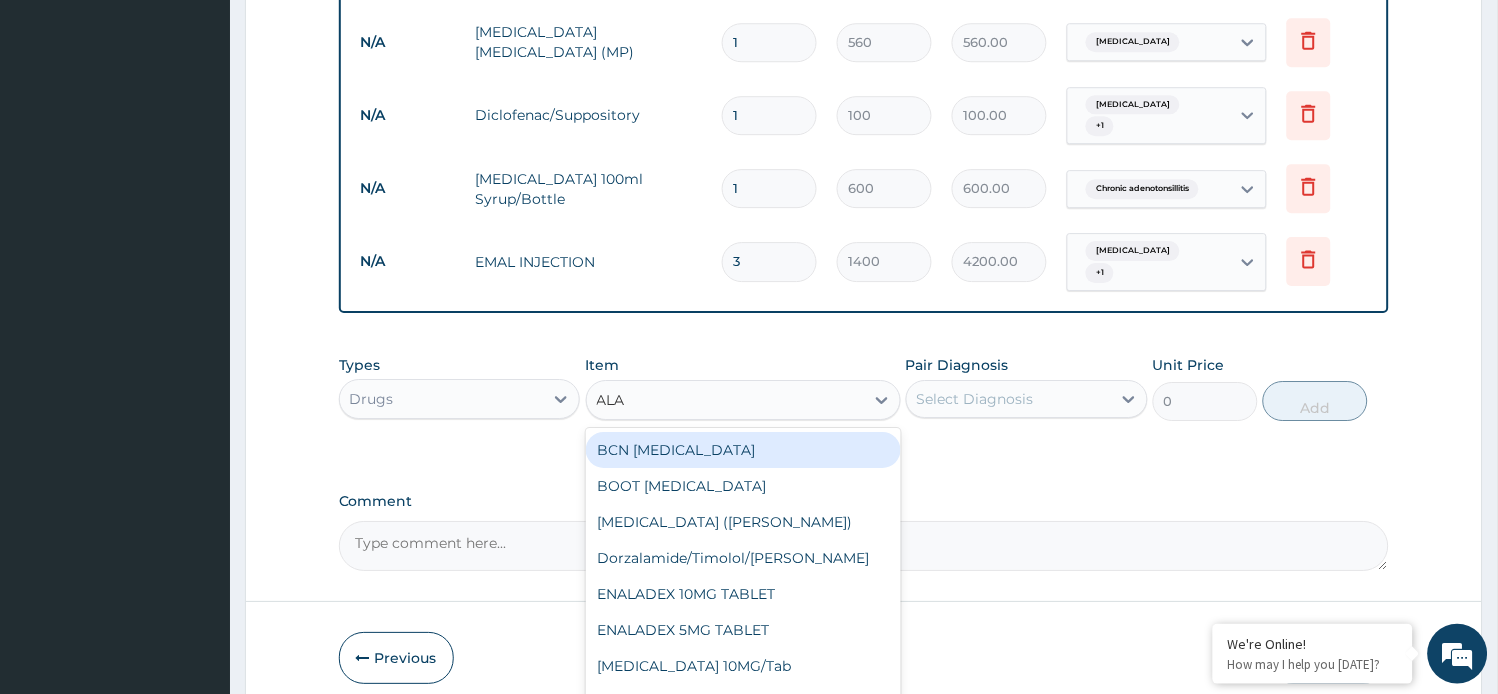type on "ALAX" 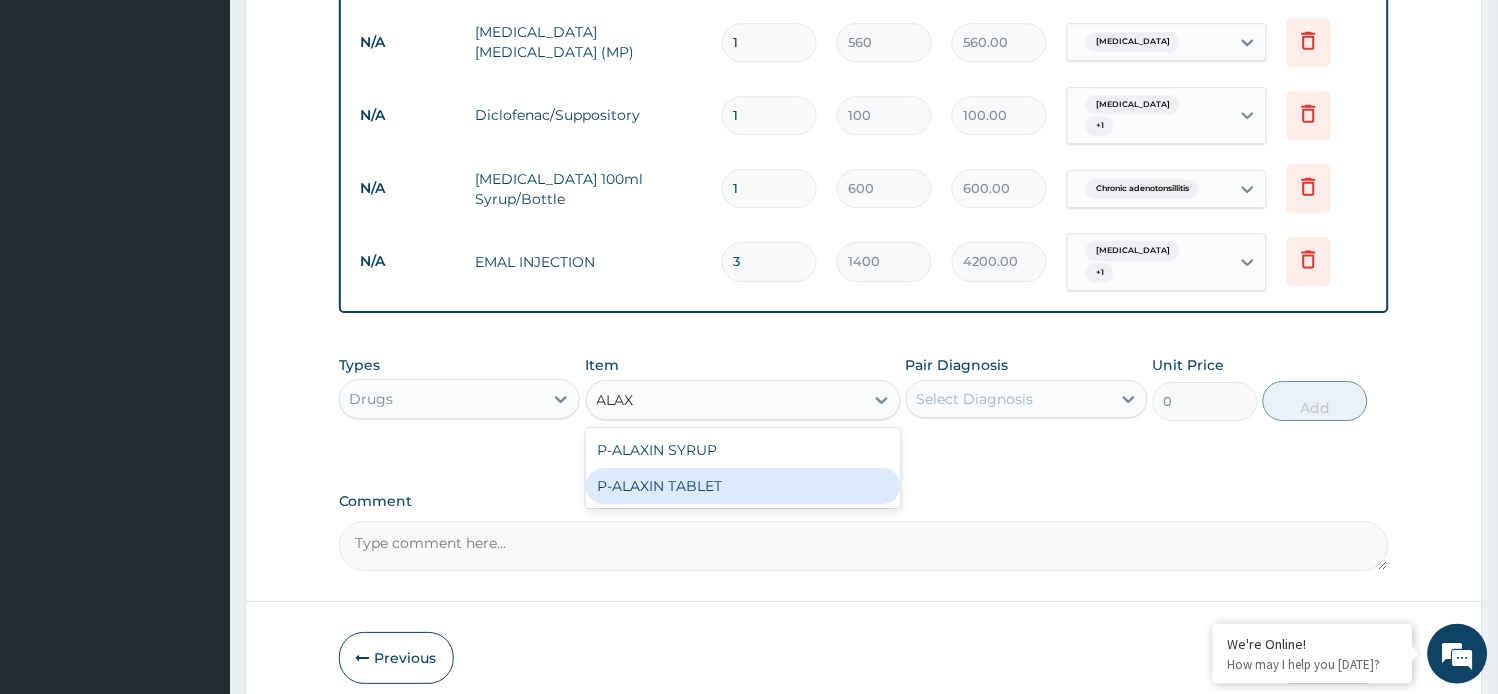 click on "P-ALAXIN TABLET" at bounding box center [743, 486] 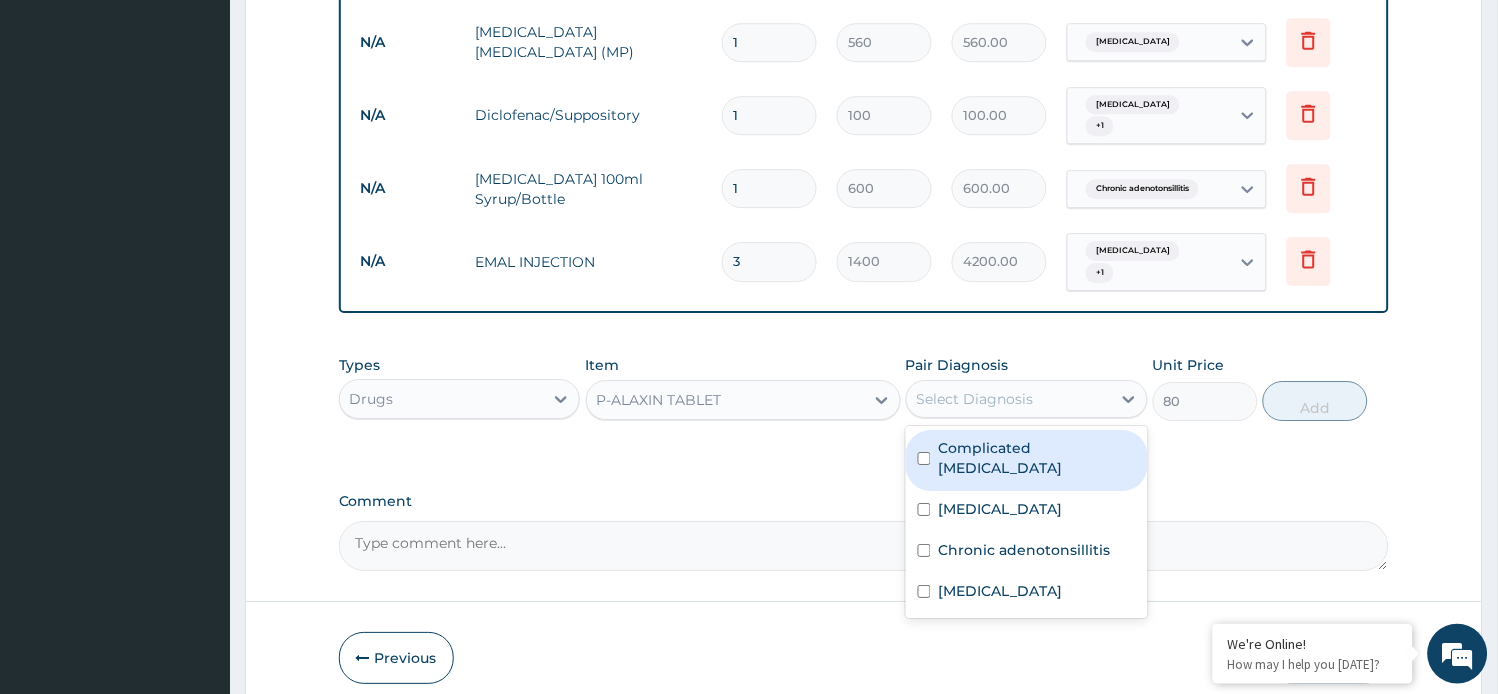 click on "Select Diagnosis" at bounding box center (975, 399) 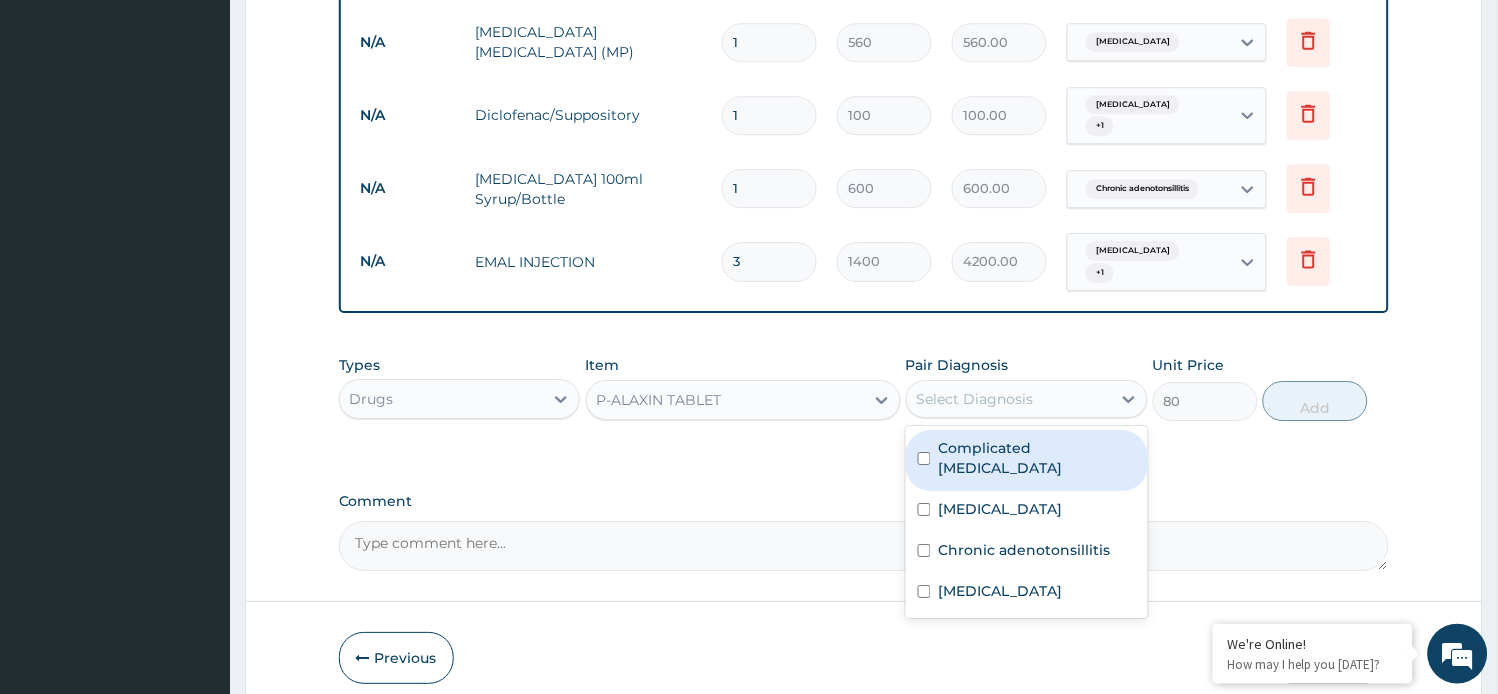 click on "P-ALAXIN TABLET" at bounding box center (725, 400) 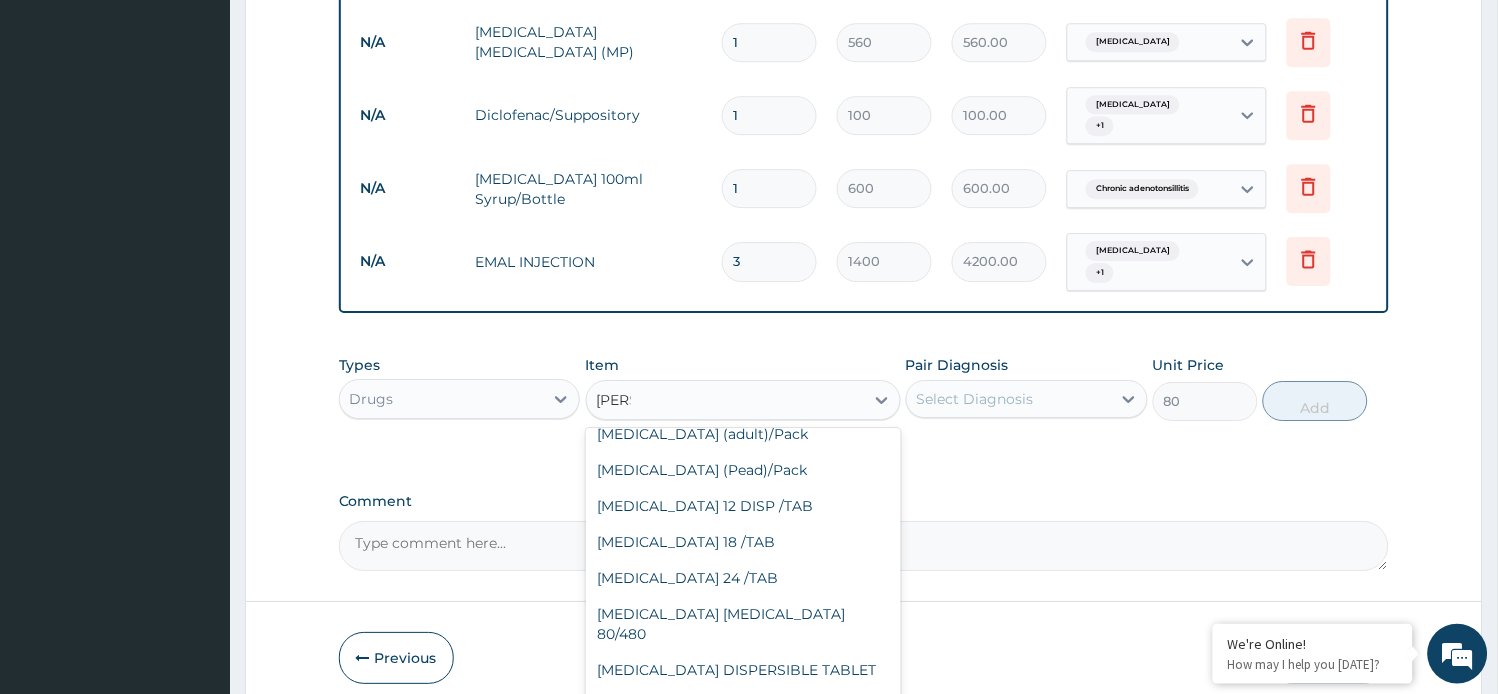 scroll, scrollTop: 0, scrollLeft: 0, axis: both 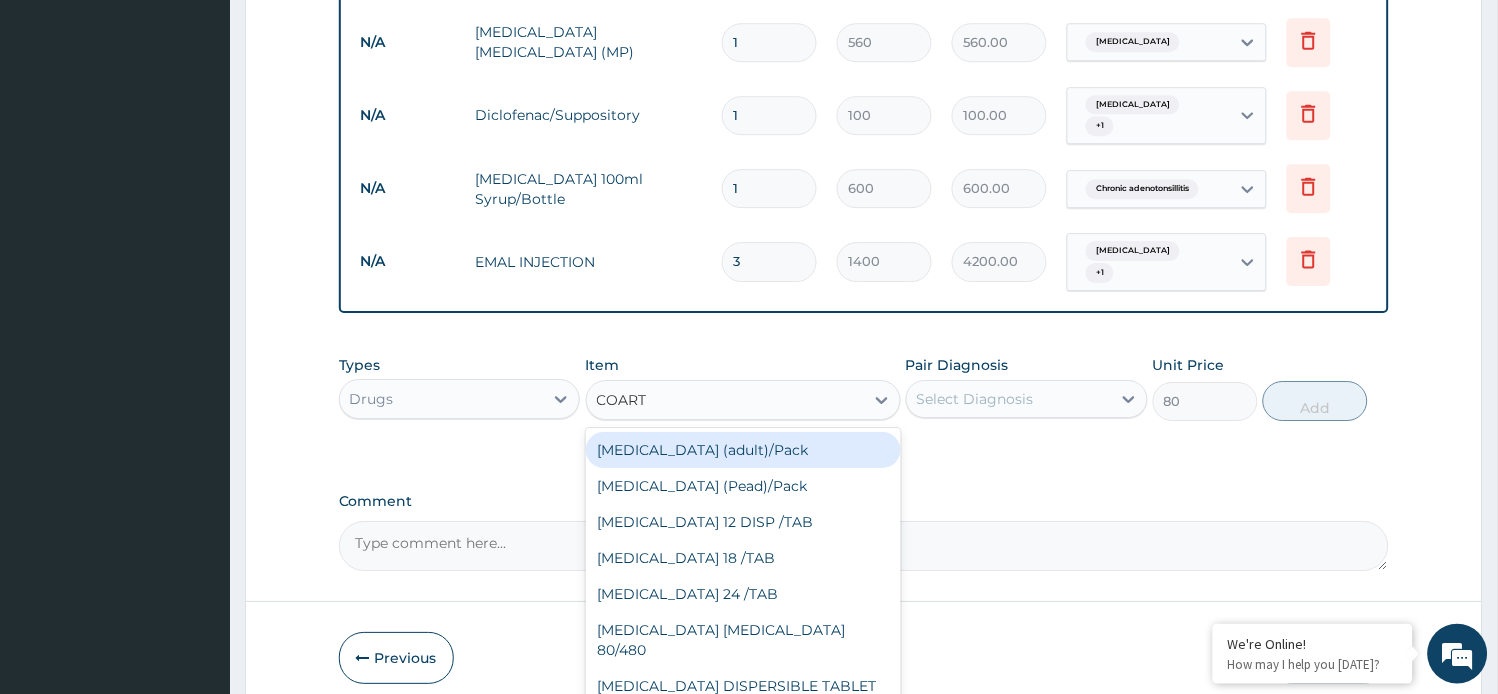 type on "COARTE" 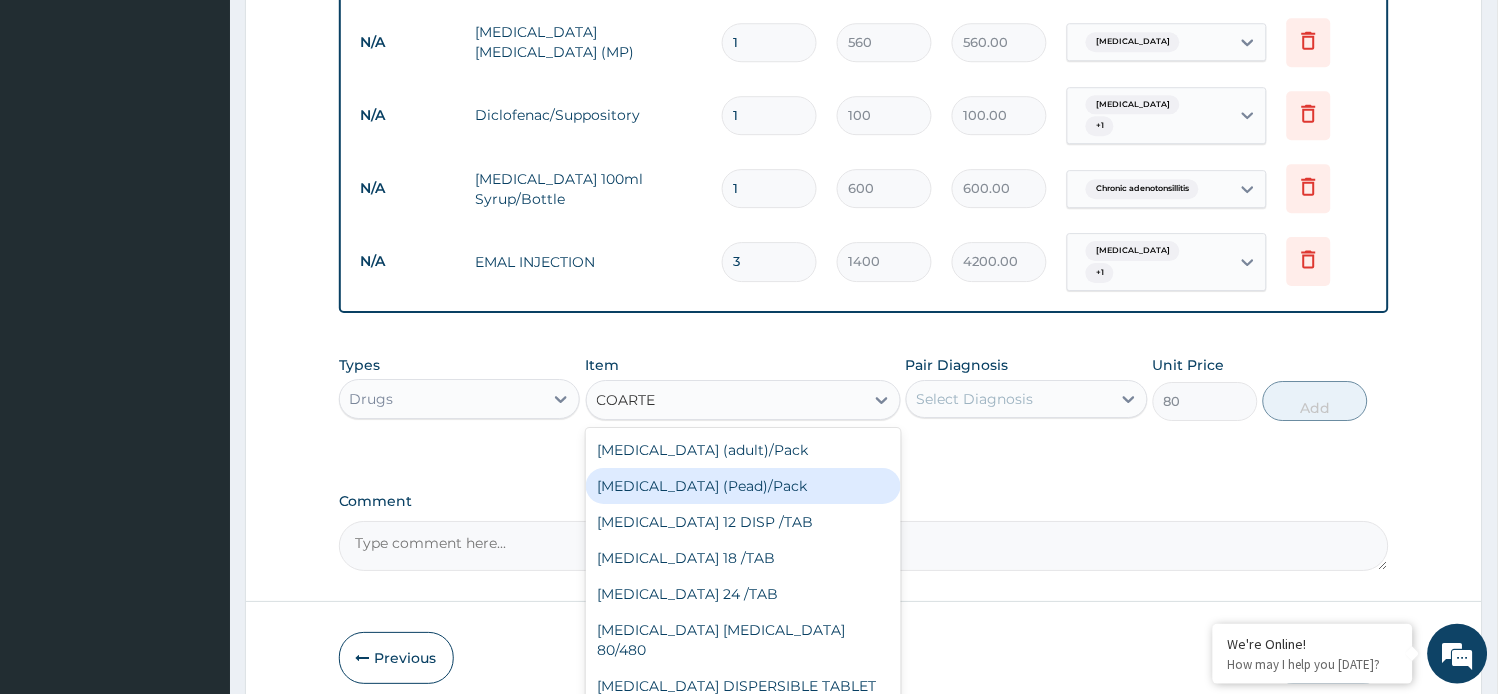 click on "Coartem (Pead)/Pack" at bounding box center (743, 486) 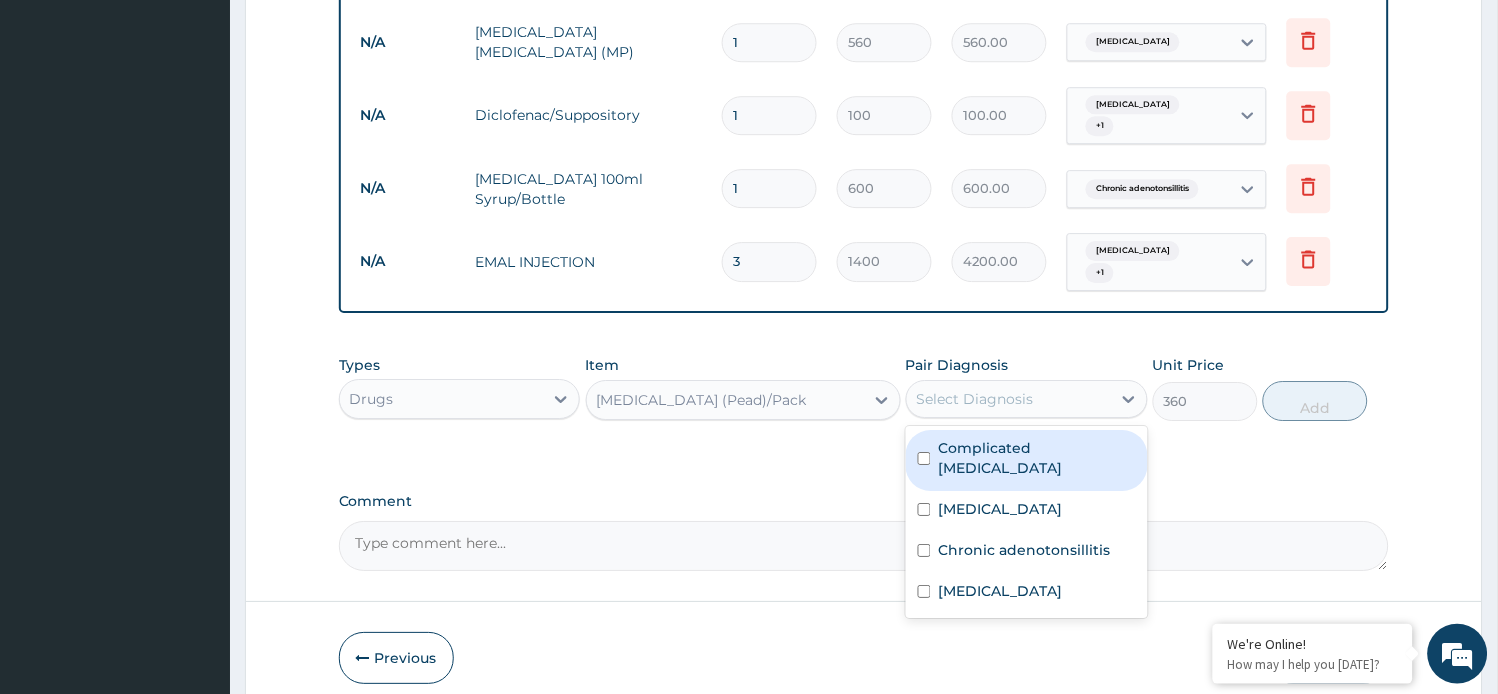 click on "Select Diagnosis" at bounding box center [1009, 399] 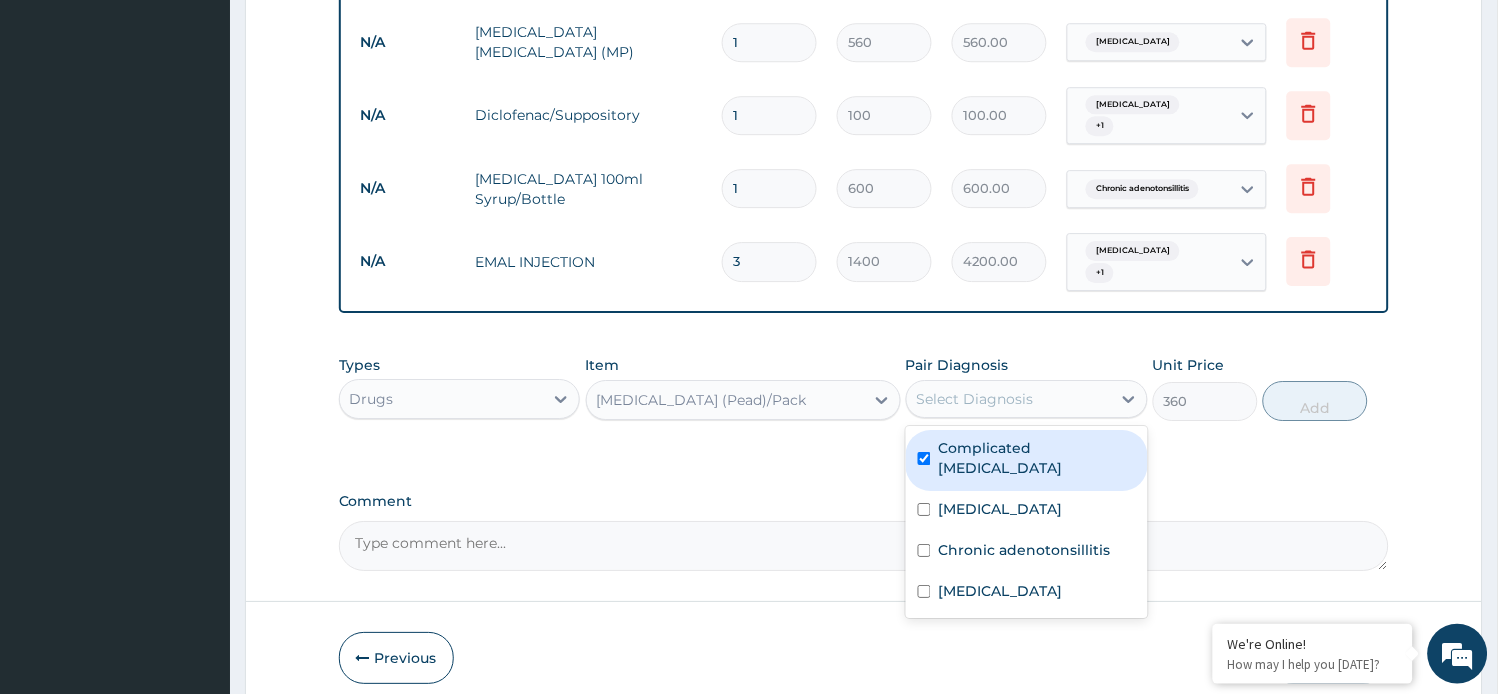 checkbox on "true" 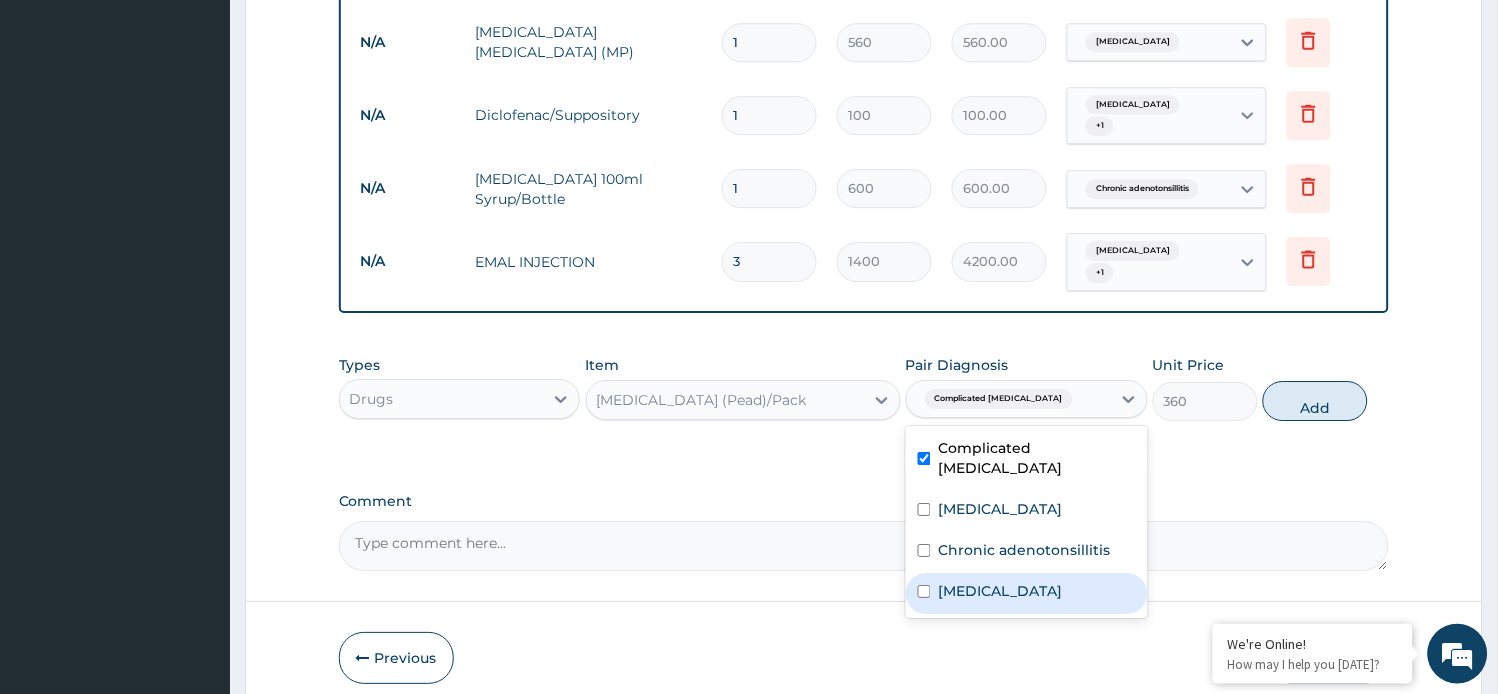 drag, startPoint x: 958, startPoint y: 551, endPoint x: 1024, endPoint y: 514, distance: 75.66373 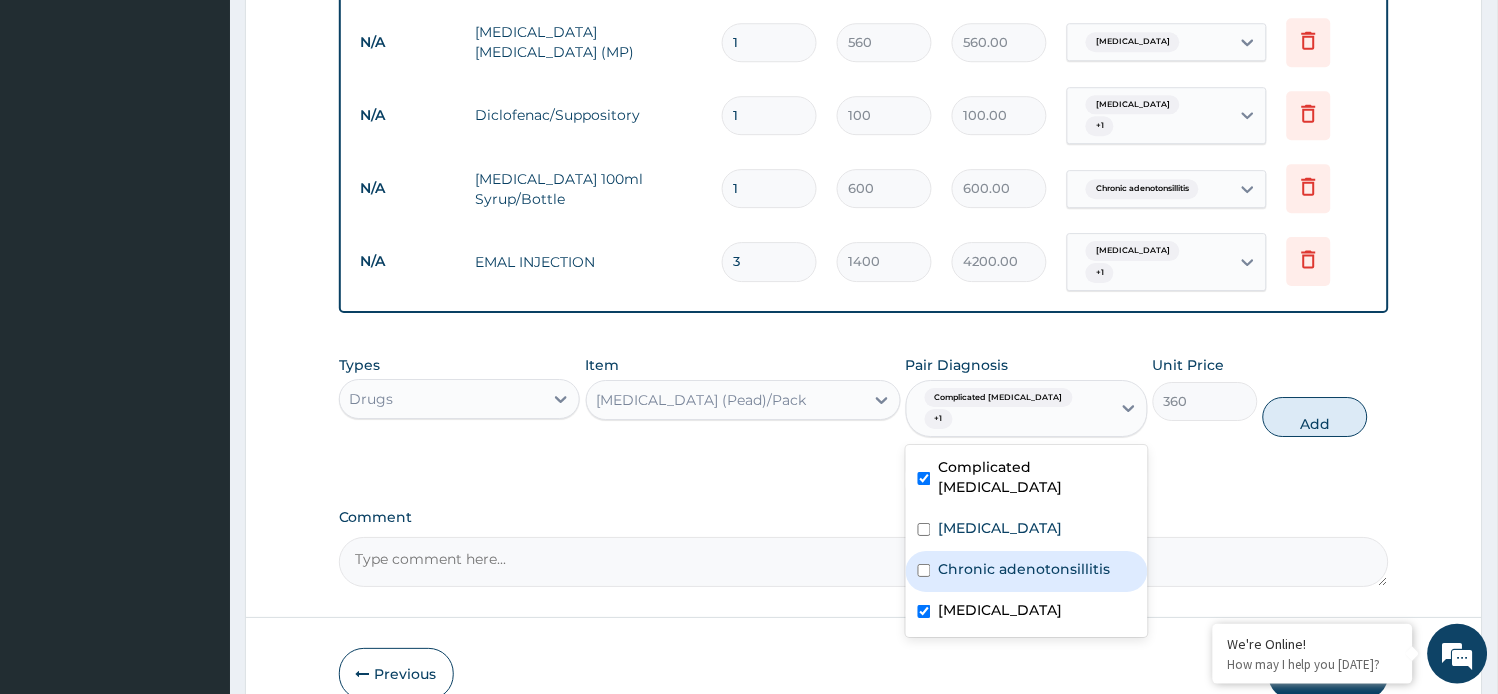 checkbox on "true" 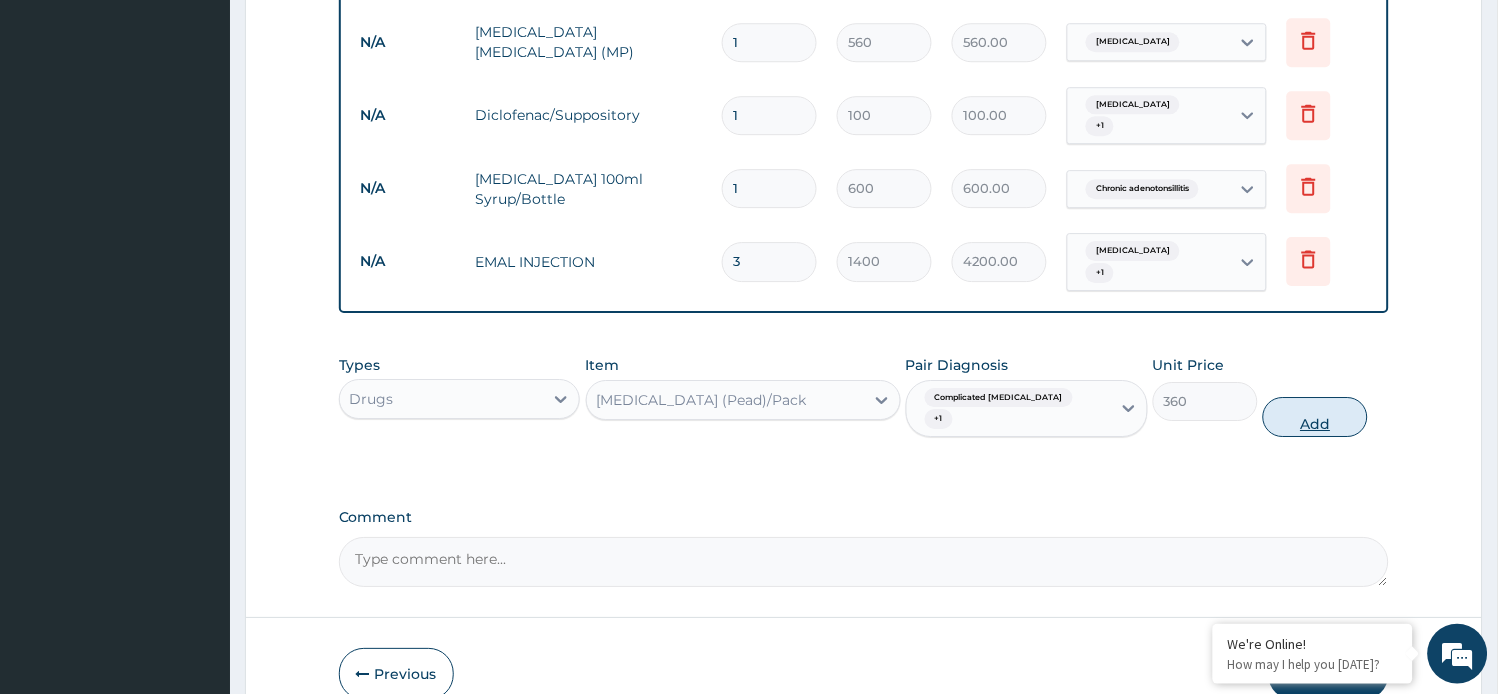 click on "Add" at bounding box center [1315, 417] 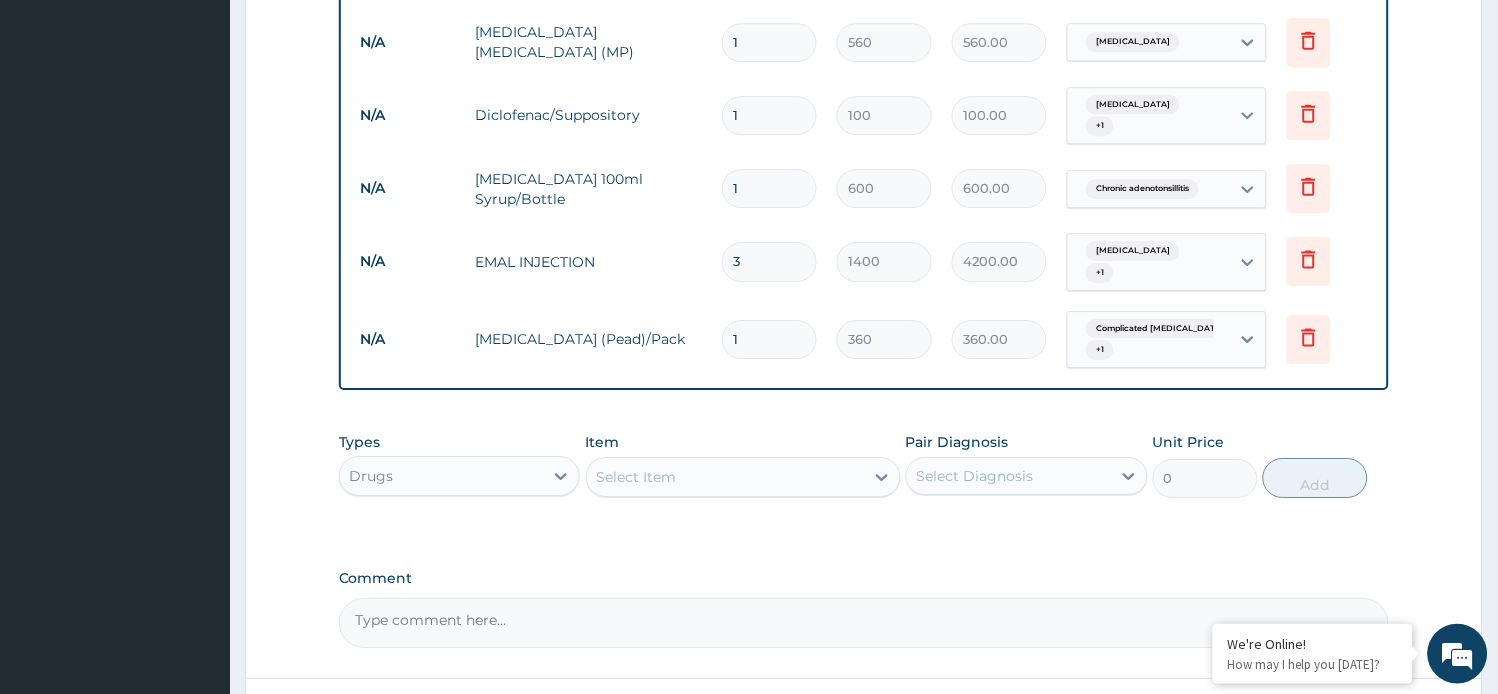 type 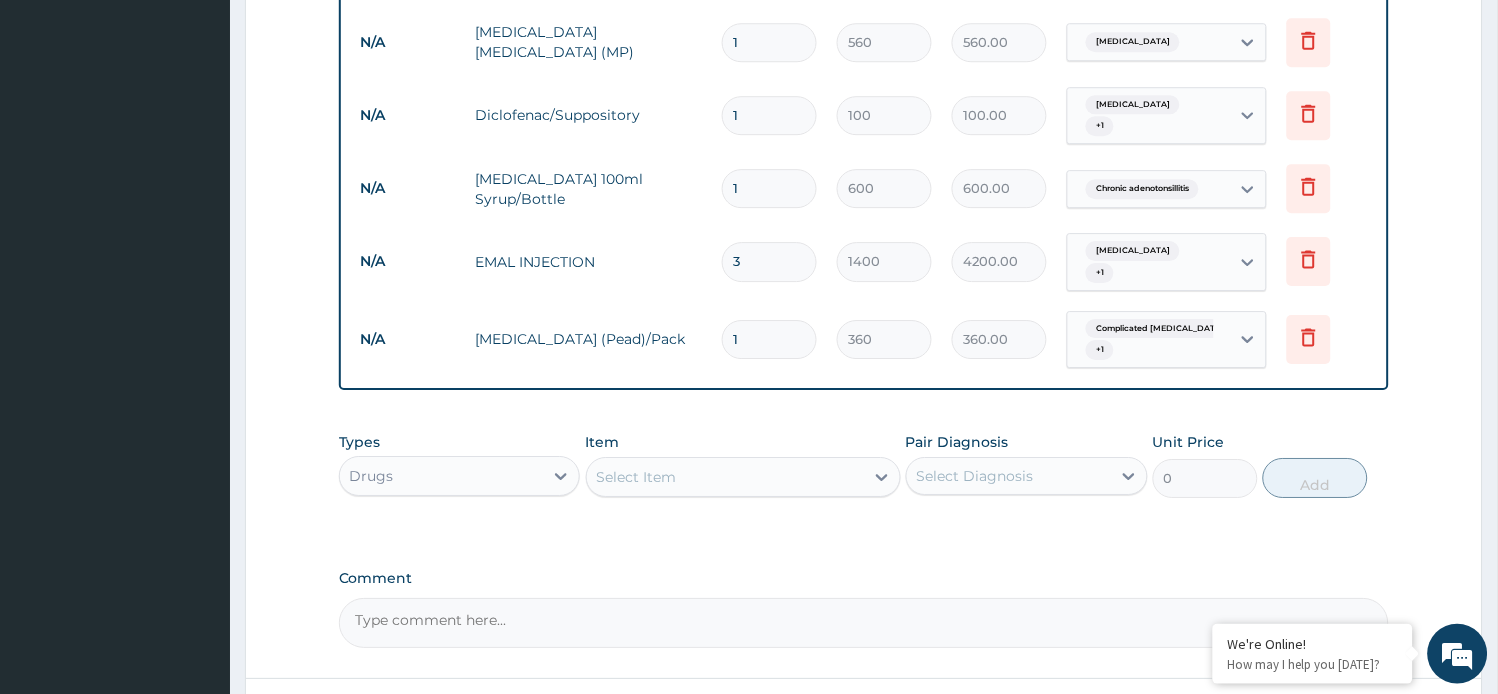 type on "0.00" 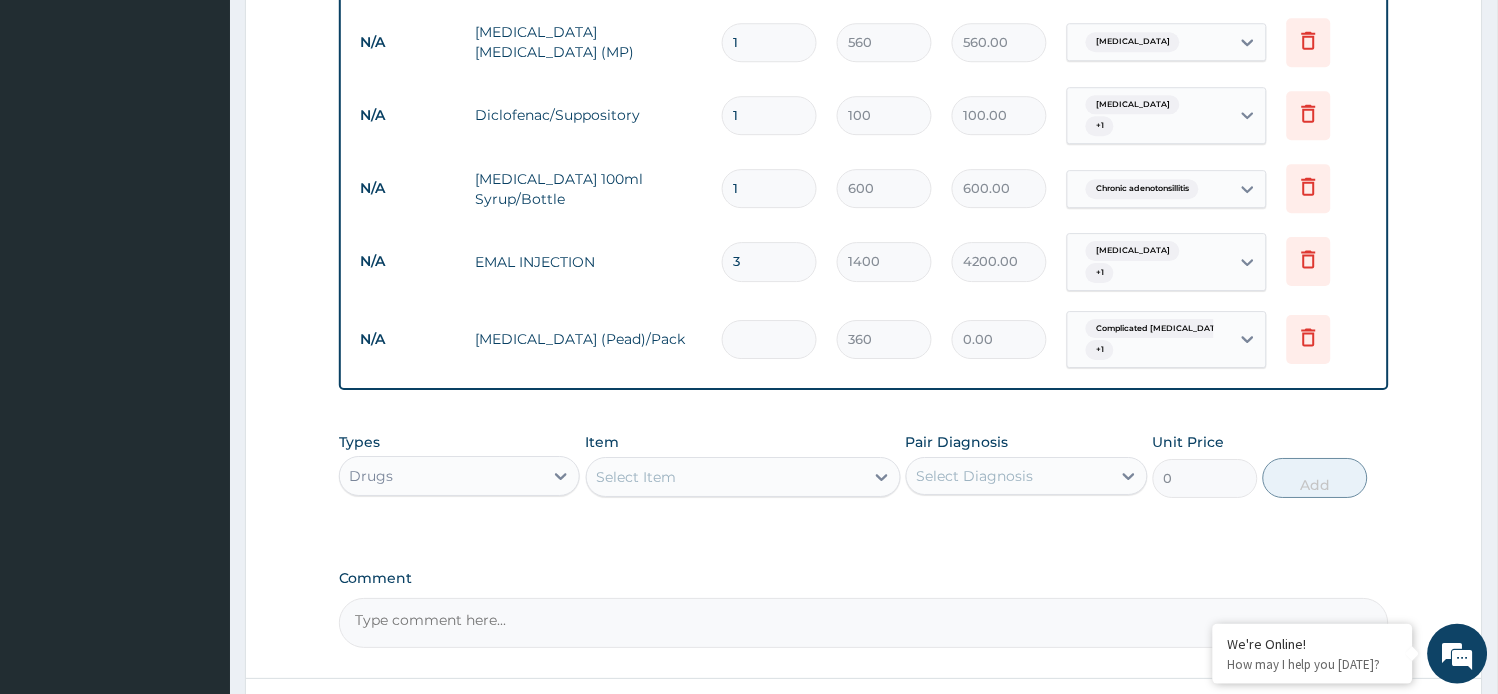 type on "9" 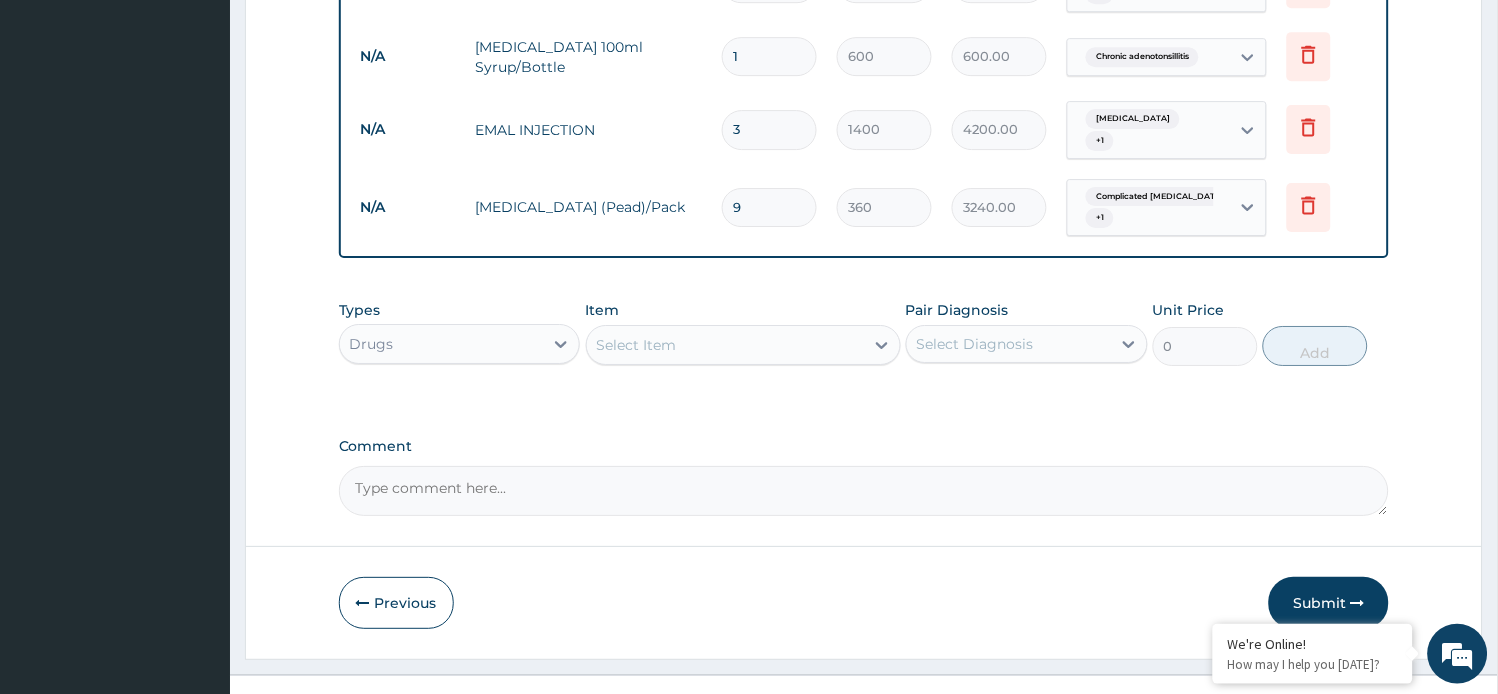 scroll, scrollTop: 1403, scrollLeft: 0, axis: vertical 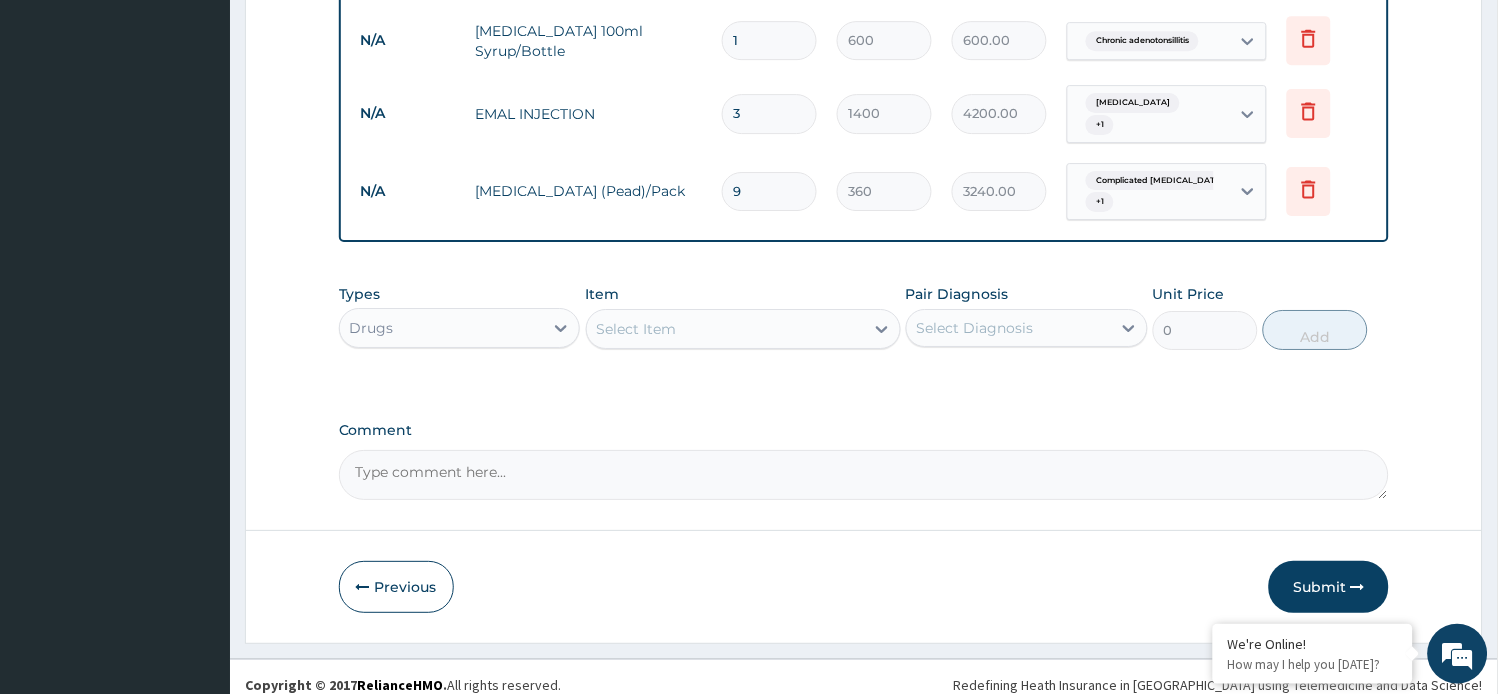 type on "9" 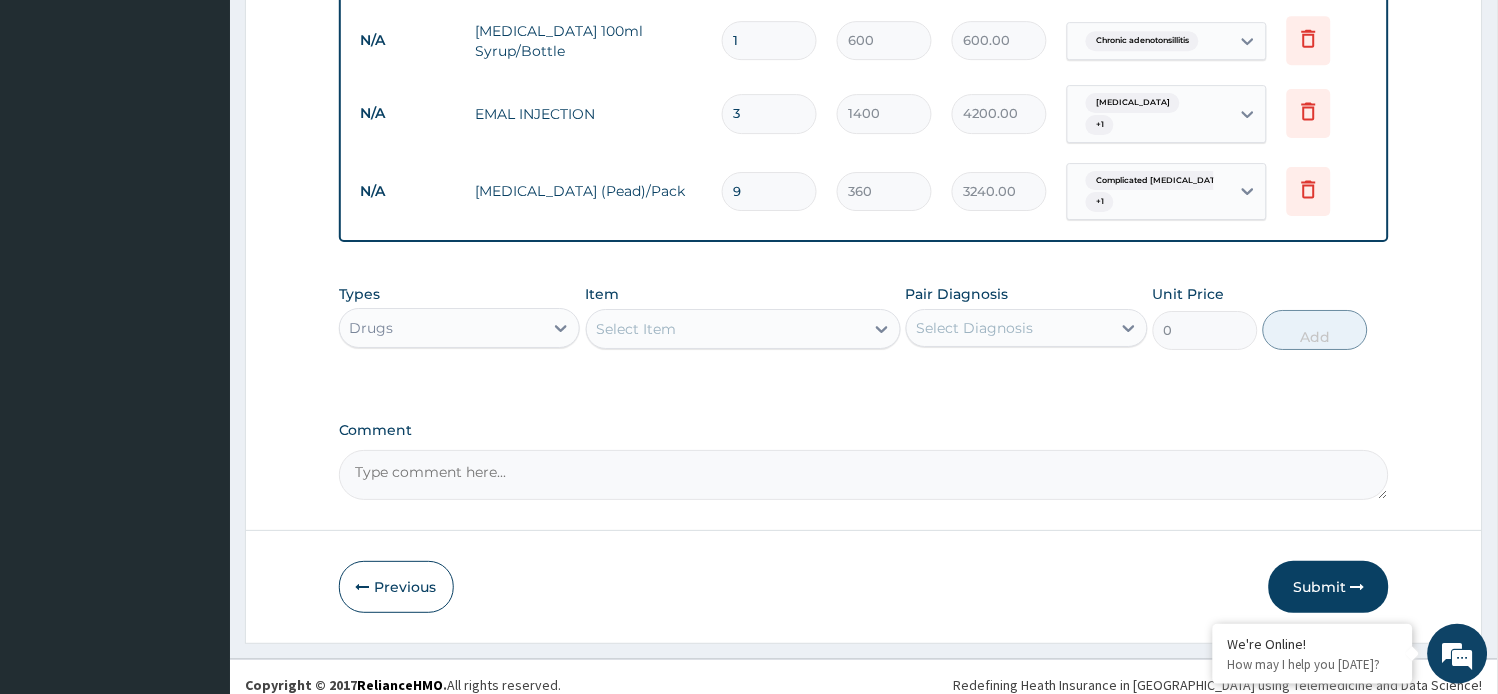 click on "Select Item" at bounding box center [637, 329] 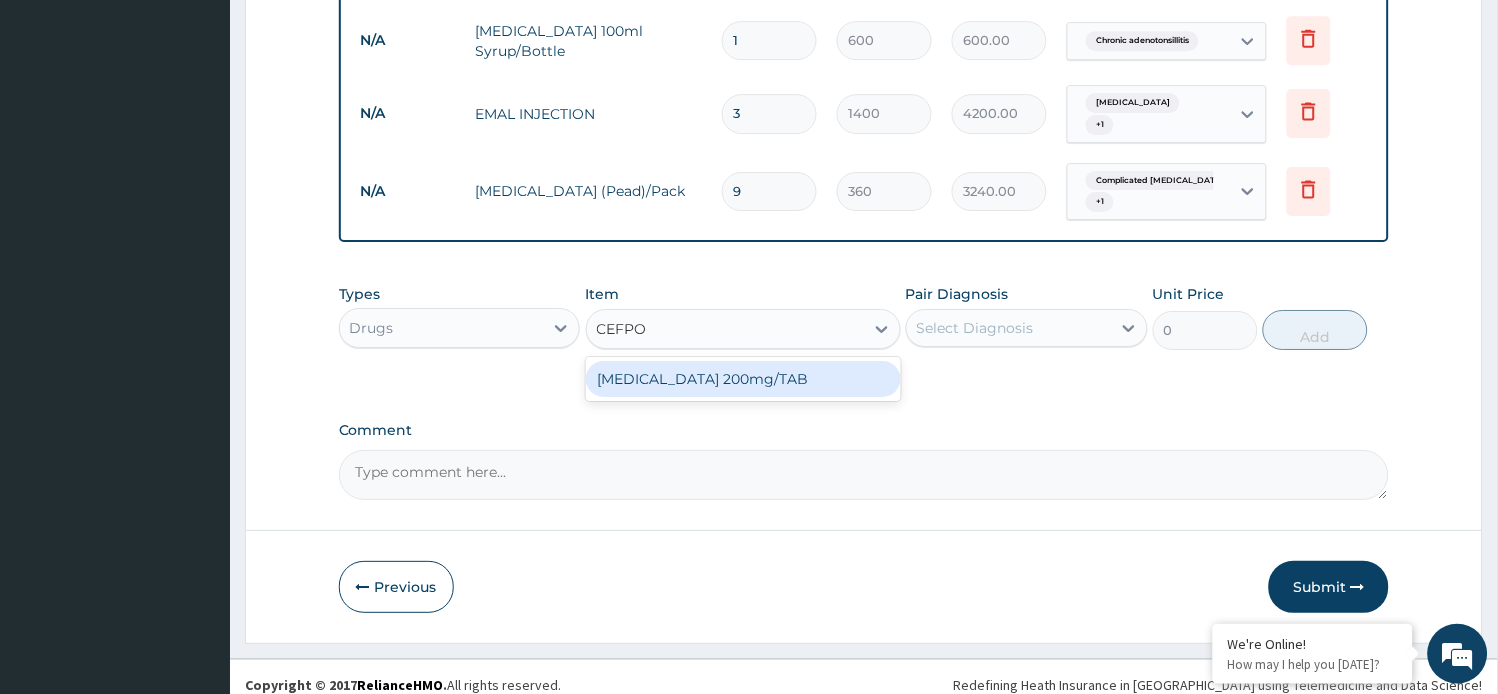 type on "CEFPOD" 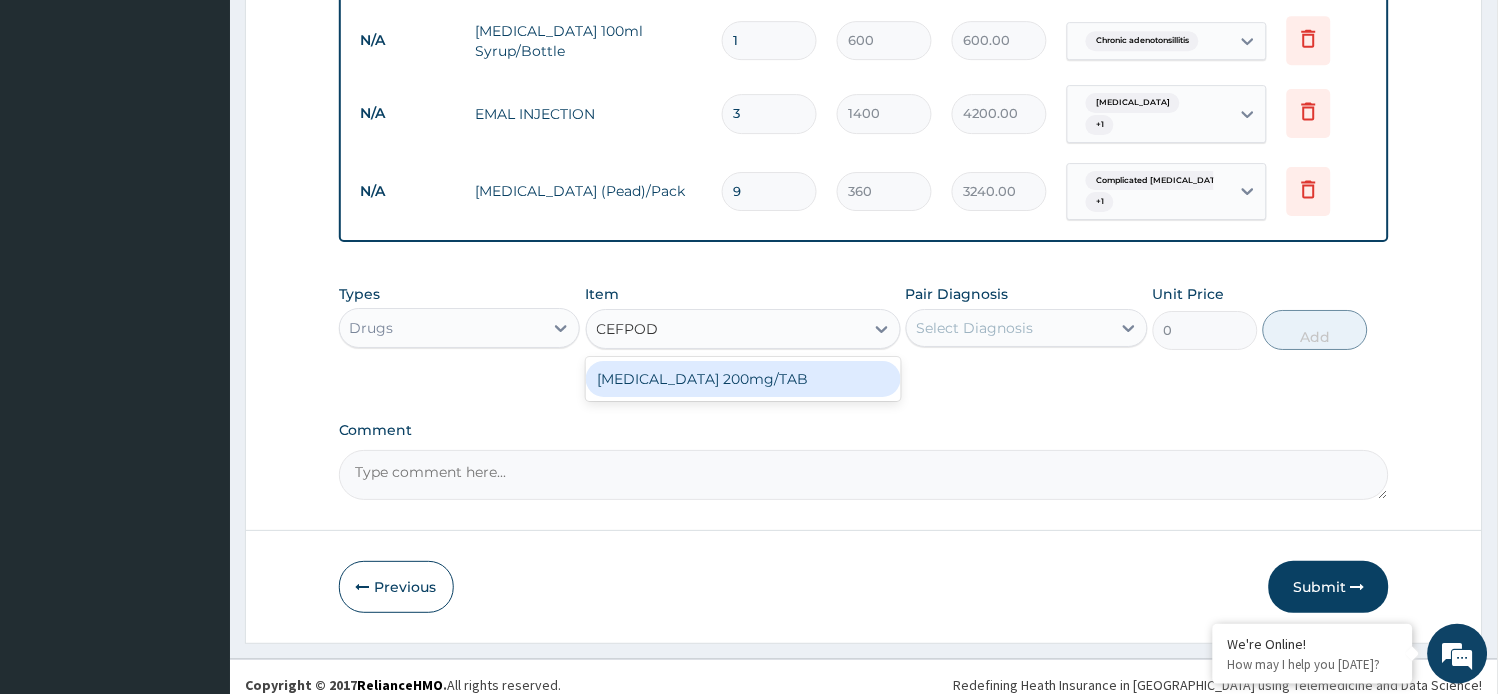 click on "Cefpodoxime 200mg/TAB" at bounding box center [743, 379] 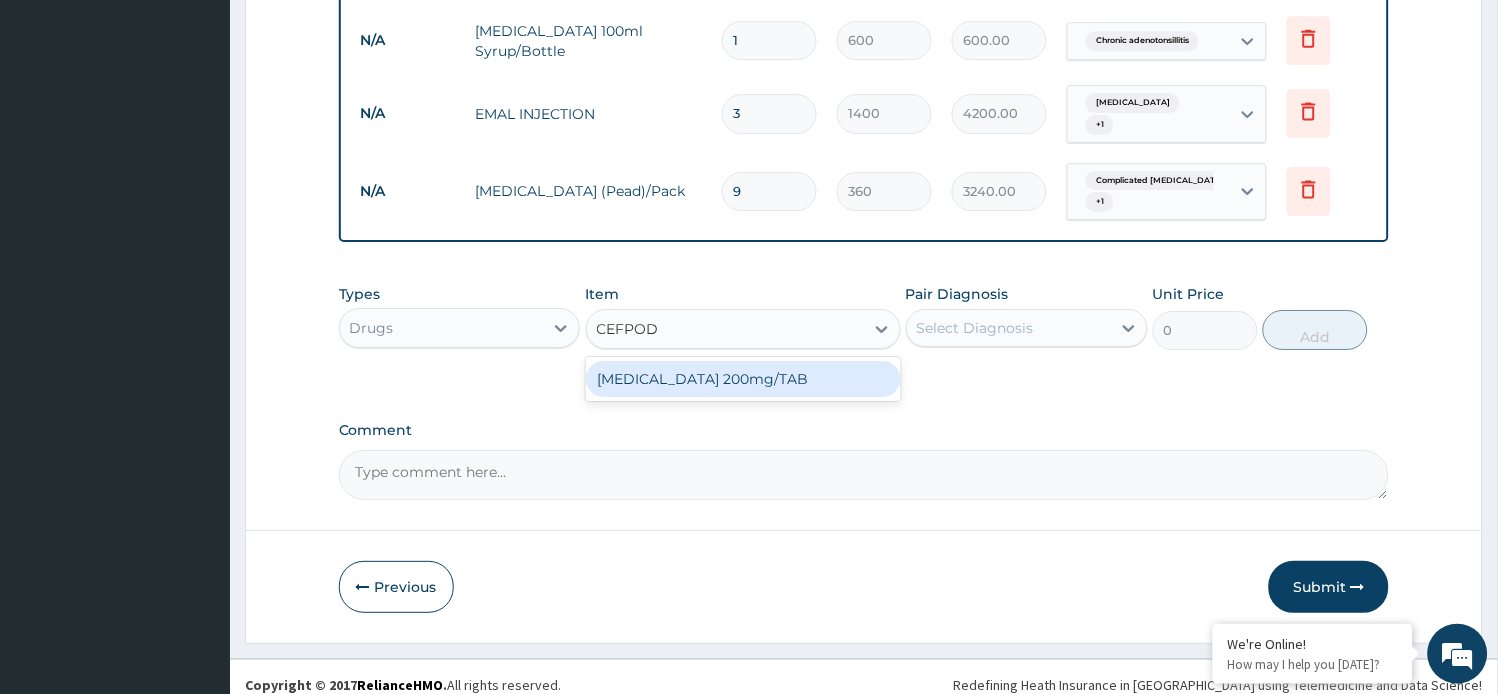 type 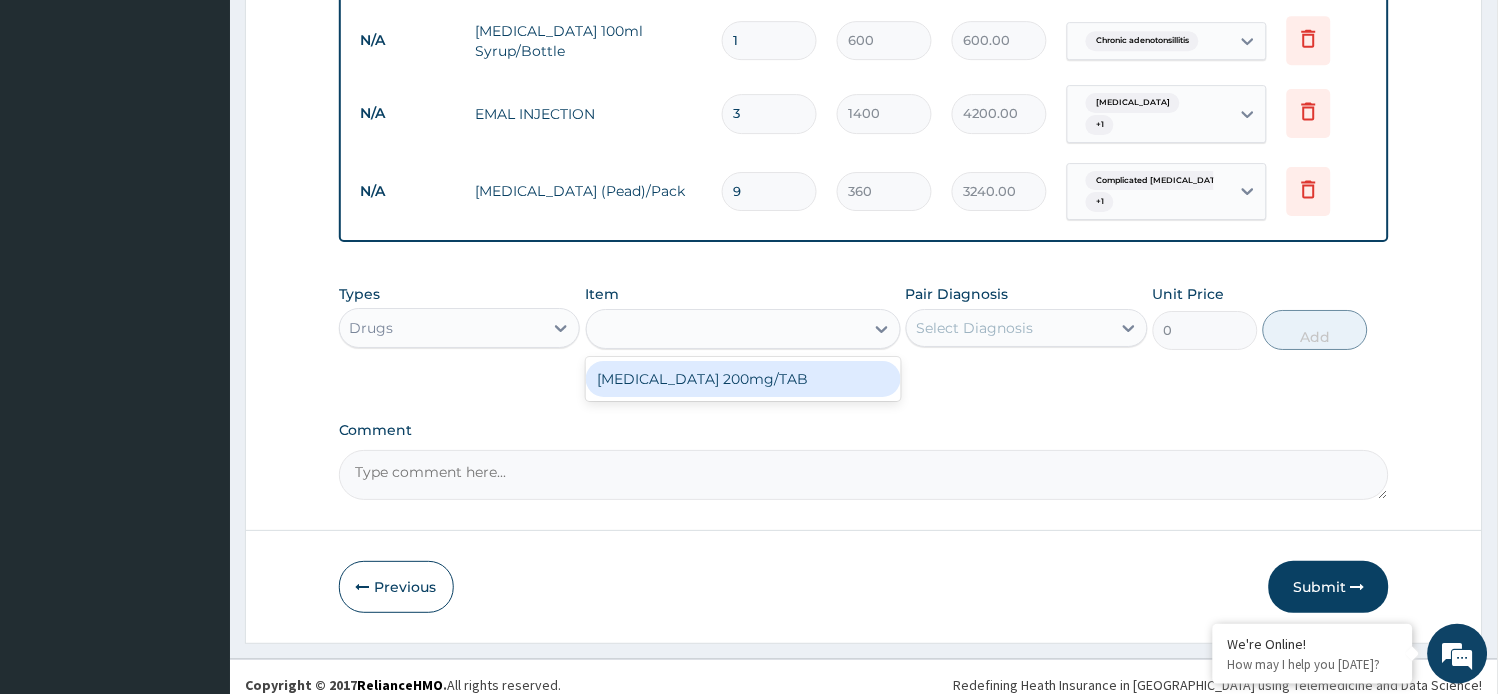 type on "100" 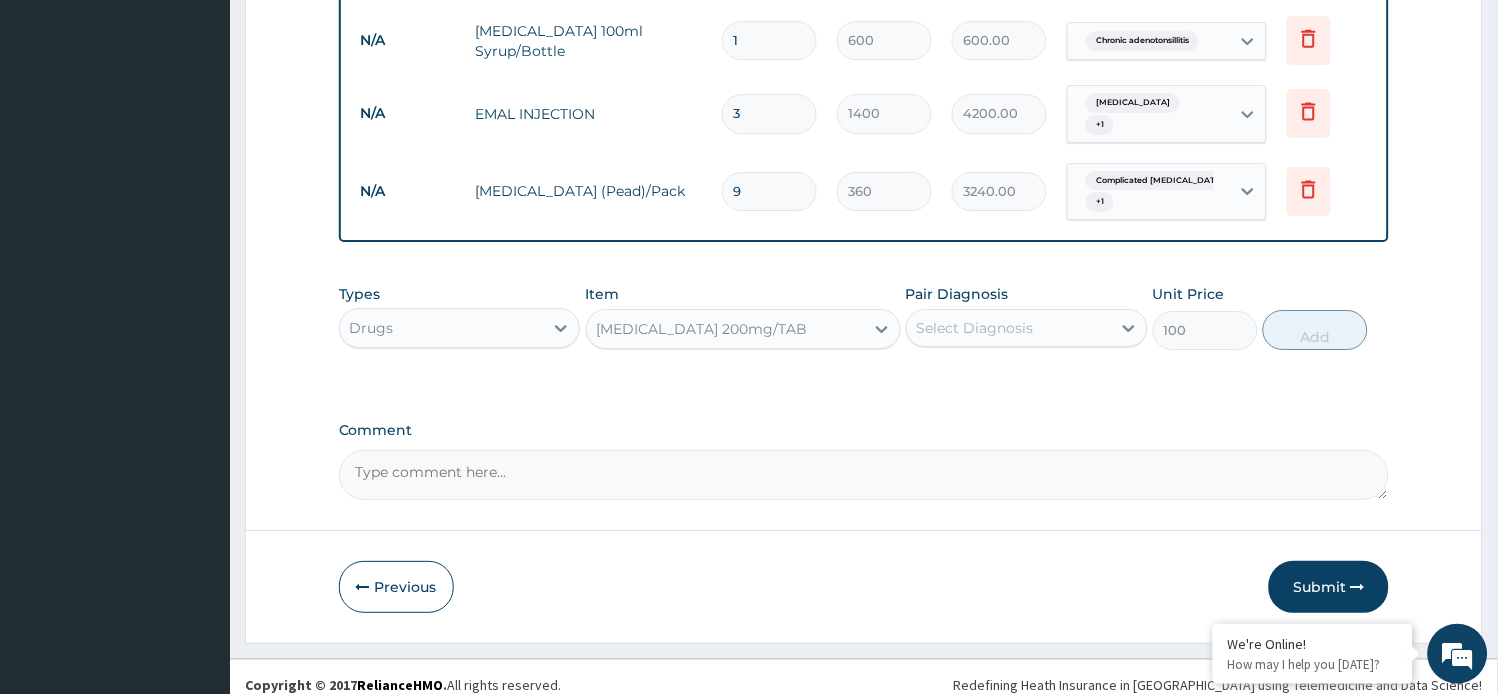 click on "Select Diagnosis" at bounding box center [975, 328] 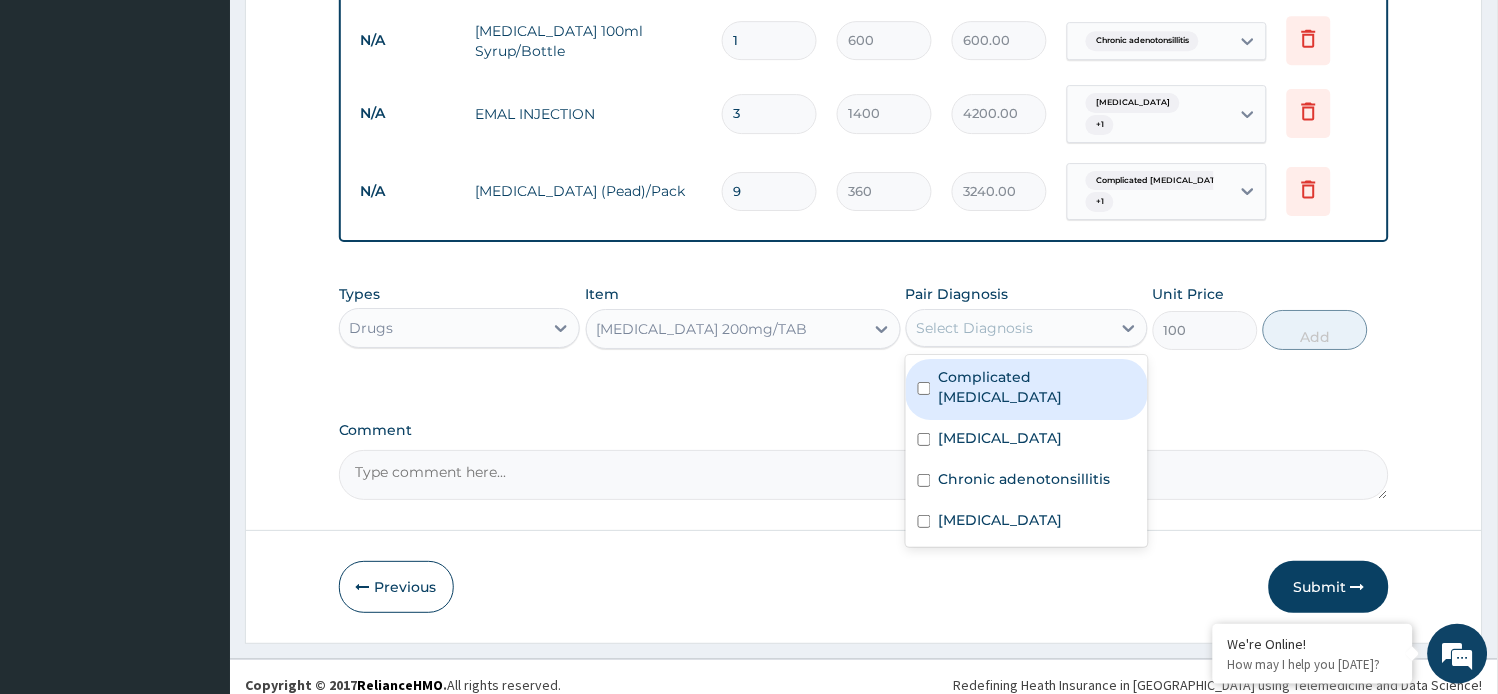 click on "Complicated malaria" at bounding box center (1037, 387) 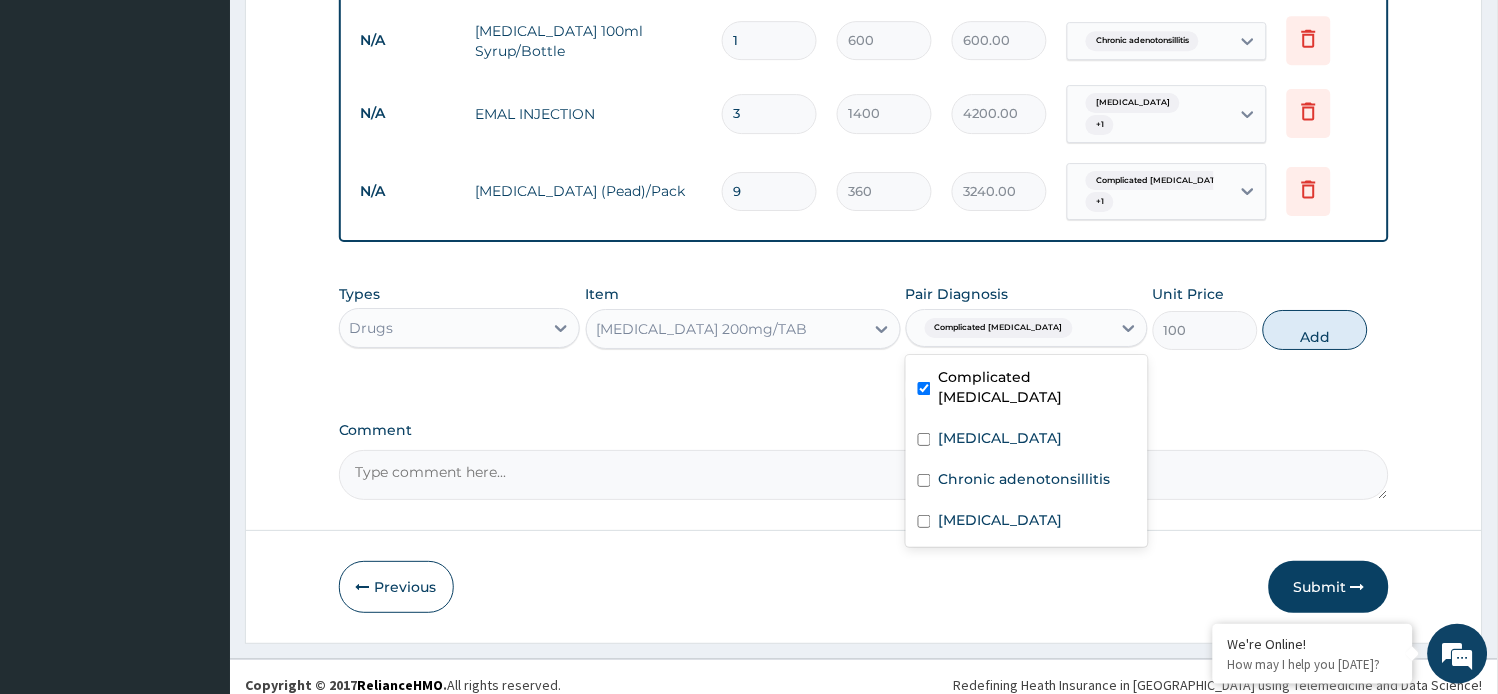 click on "Complicated malaria" at bounding box center (1037, 387) 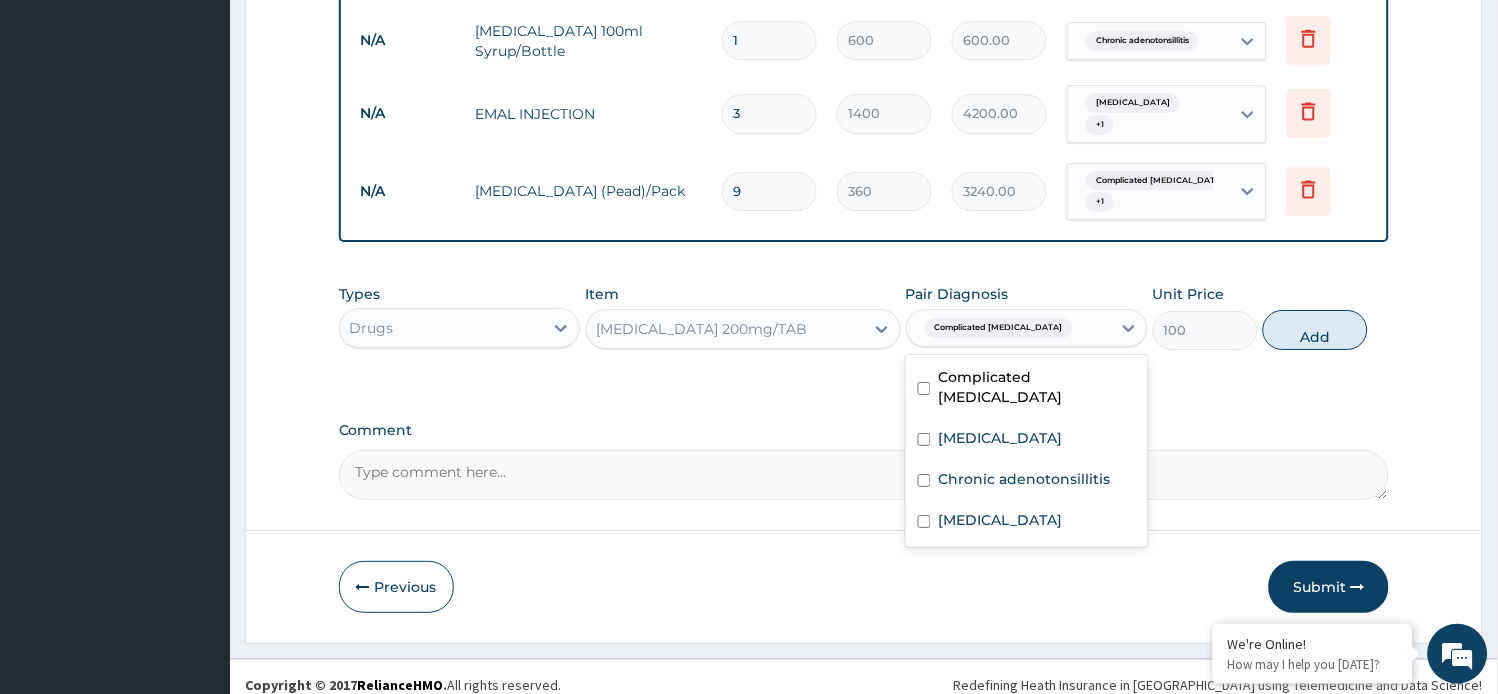 checkbox on "false" 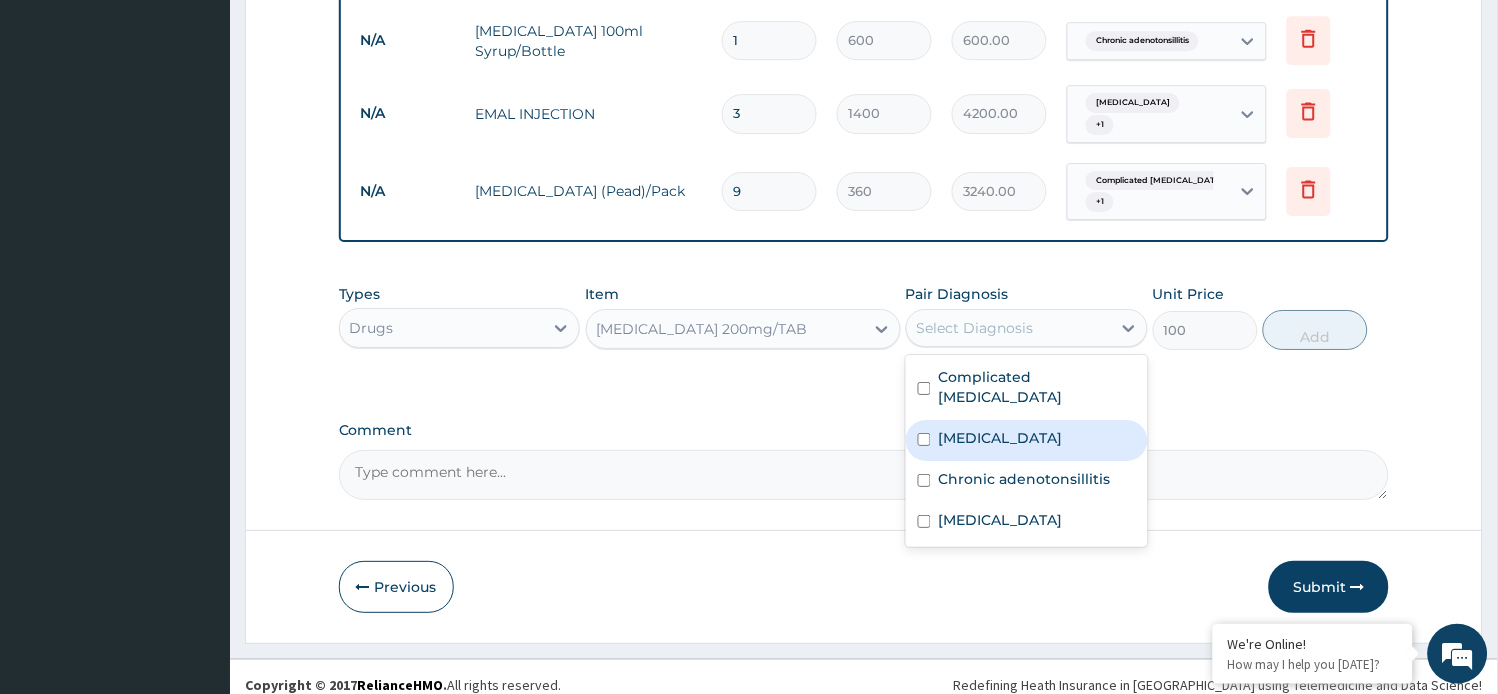 click on "Febrile convulsion" at bounding box center (1001, 438) 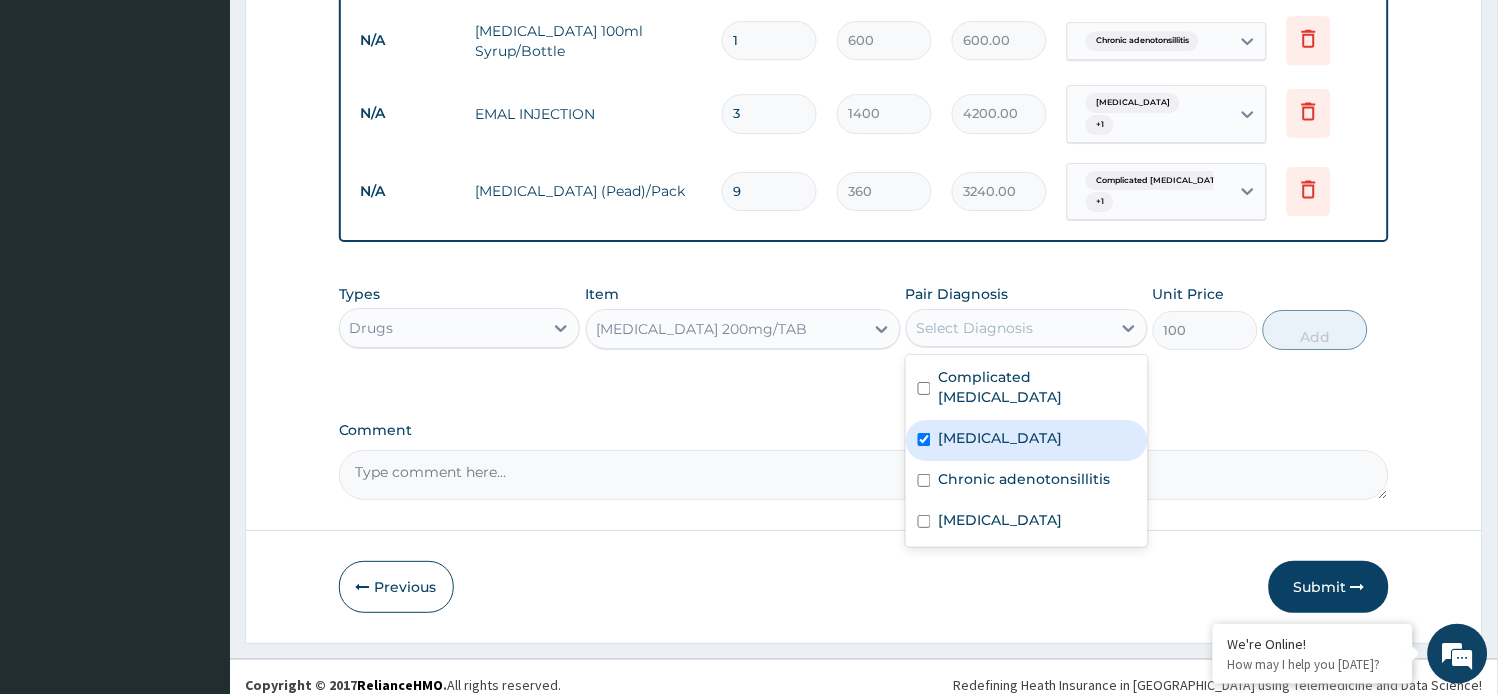 checkbox on "true" 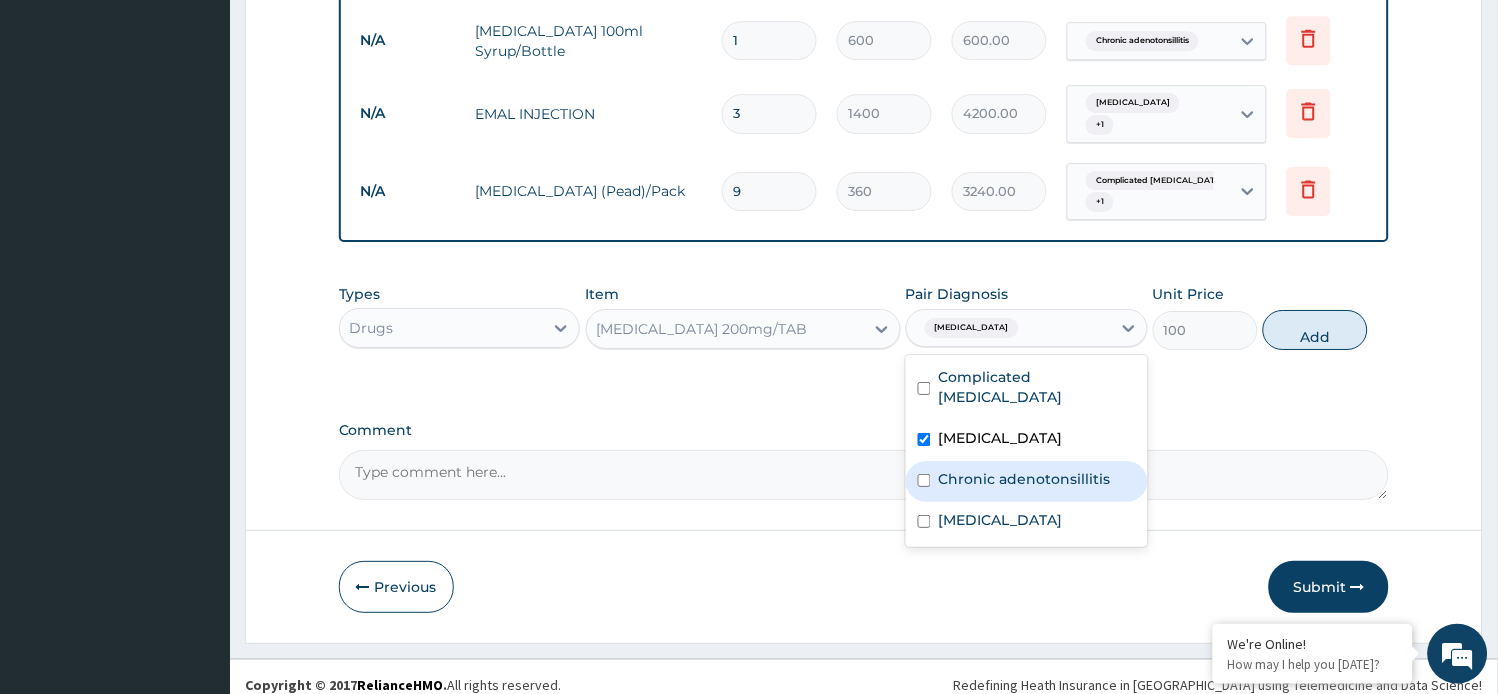 drag, startPoint x: 972, startPoint y: 444, endPoint x: 1070, endPoint y: 404, distance: 105.848946 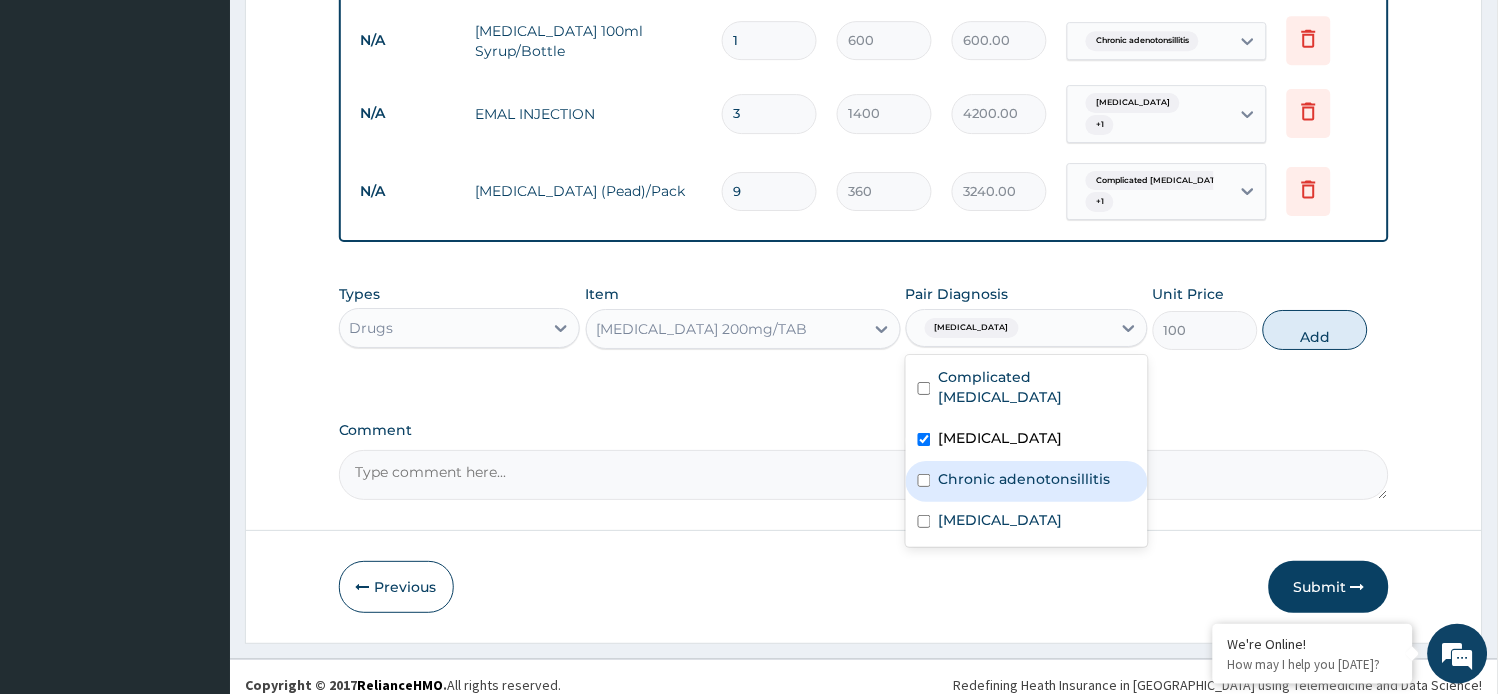 click on "Chronic adenotonsillitis" at bounding box center (1025, 479) 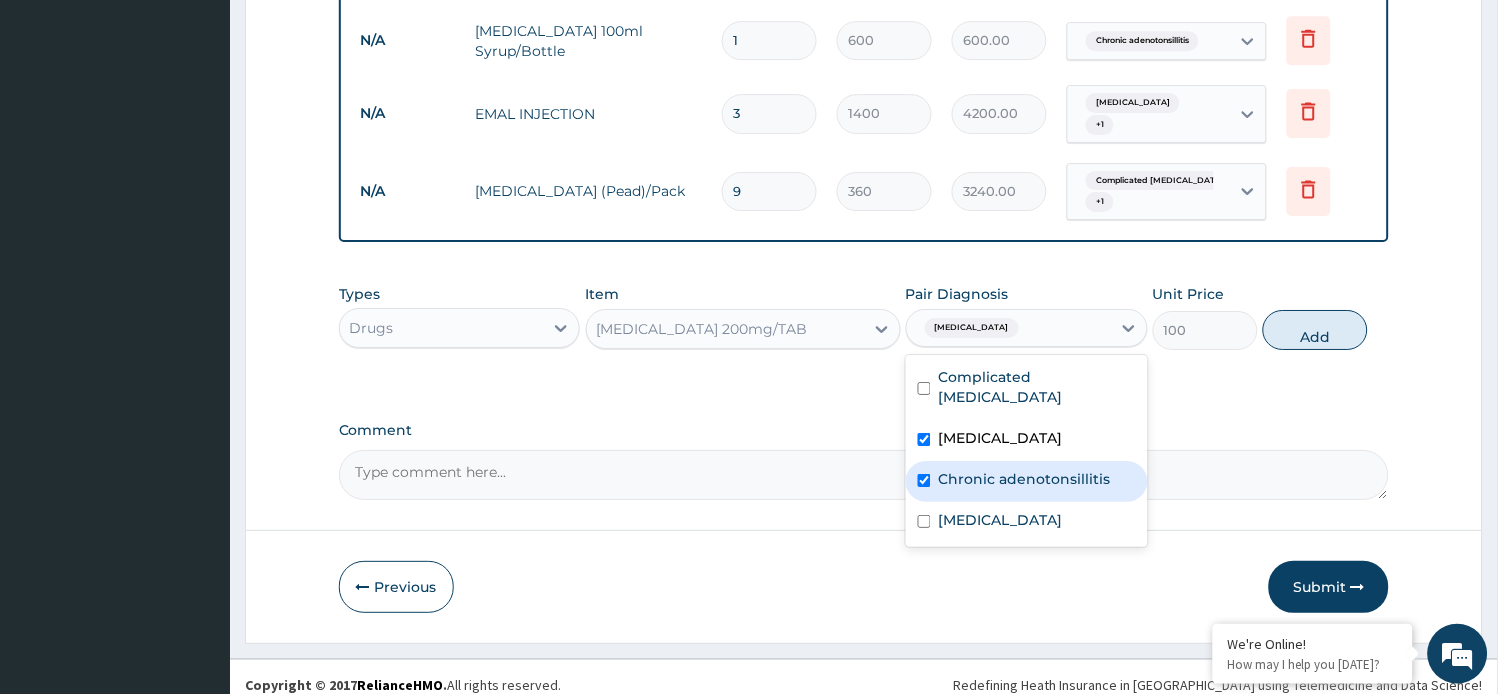 checkbox on "true" 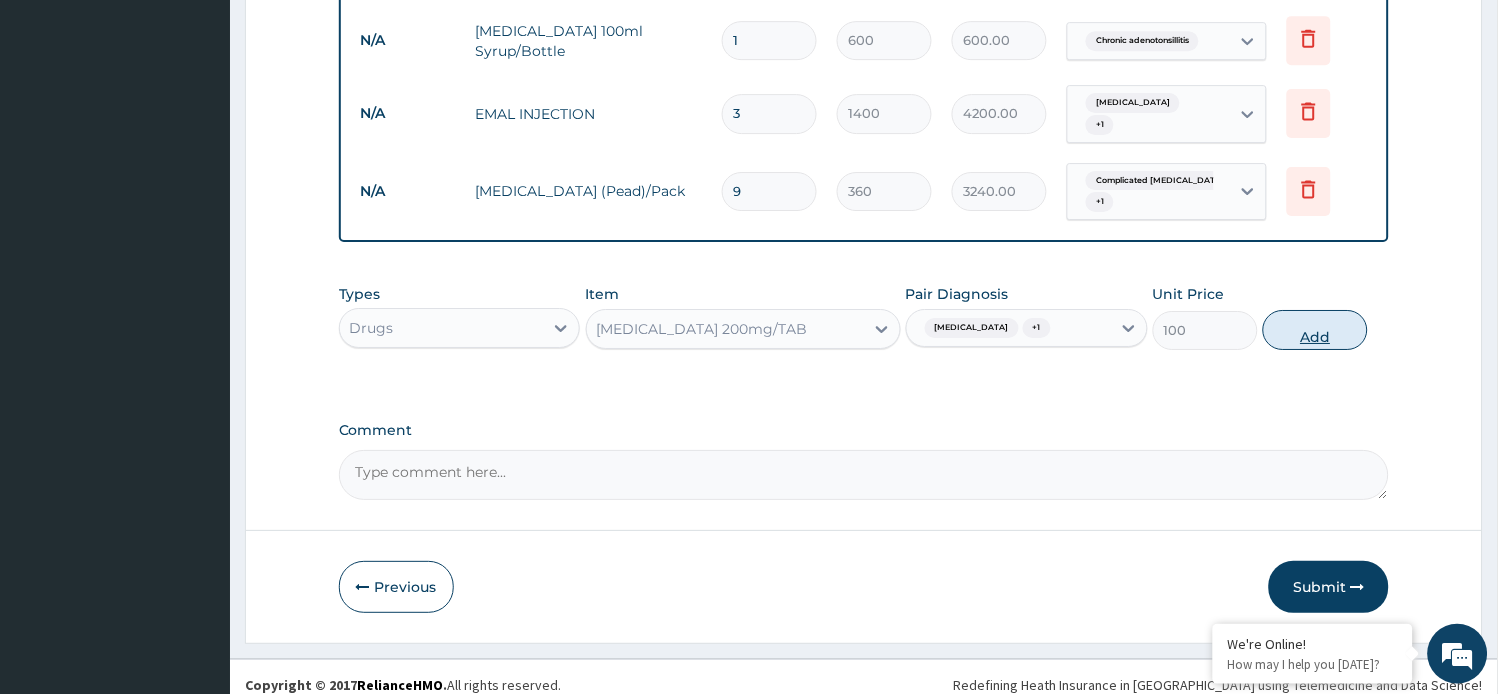 click on "Add" at bounding box center [1315, 330] 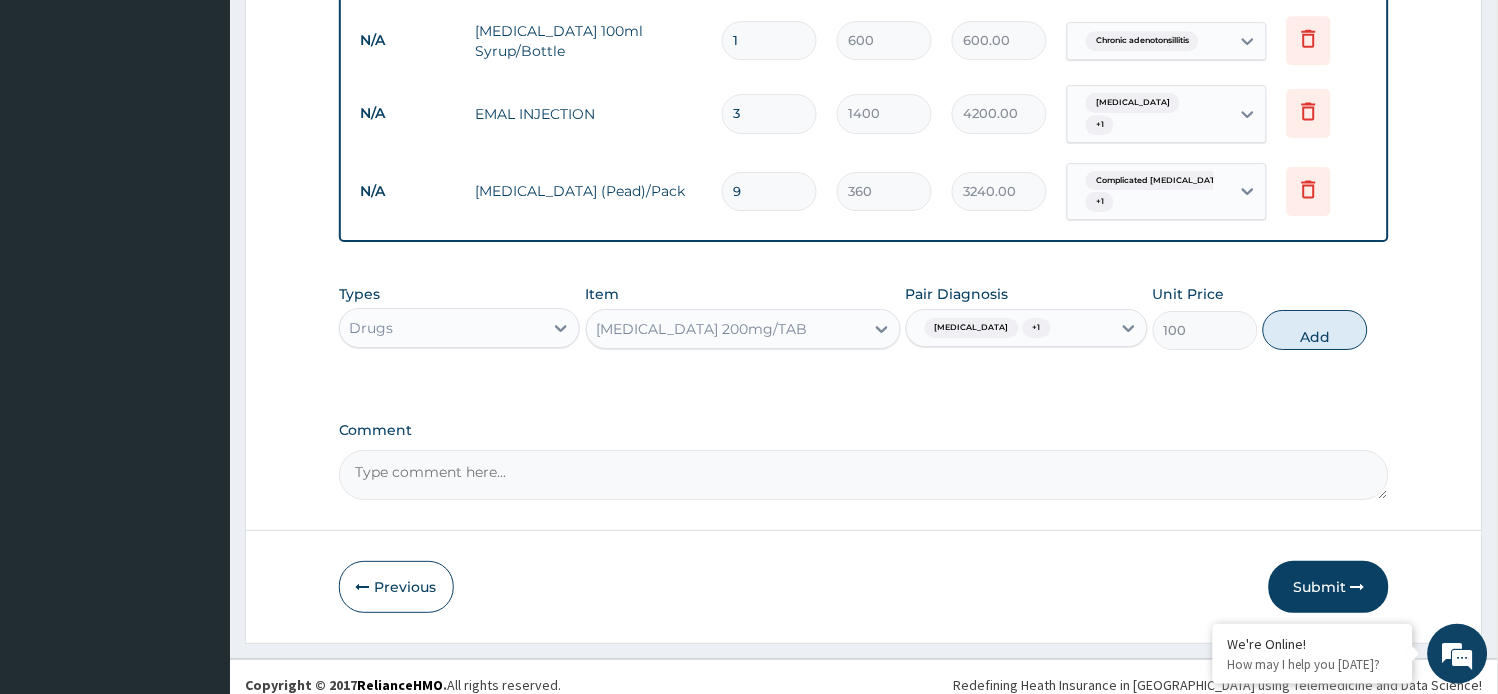type on "0" 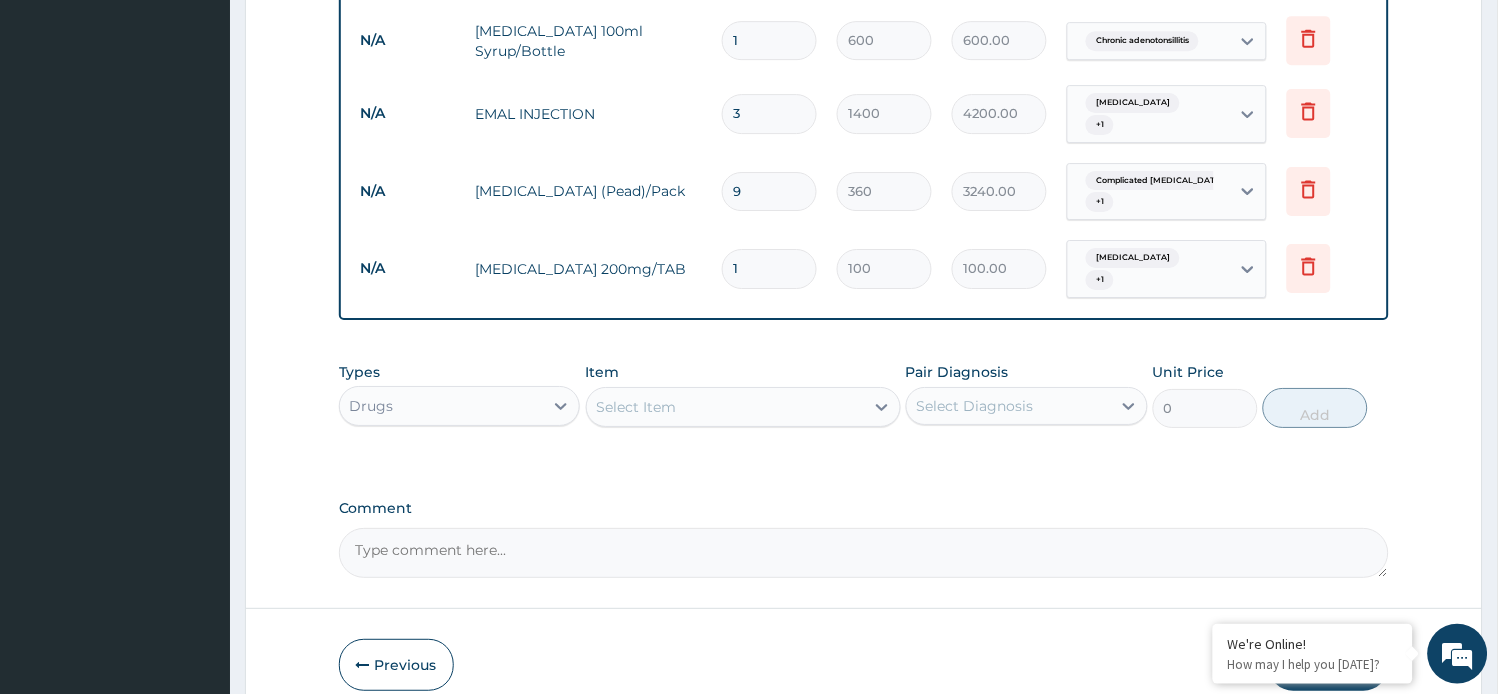 click on "1" at bounding box center [769, 268] 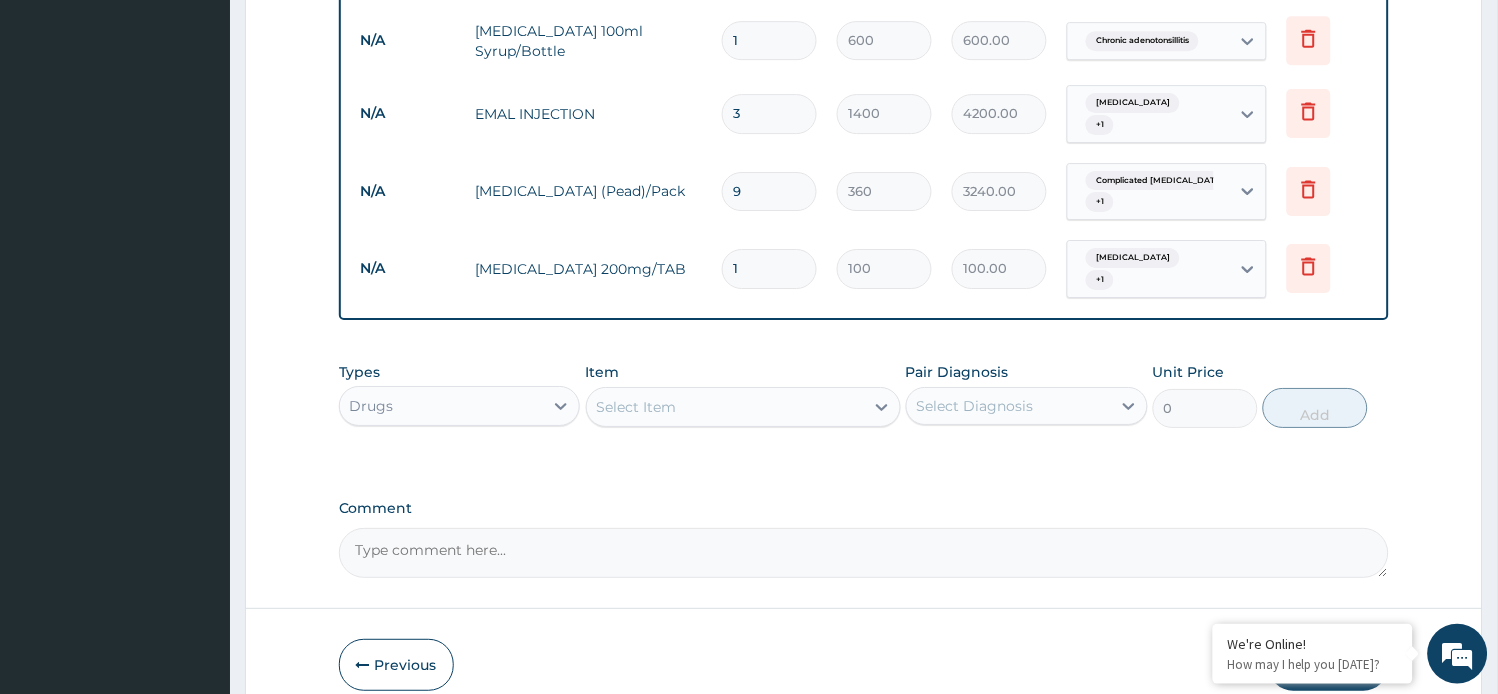 click on "Select Item" at bounding box center [637, 407] 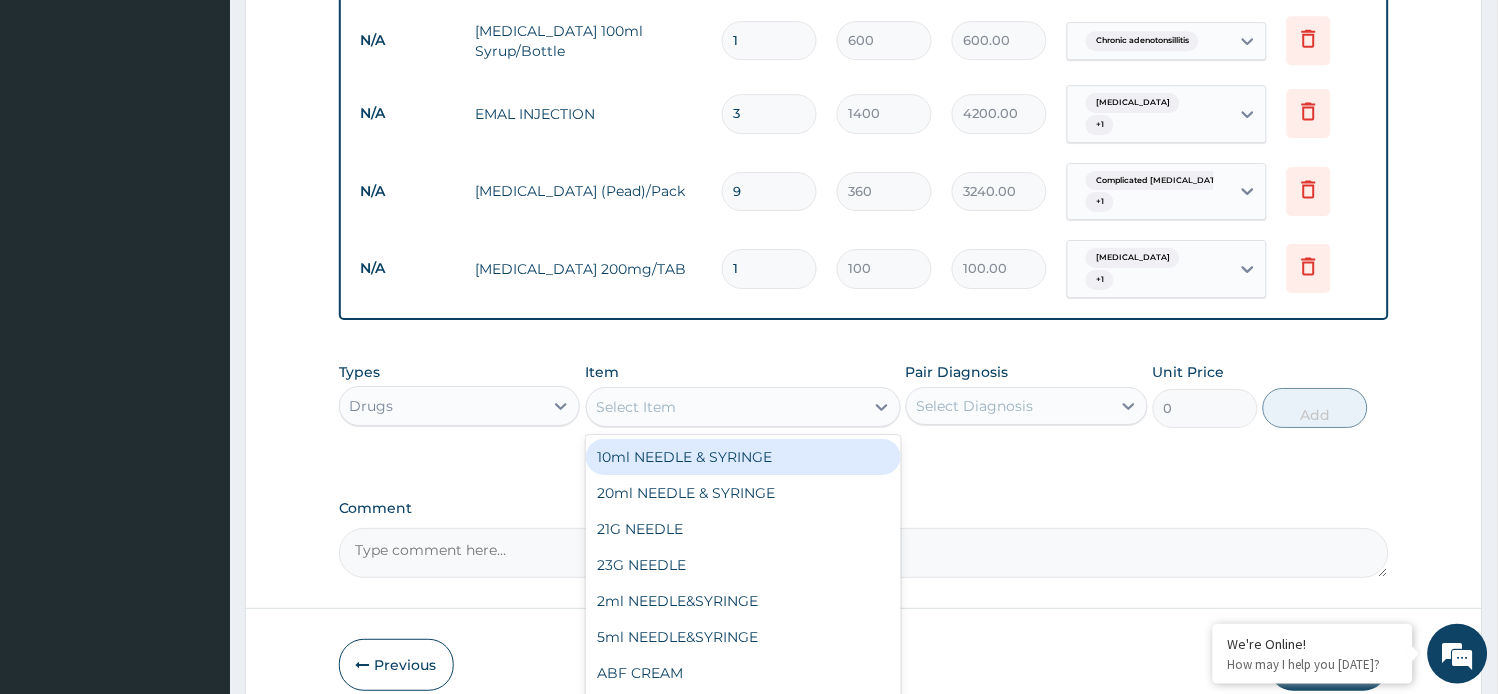 click on "1" at bounding box center (769, 268) 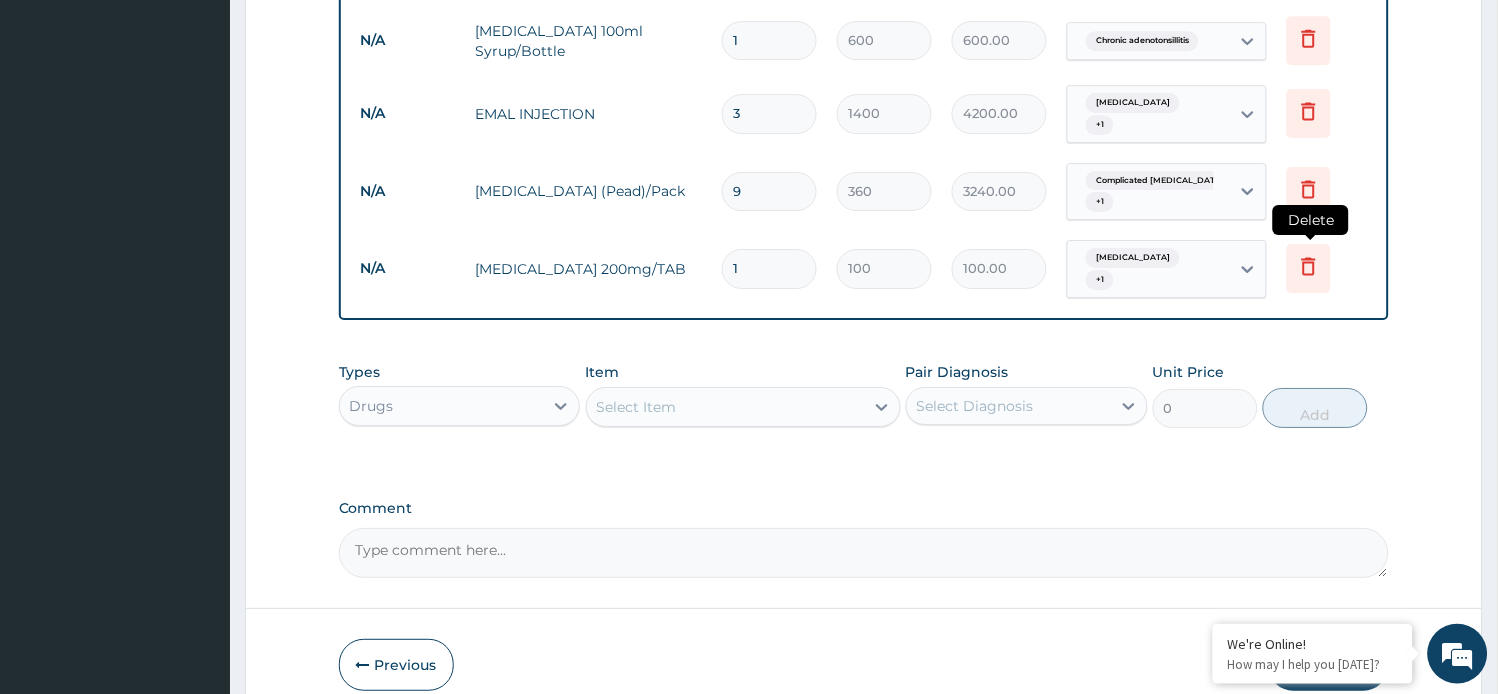 click 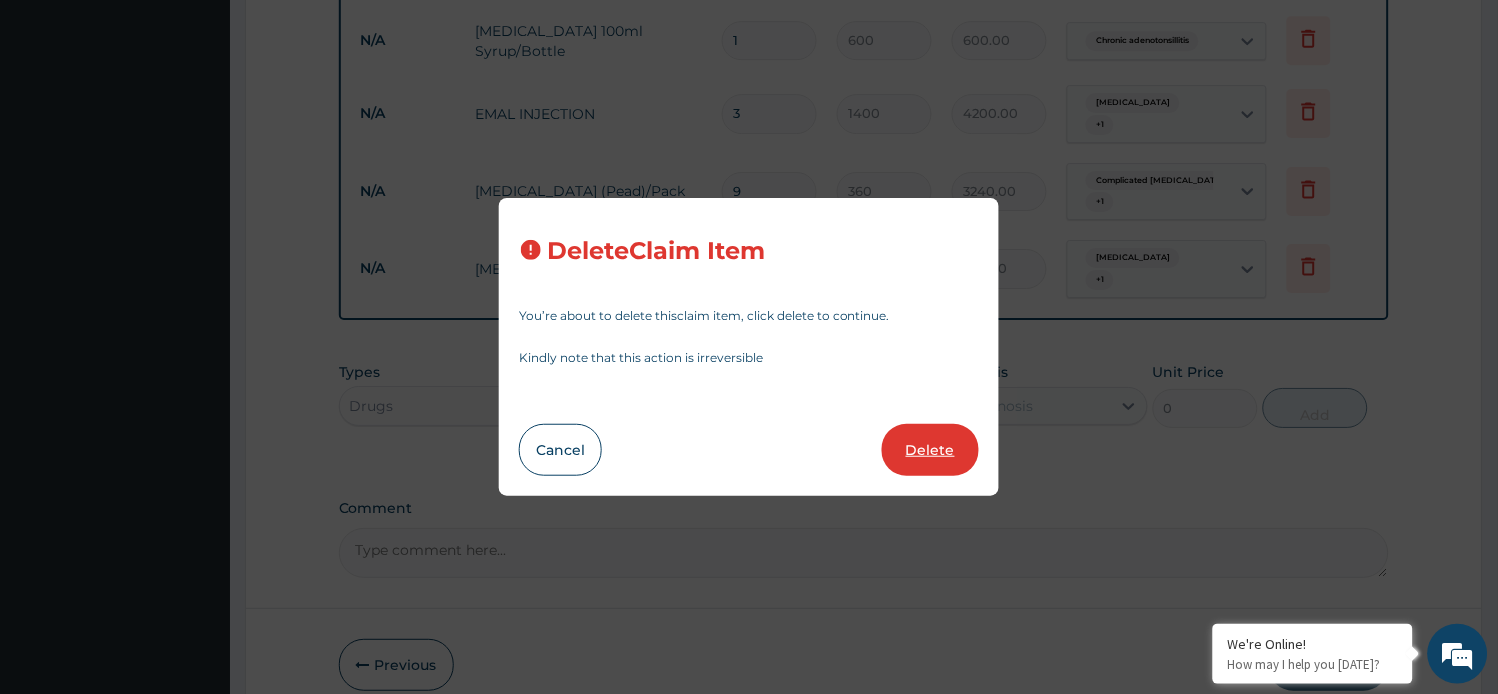 click on "Delete" at bounding box center (930, 450) 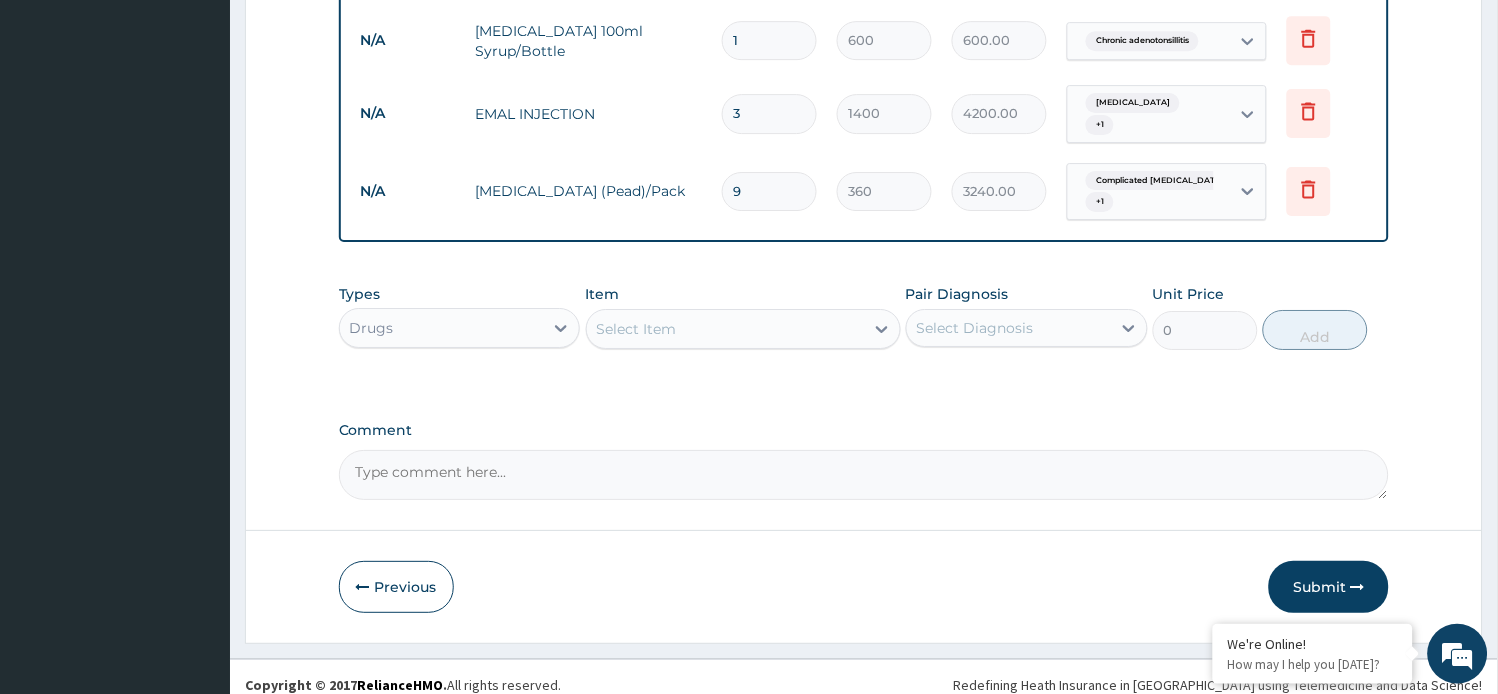 click on "Select Item" at bounding box center (637, 329) 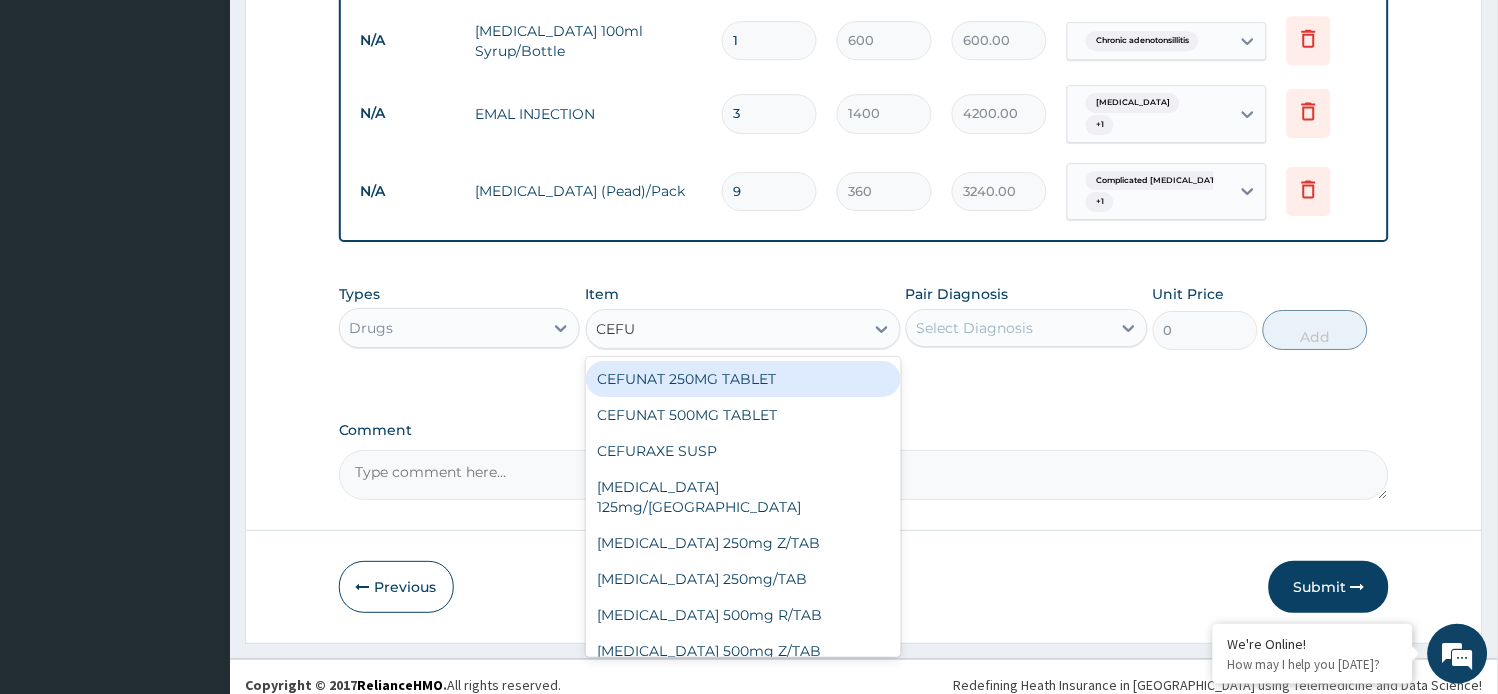 type on "CEFUR" 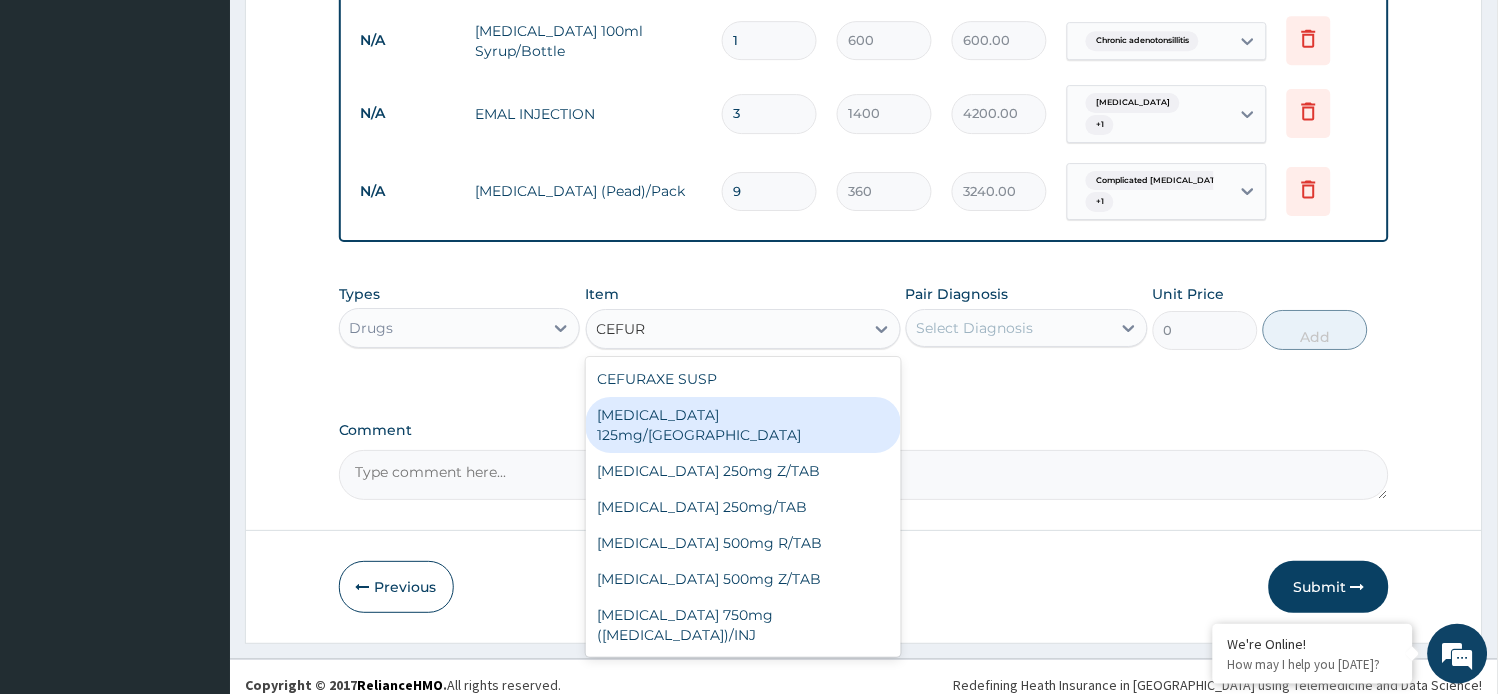 click on "Cefuroxime 125mg/SYR" at bounding box center [743, 425] 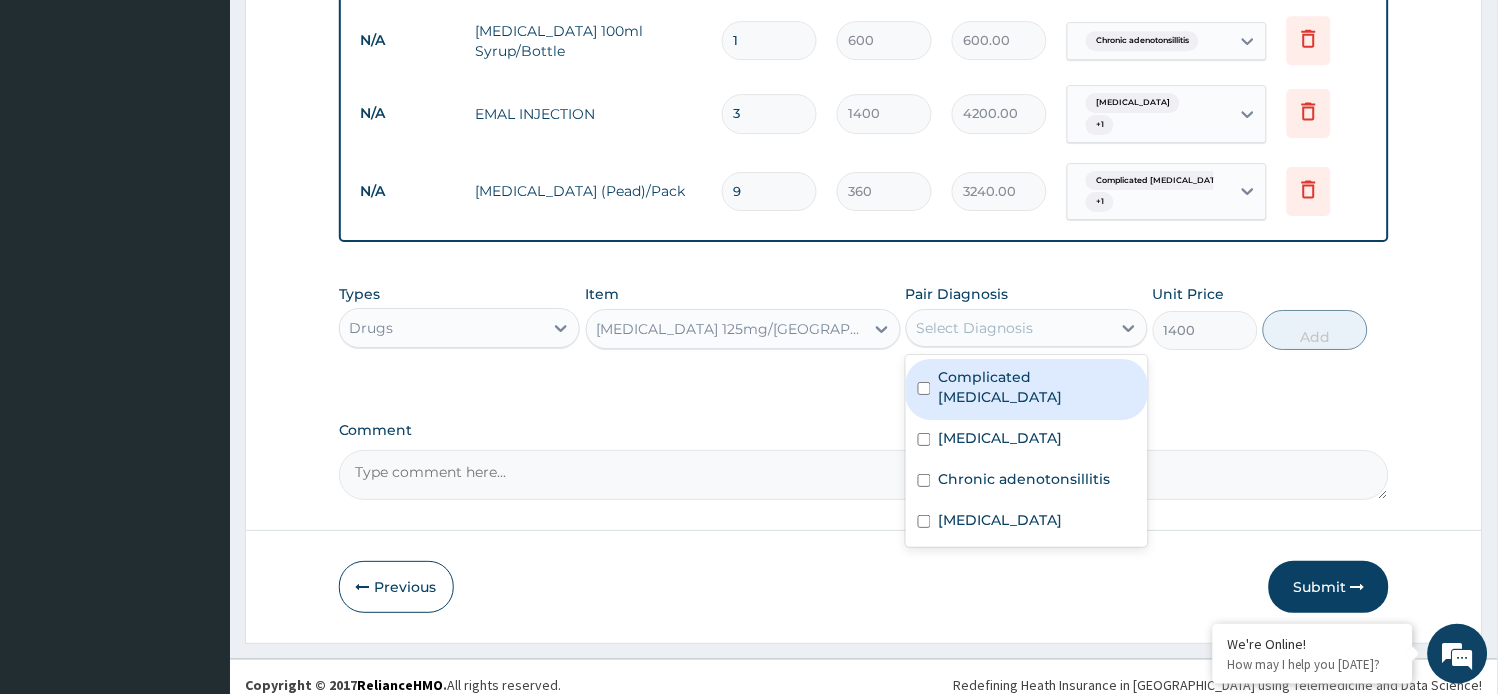 click on "Select Diagnosis" at bounding box center [975, 328] 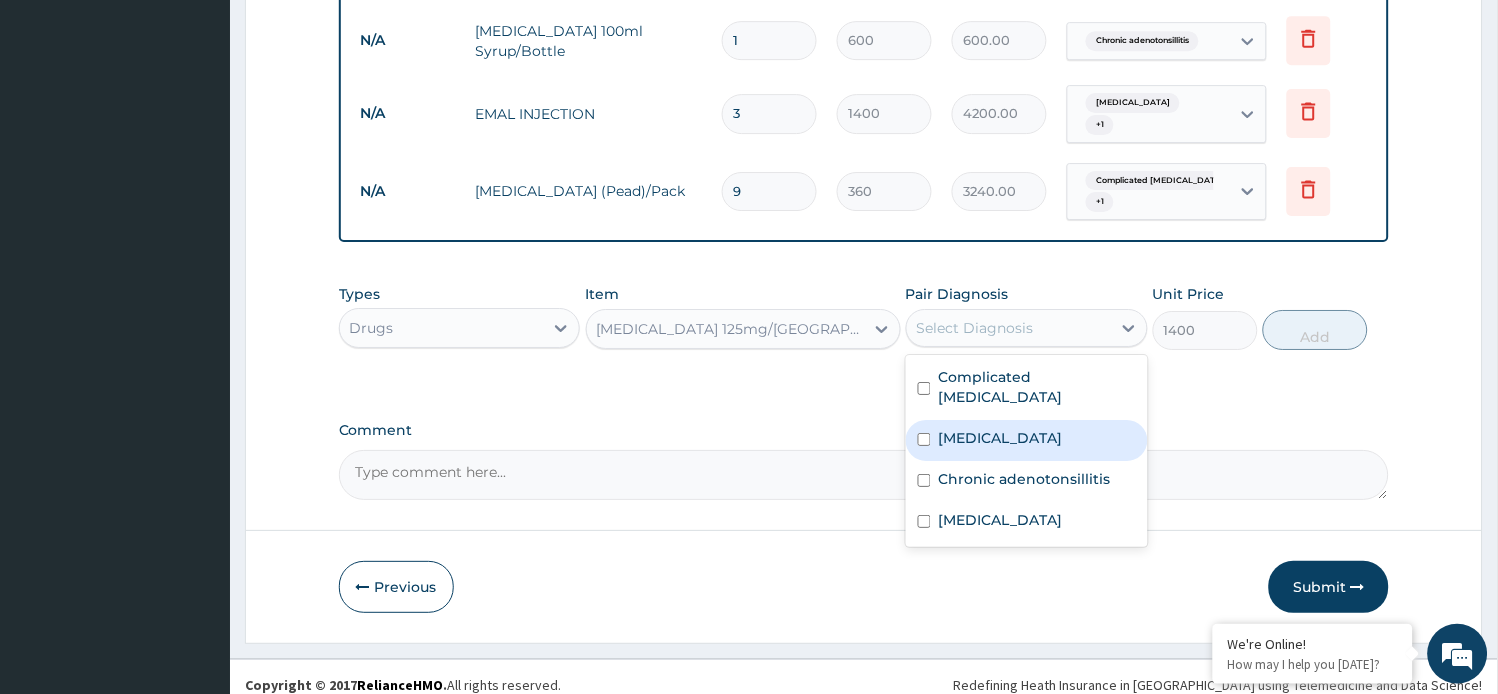 click on "Febrile convulsion" at bounding box center [1001, 438] 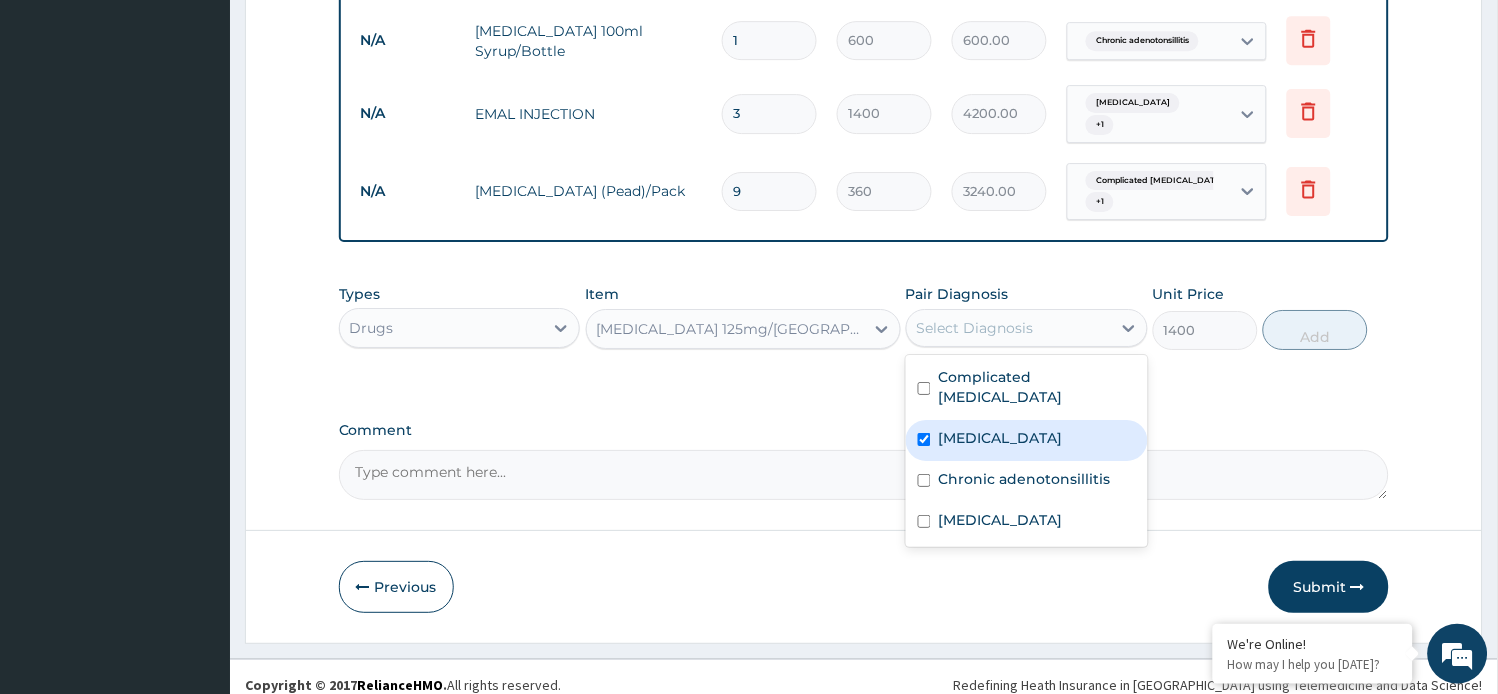 checkbox on "true" 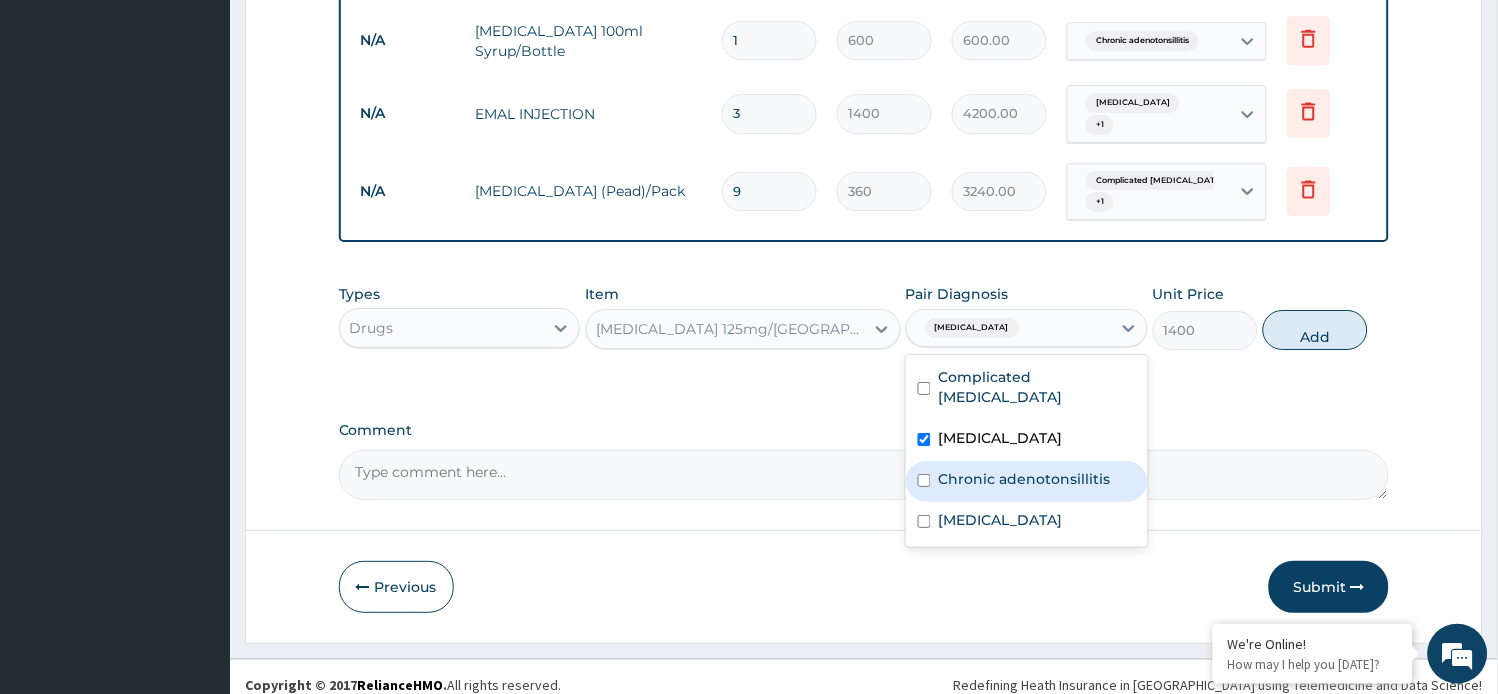 drag, startPoint x: 1004, startPoint y: 436, endPoint x: 1098, endPoint y: 407, distance: 98.37174 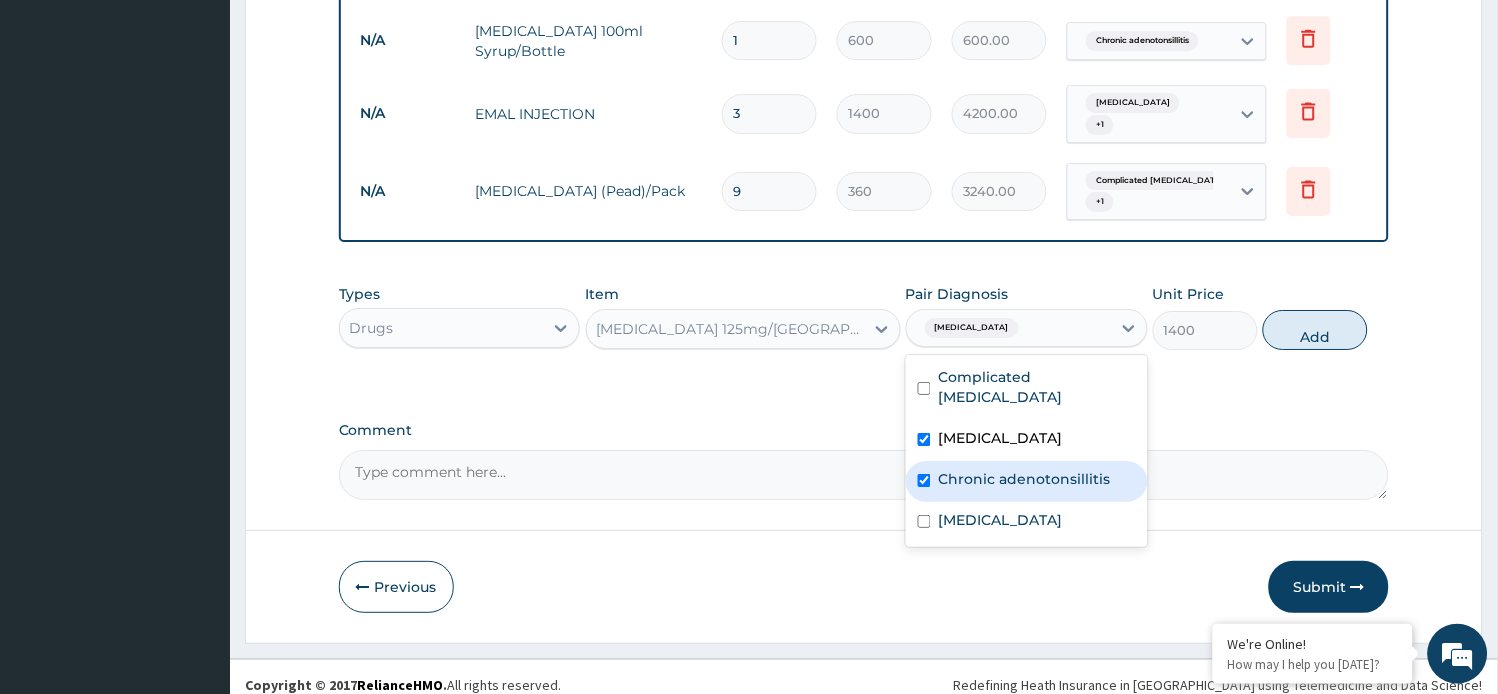 checkbox on "true" 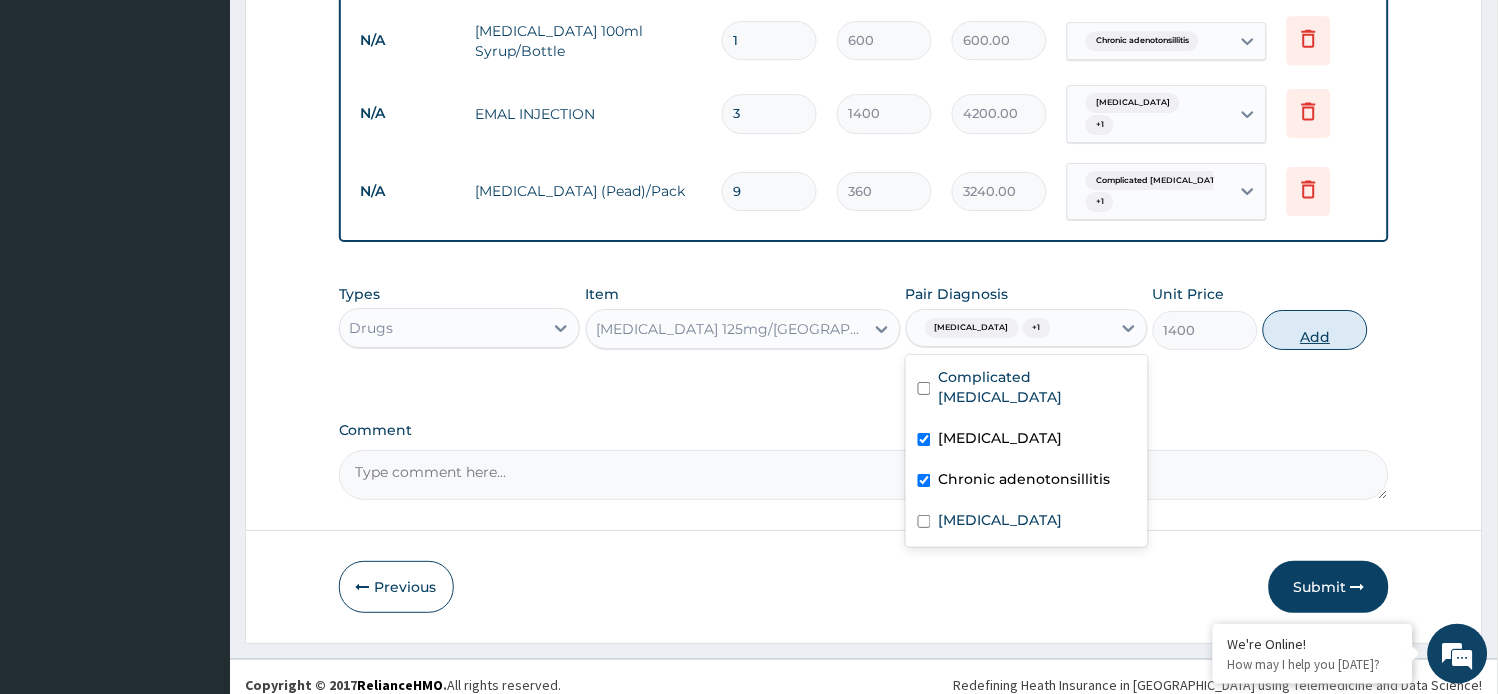 click on "Add" at bounding box center (1315, 330) 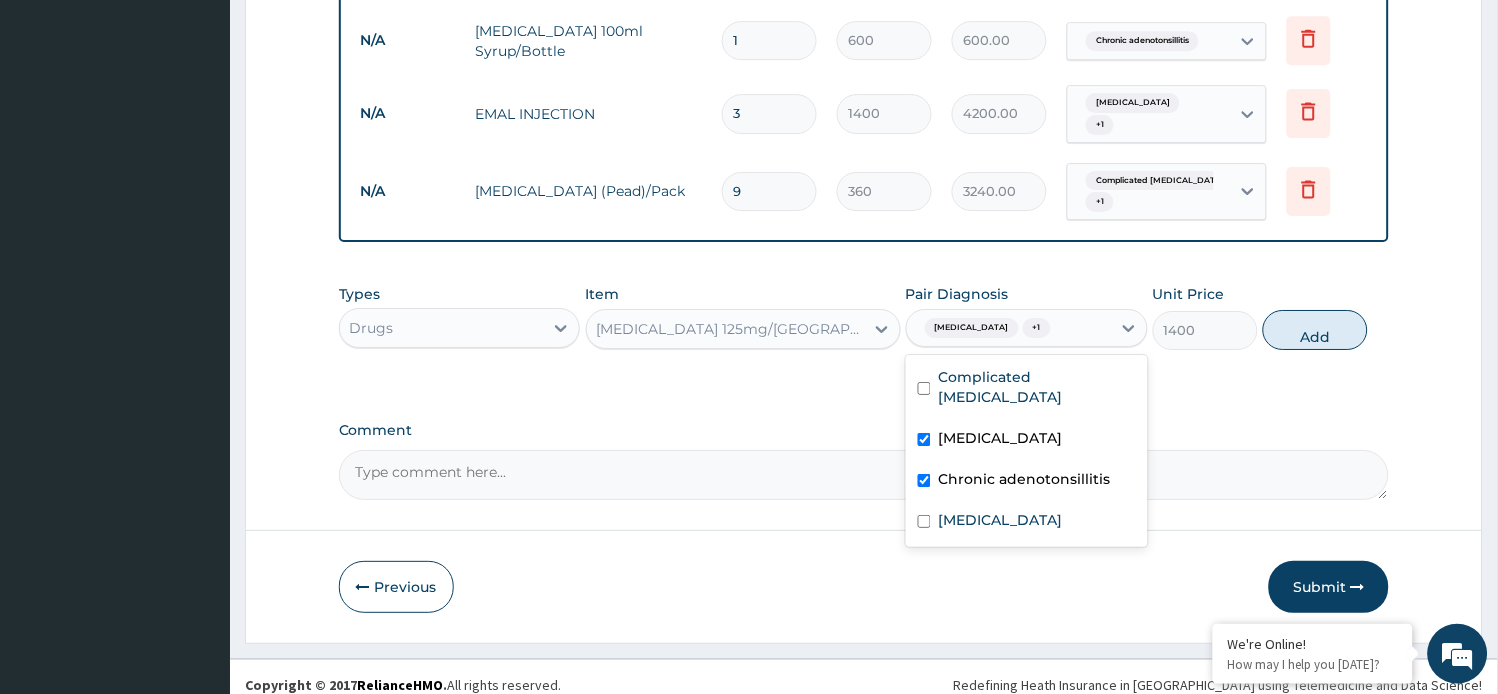 type on "0" 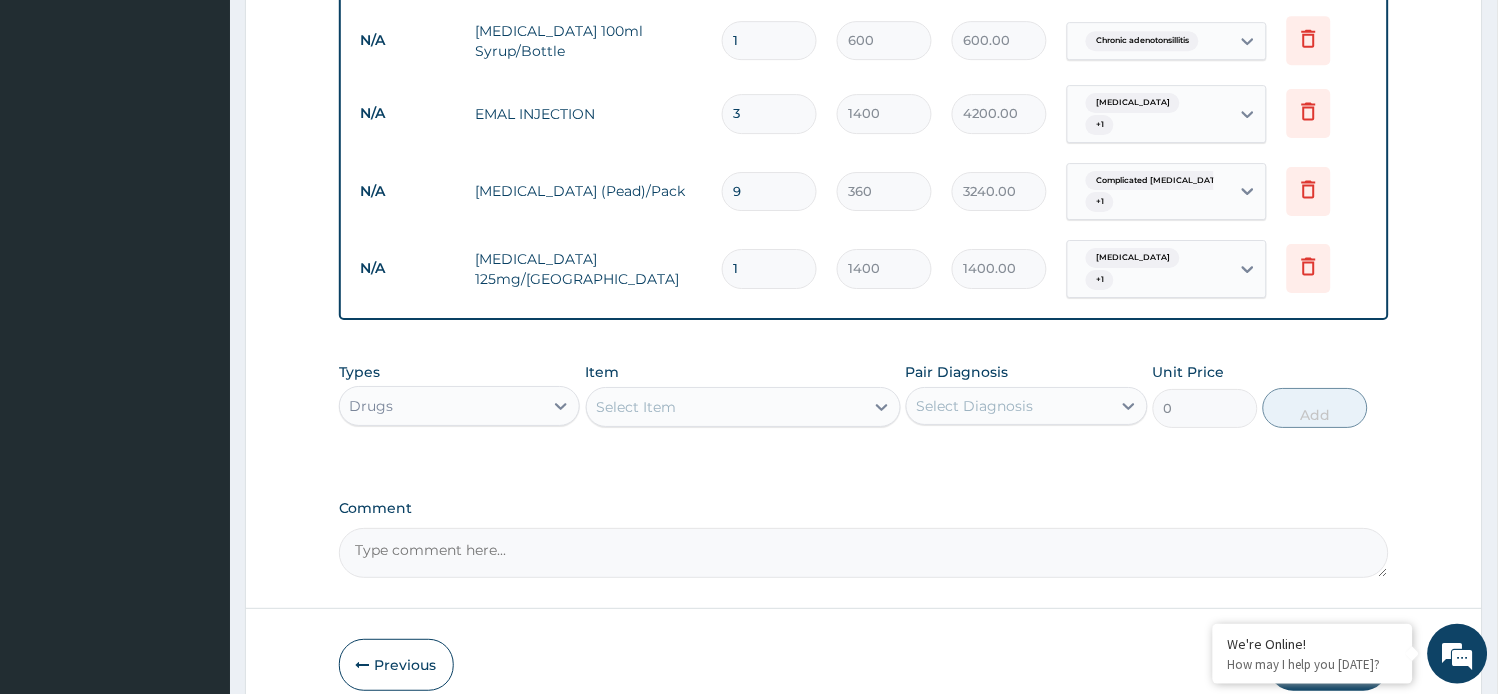 click on "Select Item" at bounding box center [637, 407] 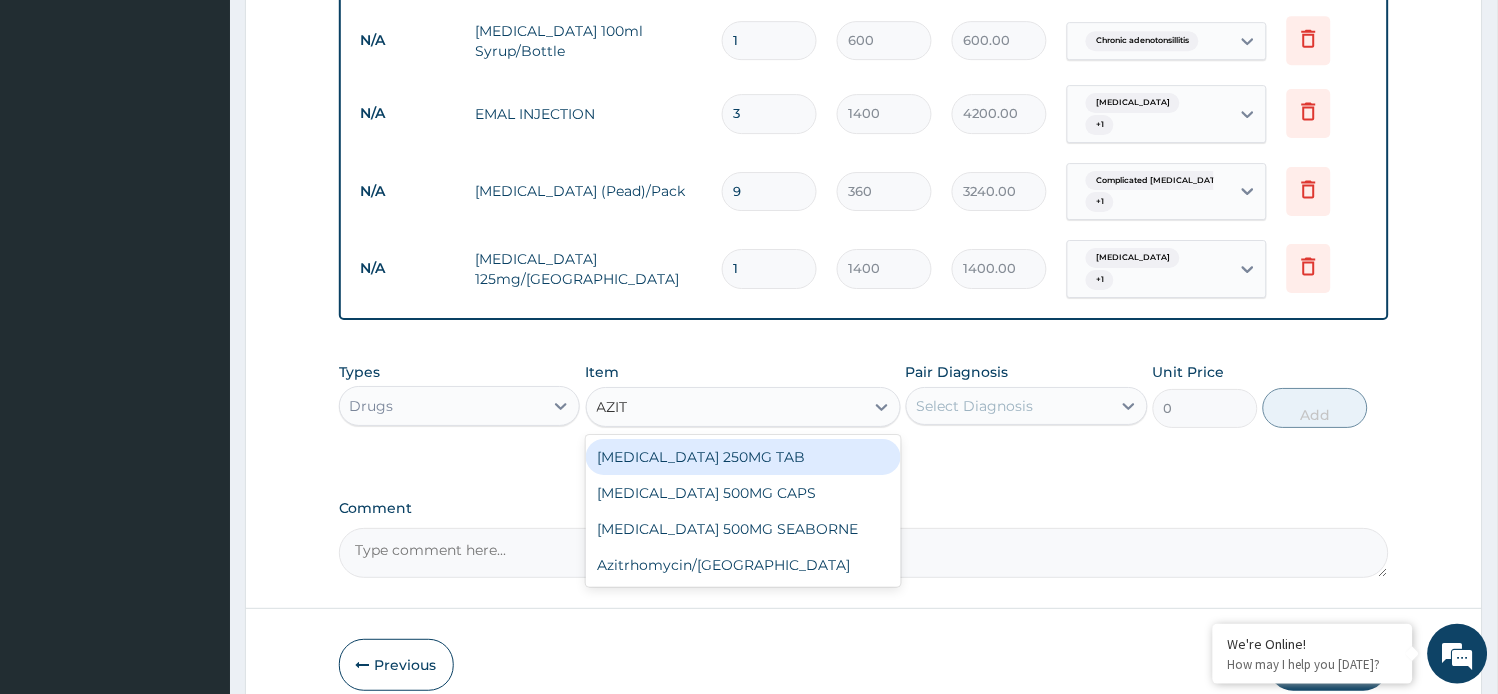 type on "AZITH" 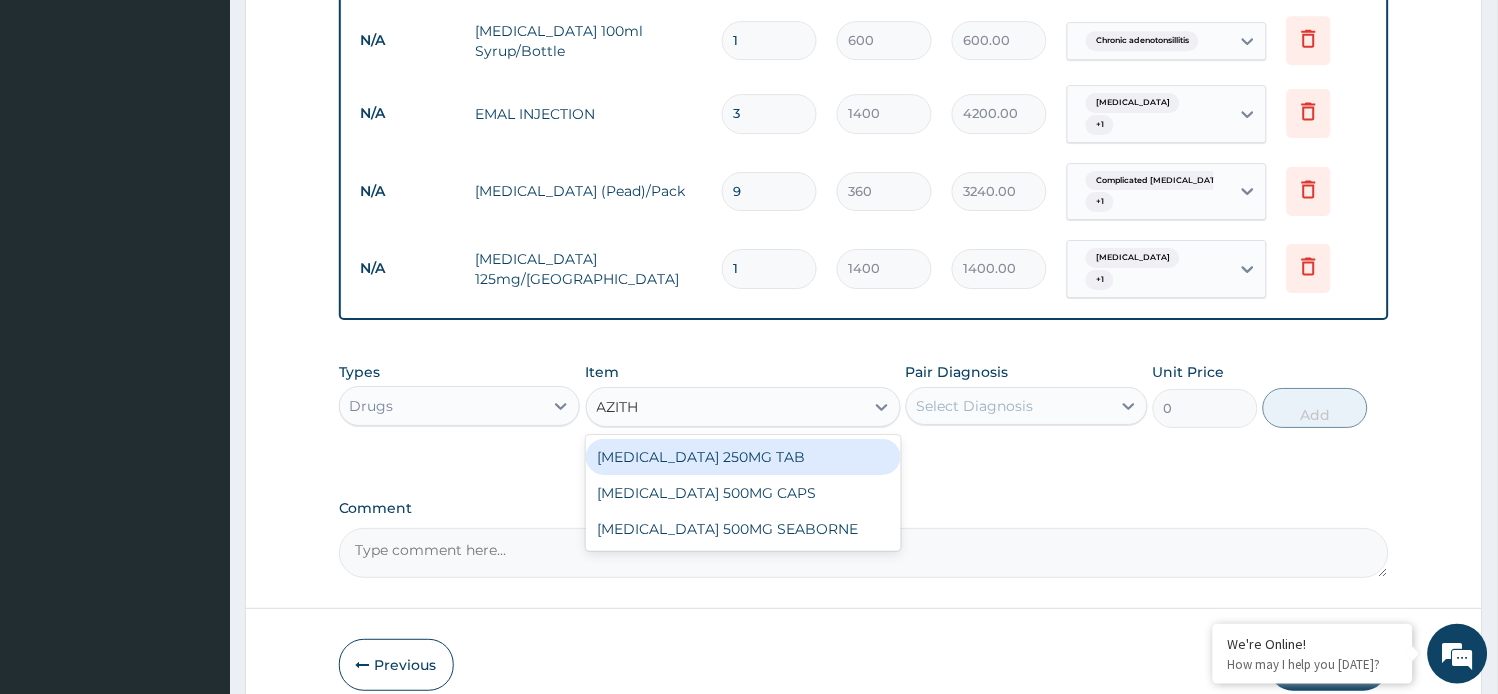 click on "AZITHROMYCIN 250MG TAB" at bounding box center (743, 457) 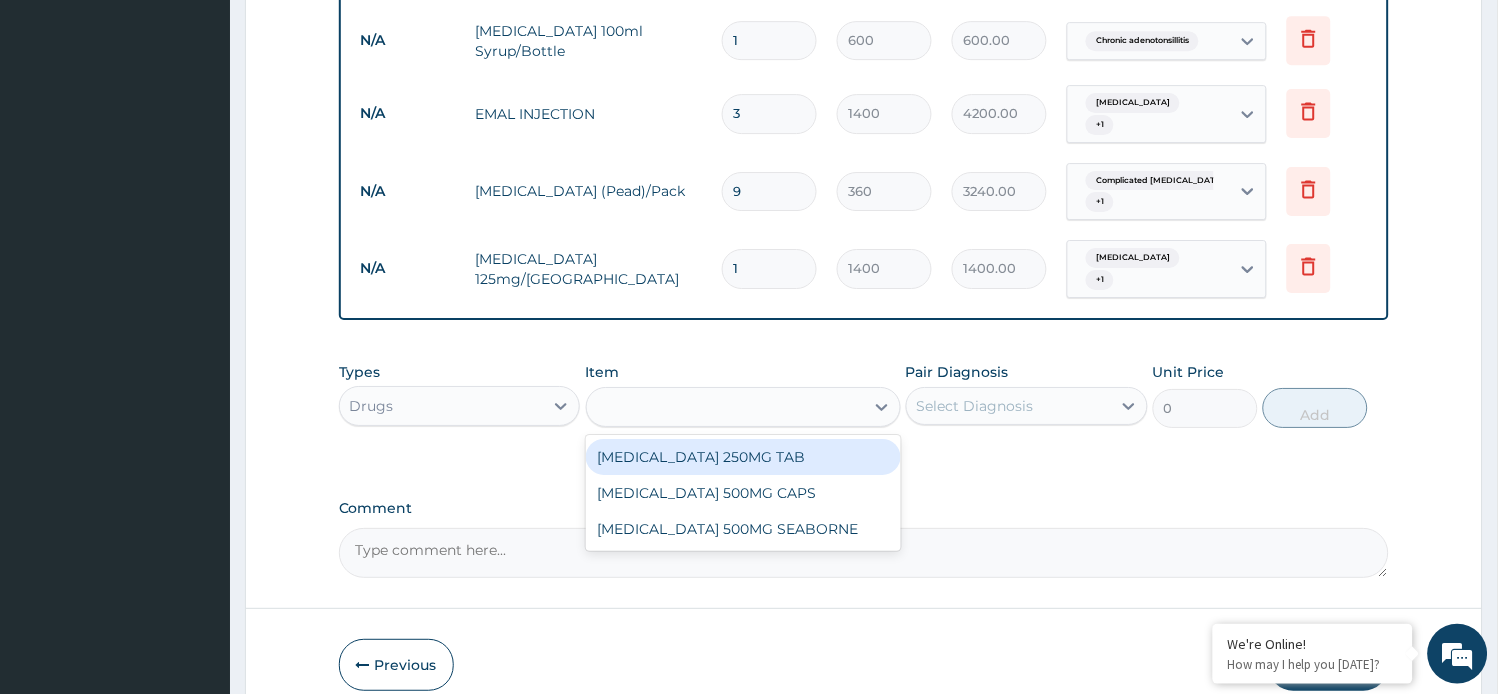 type on "320" 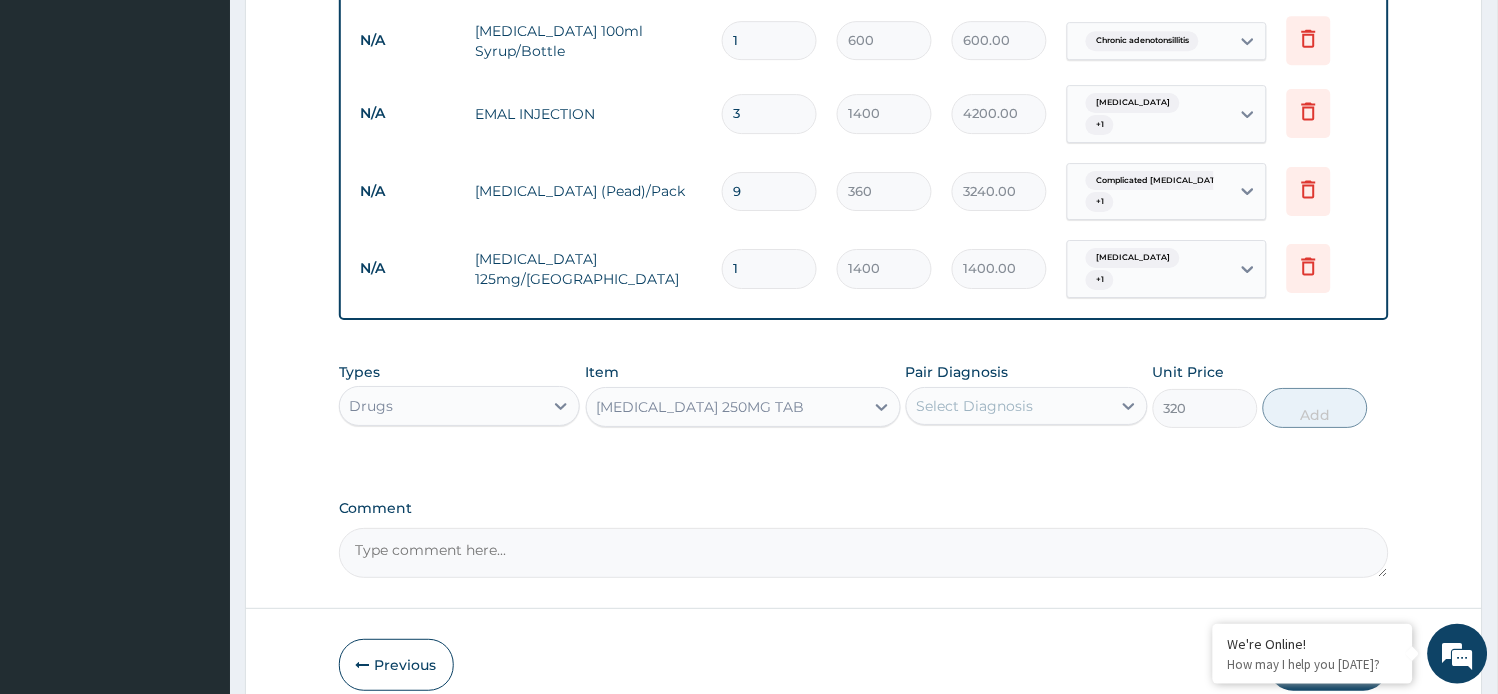 click on "Select Diagnosis" at bounding box center (975, 406) 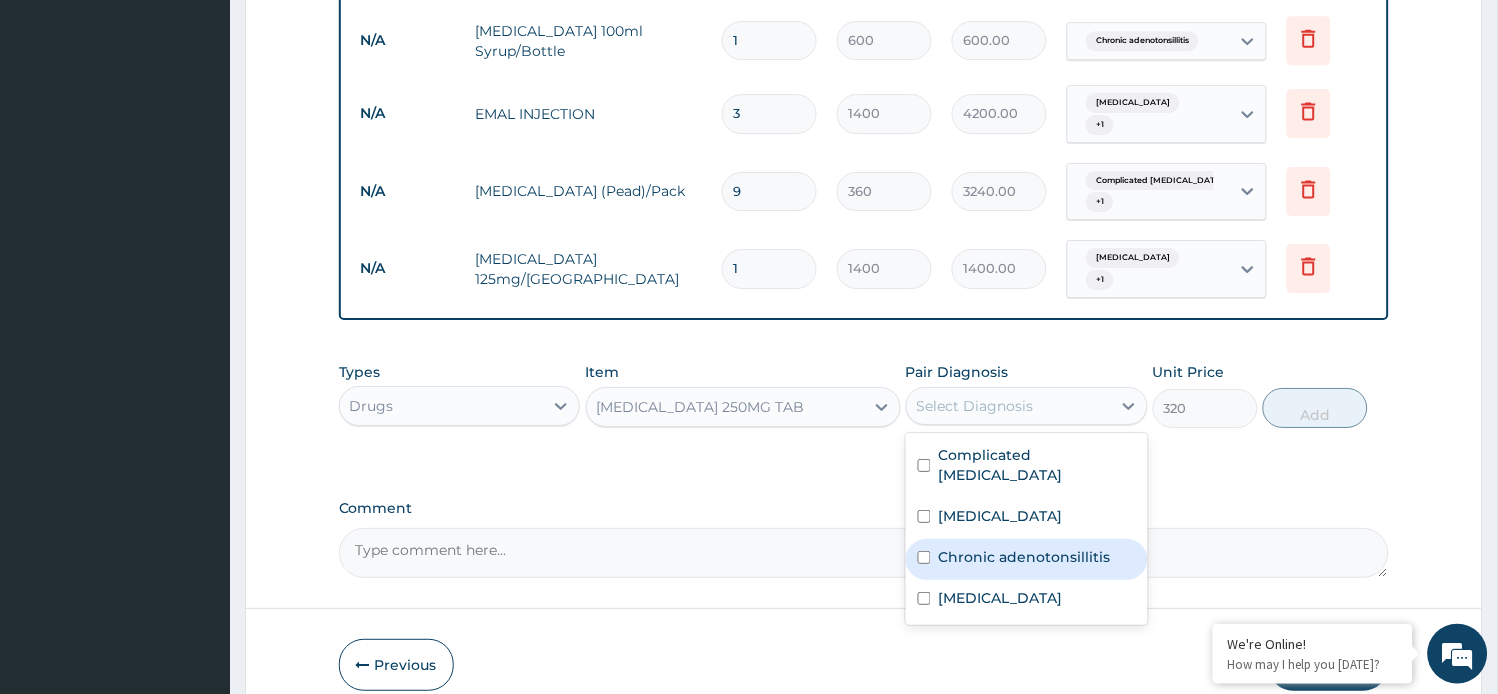 click on "Chronic adenotonsillitis" at bounding box center [1025, 557] 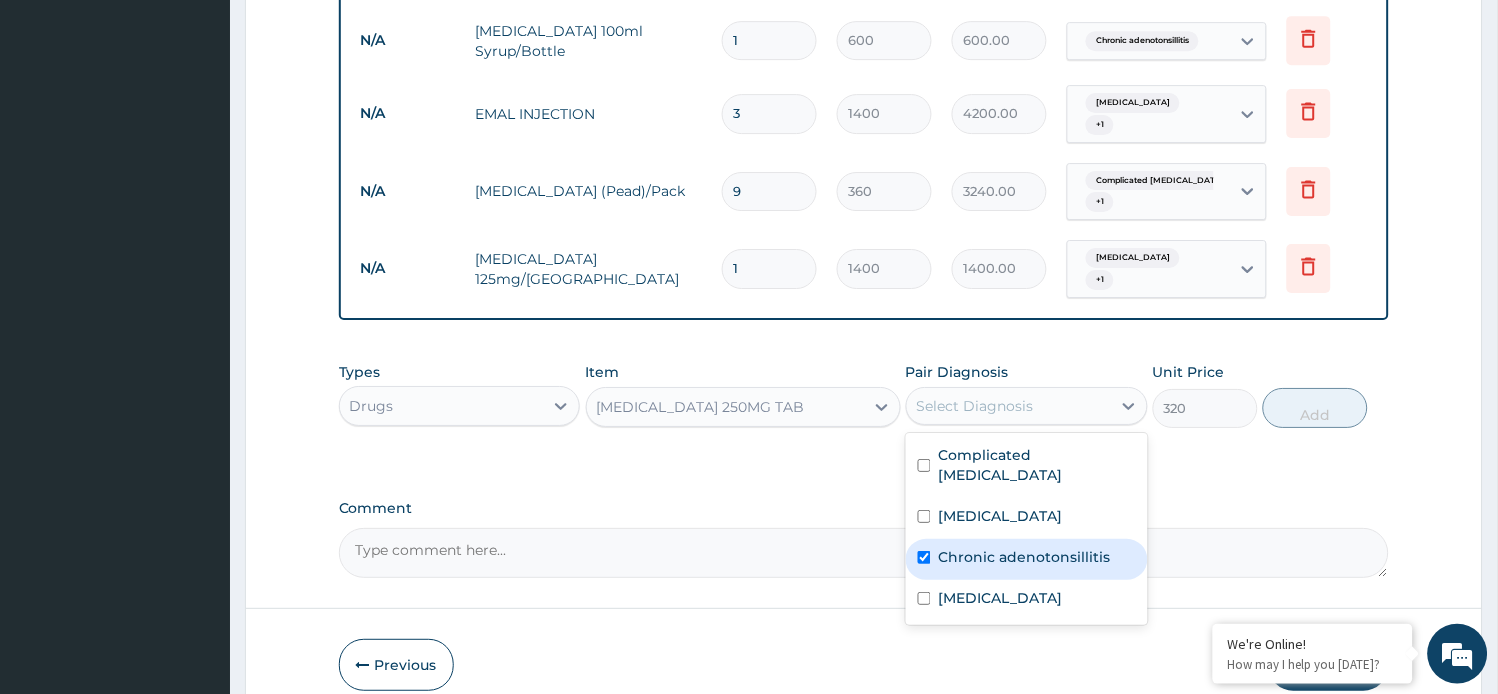 checkbox on "true" 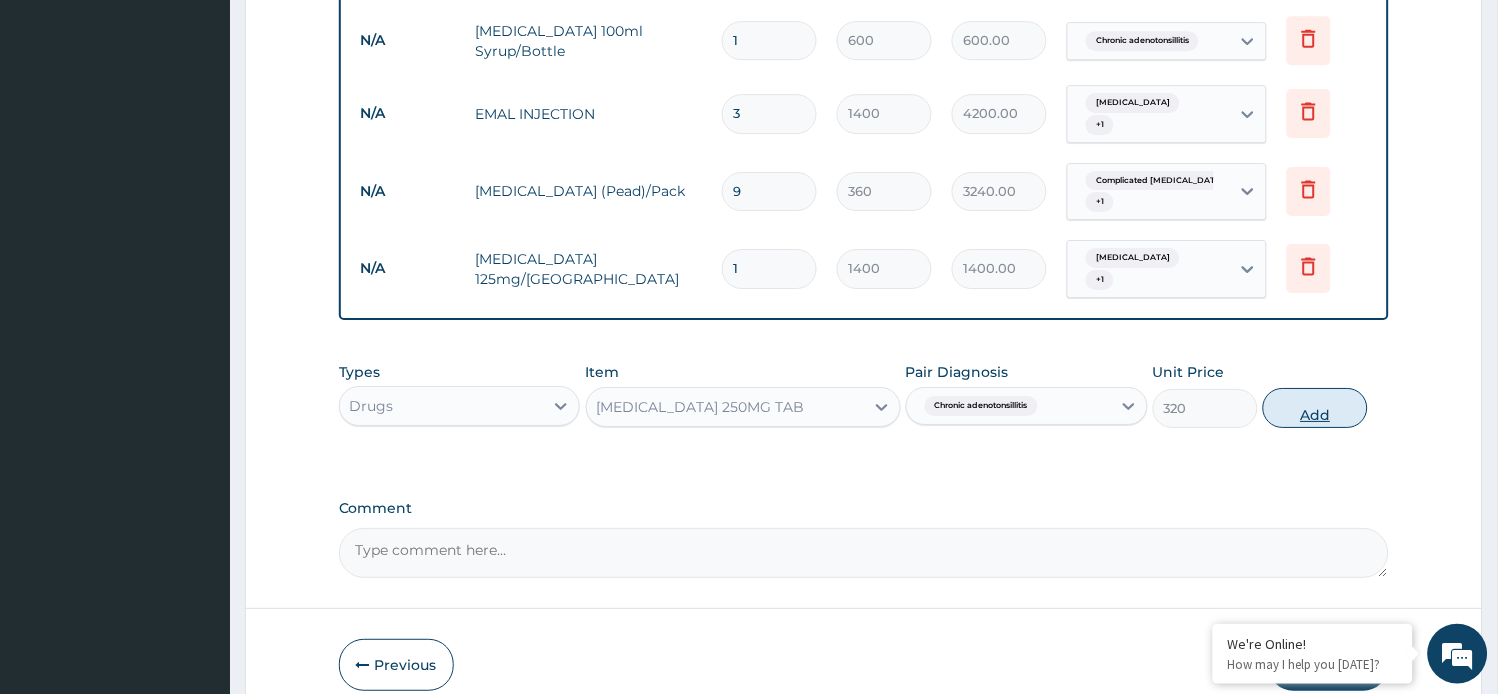 click on "Add" at bounding box center (1315, 408) 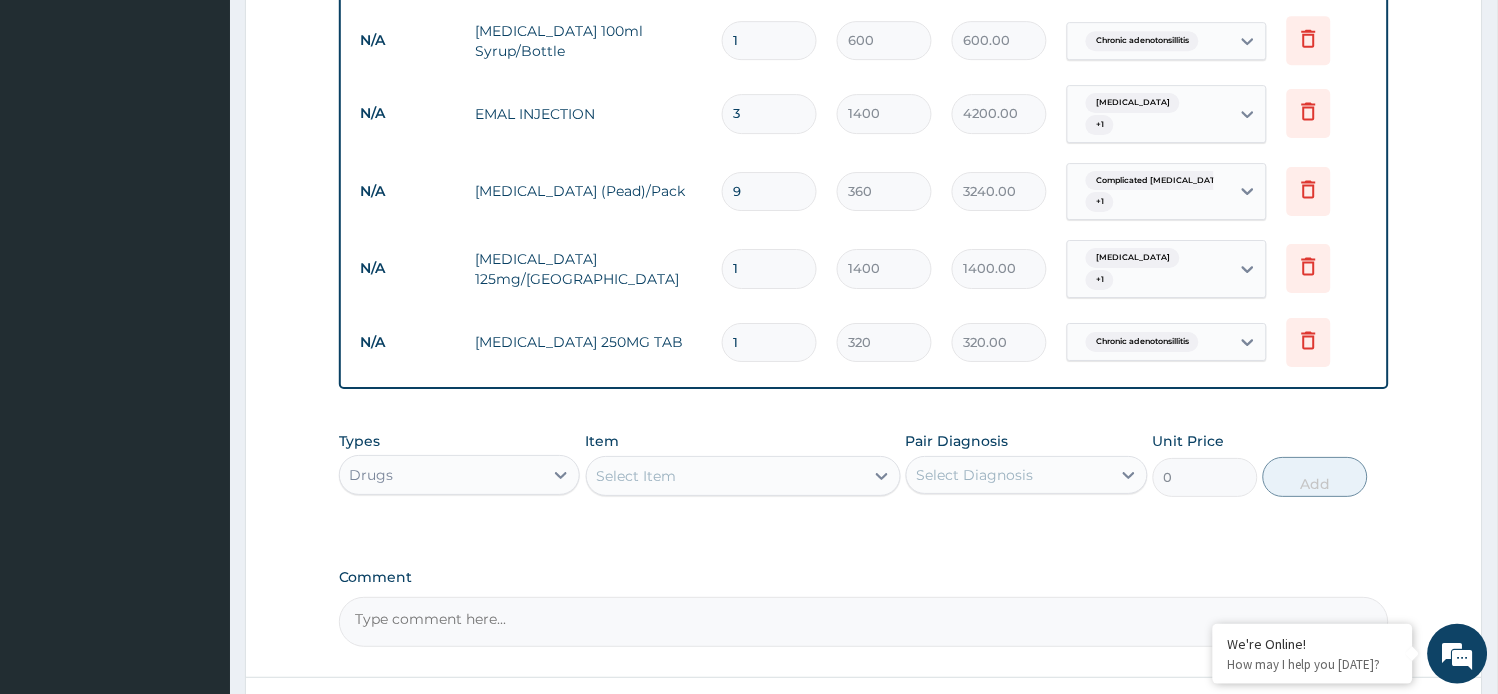 type 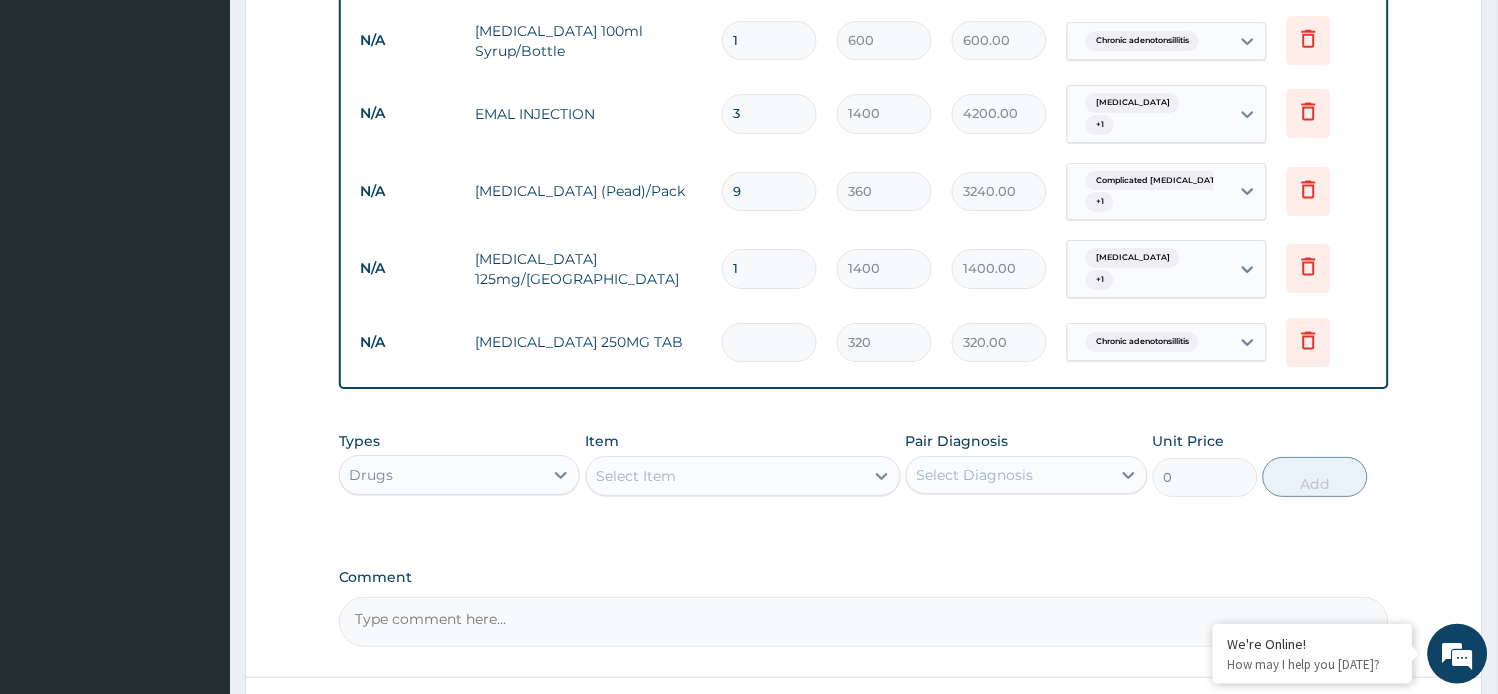 type on "0.00" 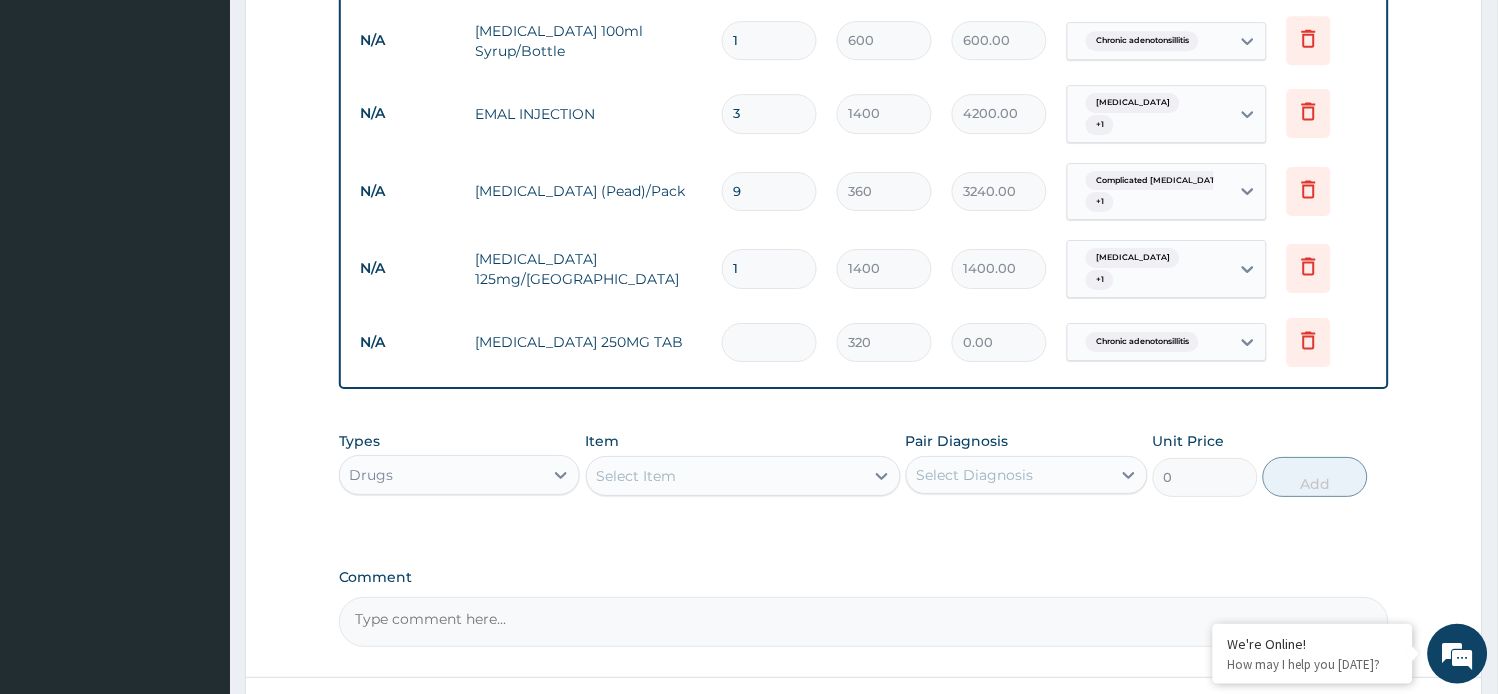 type on "5" 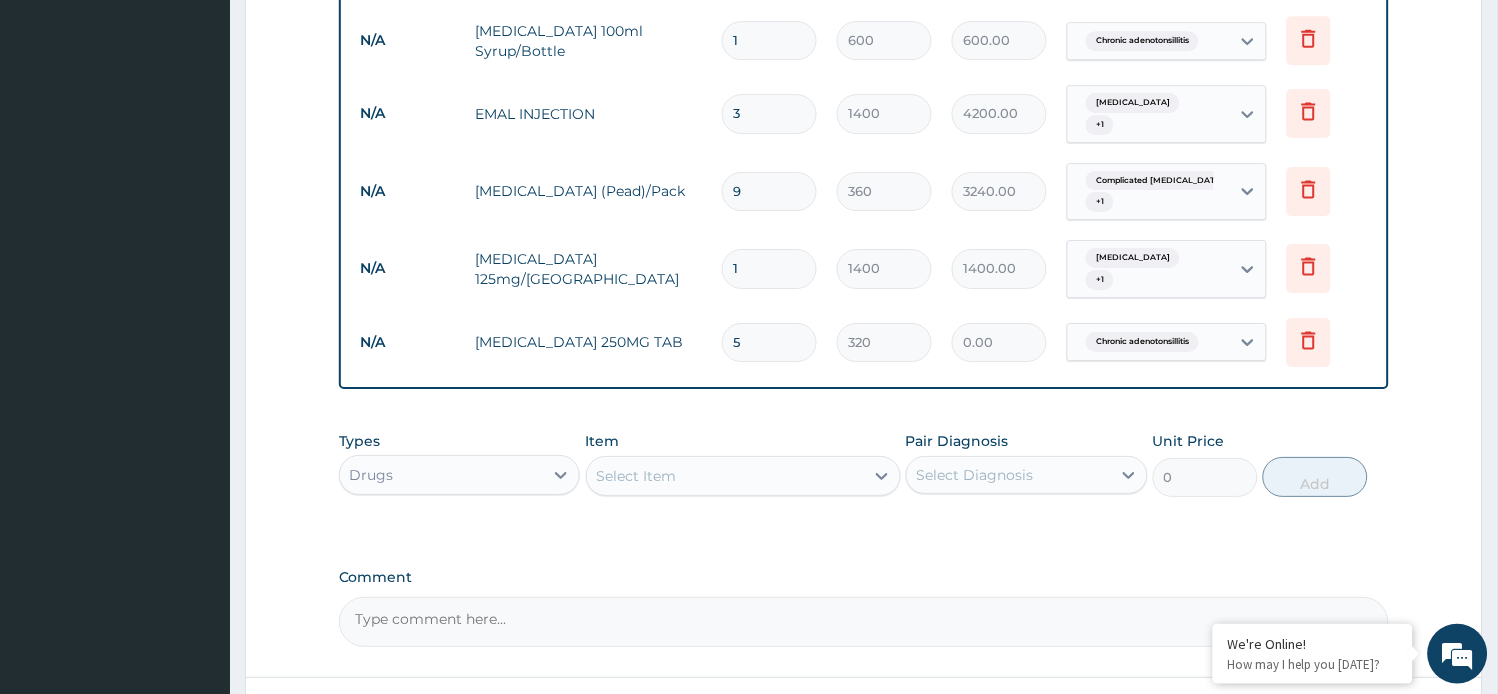 type on "1600.00" 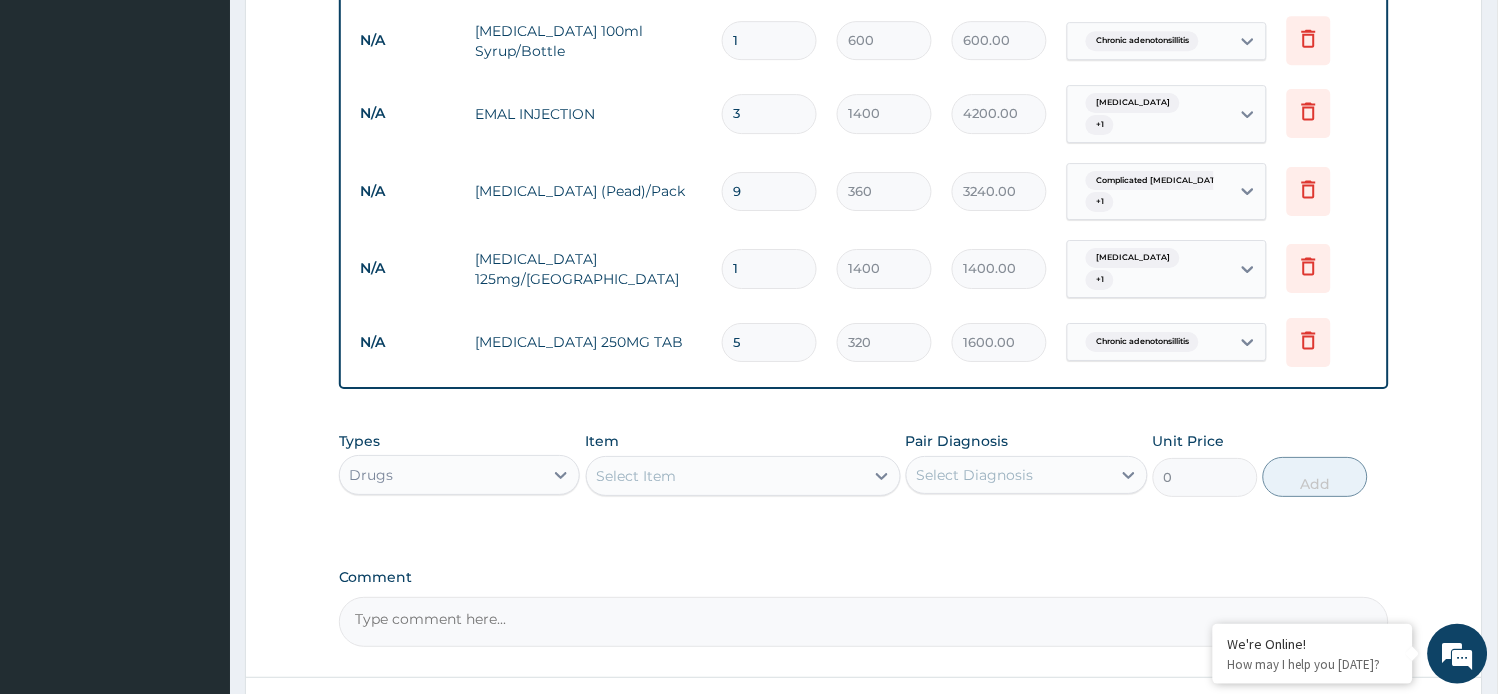 type on "5" 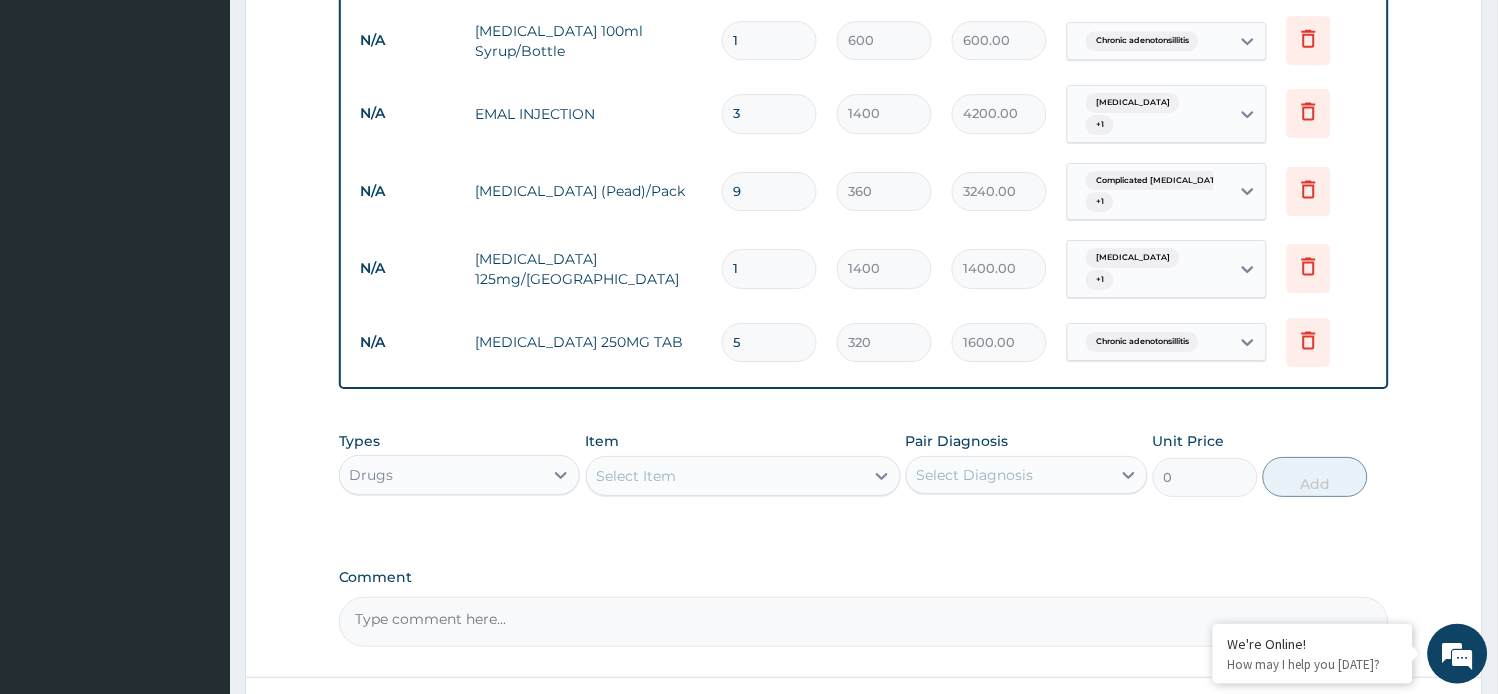 click on "Drugs" at bounding box center [442, 475] 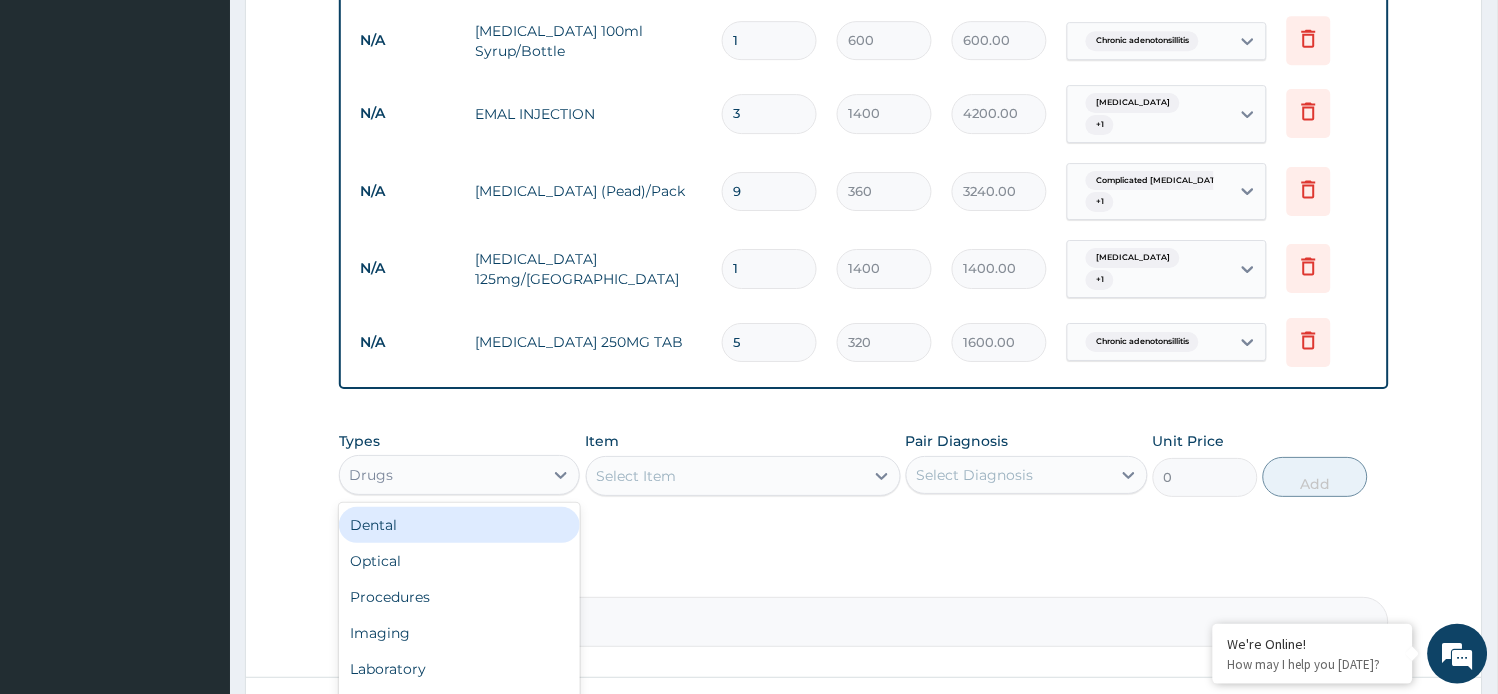 click on "Select Item" at bounding box center (725, 476) 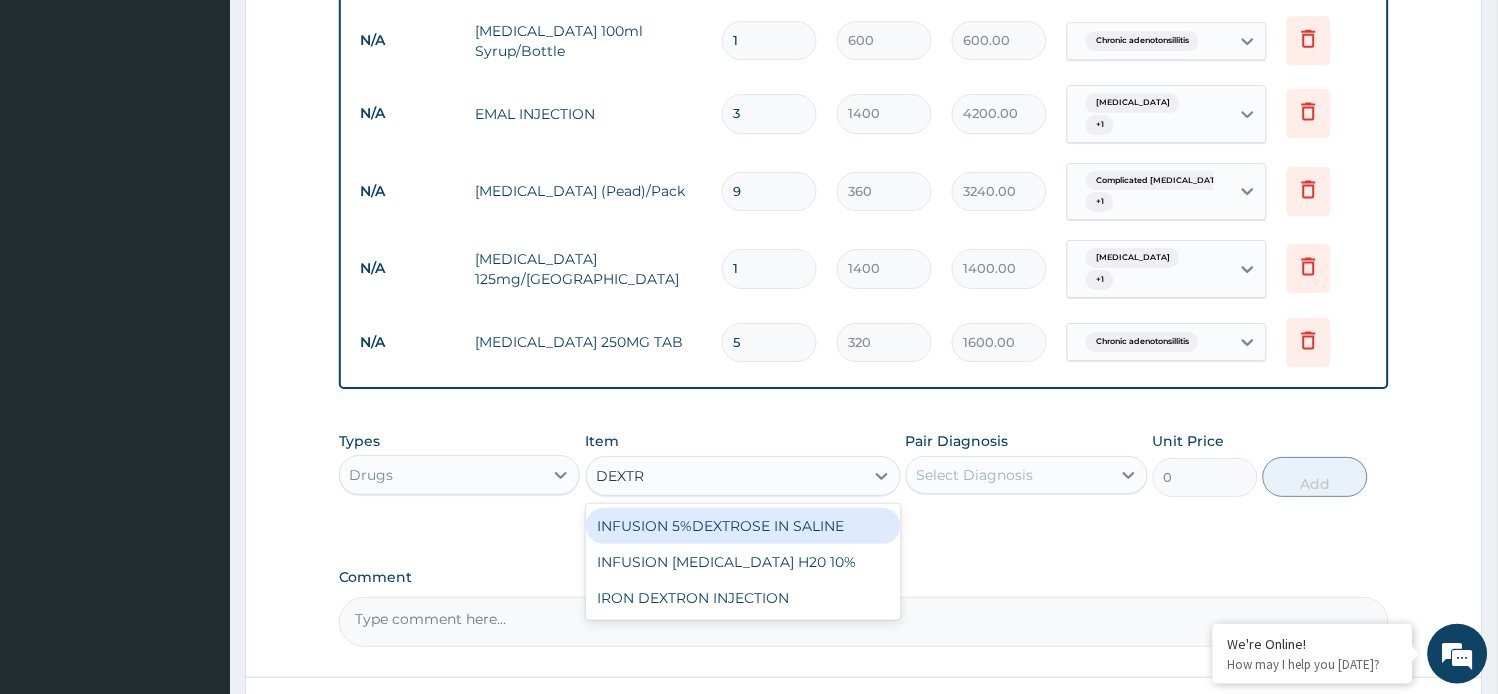 type on "DEXTRO" 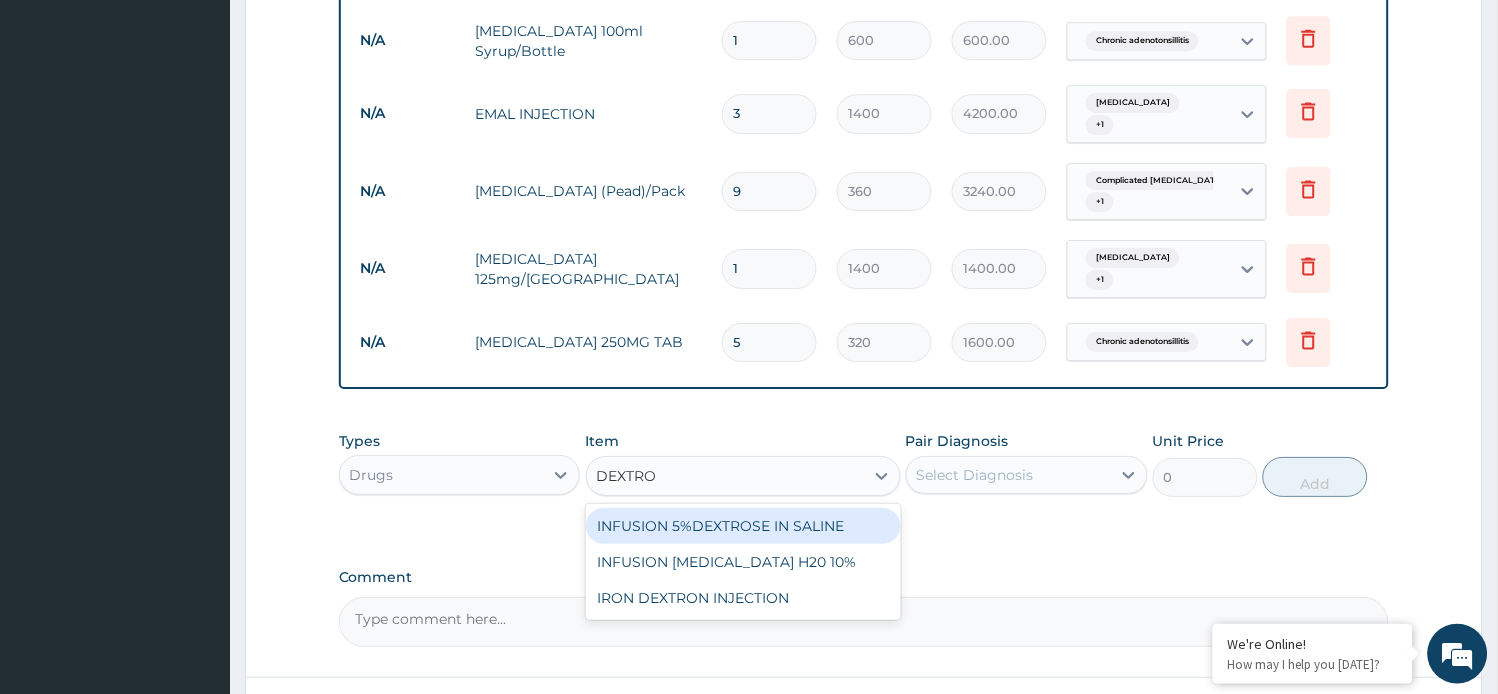 click on "INFUSION 5%DEXTROSE IN SALINE" at bounding box center [743, 526] 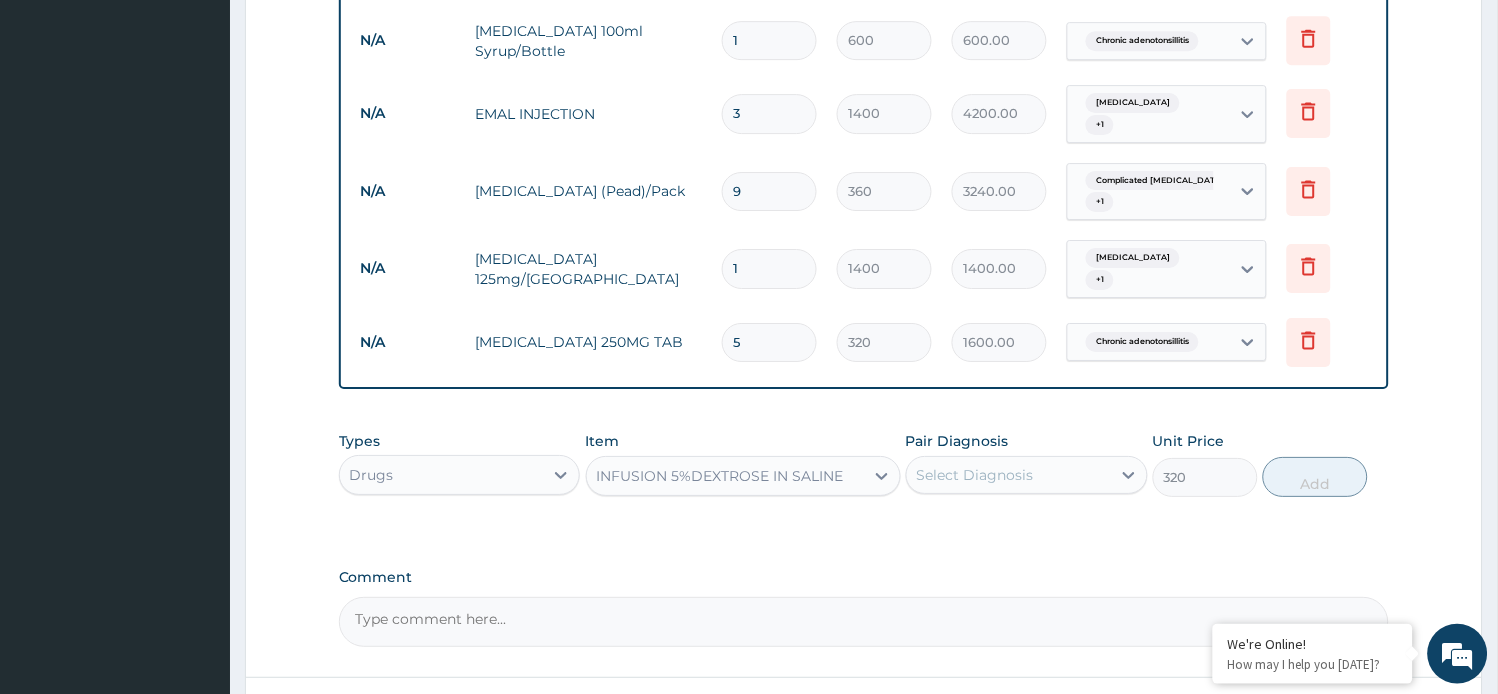 click on "Select Diagnosis" at bounding box center [975, 475] 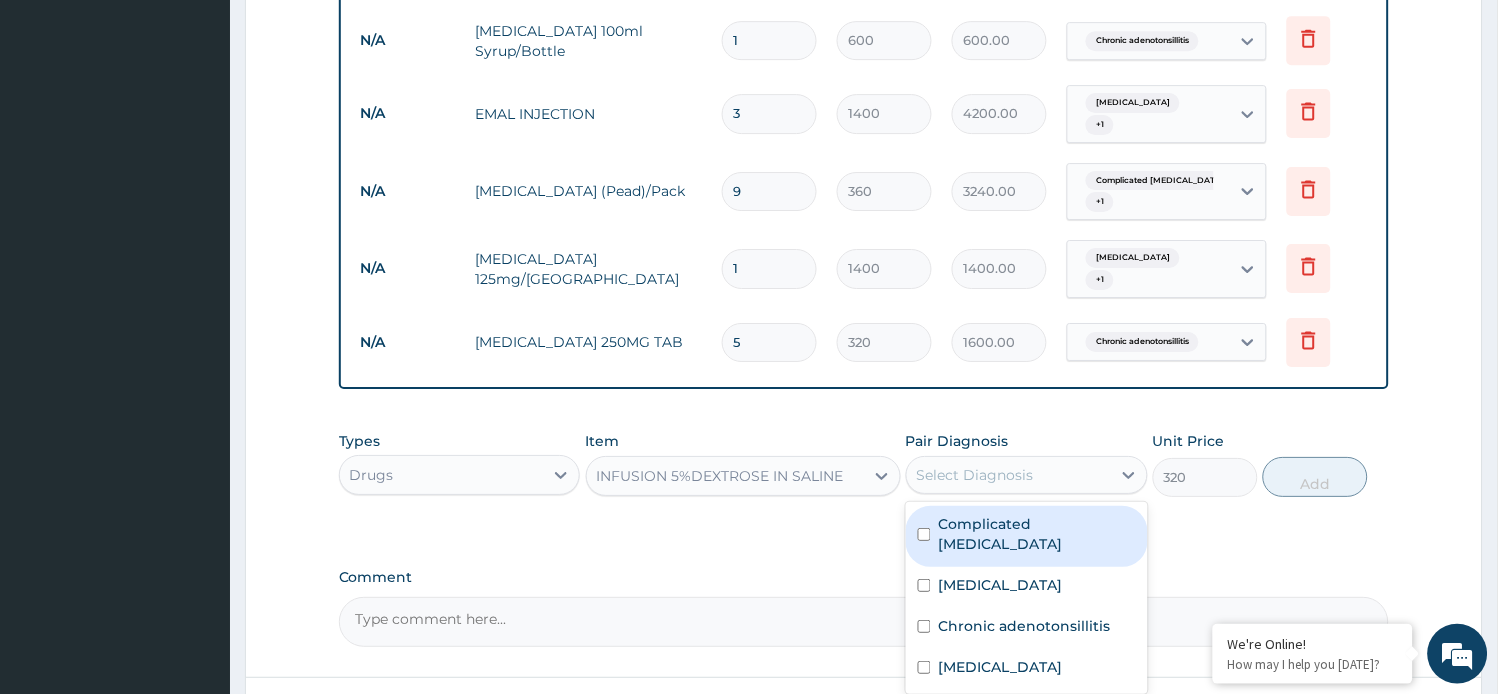 click on "Complicated malaria" at bounding box center [1037, 534] 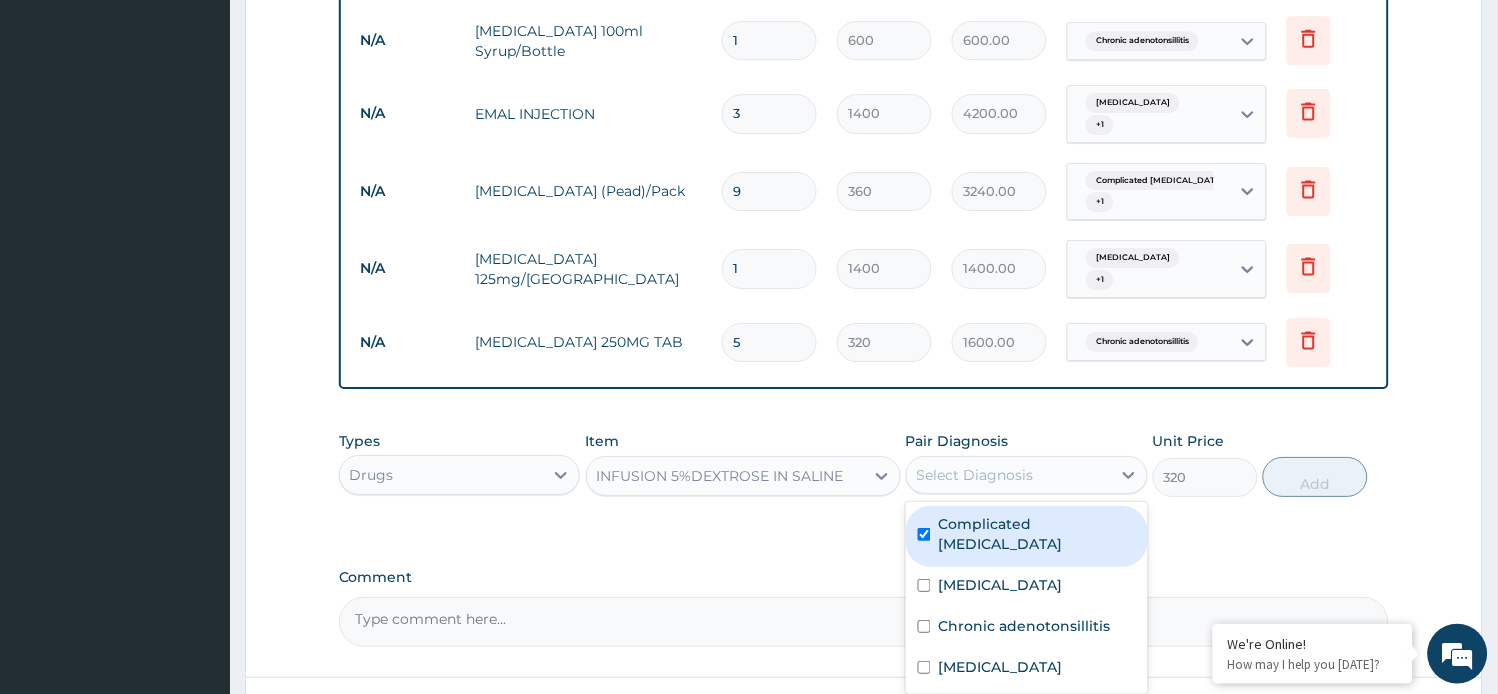 checkbox on "true" 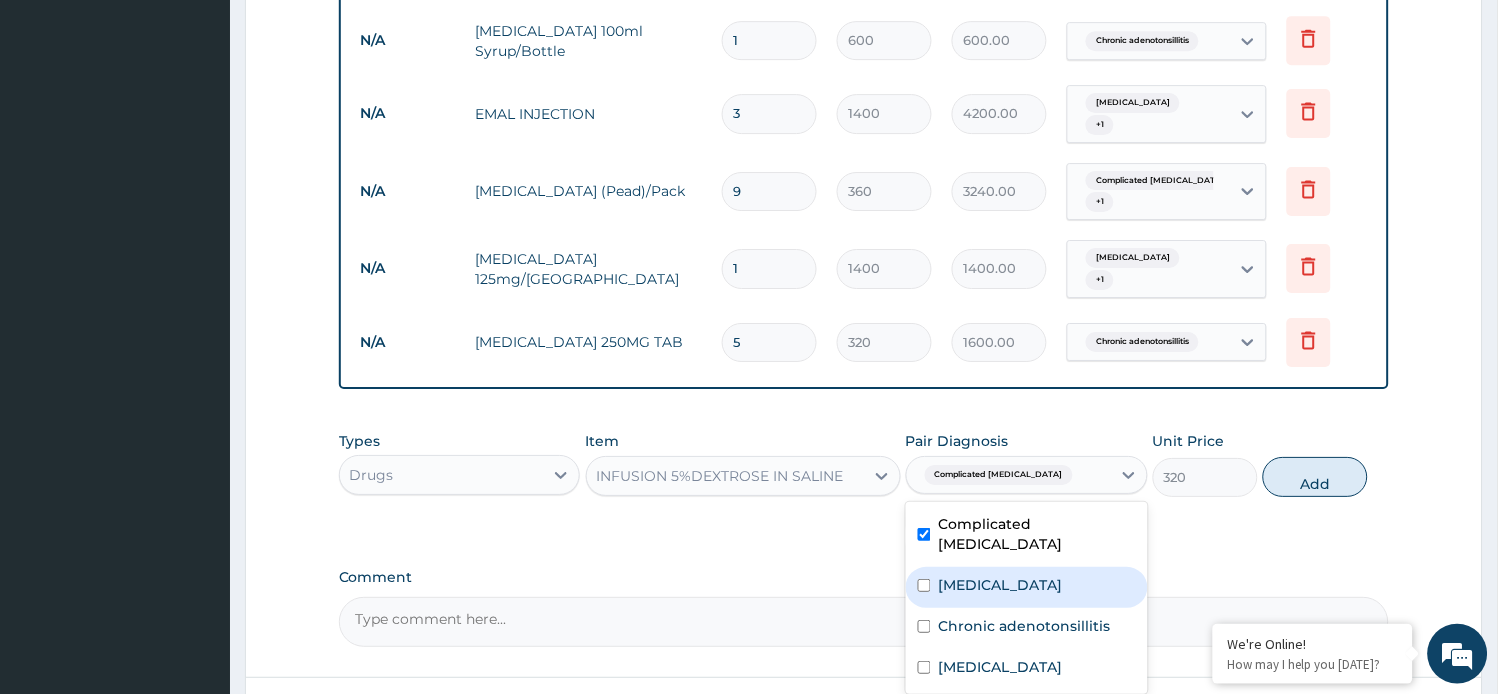 drag, startPoint x: 932, startPoint y: 547, endPoint x: 923, endPoint y: 575, distance: 29.410883 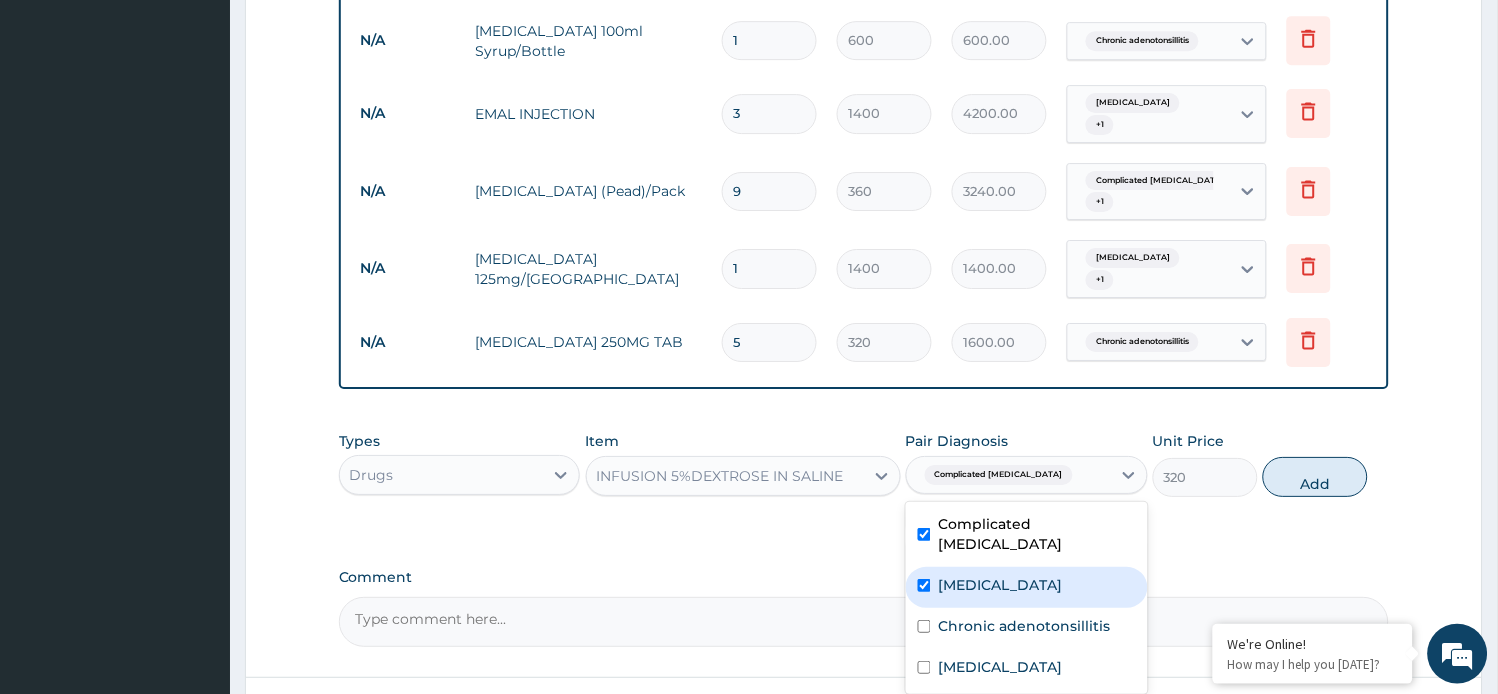 checkbox on "true" 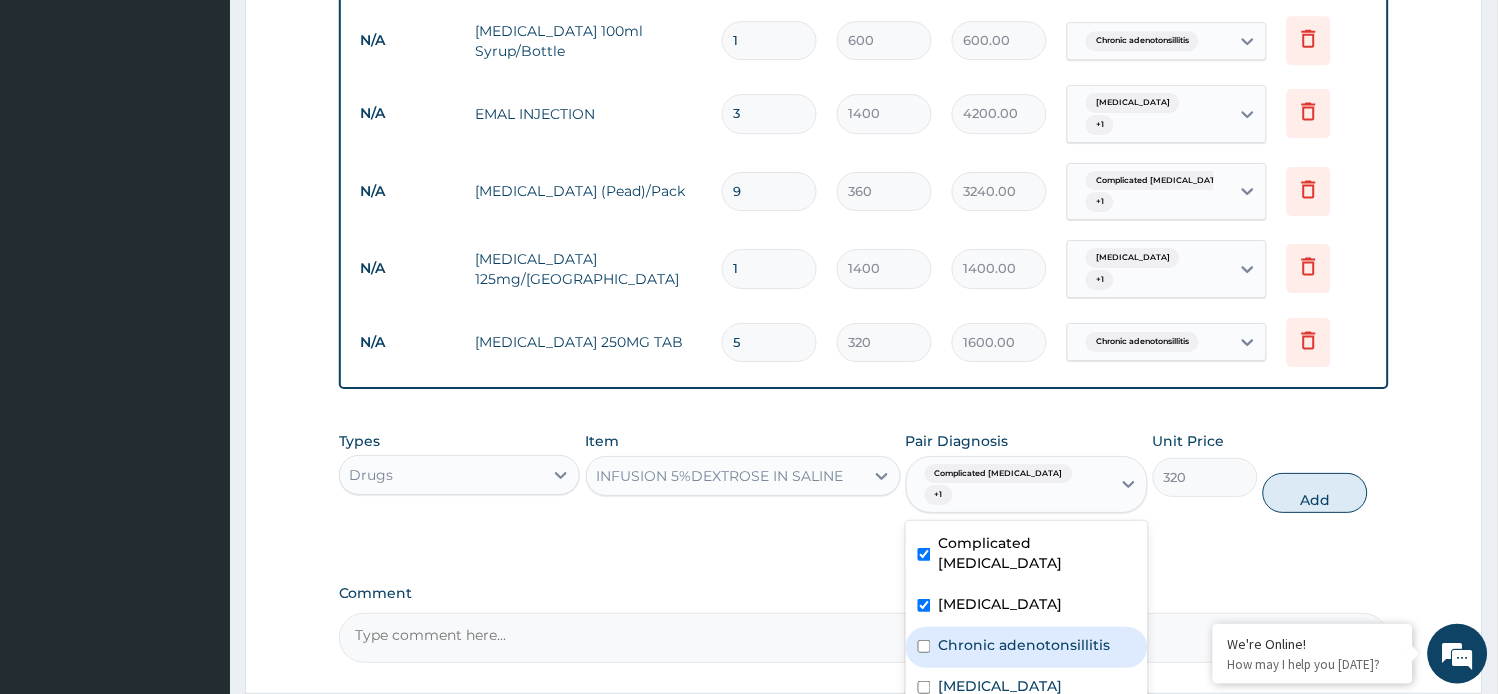 click on "Chronic adenotonsillitis" at bounding box center [1027, 647] 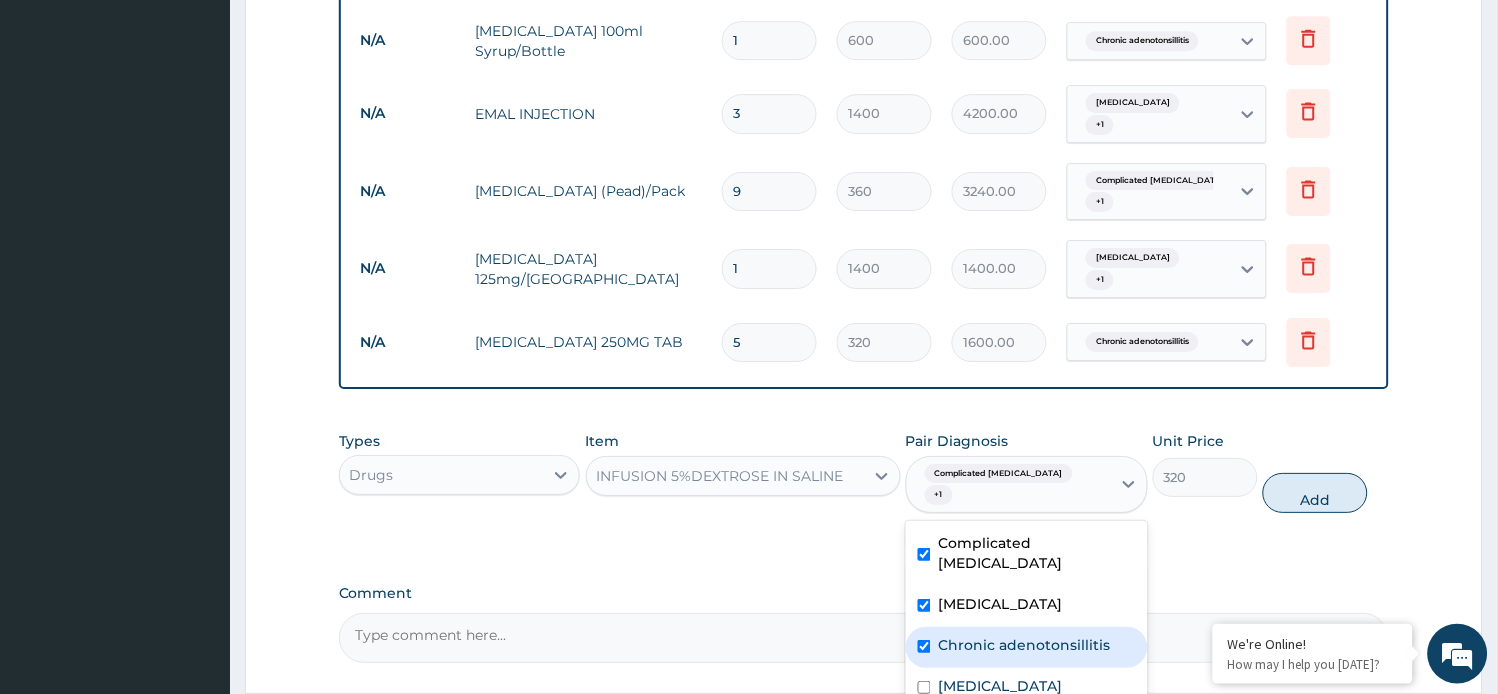 checkbox on "true" 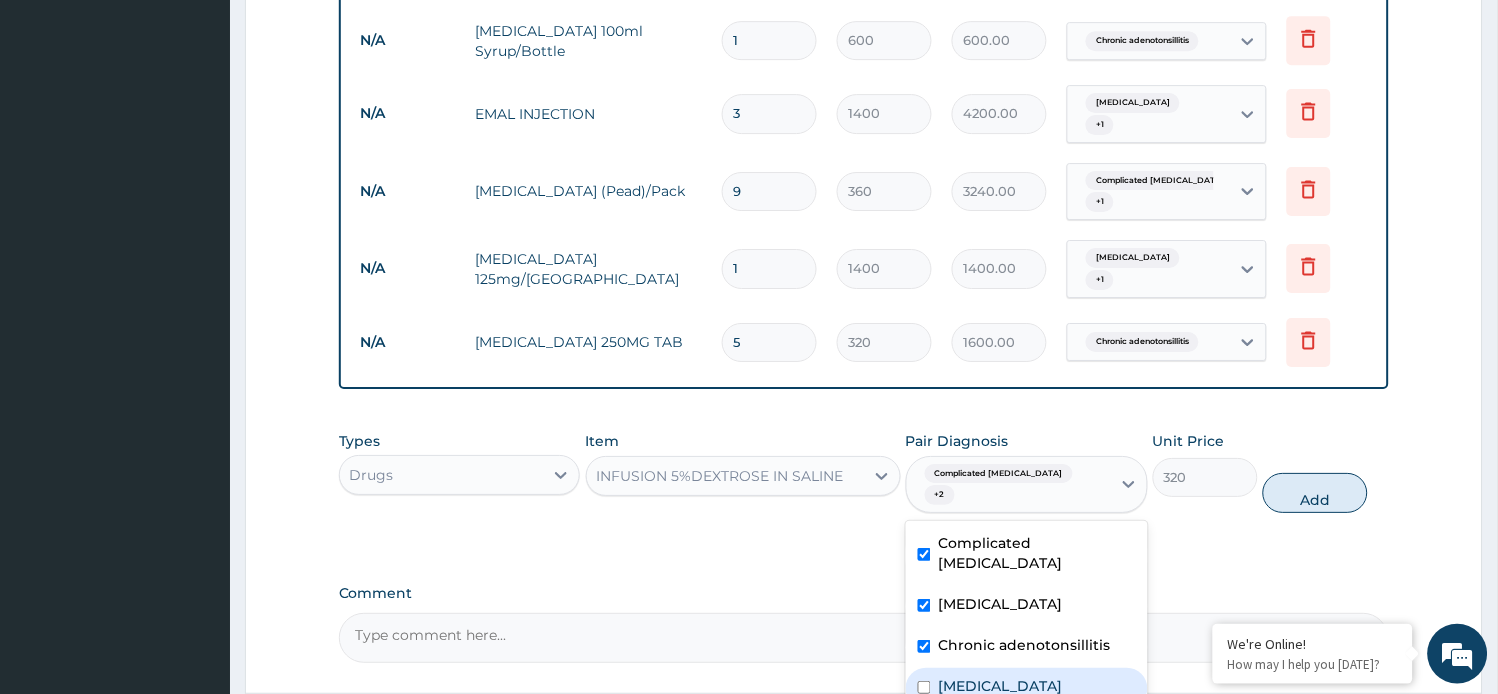 click on "Malaria" at bounding box center (1001, 686) 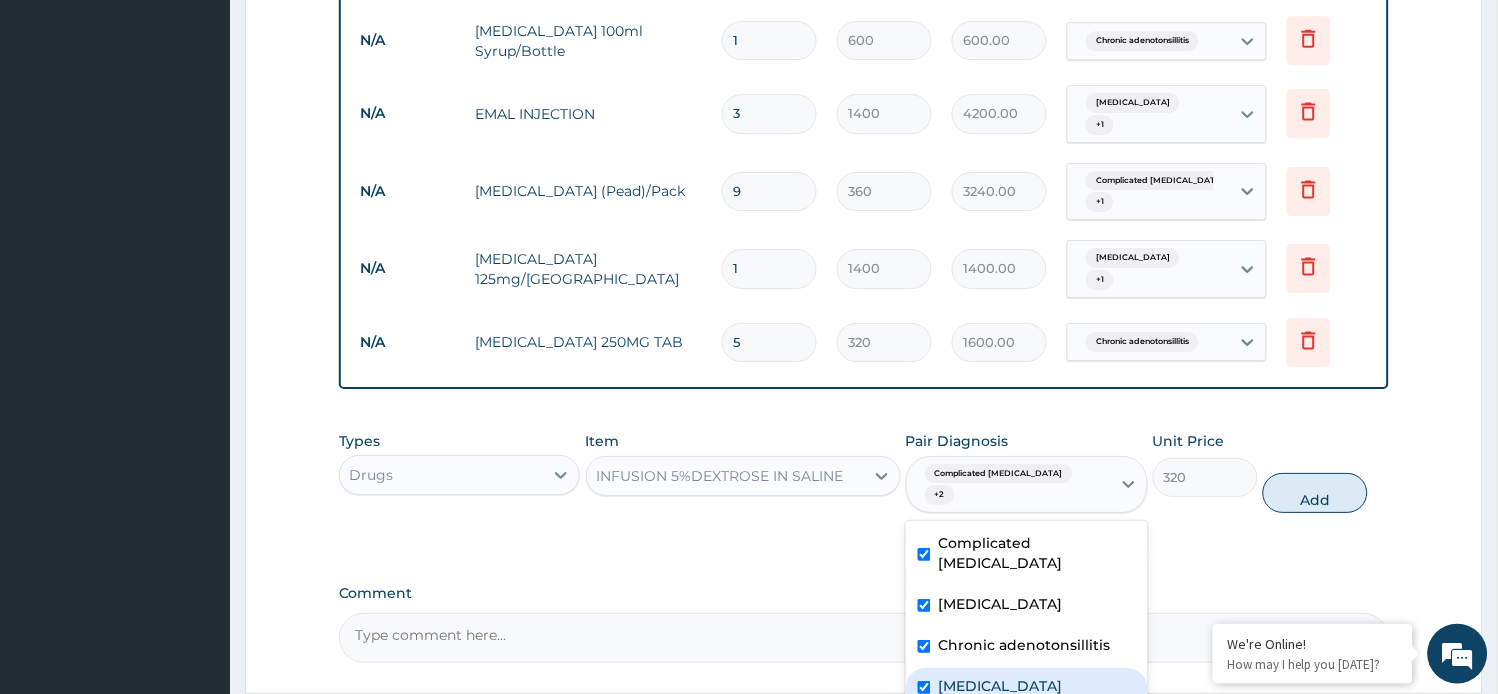 checkbox on "true" 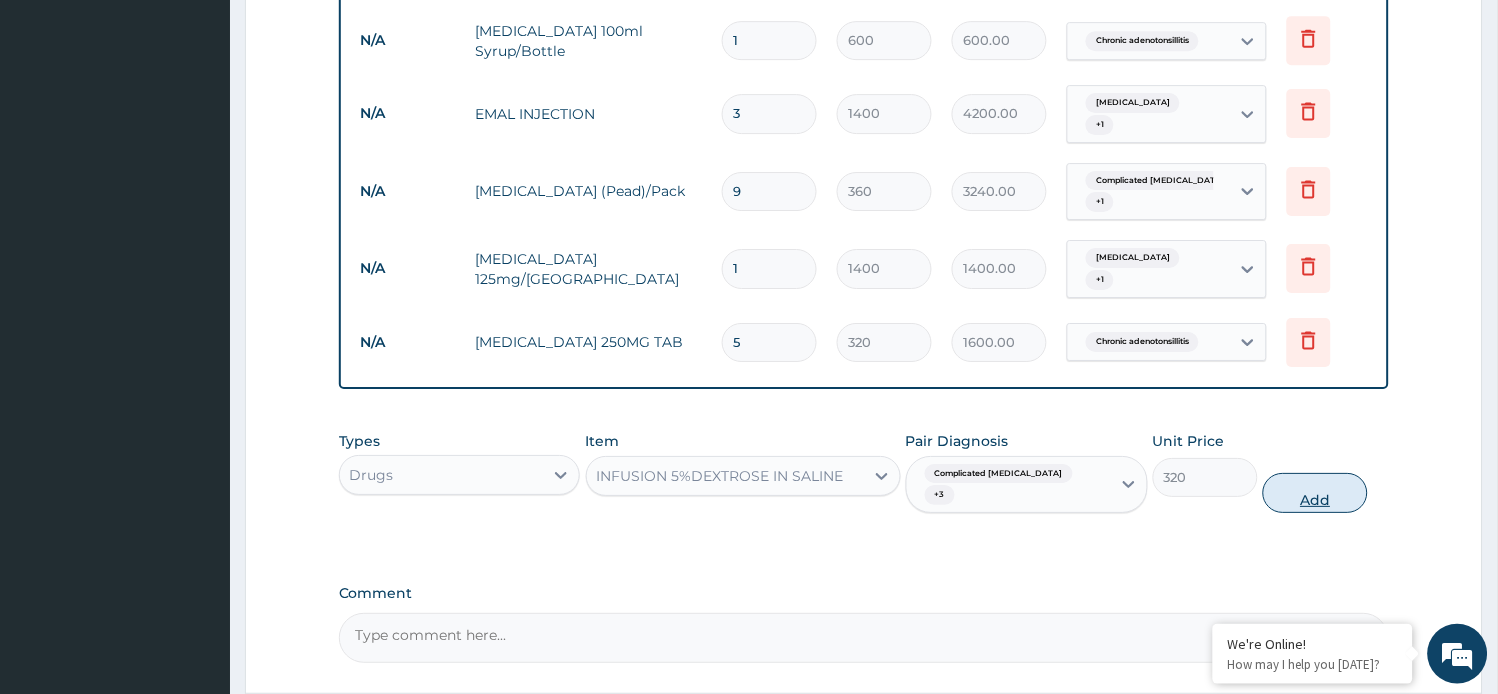 click on "Add" at bounding box center (1315, 493) 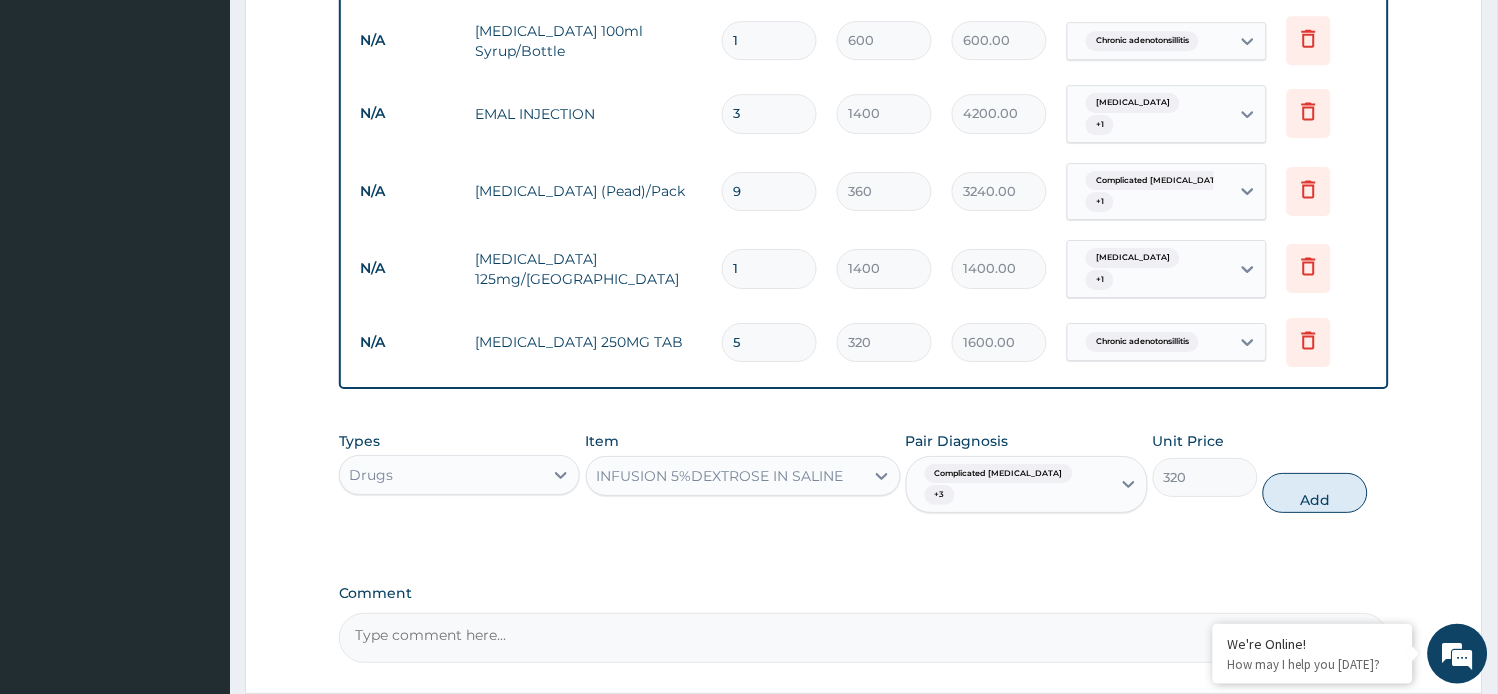 type on "0" 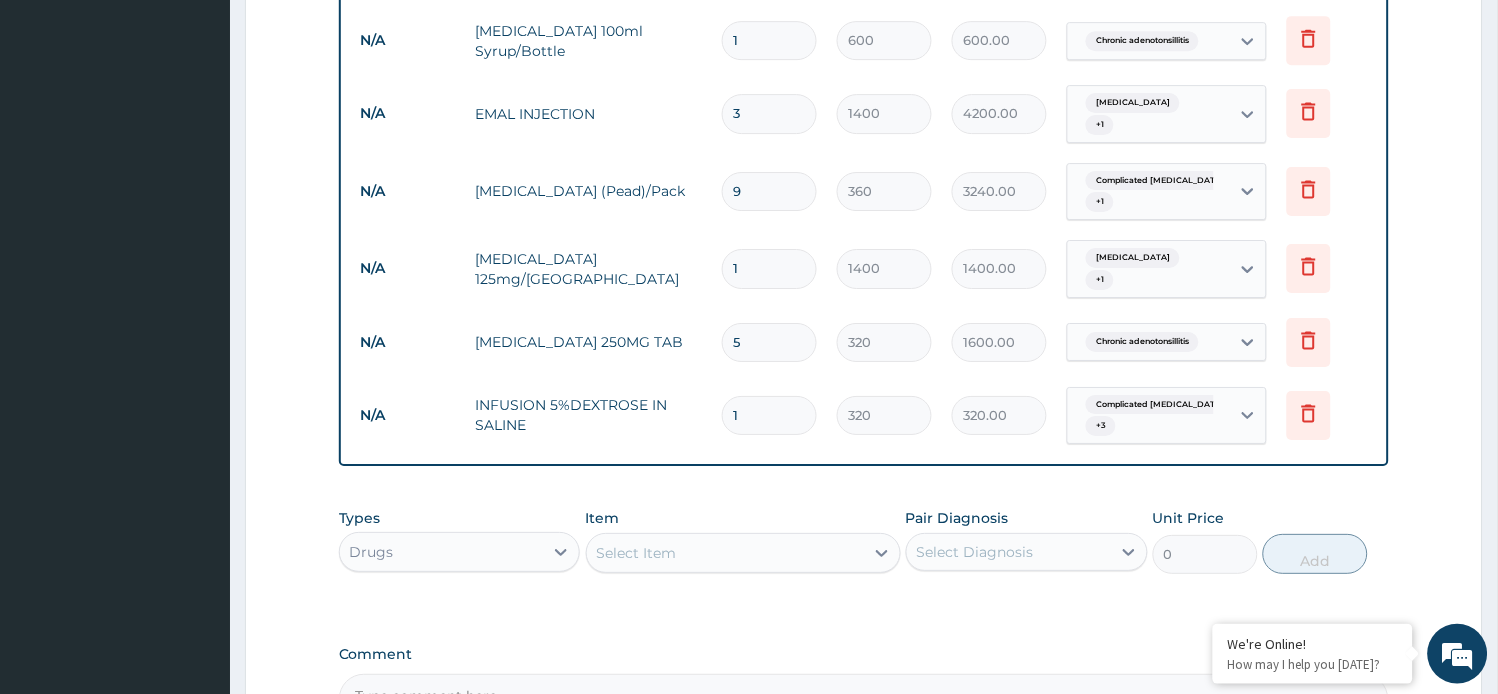 type 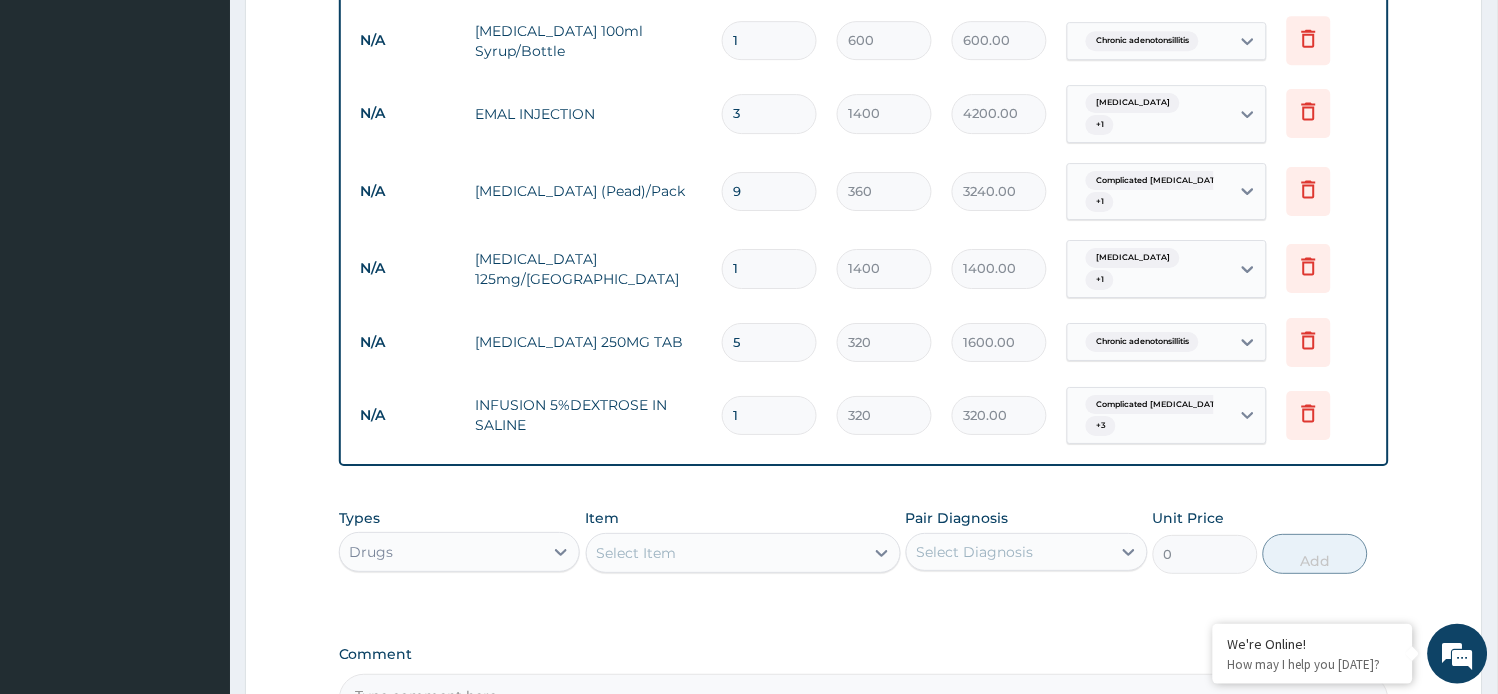 type on "0.00" 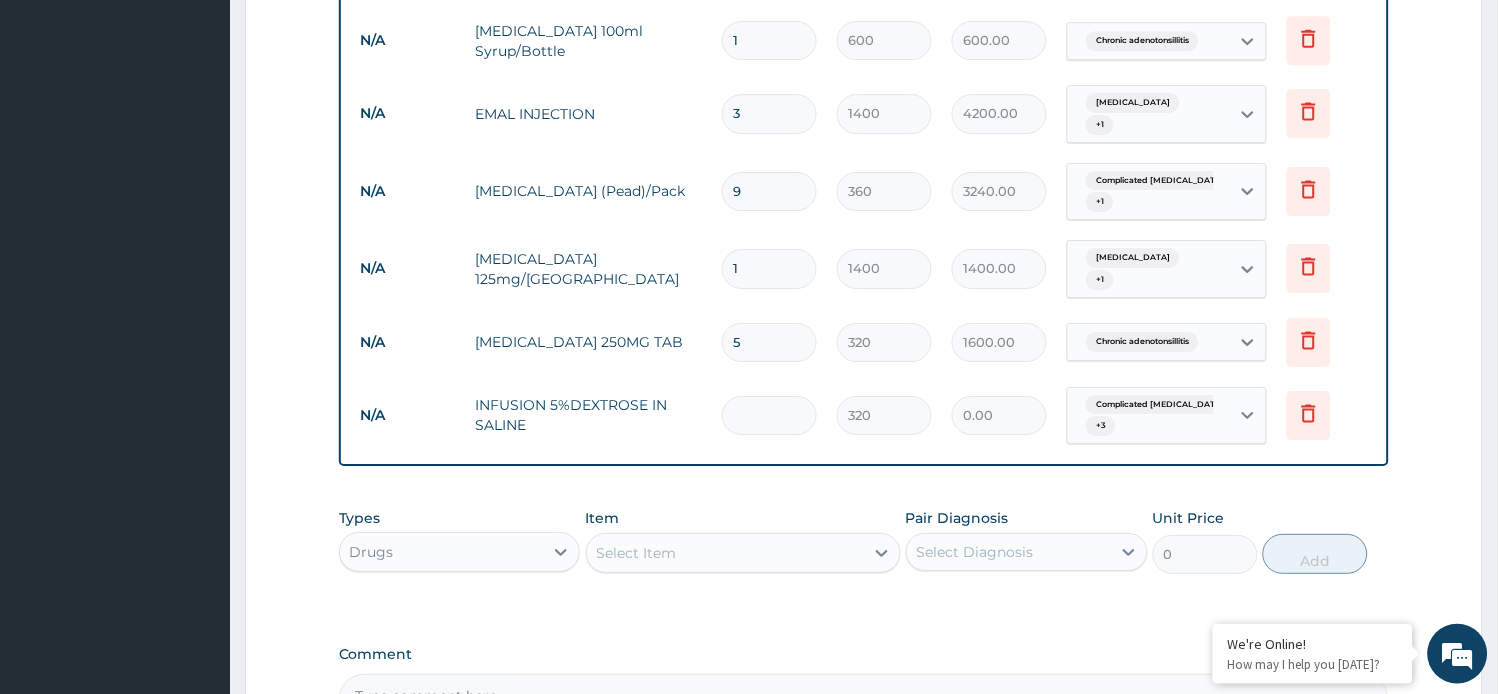 type on "4" 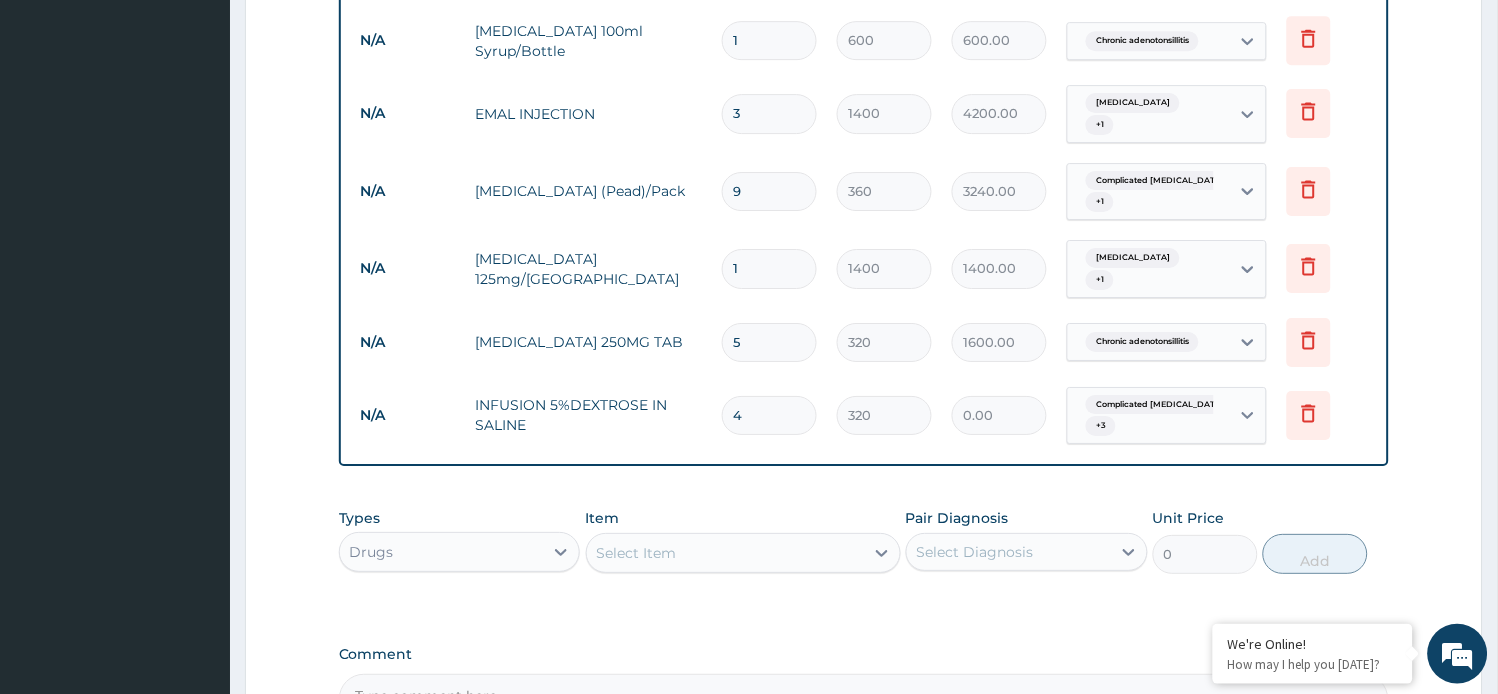 type on "1280.00" 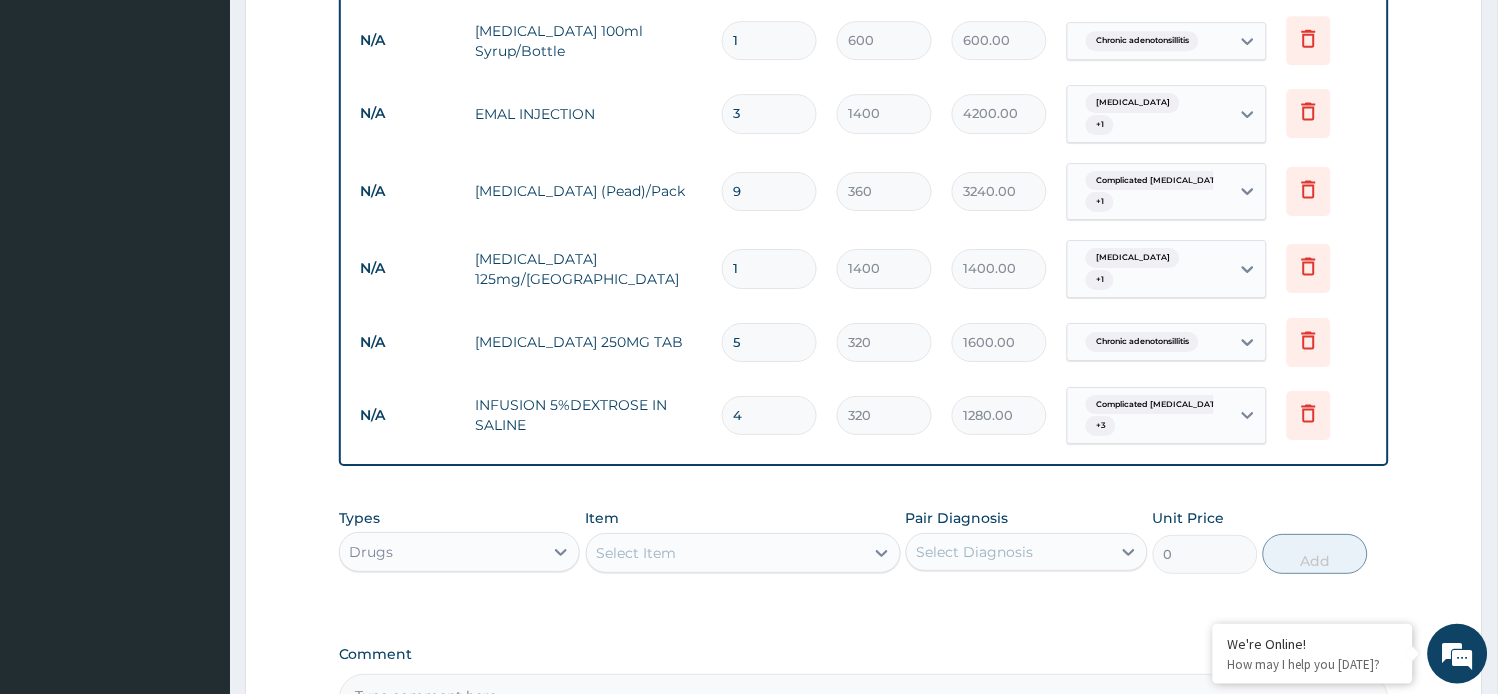 type on "4" 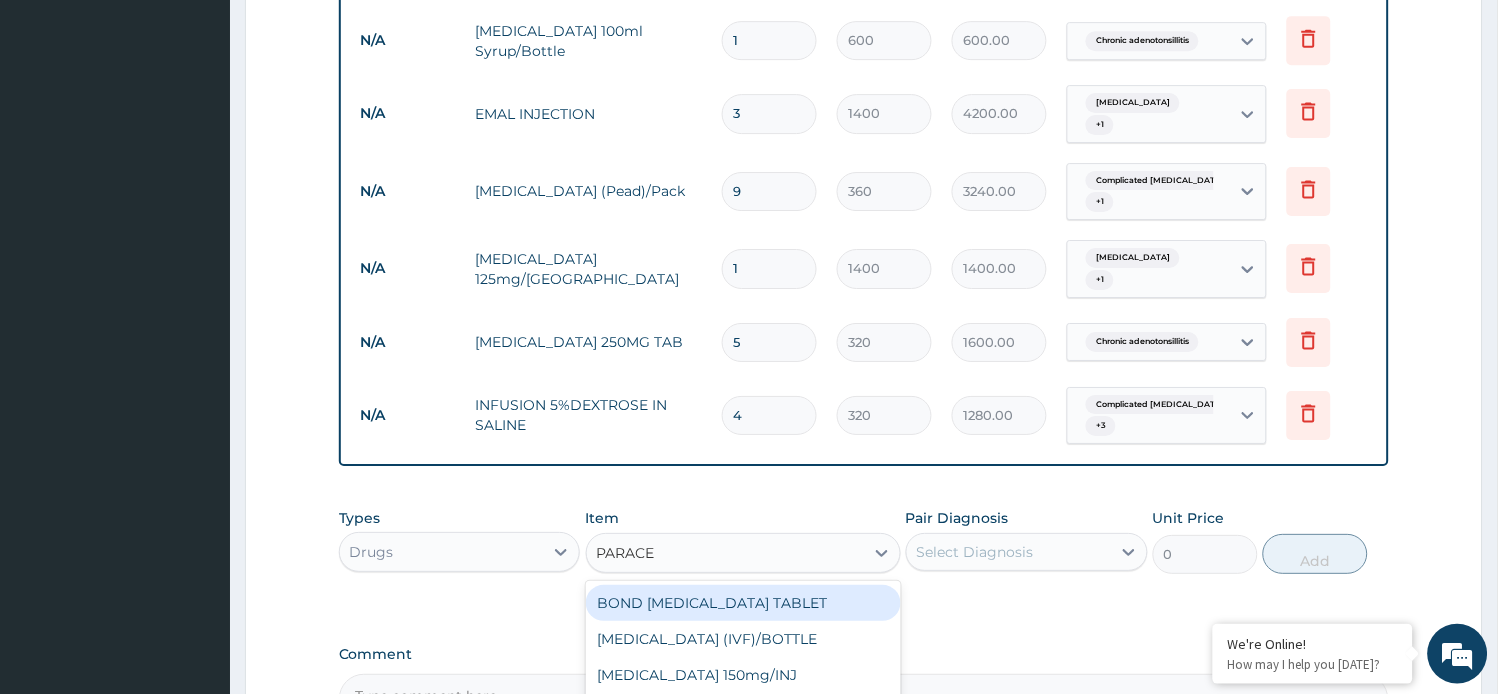 type on "PARACE" 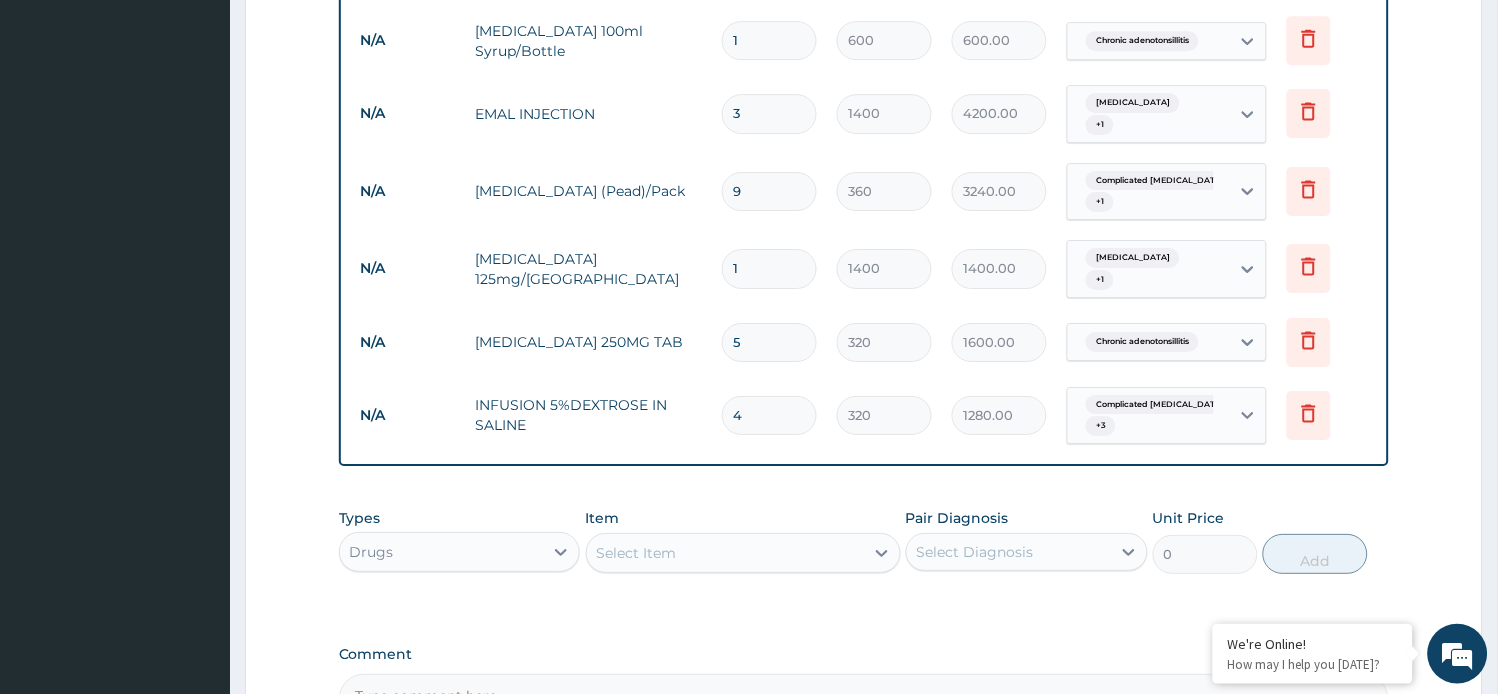 click on "Select Item" at bounding box center (637, 553) 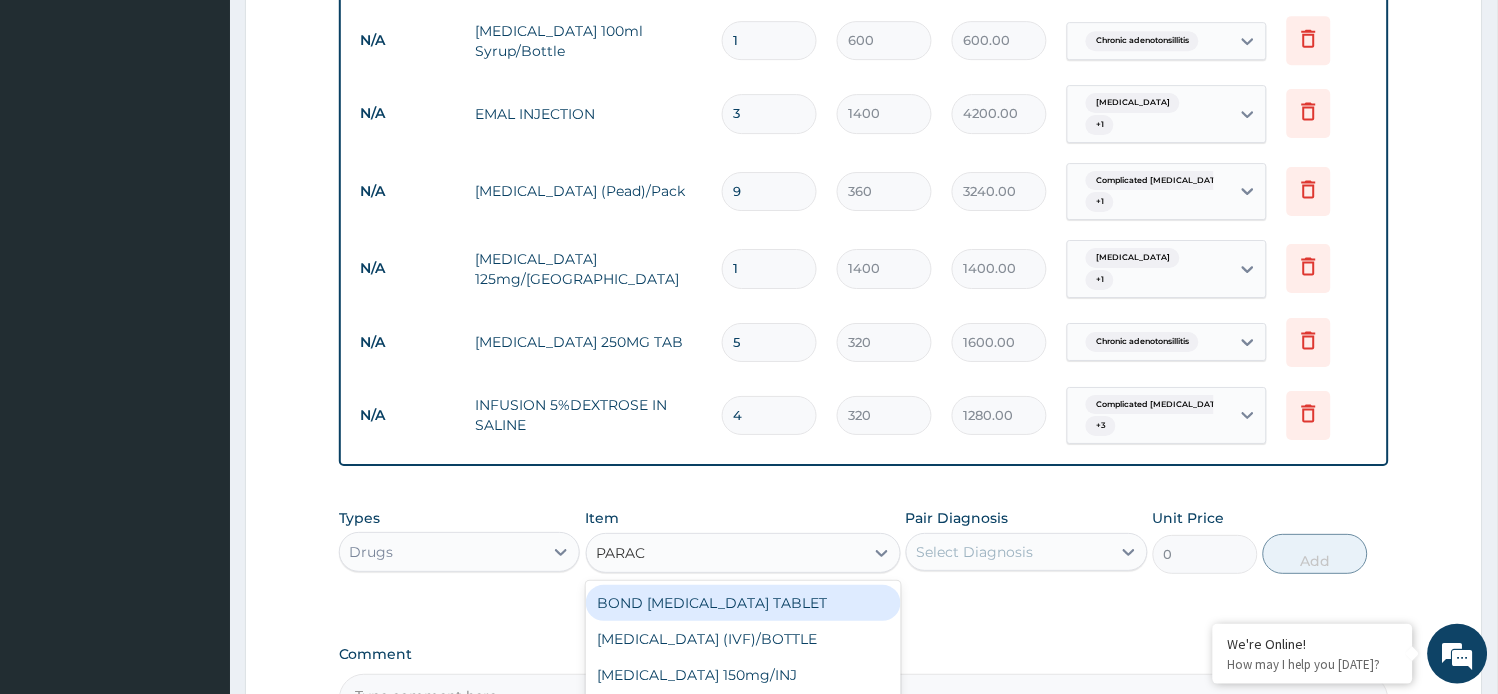 type on "PARACE" 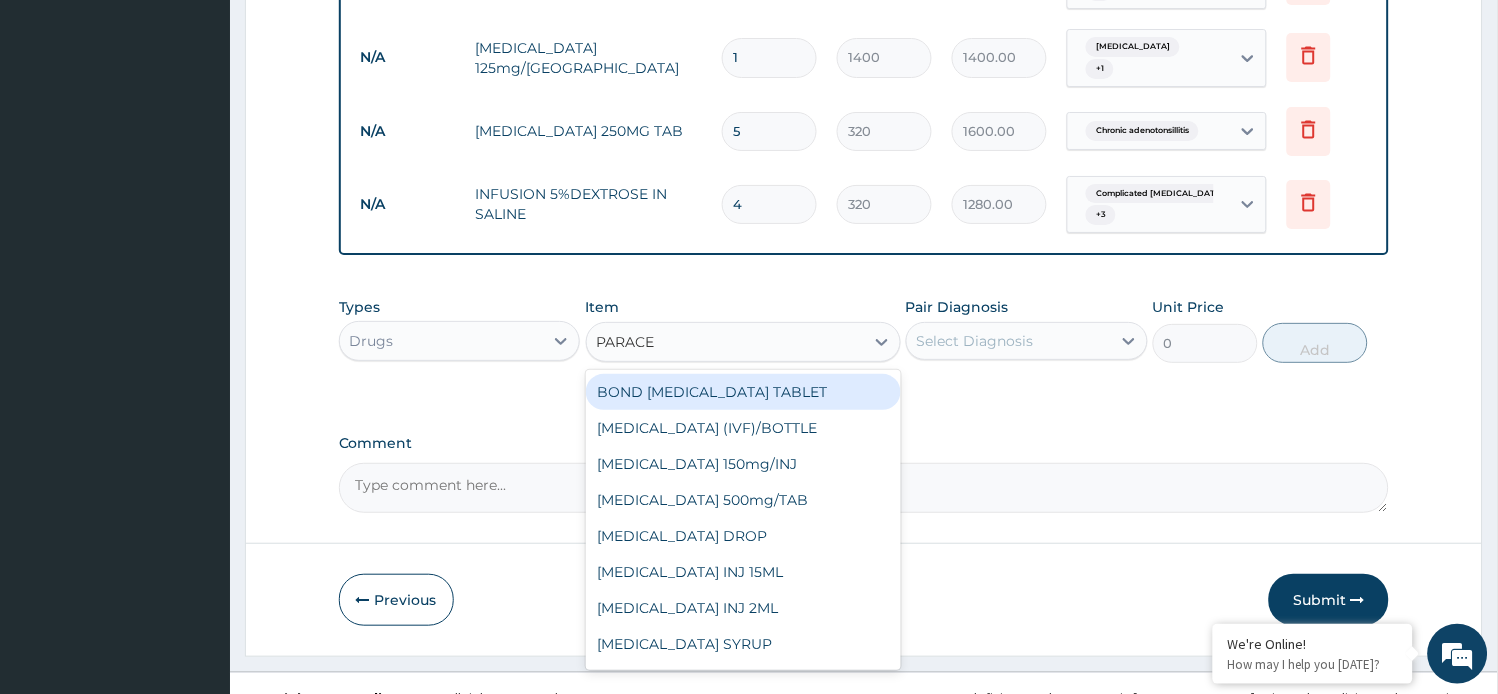 scroll, scrollTop: 1625, scrollLeft: 0, axis: vertical 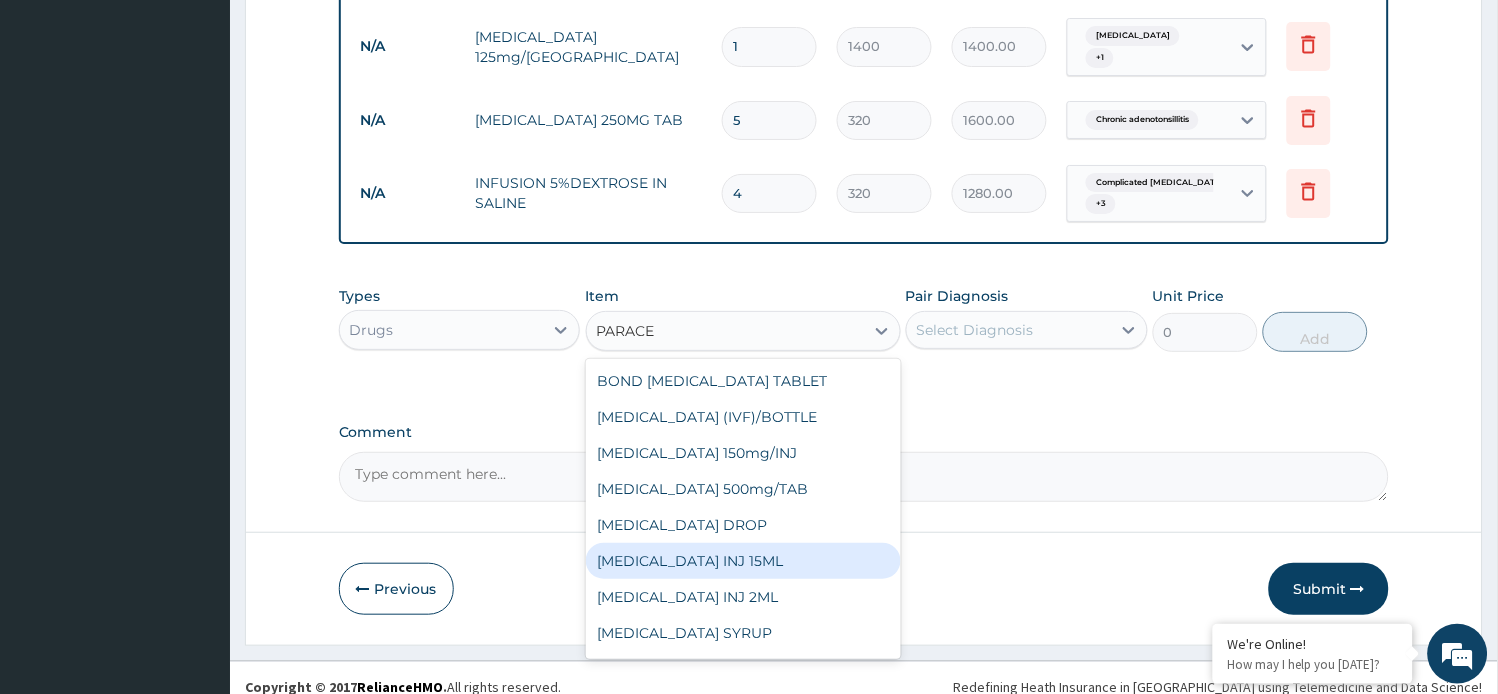 click on "PARACETAMOL INJ 15ML" at bounding box center [743, 561] 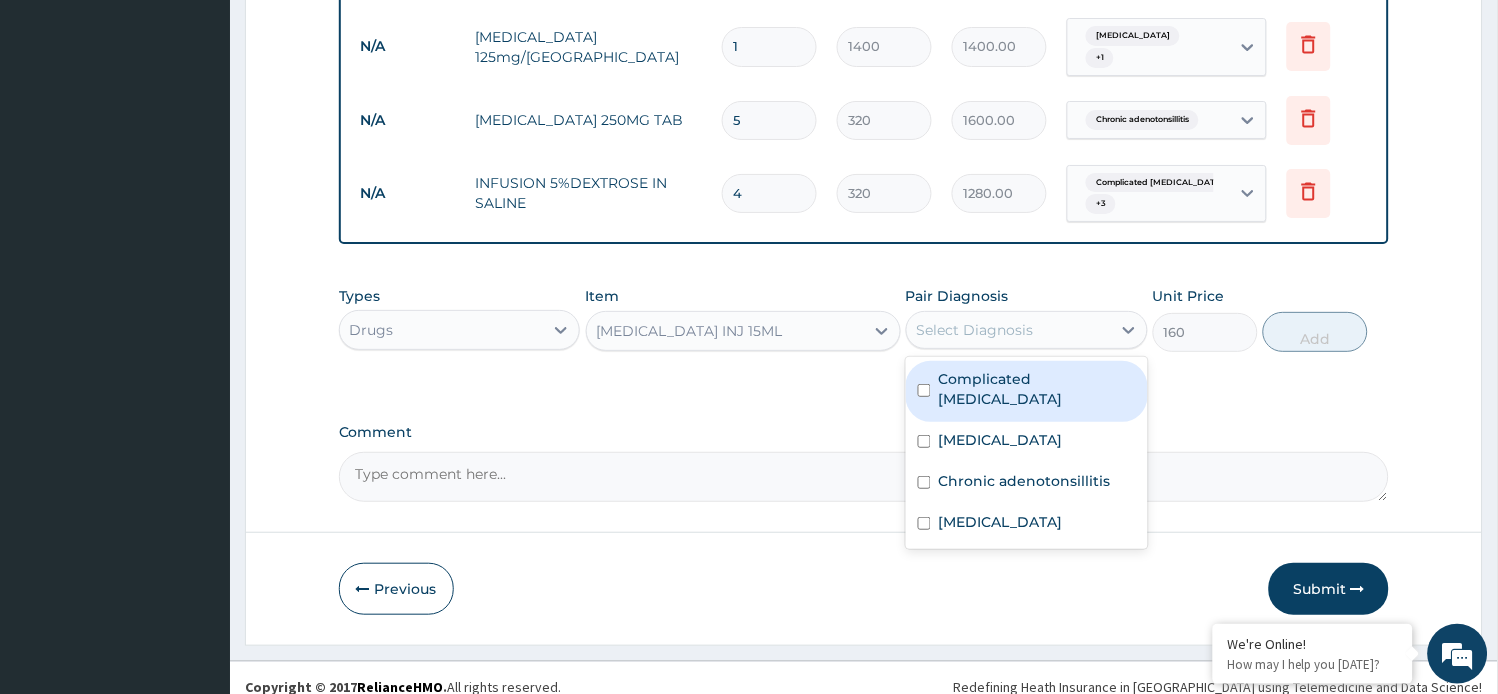 click on "Select Diagnosis" at bounding box center (975, 330) 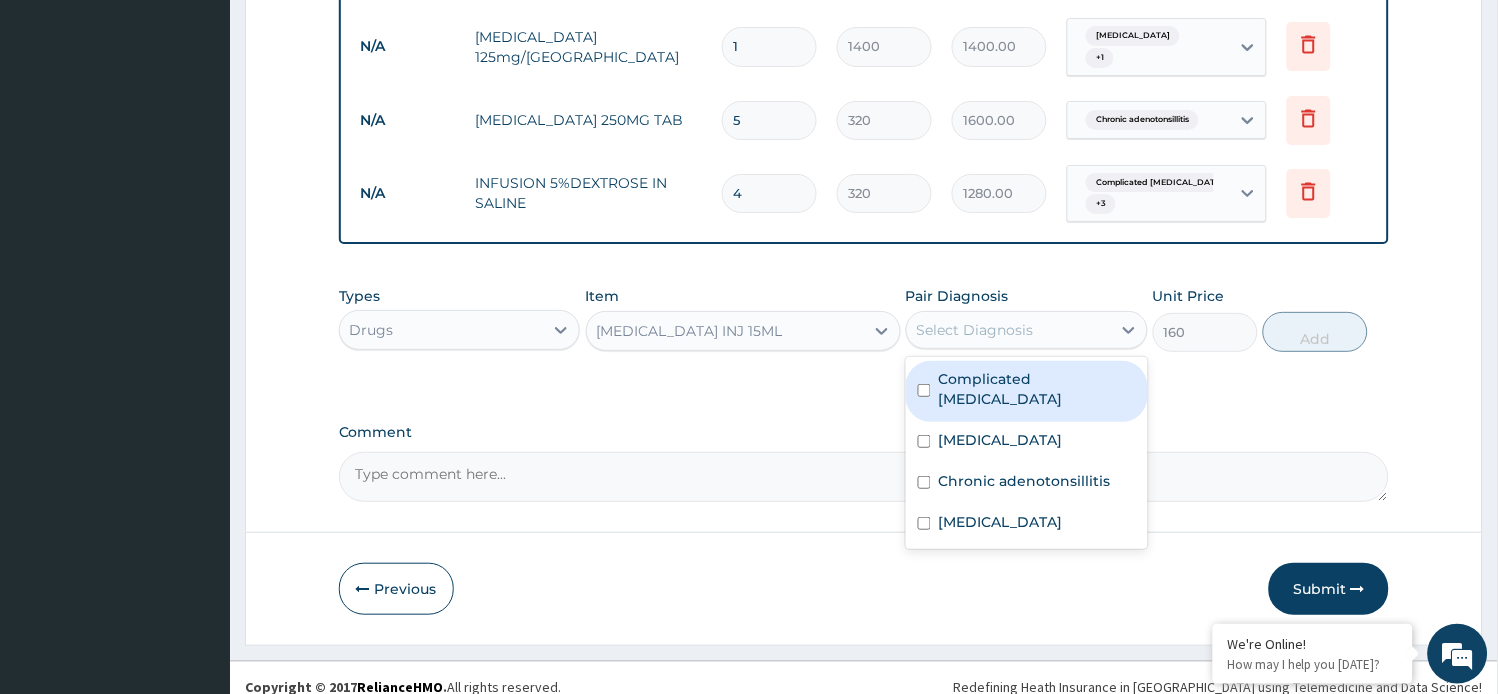 drag, startPoint x: 962, startPoint y: 372, endPoint x: 962, endPoint y: 408, distance: 36 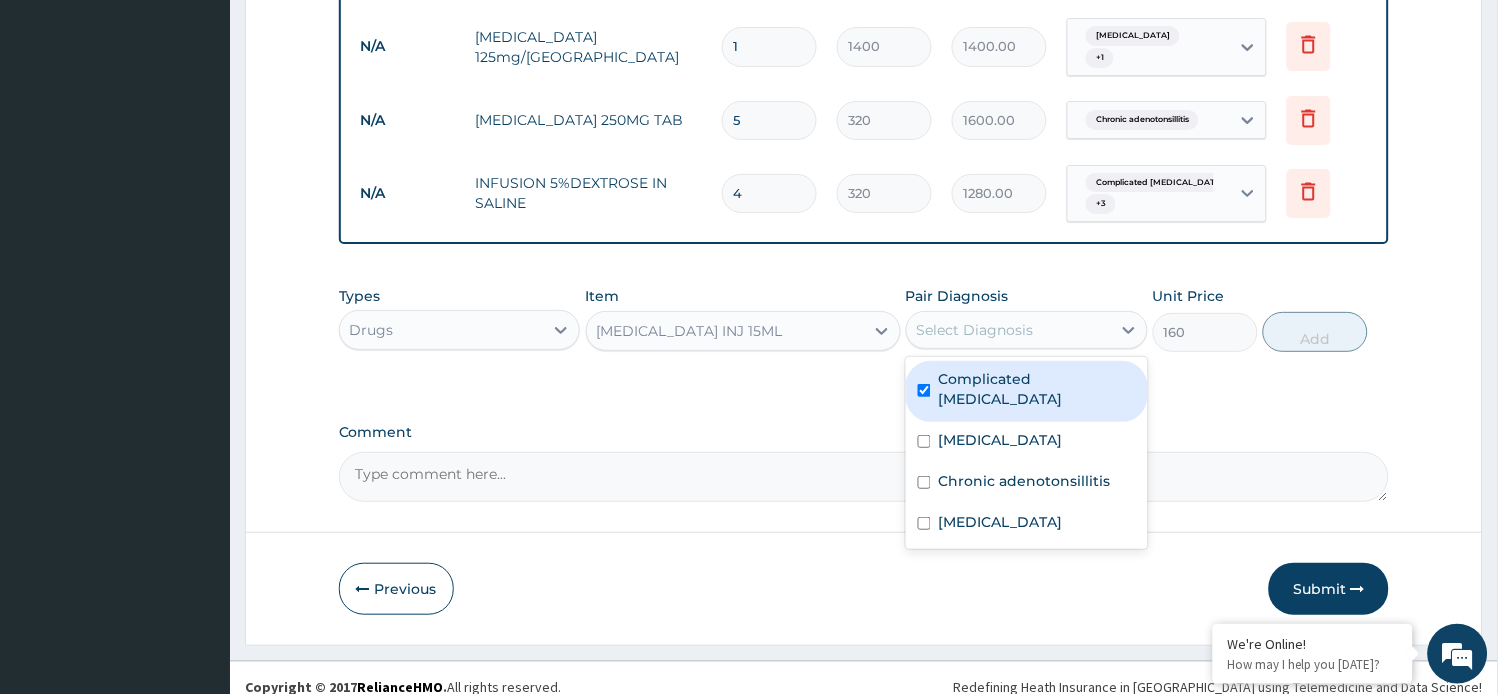 checkbox on "true" 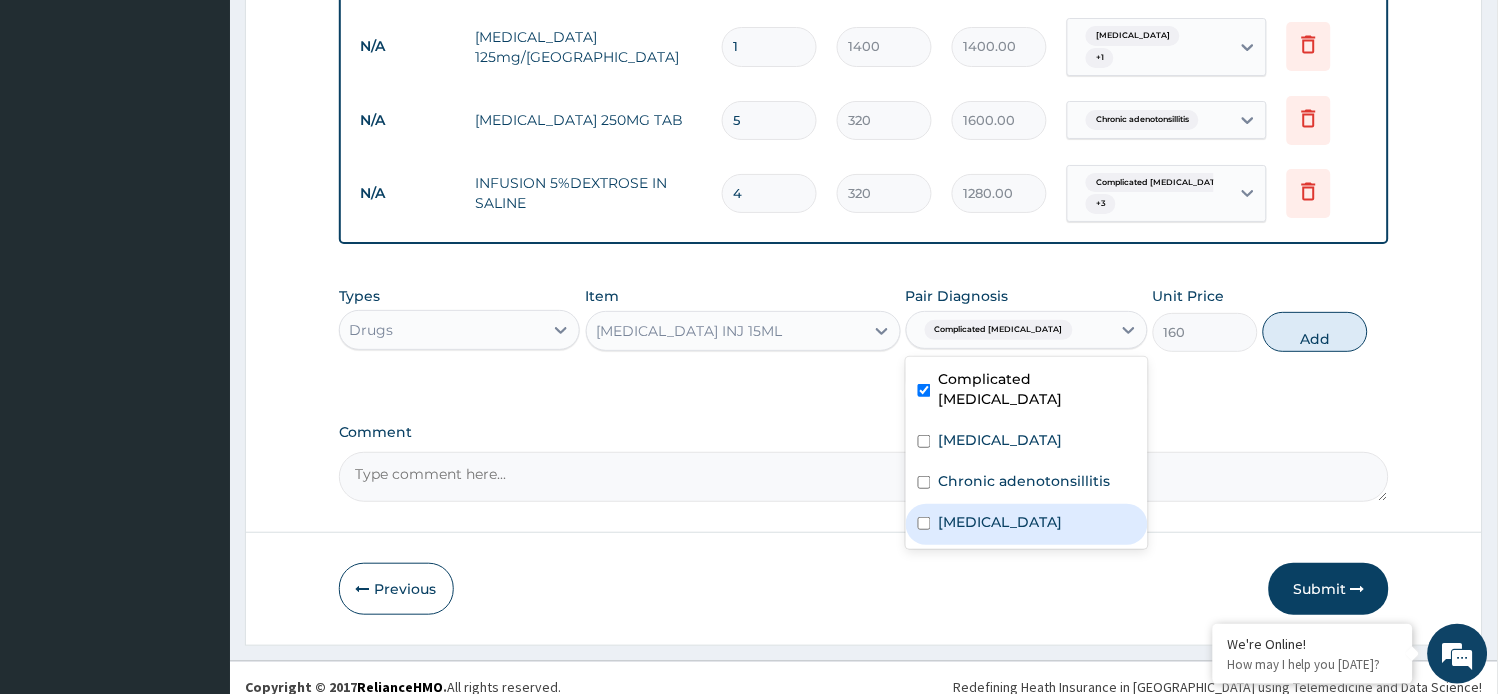 click on "Malaria" at bounding box center (1001, 522) 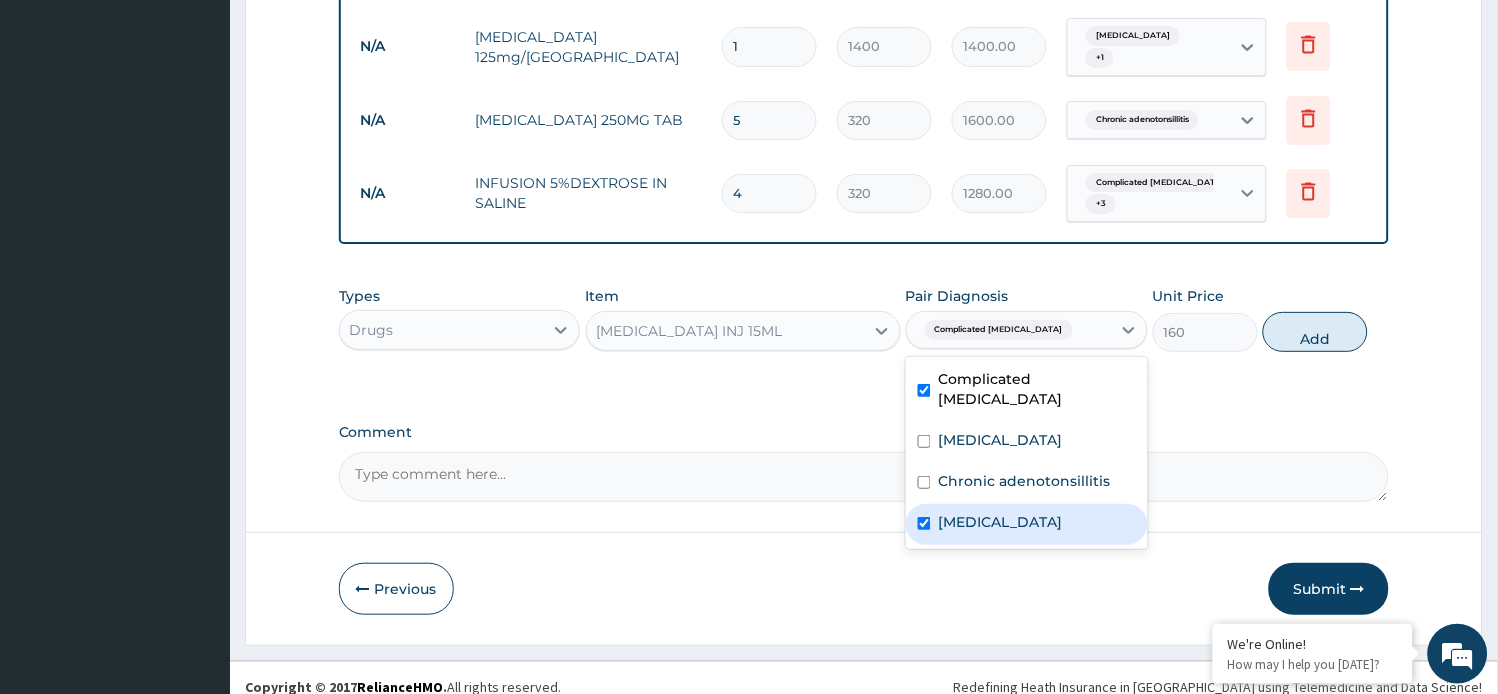 checkbox on "true" 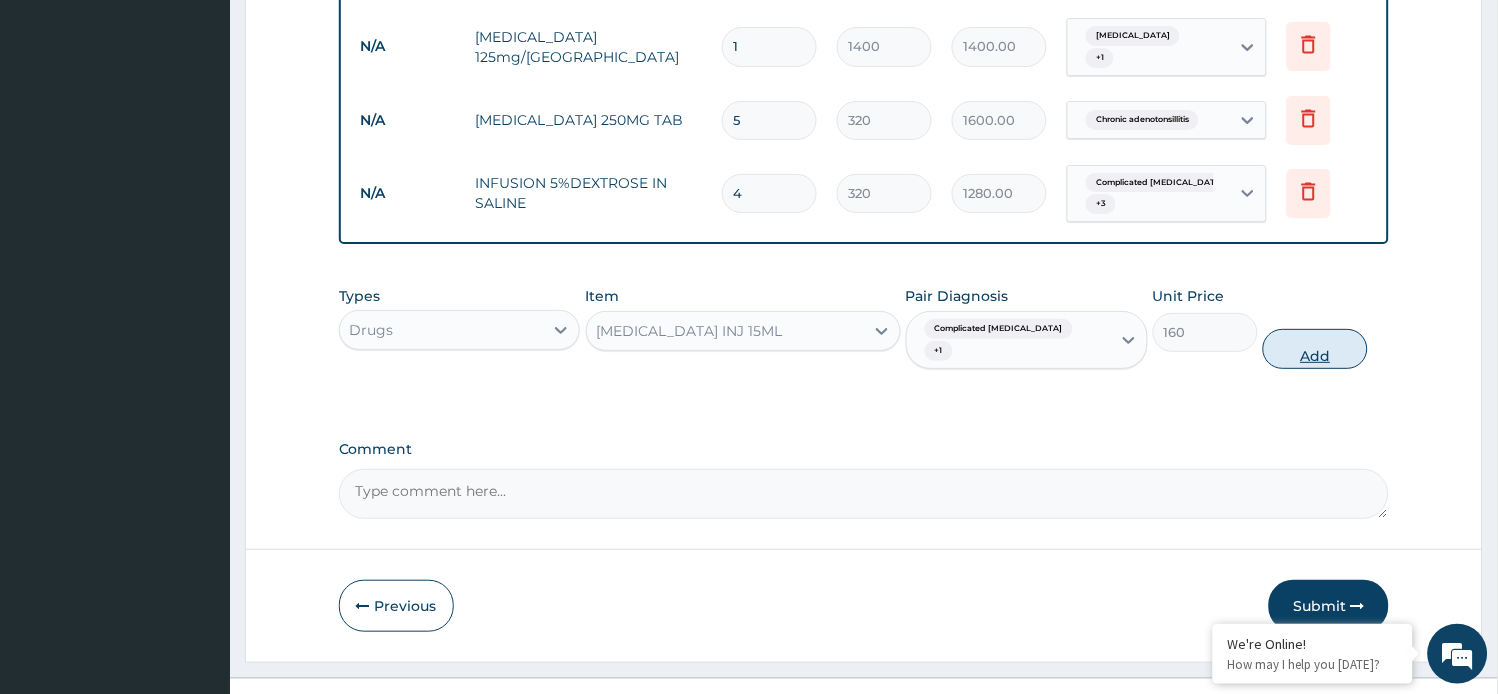 click on "Add" at bounding box center [1315, 349] 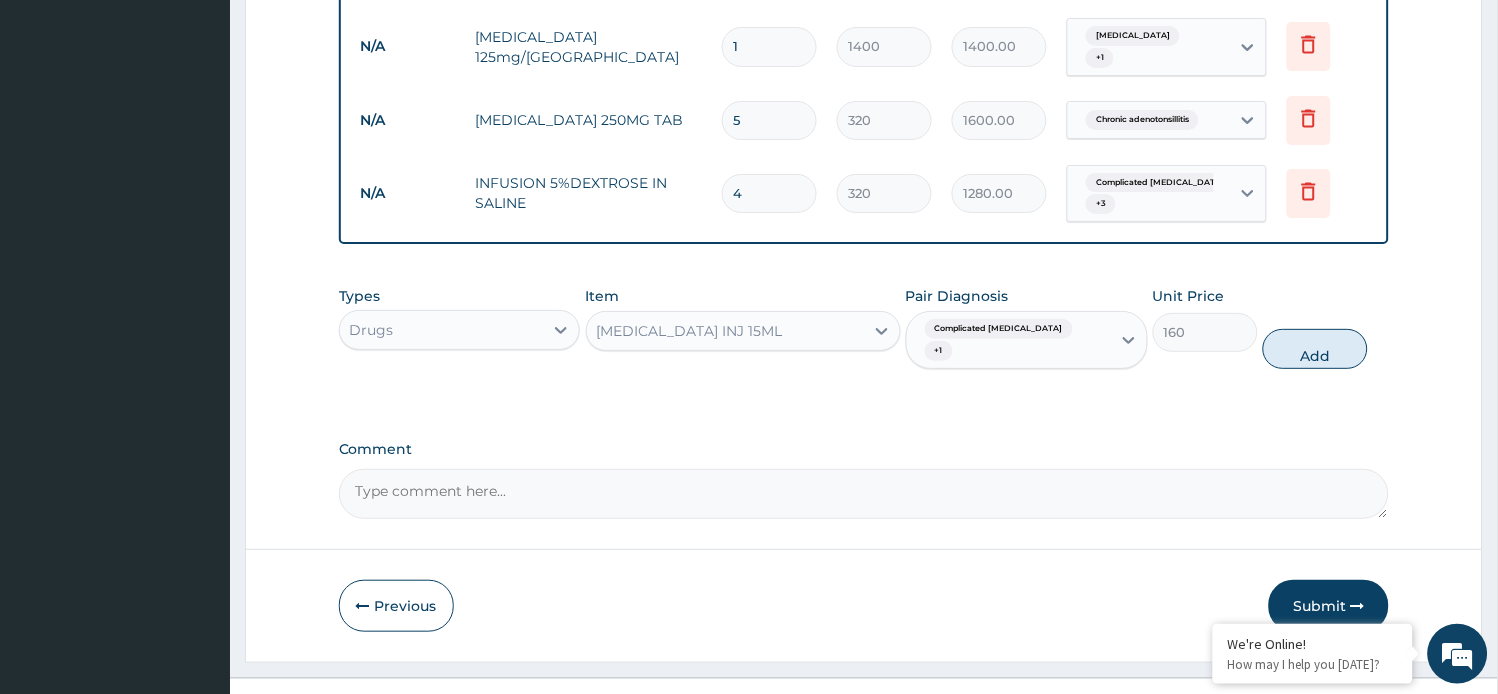type on "0" 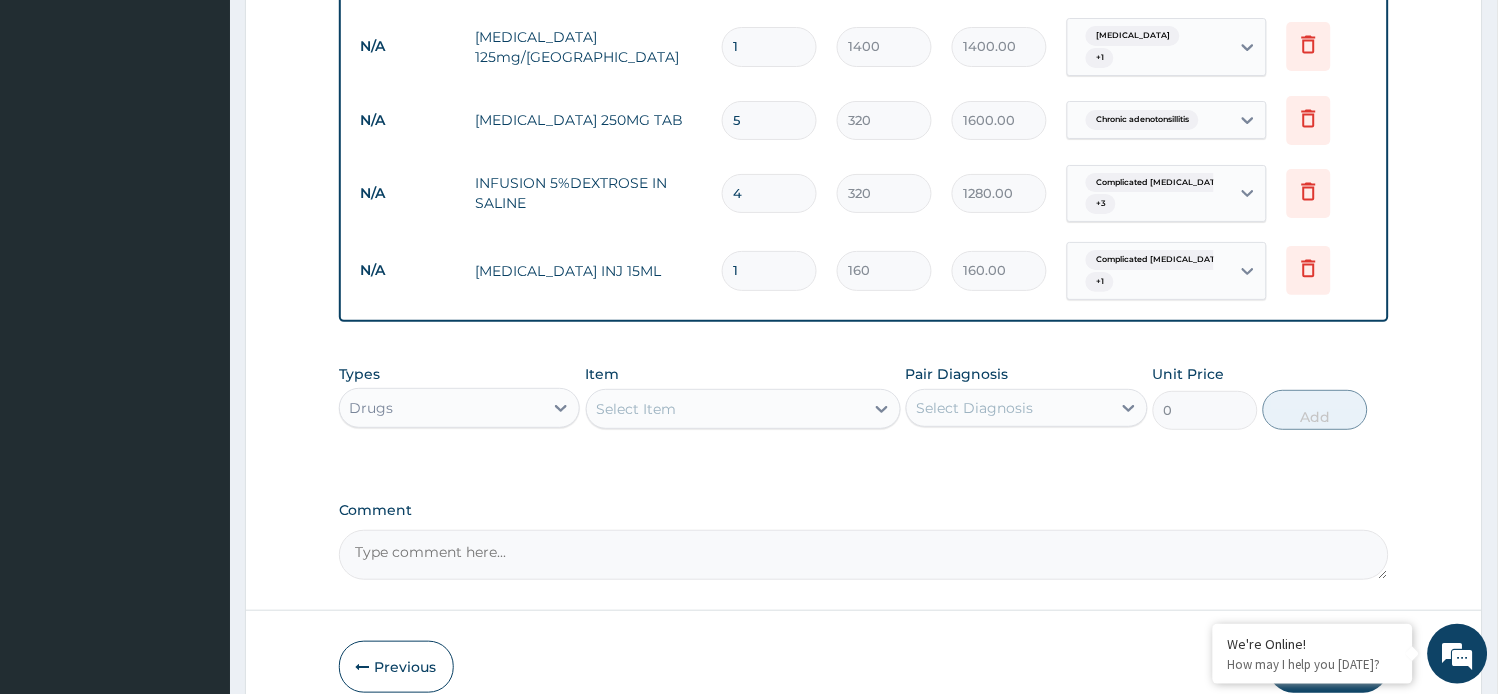 click on "1" at bounding box center [769, 270] 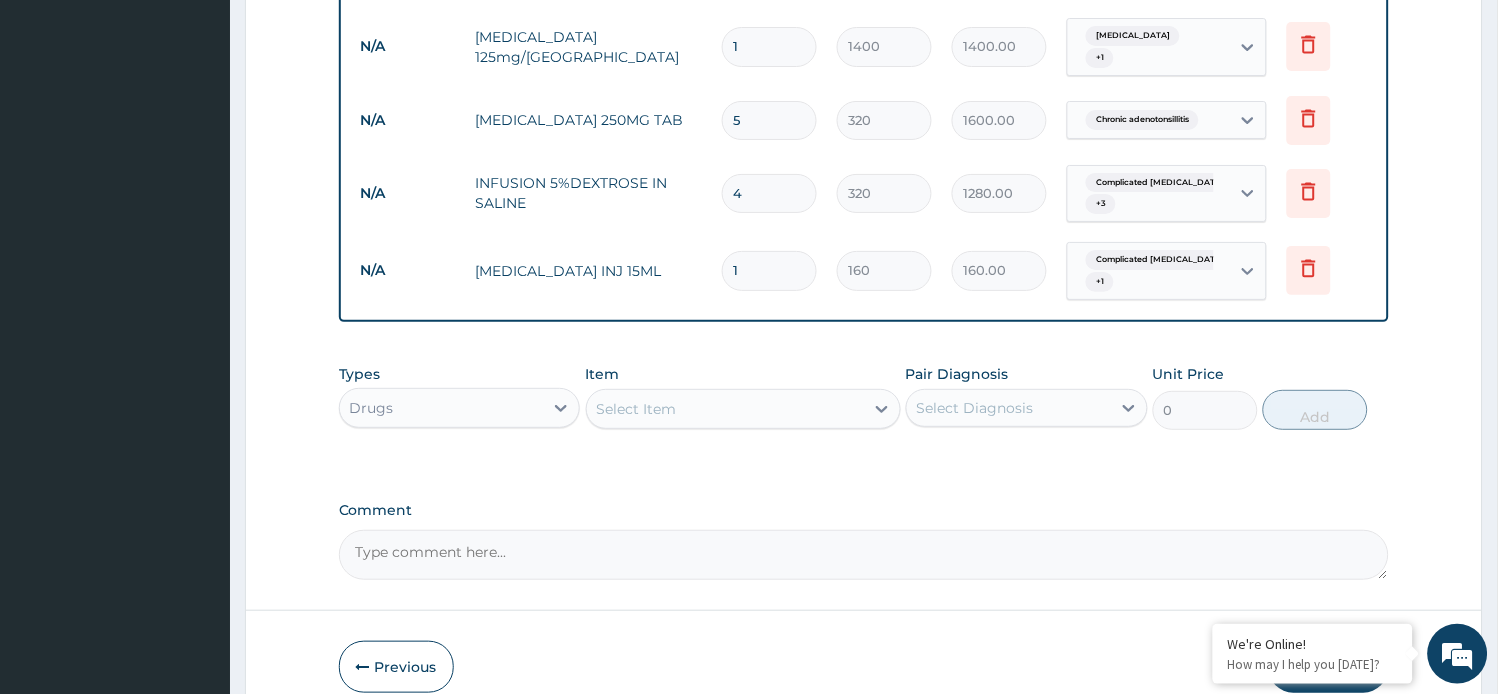 type 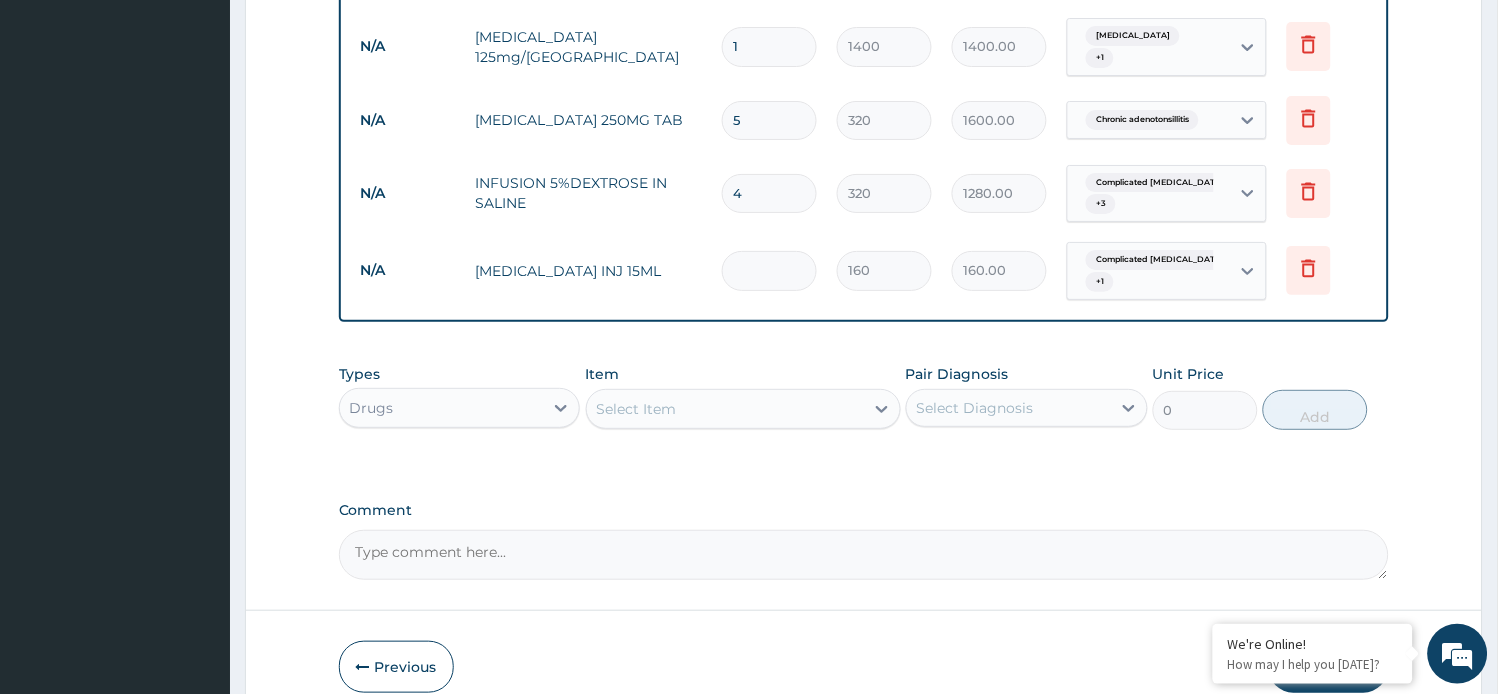 type on "0.00" 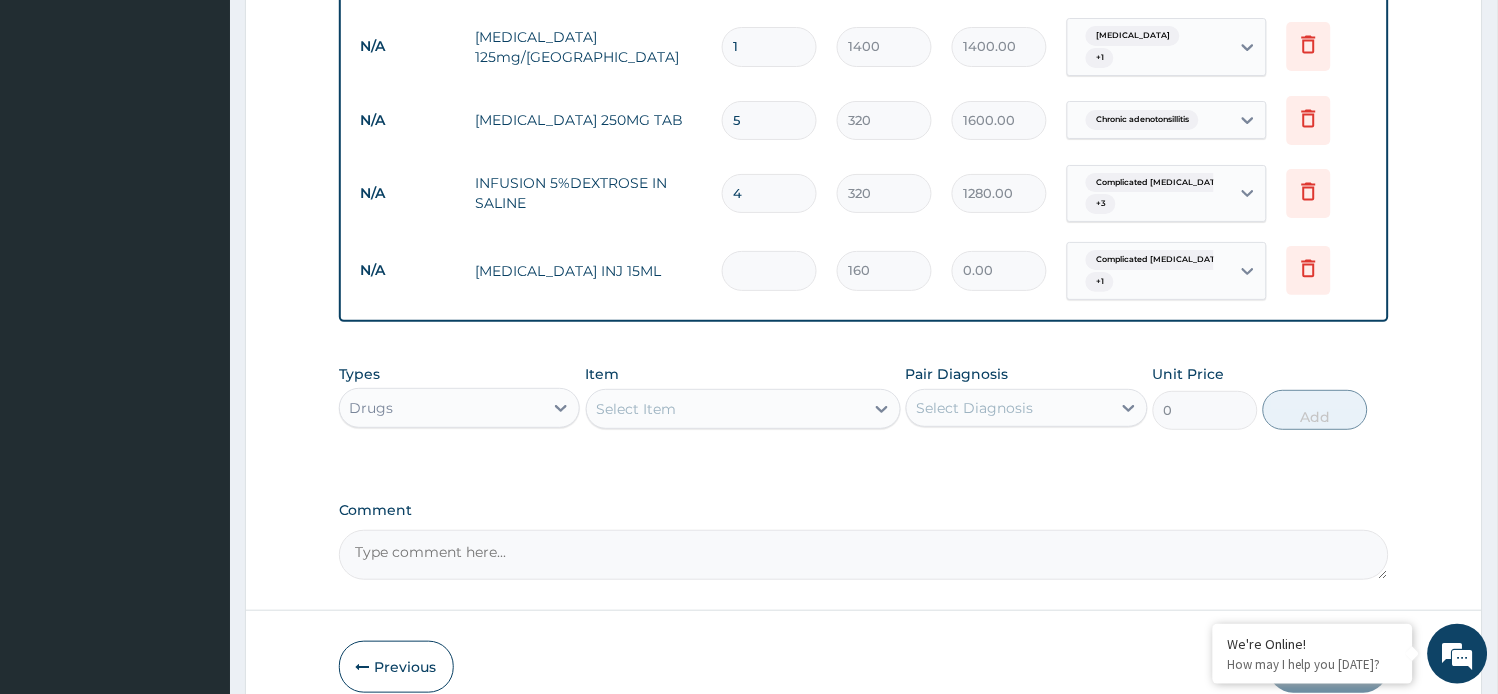 type on "3" 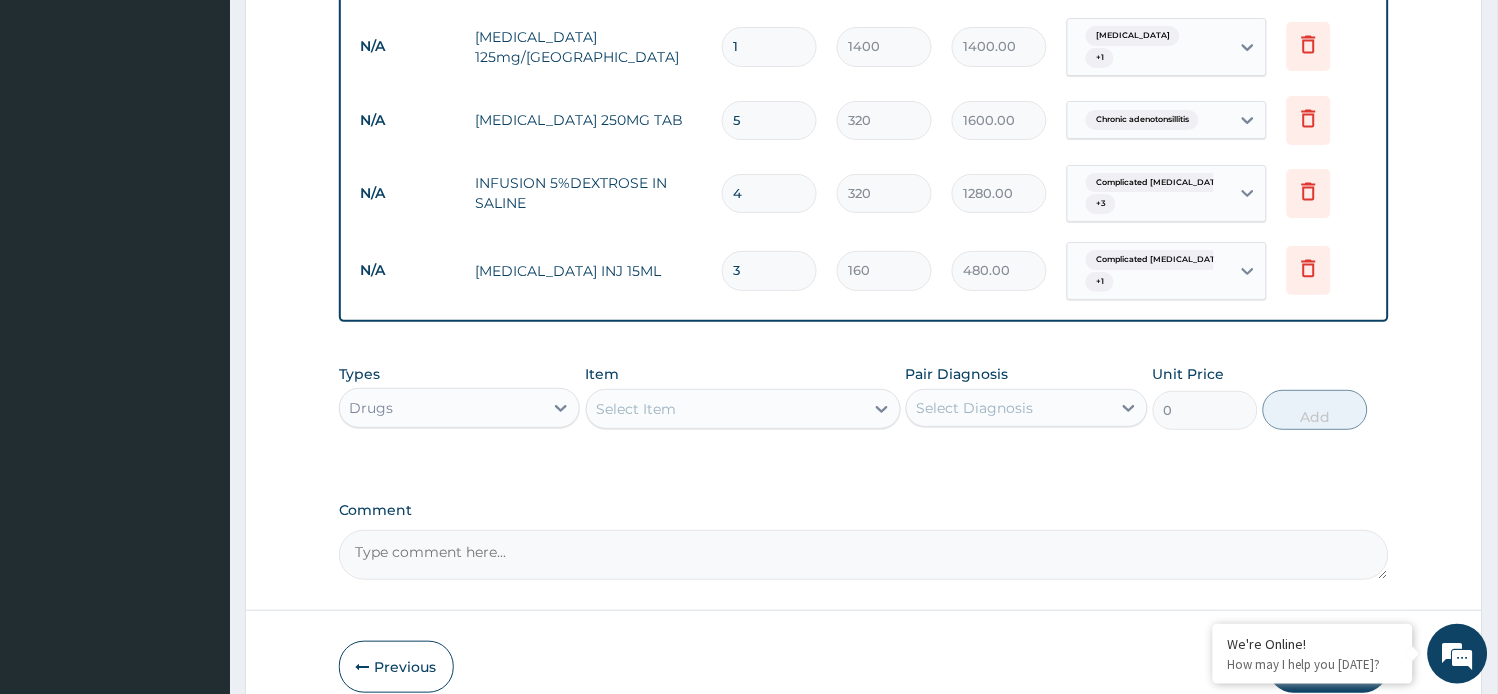 type on "3" 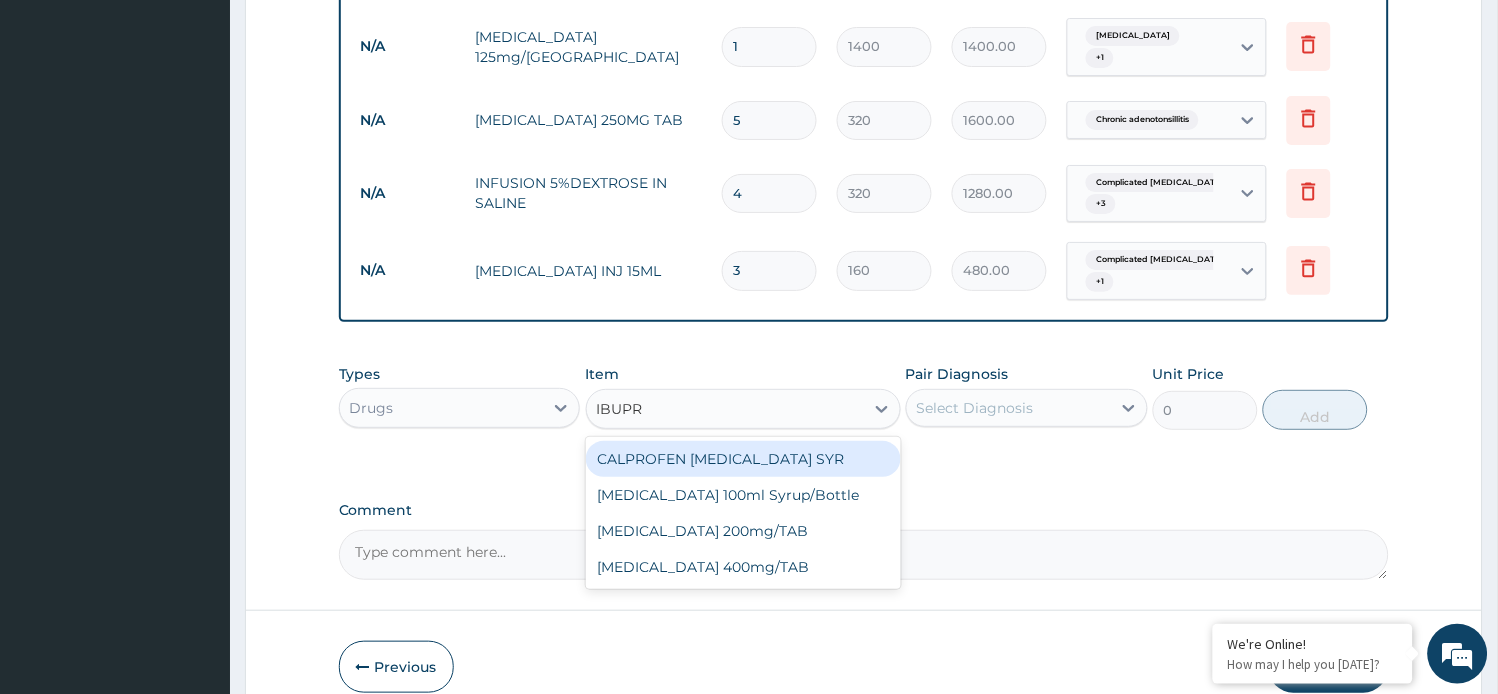 type on "IBUPRO" 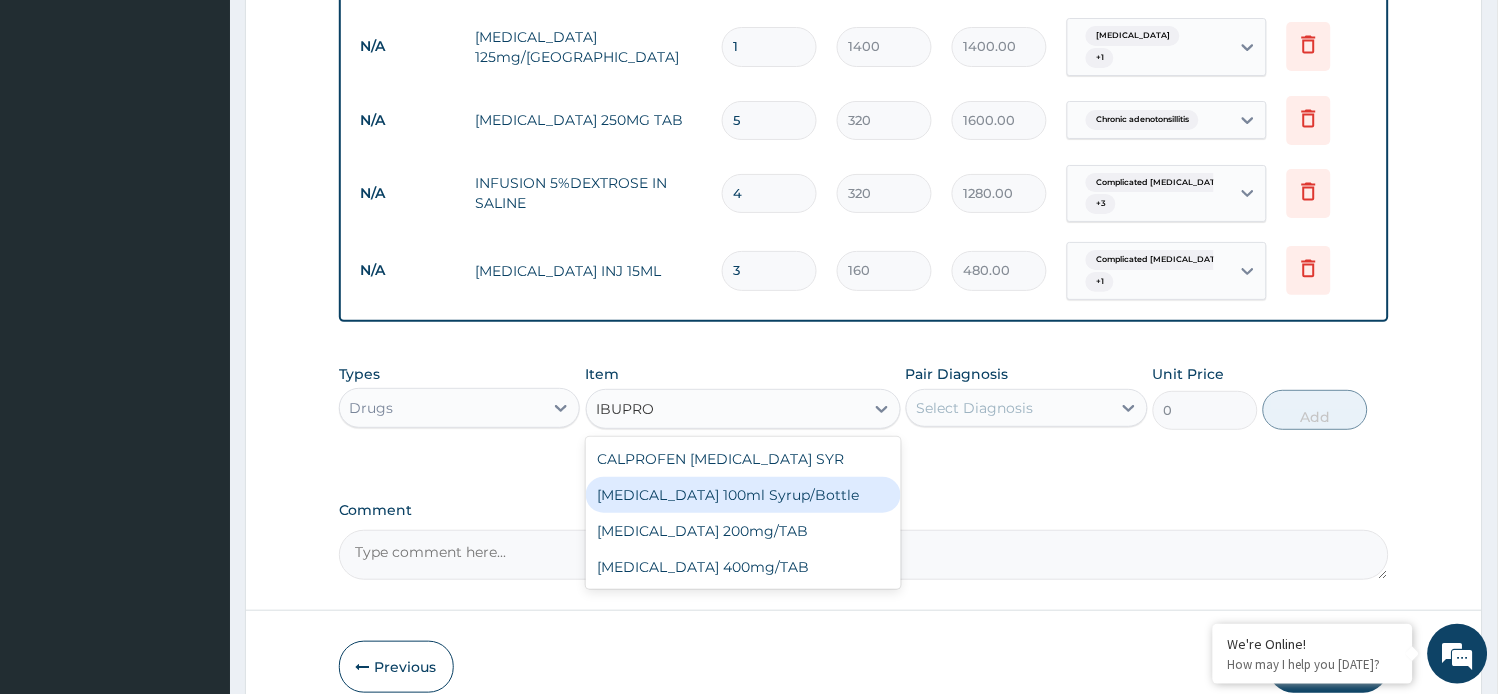 click on "Ibuprofen 100ml Syrup/Bottle" at bounding box center [743, 495] 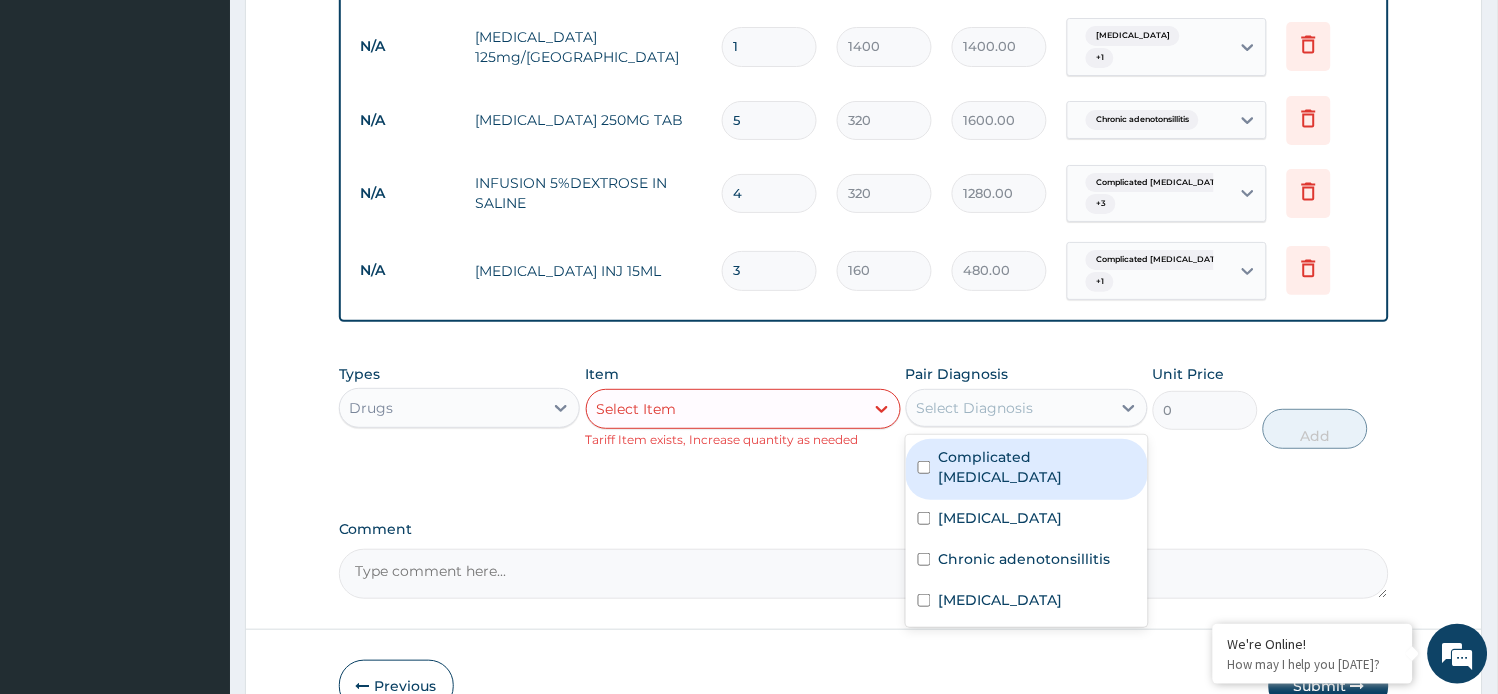 click on "Select Diagnosis" at bounding box center [1009, 408] 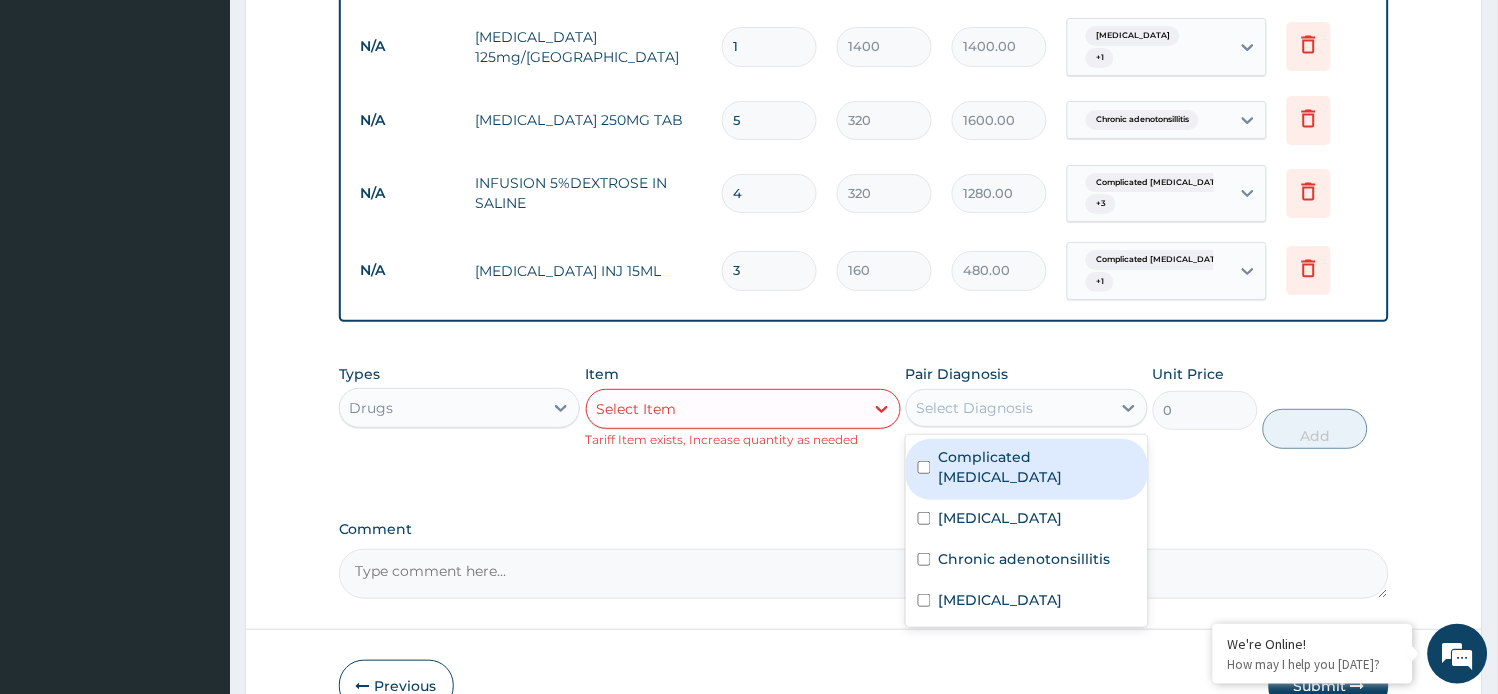 click on "Select Item" at bounding box center (725, 409) 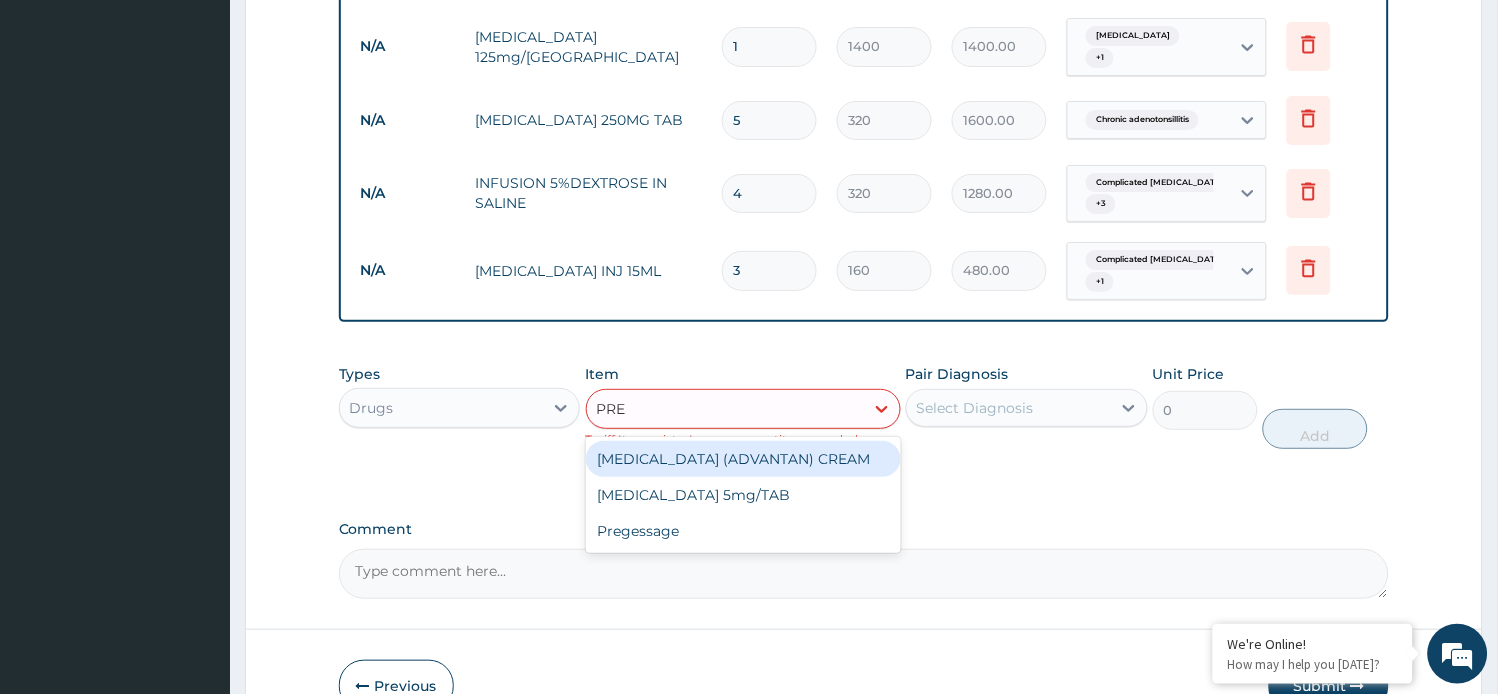 type on "PRED" 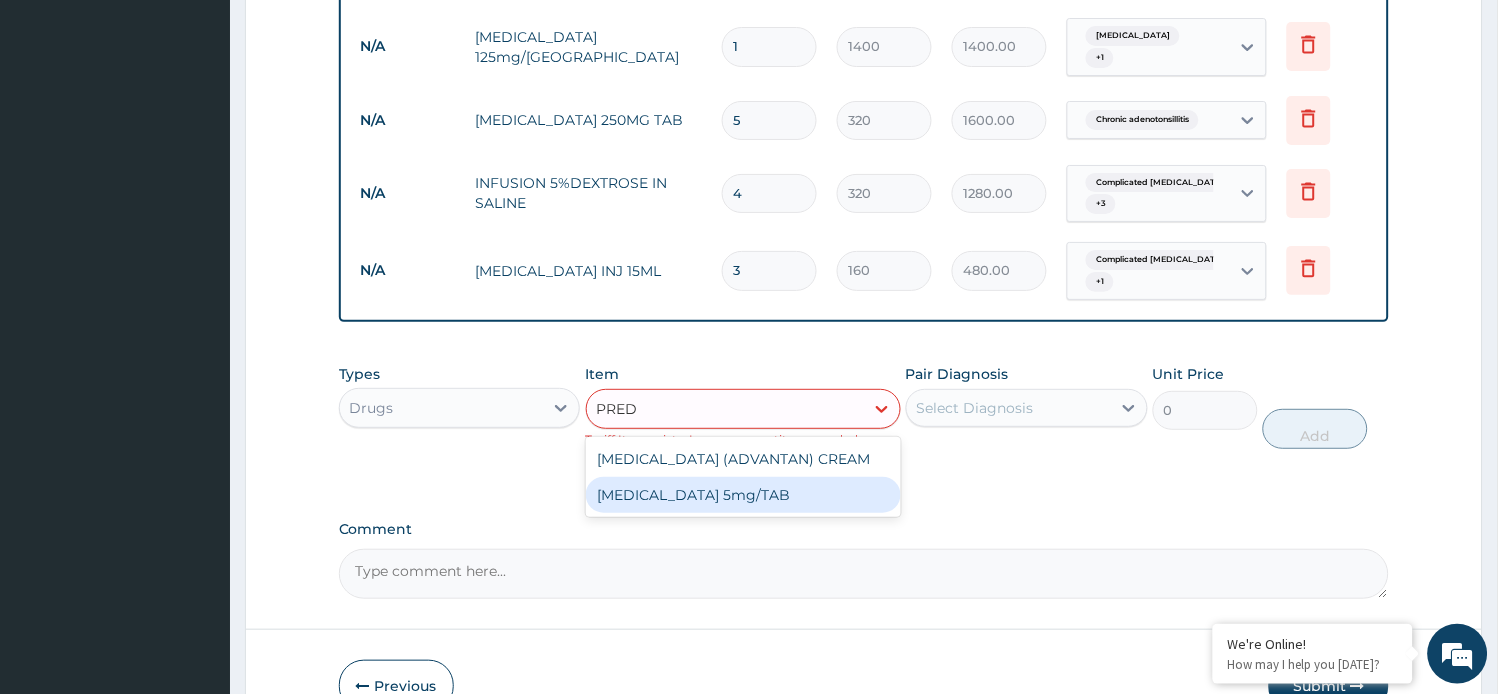 drag, startPoint x: 763, startPoint y: 477, endPoint x: 878, endPoint y: 437, distance: 121.75796 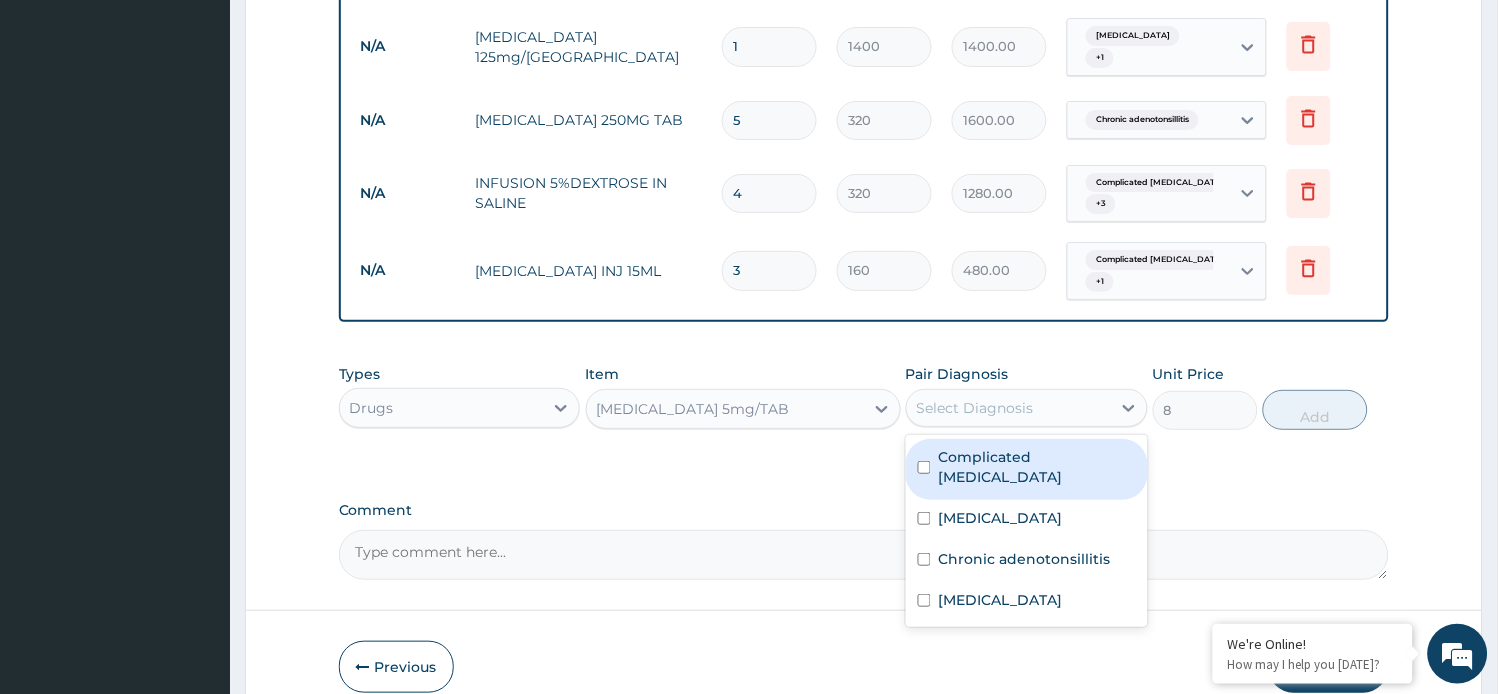 click on "Select Diagnosis" at bounding box center (975, 408) 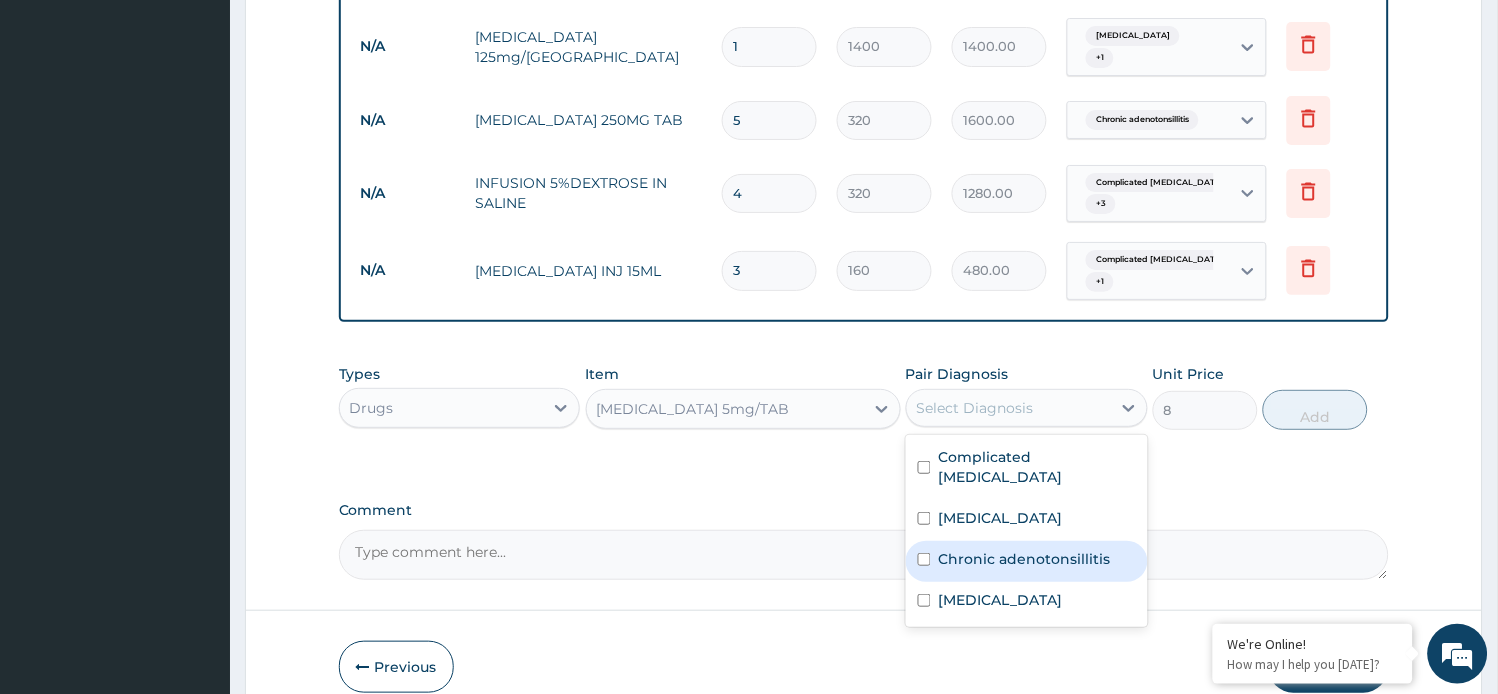 click on "Chronic adenotonsillitis" at bounding box center [1025, 559] 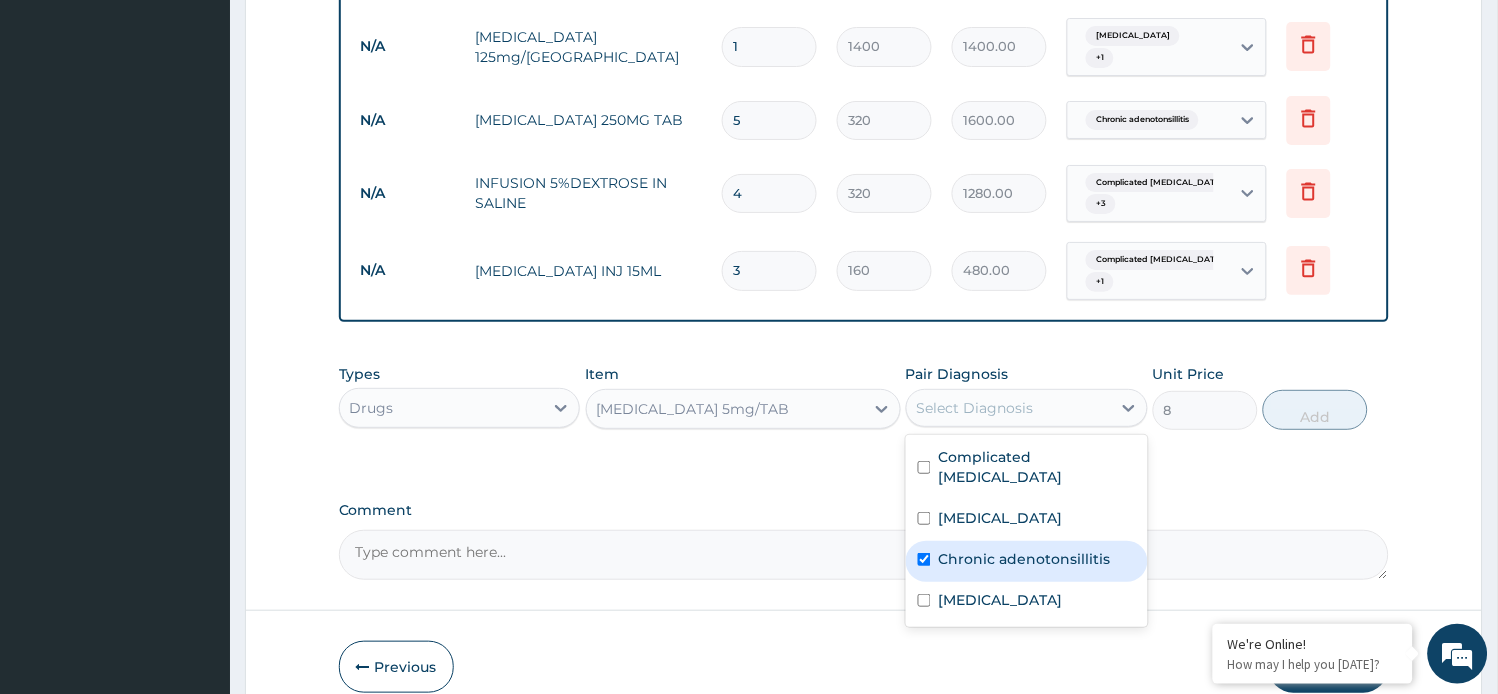 checkbox on "true" 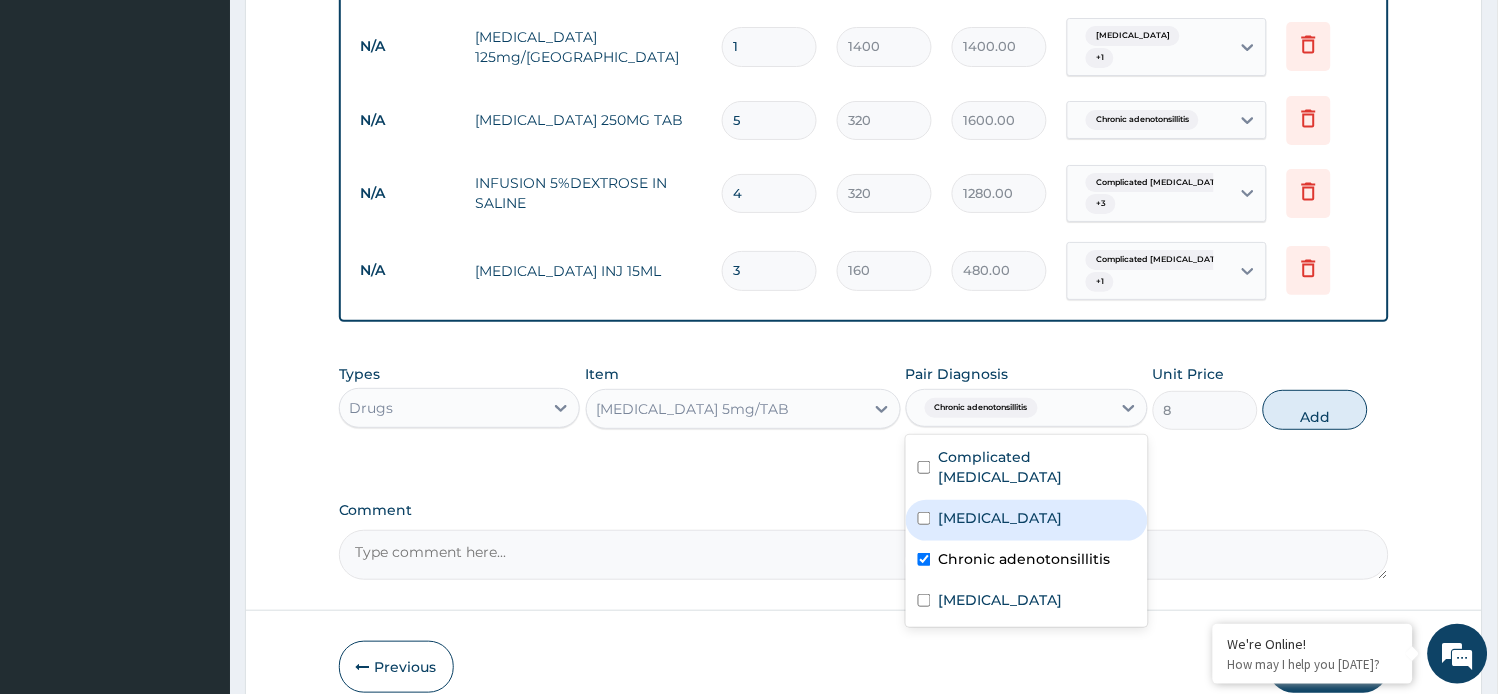 click on "Febrile convulsion" at bounding box center (1001, 518) 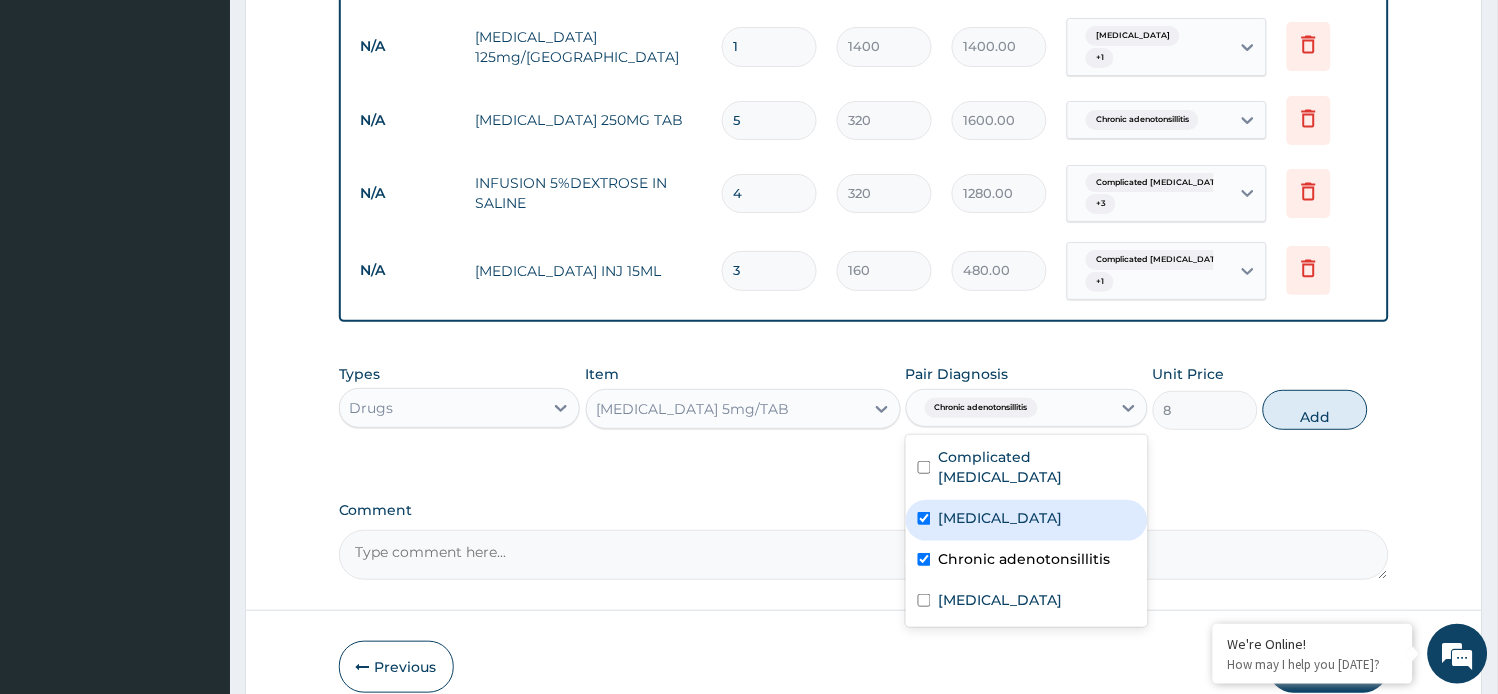 checkbox on "true" 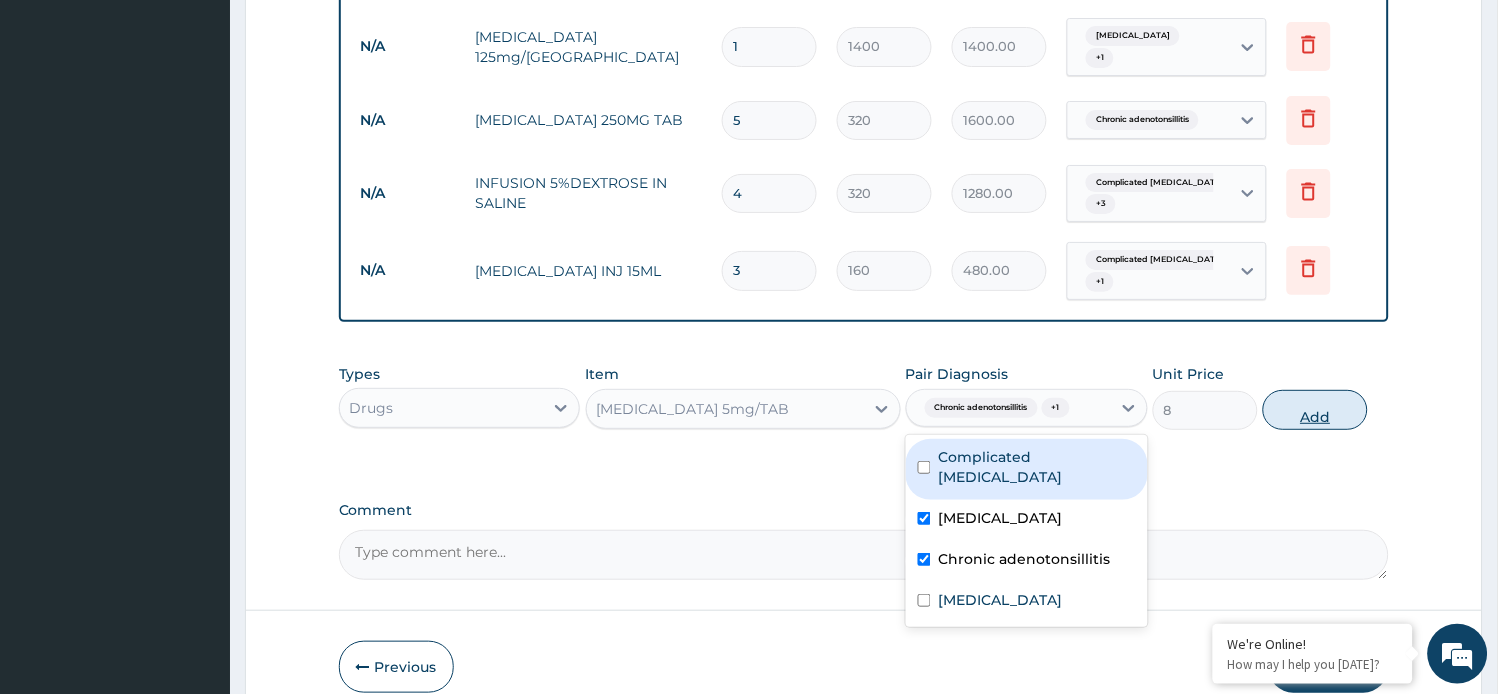 click on "Add" at bounding box center (1315, 410) 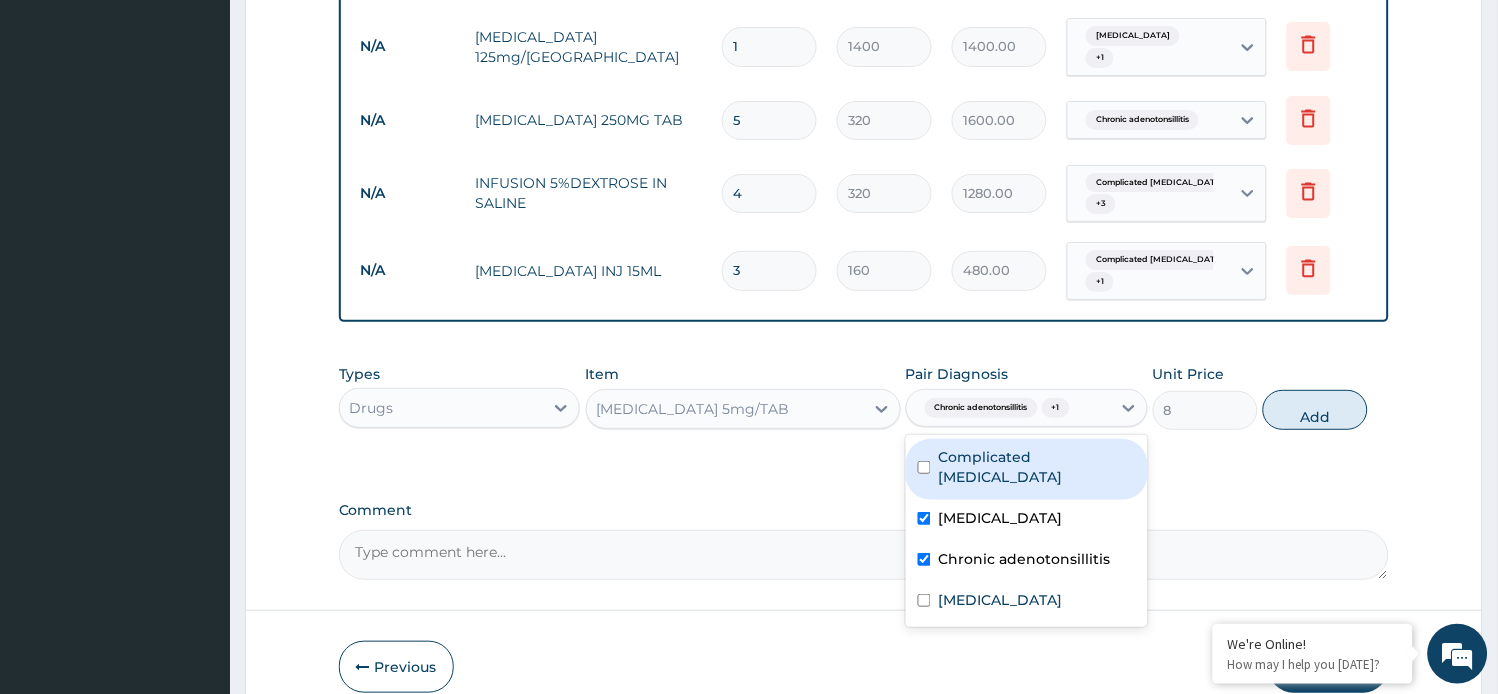 type on "0" 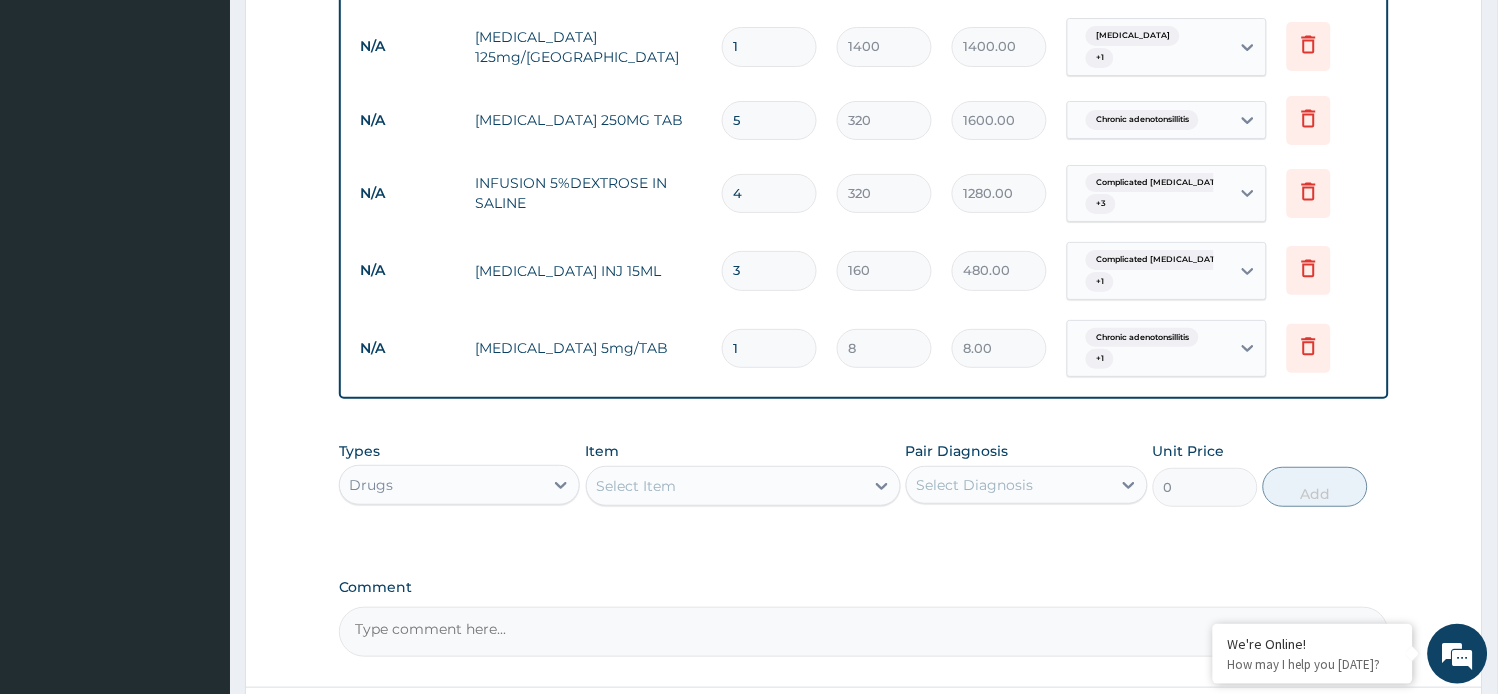 click on "1" at bounding box center [769, 348] 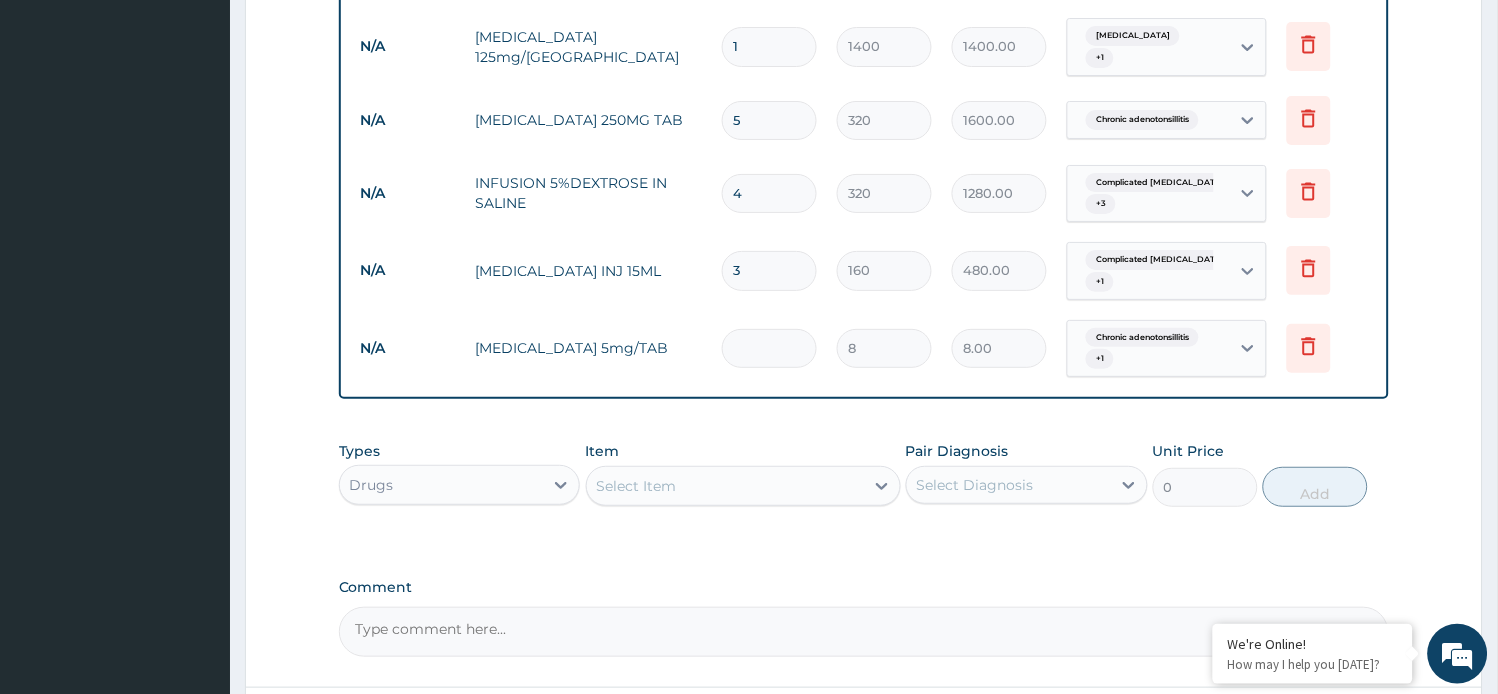 type on "0.00" 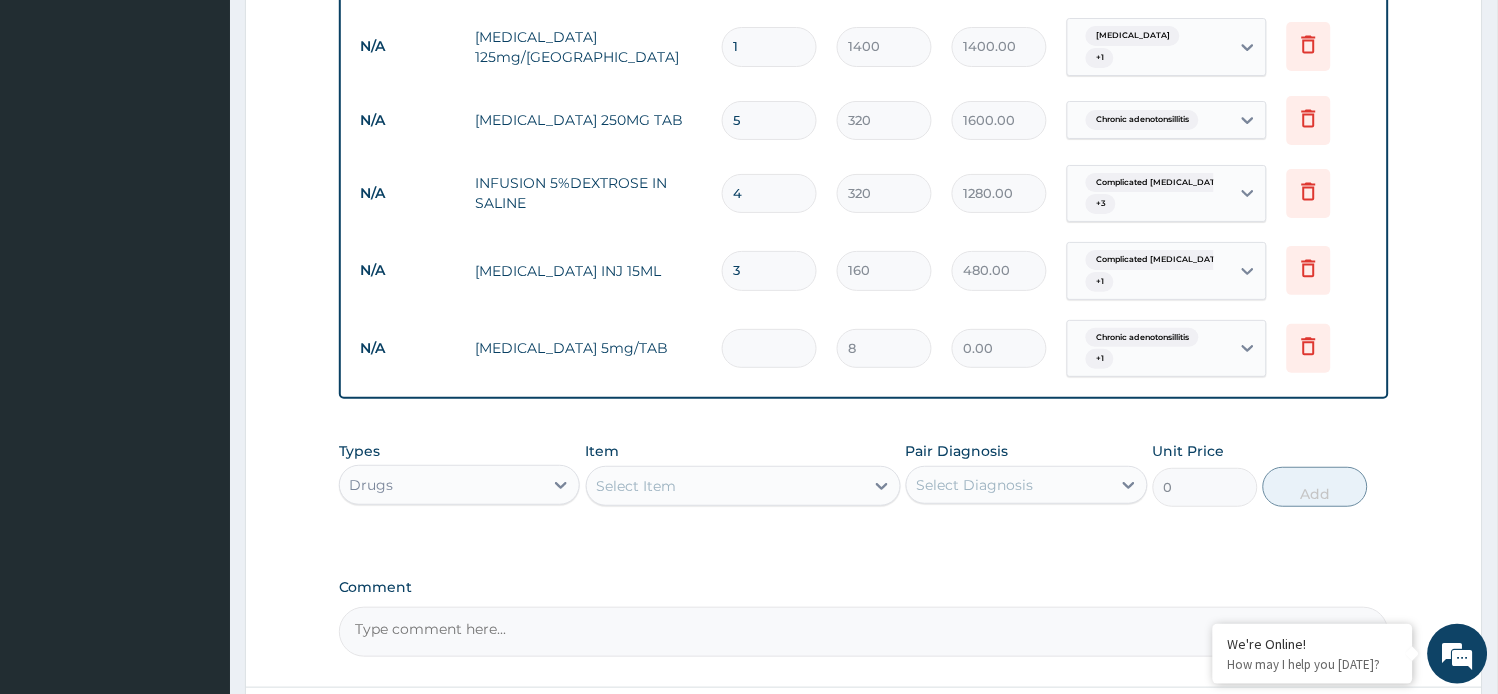 type on "3" 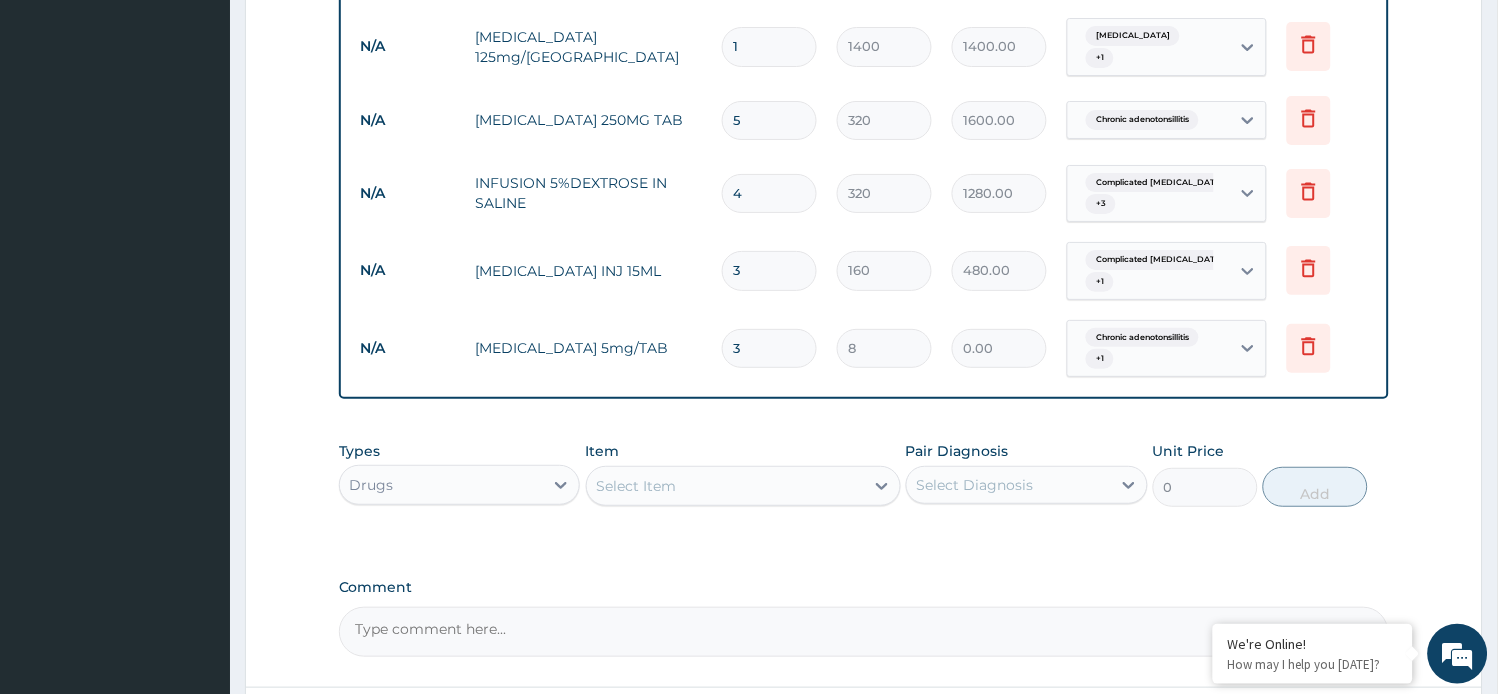type on "24.00" 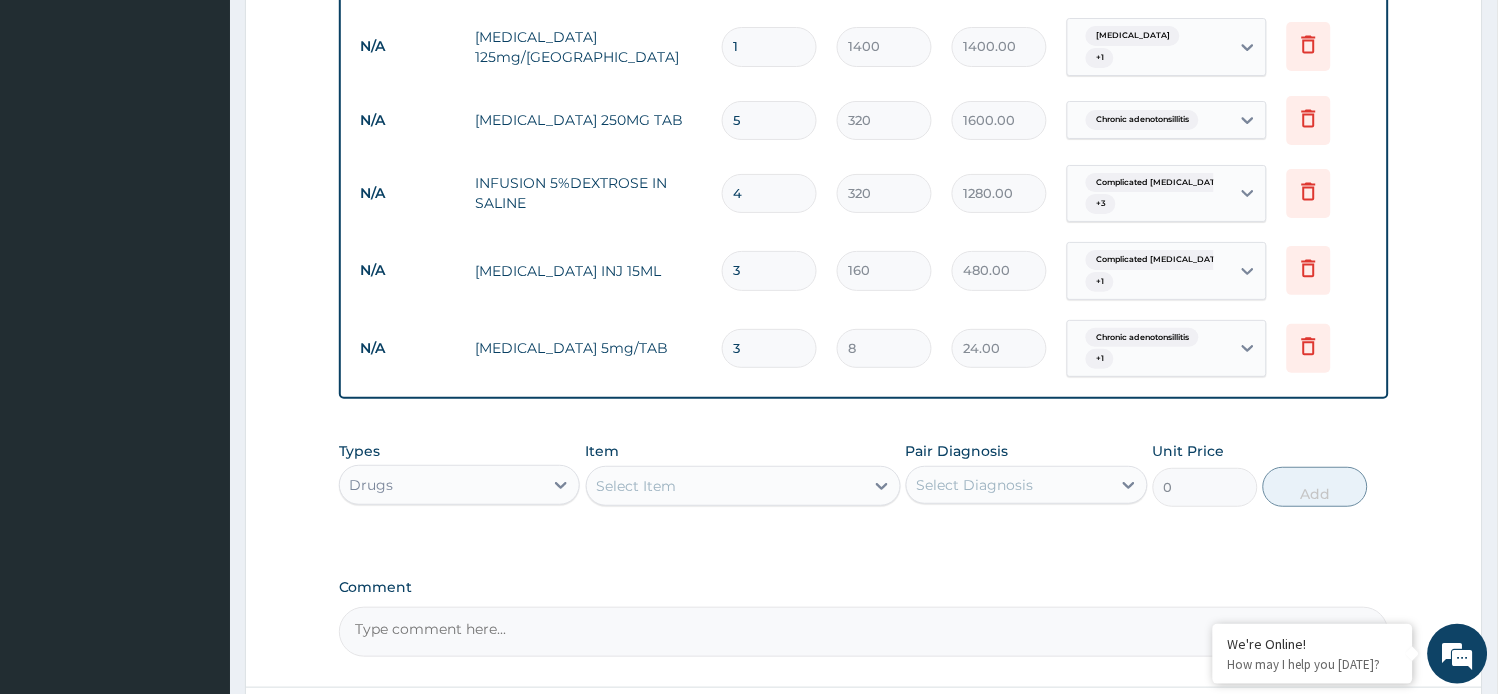 type on "30" 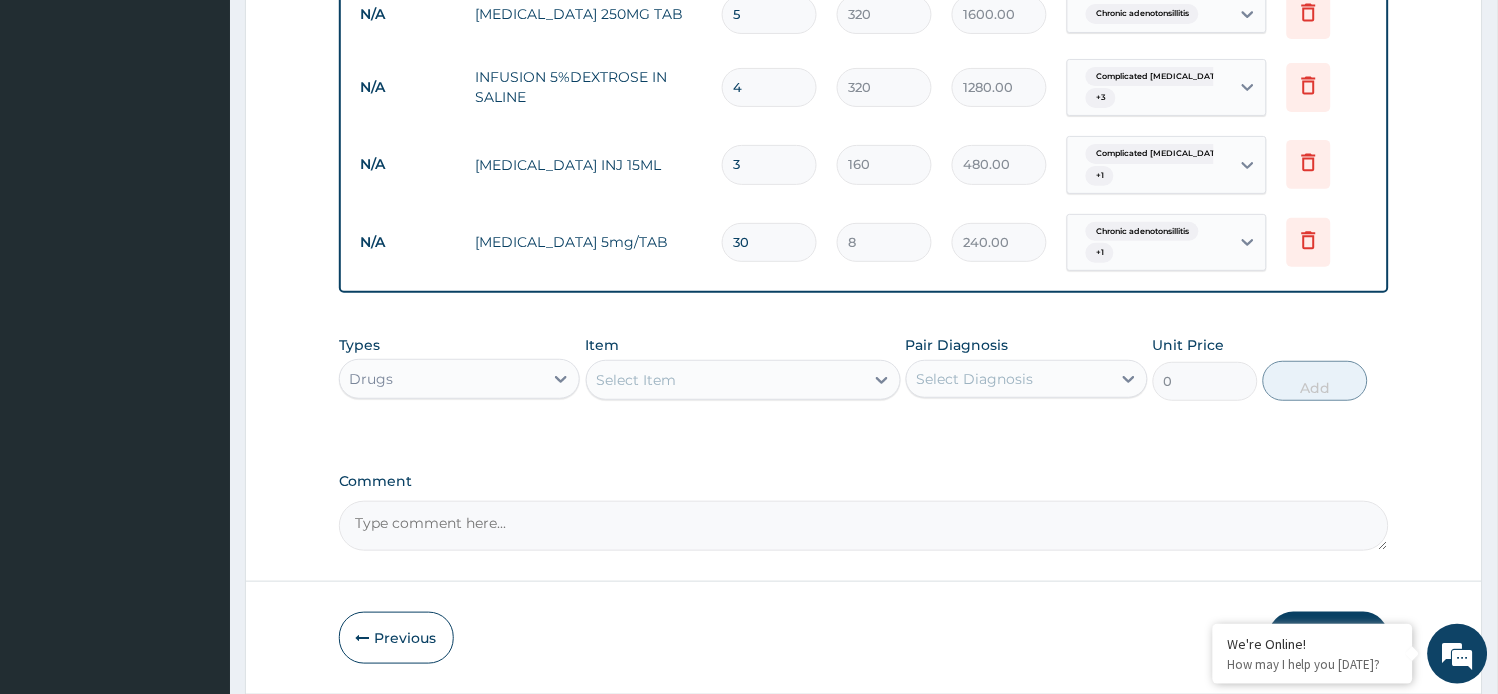 scroll, scrollTop: 1783, scrollLeft: 0, axis: vertical 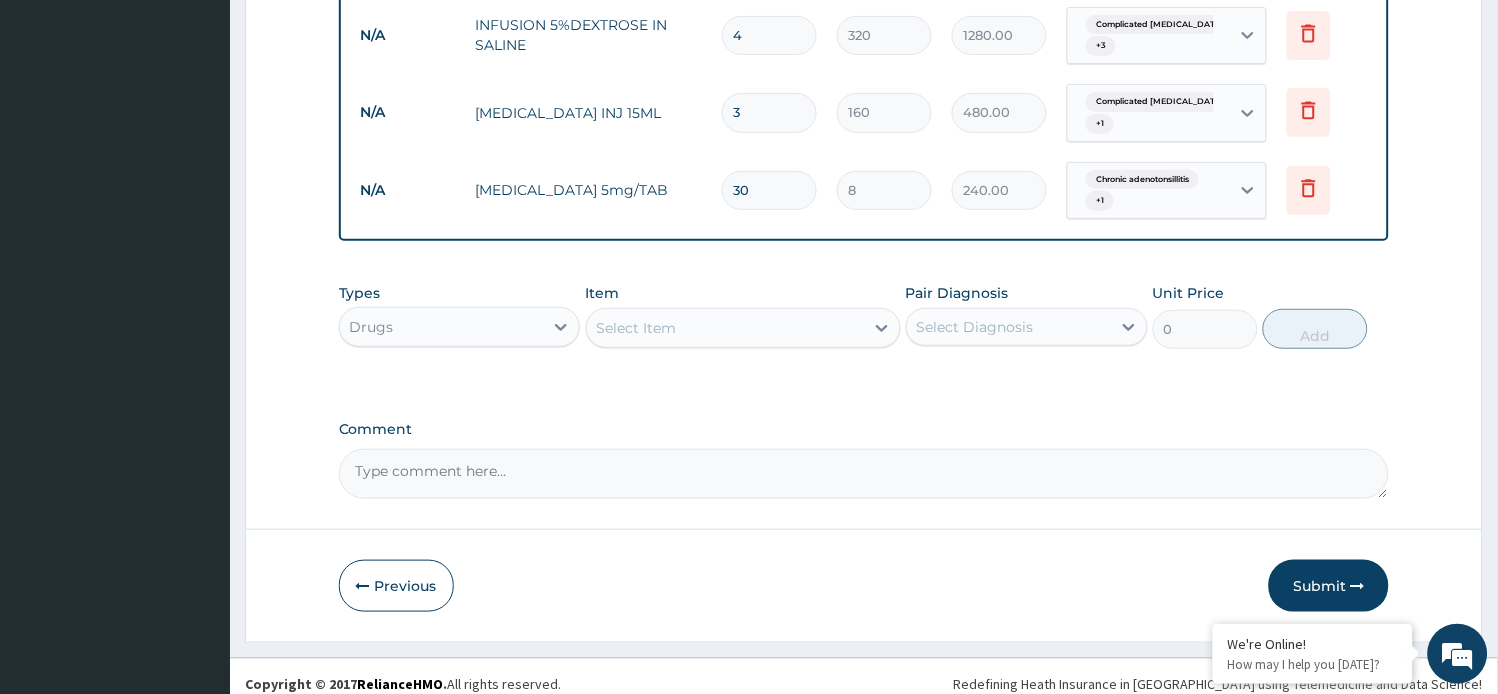 type on "30" 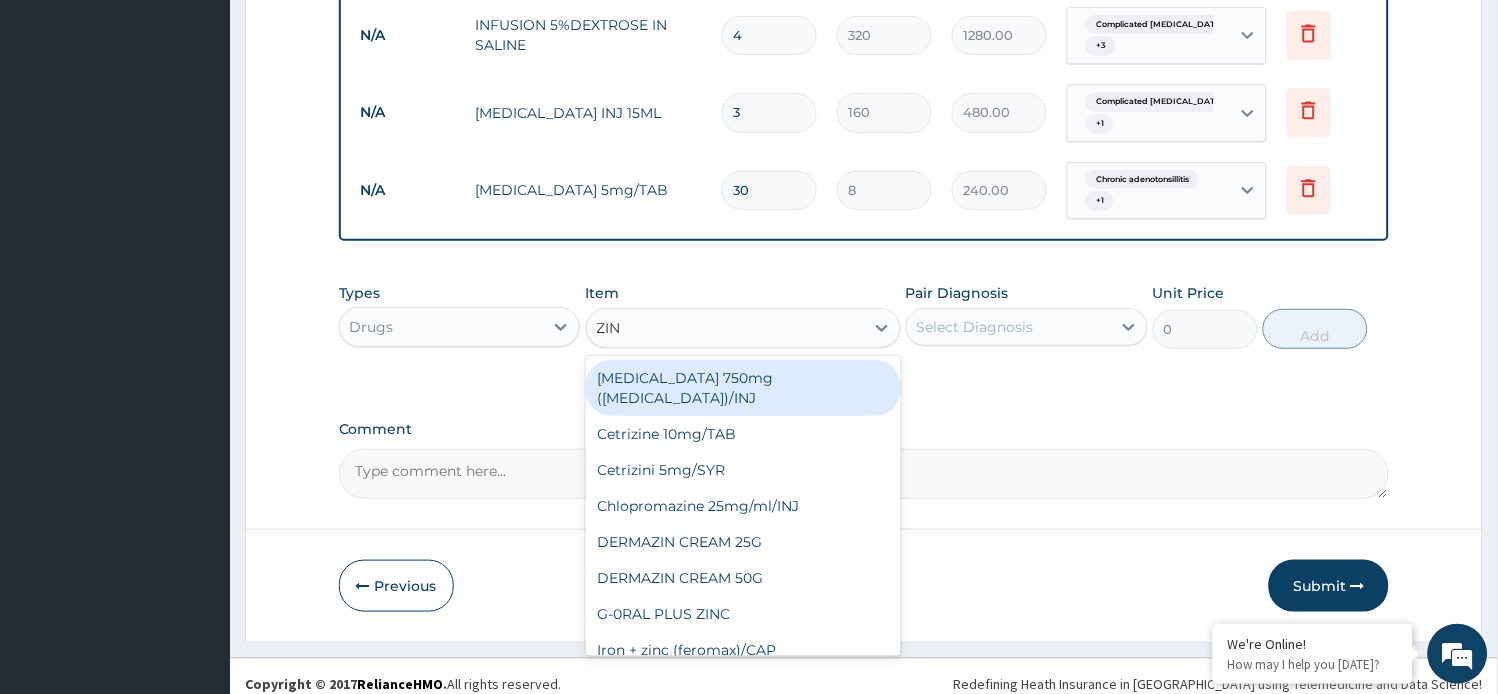 type on "ZINC" 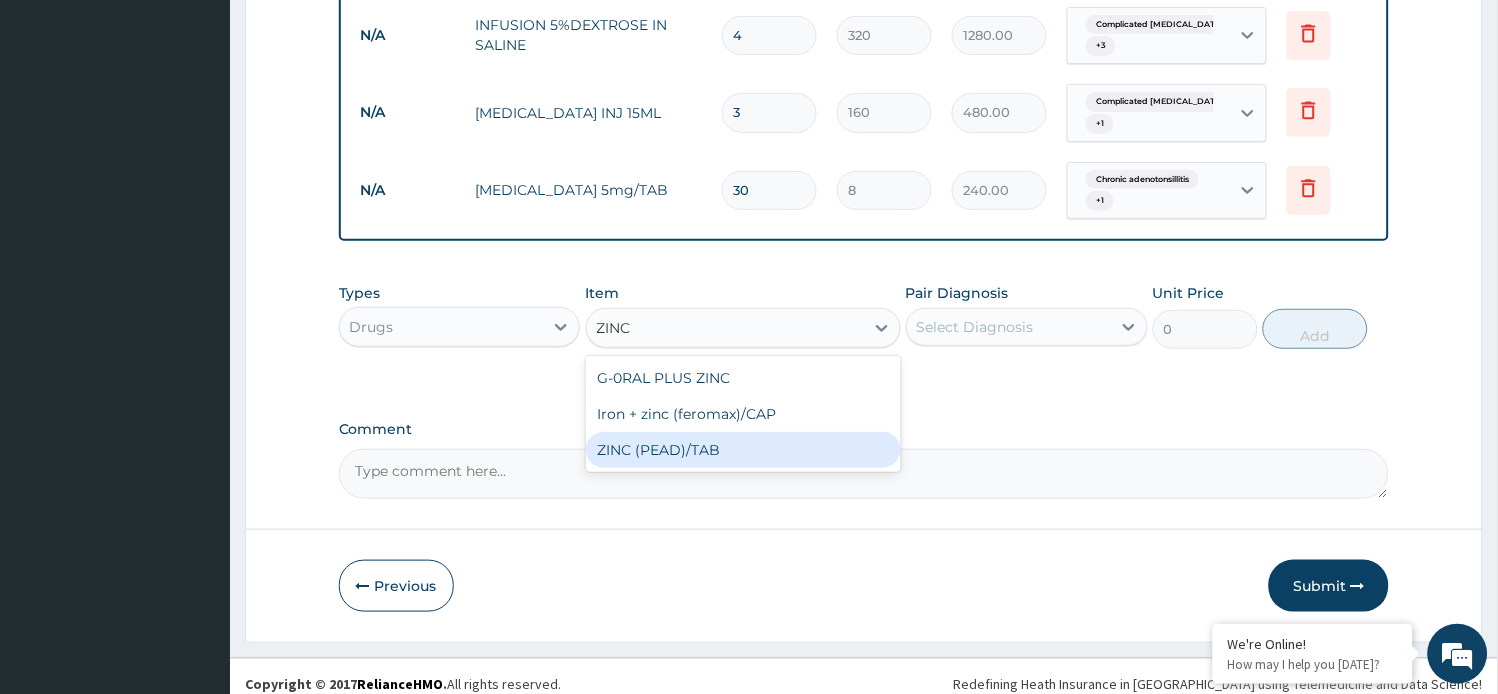 click on "ZINC (PEAD)/TAB" at bounding box center (743, 450) 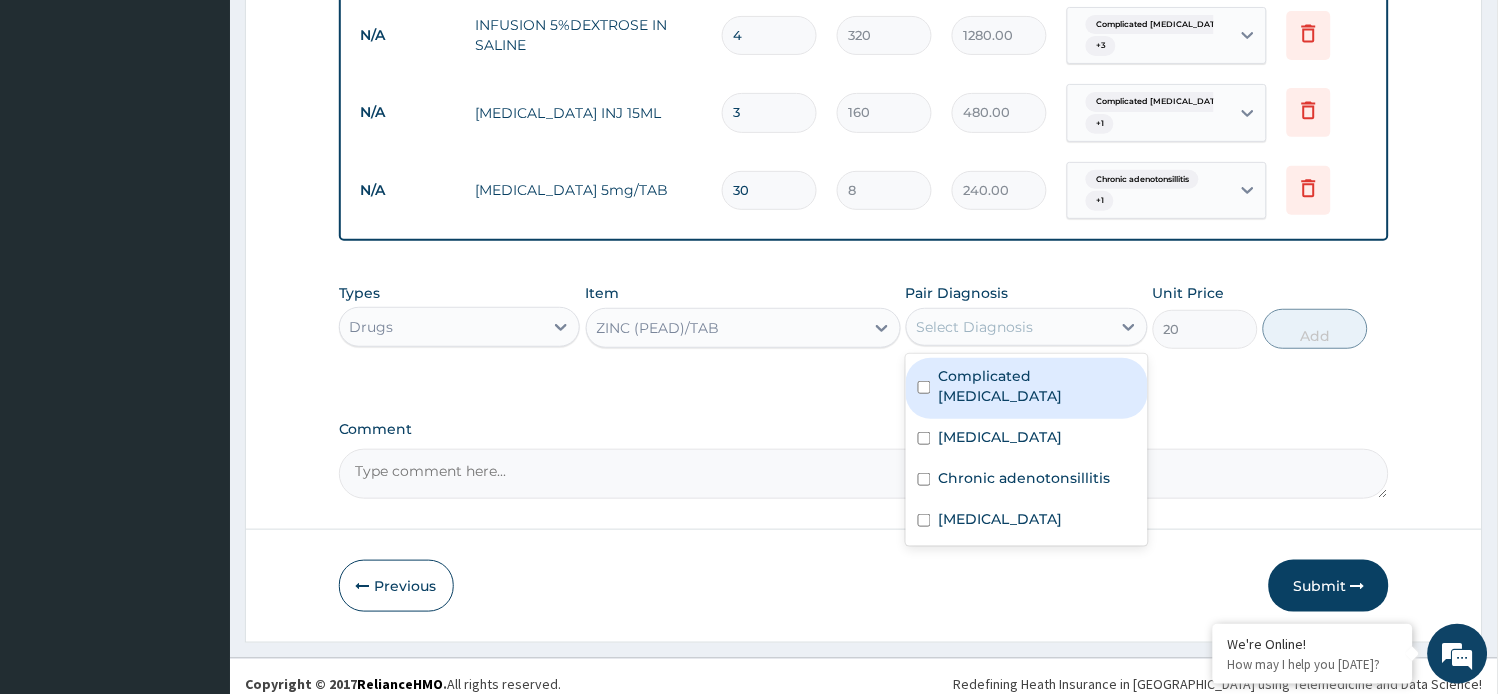 click on "Select Diagnosis" at bounding box center (975, 327) 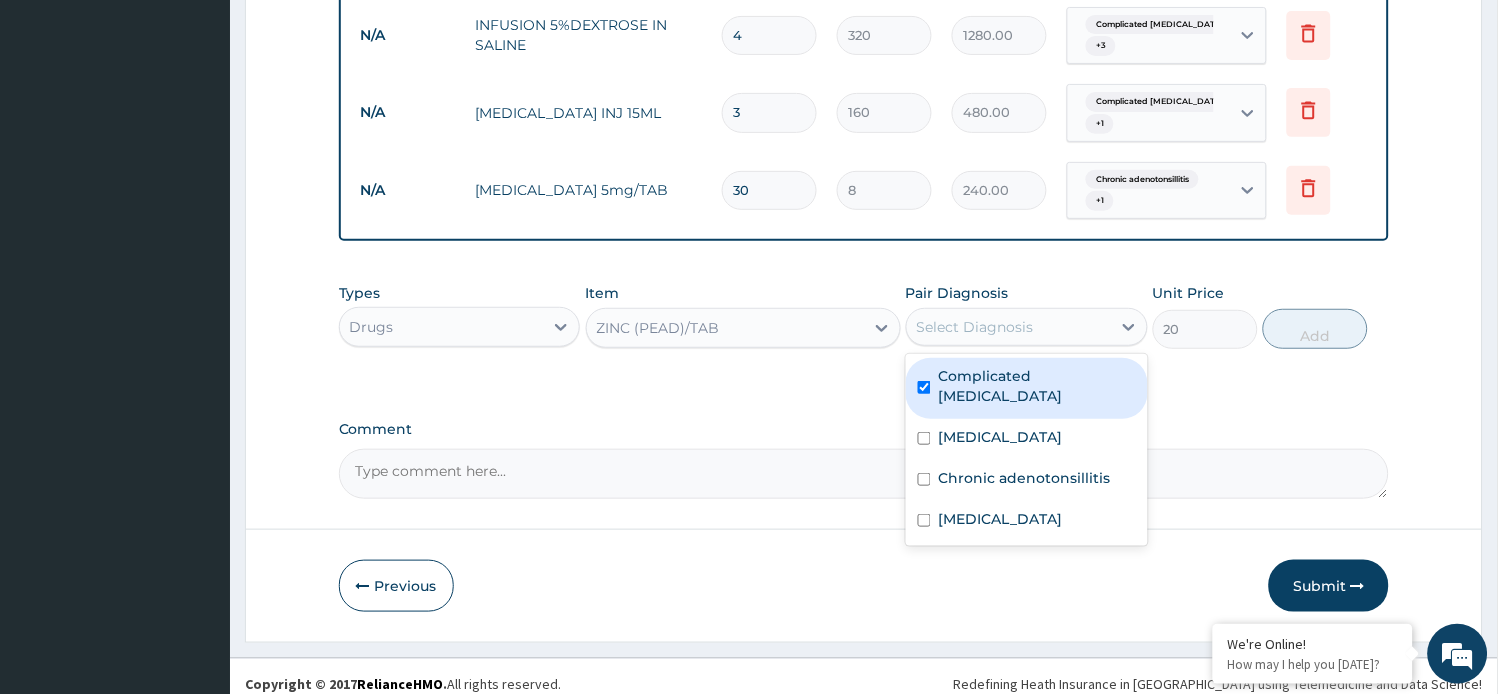 checkbox on "true" 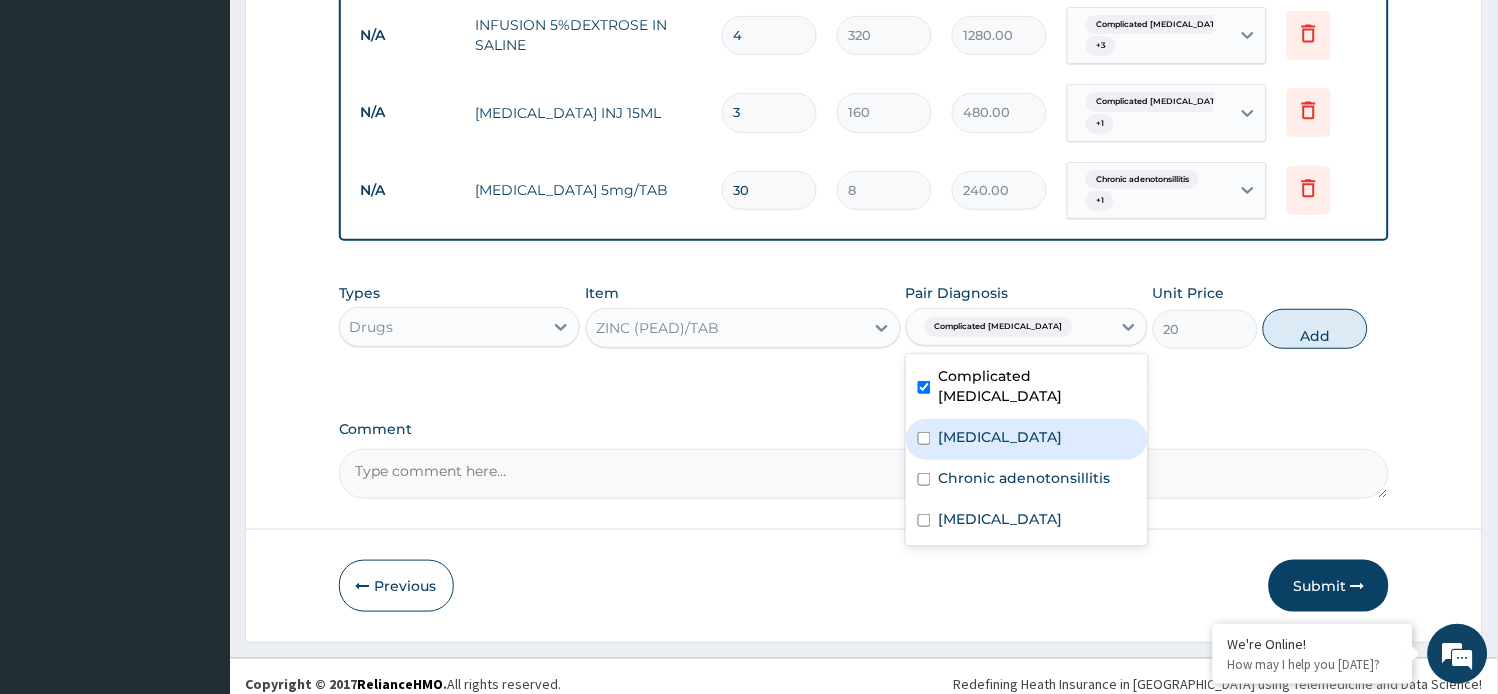 drag, startPoint x: 982, startPoint y: 387, endPoint x: 982, endPoint y: 420, distance: 33 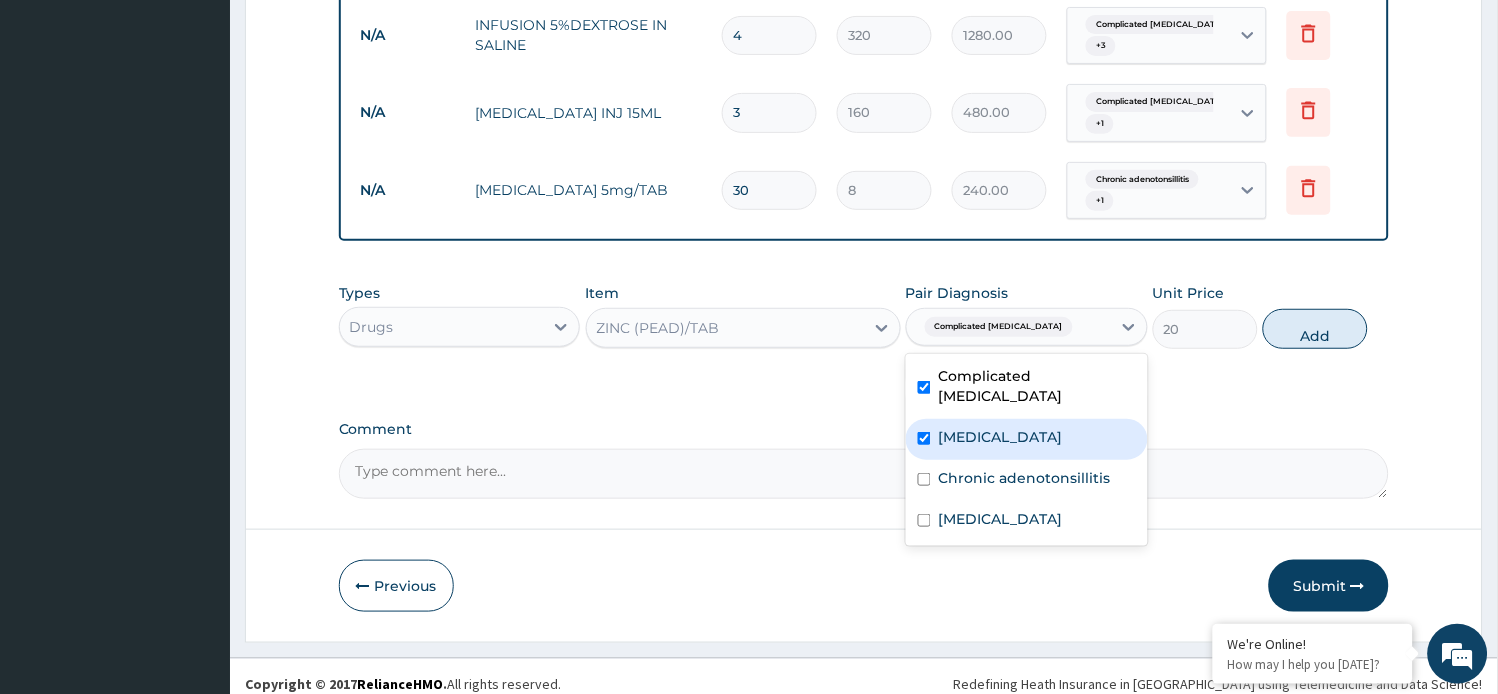 checkbox on "true" 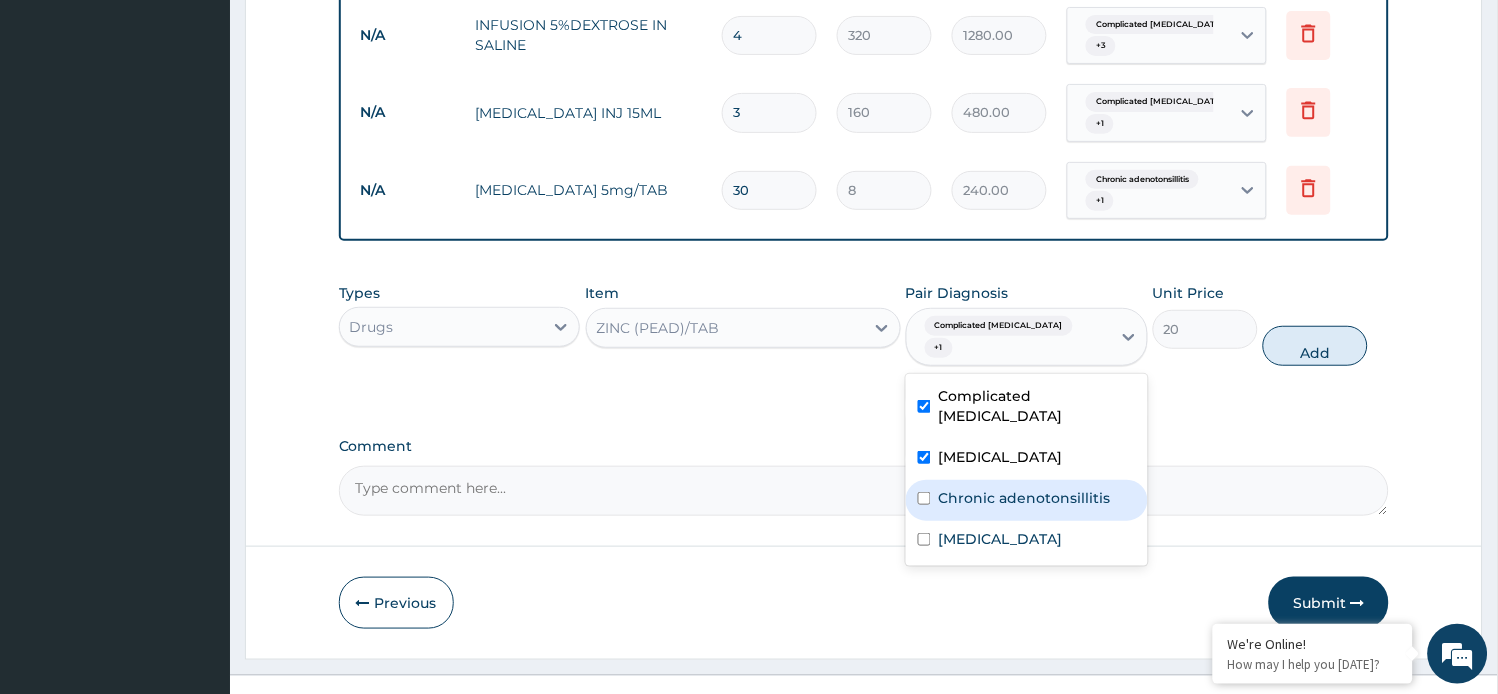 drag, startPoint x: 982, startPoint y: 432, endPoint x: 982, endPoint y: 473, distance: 41 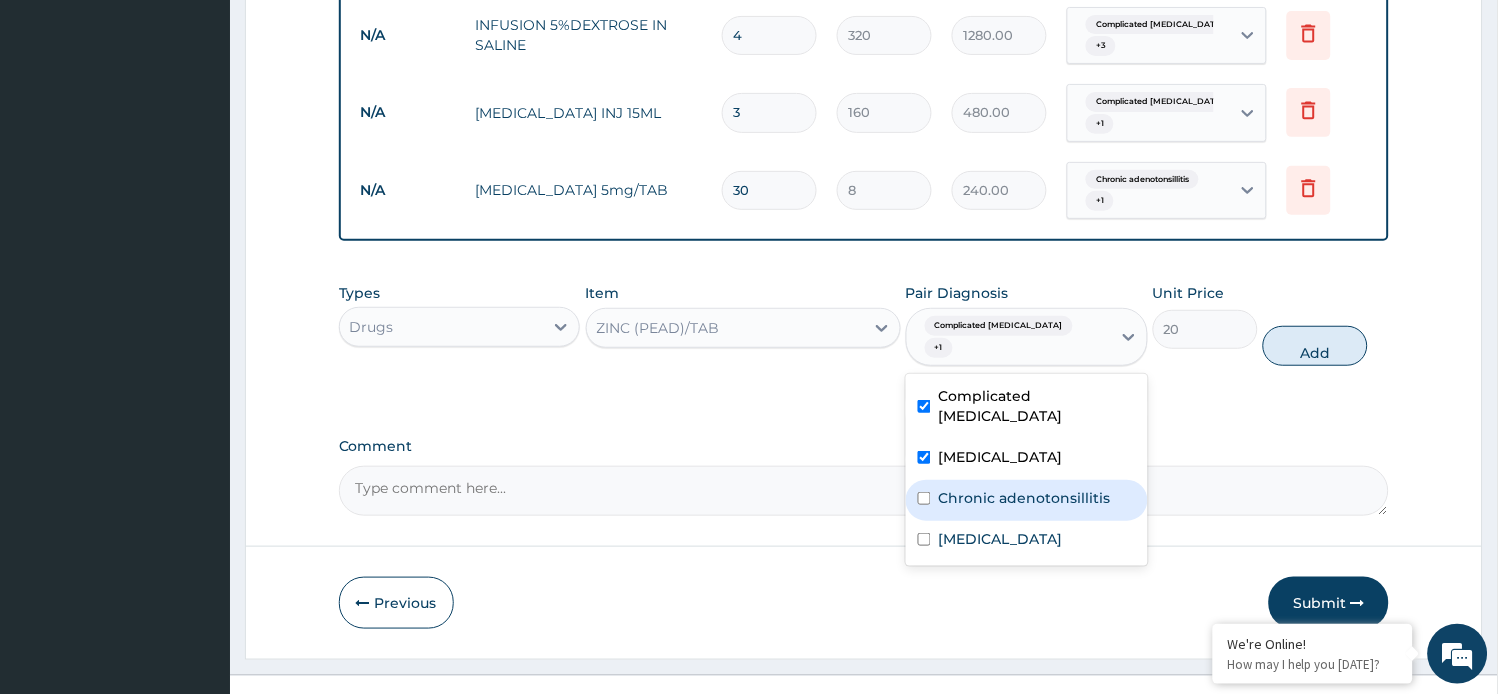 click on "Chronic adenotonsillitis" at bounding box center [1027, 500] 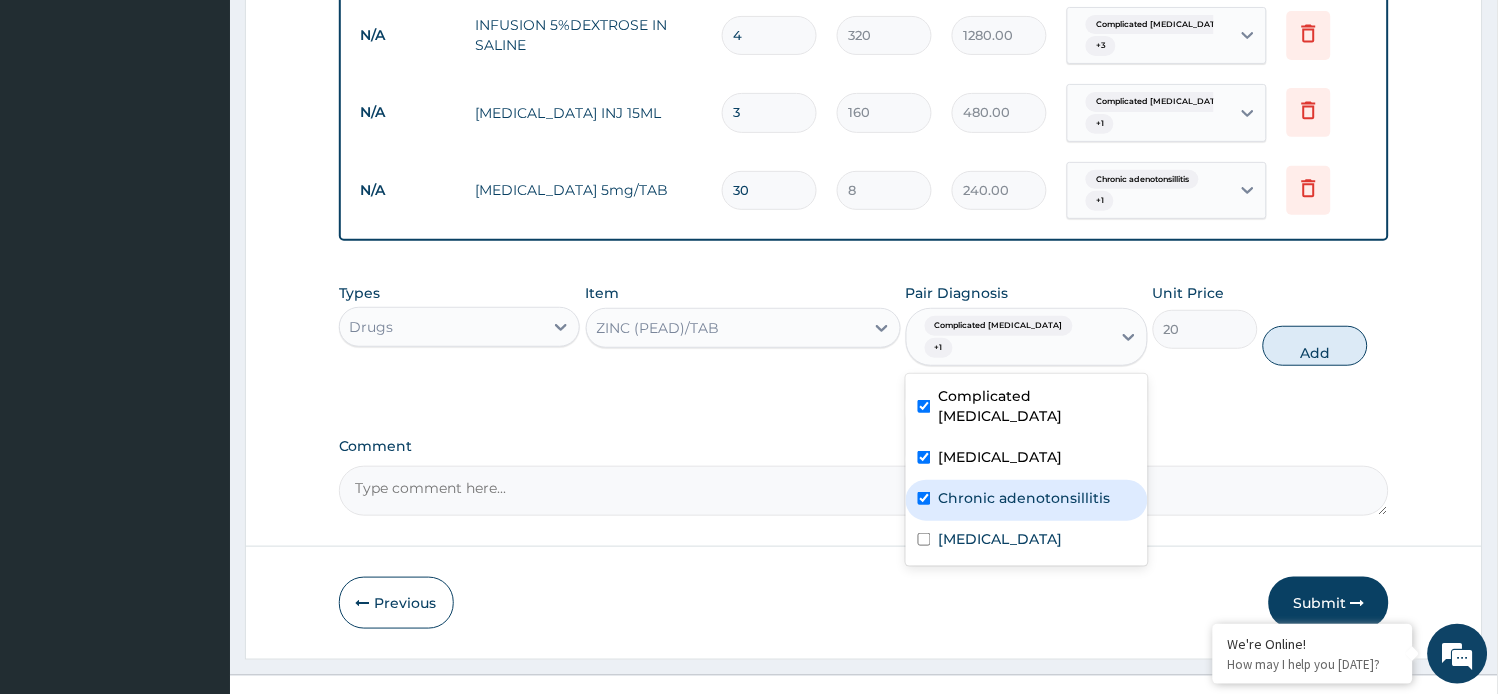 checkbox on "true" 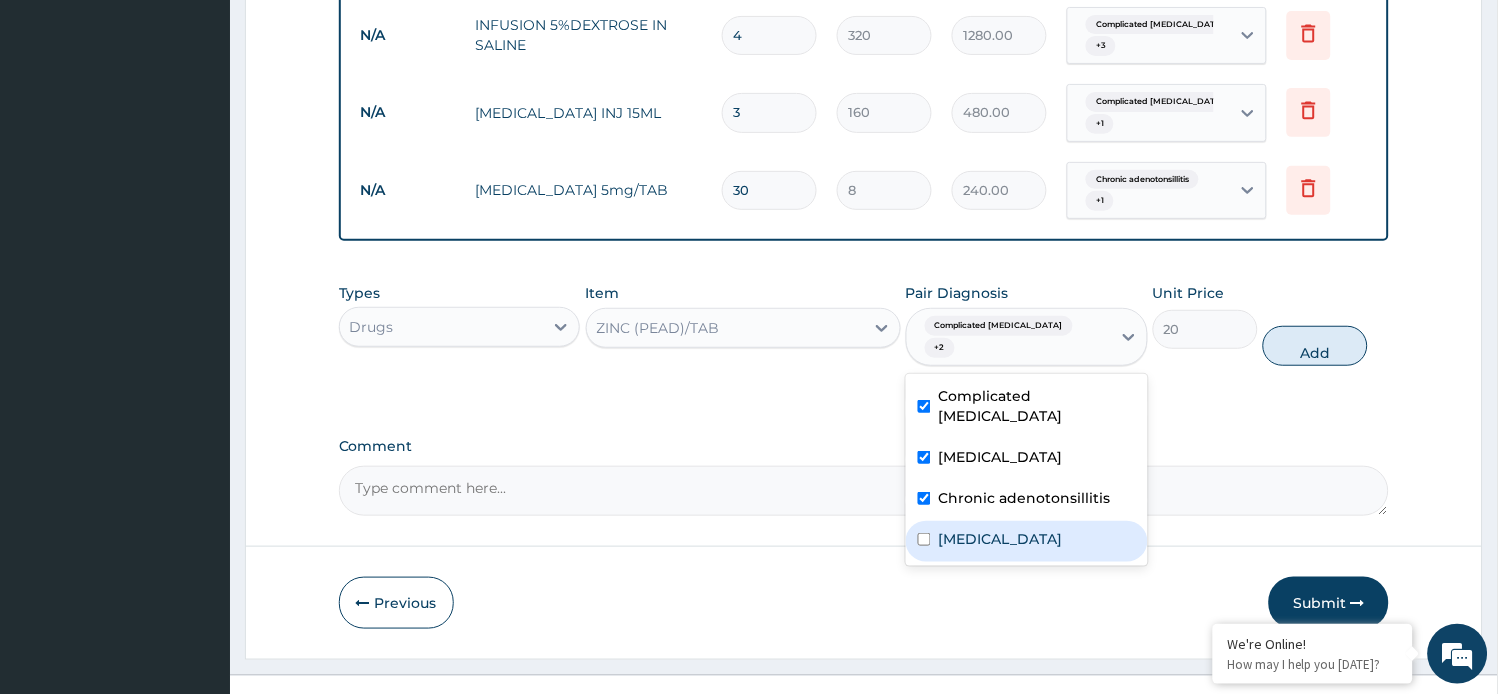 drag, startPoint x: 982, startPoint y: 473, endPoint x: 1156, endPoint y: 388, distance: 193.65175 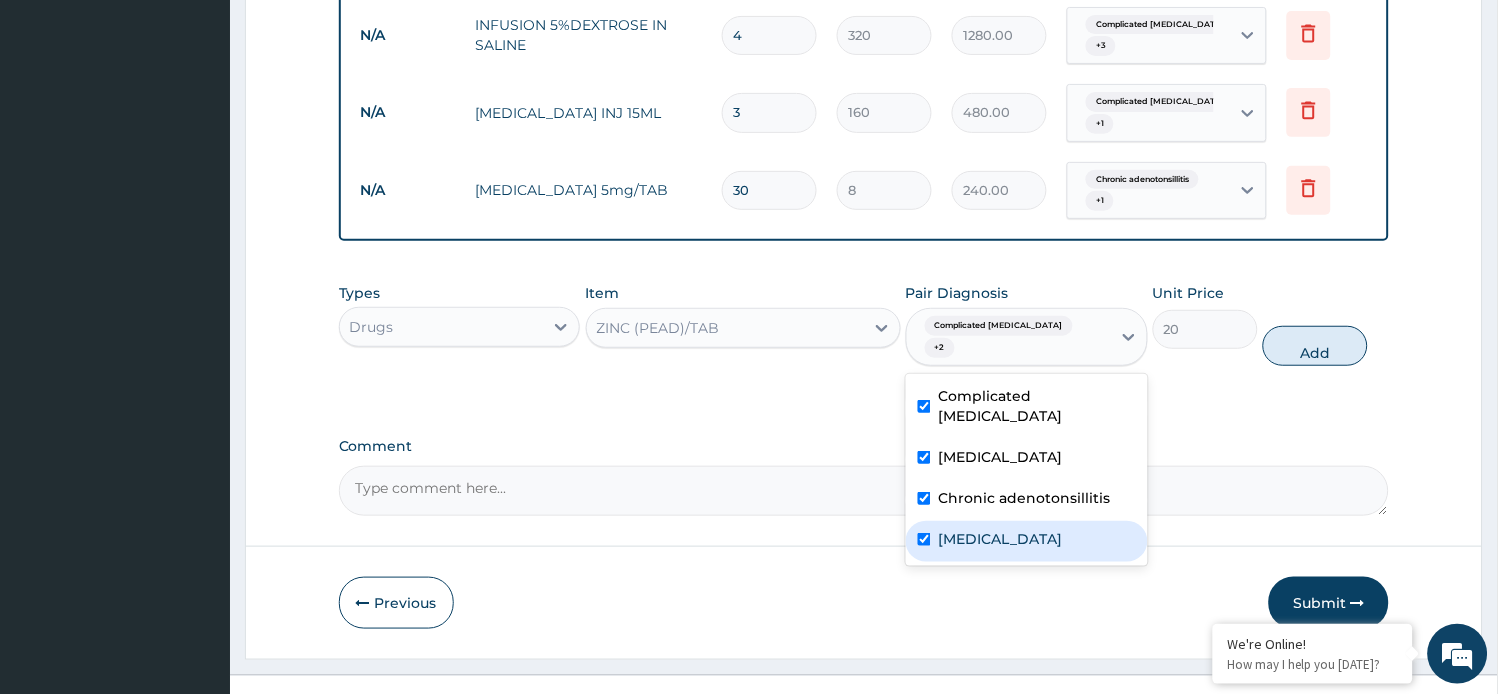 checkbox on "true" 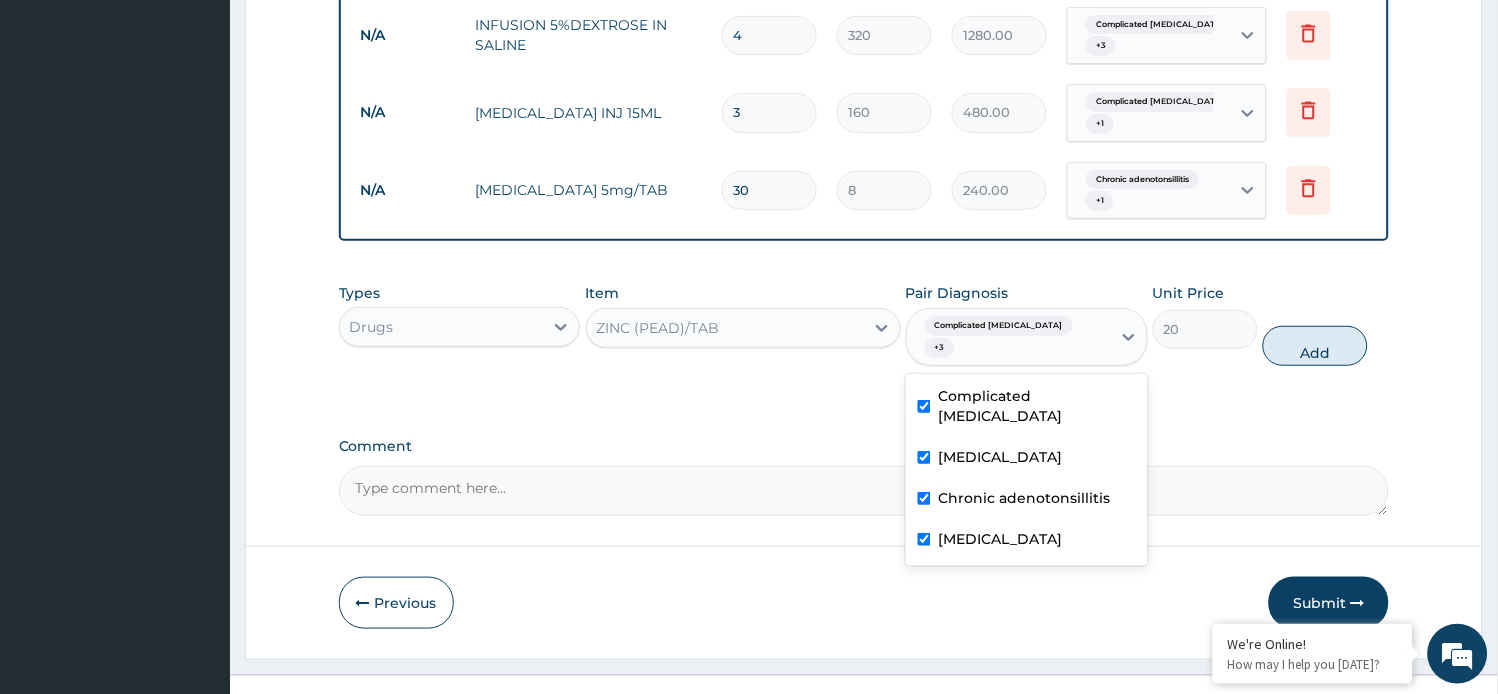 click on "Types Drugs Item ZINC (PEAD)/TAB Pair Diagnosis option Malaria, selected. option Febrile convulsion selected, 2 of 4. 4 results available. Use Up and Down to choose options, press Enter to select the currently focused option, press Escape to exit the menu, press Tab to select the option and exit the menu. Complicated malaria  + 3 Complicated malaria Febrile convulsion Chronic adenotonsillitis Malaria Unit Price 20 Add" at bounding box center (864, 324) 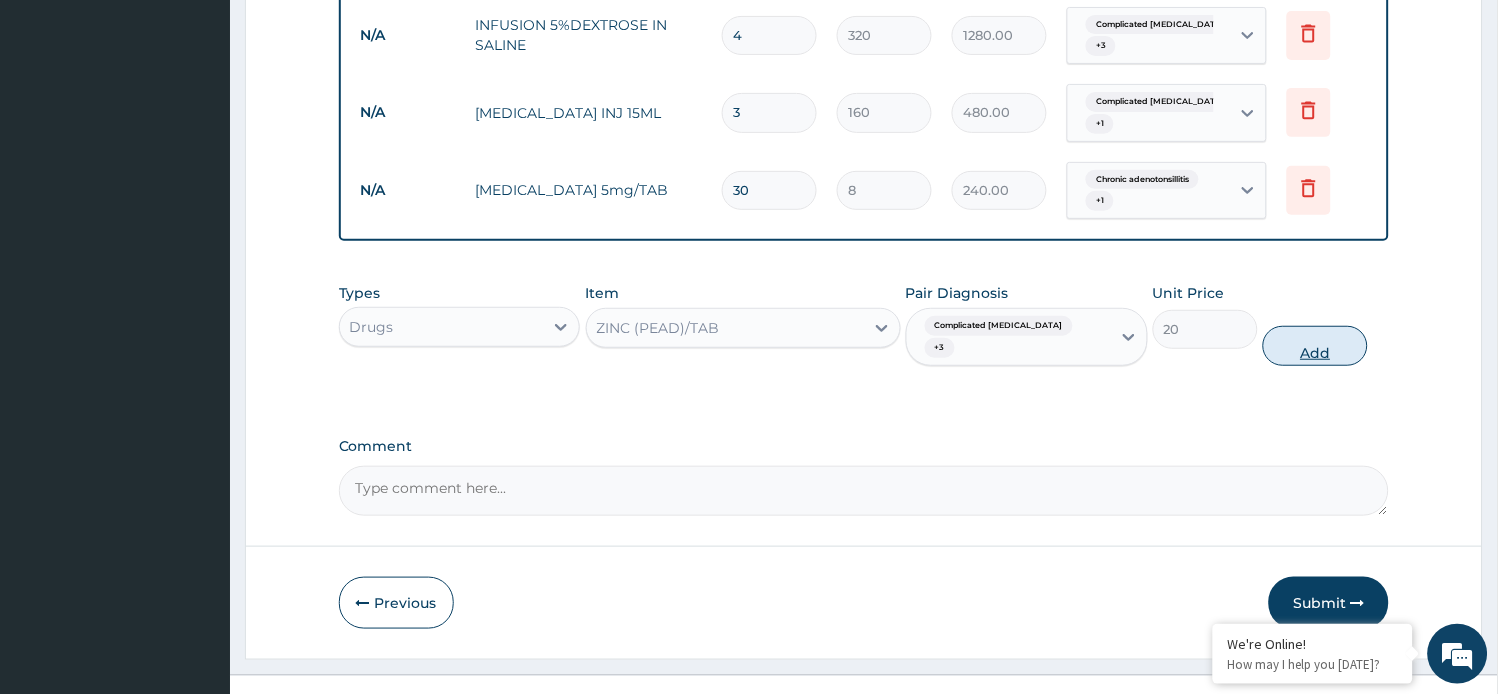 click on "Add" at bounding box center [1315, 346] 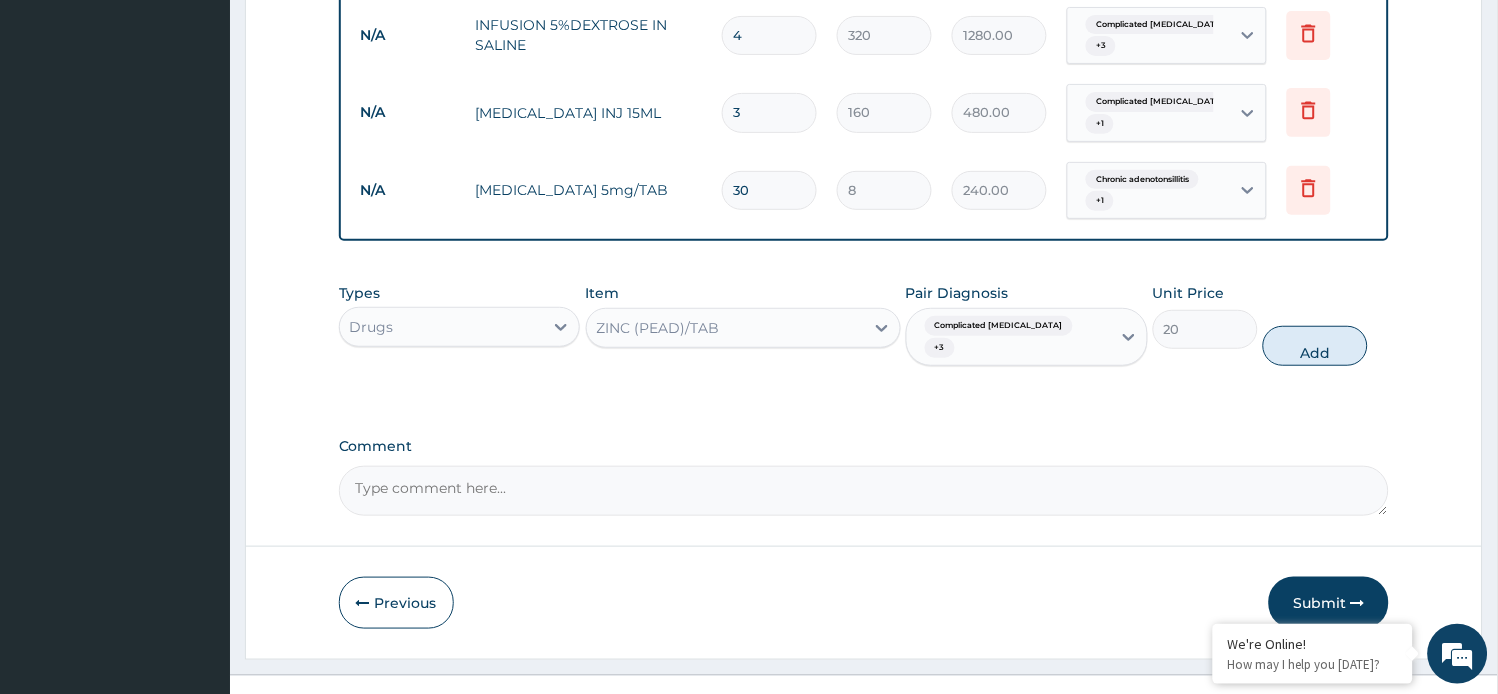 type on "0" 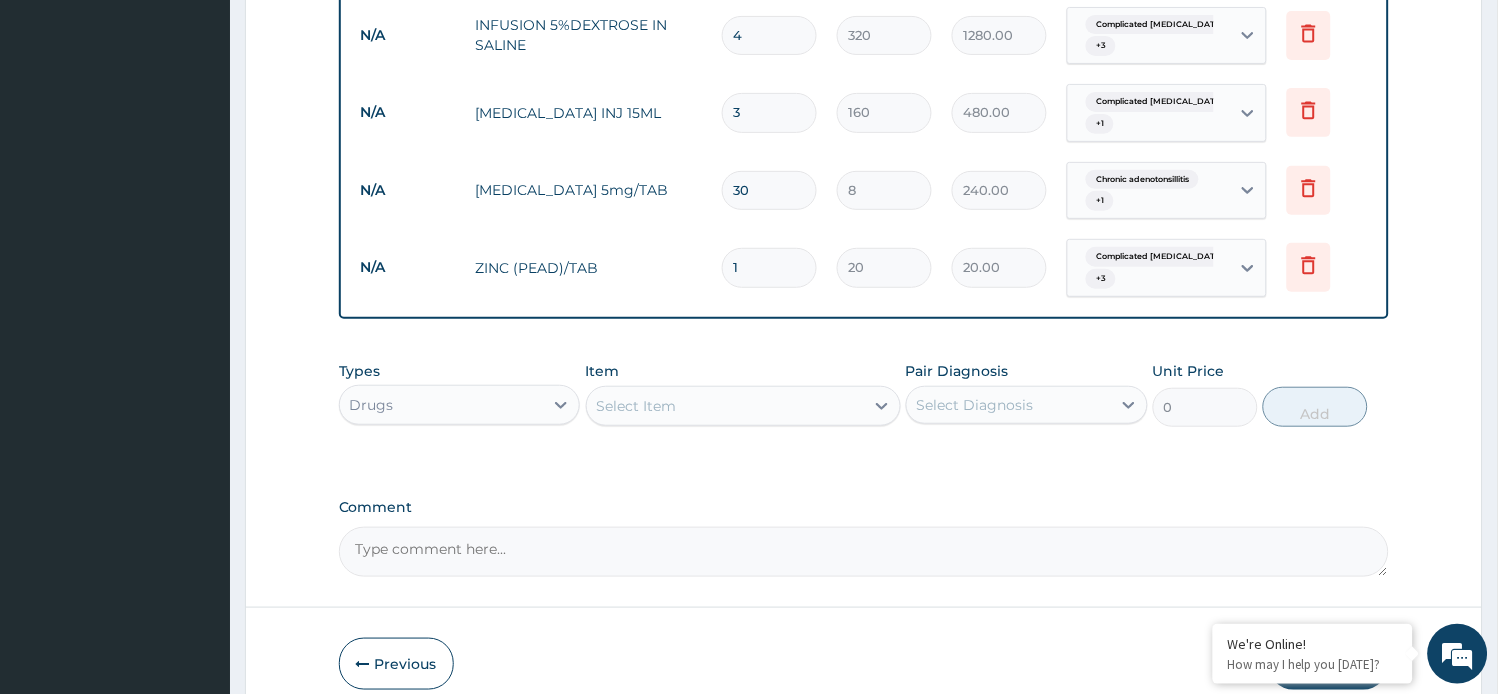 type 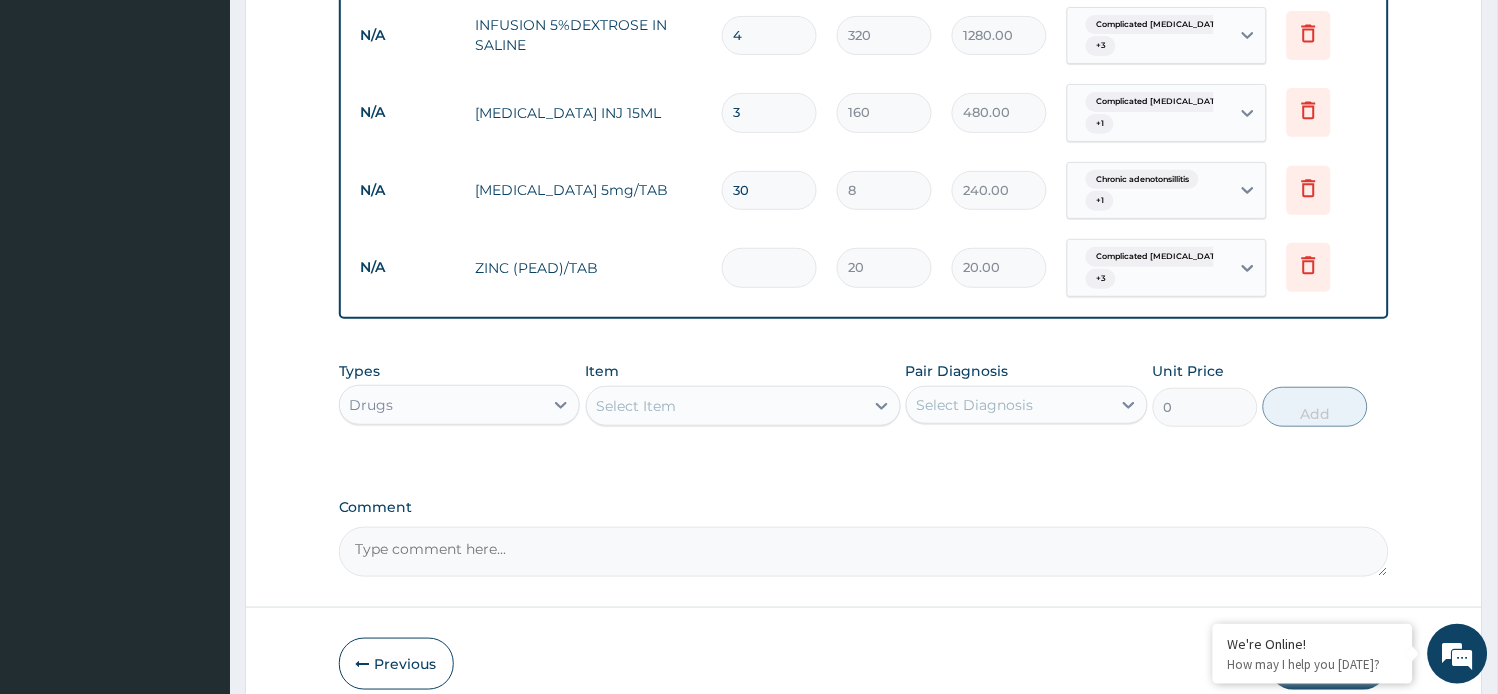 type on "0.00" 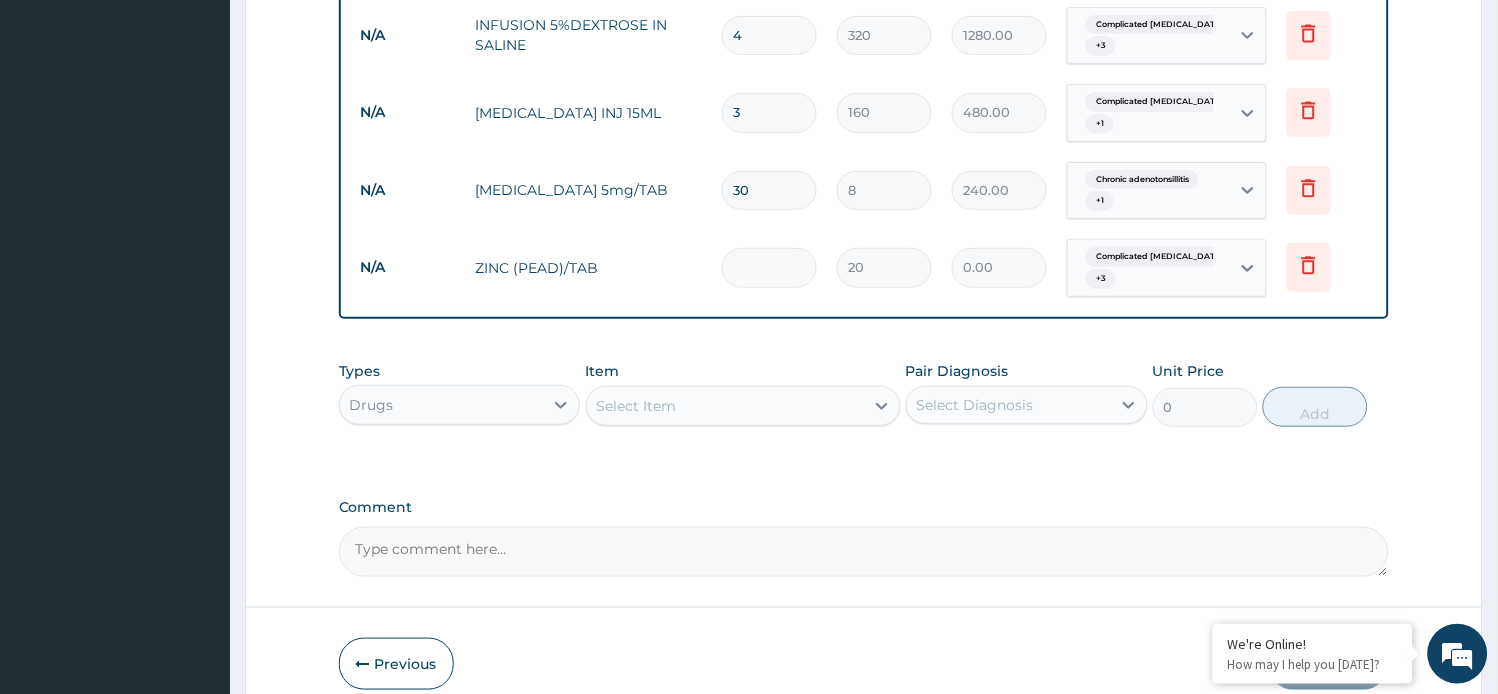 type on "3" 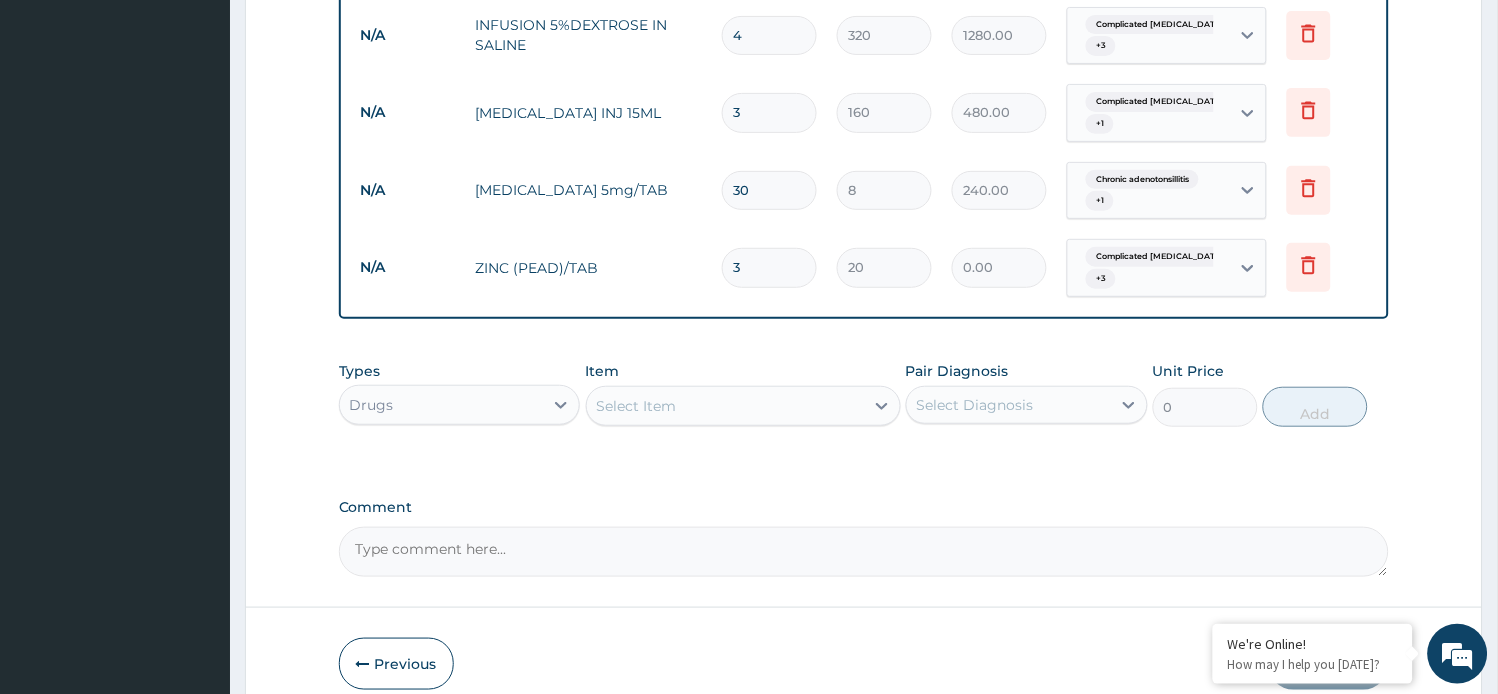 type on "60.00" 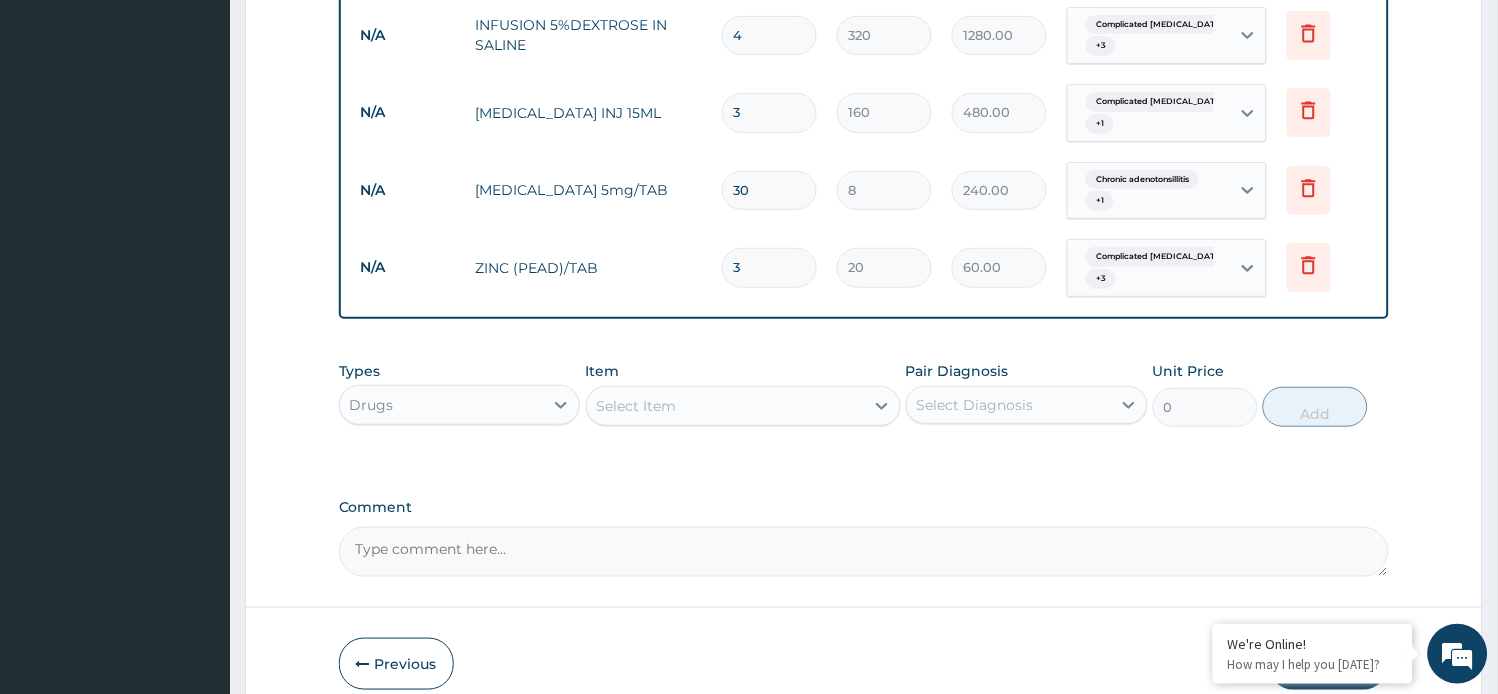 type on "30" 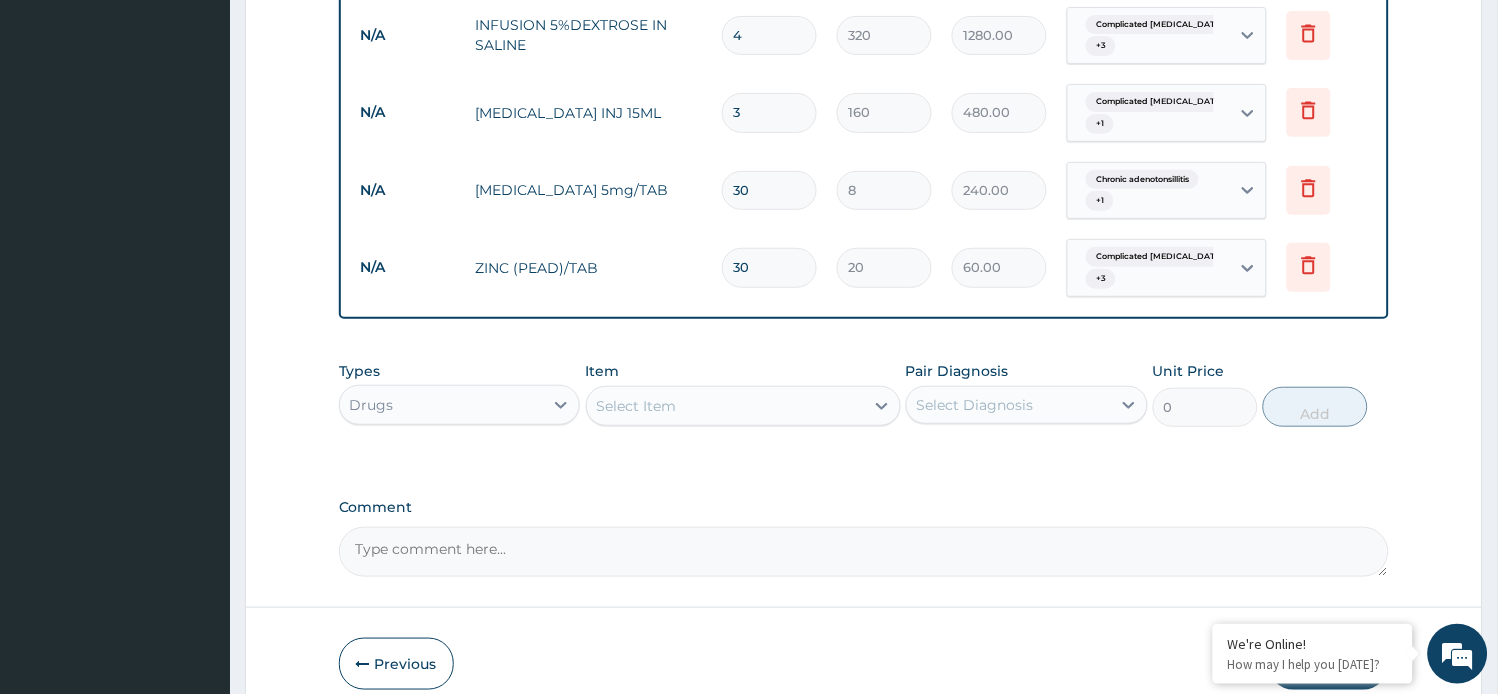 type on "600.00" 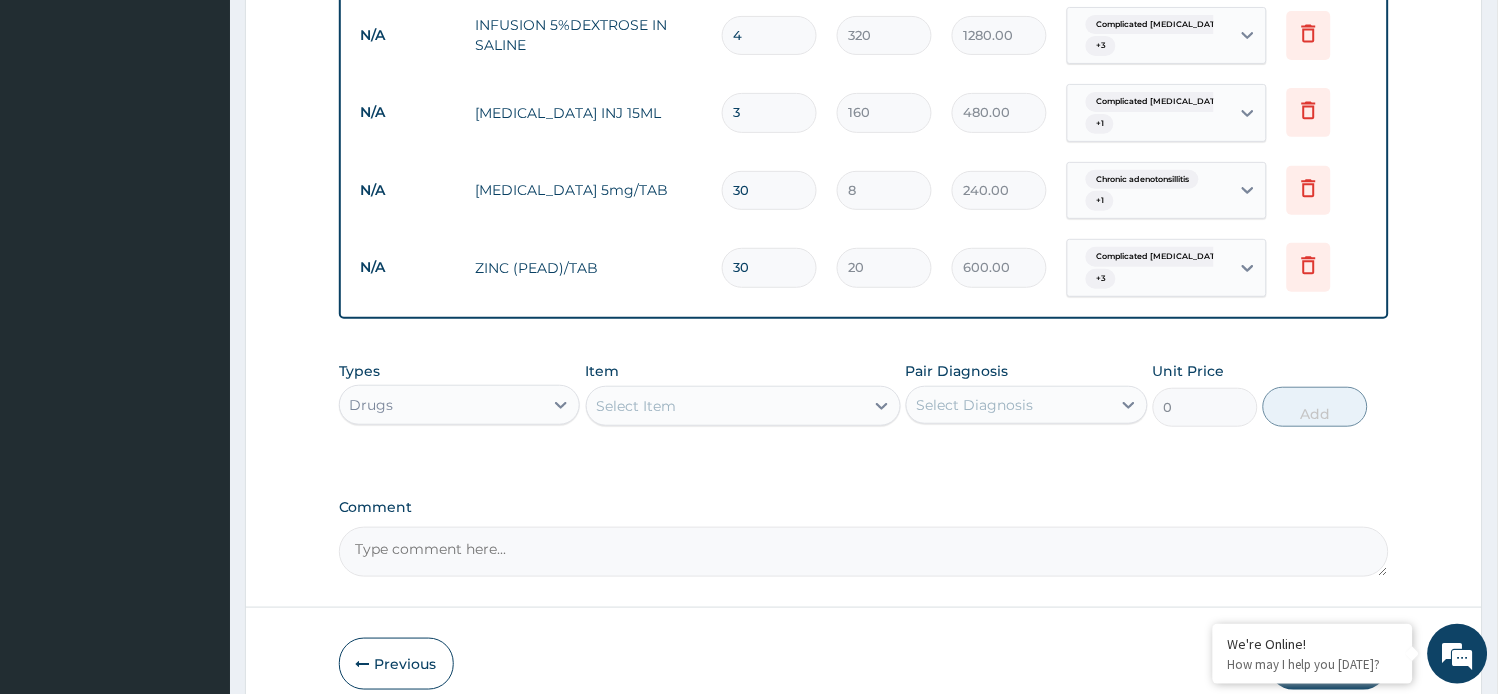 type on "30" 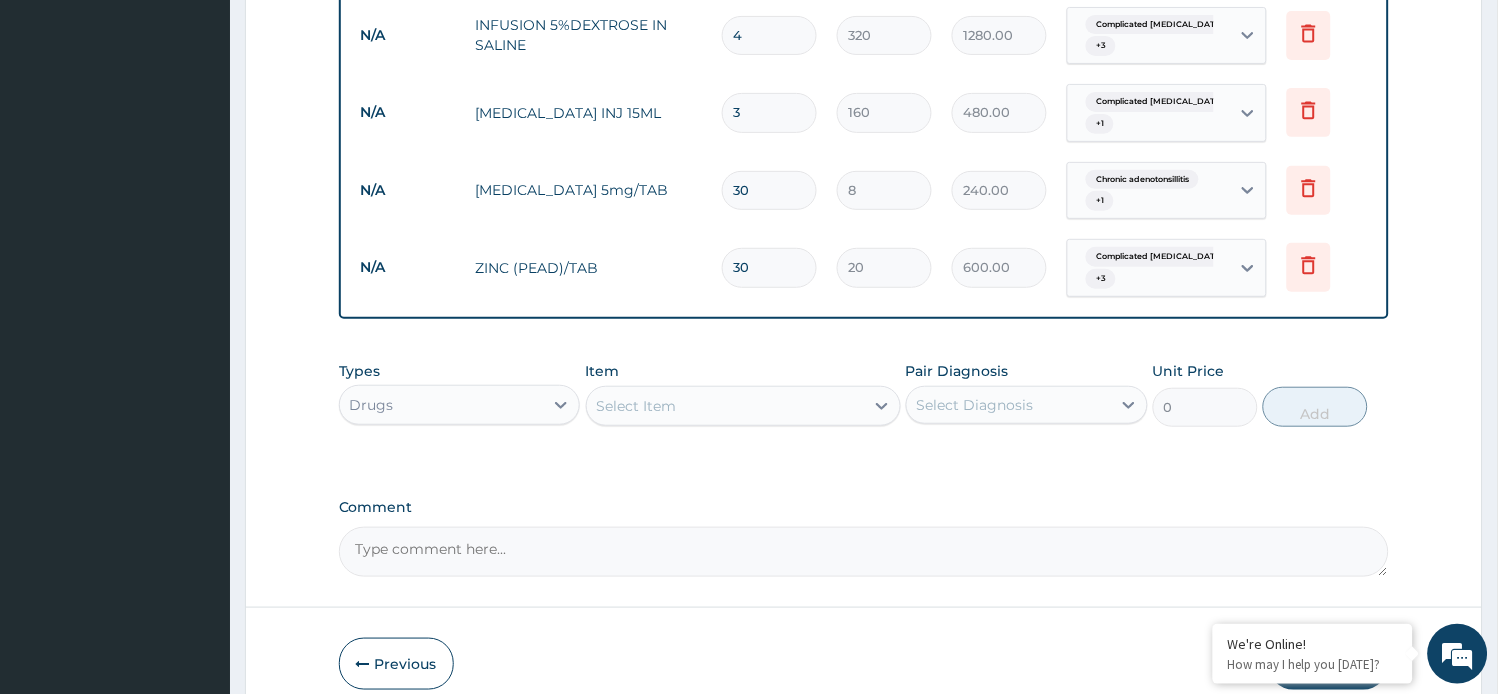 click on "Select Item" at bounding box center (637, 406) 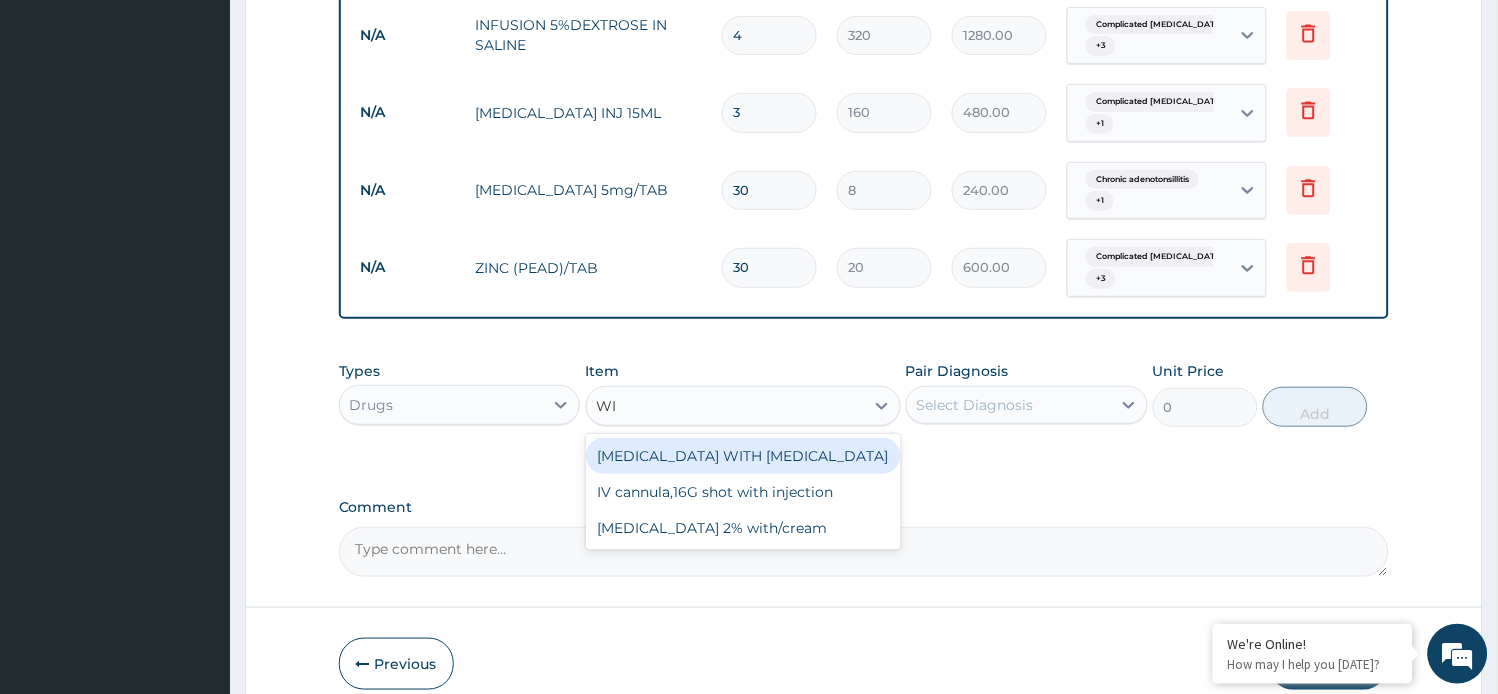 type on "W" 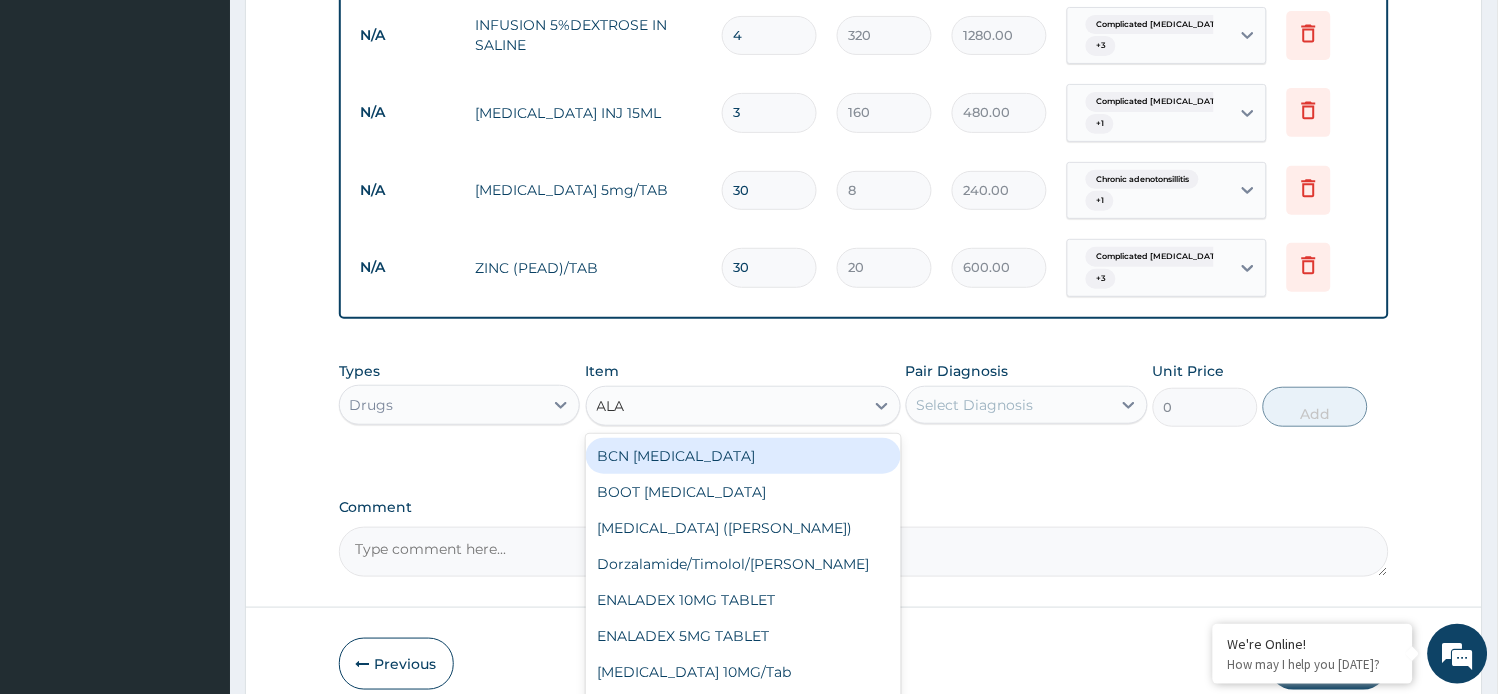 type on "ALAX" 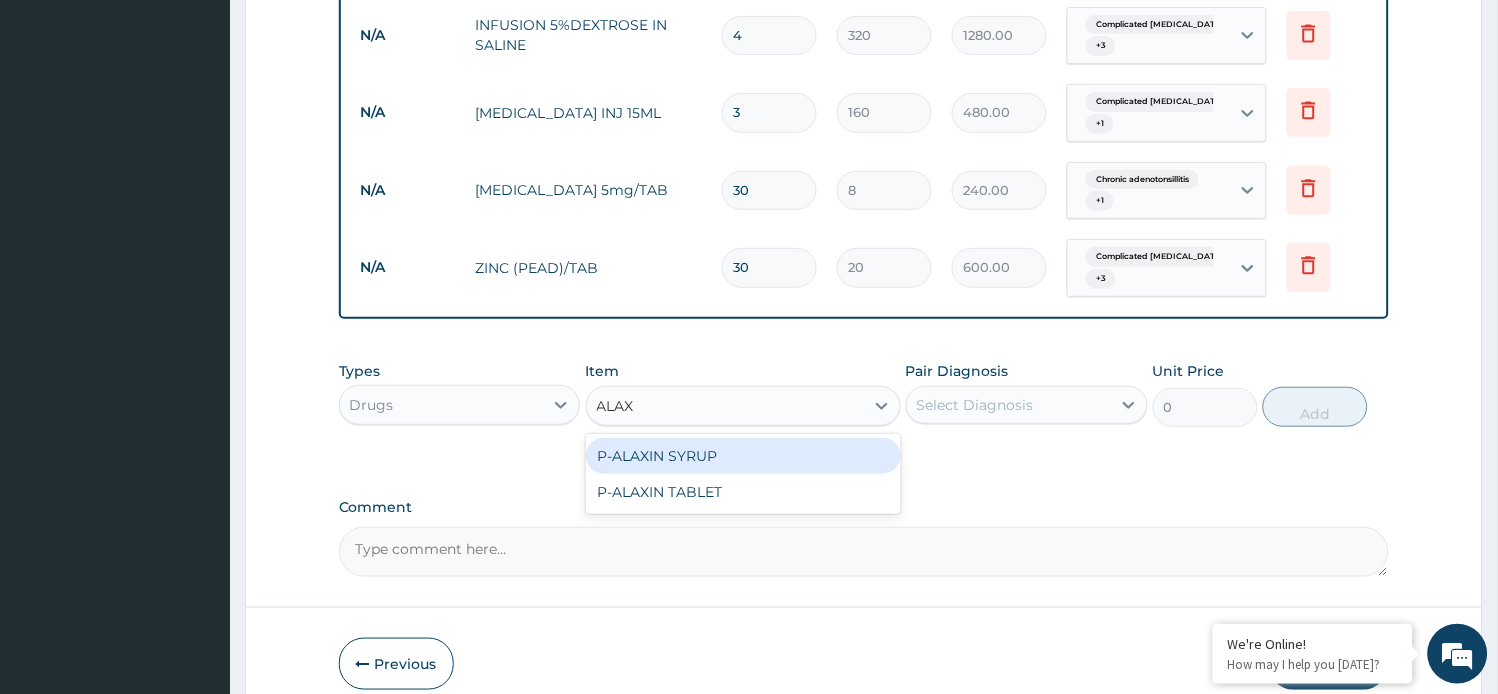 click on "P-ALAXIN SYRUP" at bounding box center (743, 456) 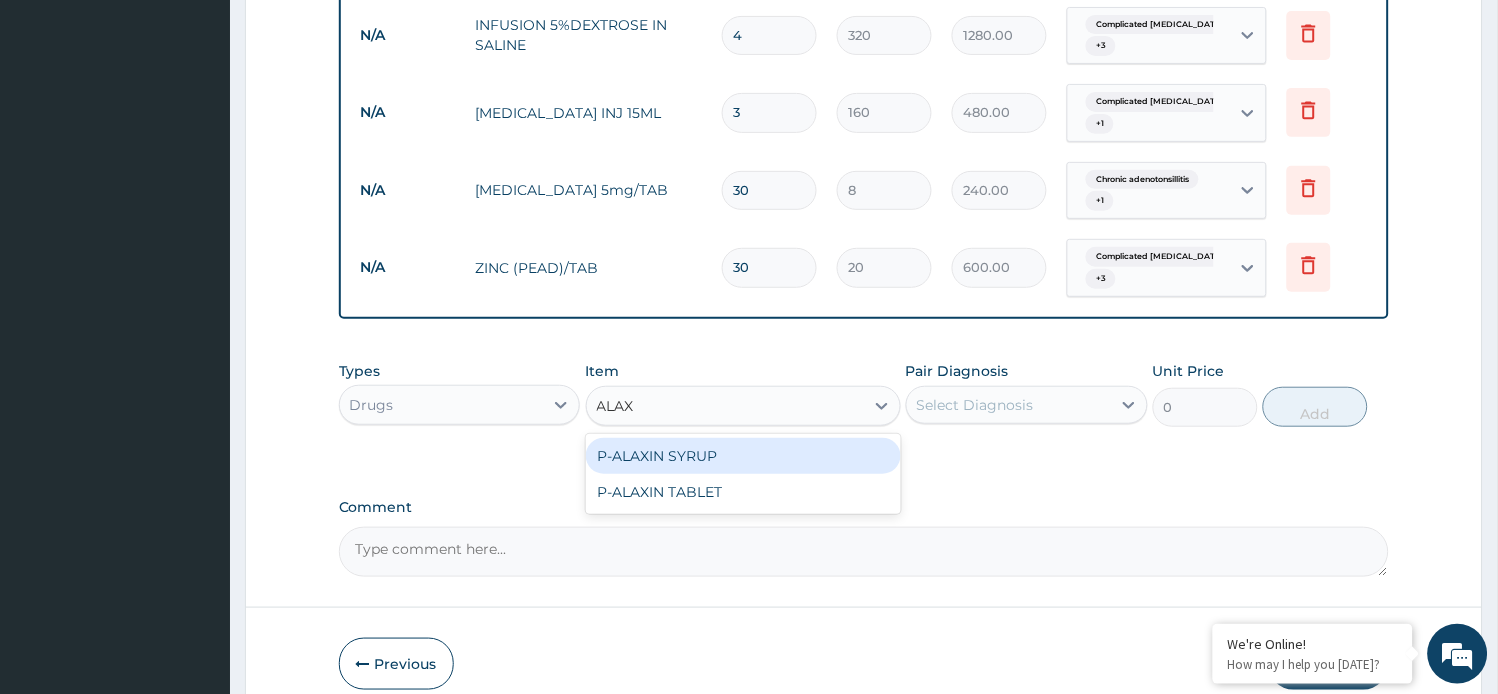 type 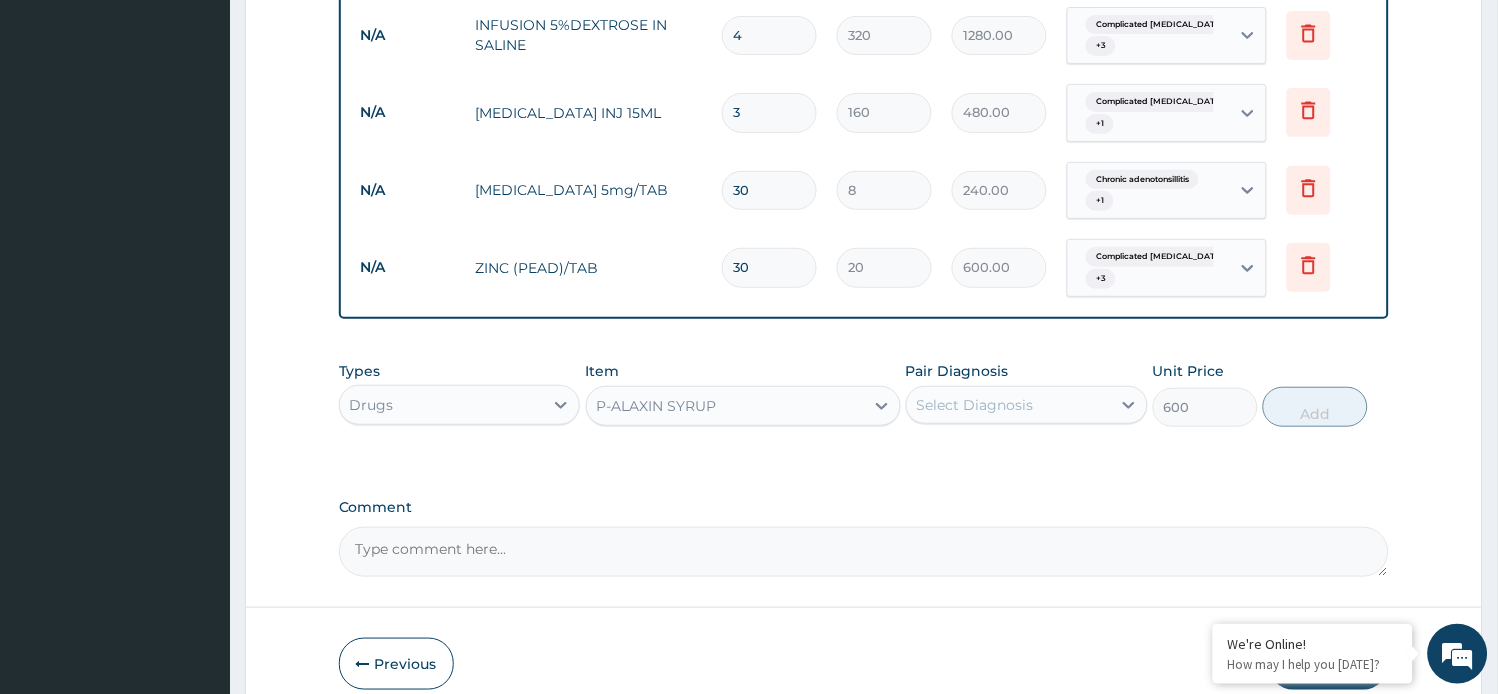 click on "Select Diagnosis" at bounding box center (975, 405) 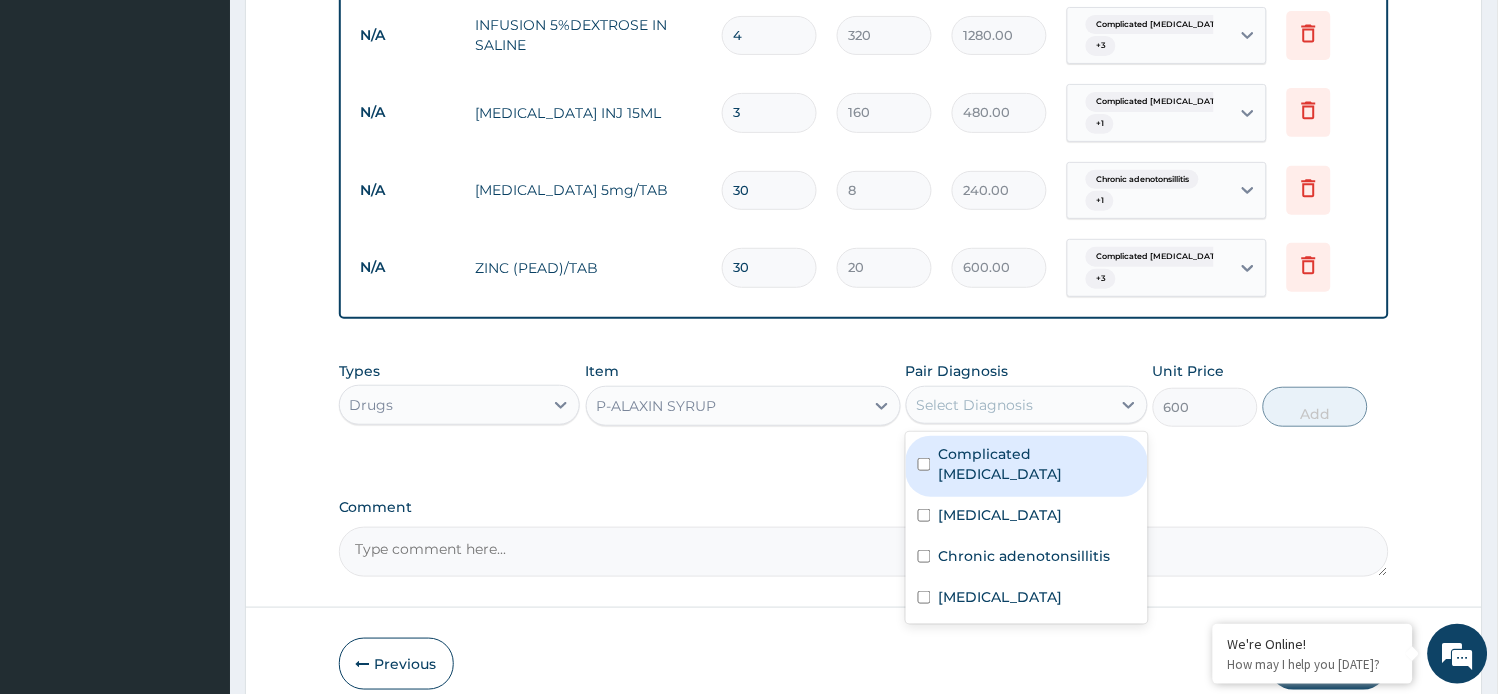 click on "Complicated malaria" at bounding box center (1037, 464) 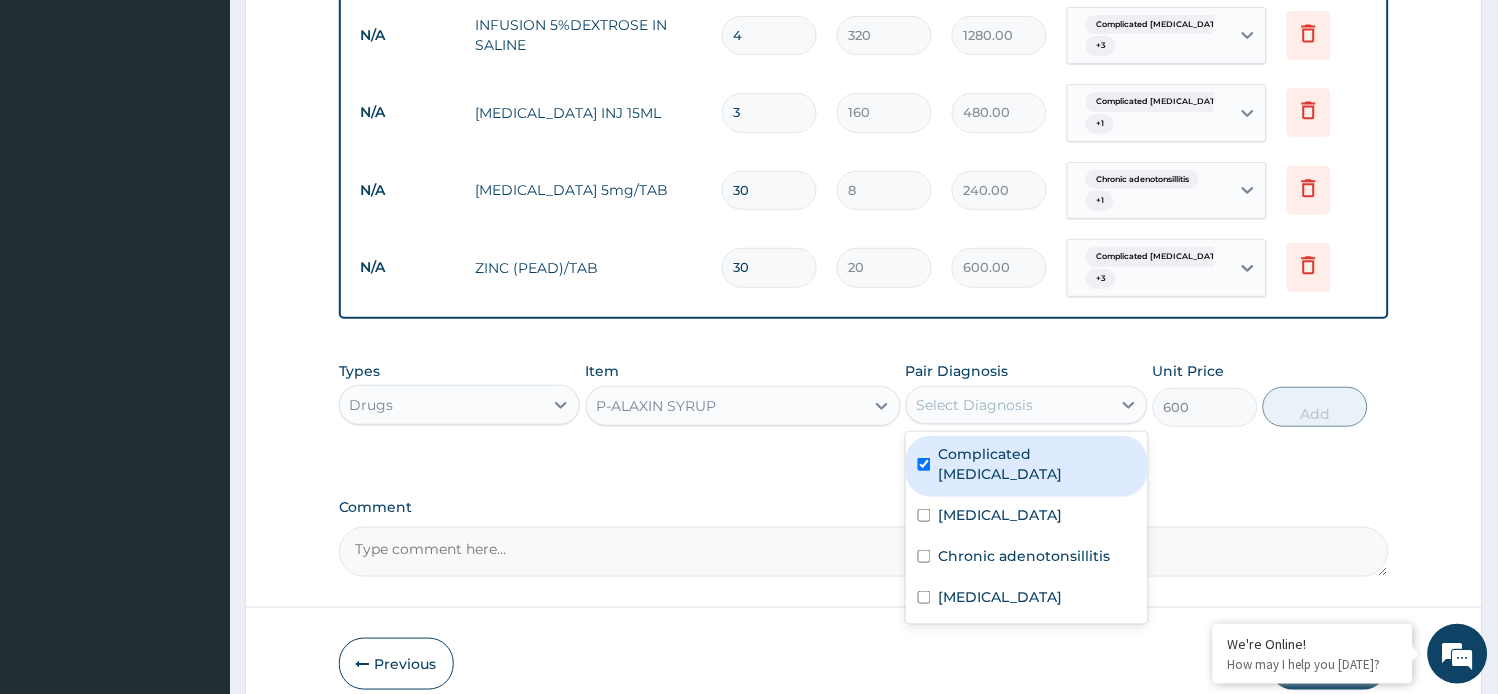 checkbox on "true" 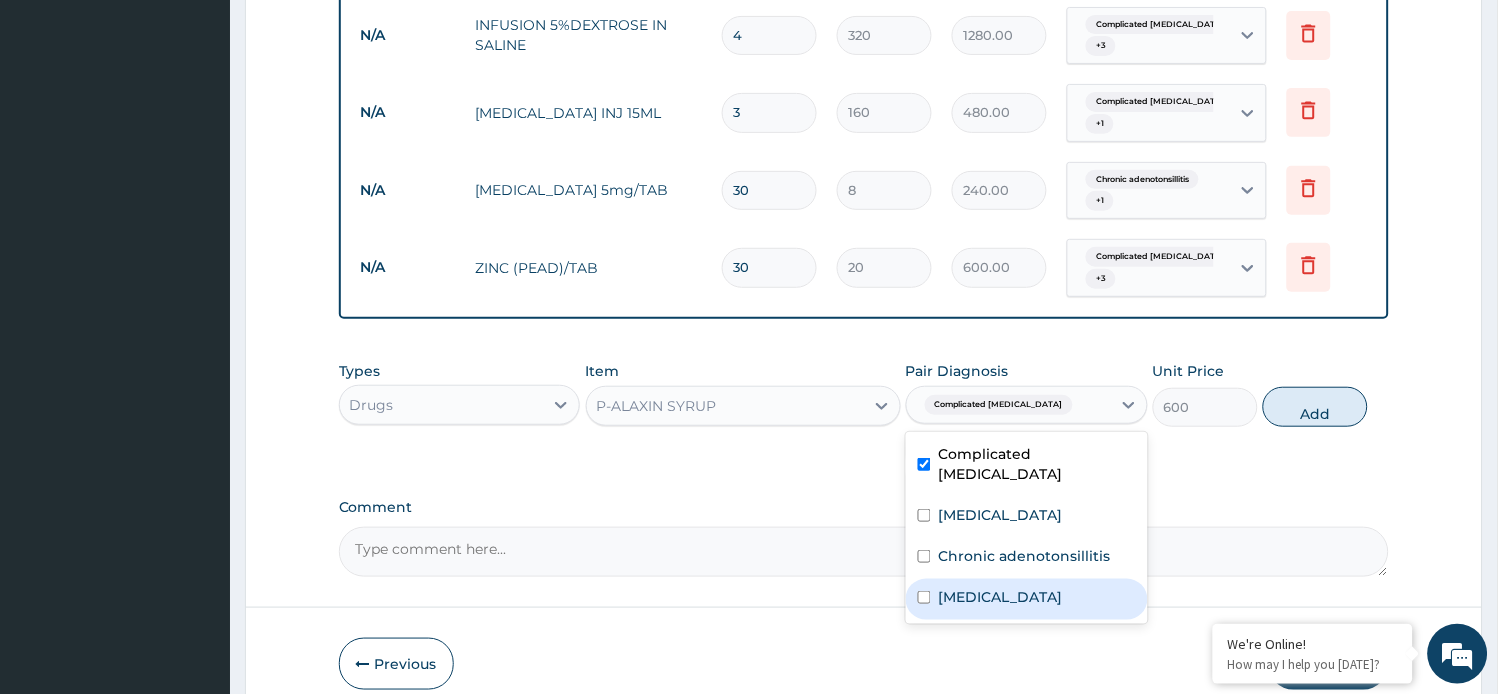 drag, startPoint x: 984, startPoint y: 554, endPoint x: 1046, endPoint y: 523, distance: 69.31811 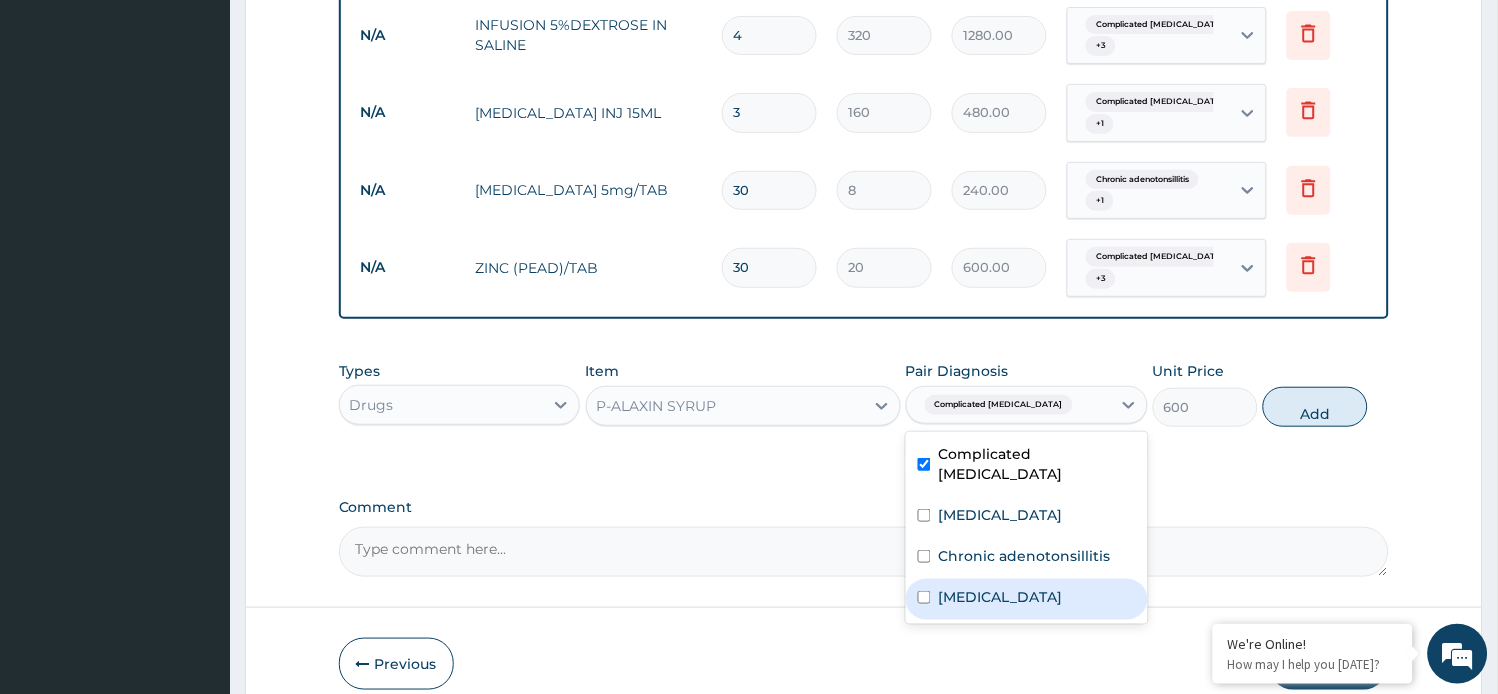 click on "Malaria" at bounding box center [1001, 597] 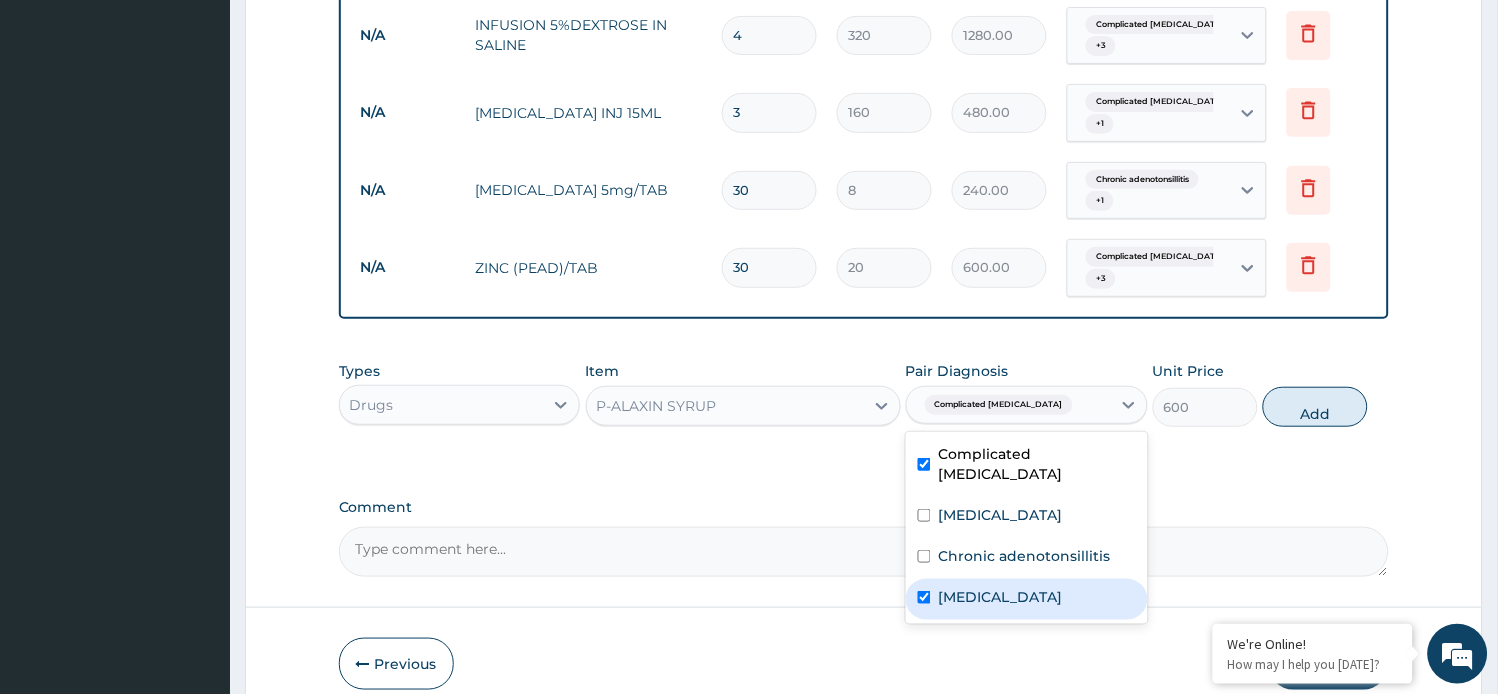 checkbox on "true" 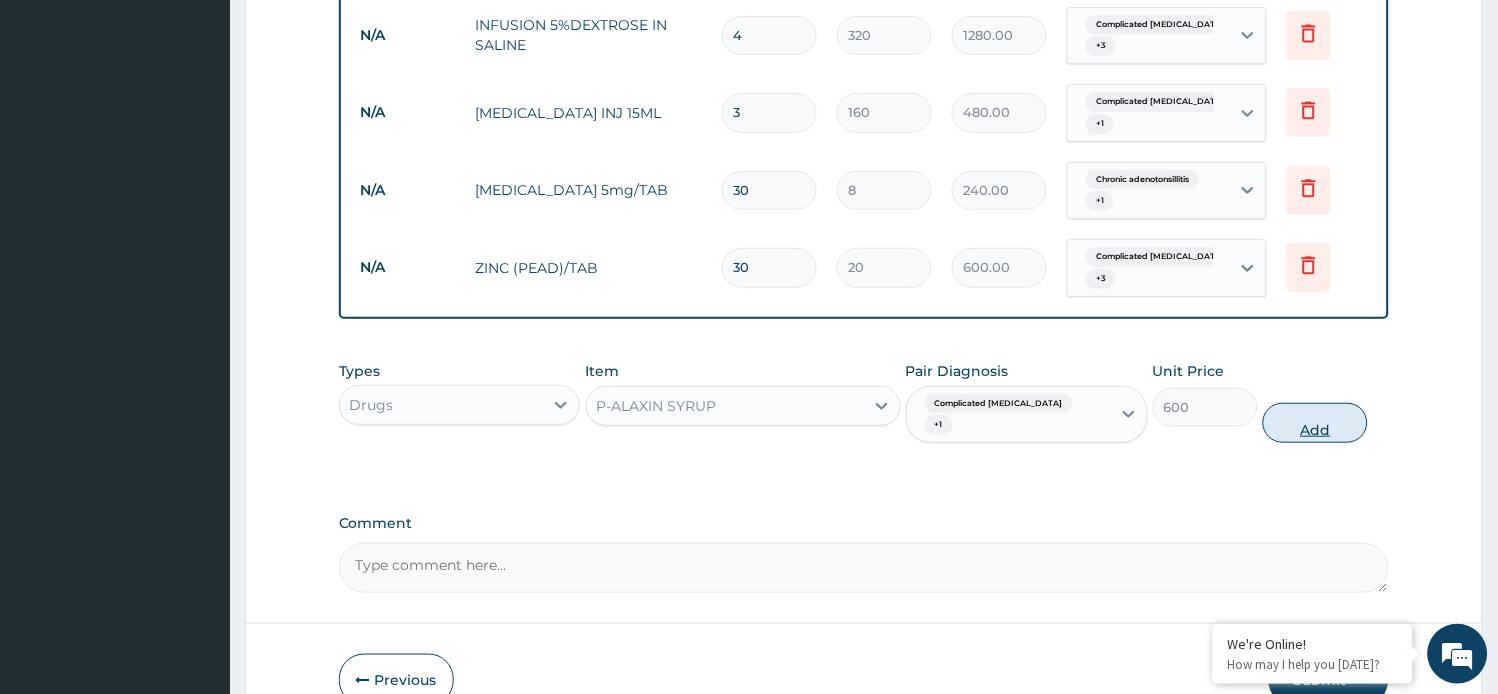 click on "Add" at bounding box center (1315, 423) 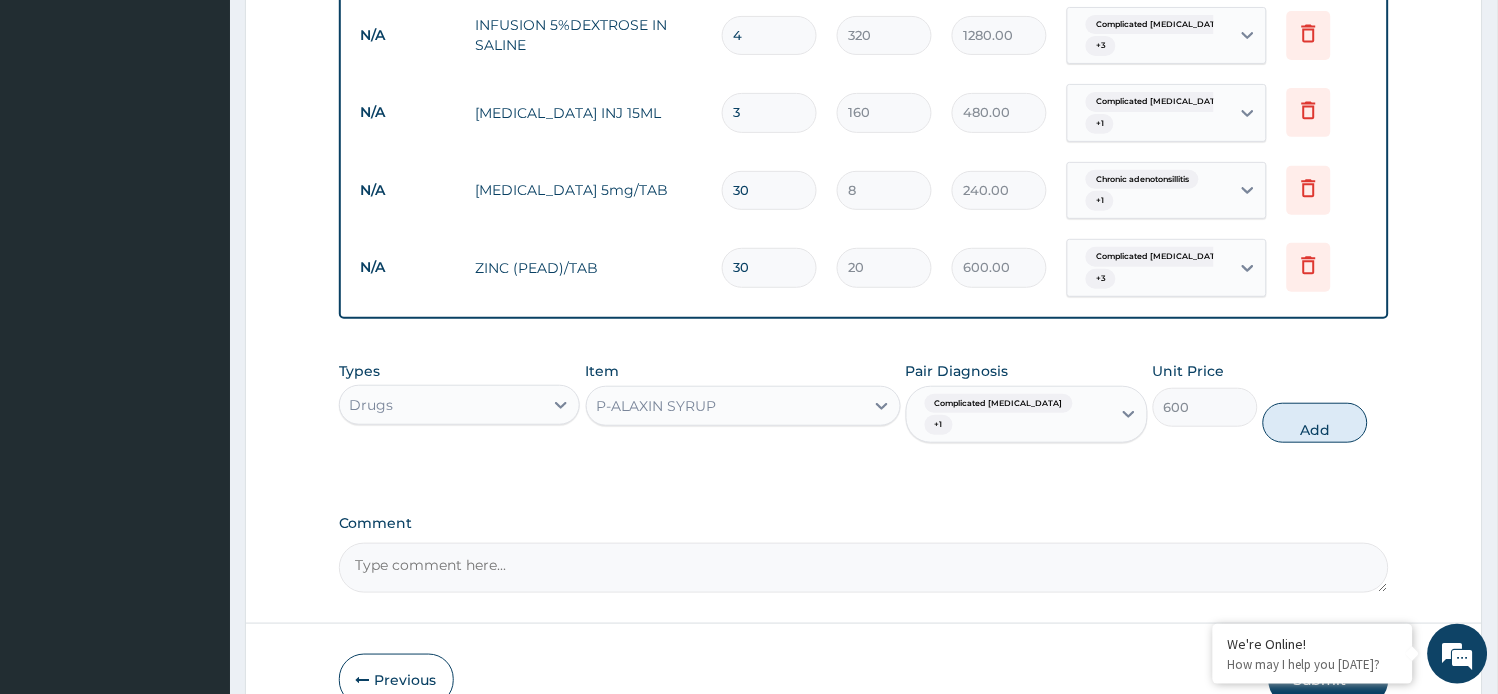 type on "0" 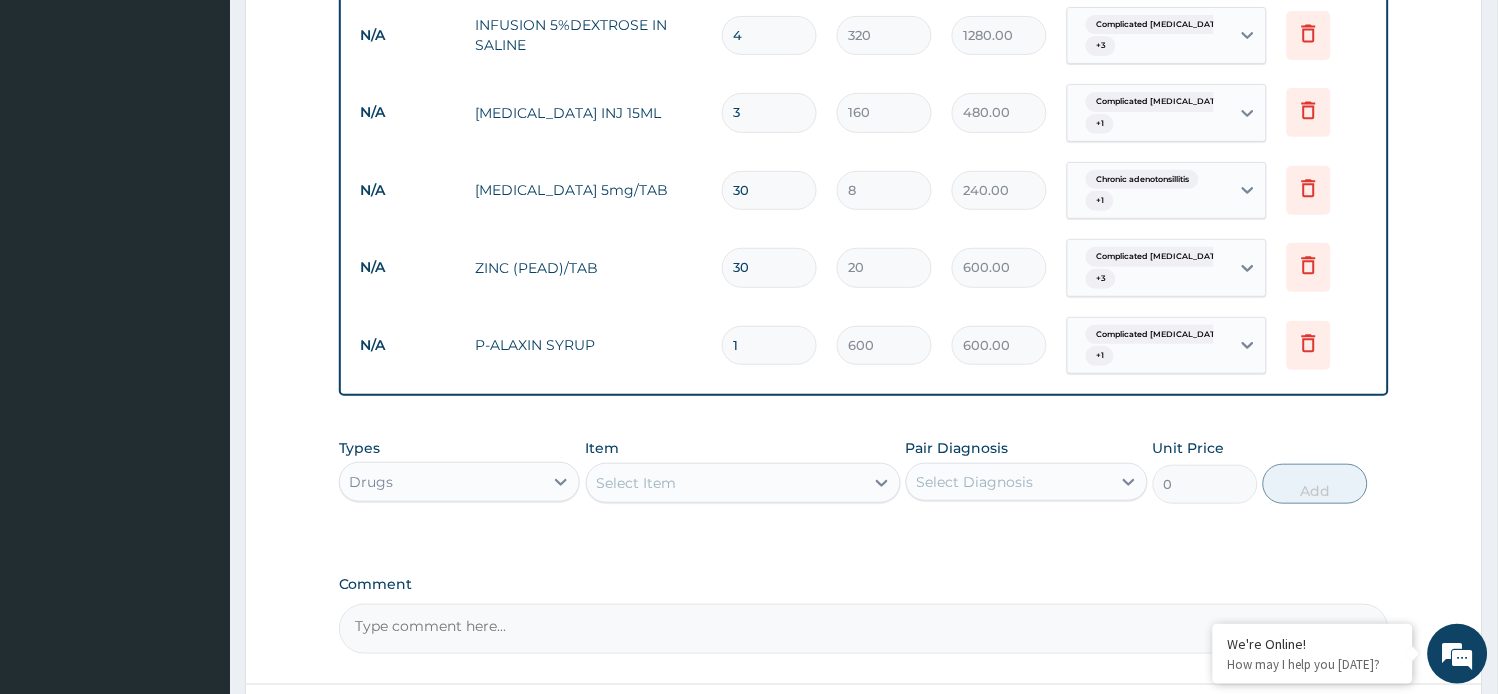 click on "Select Item" at bounding box center (637, 483) 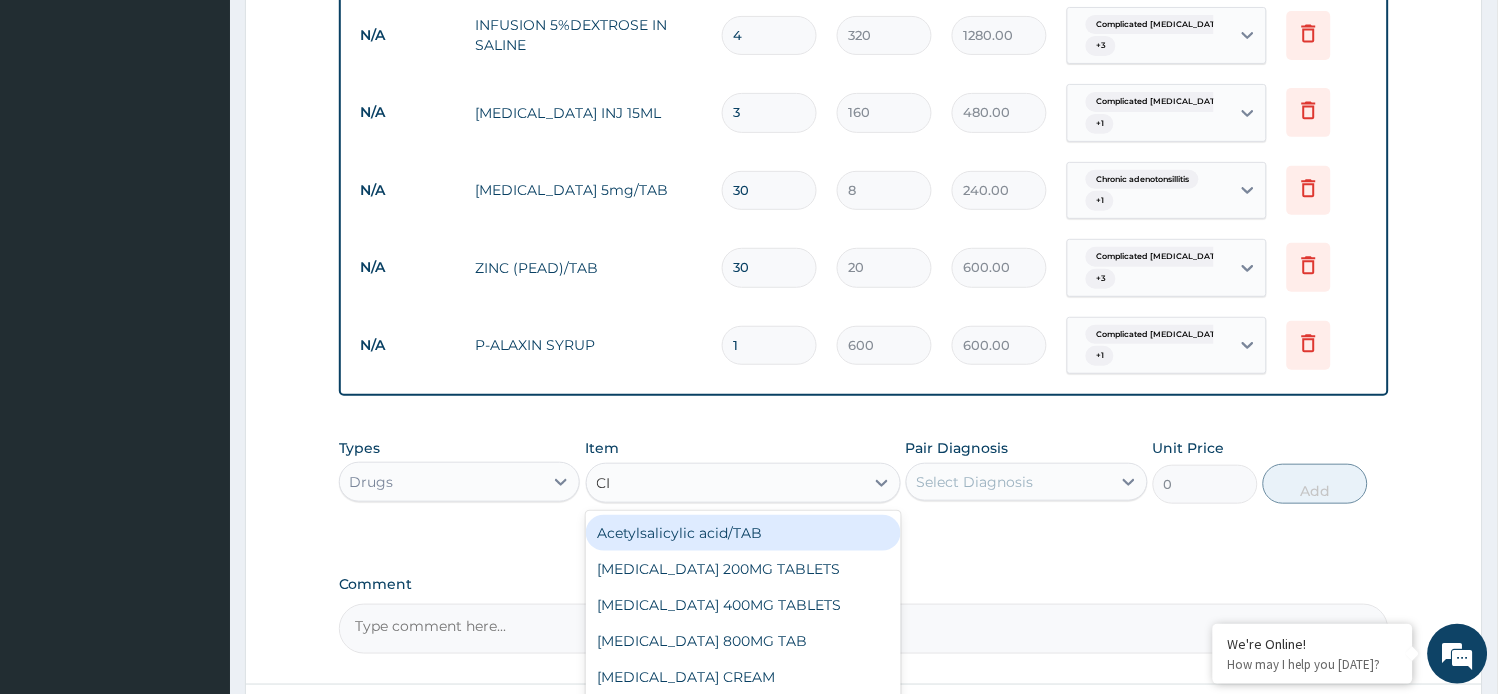 type on "CIN" 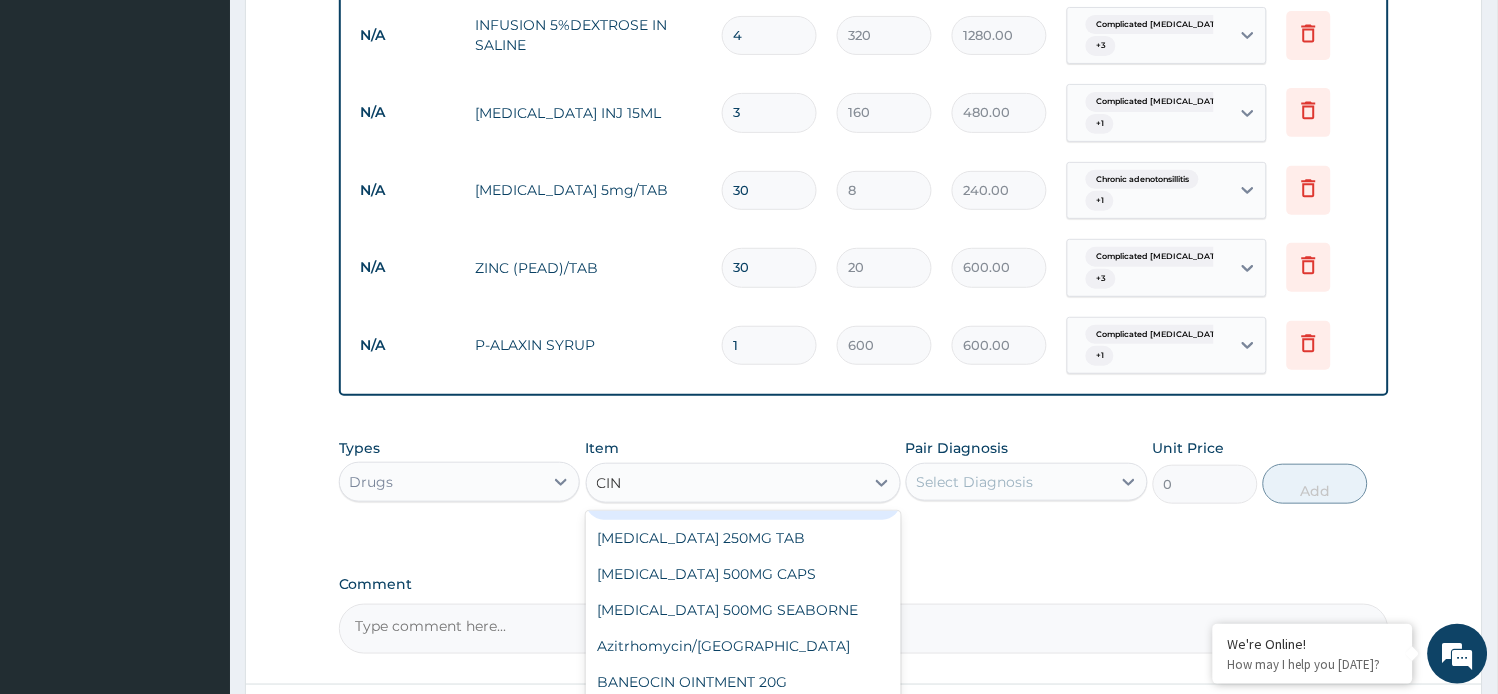 scroll, scrollTop: 111, scrollLeft: 0, axis: vertical 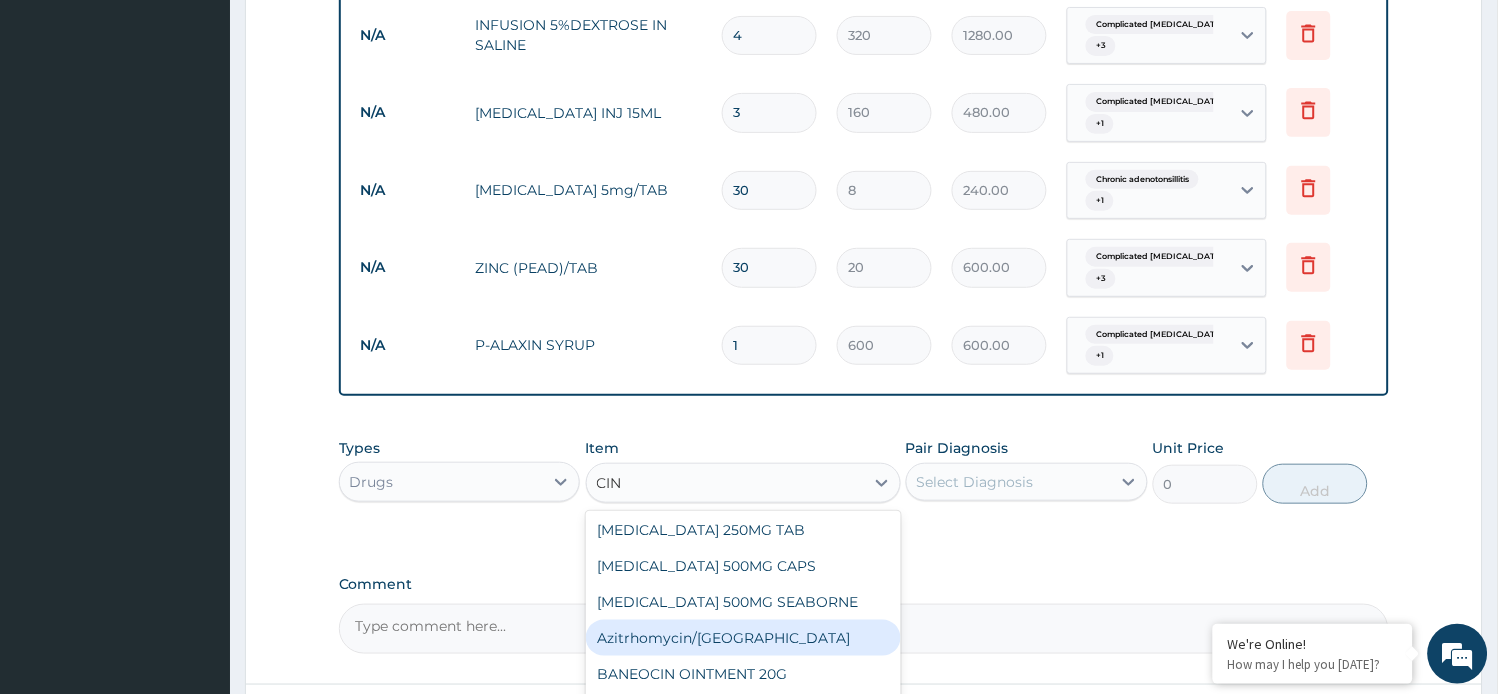 click on "Azitrhomycin/SYR" at bounding box center [743, 638] 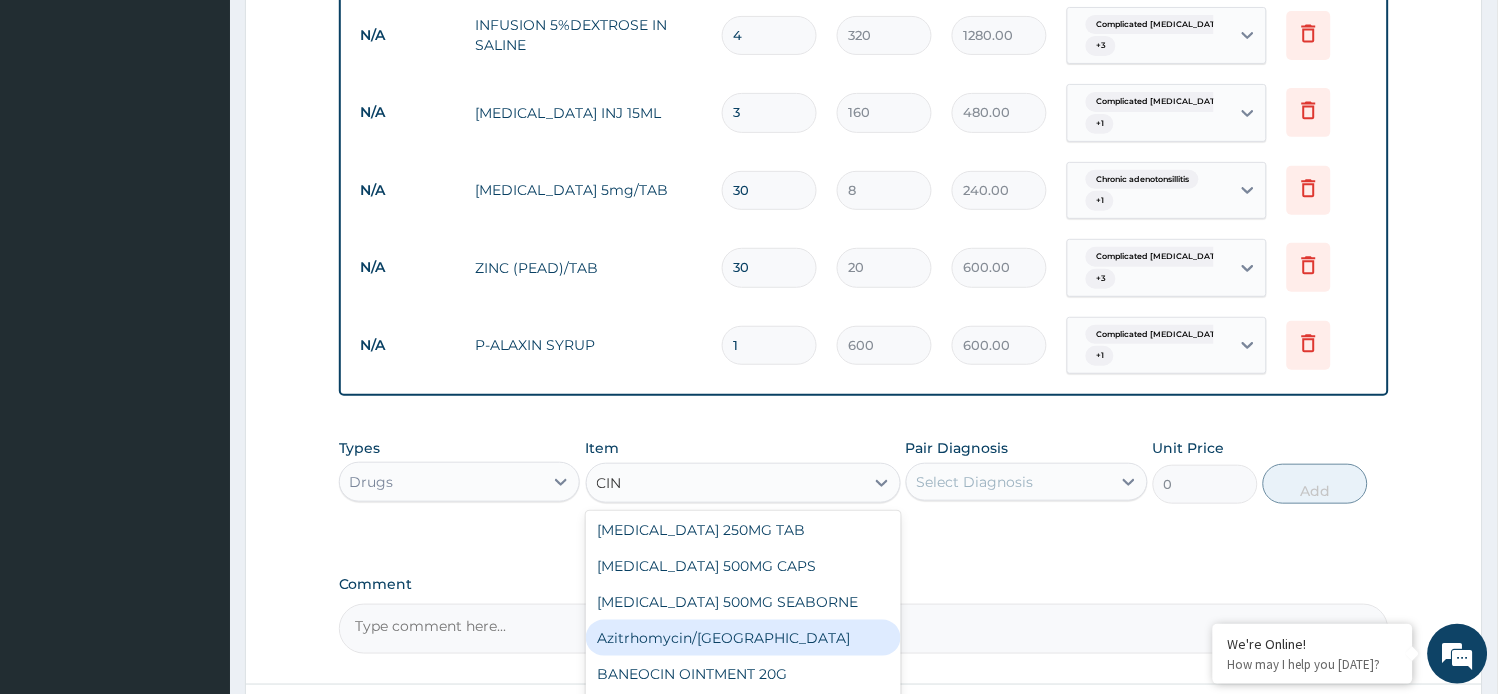 type 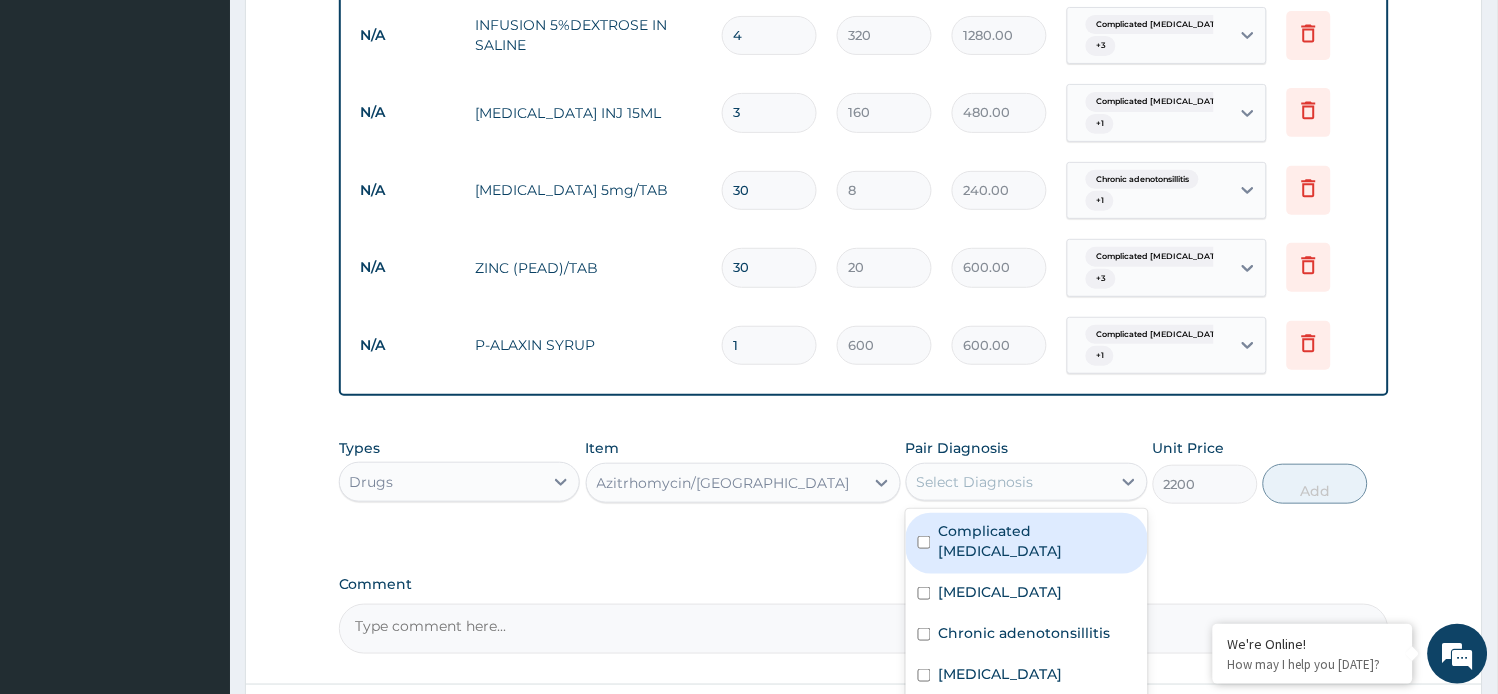 click on "Select Diagnosis" at bounding box center (975, 482) 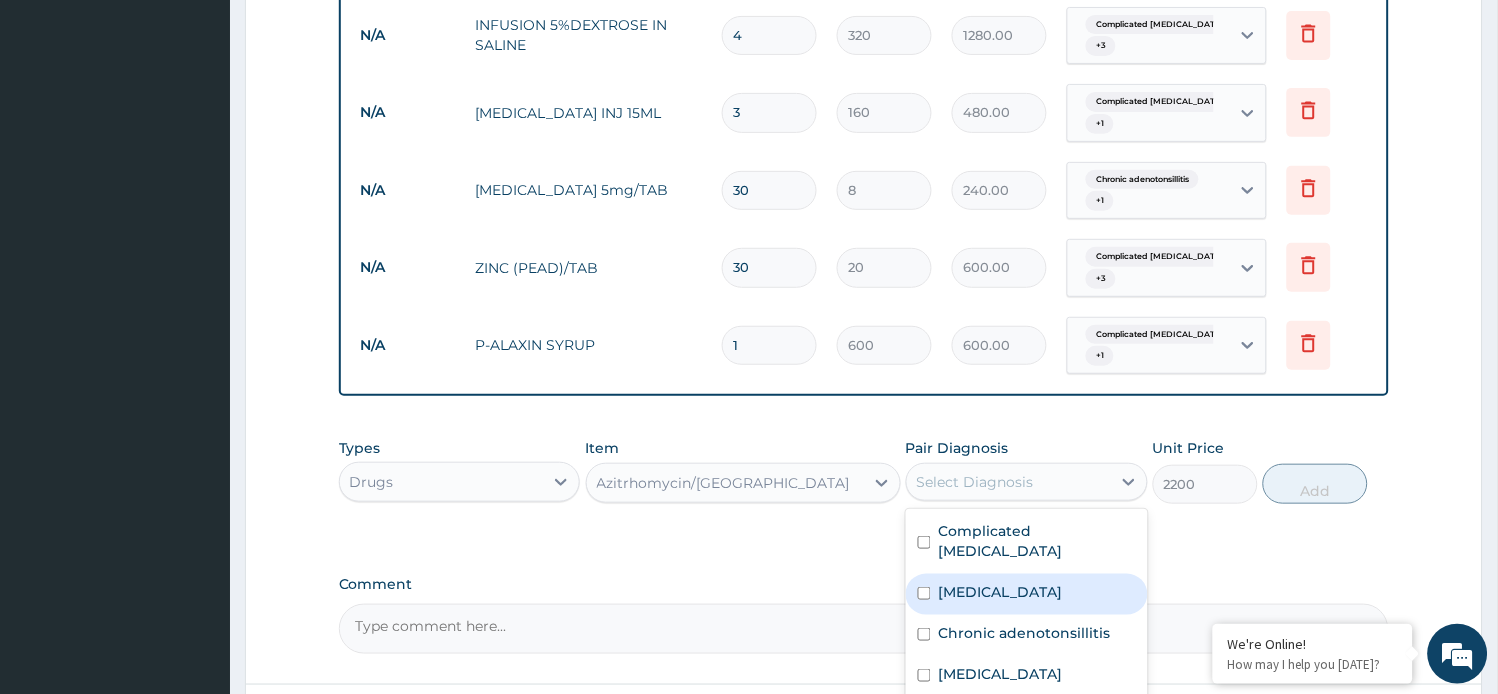 click on "Febrile convulsion" at bounding box center (1027, 594) 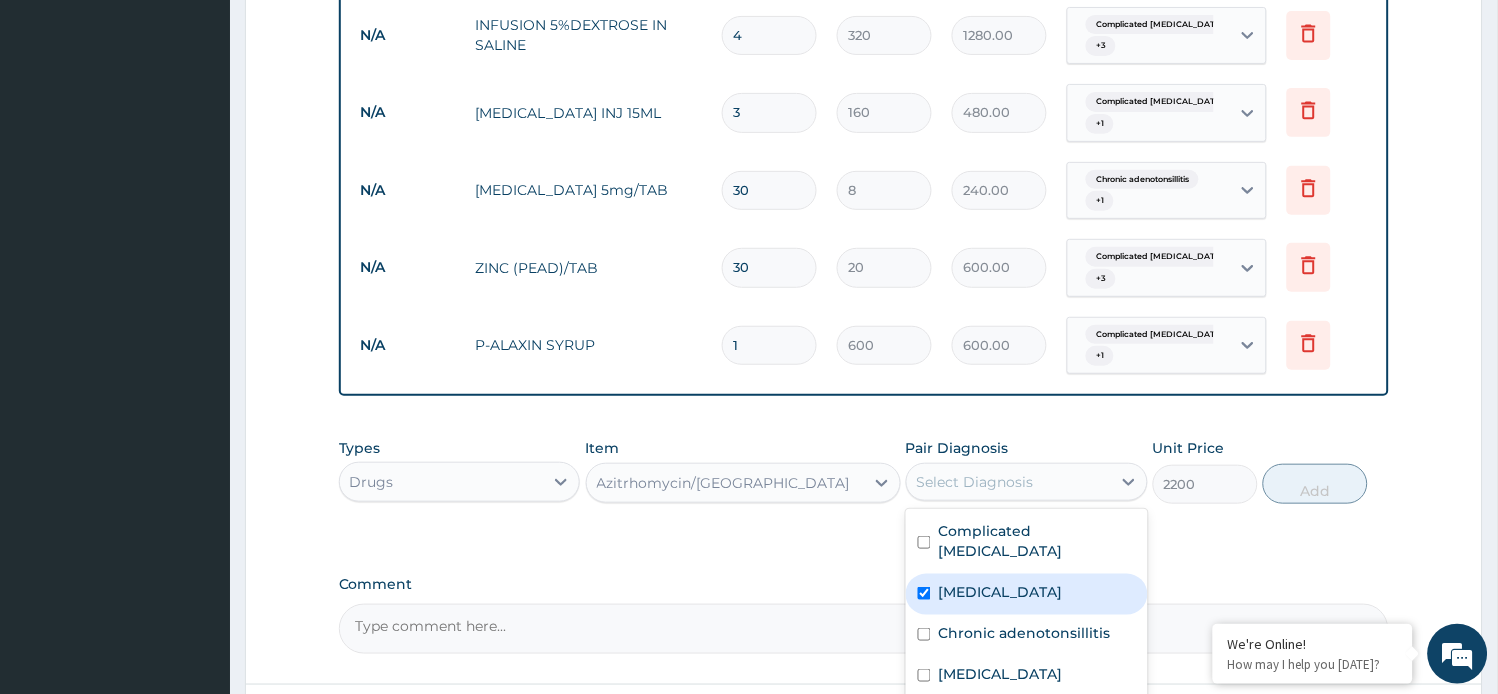checkbox on "true" 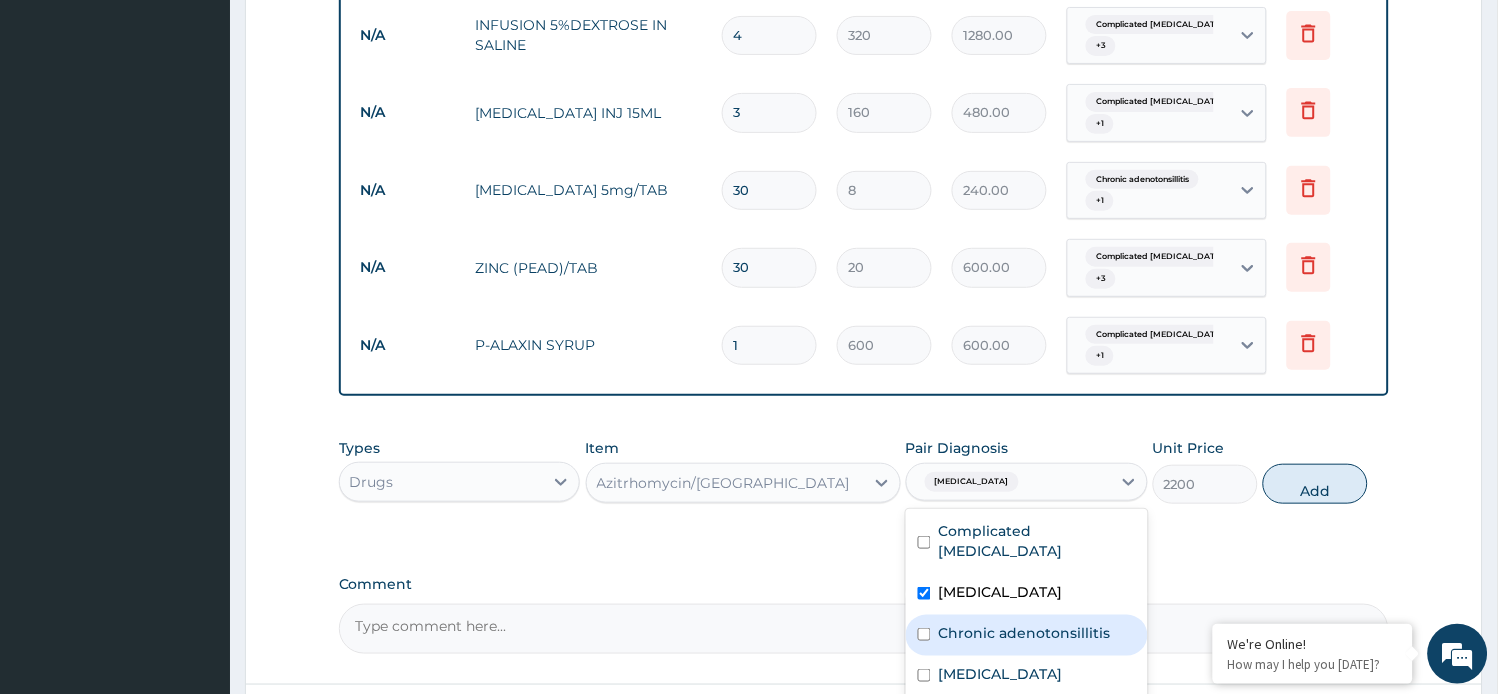 drag, startPoint x: 988, startPoint y: 604, endPoint x: 1105, endPoint y: 556, distance: 126.46343 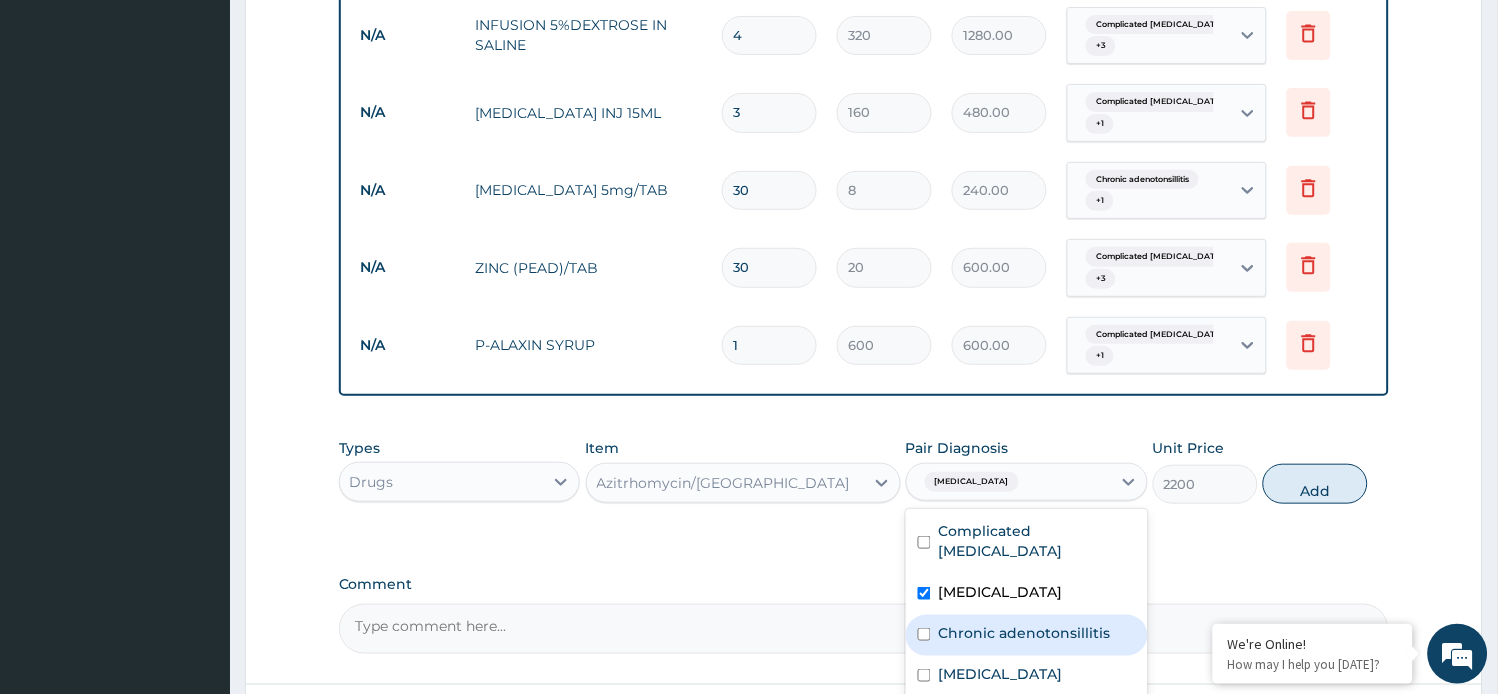 click on "Chronic adenotonsillitis" at bounding box center (1025, 633) 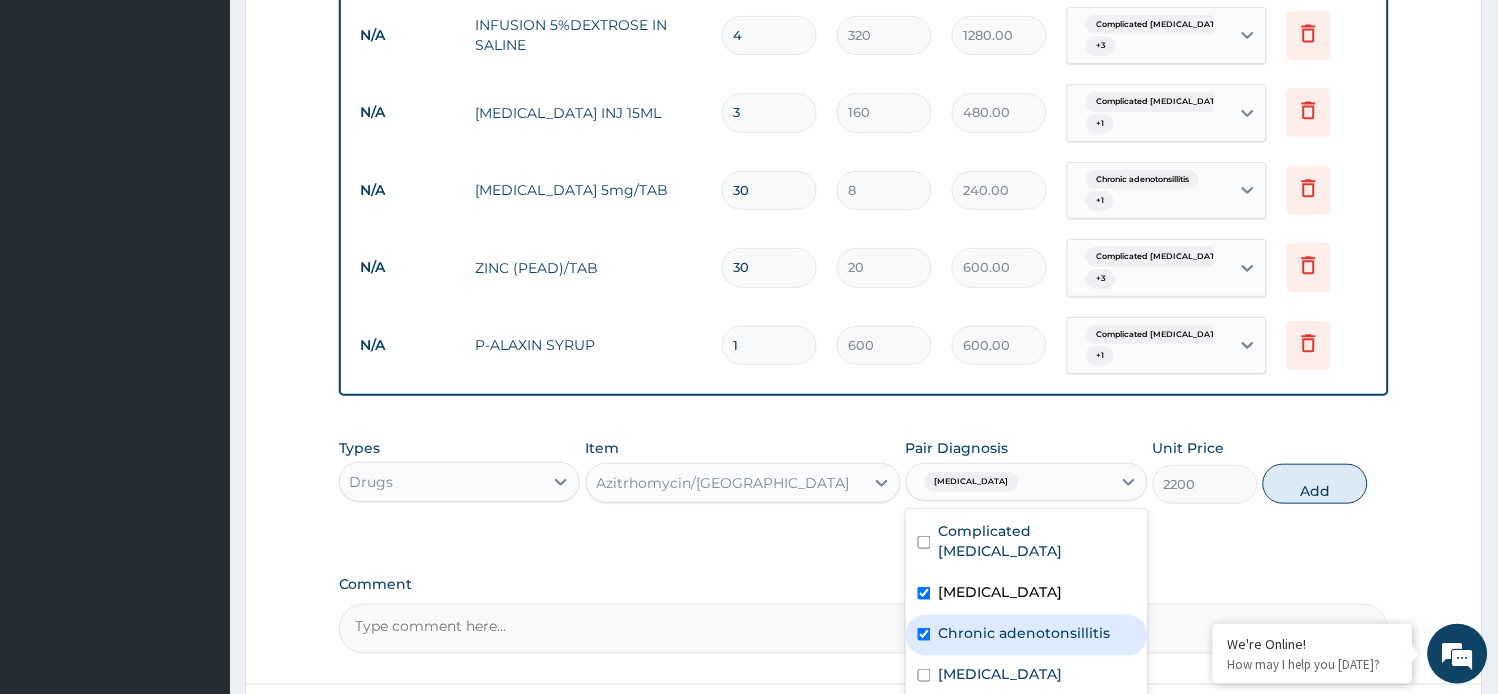 checkbox on "true" 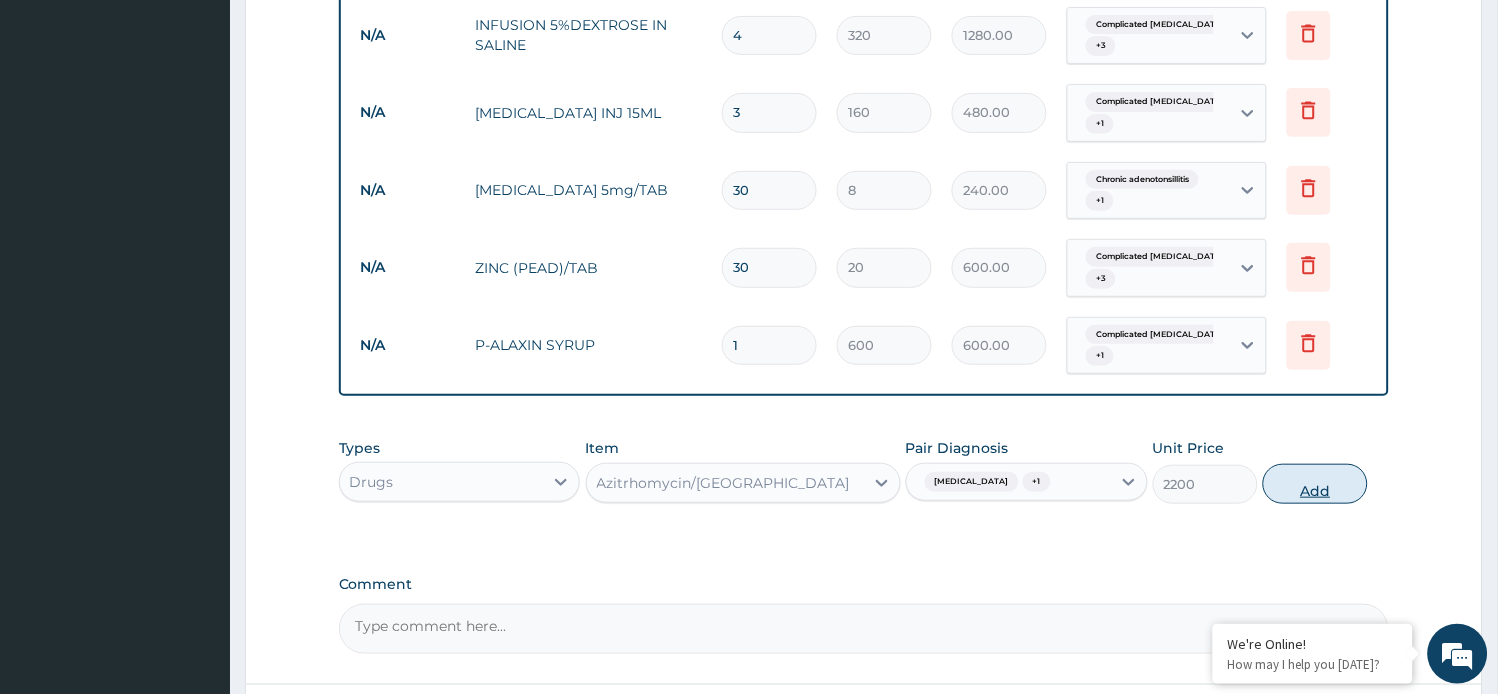 click on "Add" at bounding box center [1315, 484] 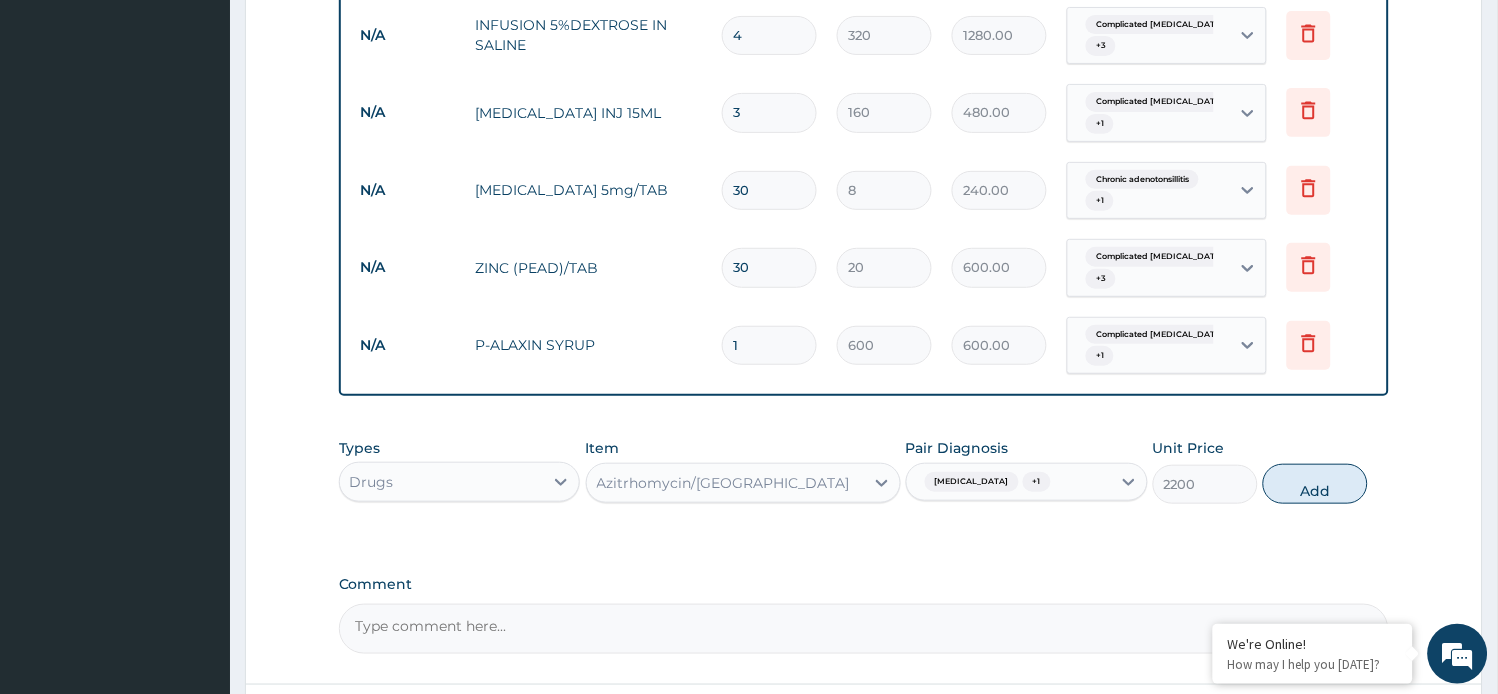 type on "0" 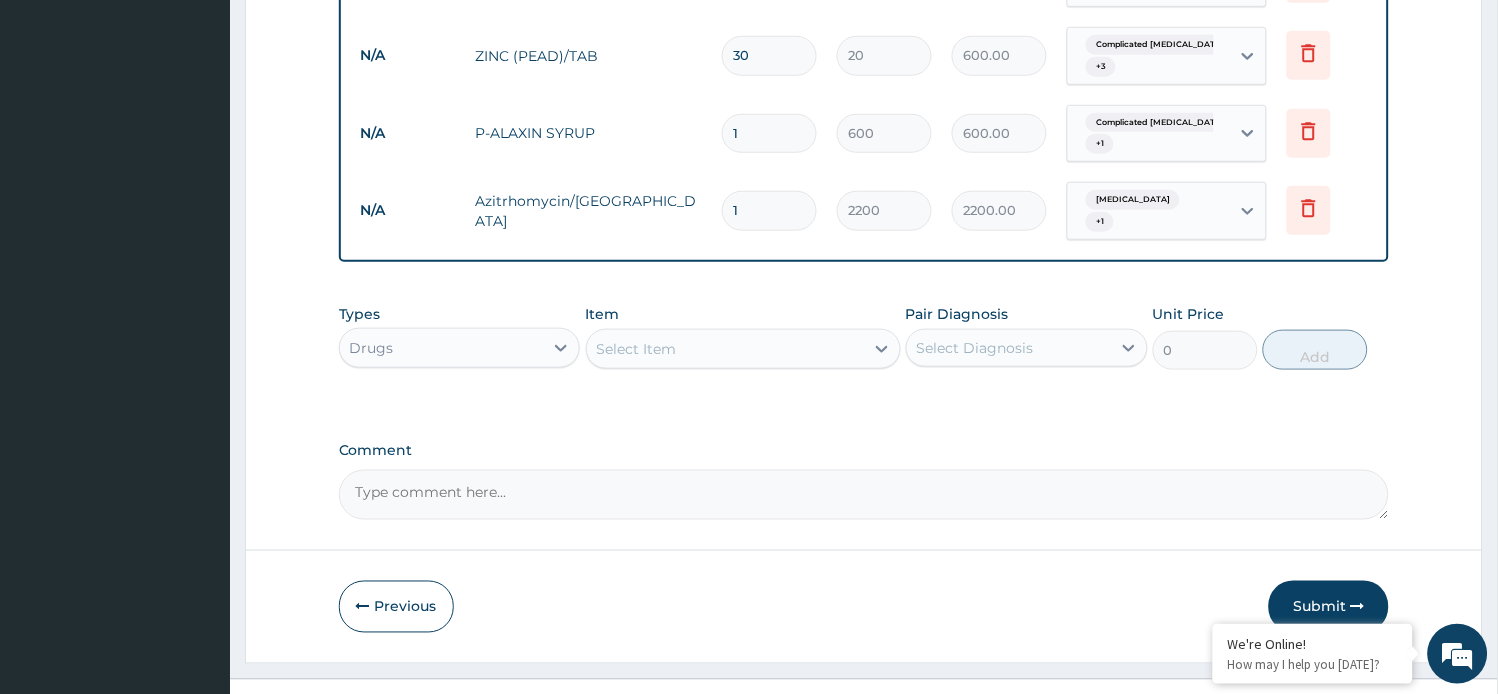 scroll, scrollTop: 2005, scrollLeft: 0, axis: vertical 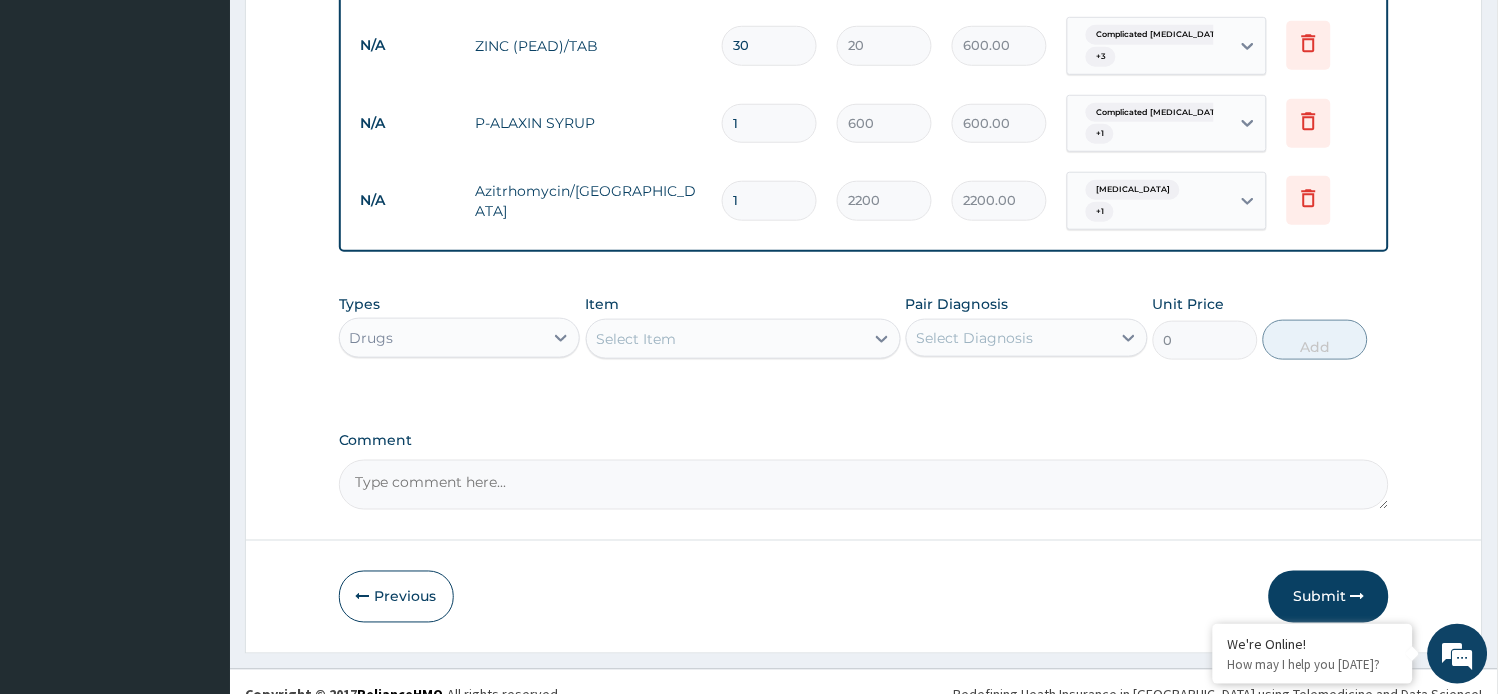 click on "Select Item" at bounding box center (637, 339) 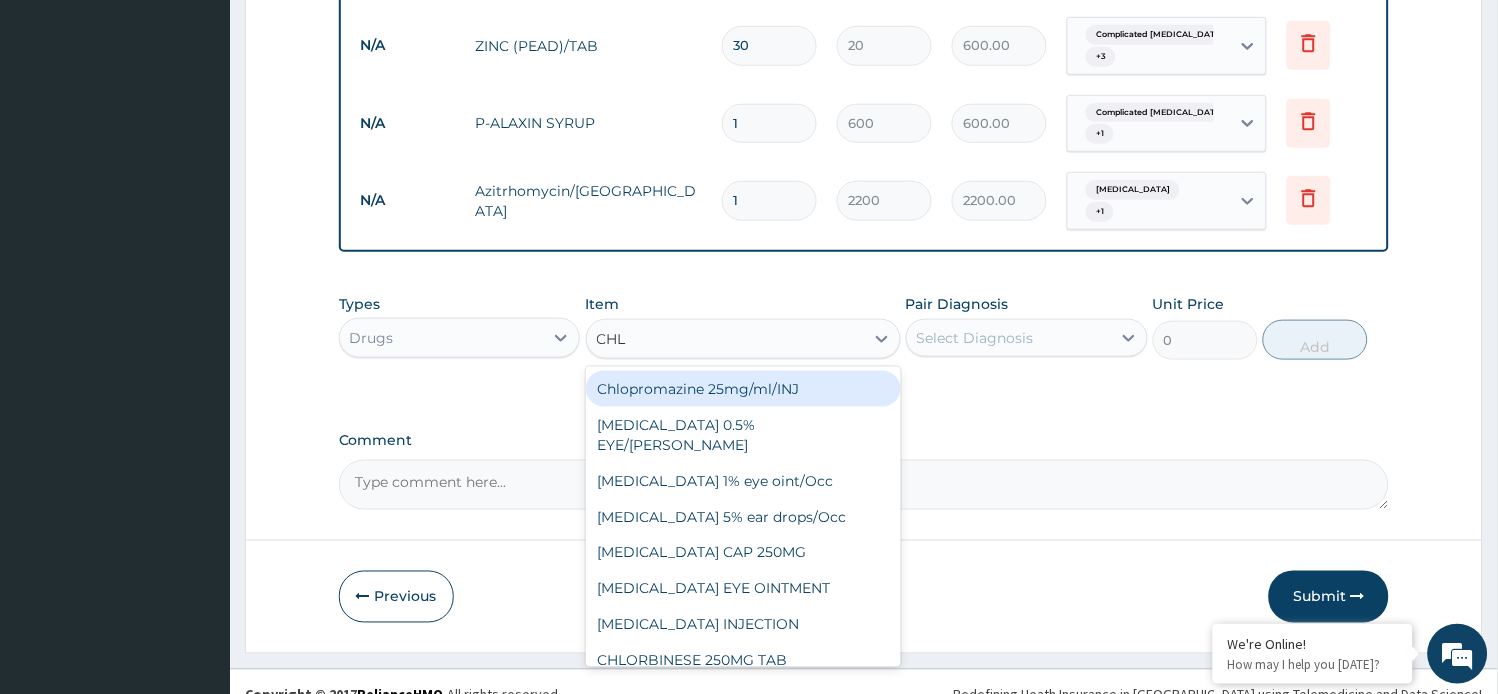 type on "CHLO" 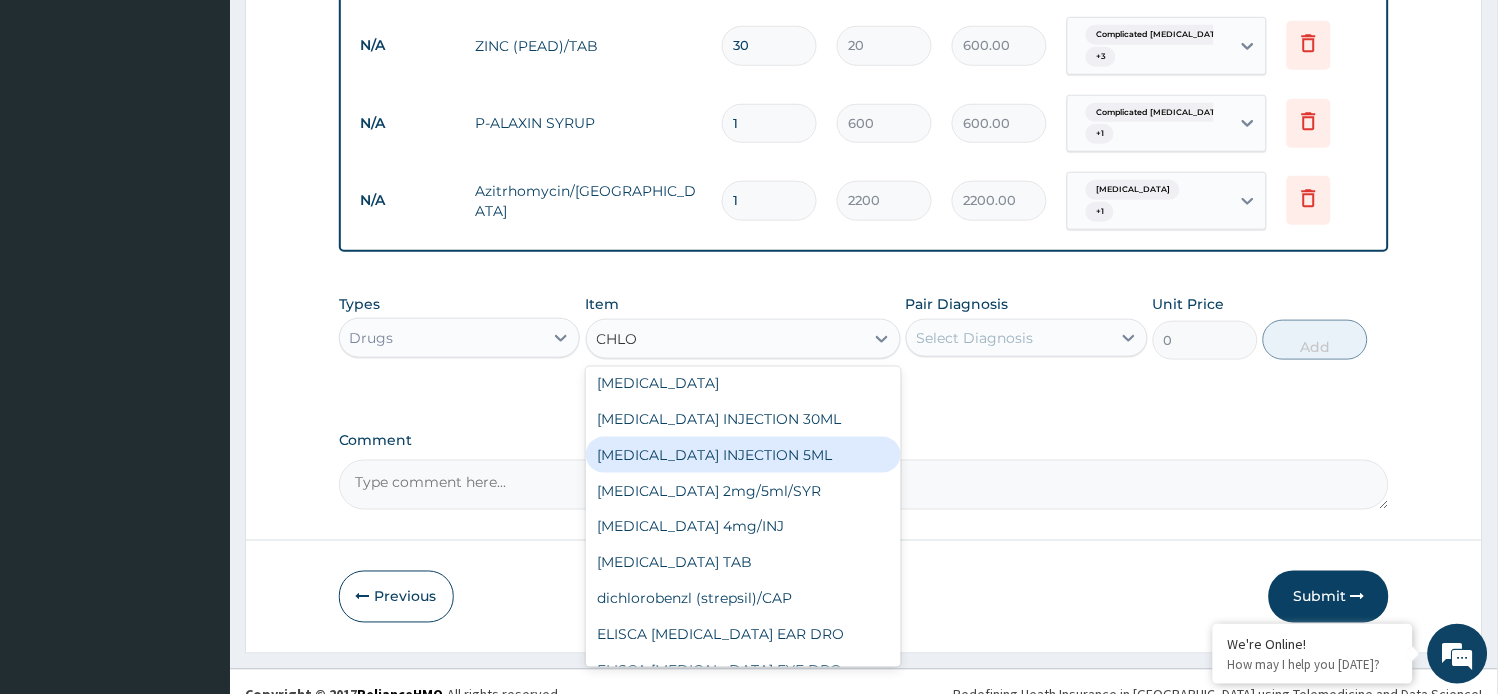 scroll, scrollTop: 333, scrollLeft: 0, axis: vertical 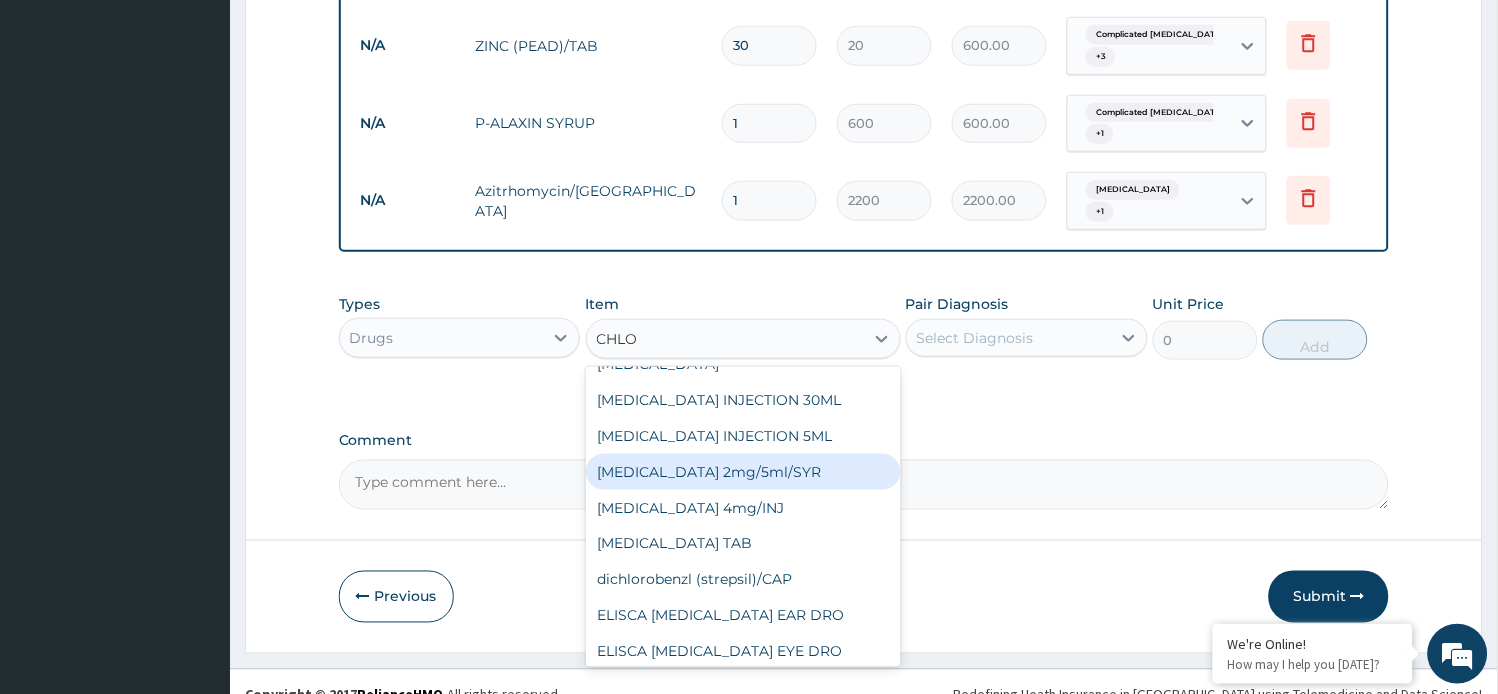 click on "Chlorphenamine 2mg/5ml/SYR" at bounding box center (743, 472) 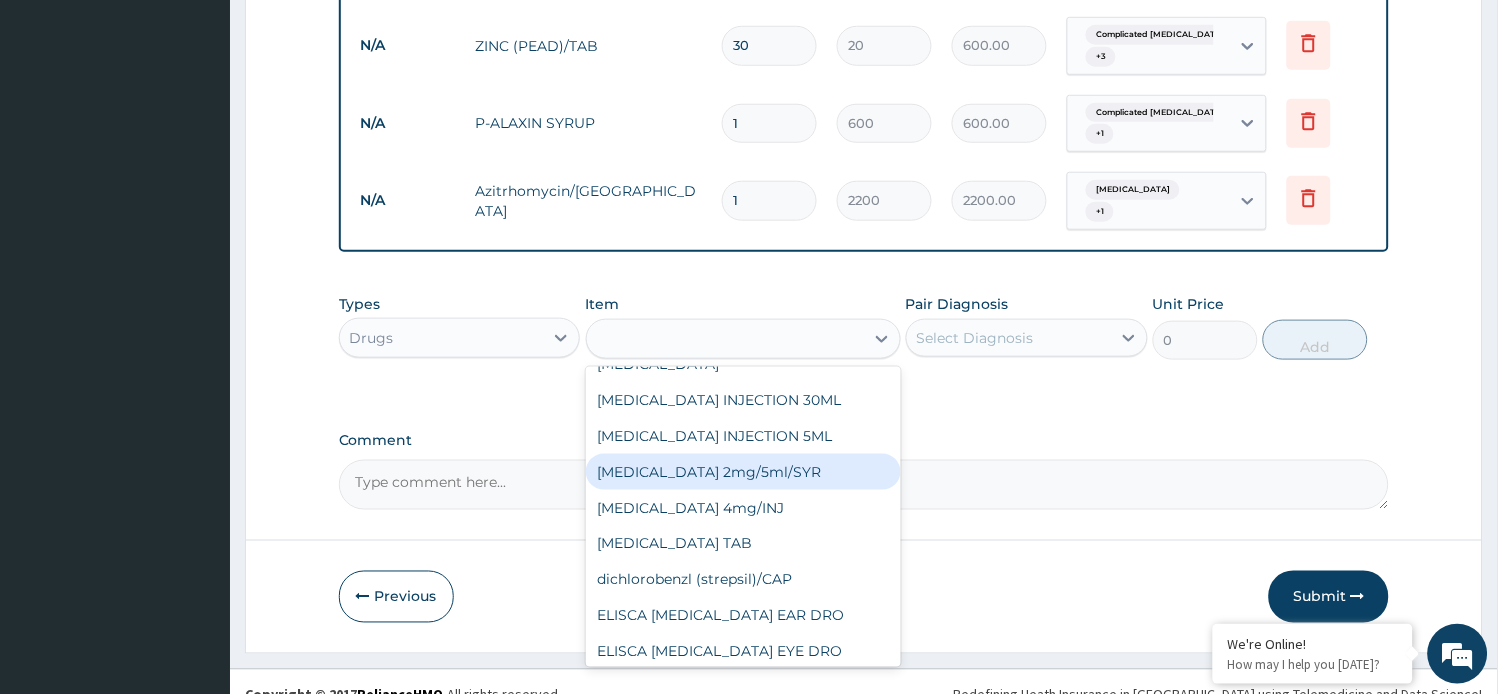 type on "540" 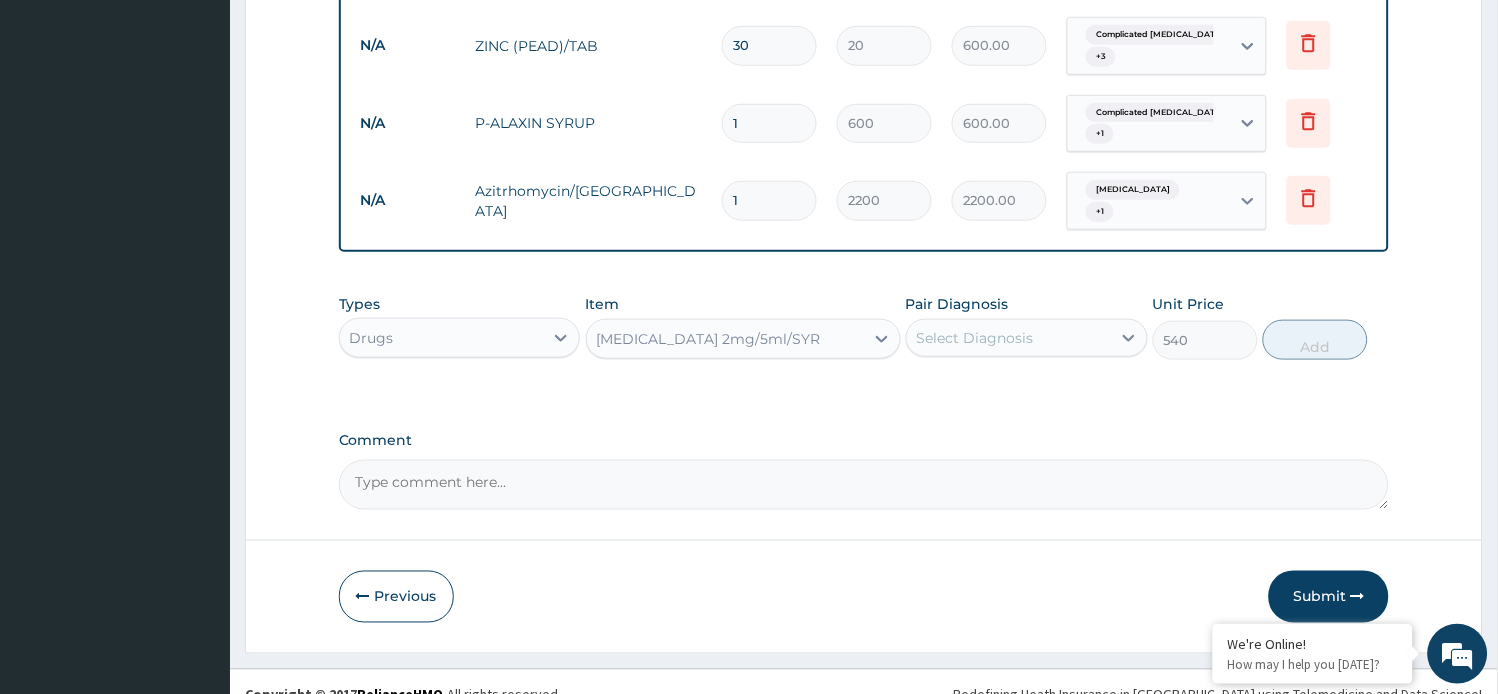 click on "Select Diagnosis" at bounding box center (1009, 338) 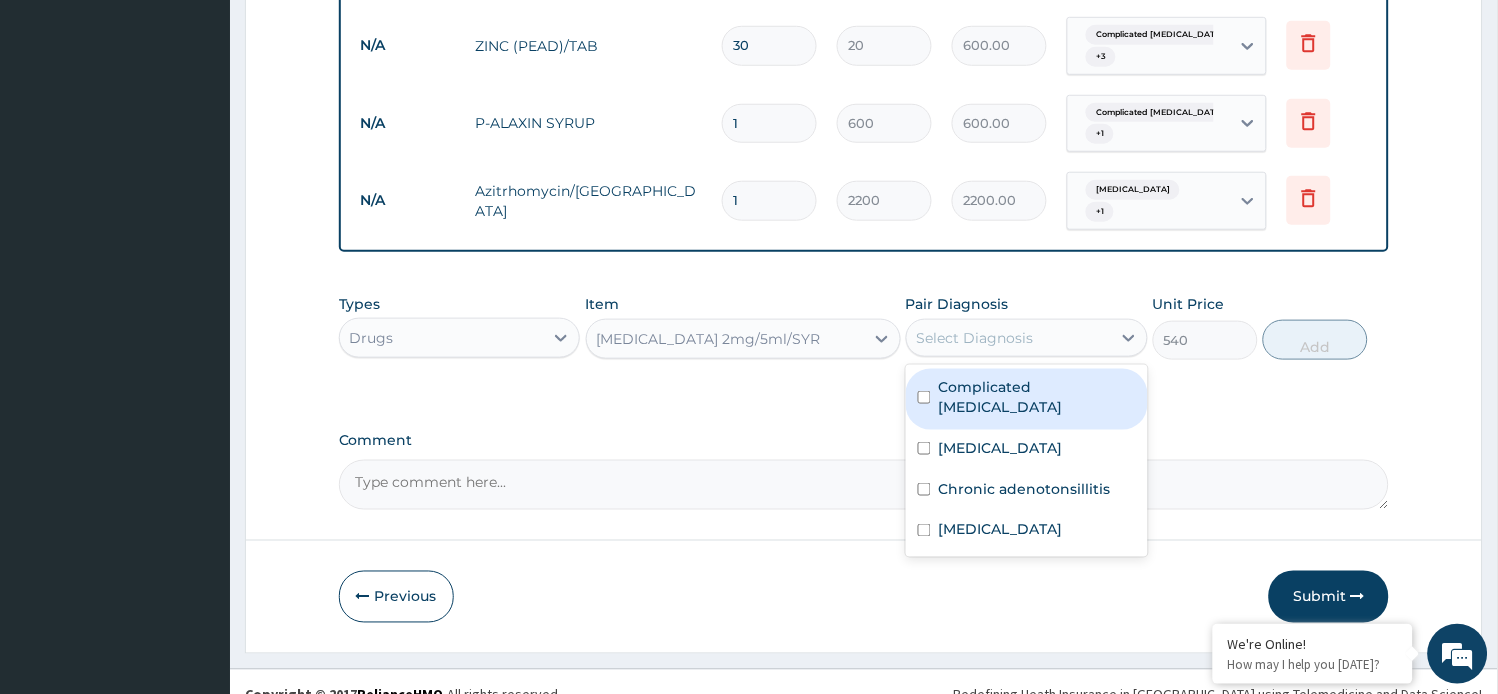 click on "Complicated malaria" at bounding box center (1027, 399) 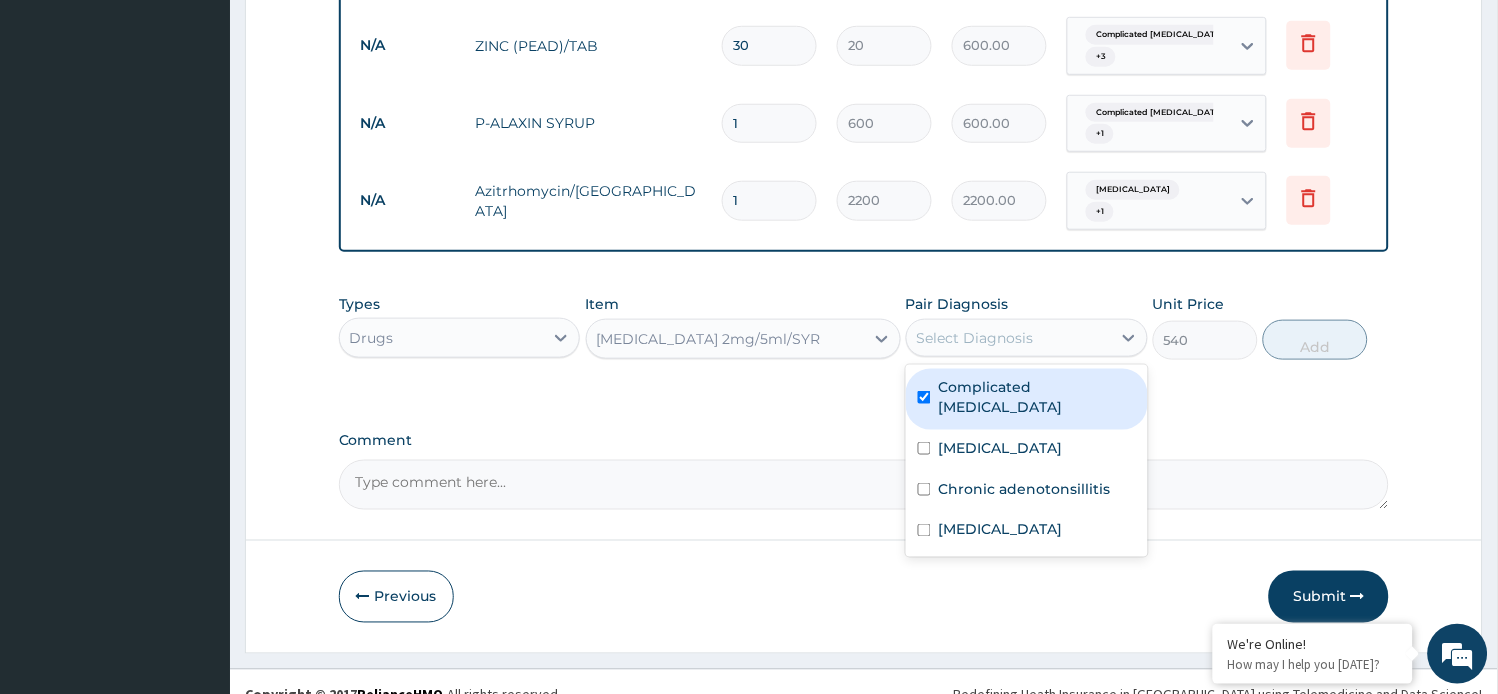 checkbox on "true" 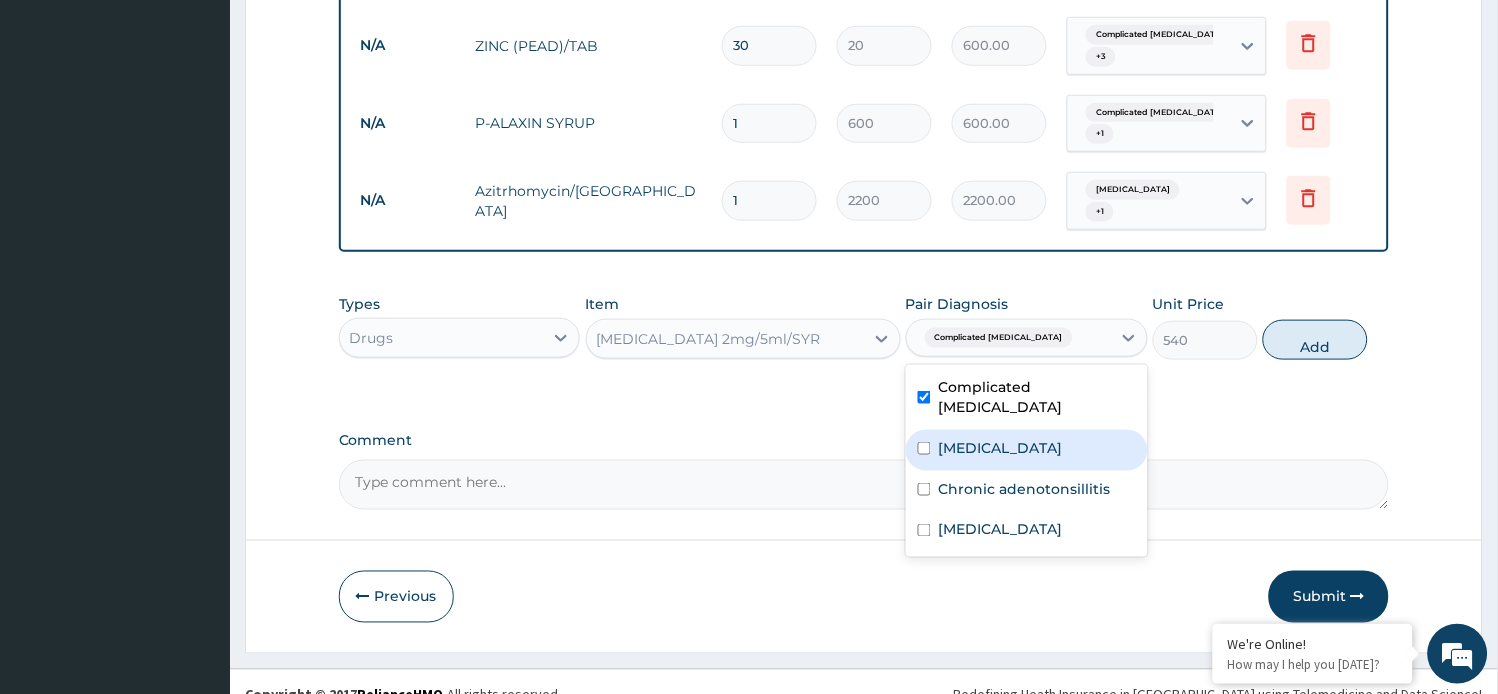 drag, startPoint x: 977, startPoint y: 407, endPoint x: 977, endPoint y: 435, distance: 28 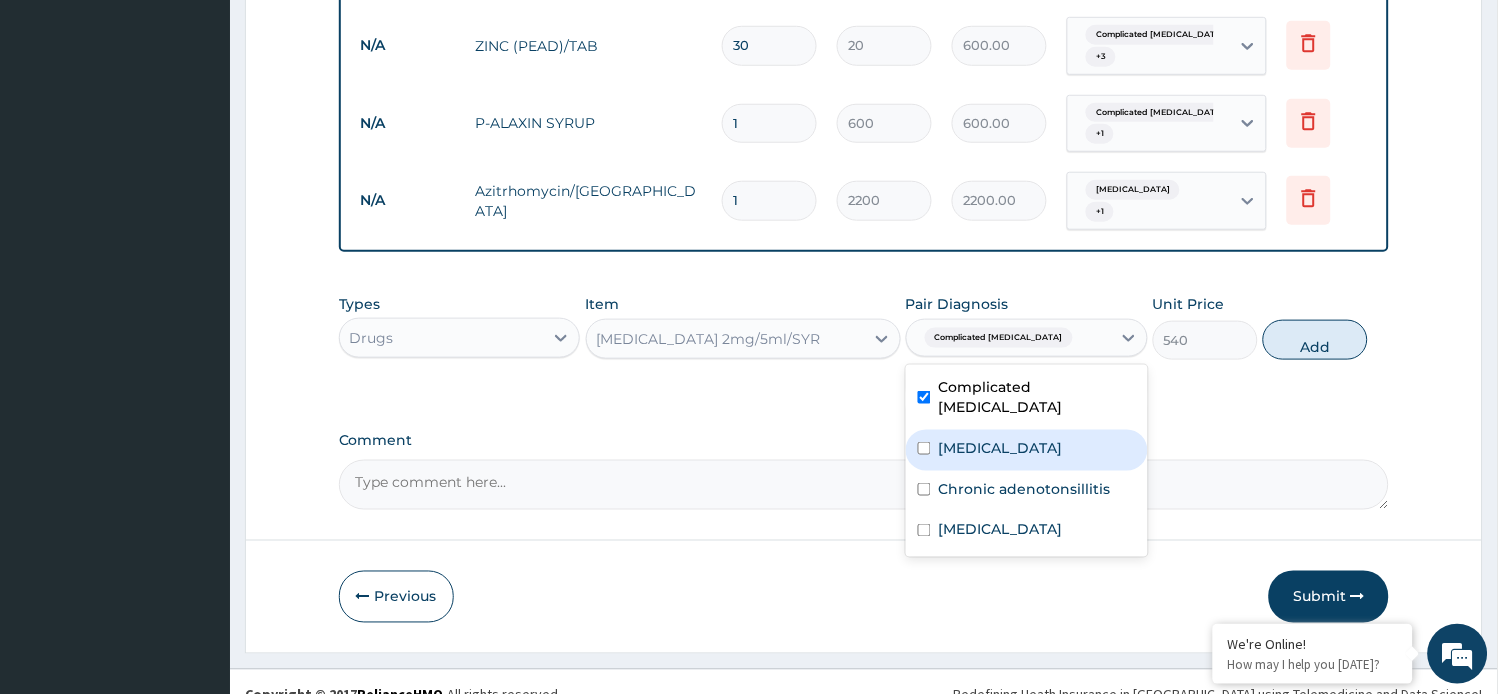 click on "Febrile convulsion" at bounding box center (1001, 448) 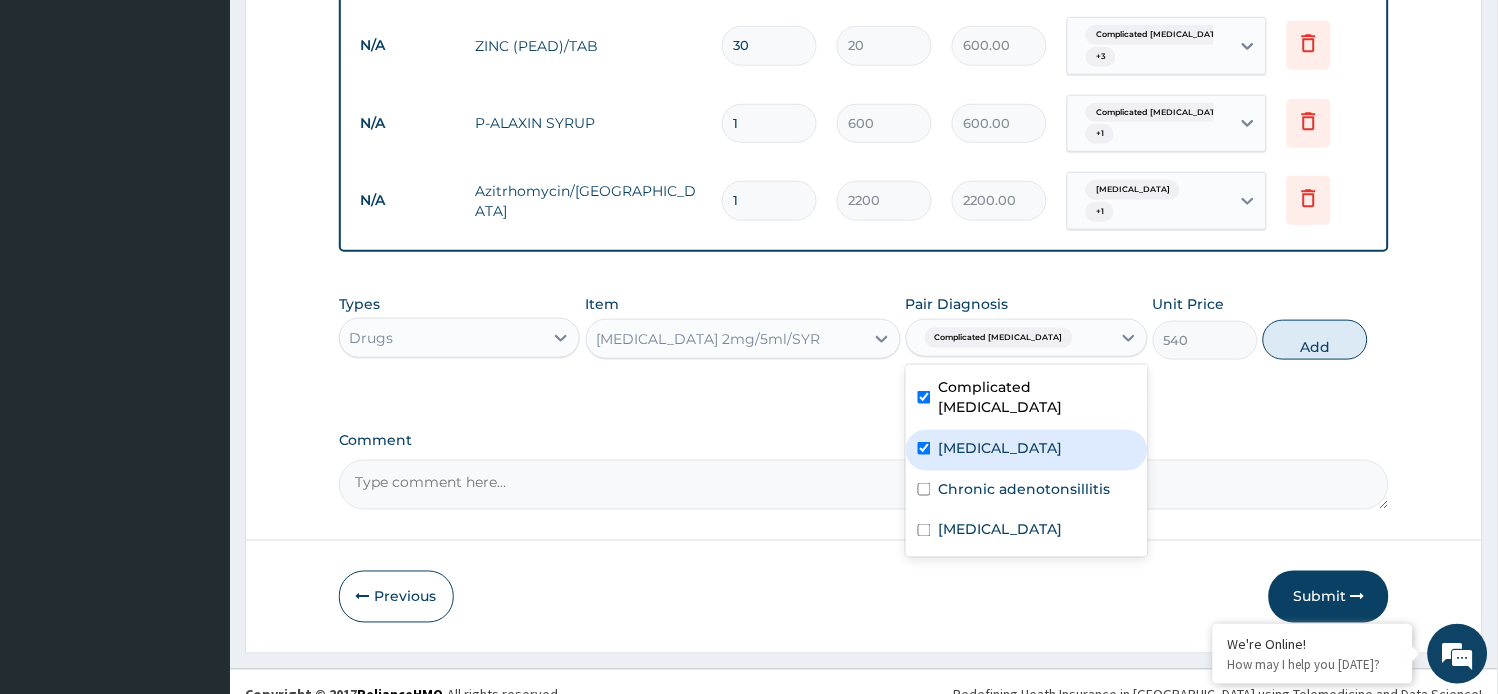 checkbox on "true" 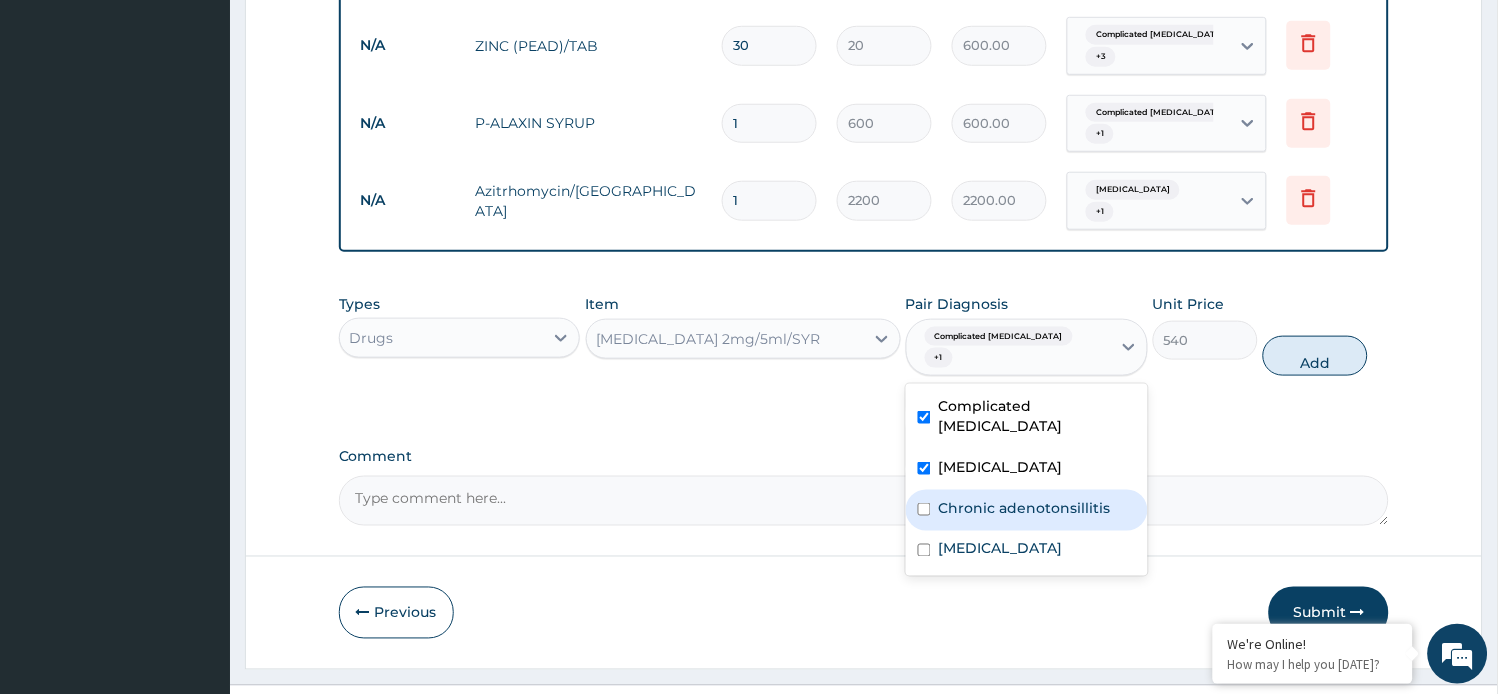 drag, startPoint x: 975, startPoint y: 451, endPoint x: 998, endPoint y: 394, distance: 61.46544 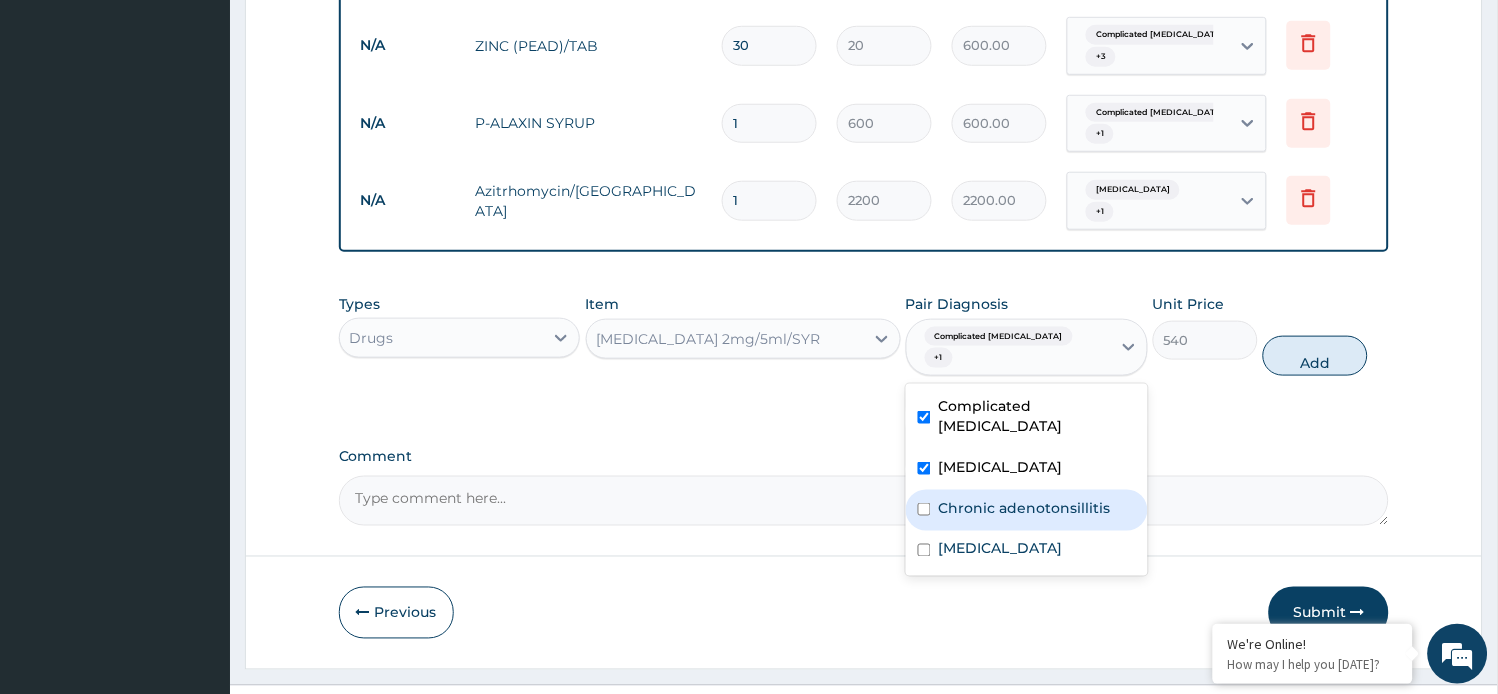 click on "Chronic adenotonsillitis" at bounding box center [1025, 508] 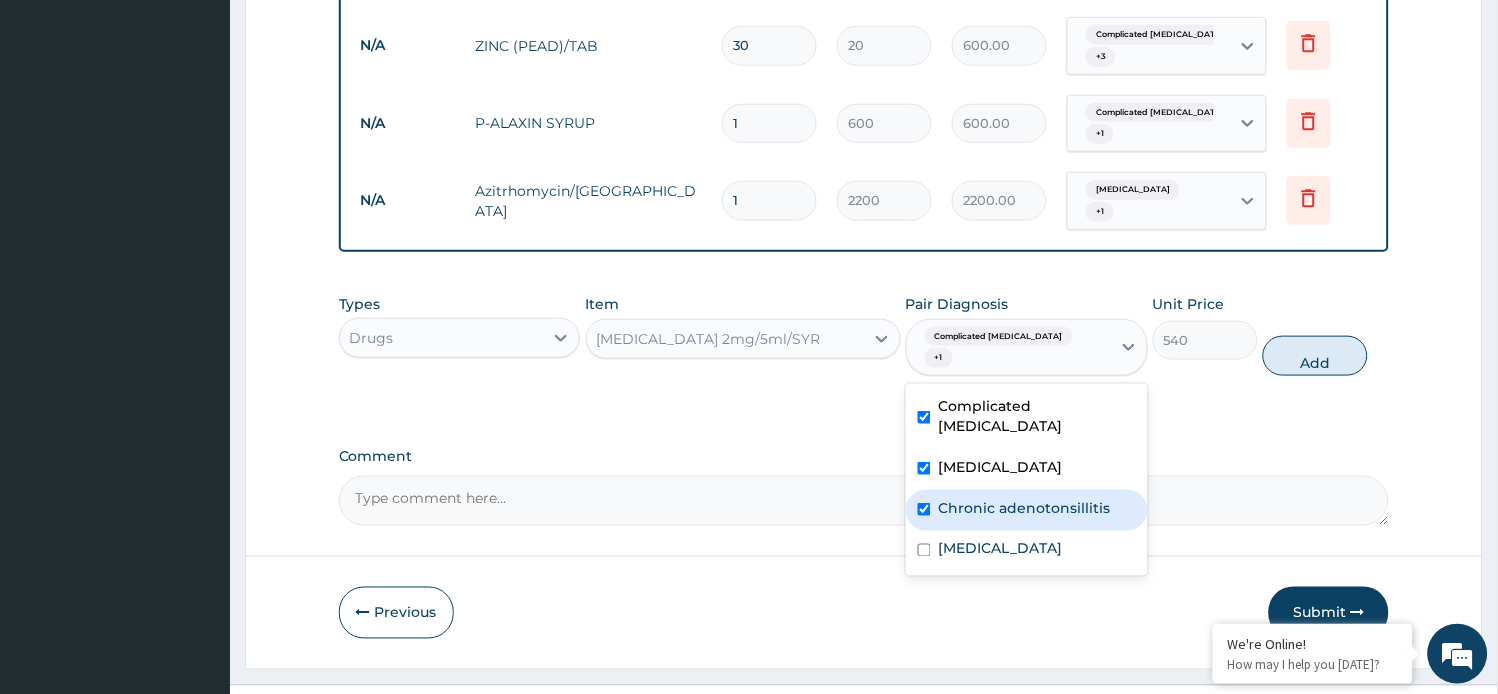 checkbox on "true" 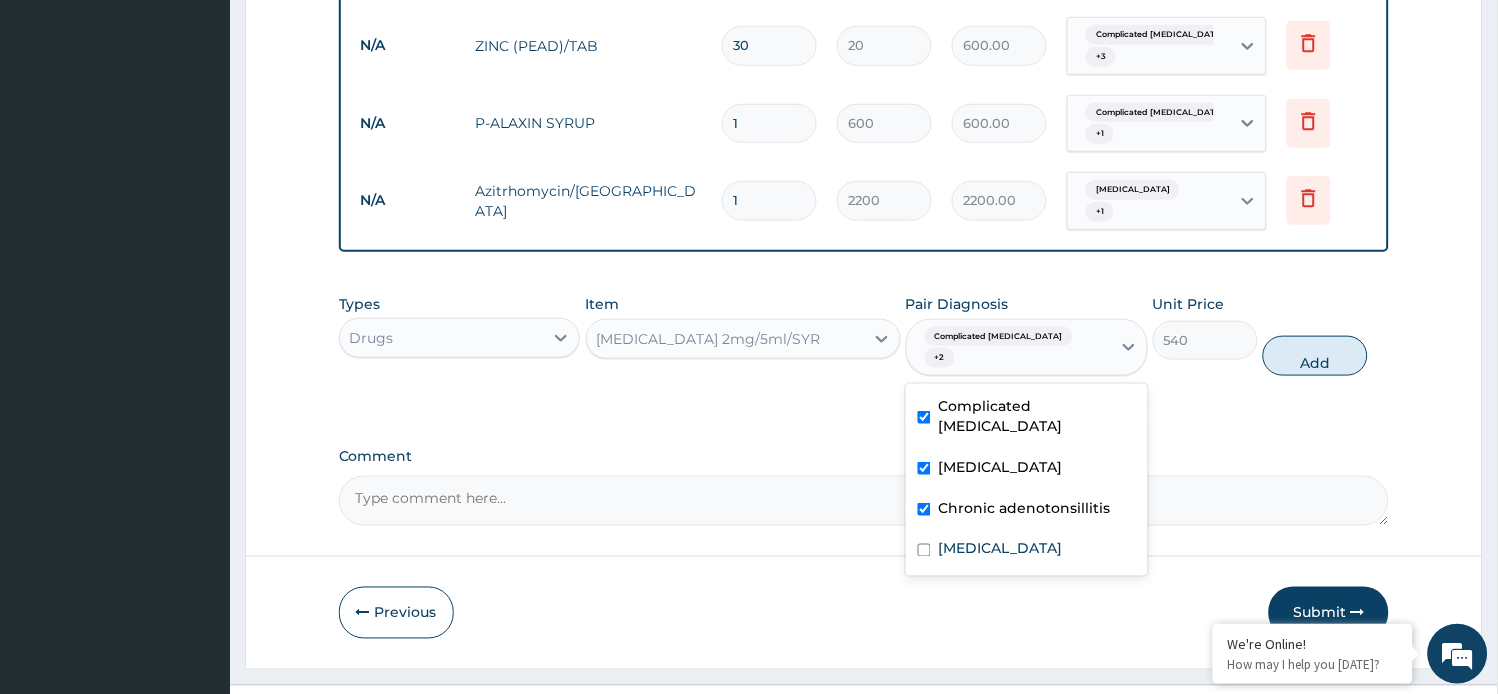 drag, startPoint x: 1006, startPoint y: 373, endPoint x: 1147, endPoint y: 356, distance: 142.02112 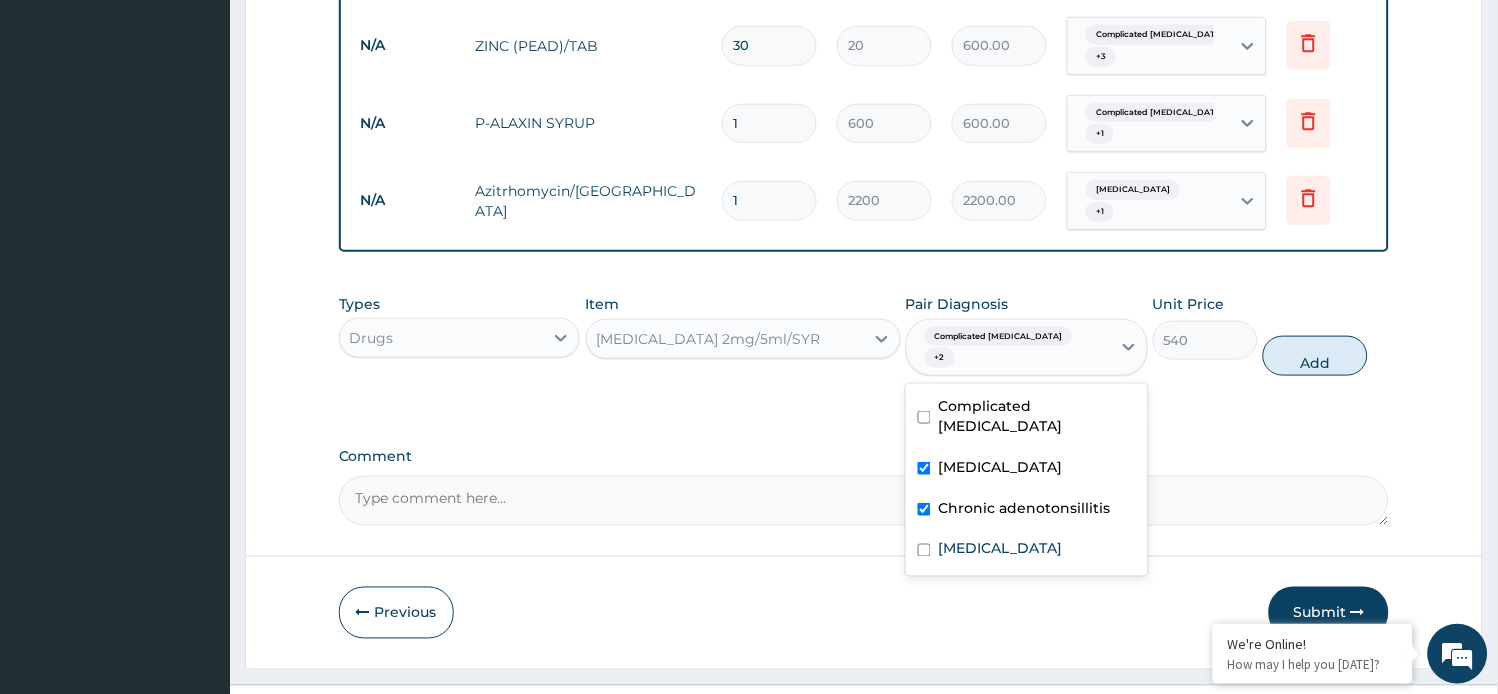 checkbox on "false" 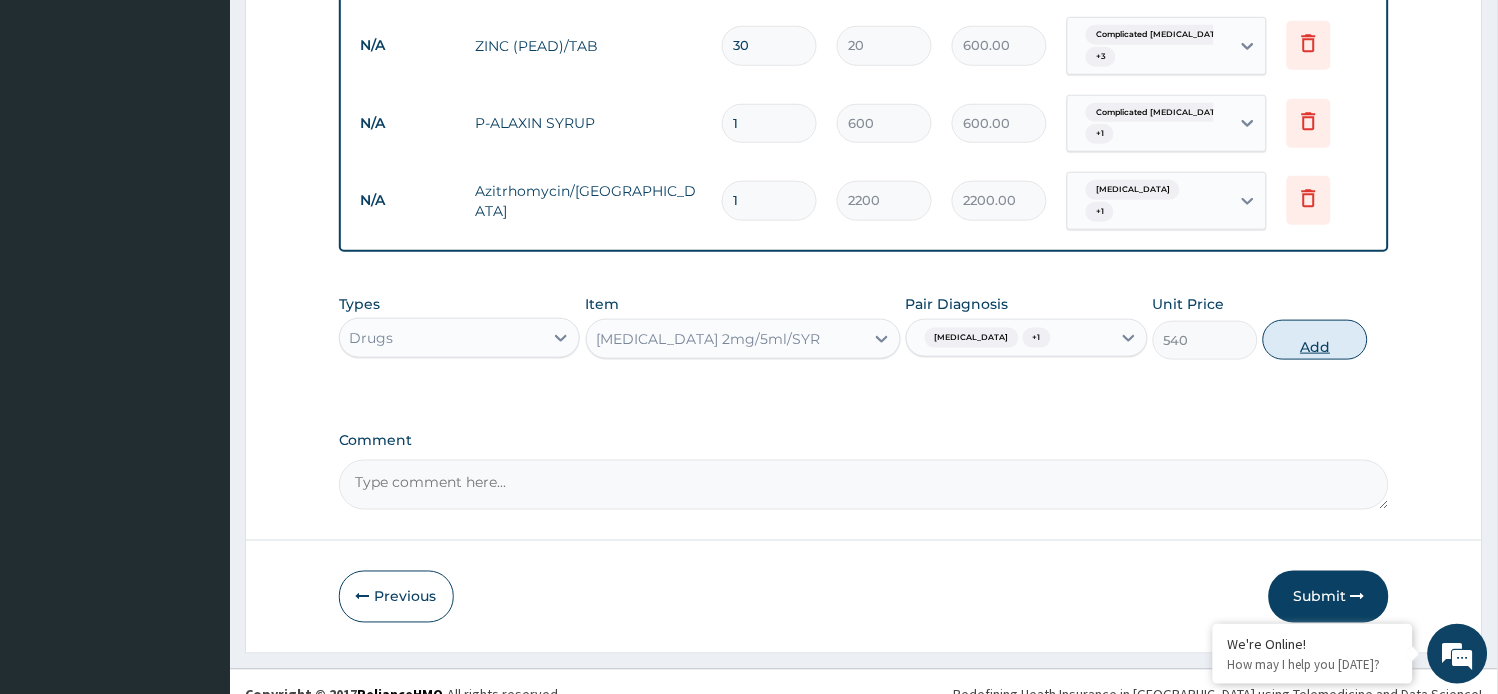 click on "Add" at bounding box center (1315, 340) 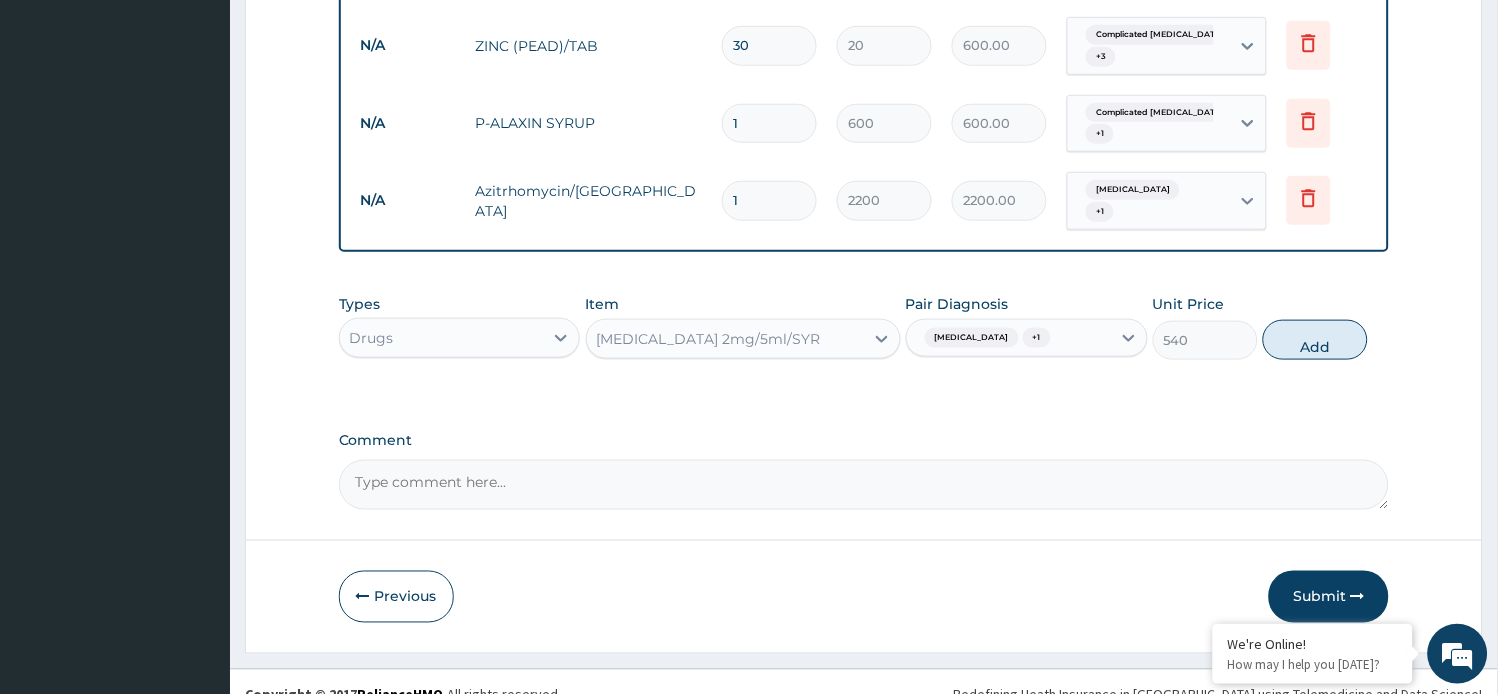 type on "0" 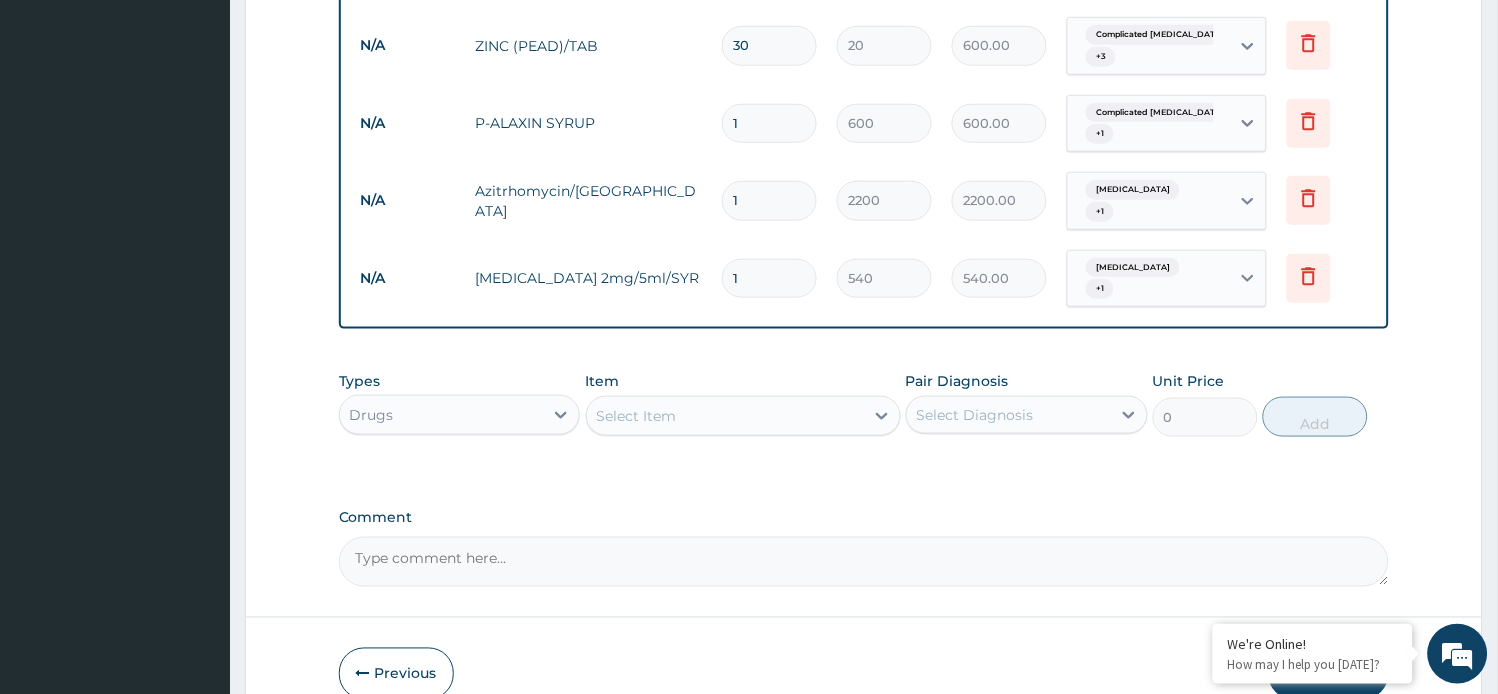 click on "Select Item" at bounding box center (637, 416) 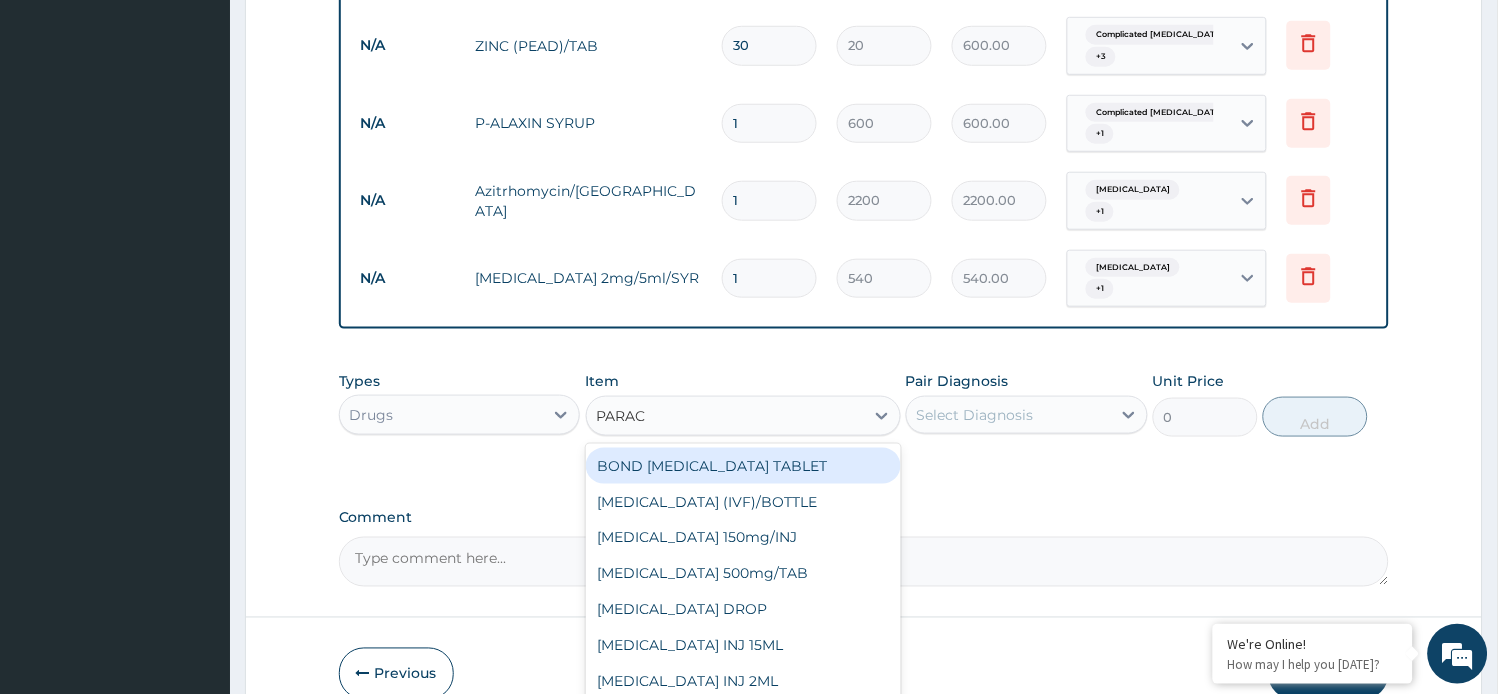 type on "PARACE" 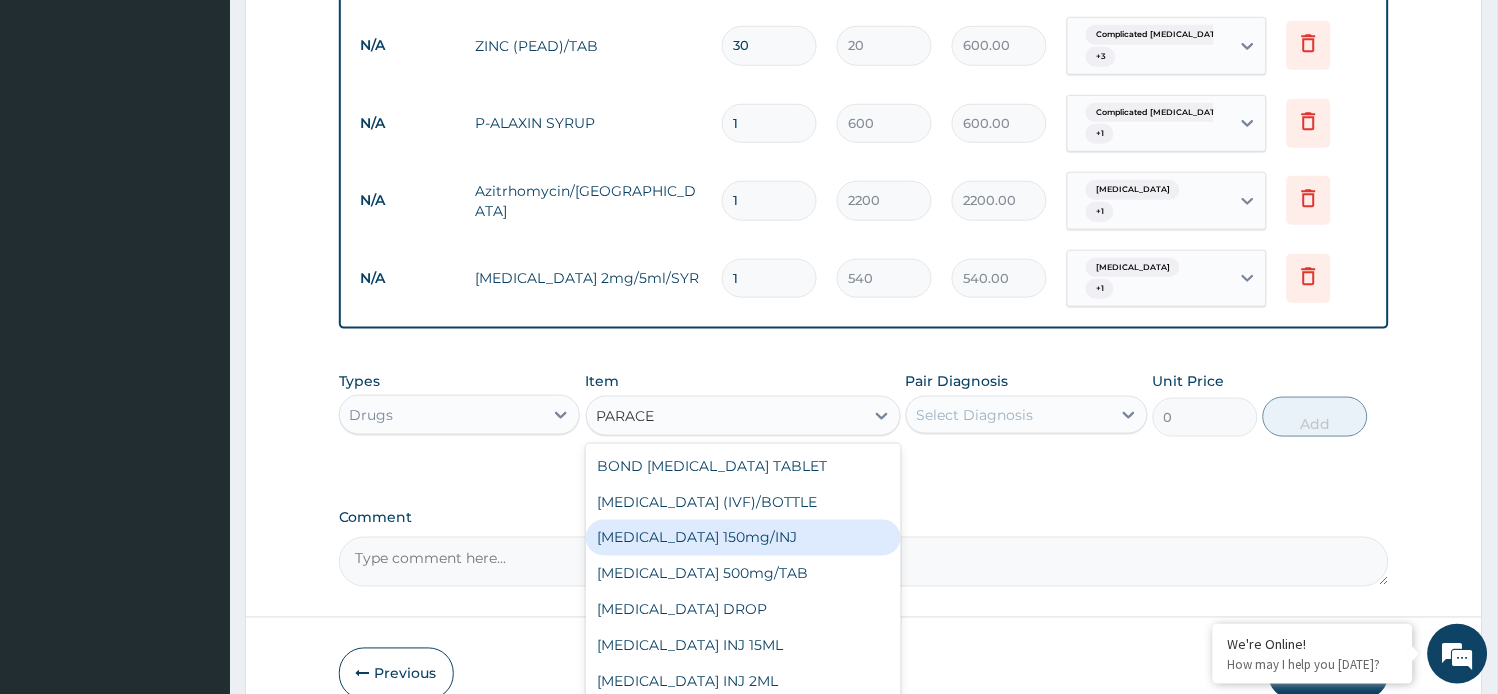 scroll, scrollTop: 31, scrollLeft: 0, axis: vertical 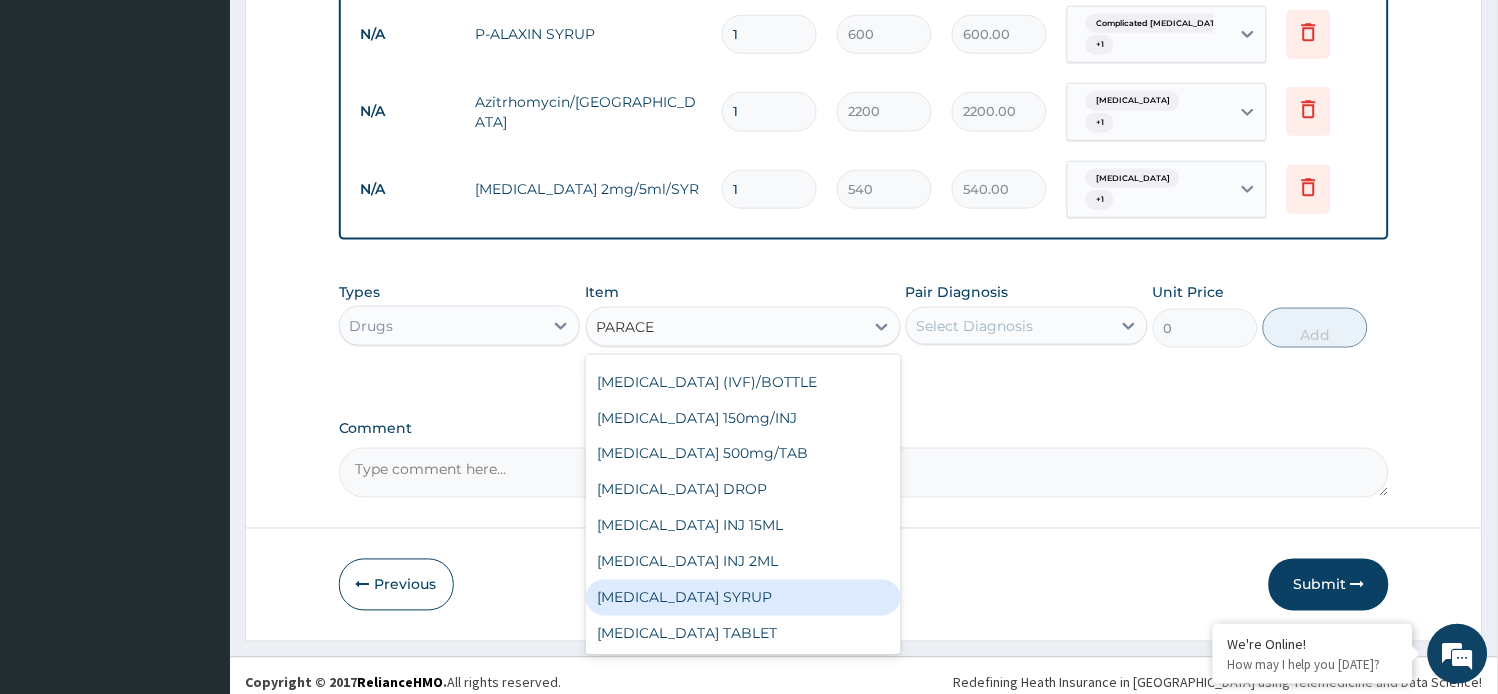 drag, startPoint x: 748, startPoint y: 586, endPoint x: 848, endPoint y: 510, distance: 125.60255 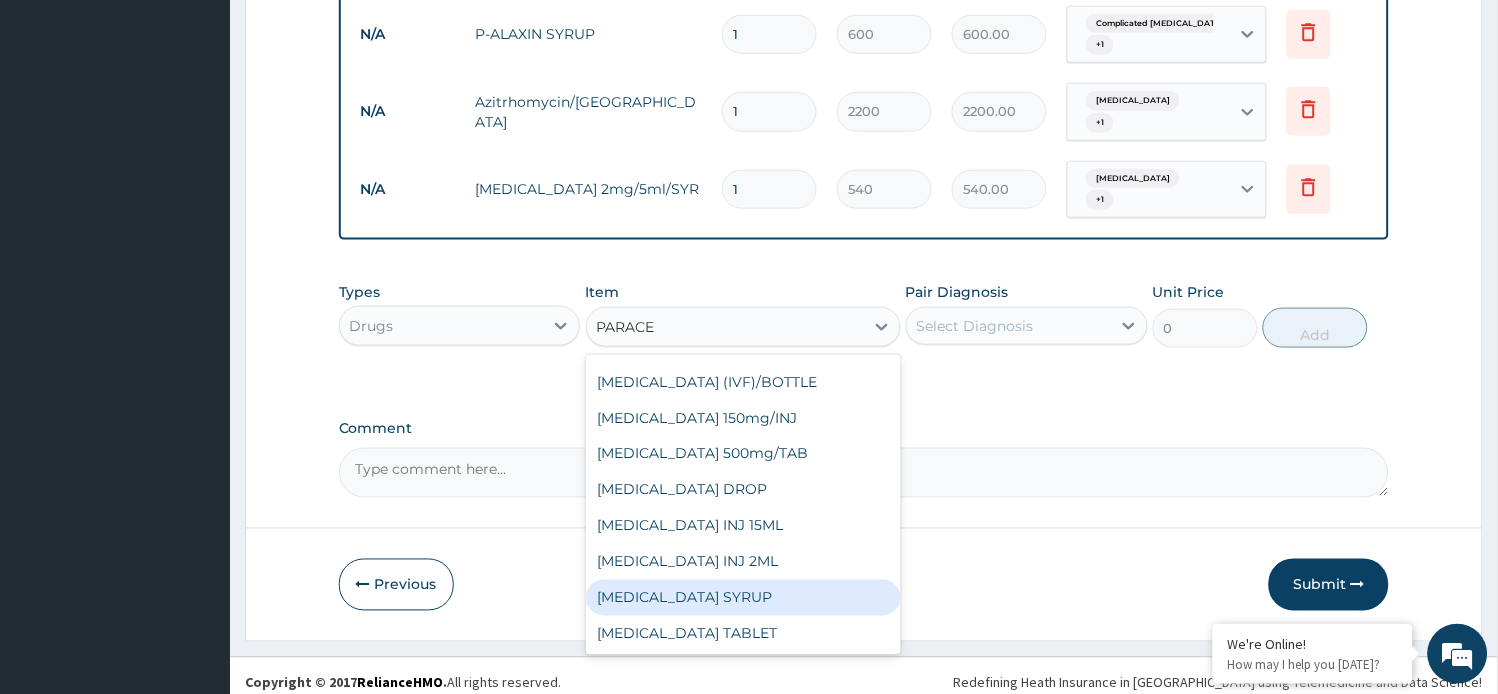 click on "PARACETAMOL SYRUP" at bounding box center (743, 598) 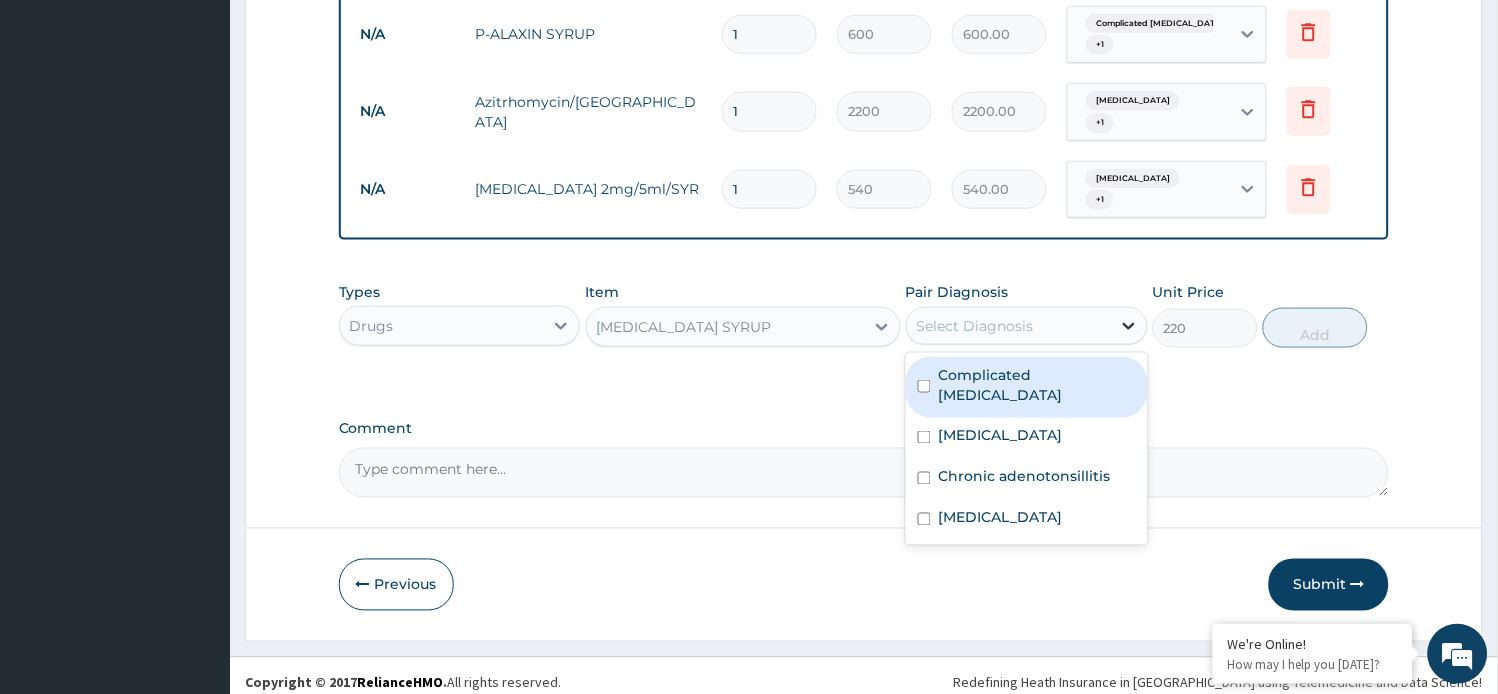 click at bounding box center (1129, 326) 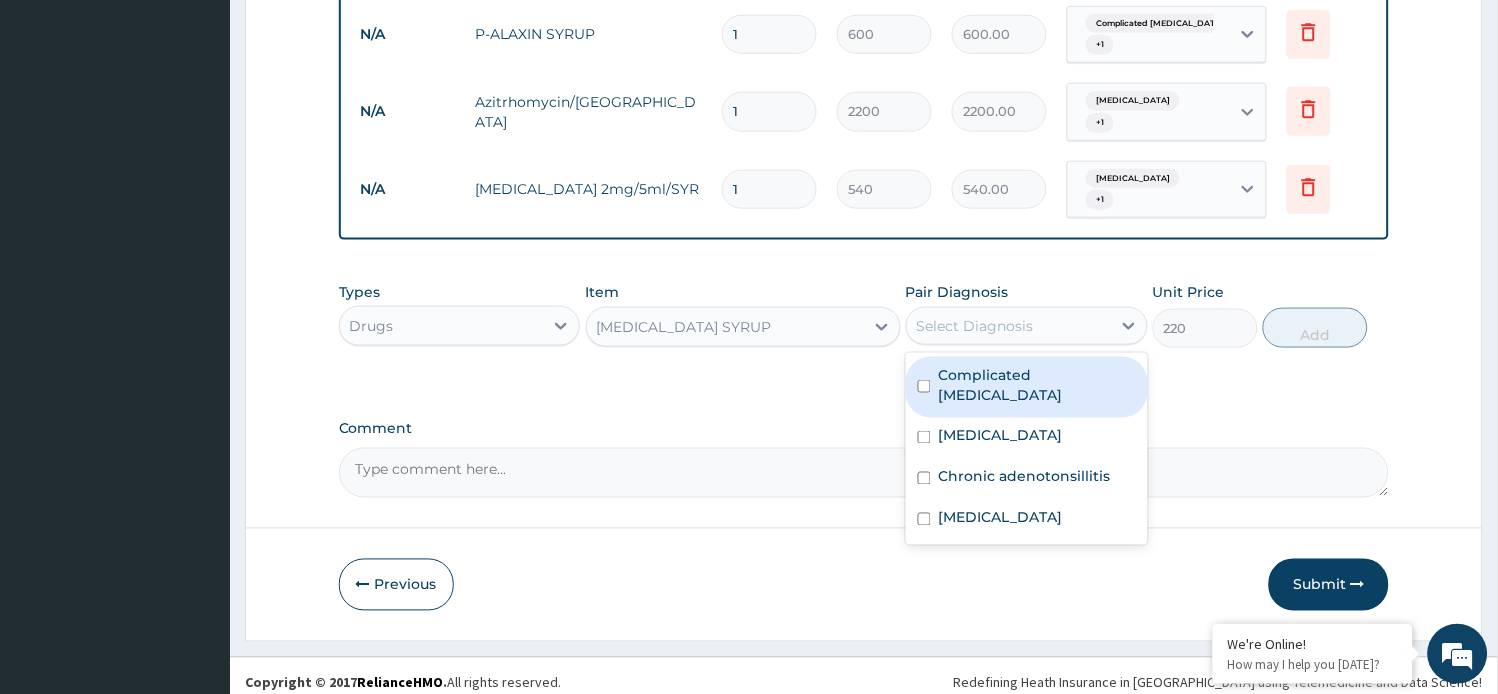 click on "Complicated malaria" at bounding box center [1027, 387] 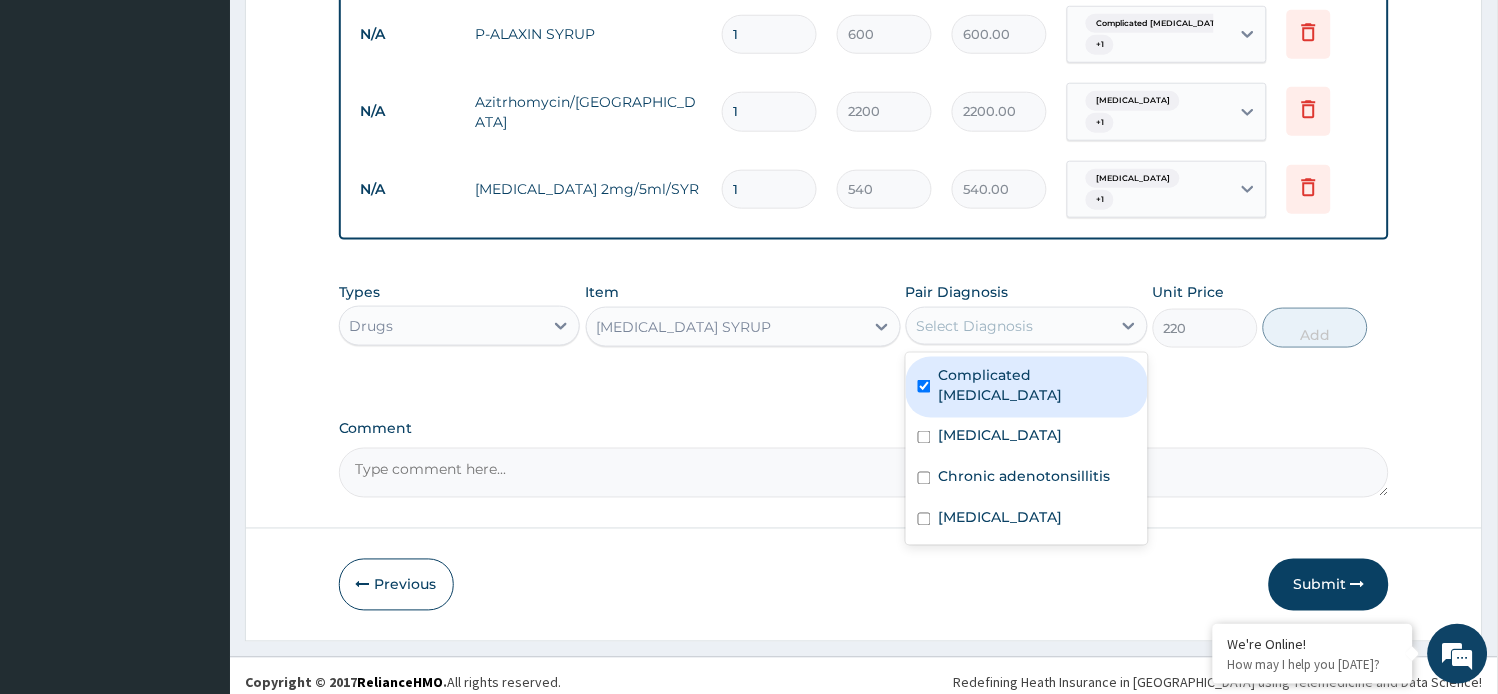 checkbox on "true" 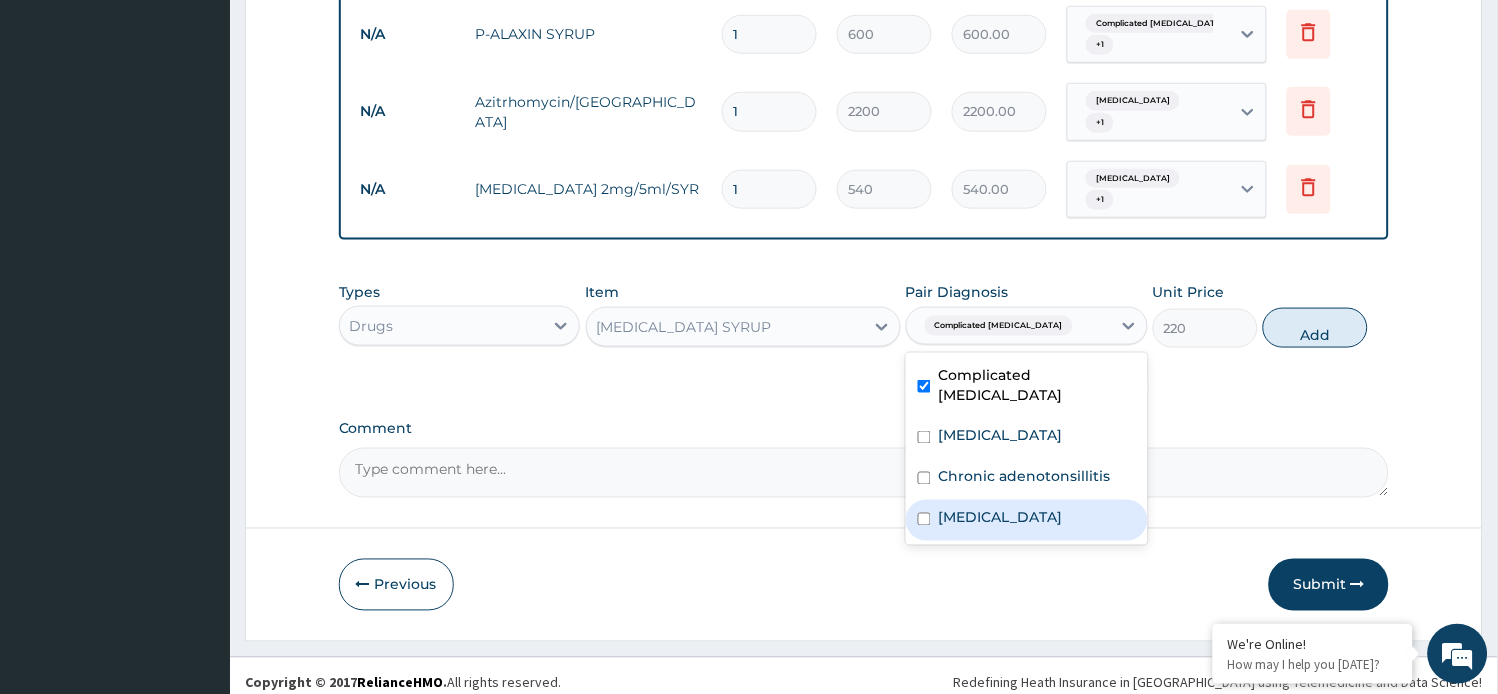 click on "Malaria" at bounding box center [1001, 518] 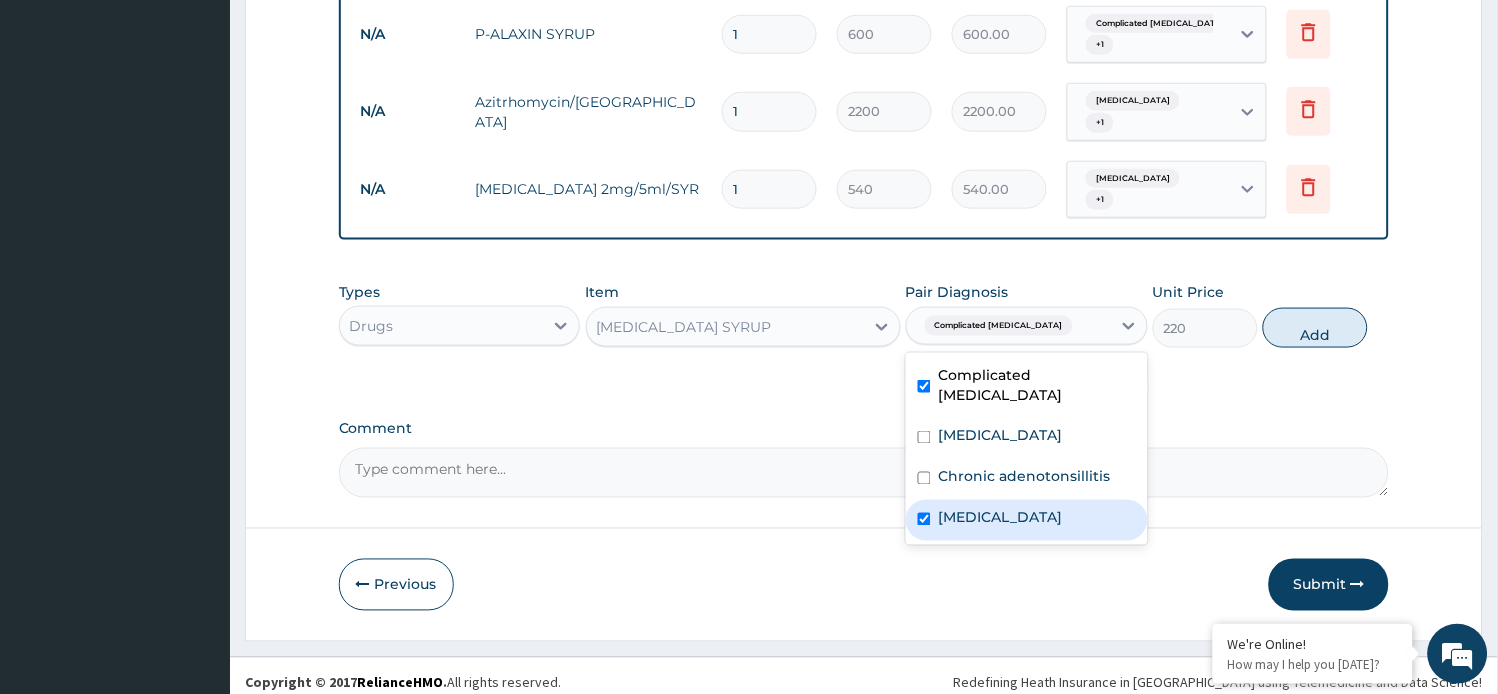 checkbox on "true" 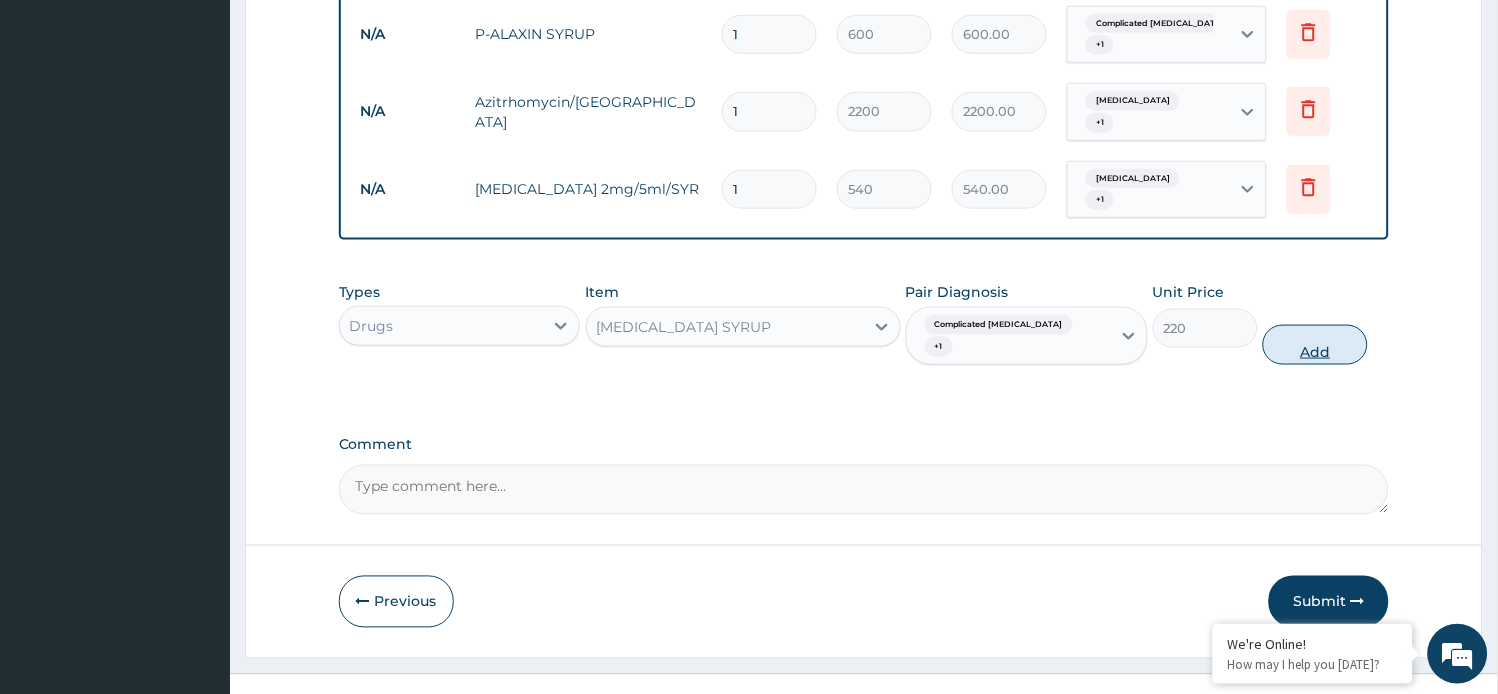 click on "Add" at bounding box center [1315, 345] 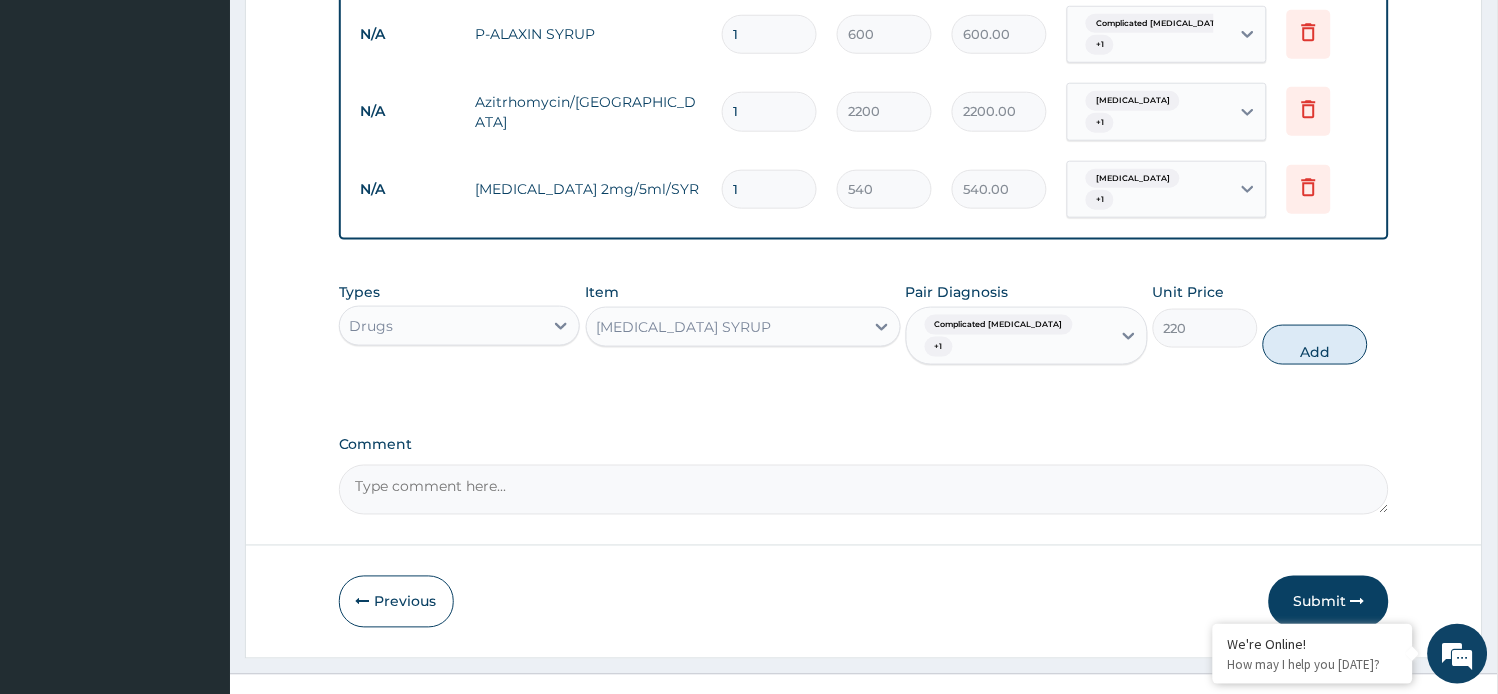 type on "0" 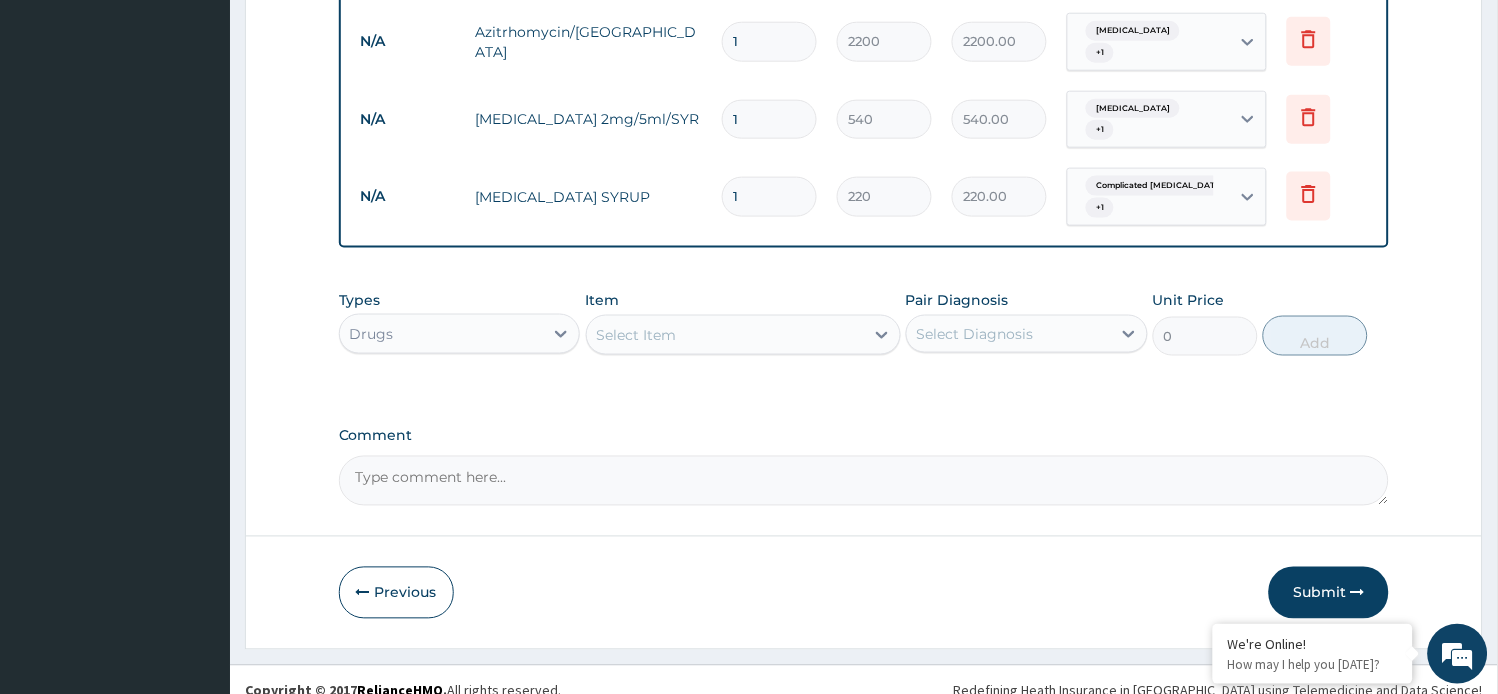 scroll, scrollTop: 2171, scrollLeft: 0, axis: vertical 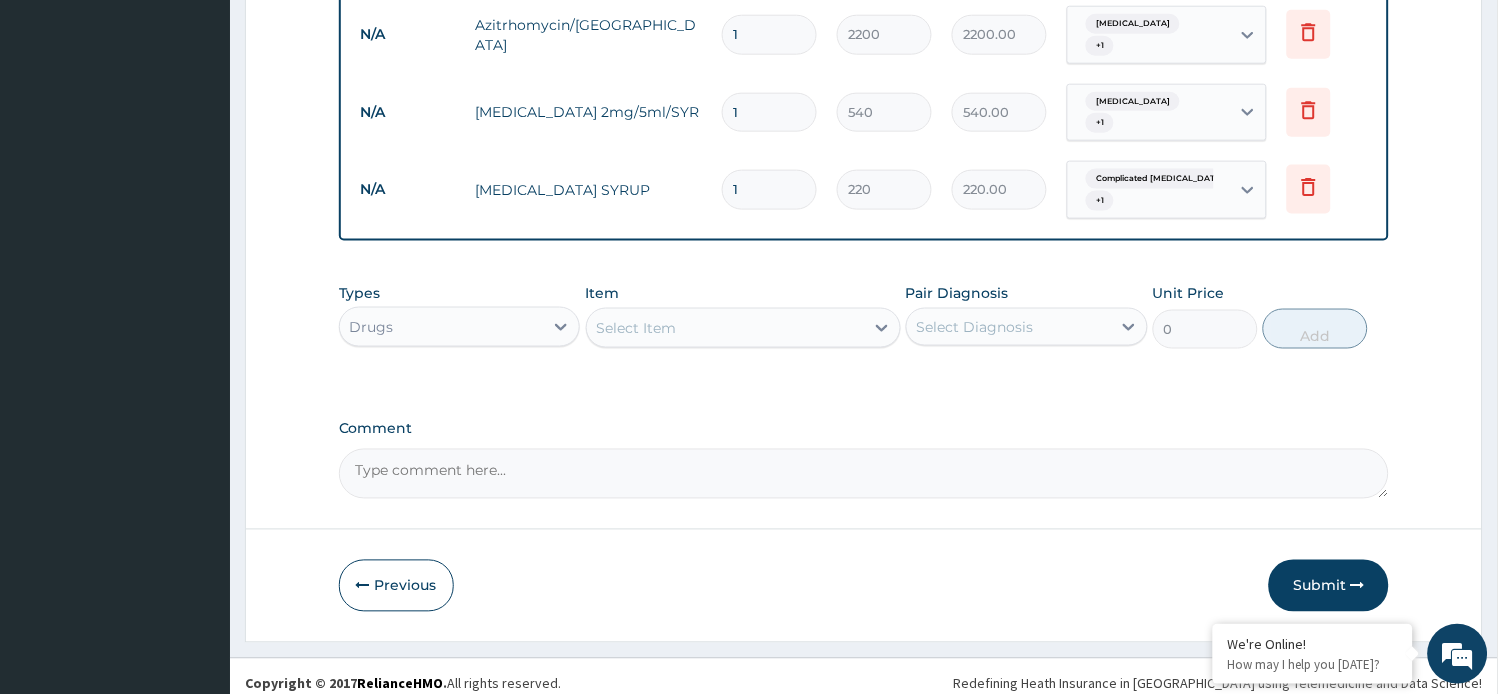 click on "Submit" at bounding box center (1329, 586) 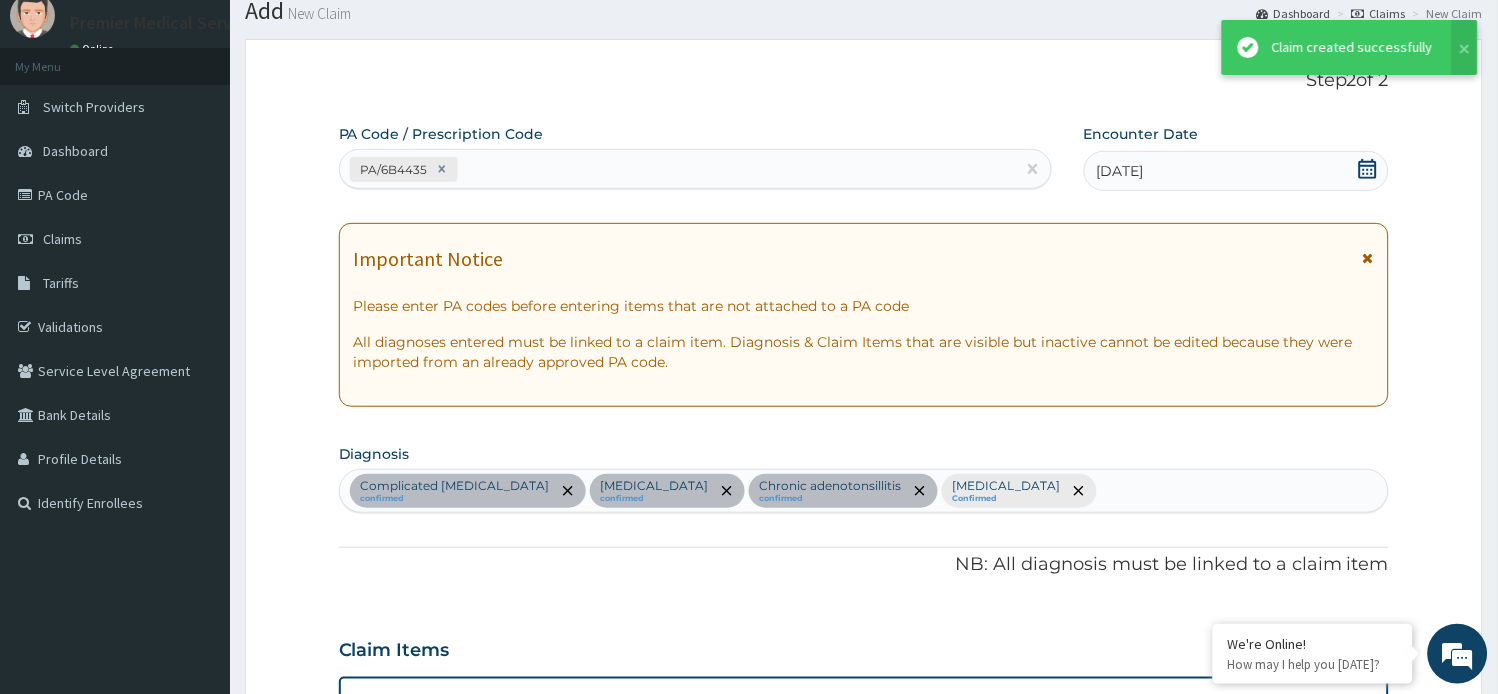 scroll, scrollTop: 2171, scrollLeft: 0, axis: vertical 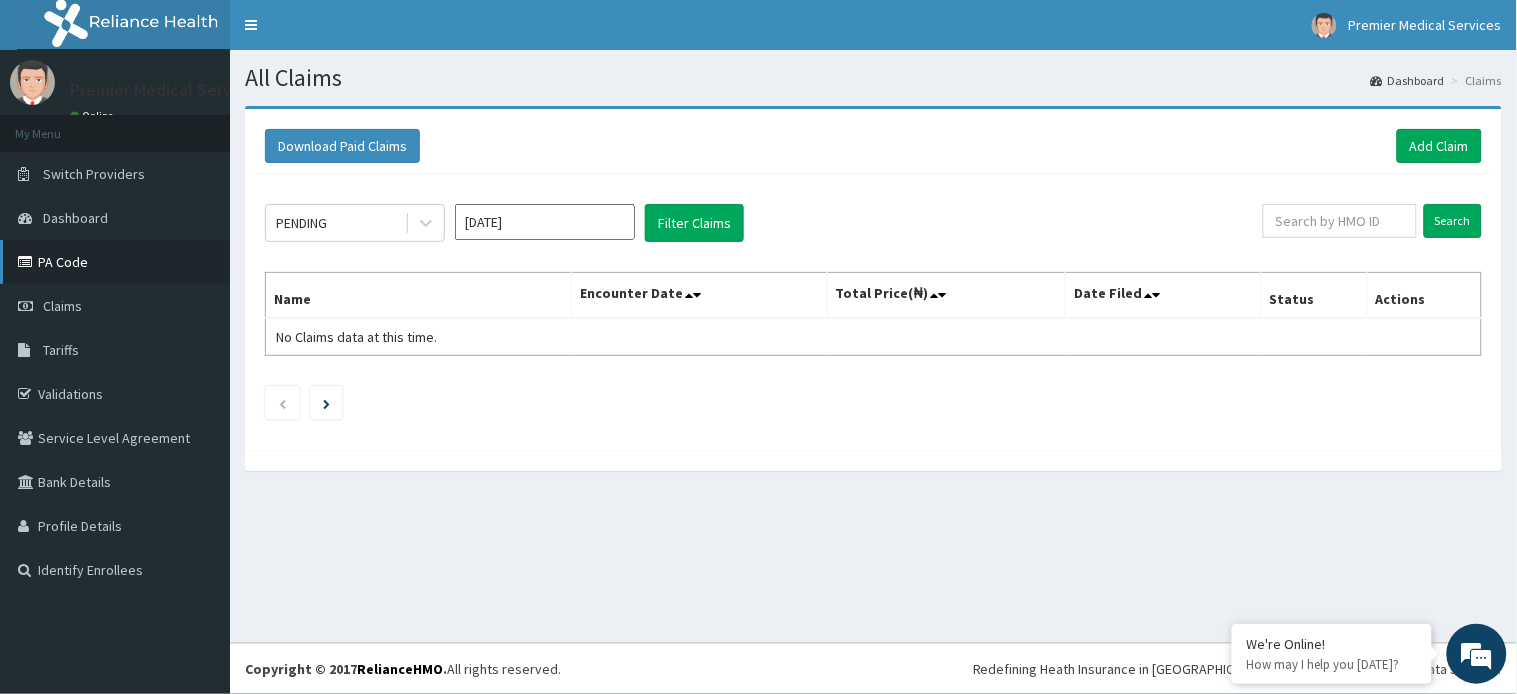 click on "PA Code" at bounding box center [115, 262] 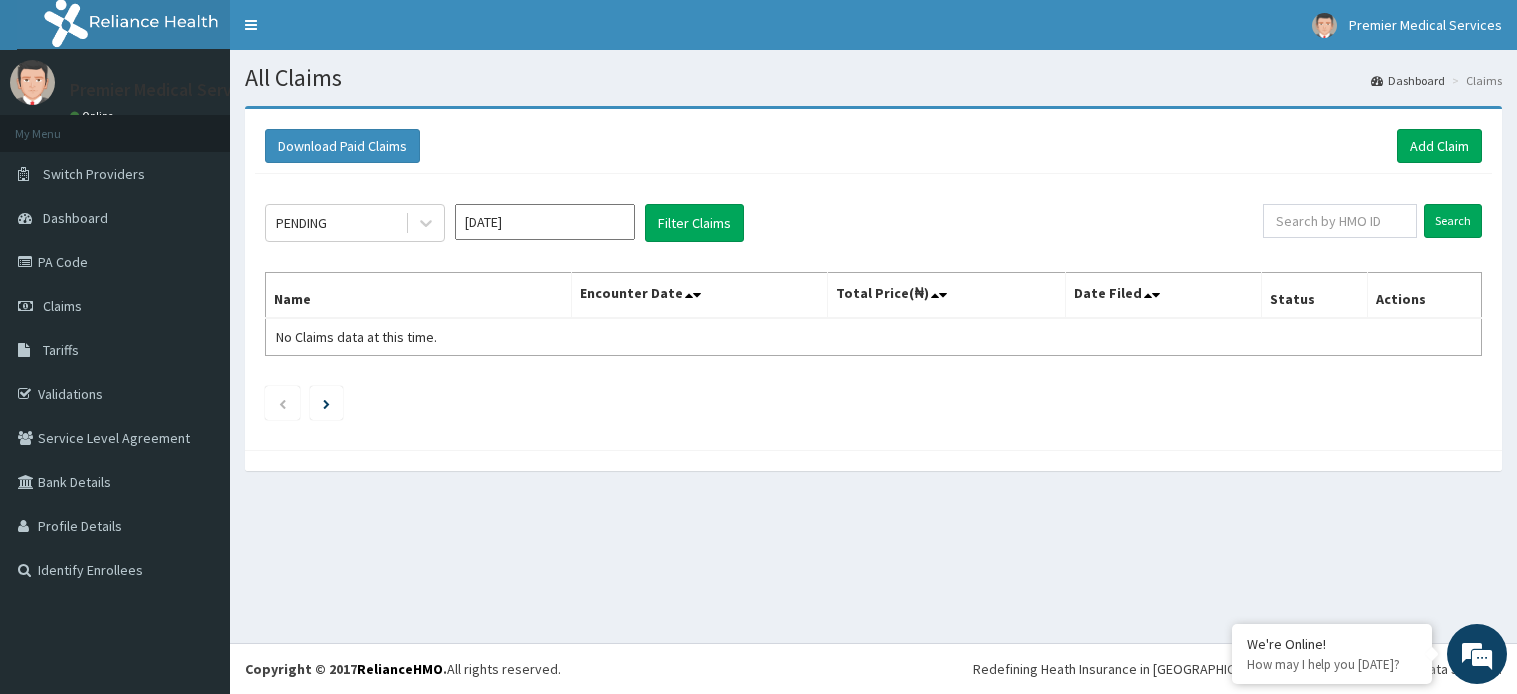 scroll, scrollTop: 0, scrollLeft: 0, axis: both 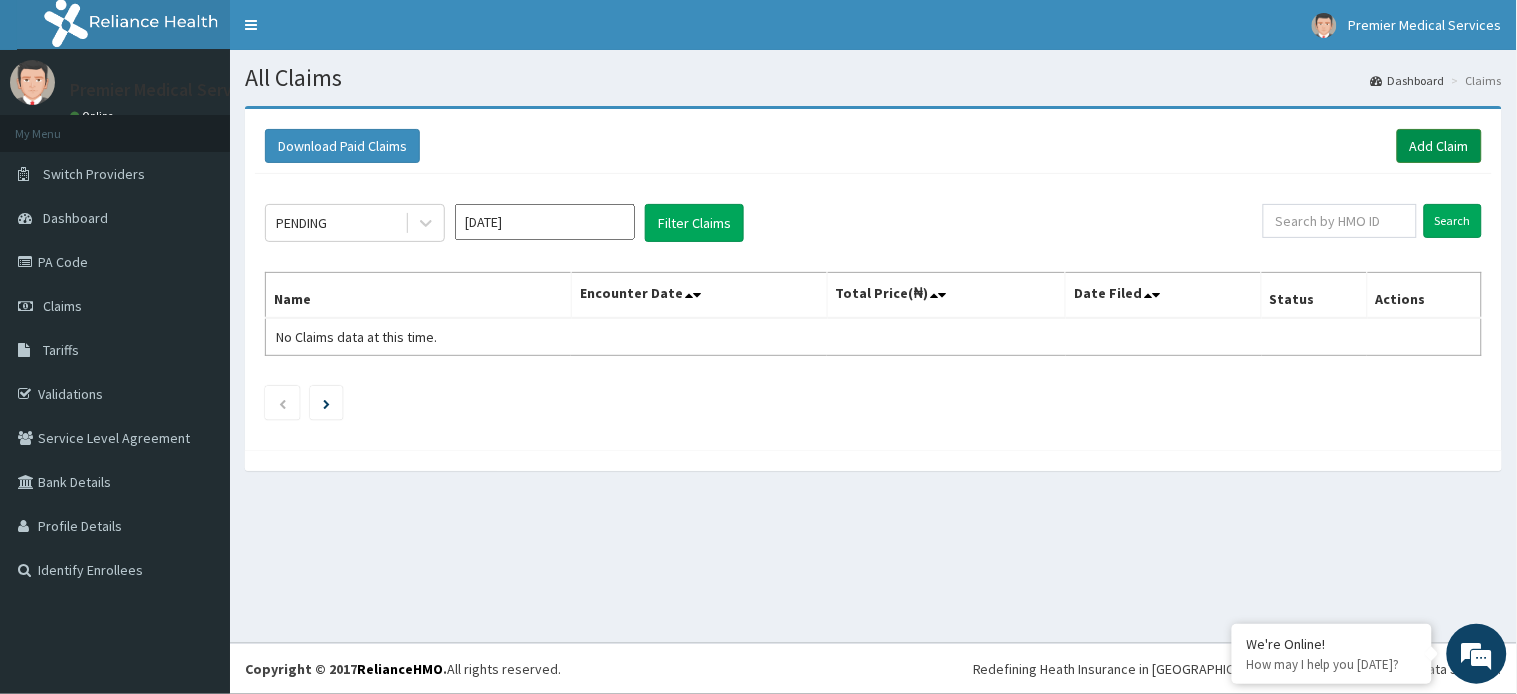 click on "Add Claim" at bounding box center (1439, 146) 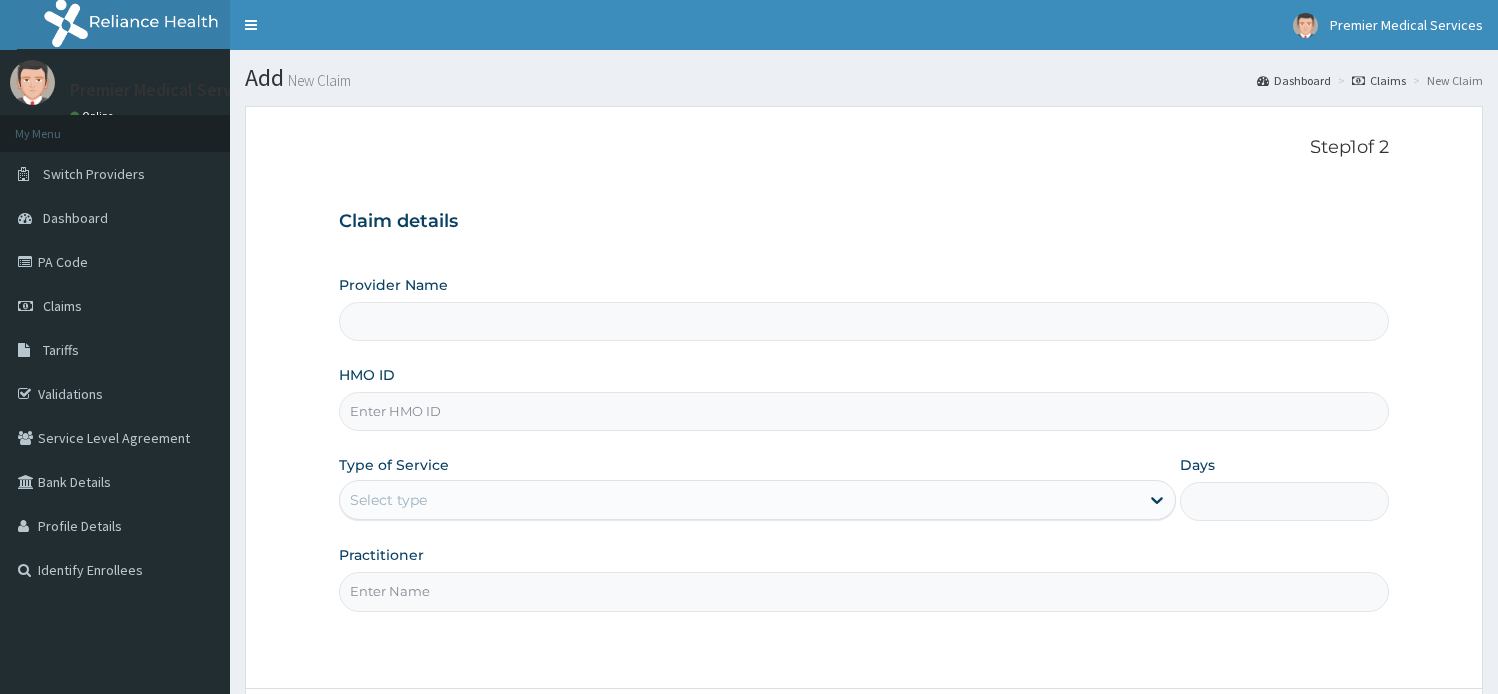 type on "premier medical services" 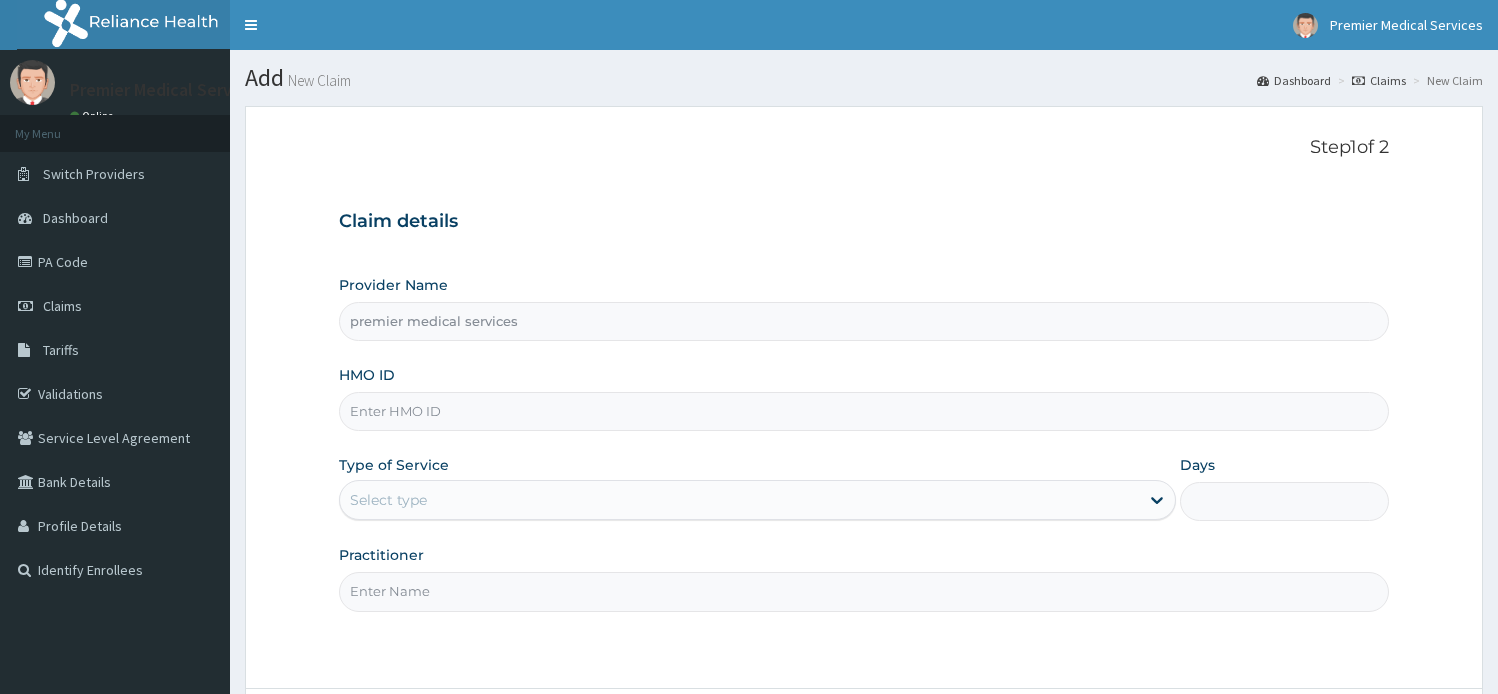 scroll, scrollTop: 0, scrollLeft: 0, axis: both 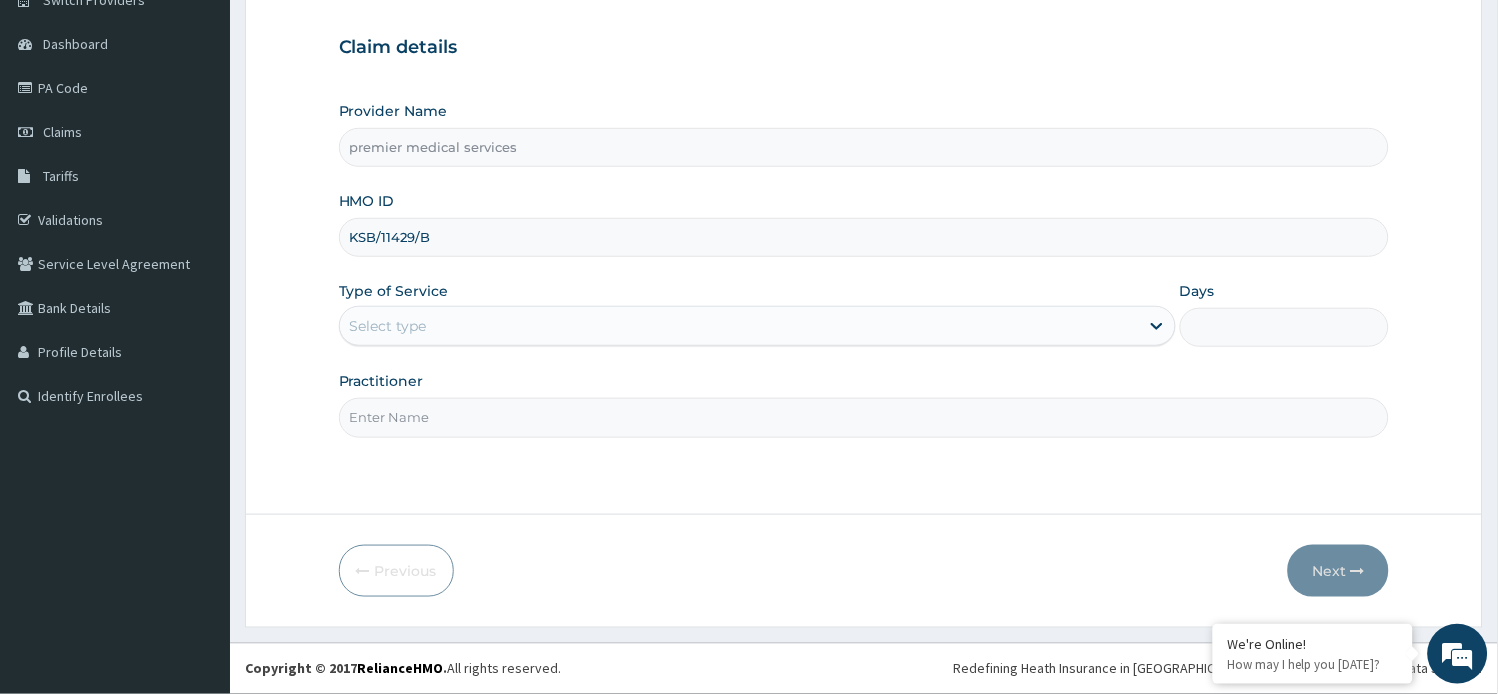type on "KSB/11429/B" 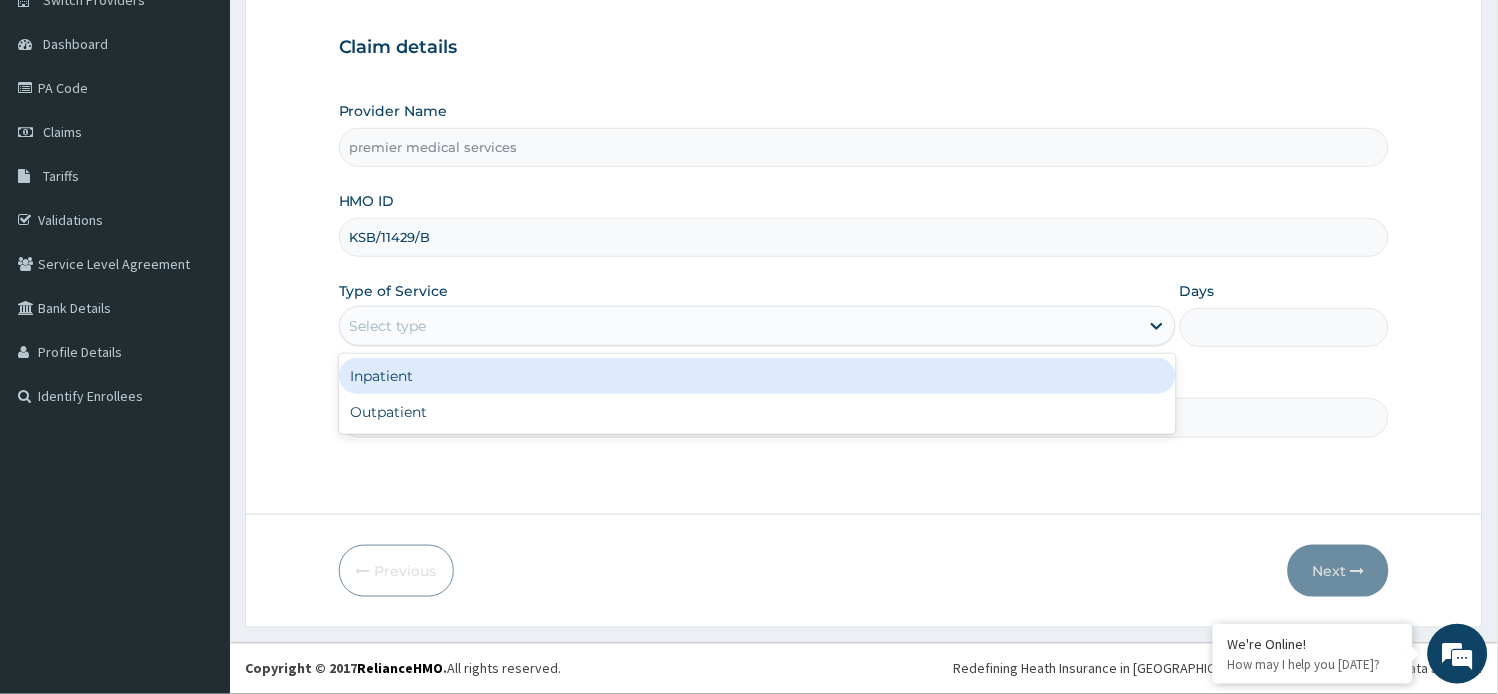 click on "Select type" at bounding box center (739, 326) 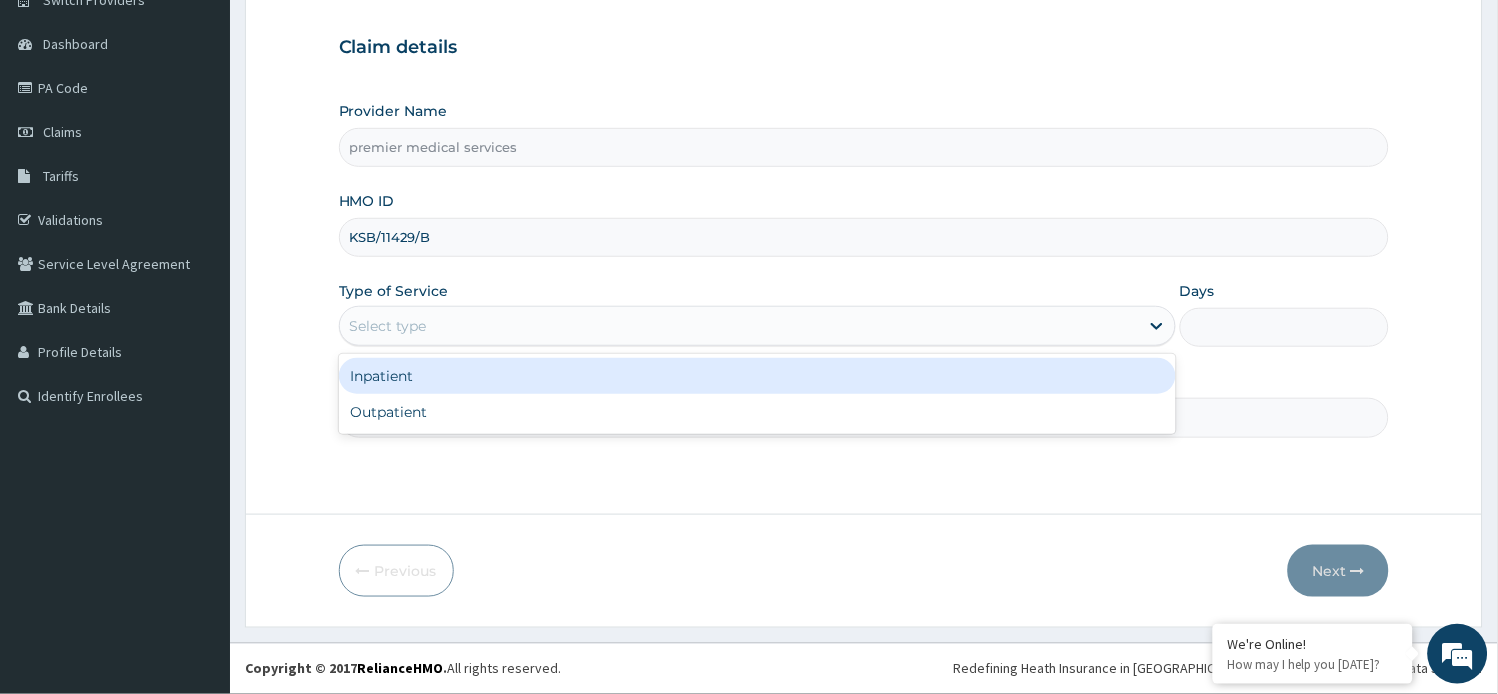 click on "Inpatient" at bounding box center [757, 376] 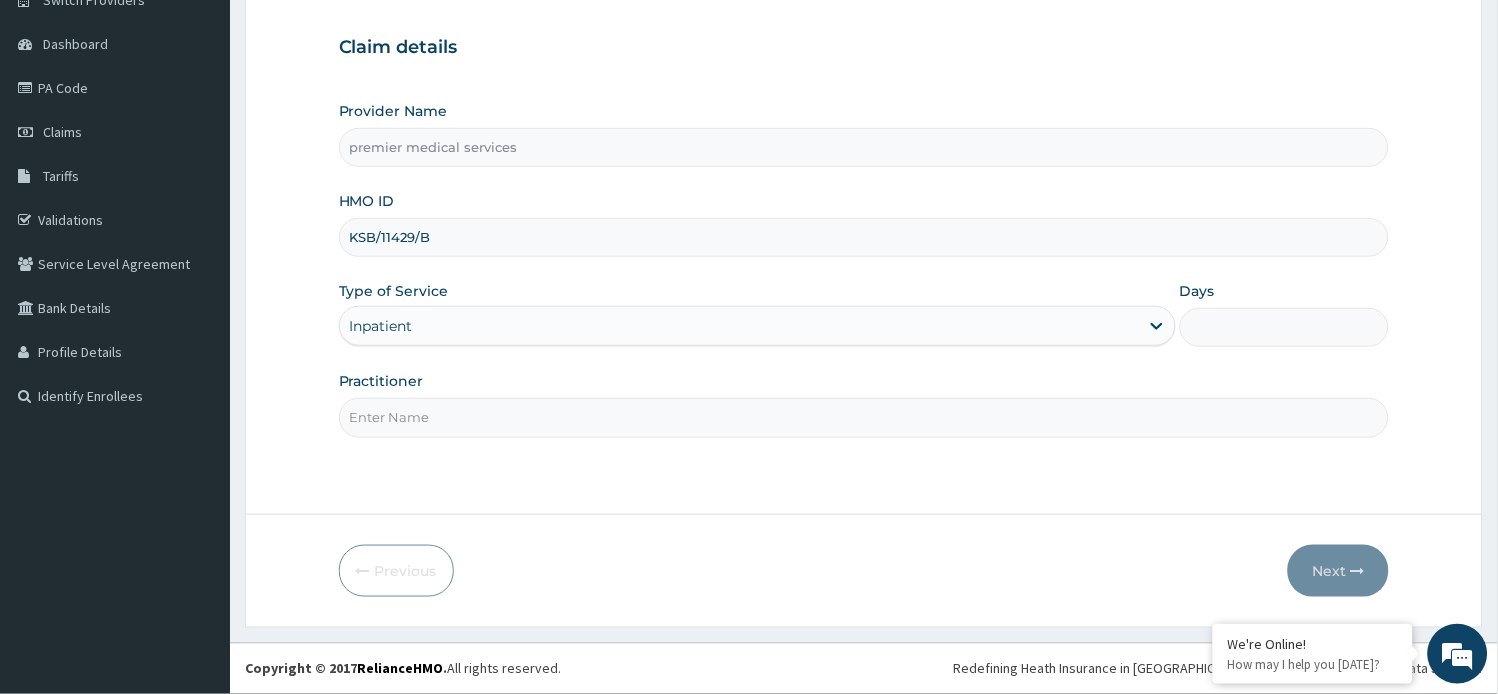 click on "Days" at bounding box center (1284, 327) 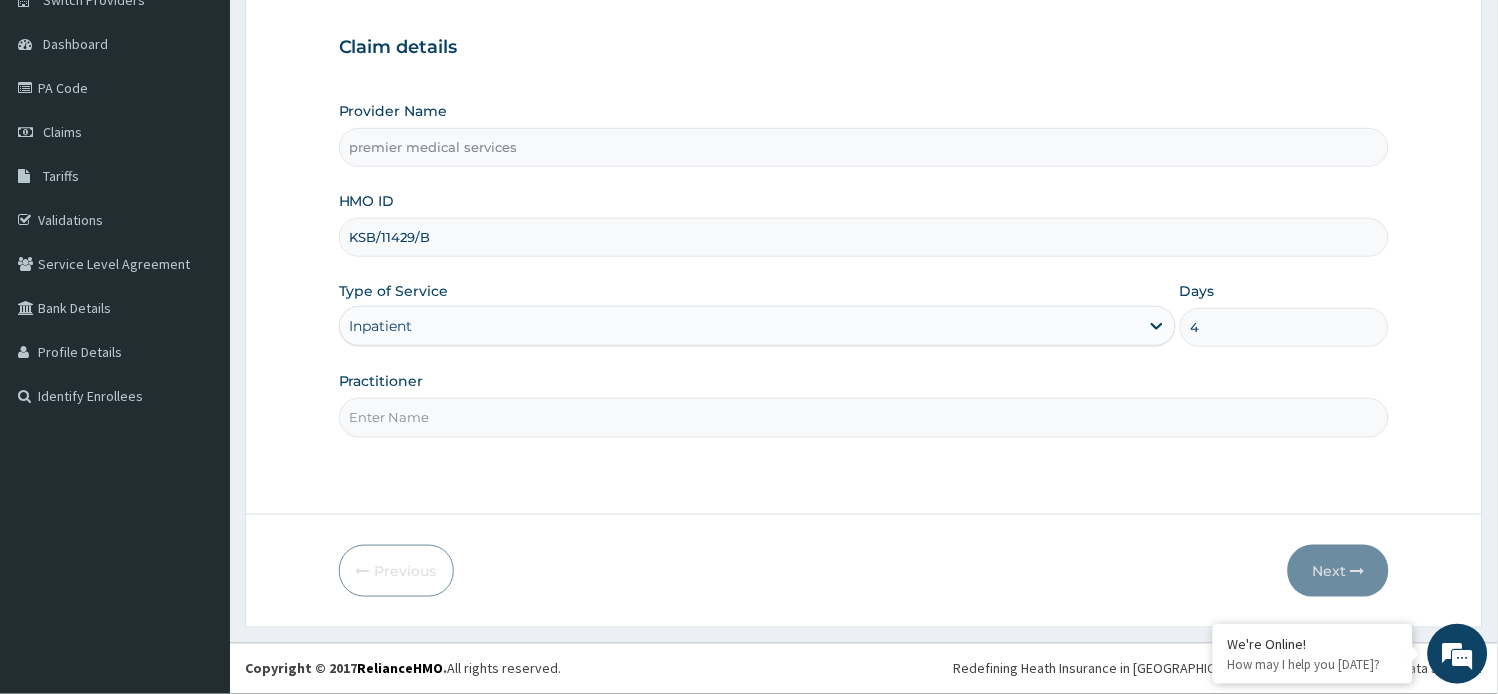 type on "4" 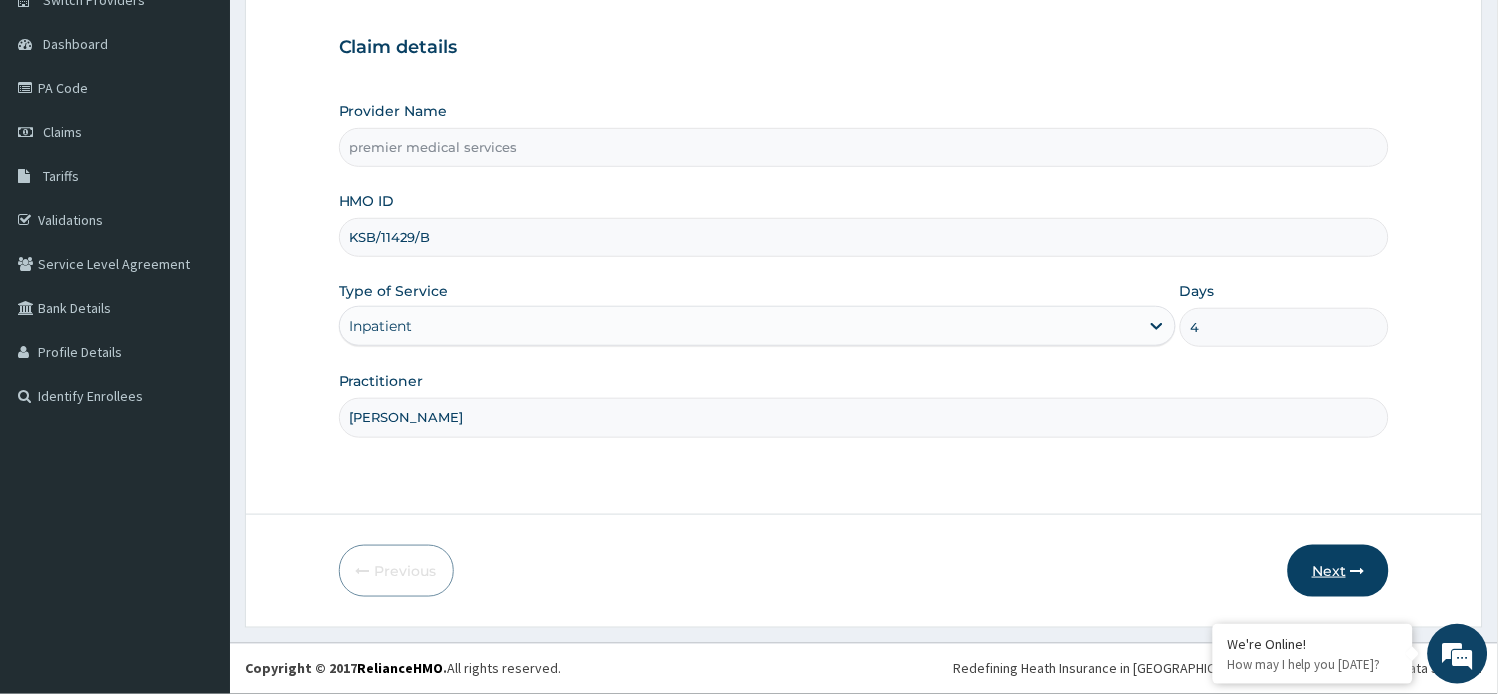 click on "Next" at bounding box center (1338, 571) 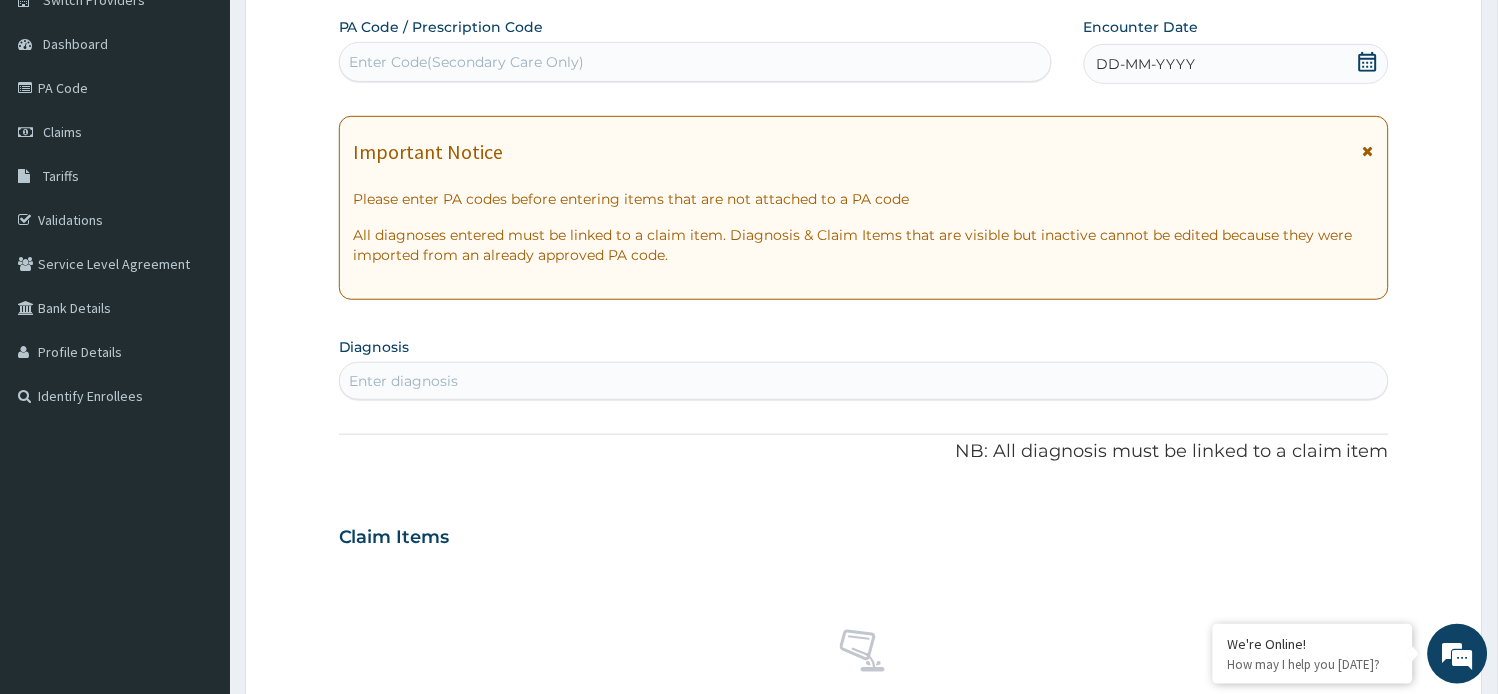 click on "Enter Code(Secondary Care Only)" at bounding box center [467, 62] 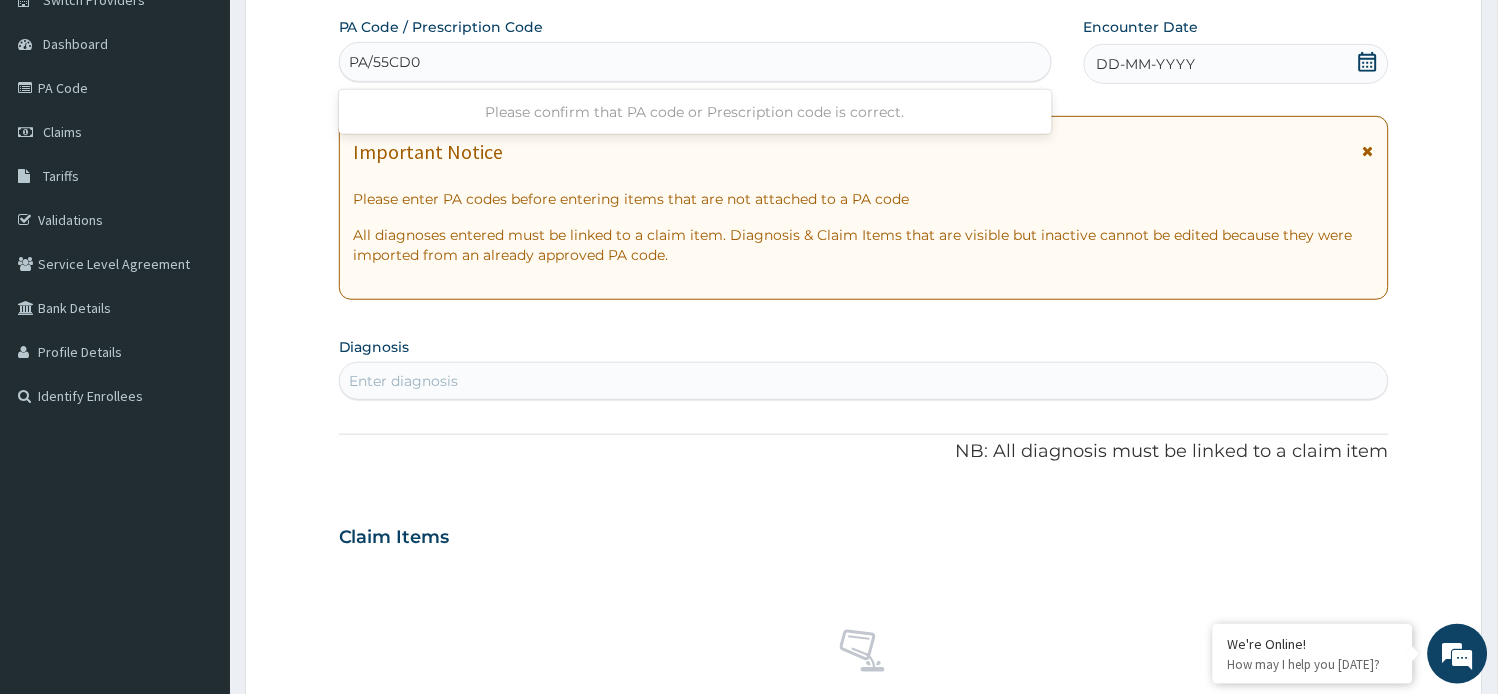 type on "PA/55CD01" 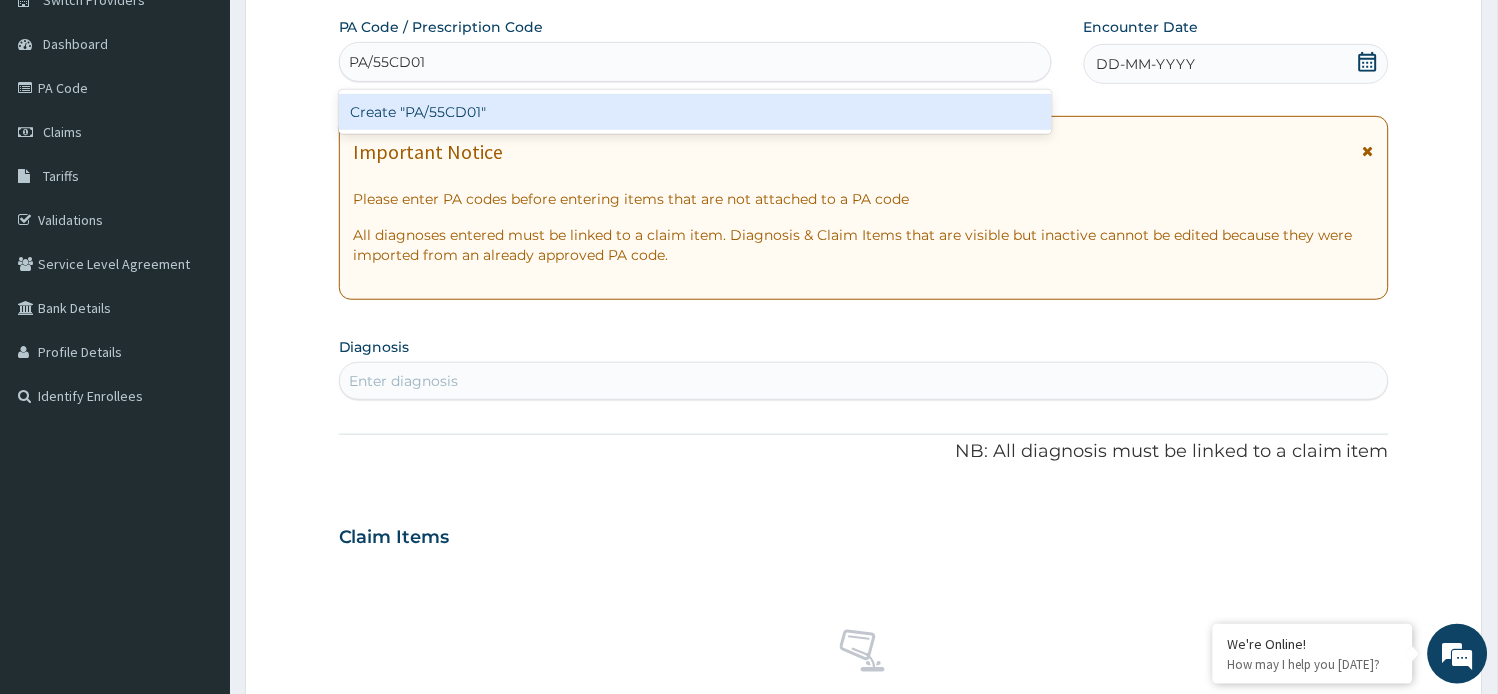 click on "Create "PA/55CD01"" at bounding box center (695, 112) 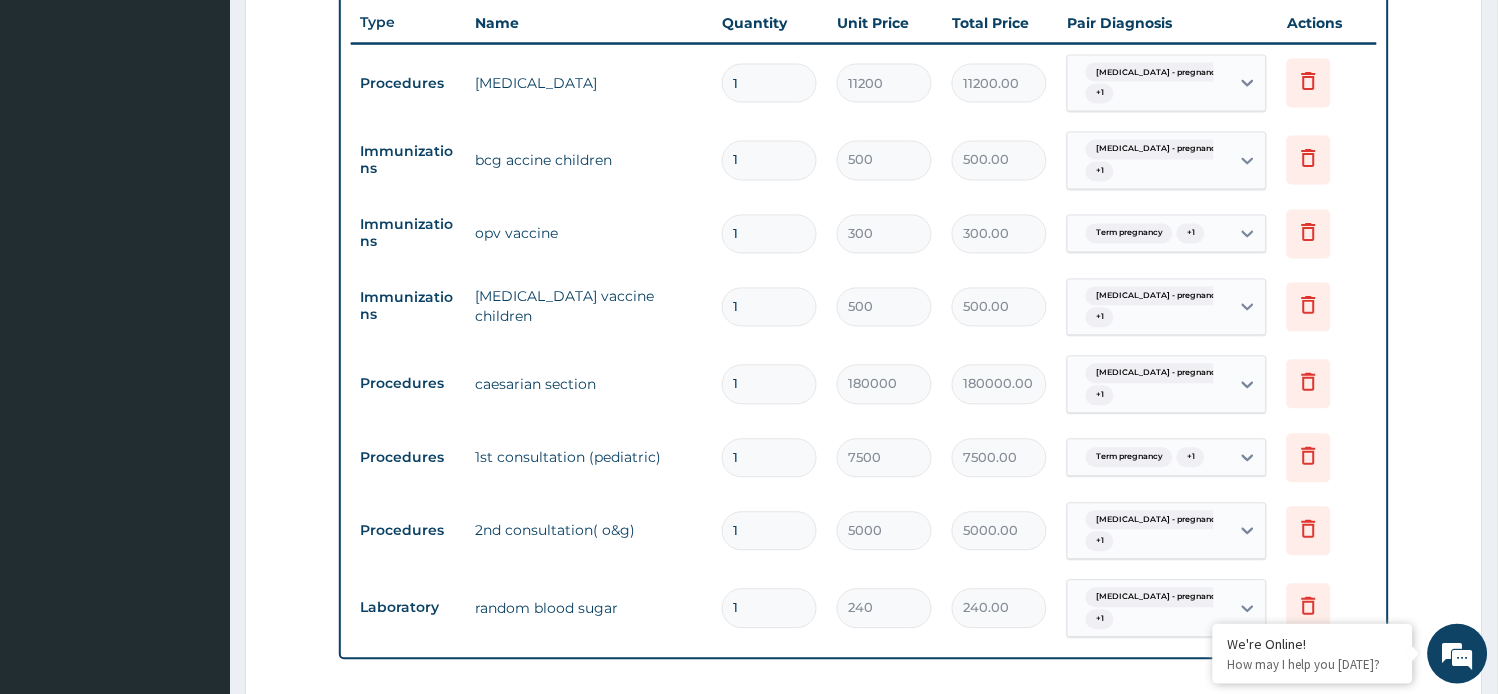 scroll, scrollTop: 792, scrollLeft: 0, axis: vertical 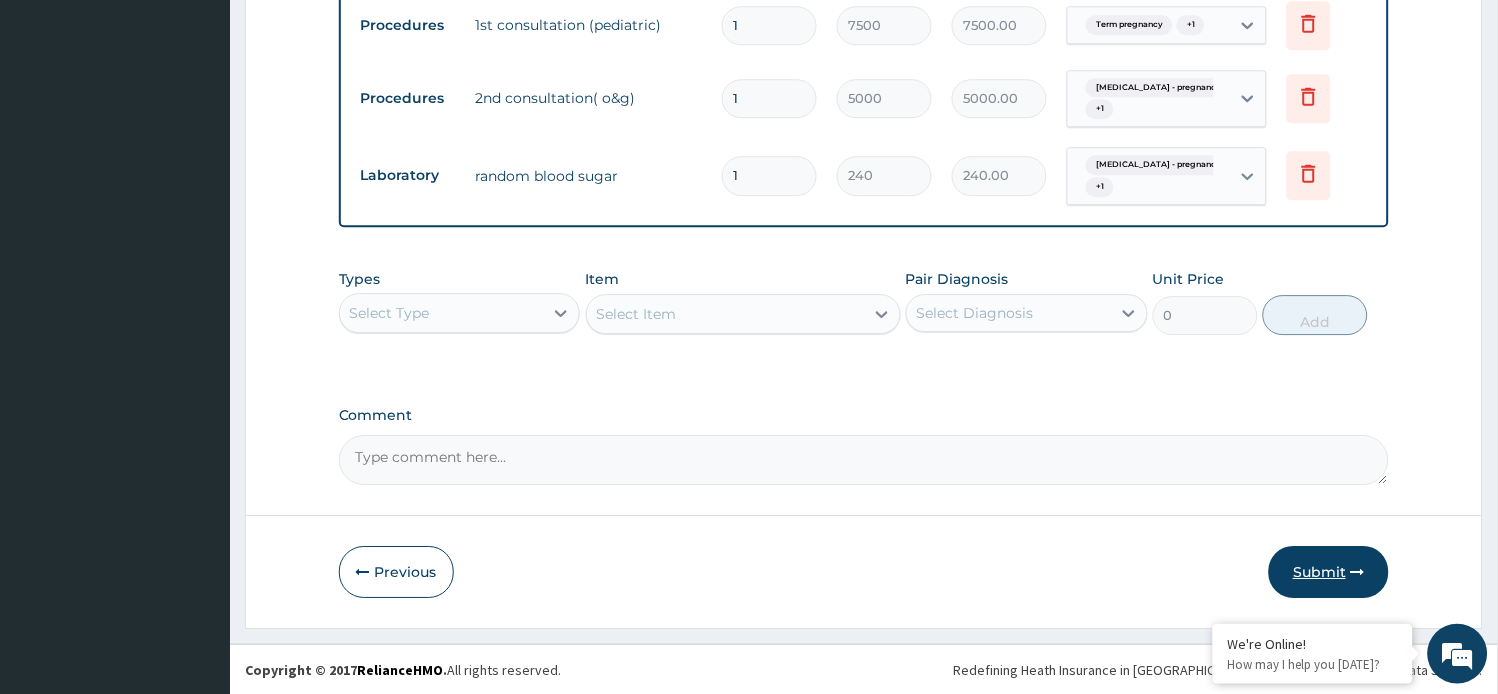 click on "Submit" at bounding box center (1329, 572) 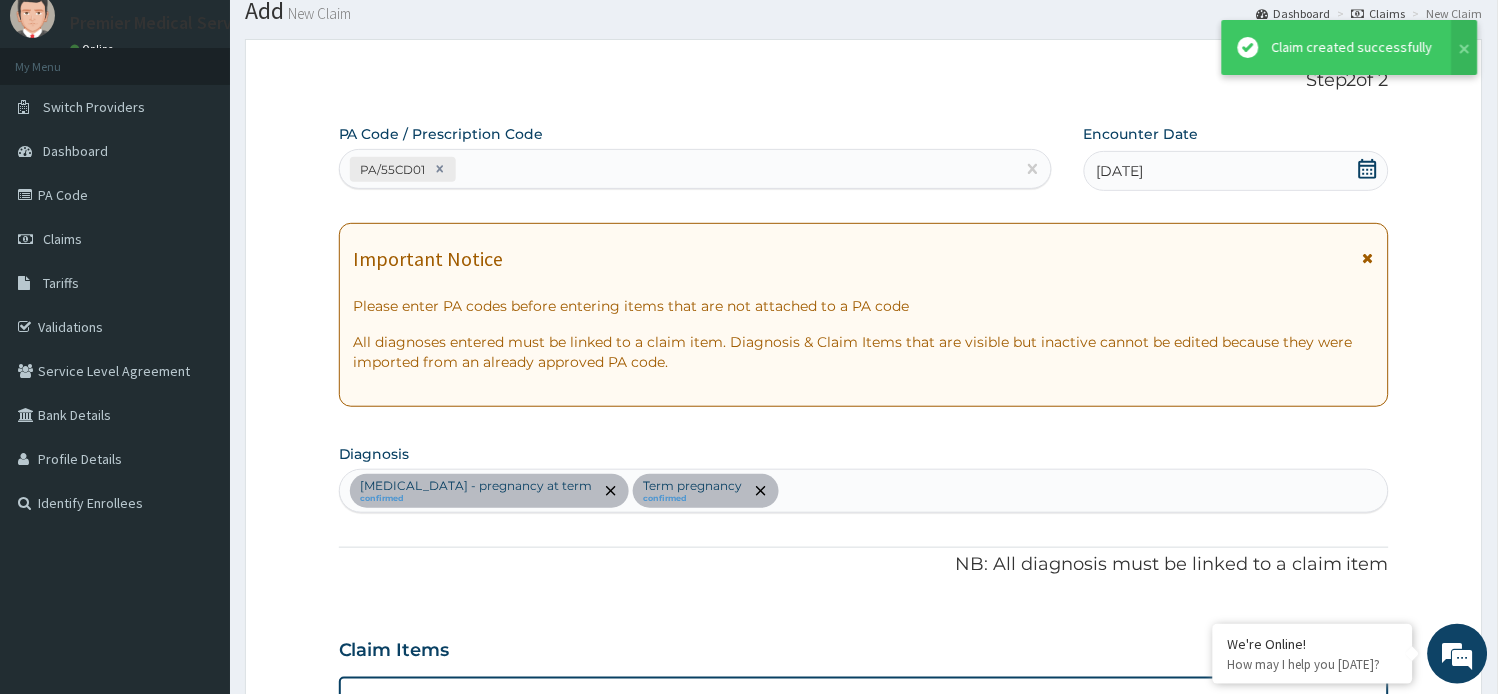 scroll, scrollTop: 1186, scrollLeft: 0, axis: vertical 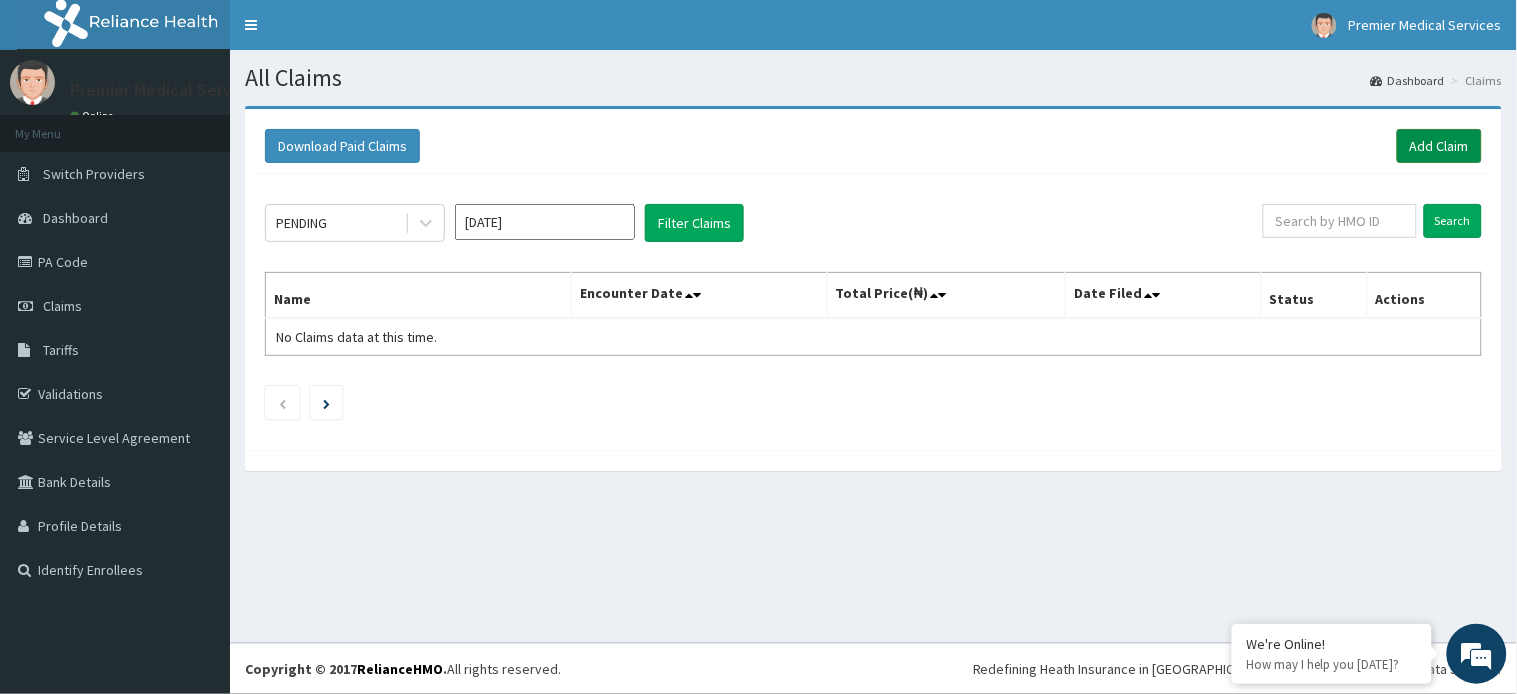 click on "Add Claim" at bounding box center (1439, 146) 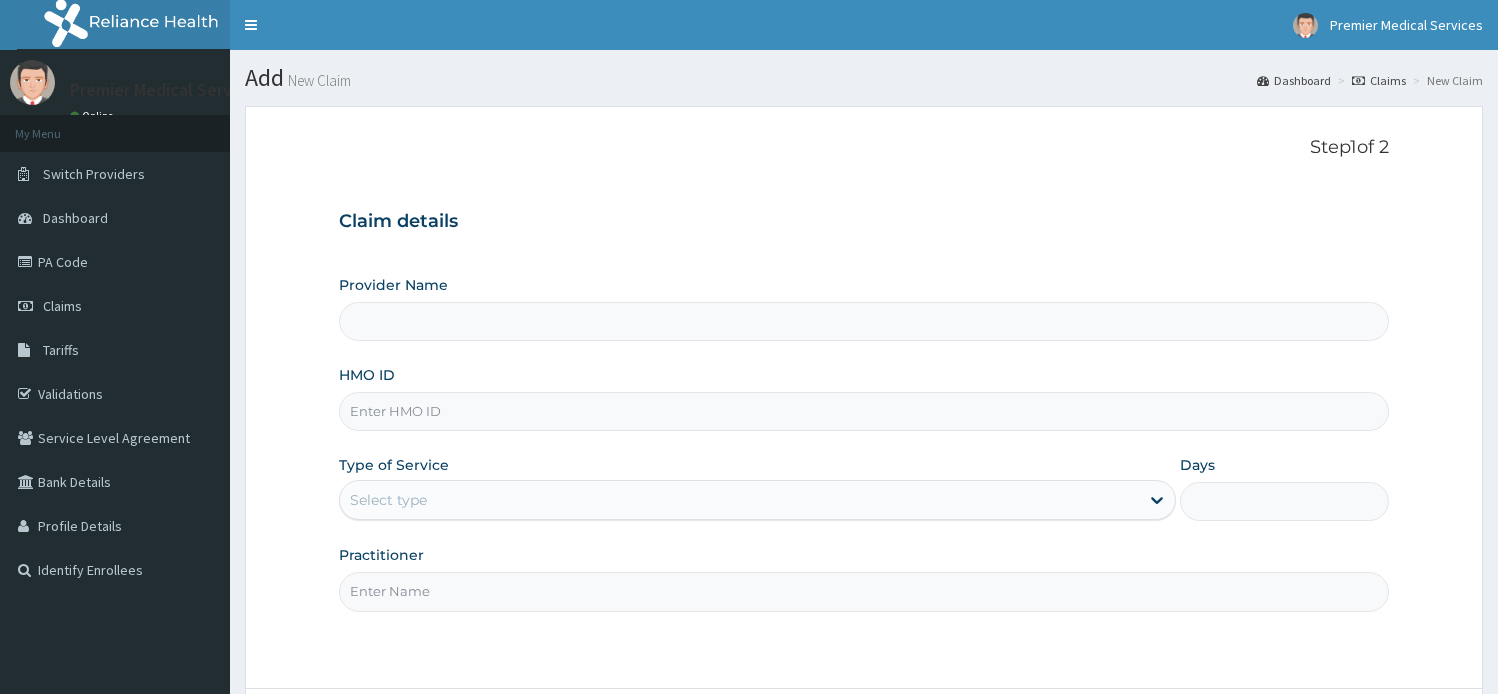 type on "premier medical services" 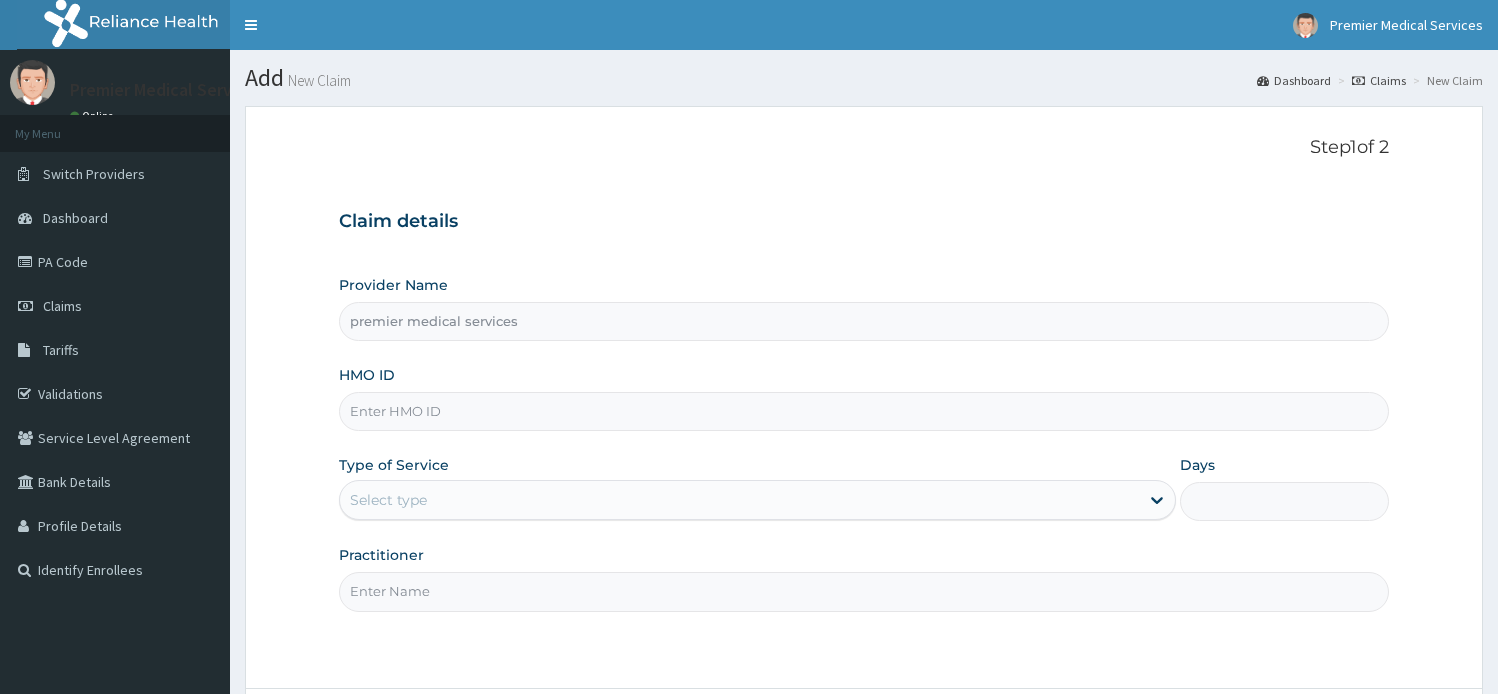 scroll, scrollTop: 0, scrollLeft: 0, axis: both 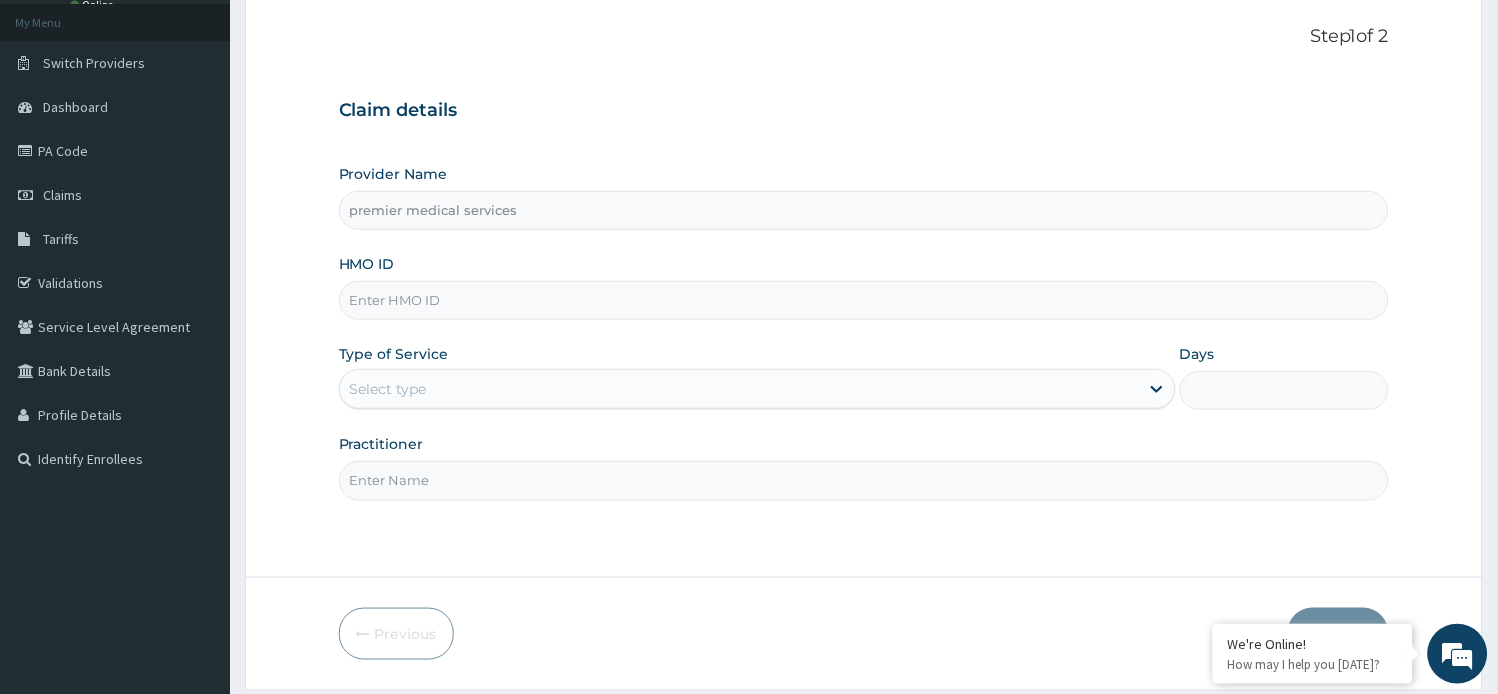 click on "HMO ID" at bounding box center (864, 300) 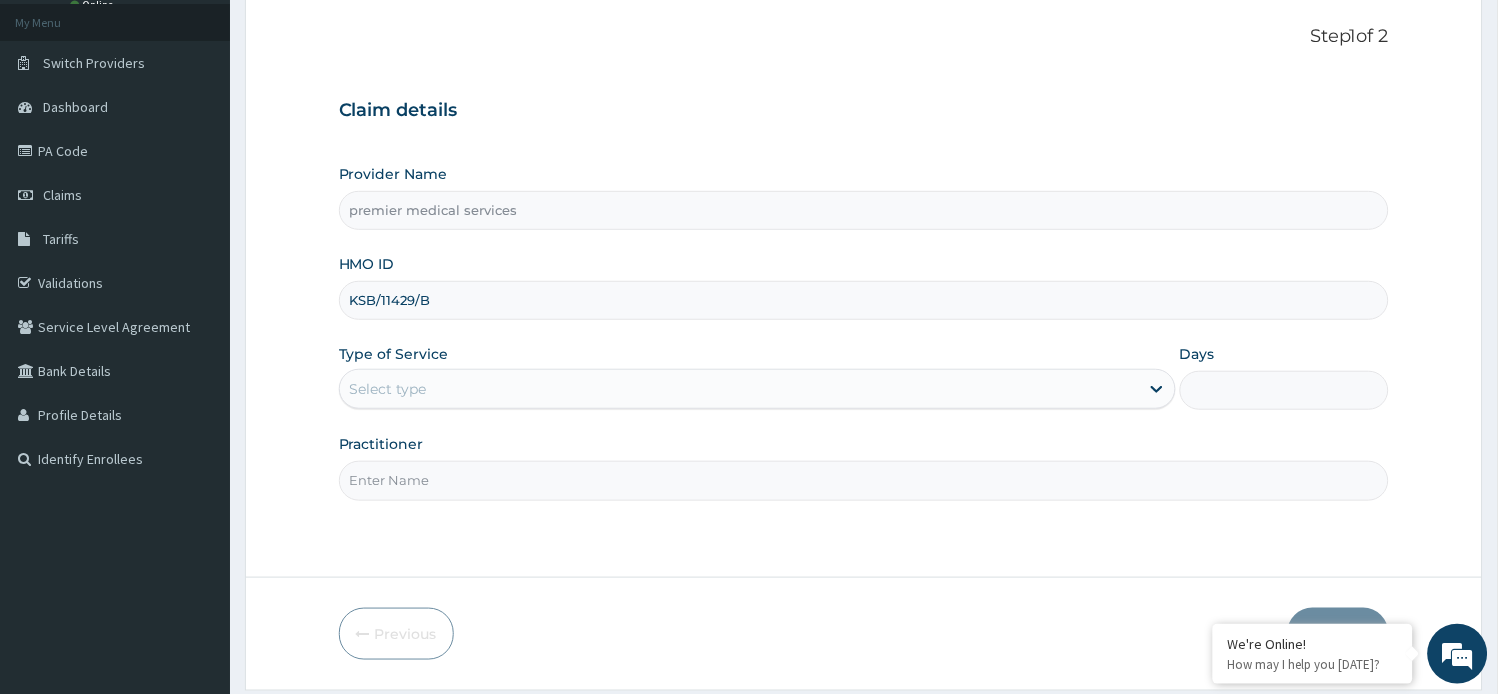 type on "KSB/11429/B" 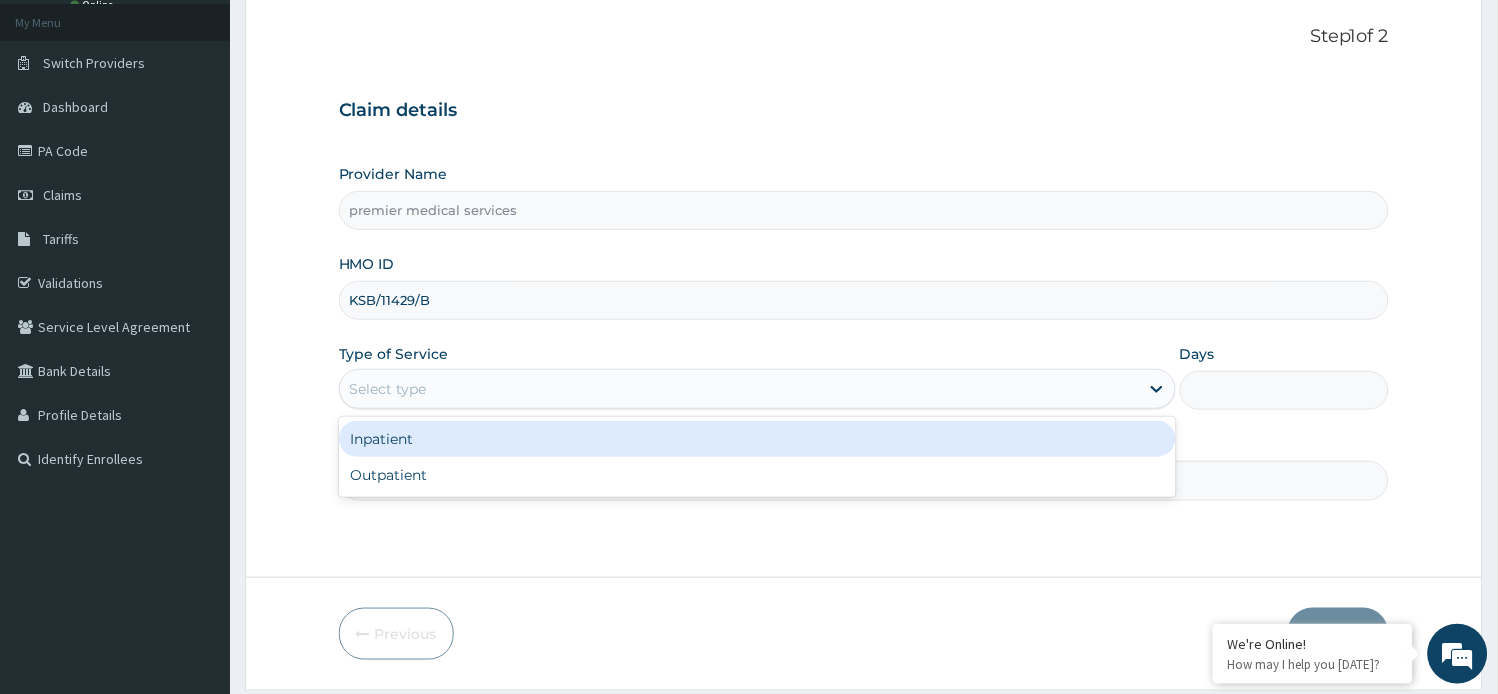 click on "Inpatient" at bounding box center [757, 439] 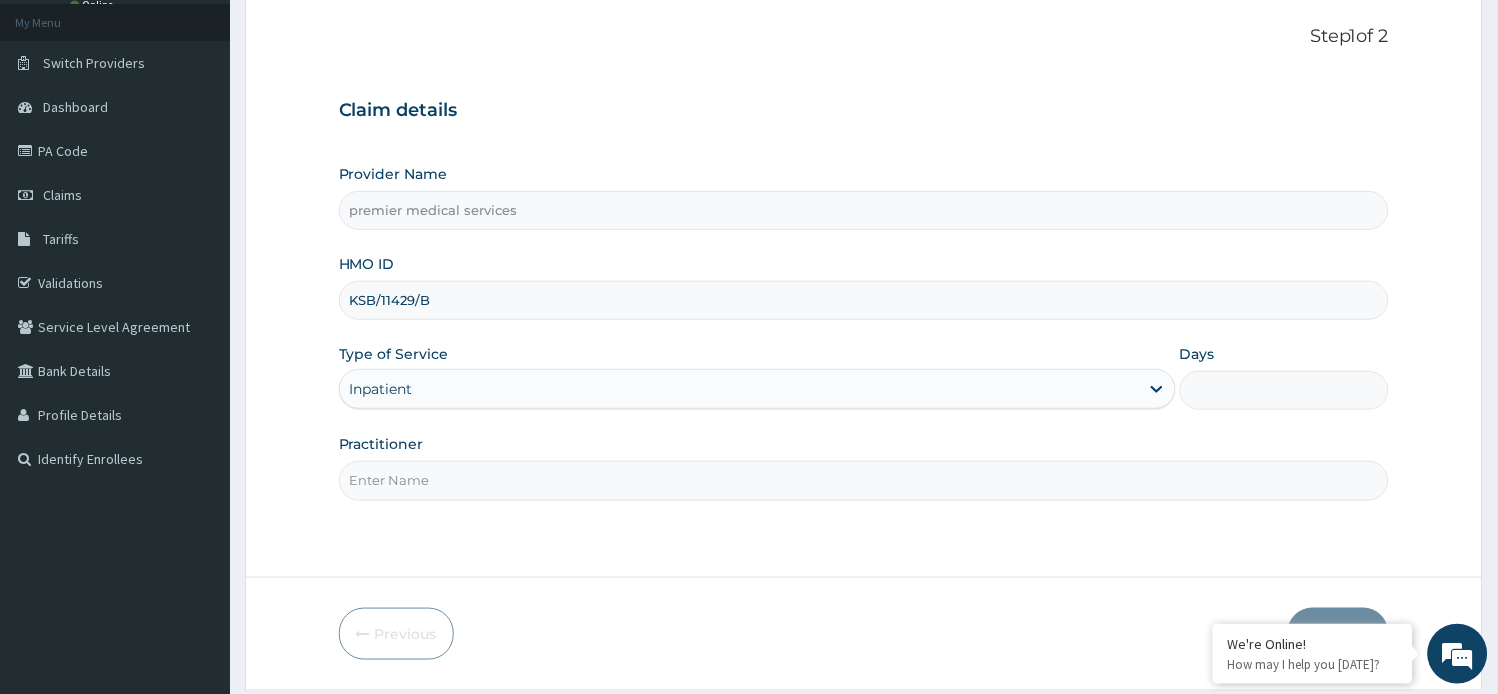 click on "Practitioner" at bounding box center [864, 480] 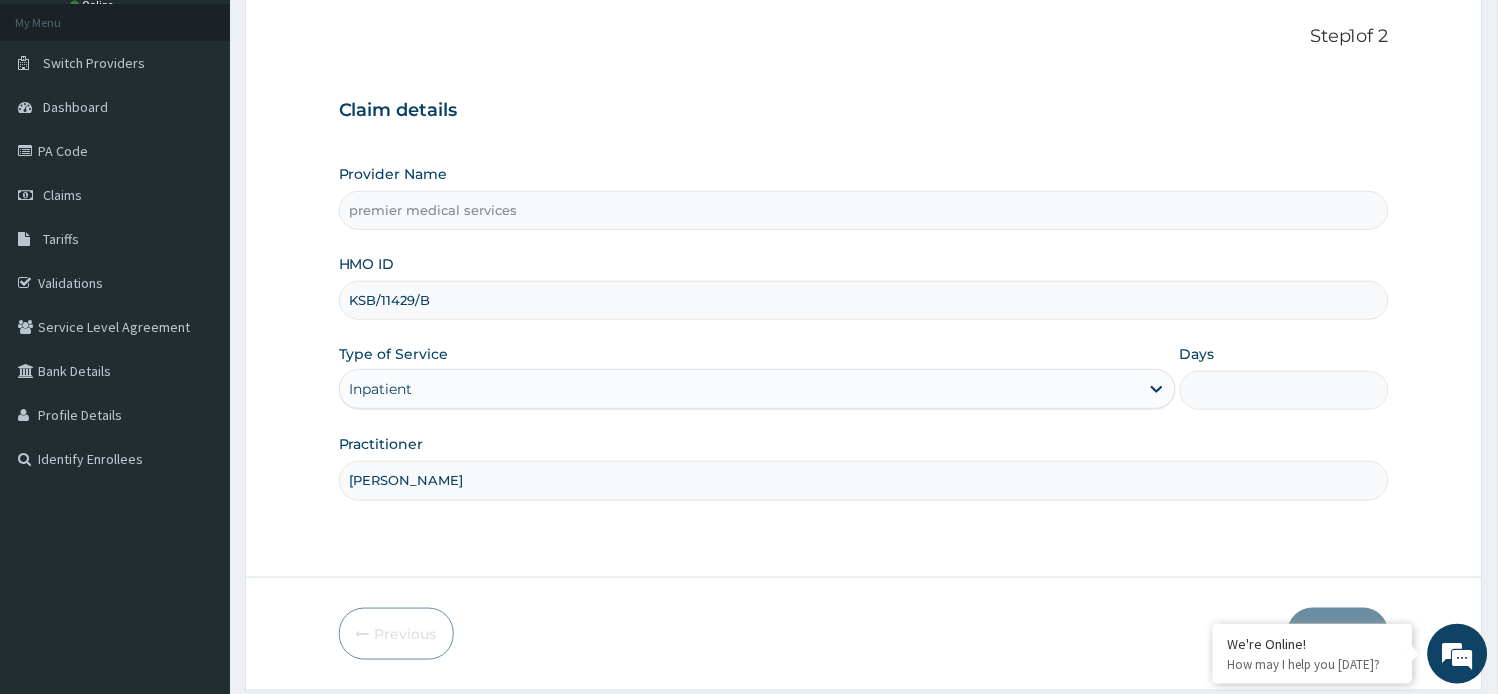click on "Days" at bounding box center [1284, 390] 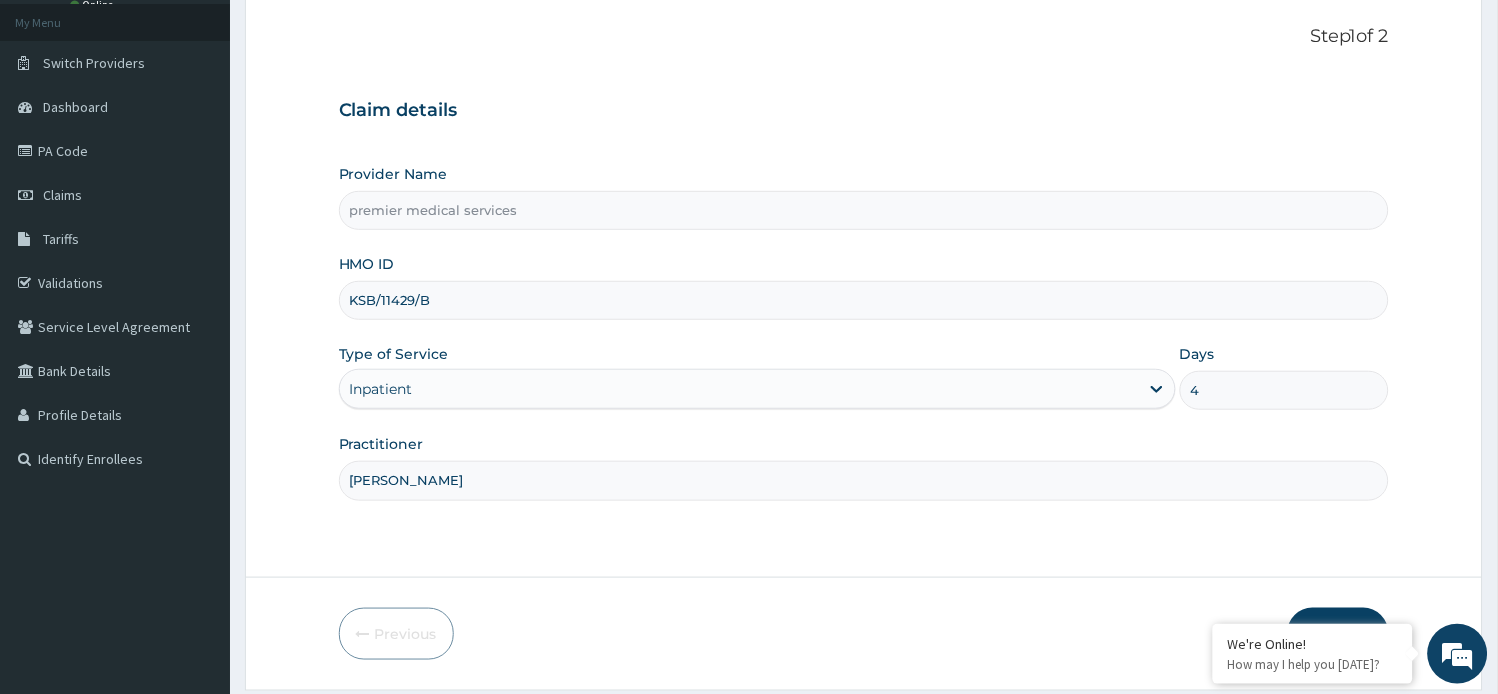scroll, scrollTop: 174, scrollLeft: 0, axis: vertical 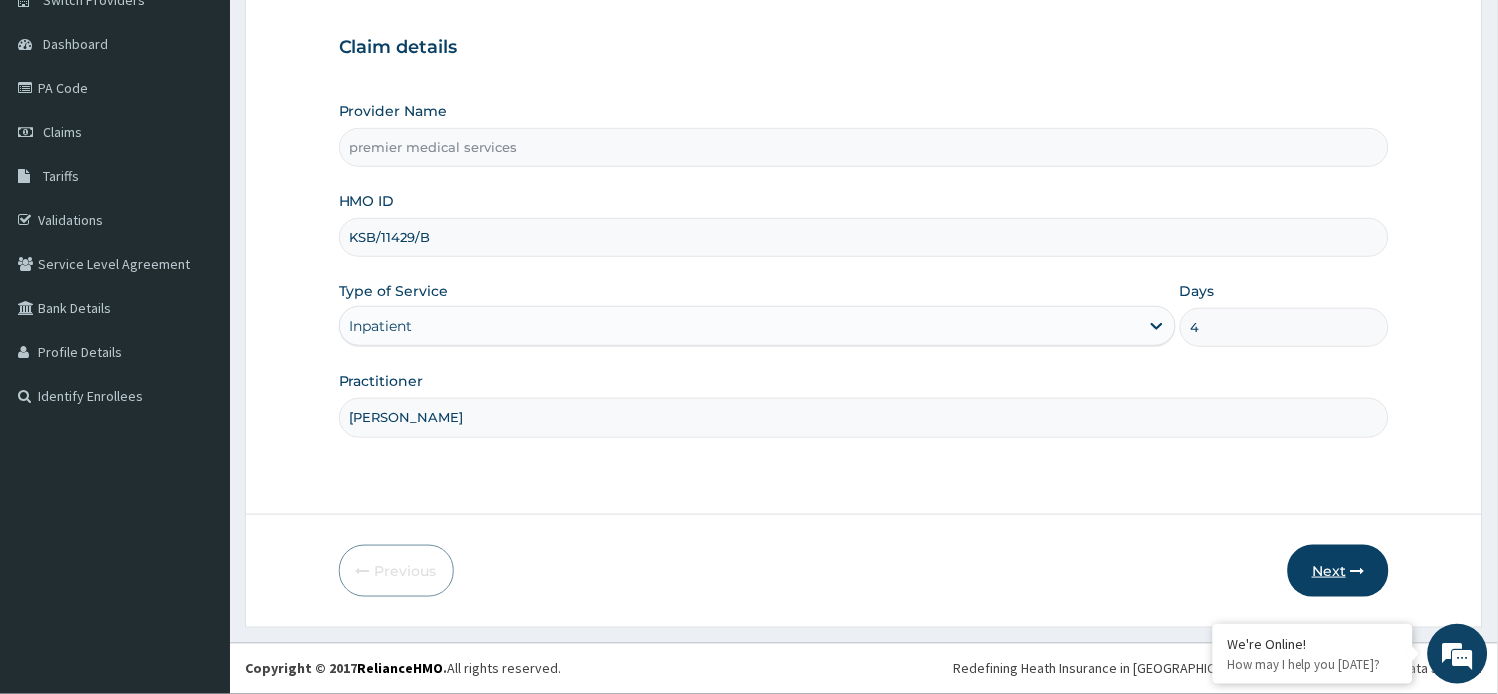 type on "4" 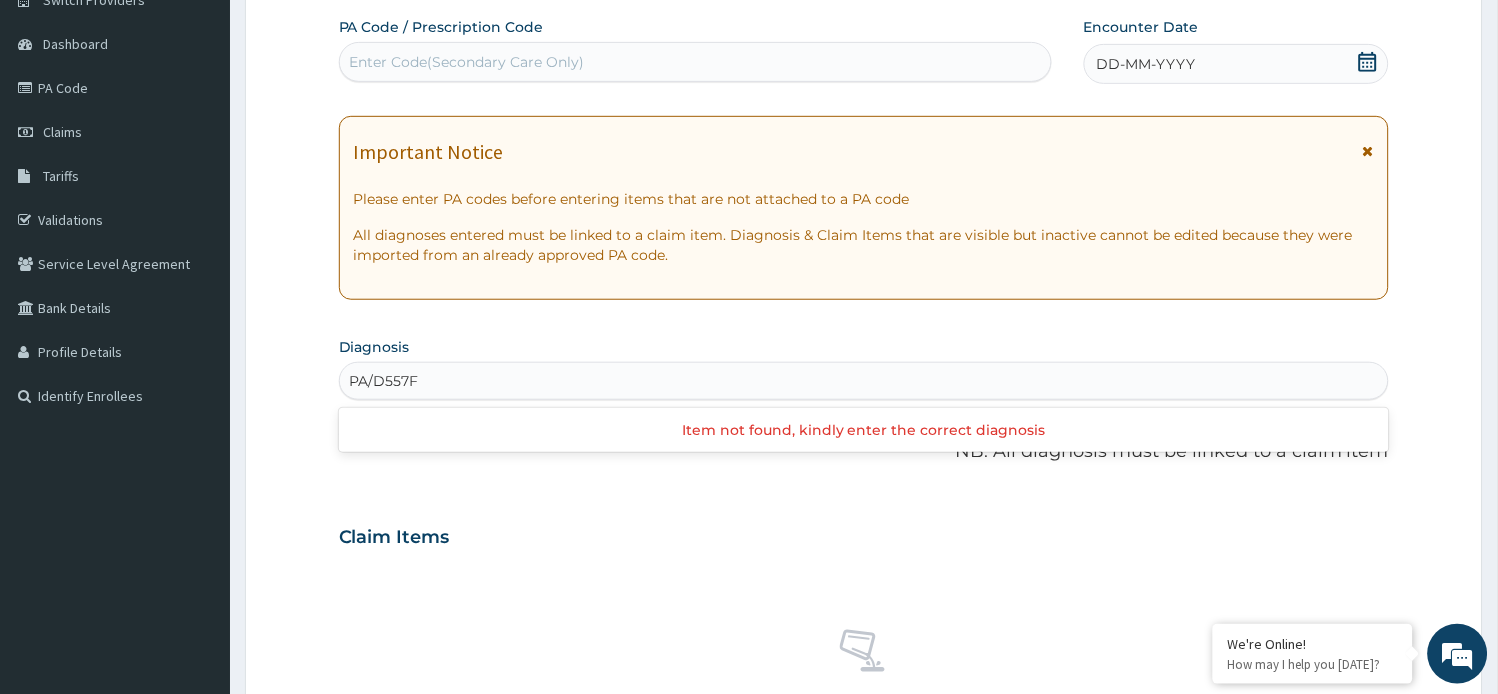 type on "PA/D557F1" 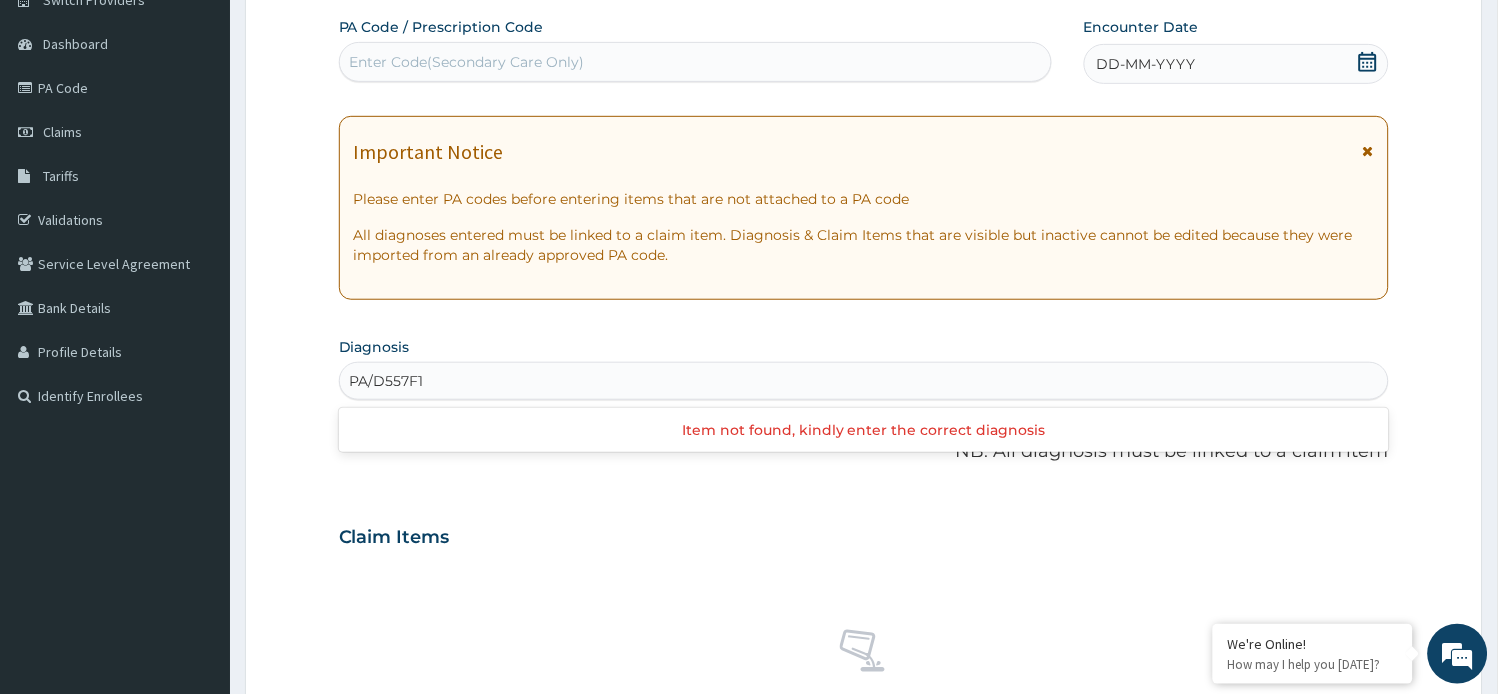 type 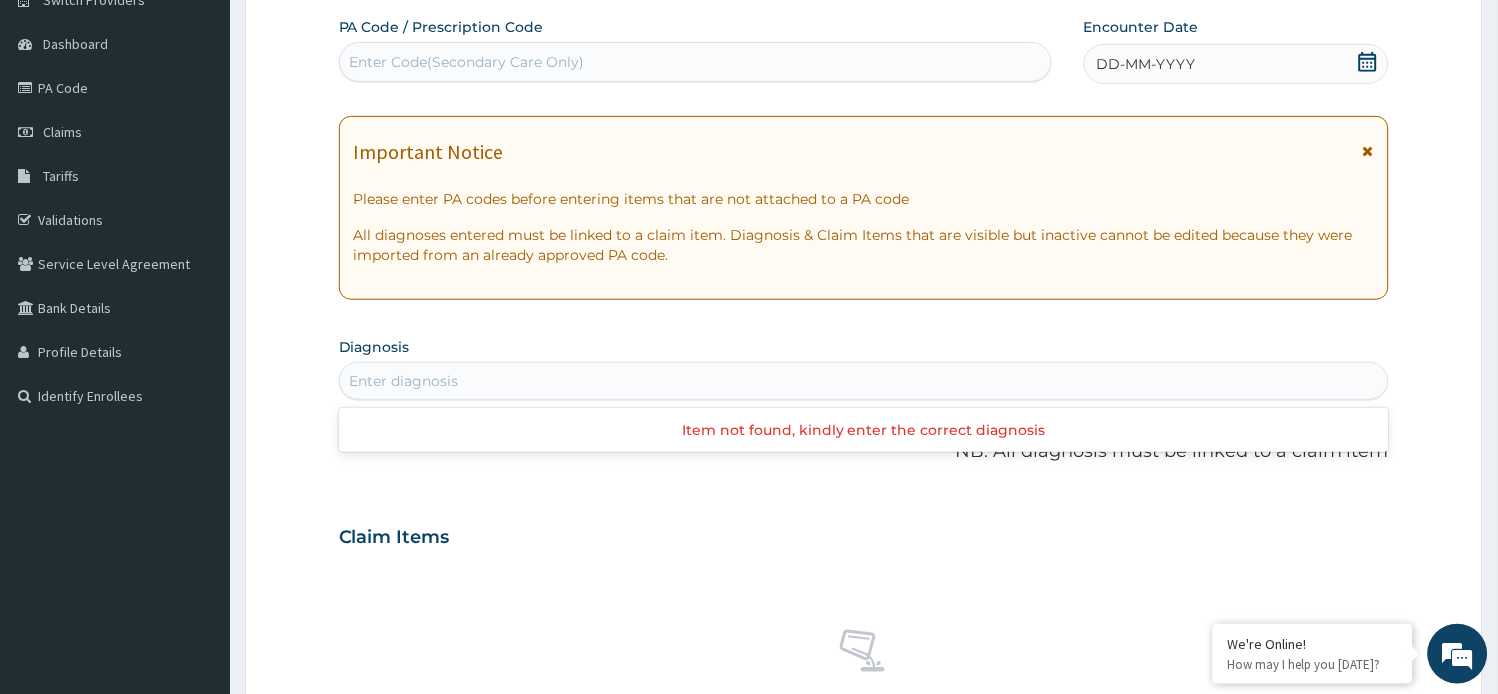 drag, startPoint x: 430, startPoint y: 378, endPoint x: 348, endPoint y: 387, distance: 82.492424 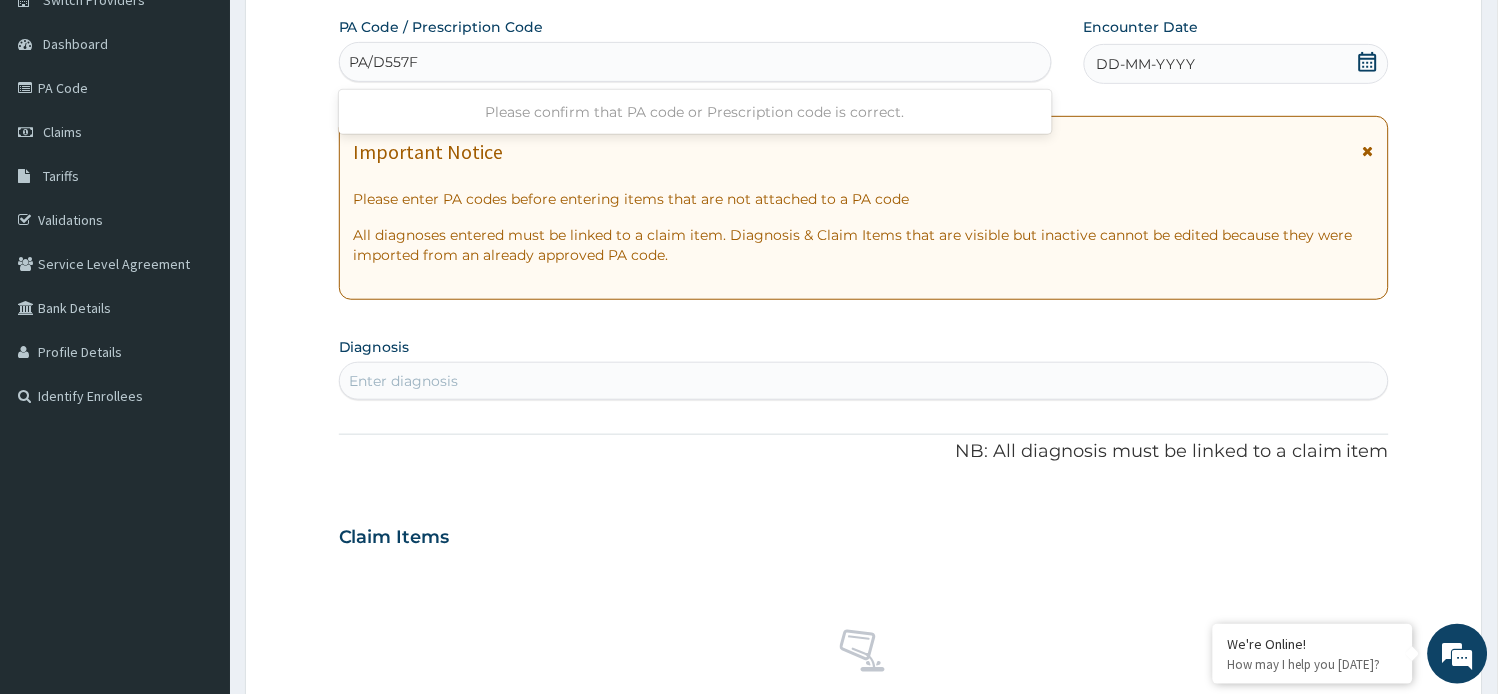 type on "PA/D557F1" 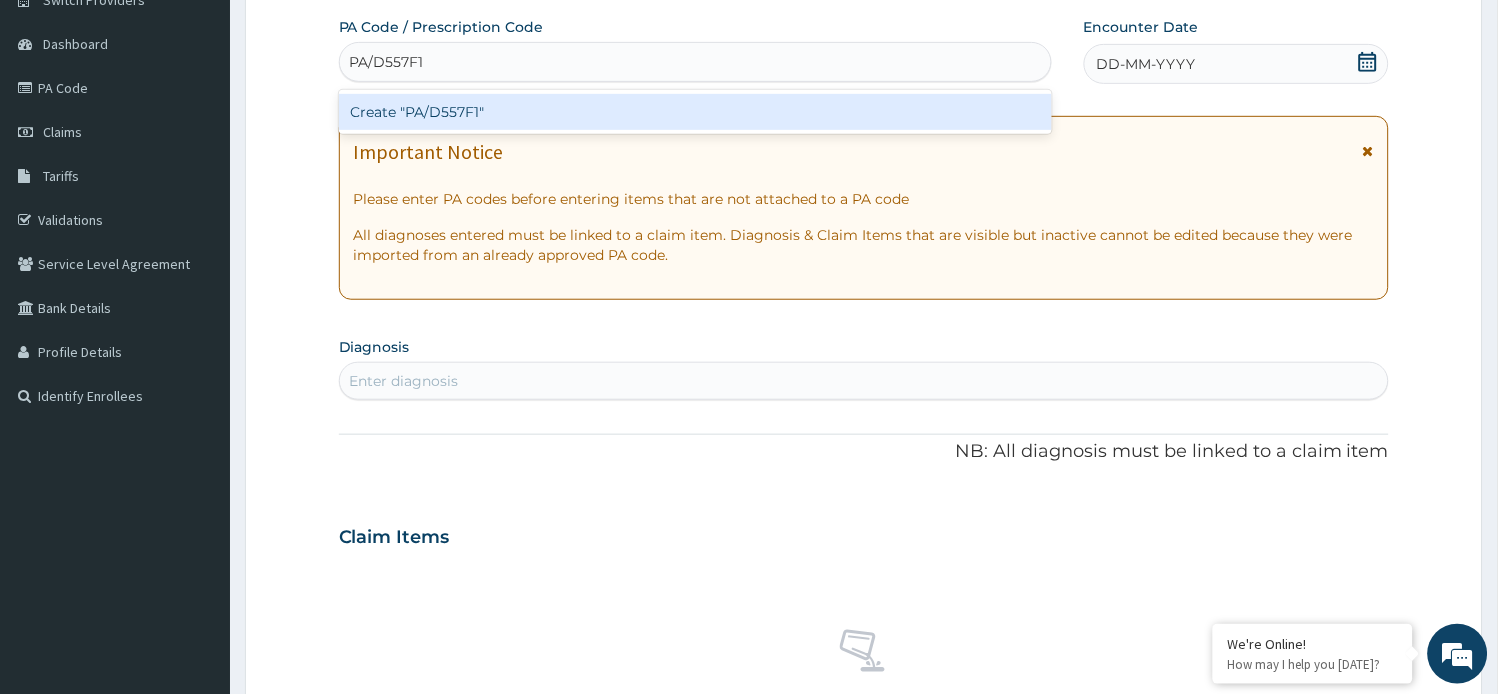 click on "Create "PA/D557F1"" at bounding box center (695, 112) 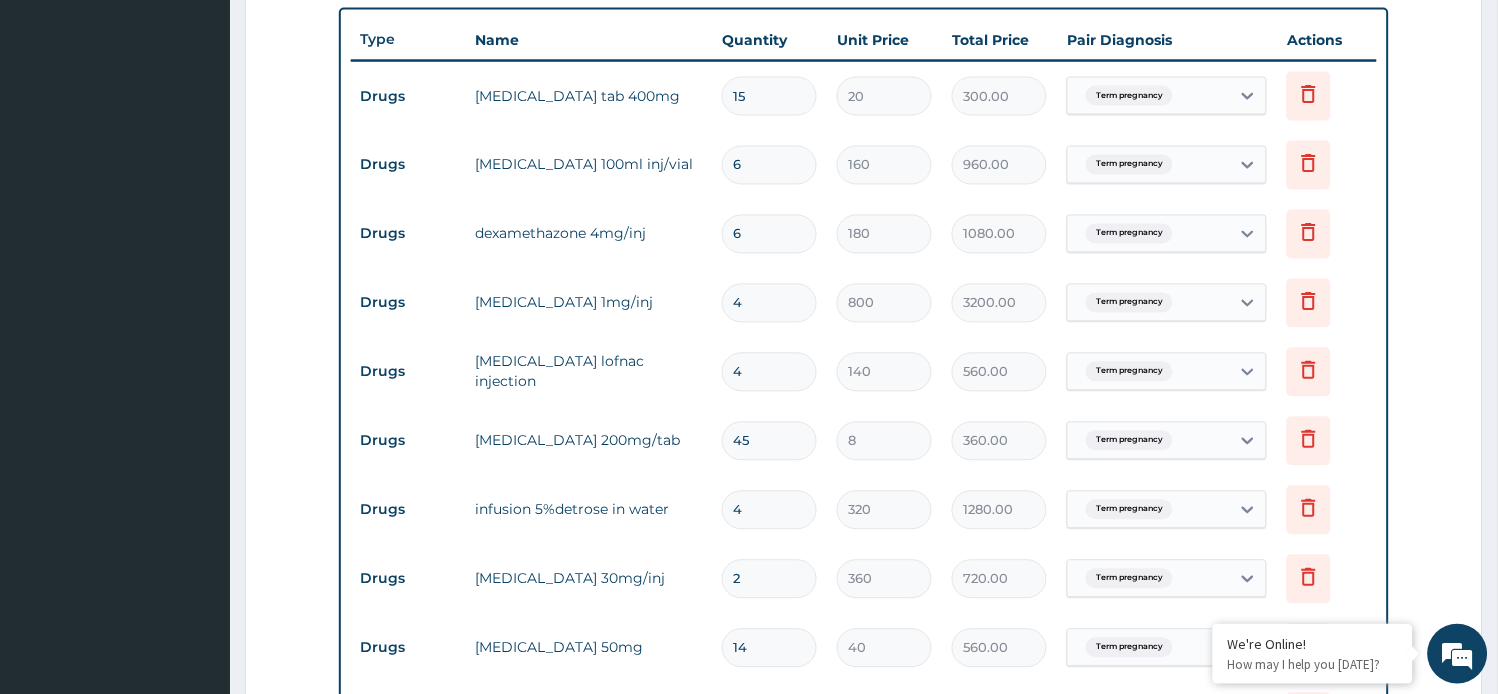 scroll, scrollTop: 678, scrollLeft: 0, axis: vertical 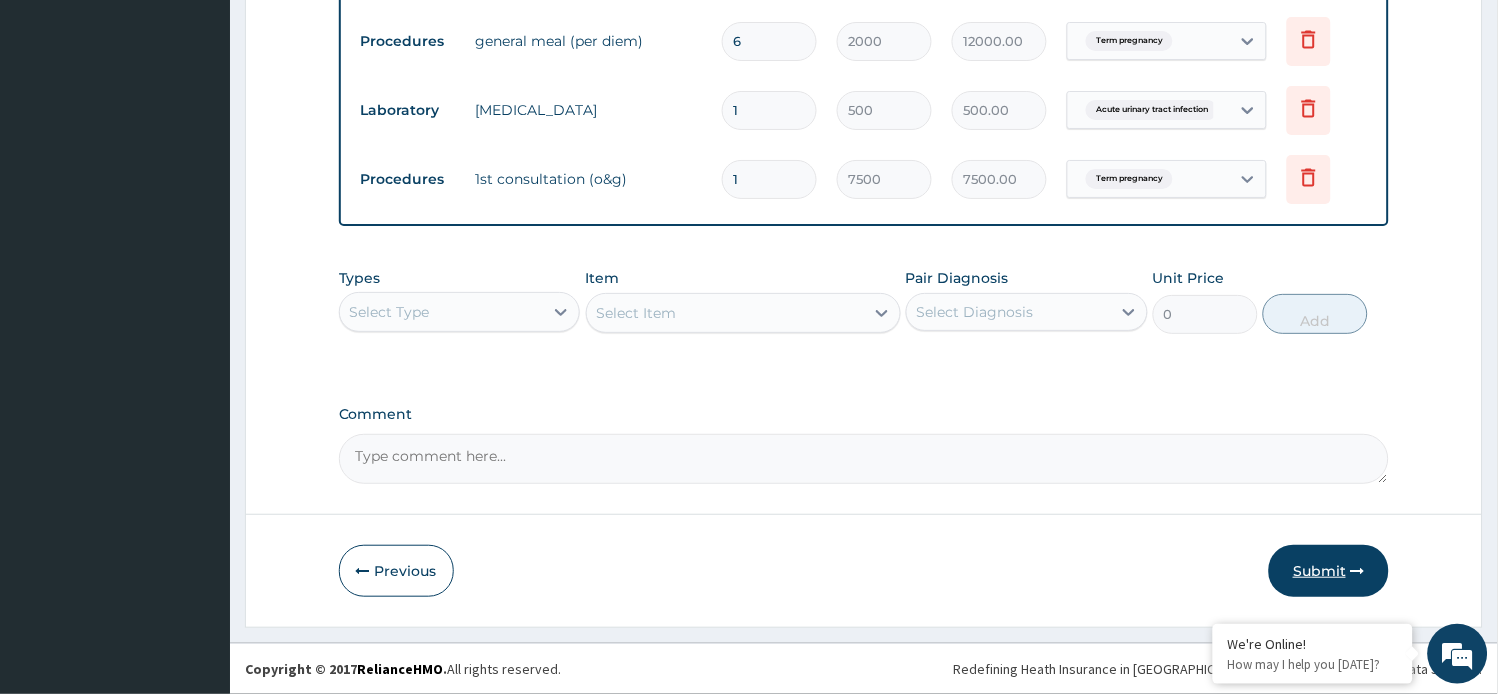 click on "Submit" at bounding box center [1329, 571] 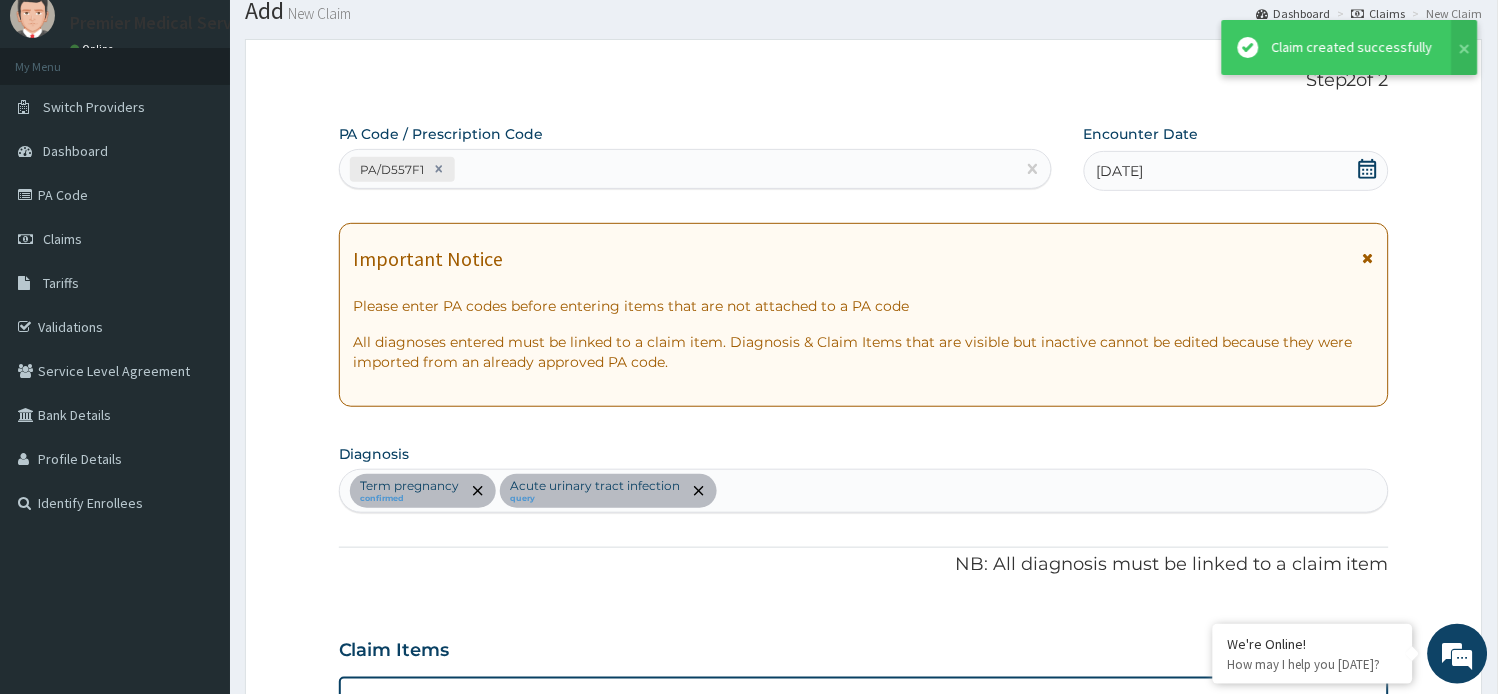 scroll, scrollTop: 1624, scrollLeft: 0, axis: vertical 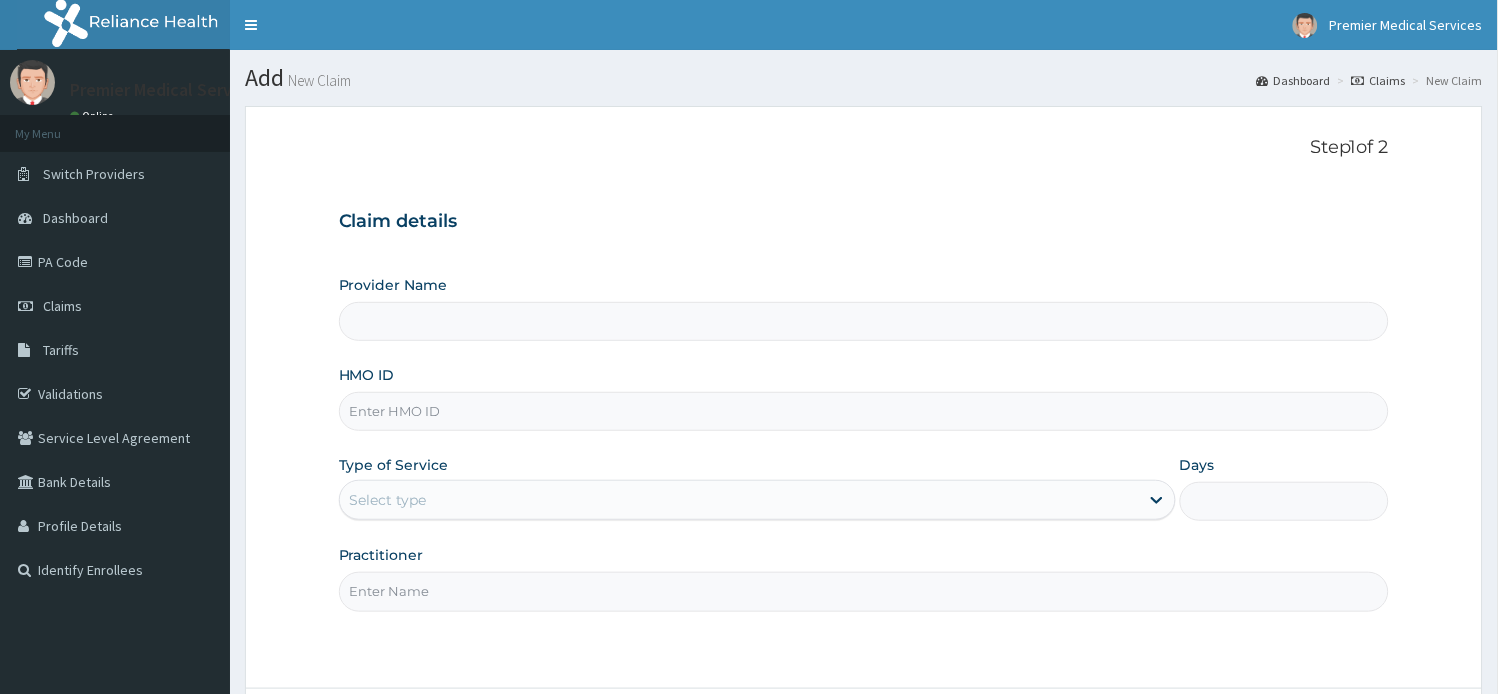 click on "HMO ID" at bounding box center [864, 411] 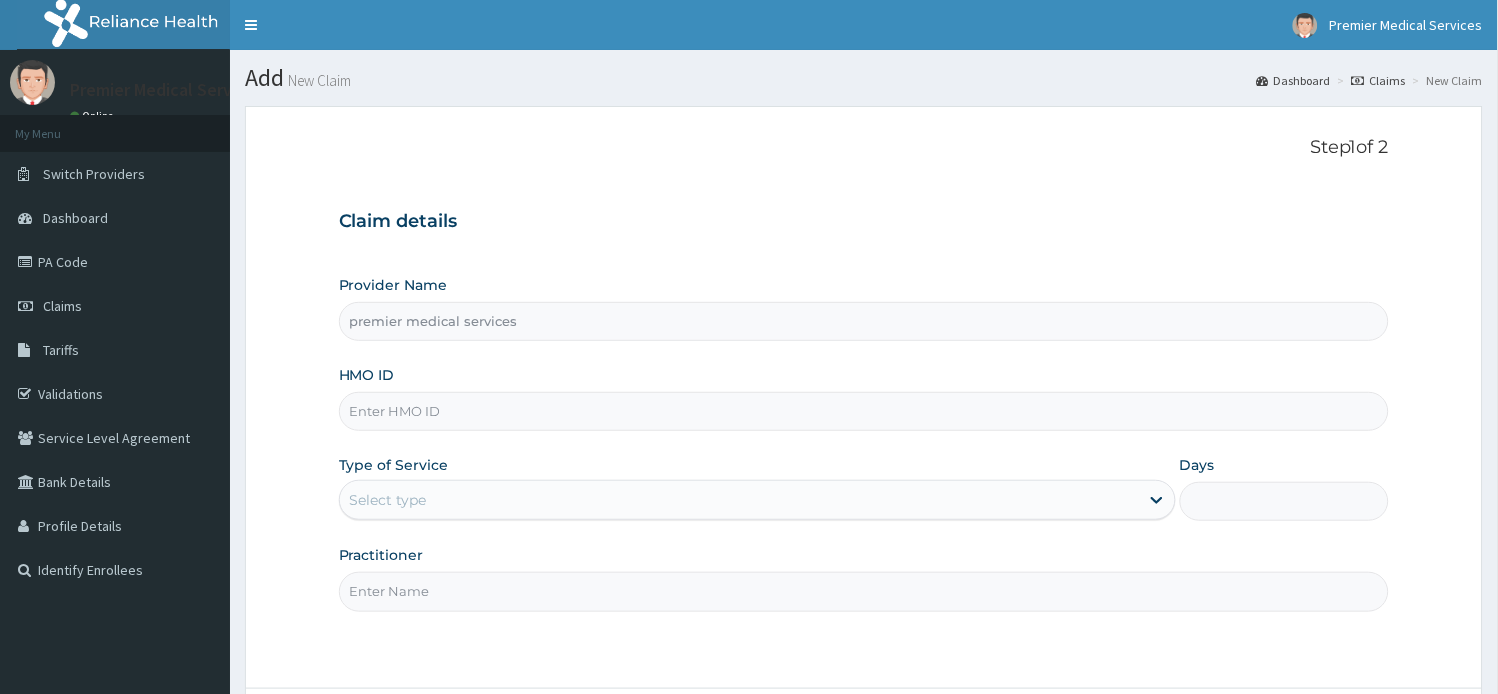 type on "premier medical services" 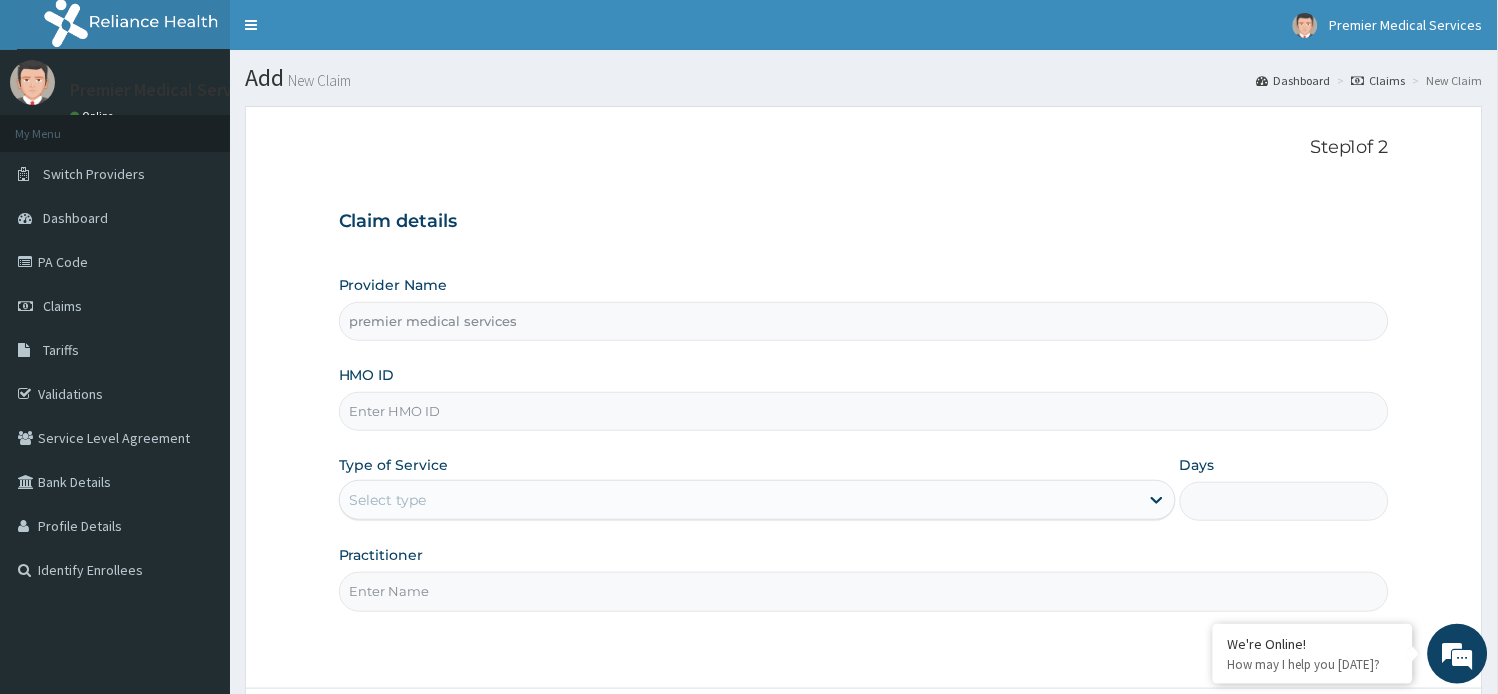paste on "KSB/11429/B" 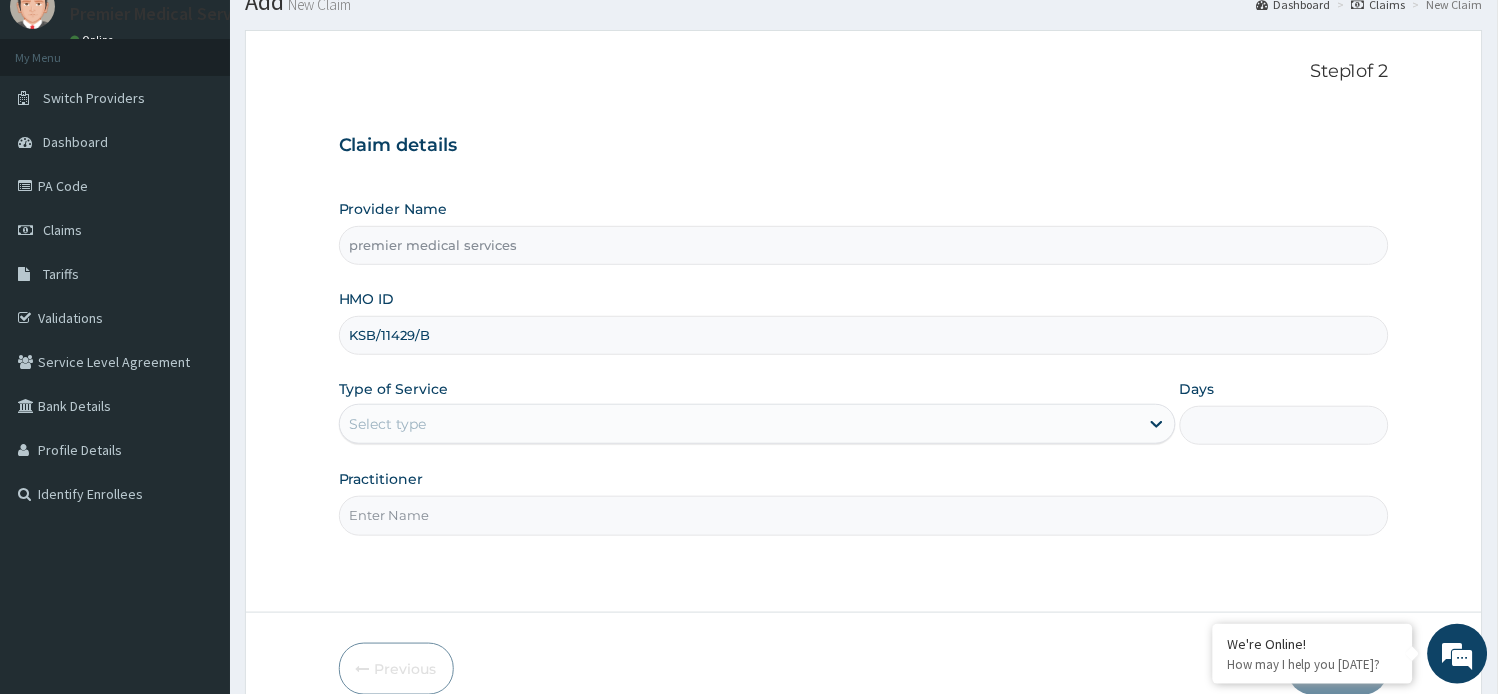 scroll, scrollTop: 174, scrollLeft: 0, axis: vertical 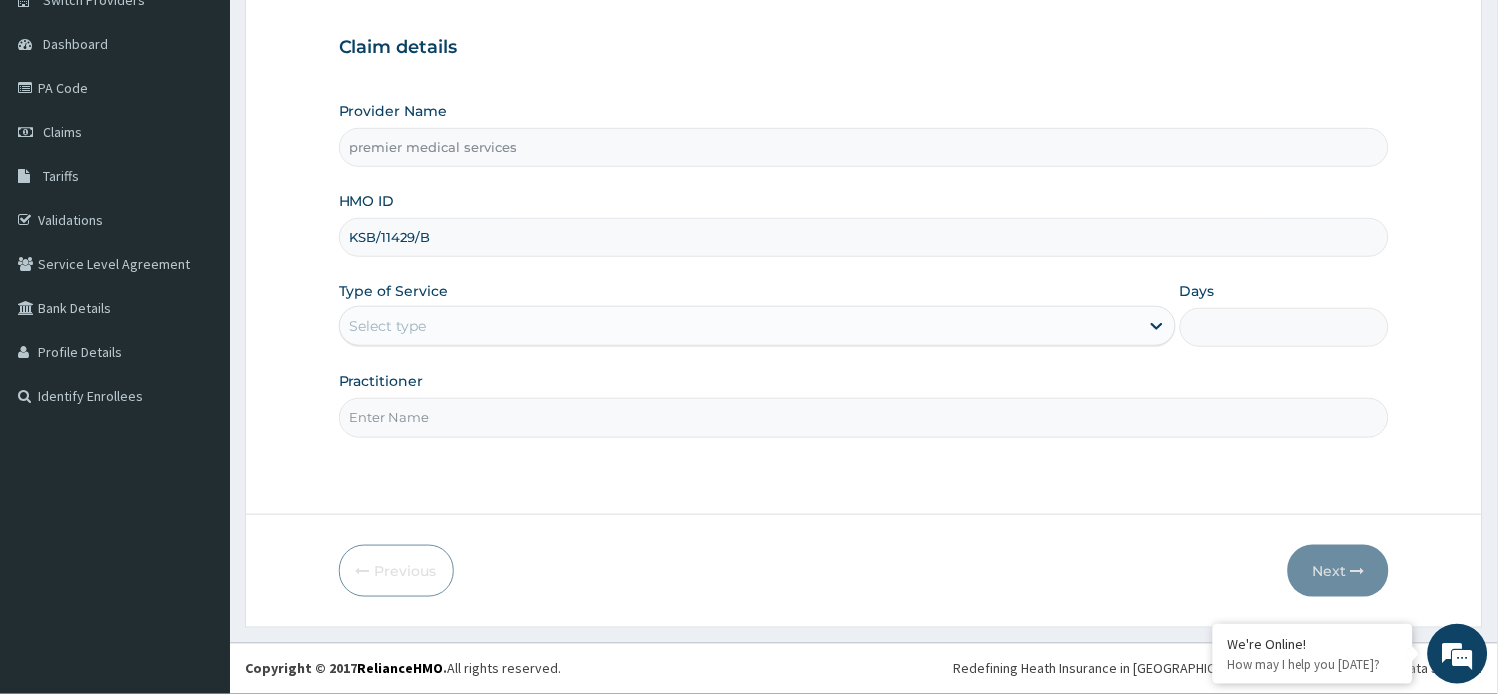 type on "KSB/11429/B" 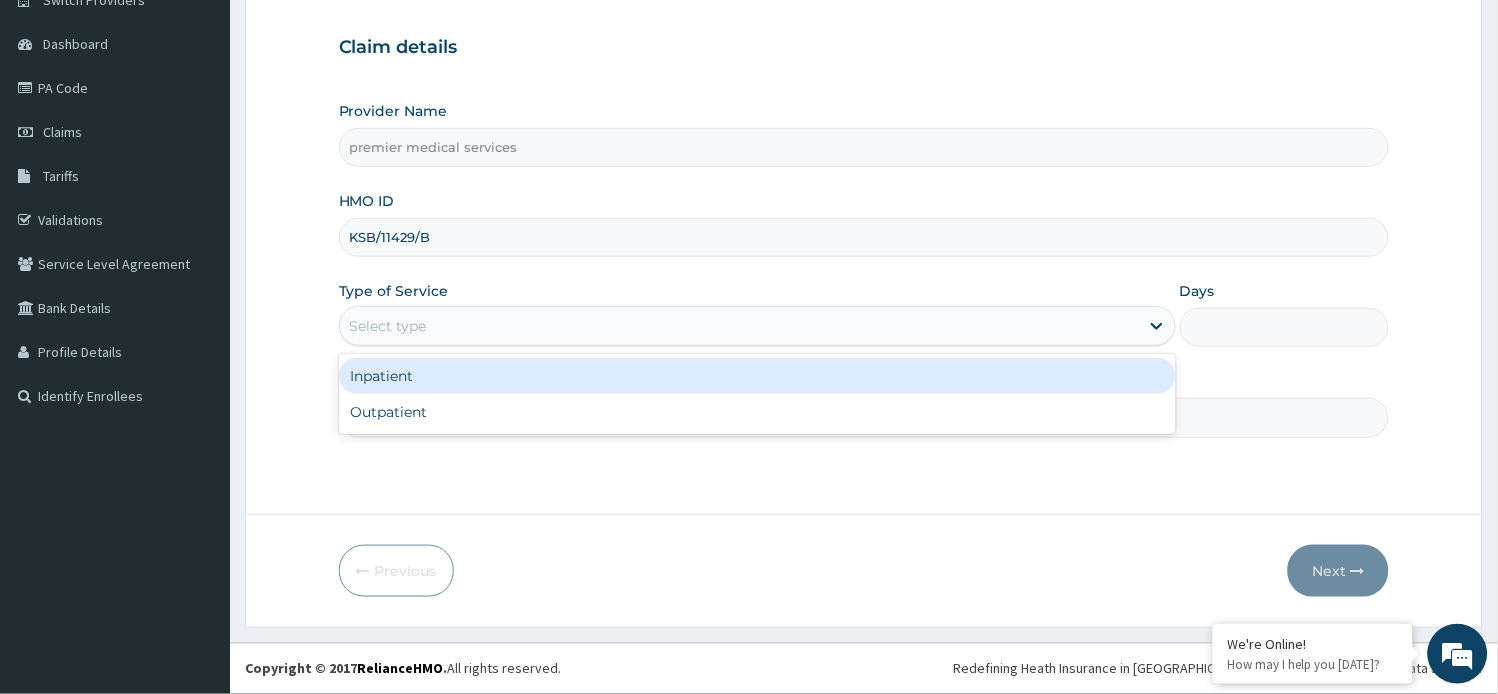click on "Inpatient" at bounding box center [757, 376] 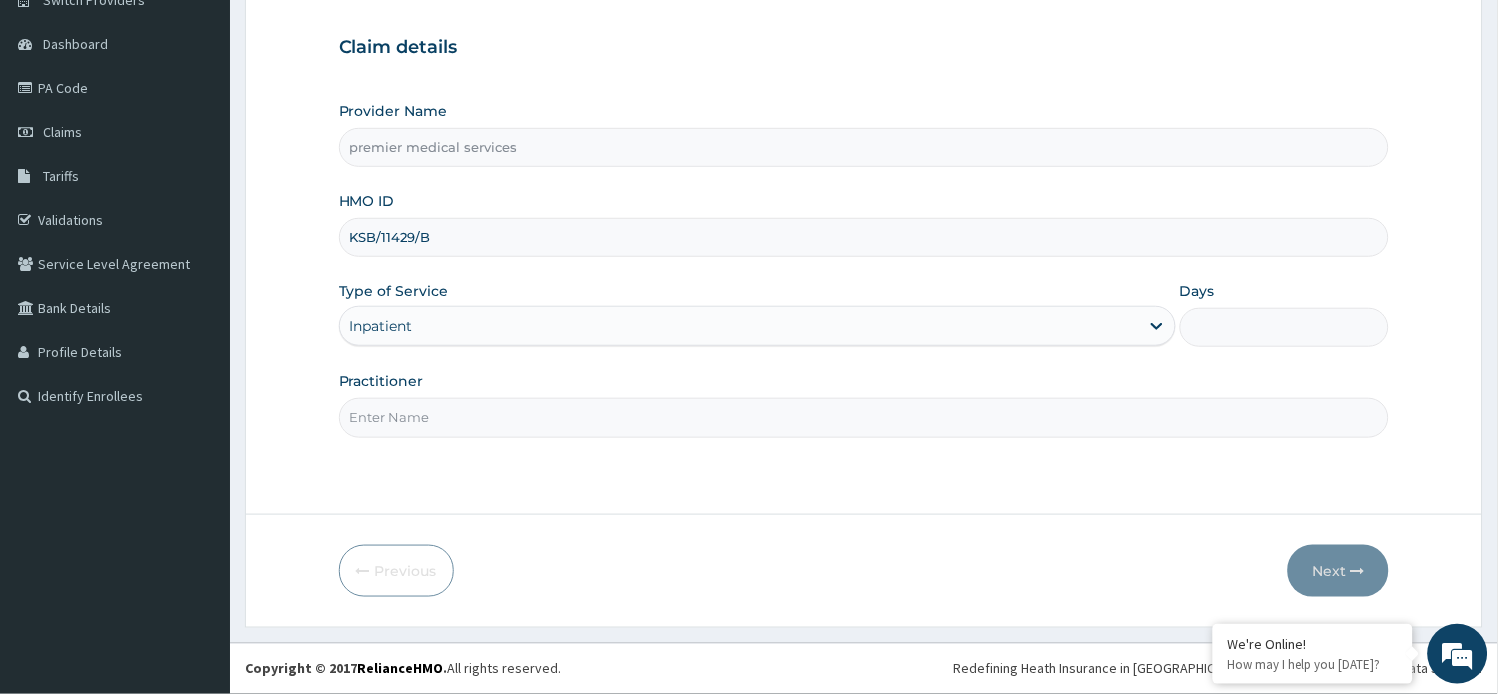 click on "Practitioner" at bounding box center [864, 417] 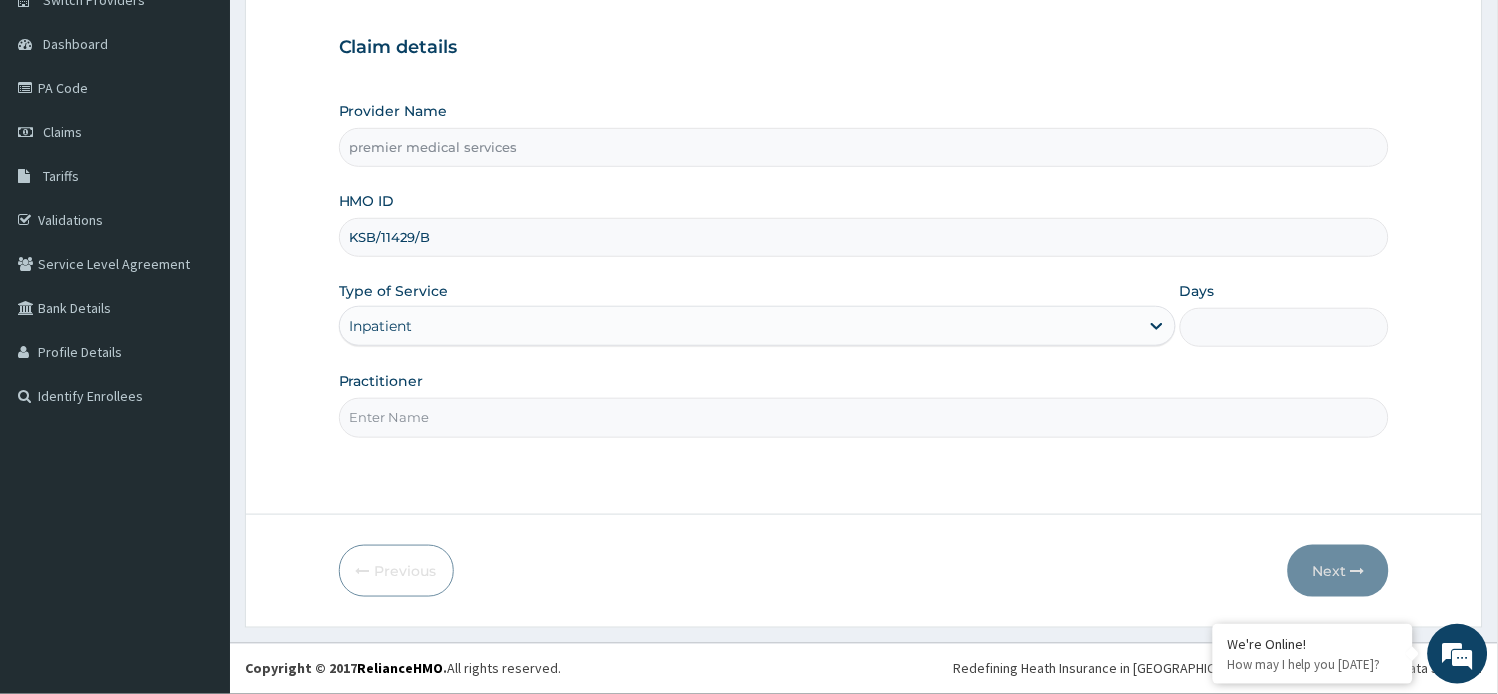 type on "[PERSON_NAME]" 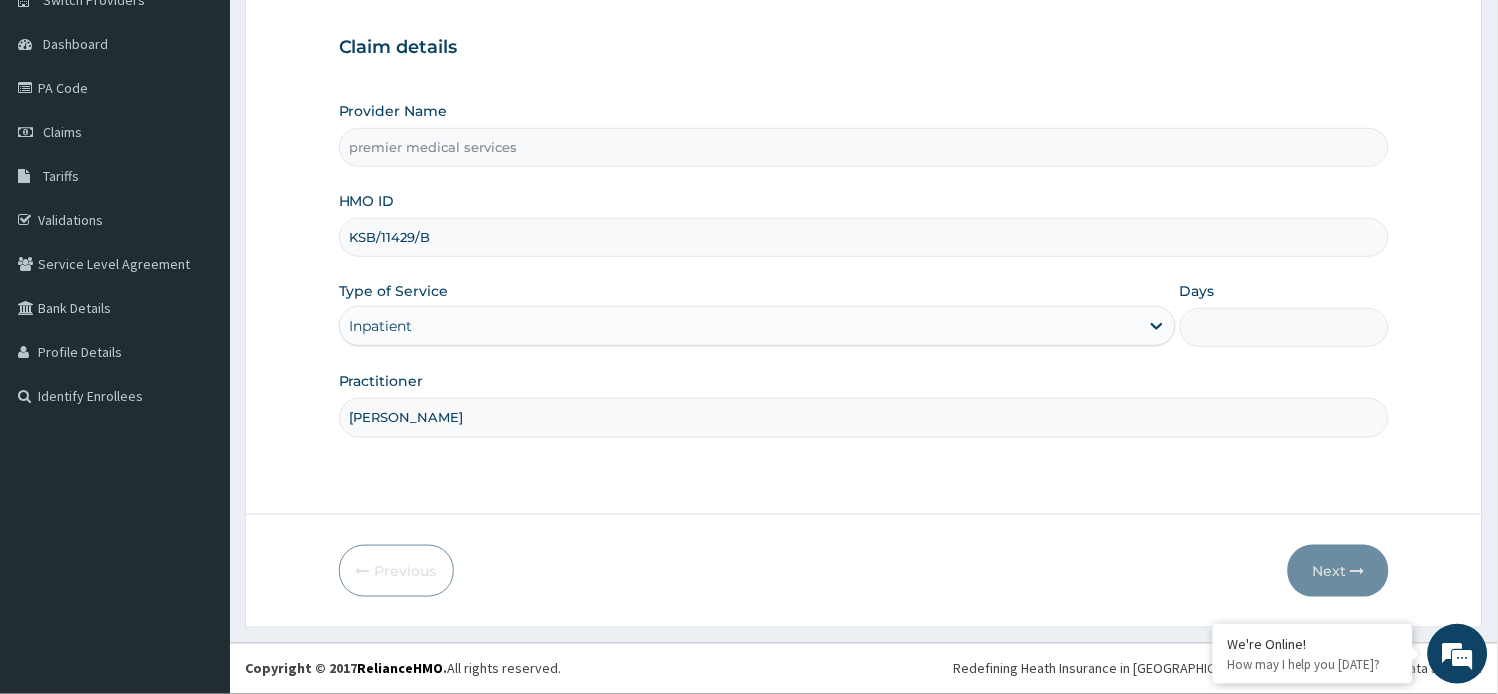scroll, scrollTop: 0, scrollLeft: 0, axis: both 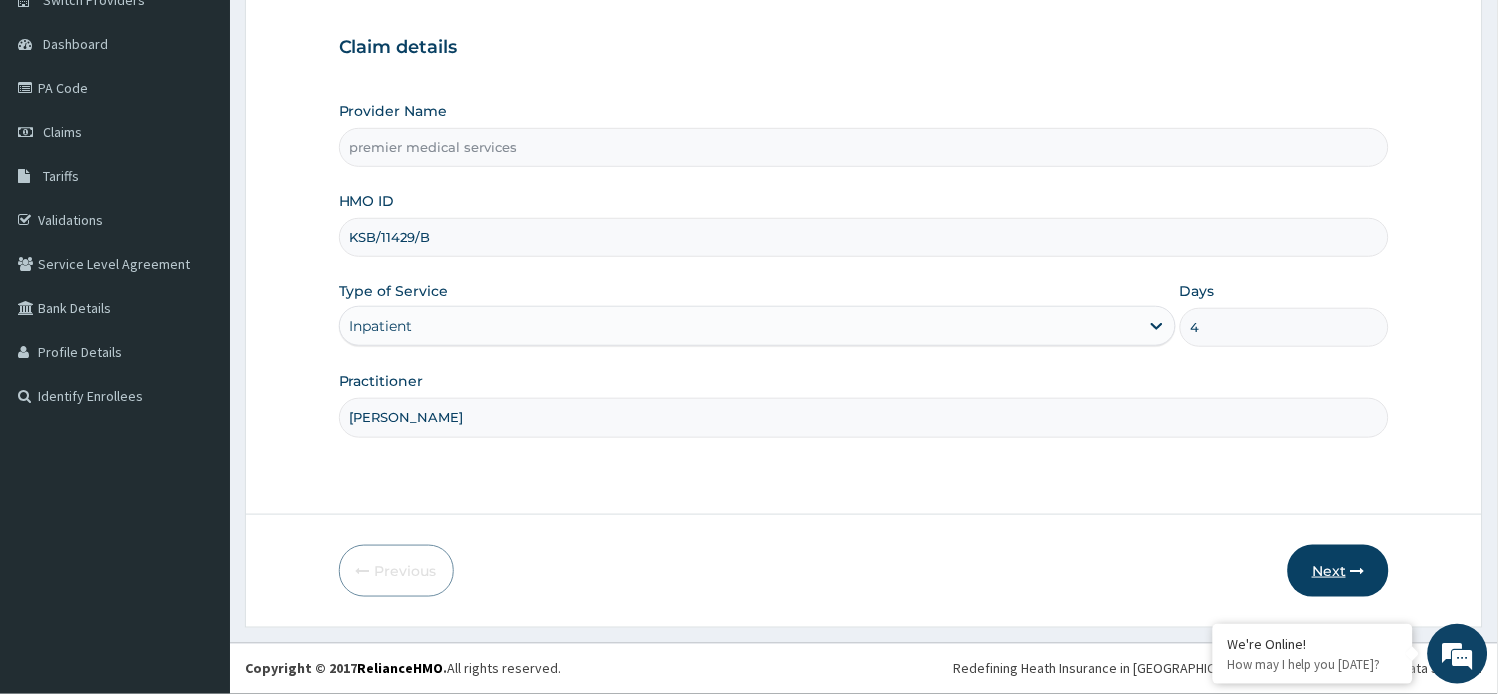 type on "4" 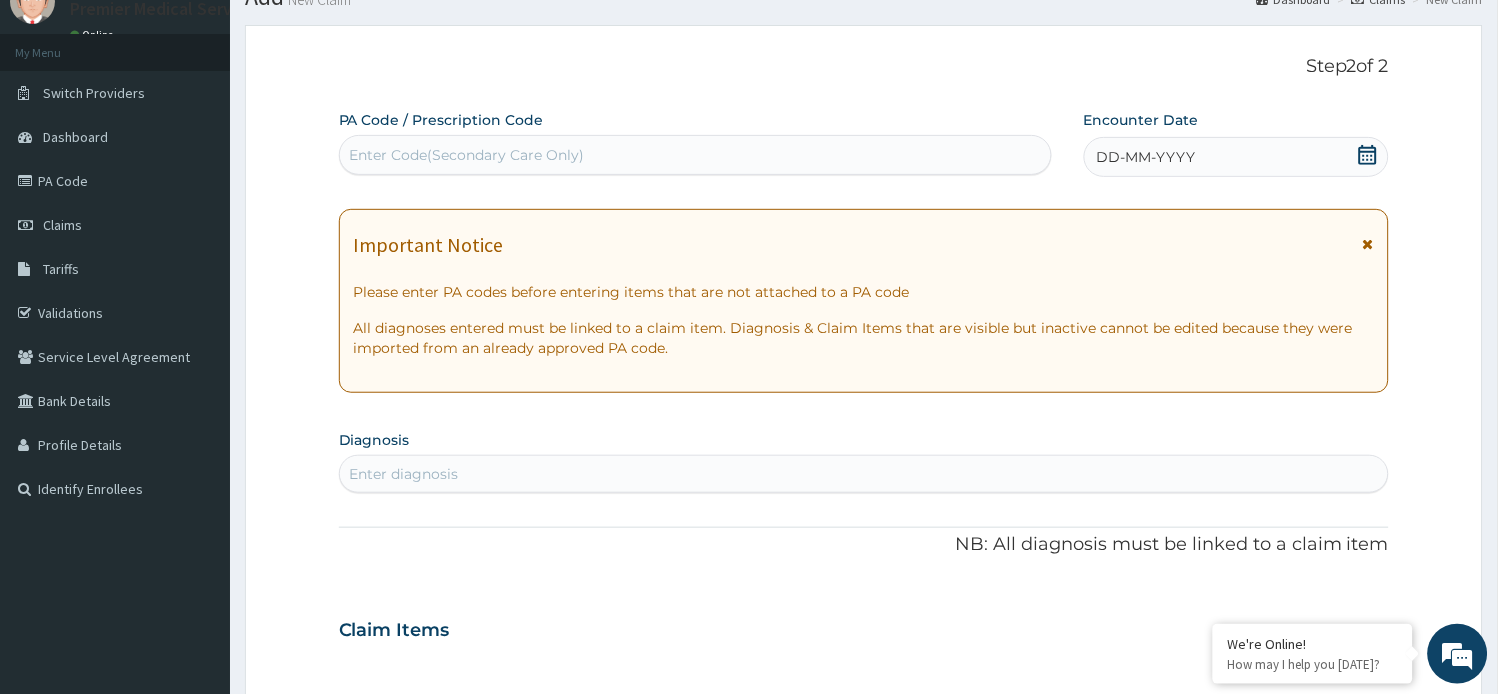 scroll, scrollTop: 0, scrollLeft: 0, axis: both 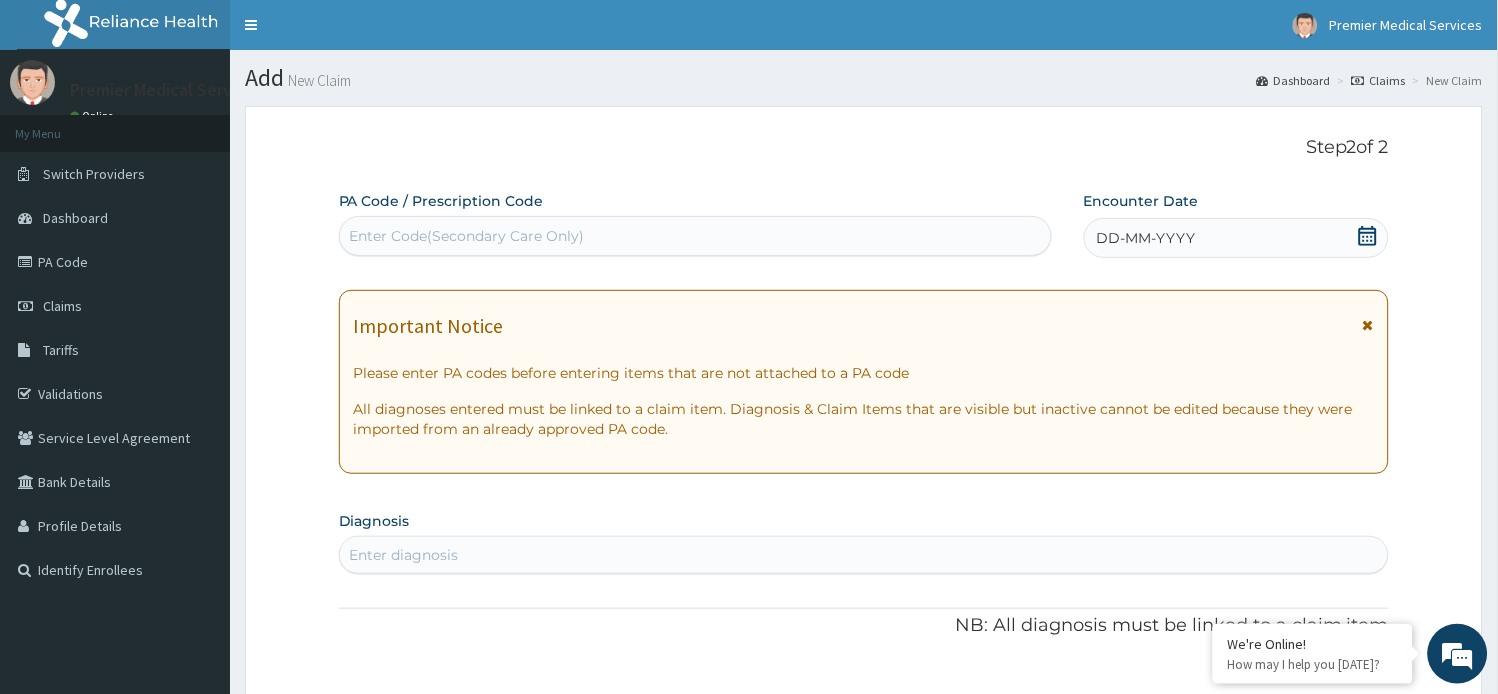 click on "Enter Code(Secondary Care Only)" at bounding box center [467, 236] 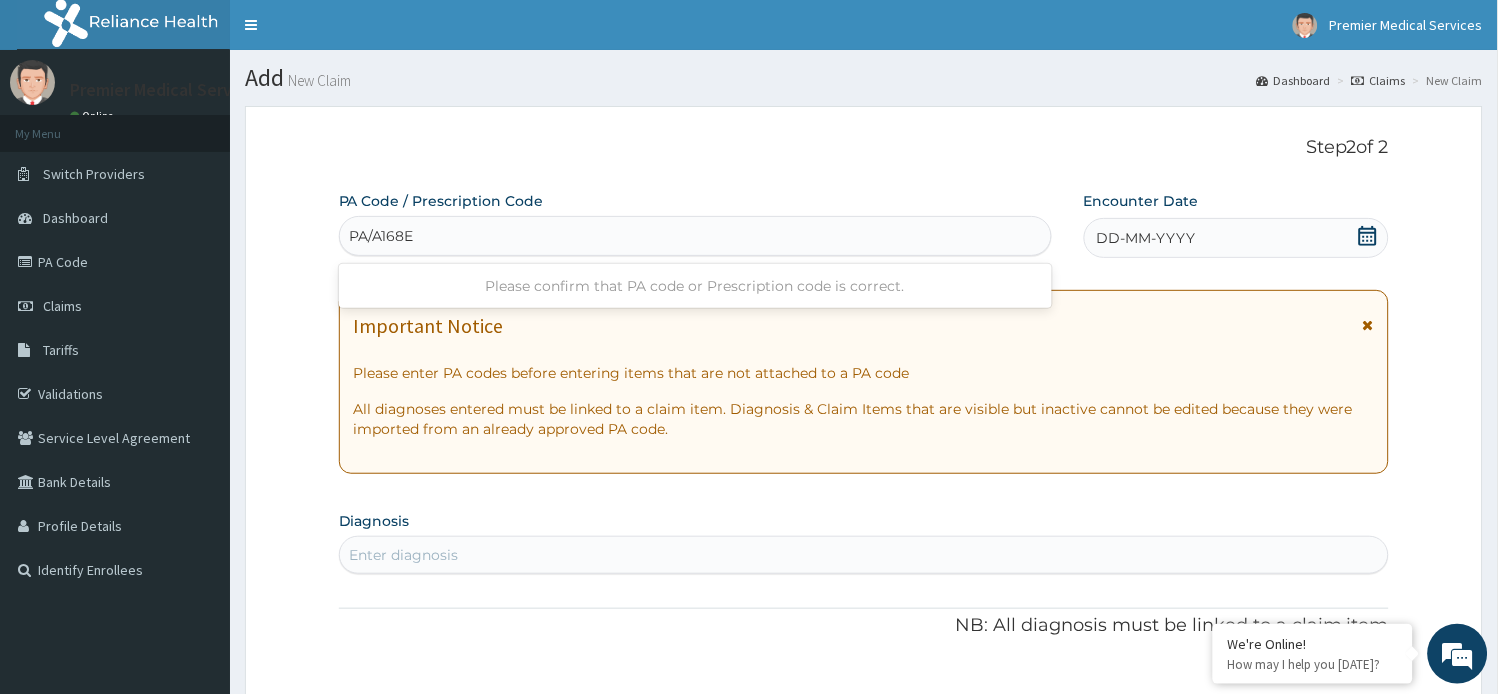 type on "PA/A168E7" 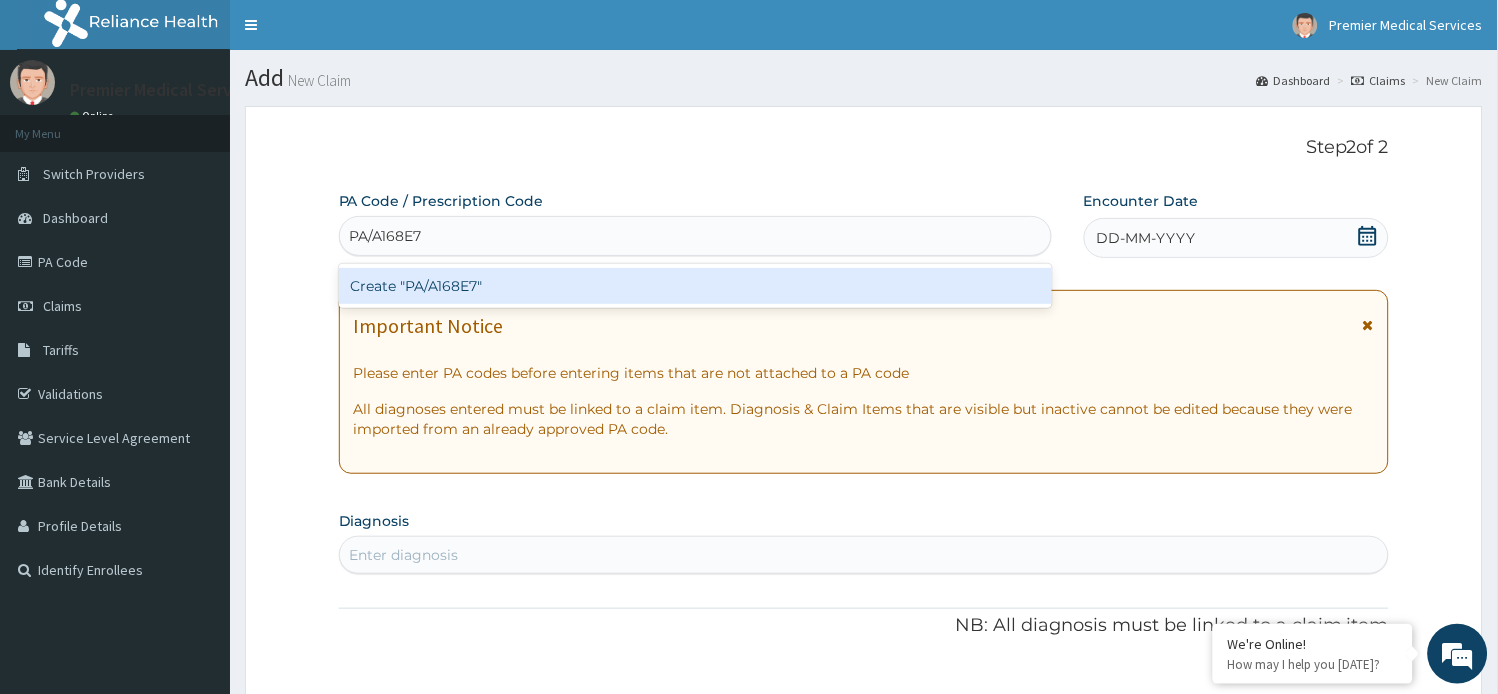 click on "Create "PA/A168E7"" at bounding box center [695, 286] 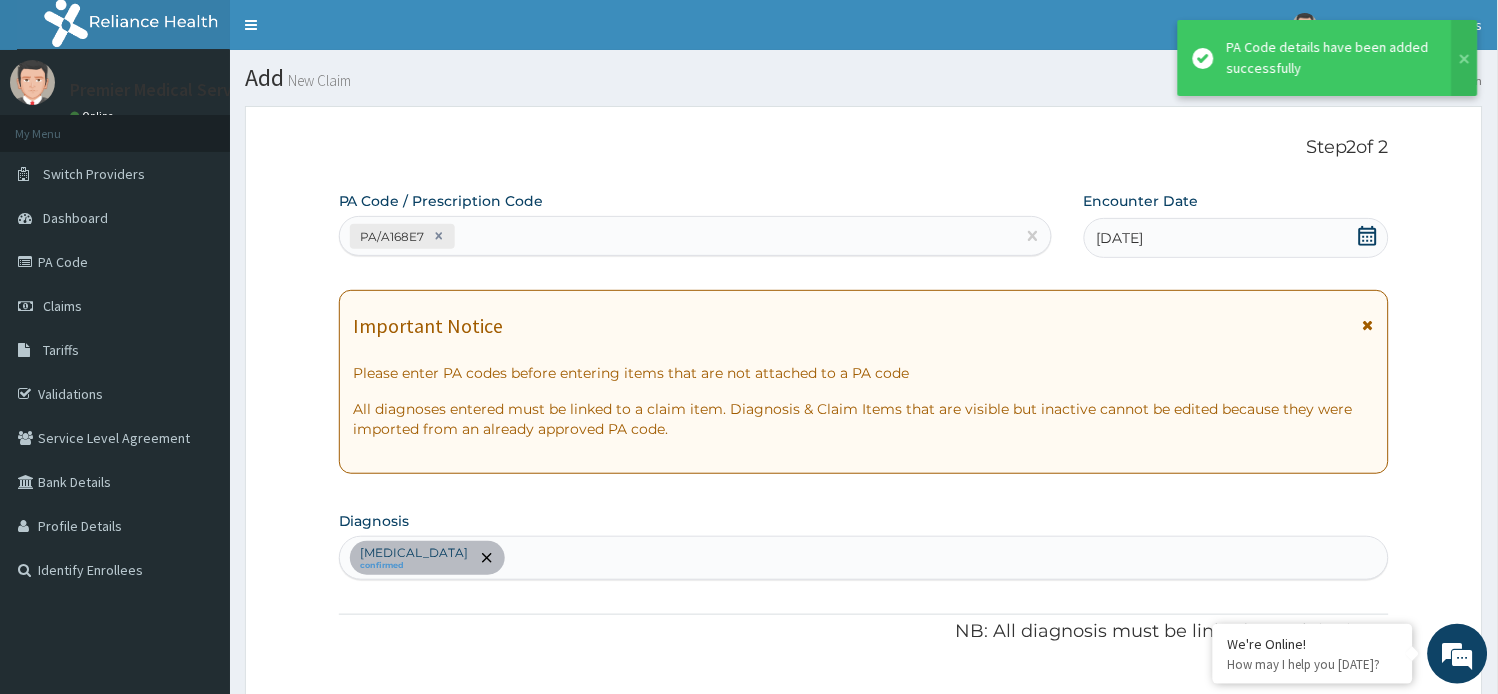 scroll, scrollTop: 483, scrollLeft: 0, axis: vertical 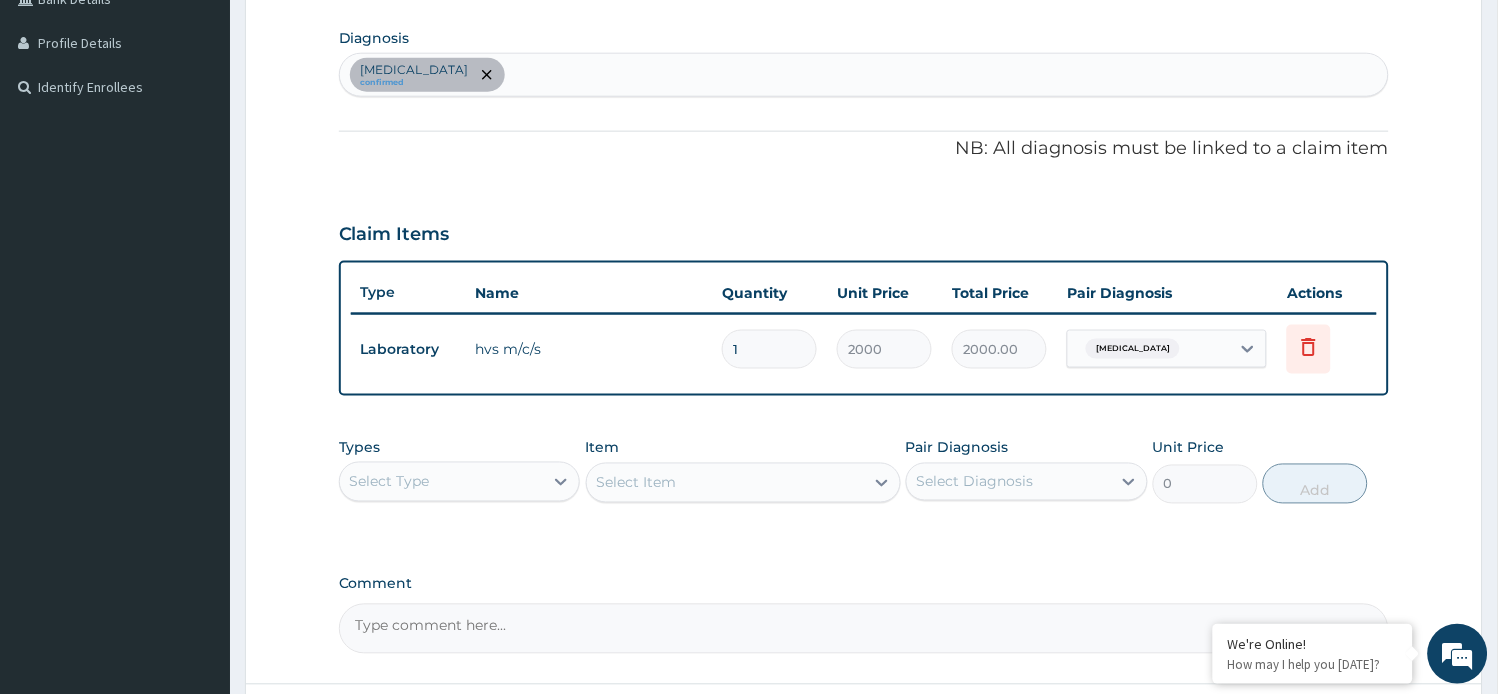 click on "[MEDICAL_DATA] confirmed" at bounding box center [864, 75] 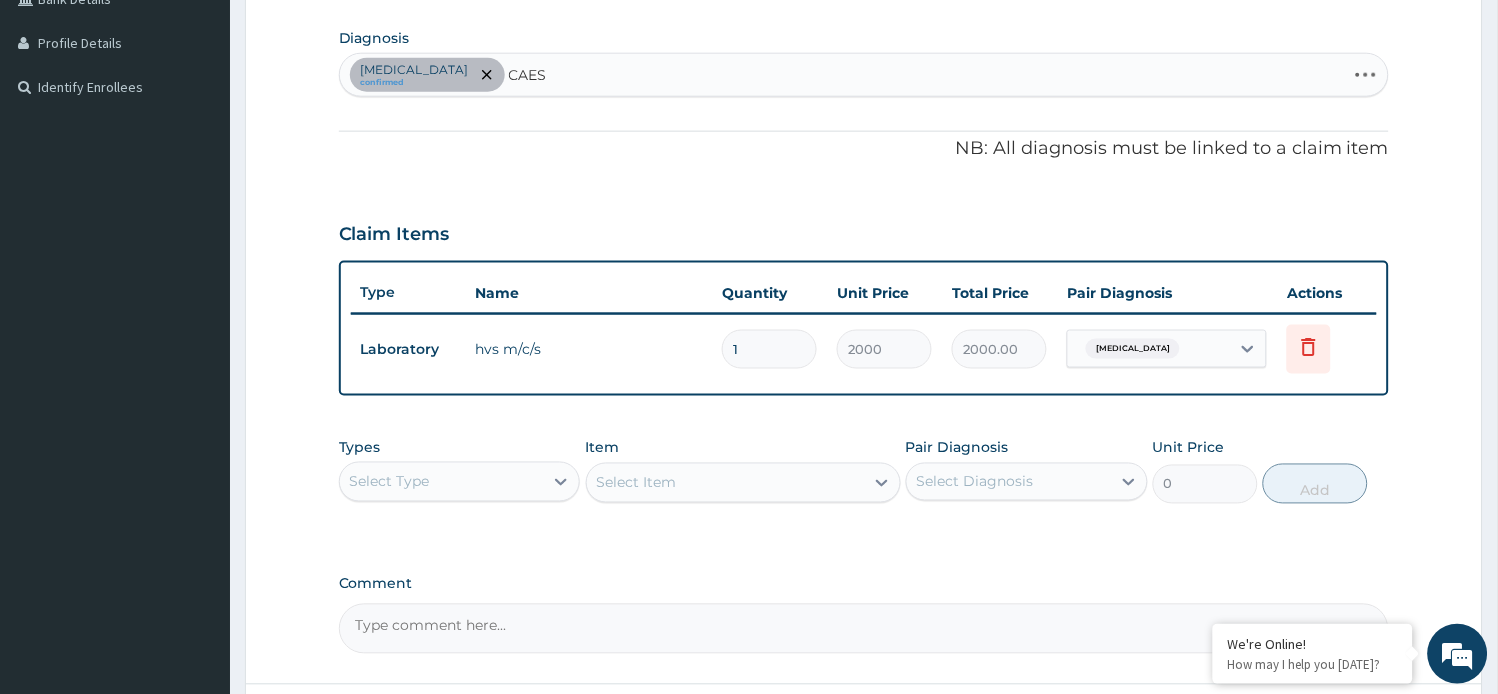 type on "CAESA" 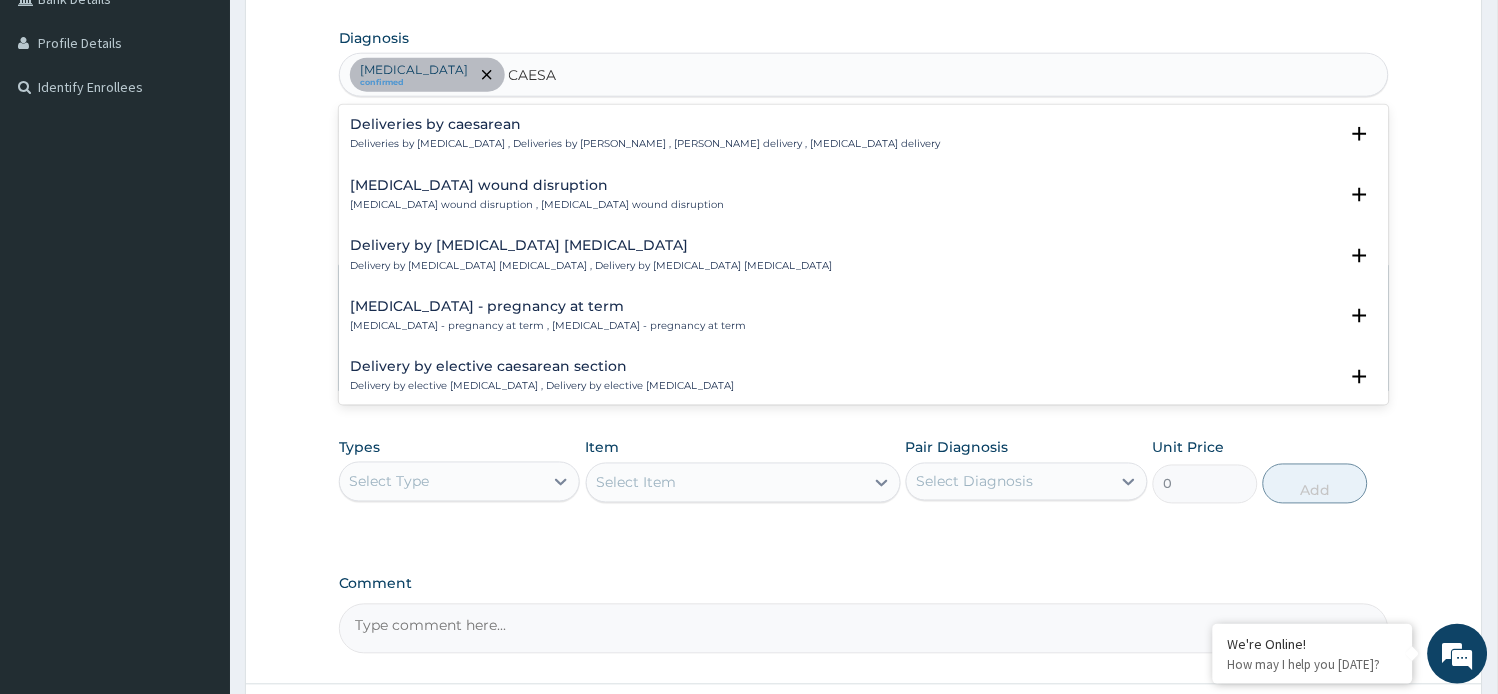 click on "Deliveries by caesarean , Deliveries by cesarean , Cesarean delivery , Caesarean delivery" at bounding box center [646, 144] 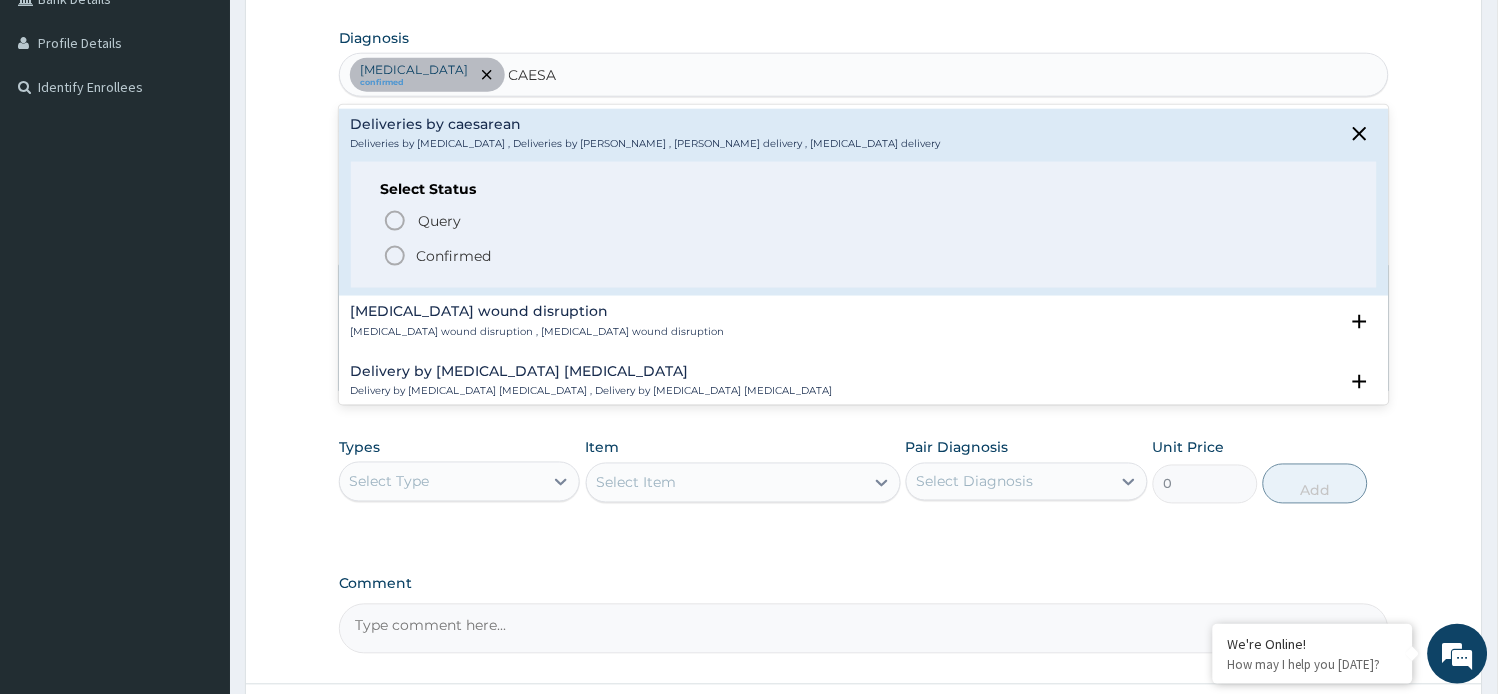 click 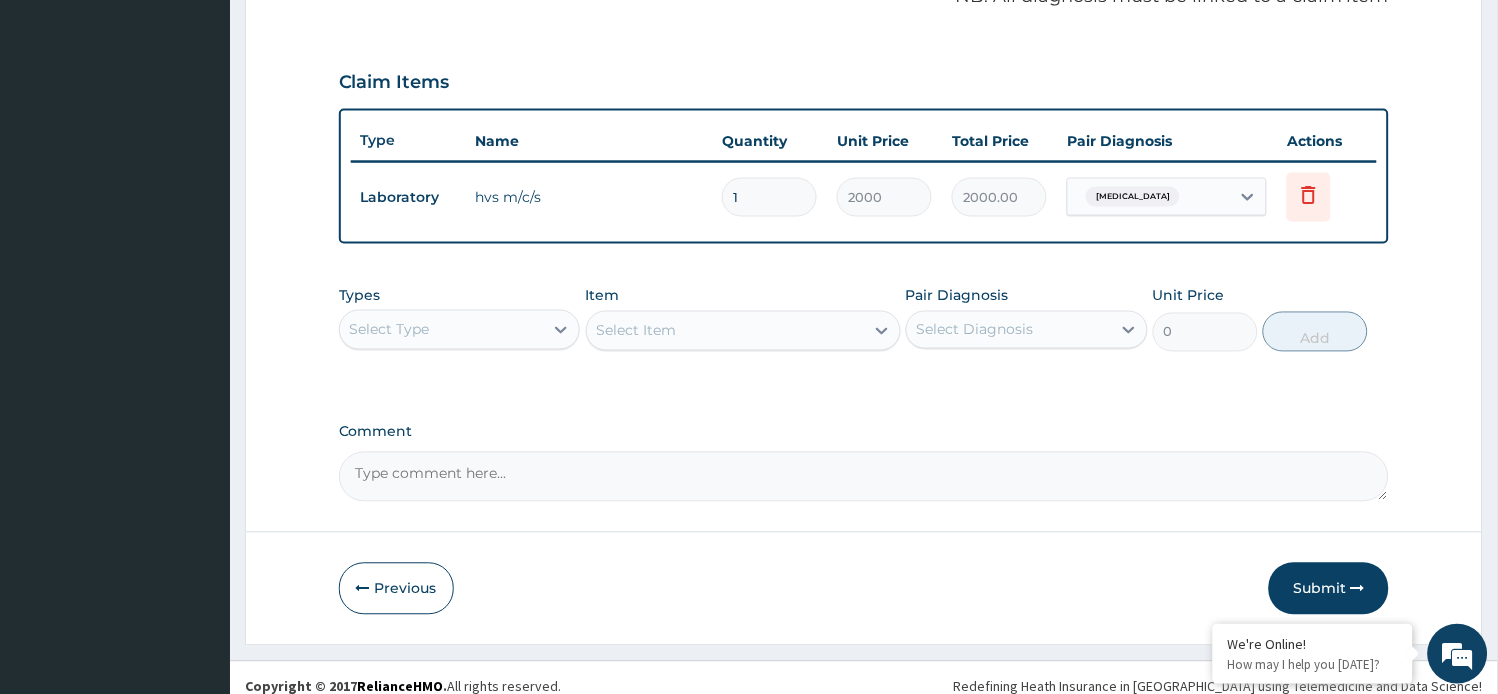 scroll, scrollTop: 651, scrollLeft: 0, axis: vertical 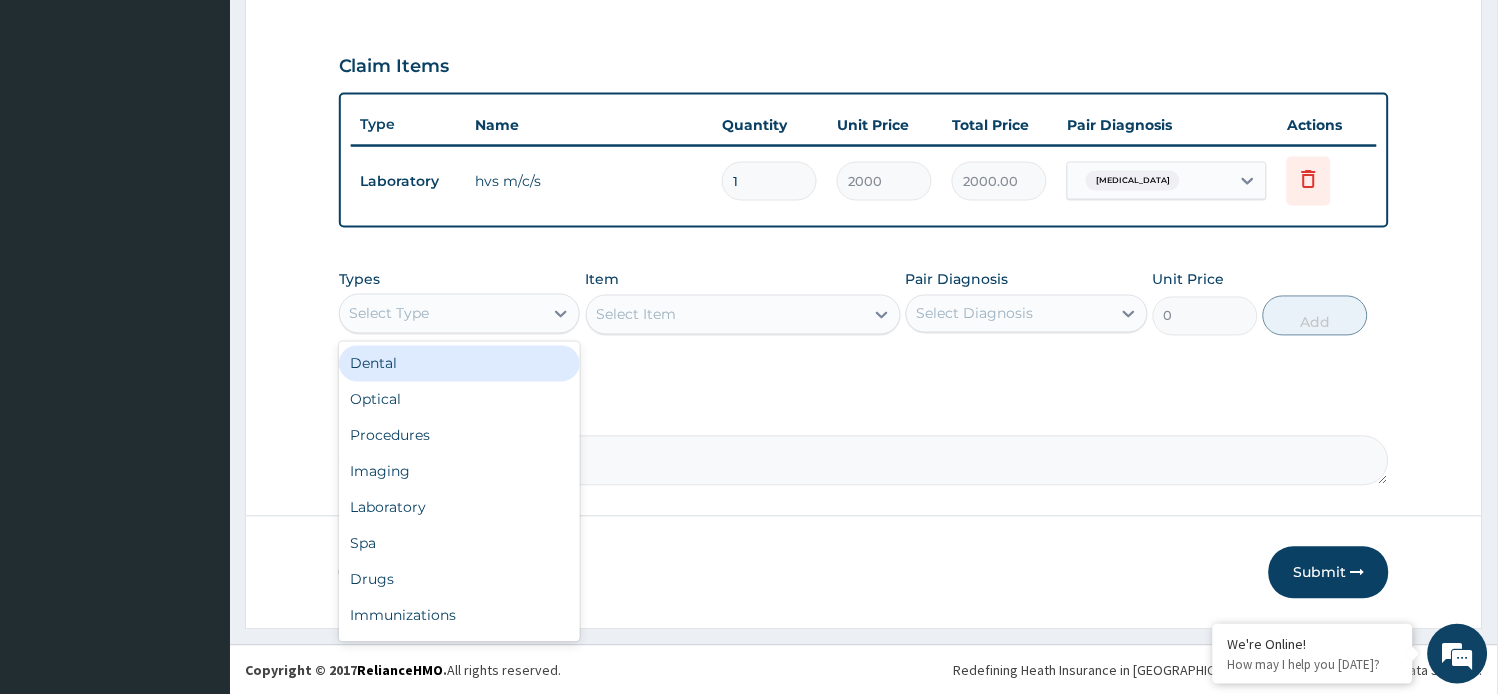 click on "Select Type" at bounding box center [442, 314] 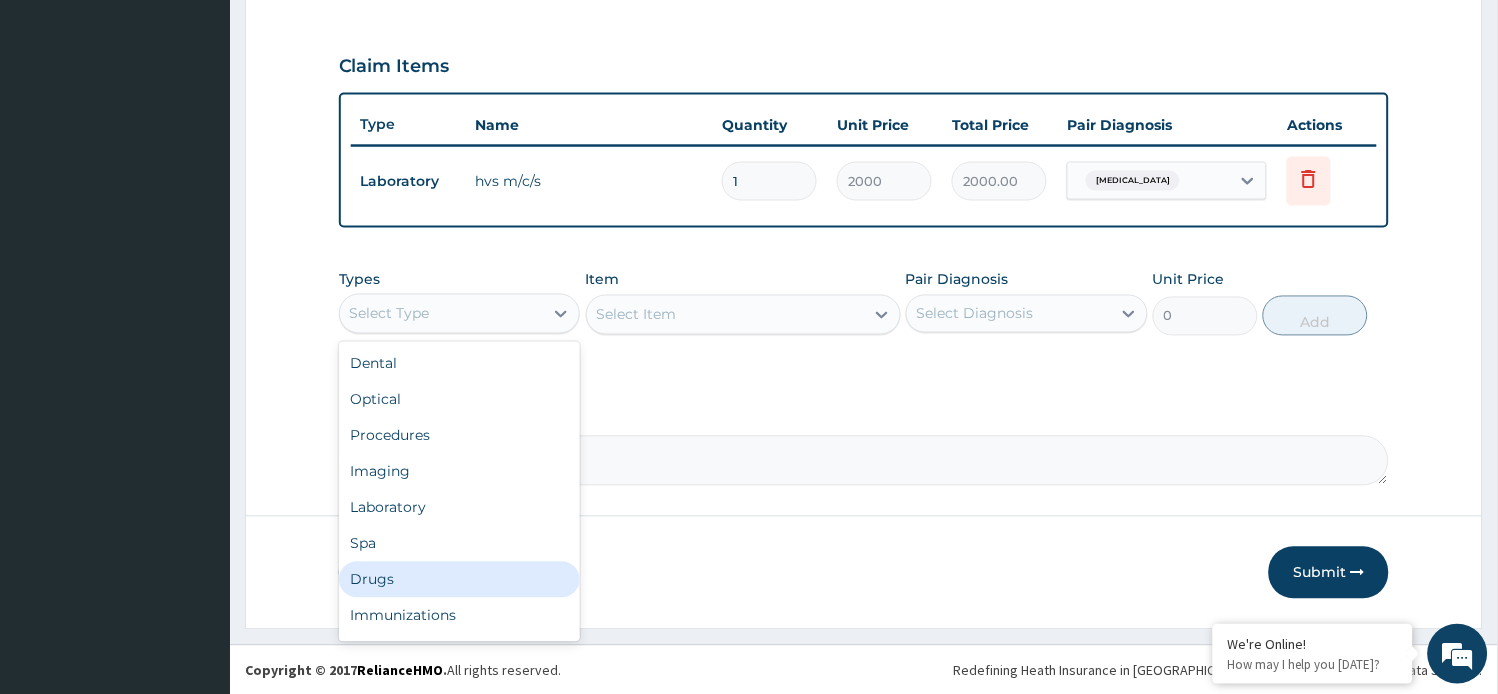click on "Drugs" at bounding box center (460, 580) 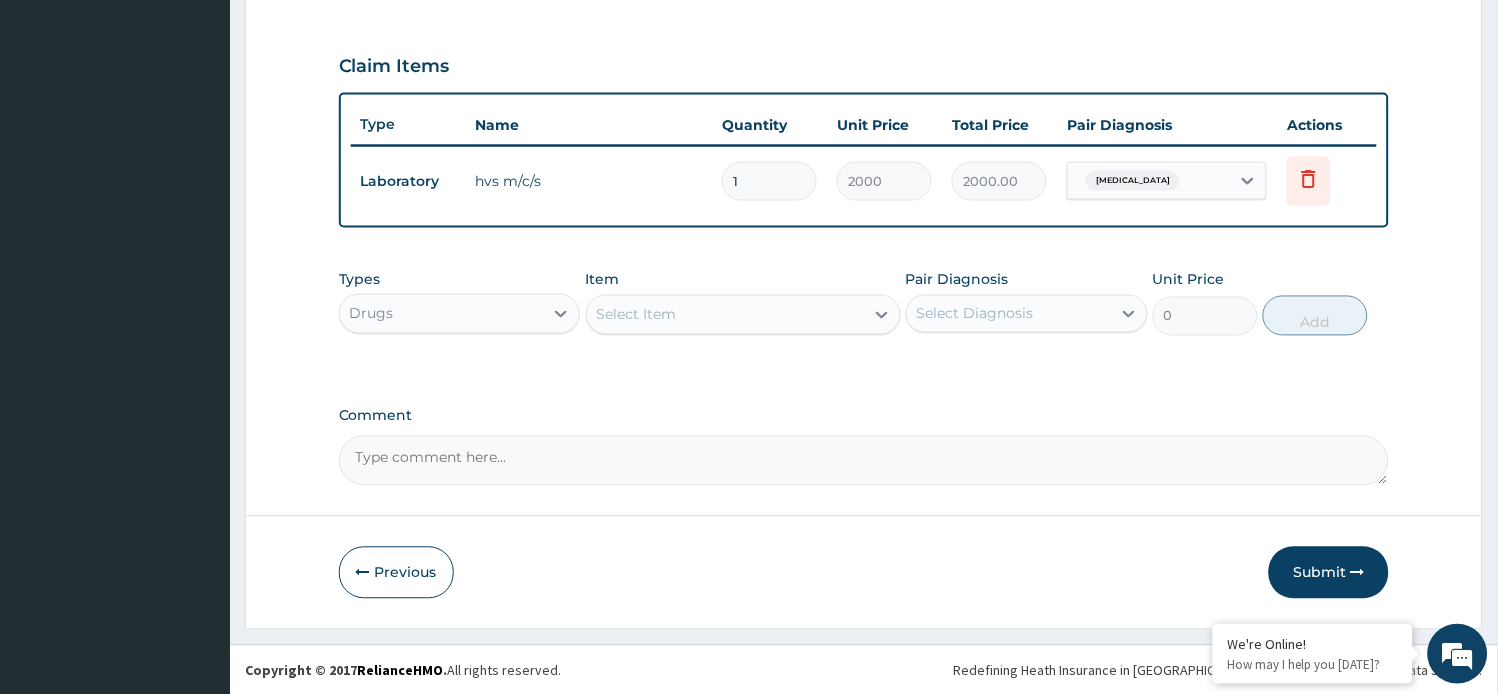 click on "Select Item" at bounding box center [725, 315] 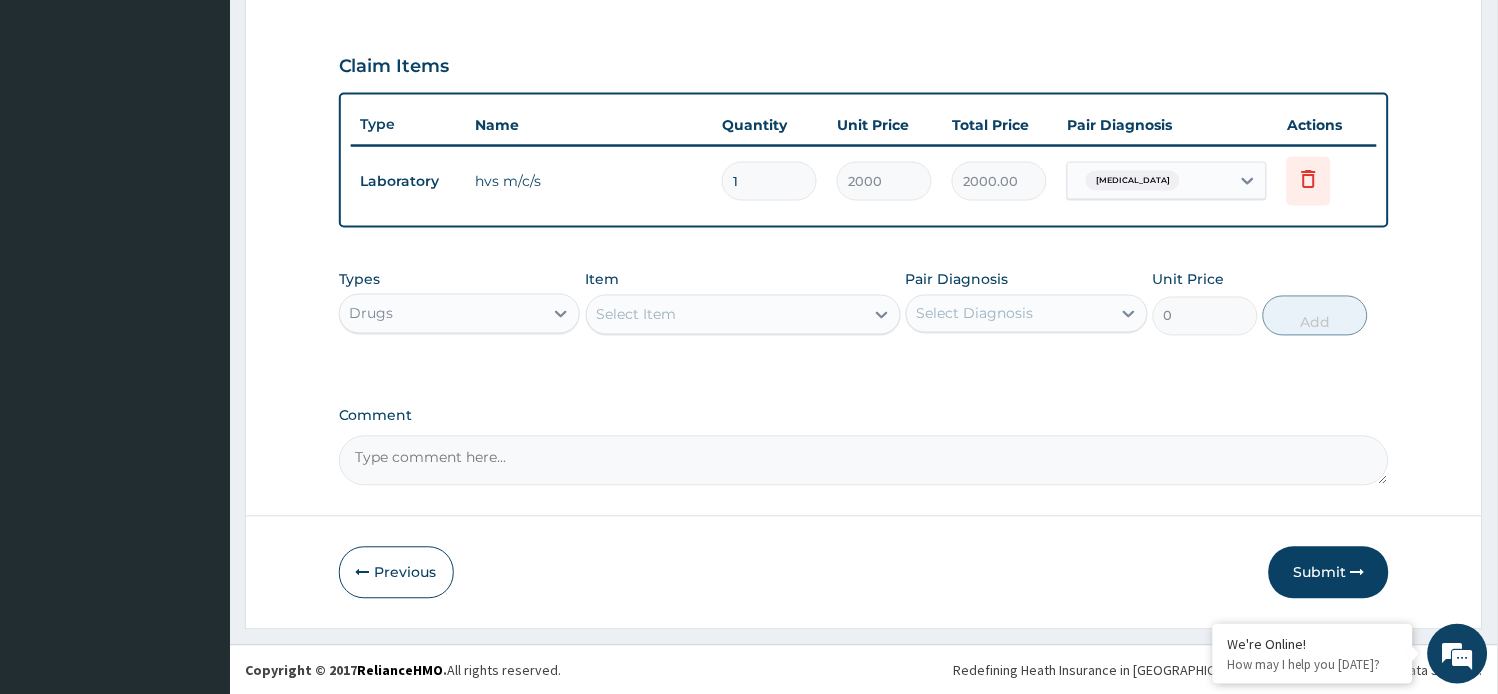 click on "Select Item" at bounding box center [637, 315] 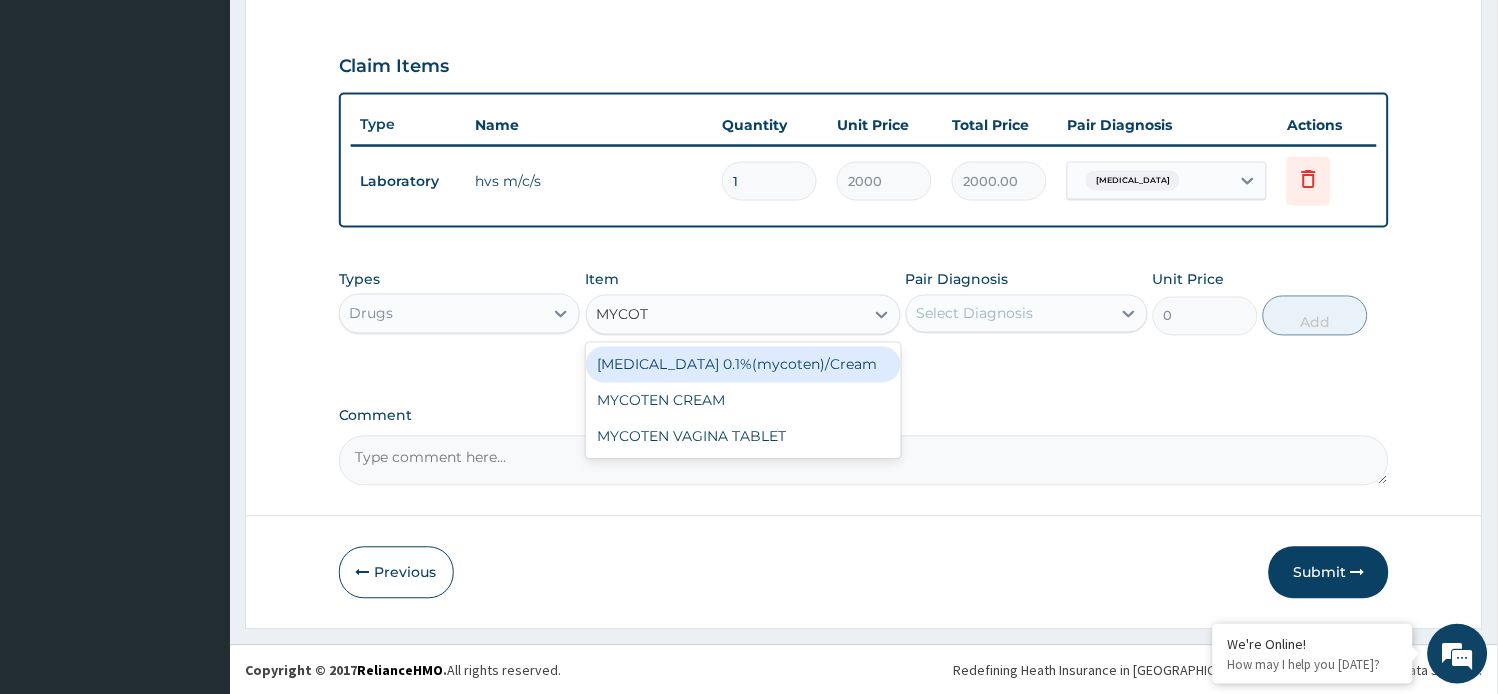 type on "MYCOTE" 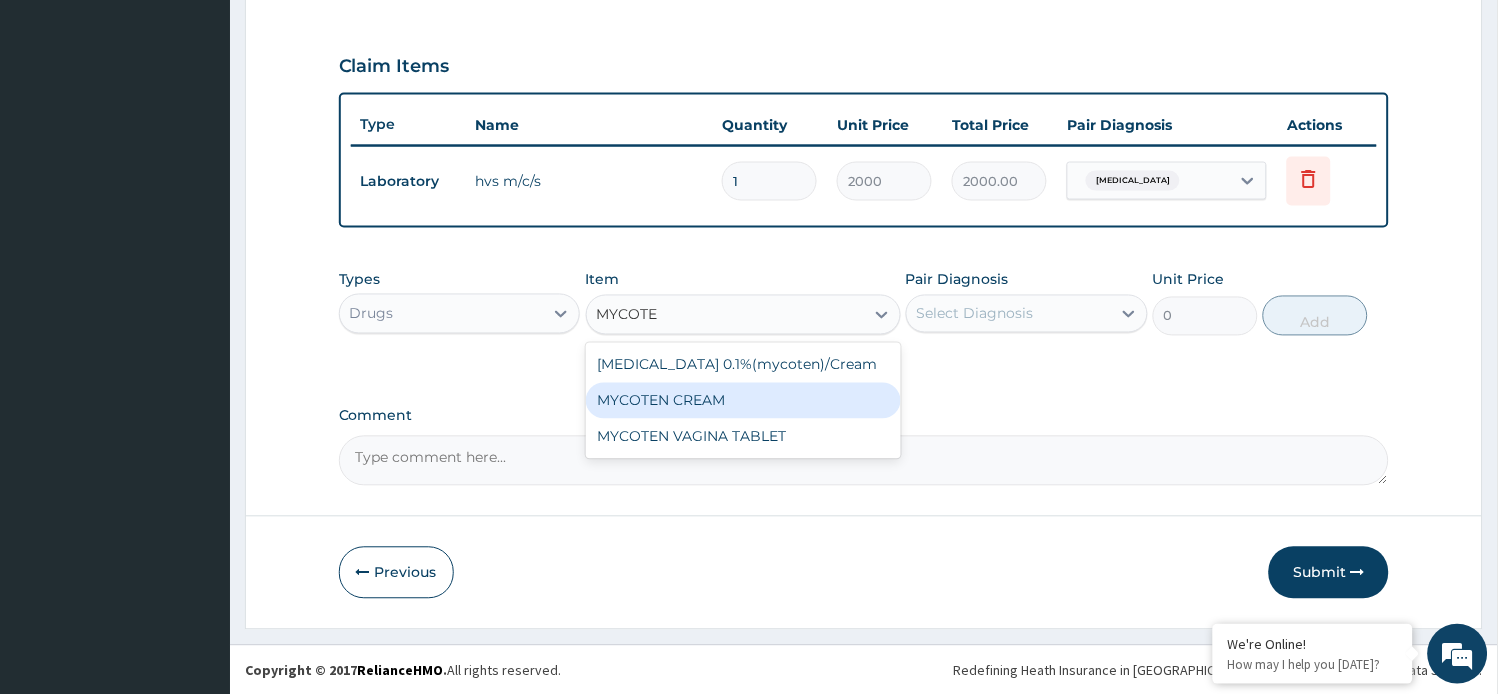 click on "MYCOTEN CREAM" at bounding box center (743, 401) 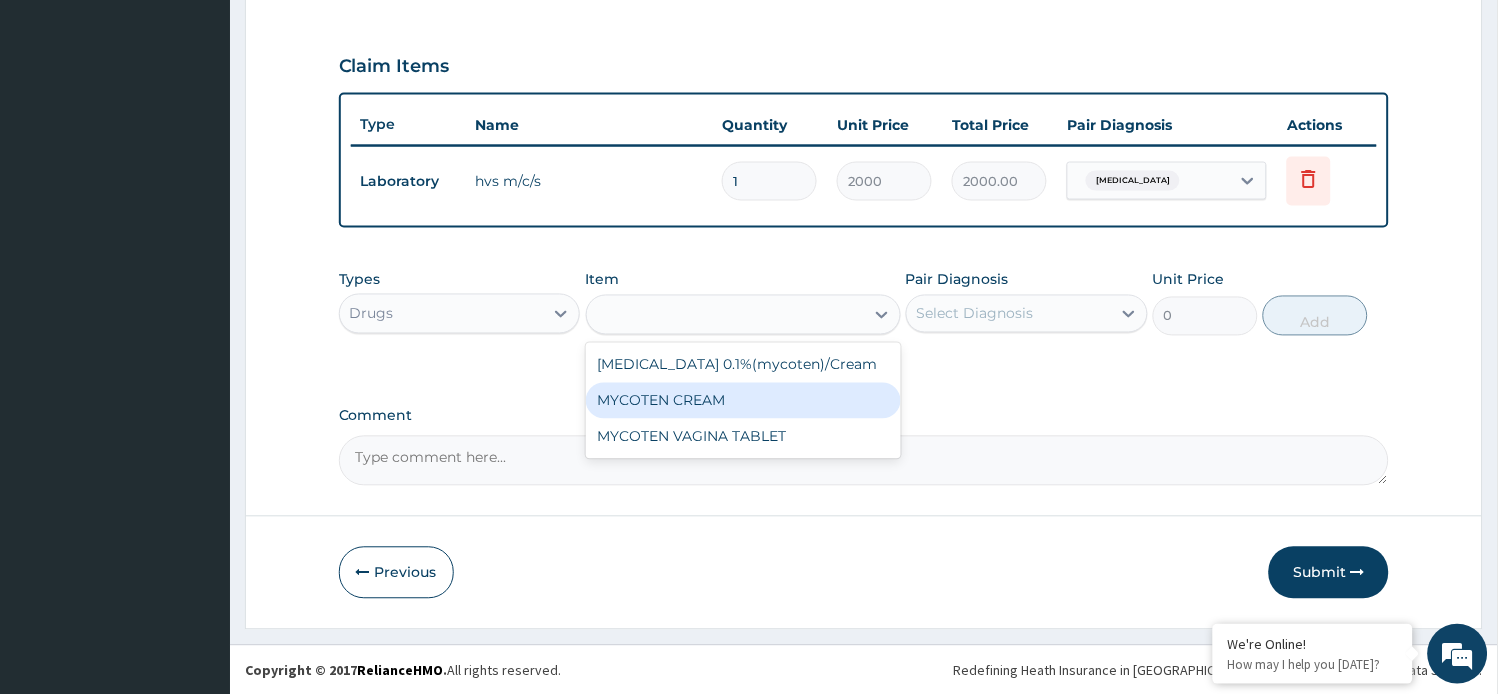 type on "320" 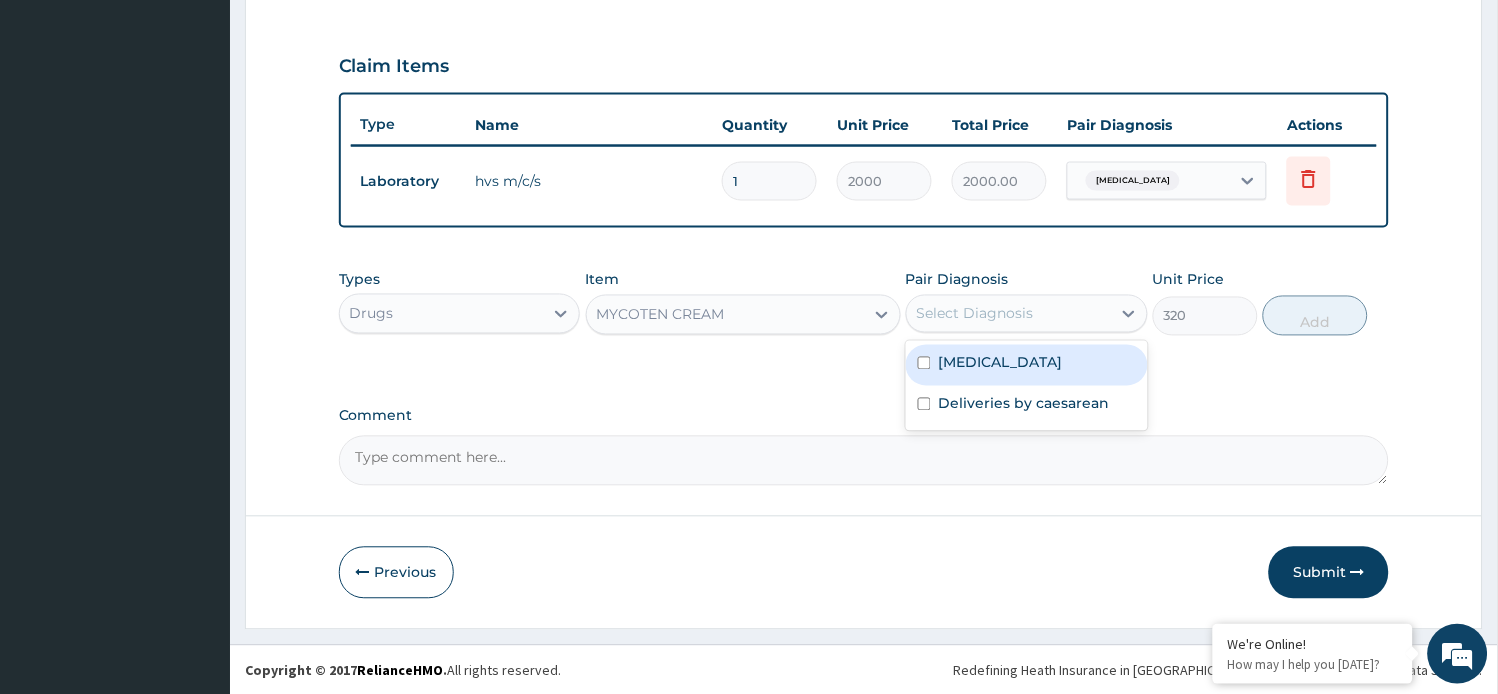 click on "Select Diagnosis" at bounding box center (975, 314) 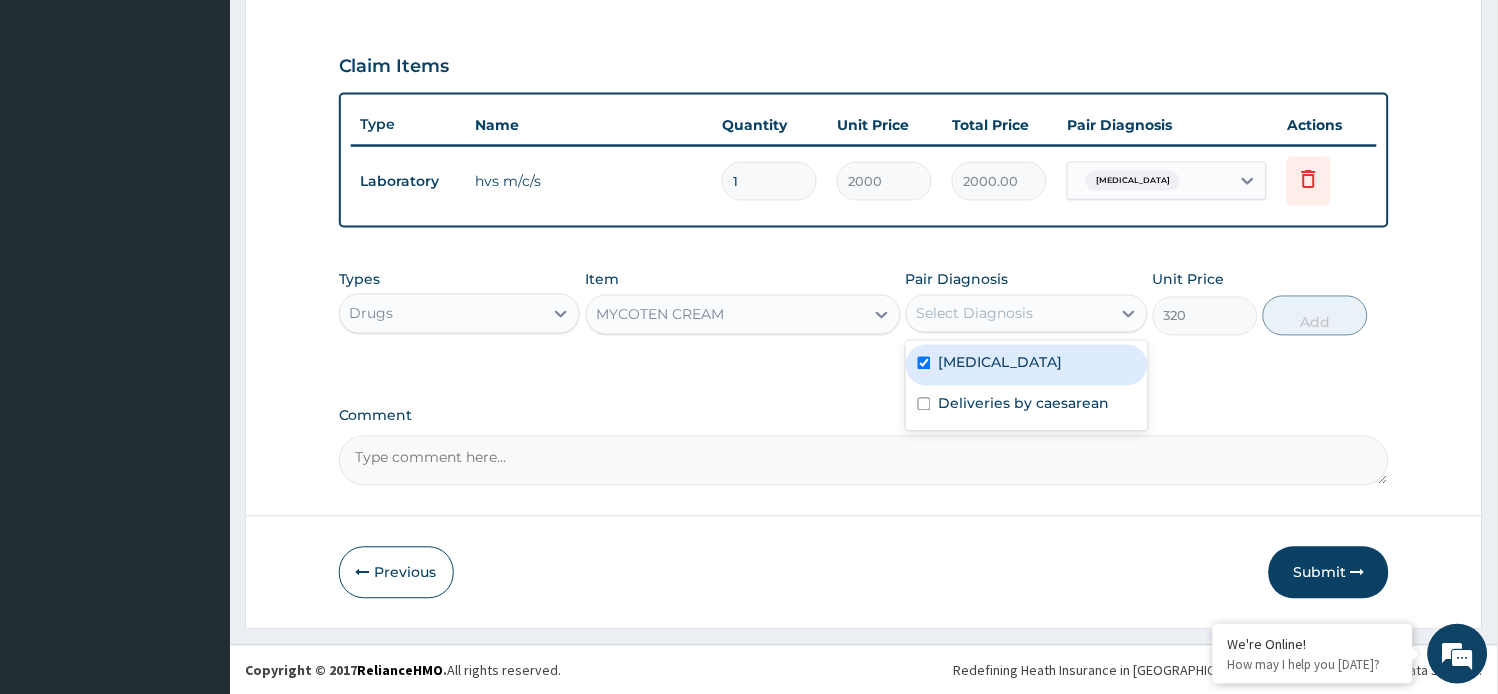 checkbox on "true" 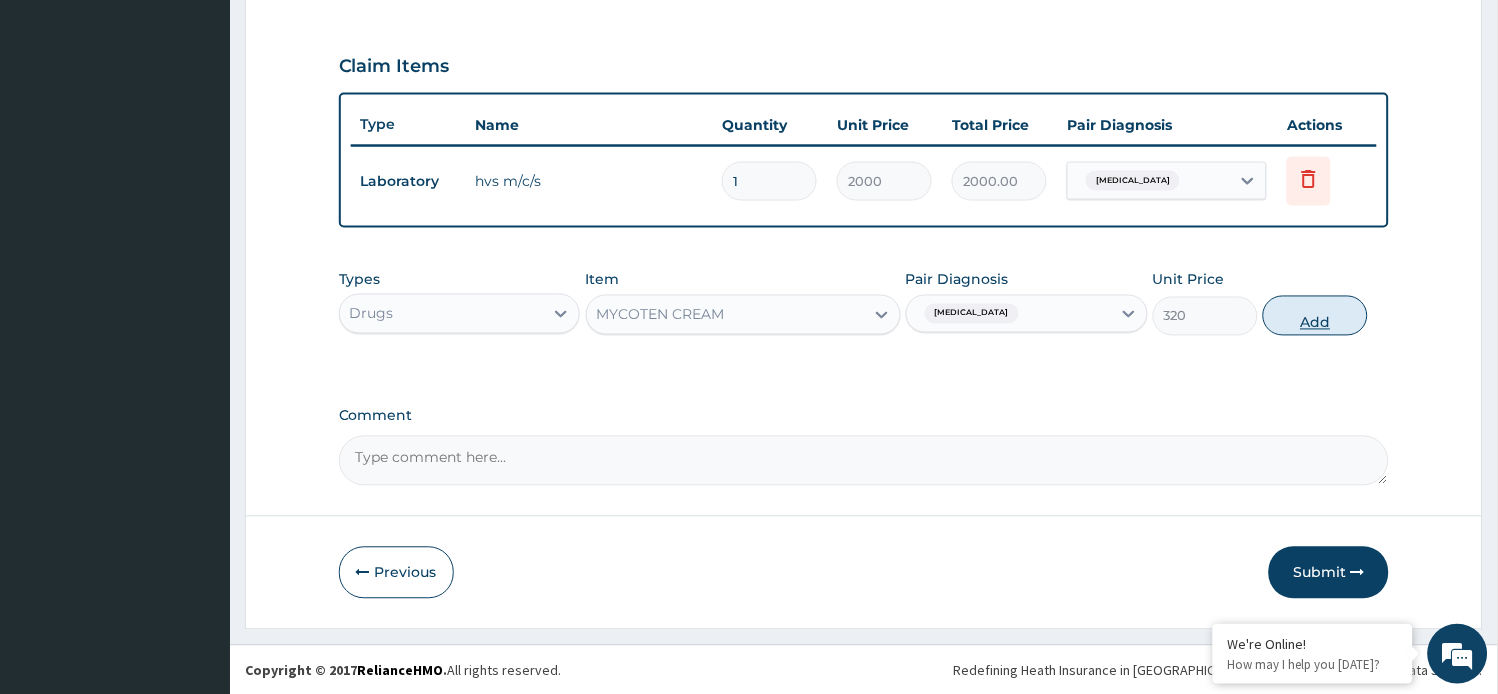 click on "Add" at bounding box center [1315, 316] 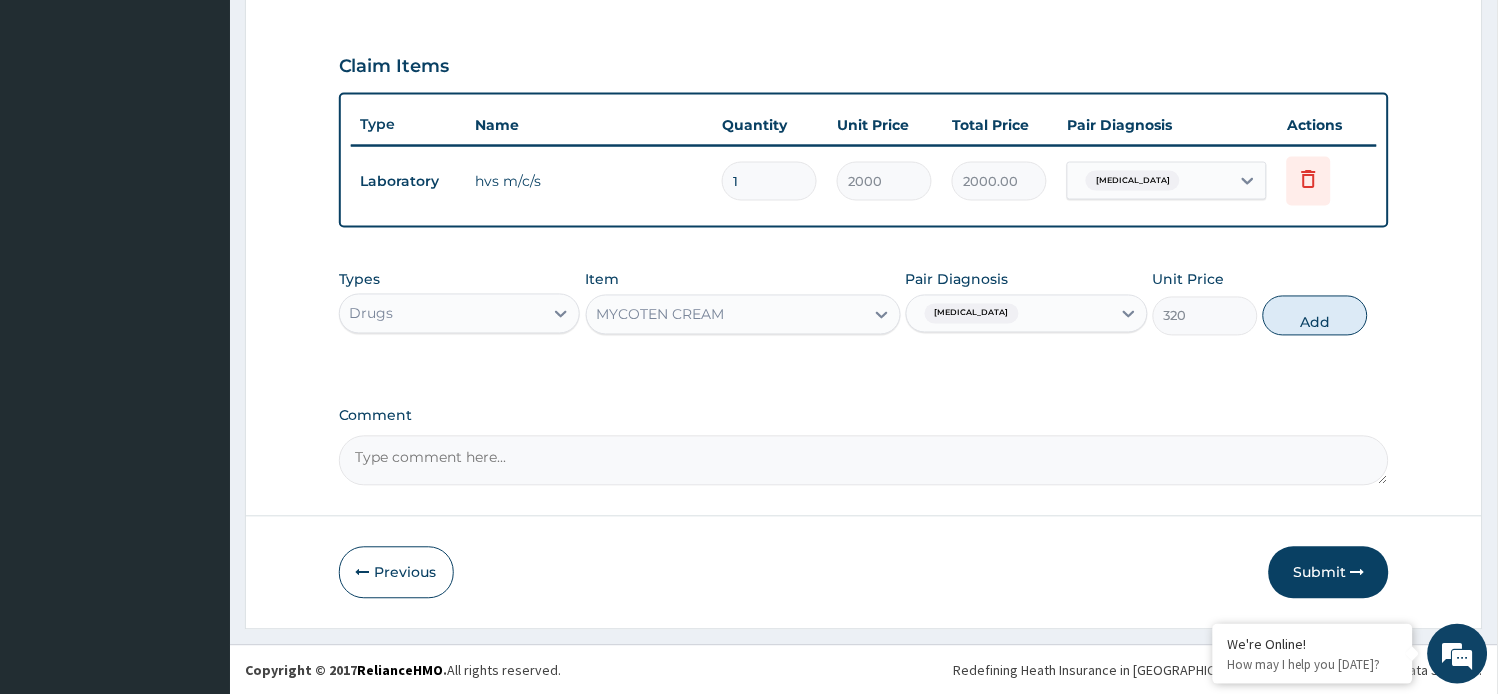 type on "0" 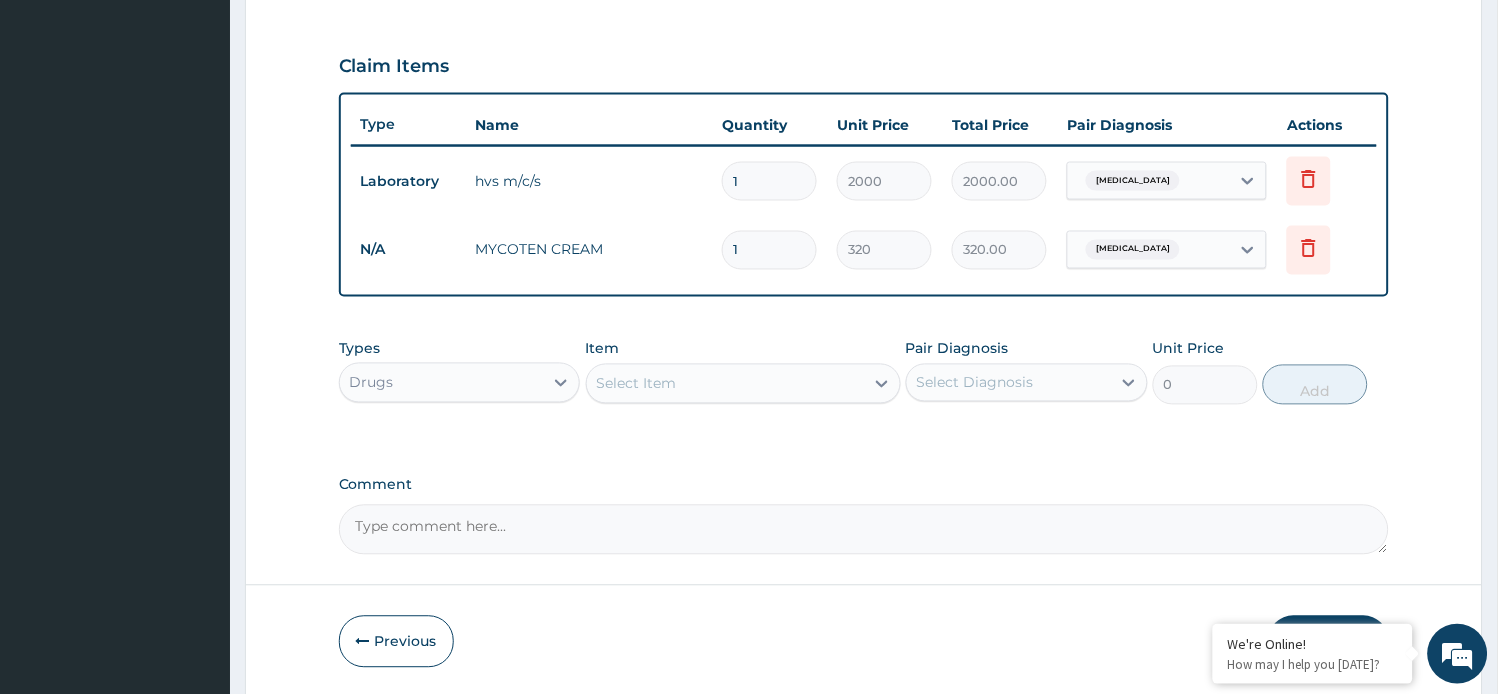 click on "Select Item" at bounding box center (637, 384) 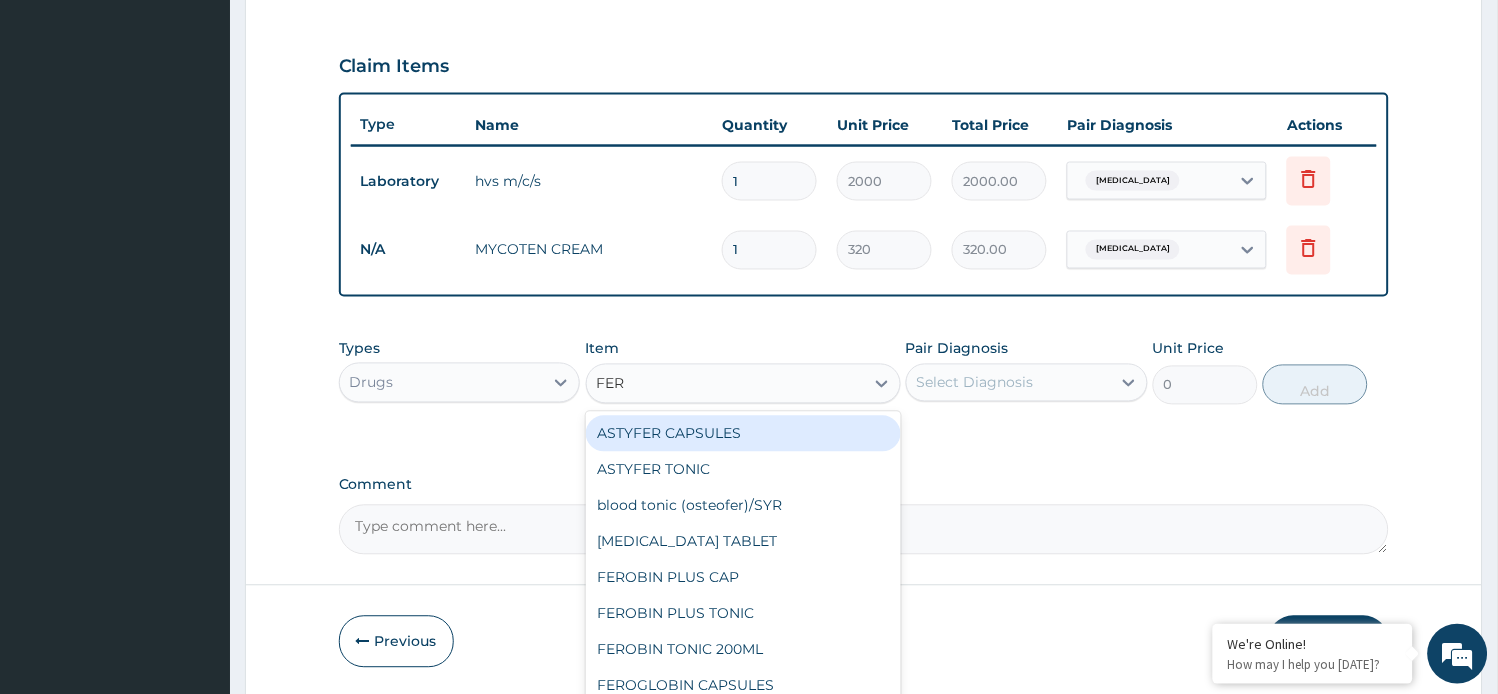 type on "FERR" 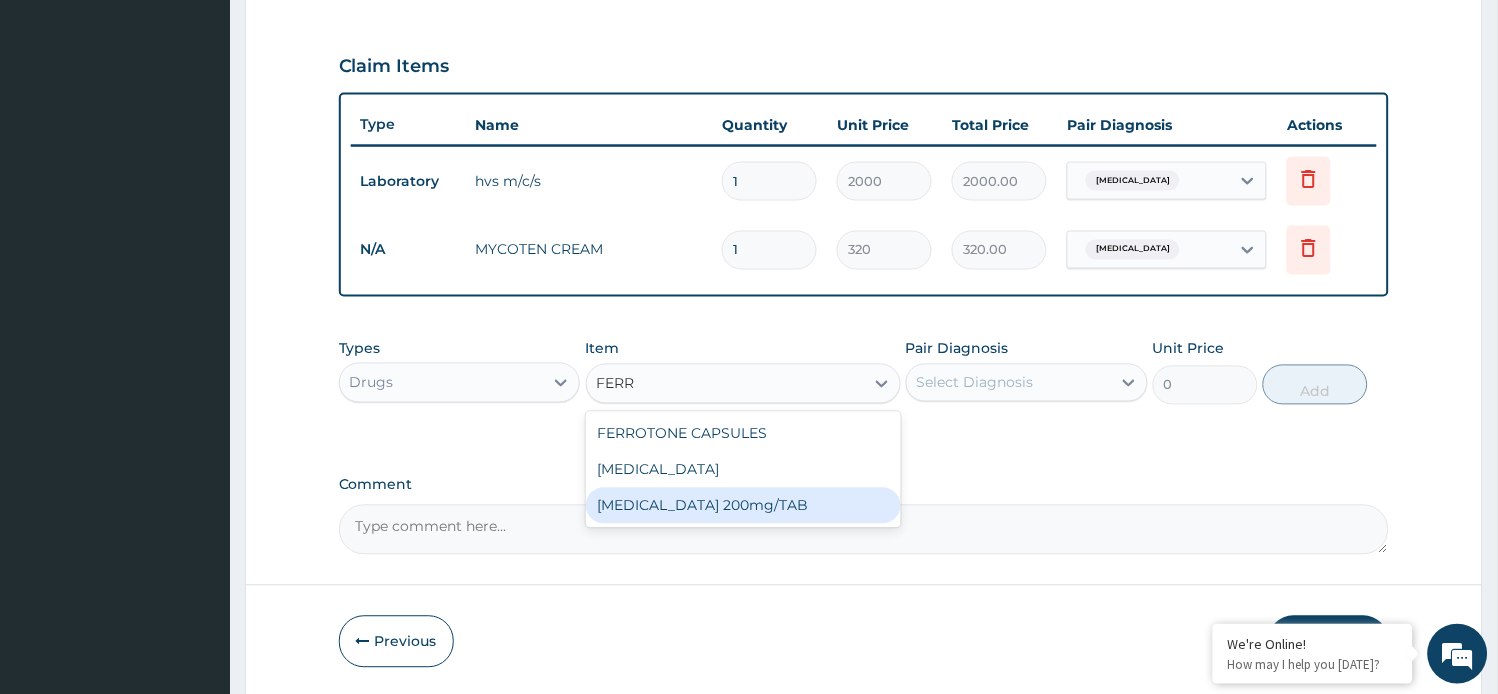 click on "FERROUS SULPHATE 200mg/TAB" at bounding box center [743, 506] 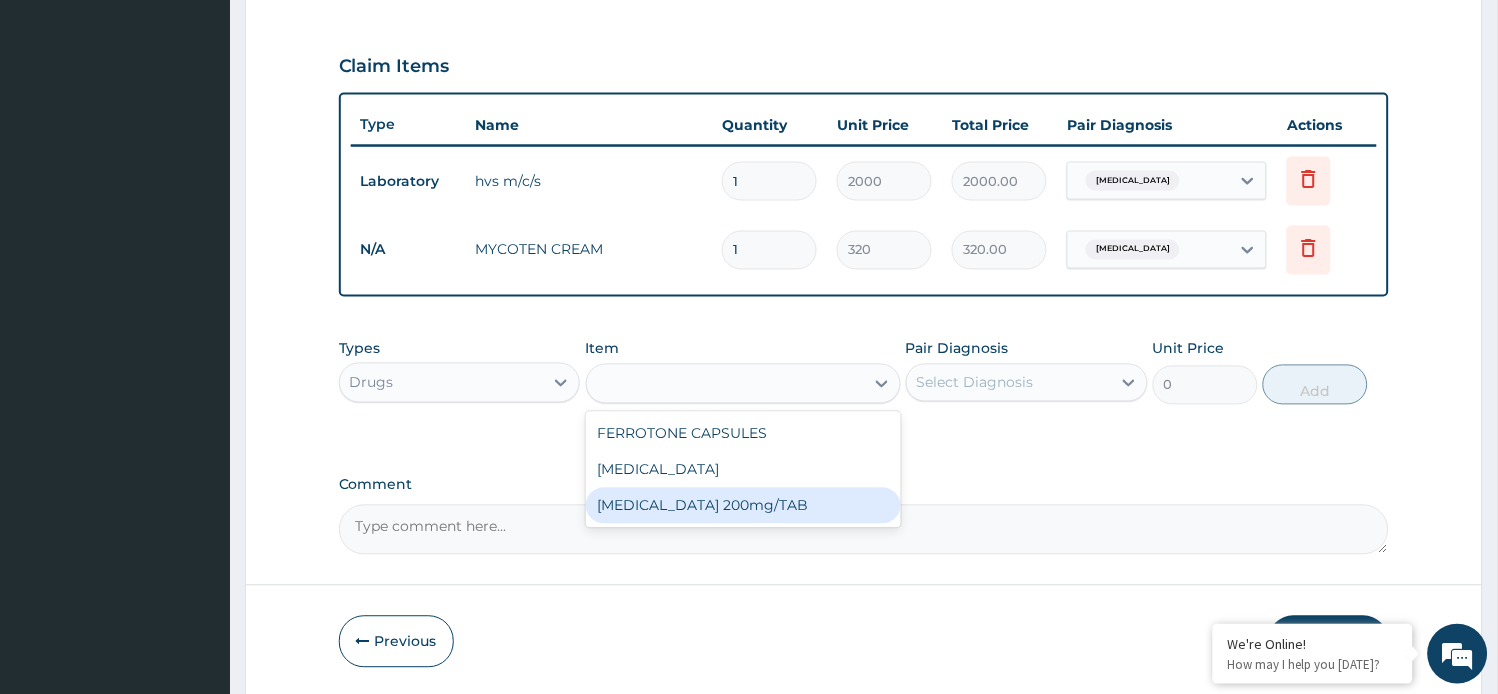 type on "8" 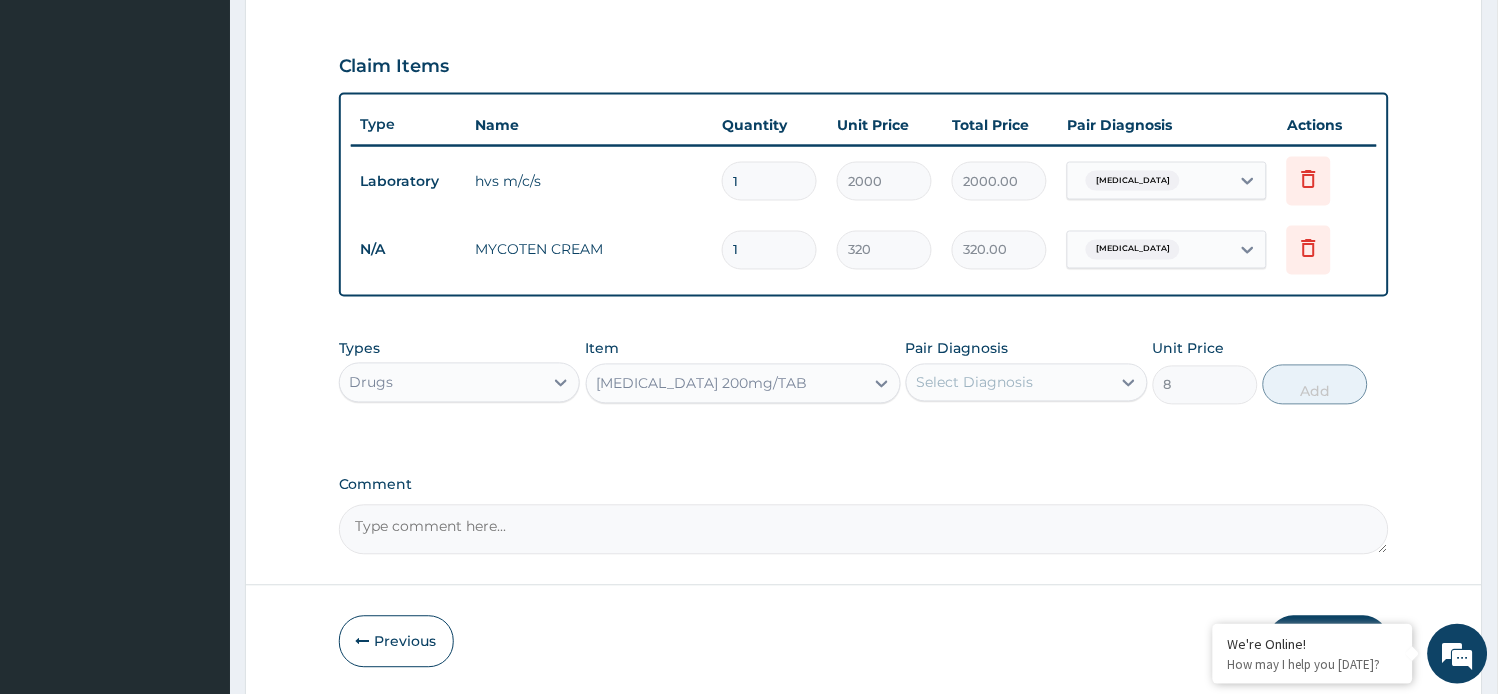 click on "Select Diagnosis" at bounding box center [1009, 383] 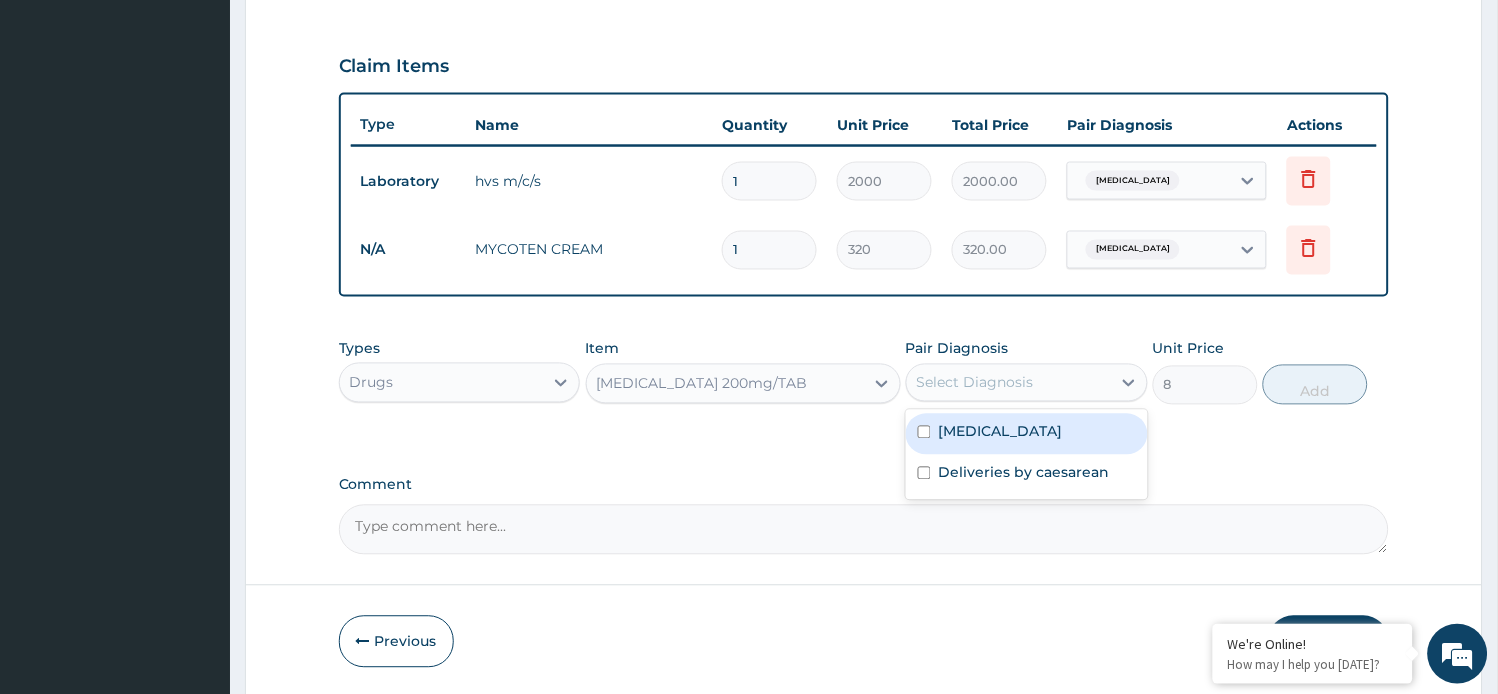 click on "Vaginal discharge" at bounding box center (1001, 432) 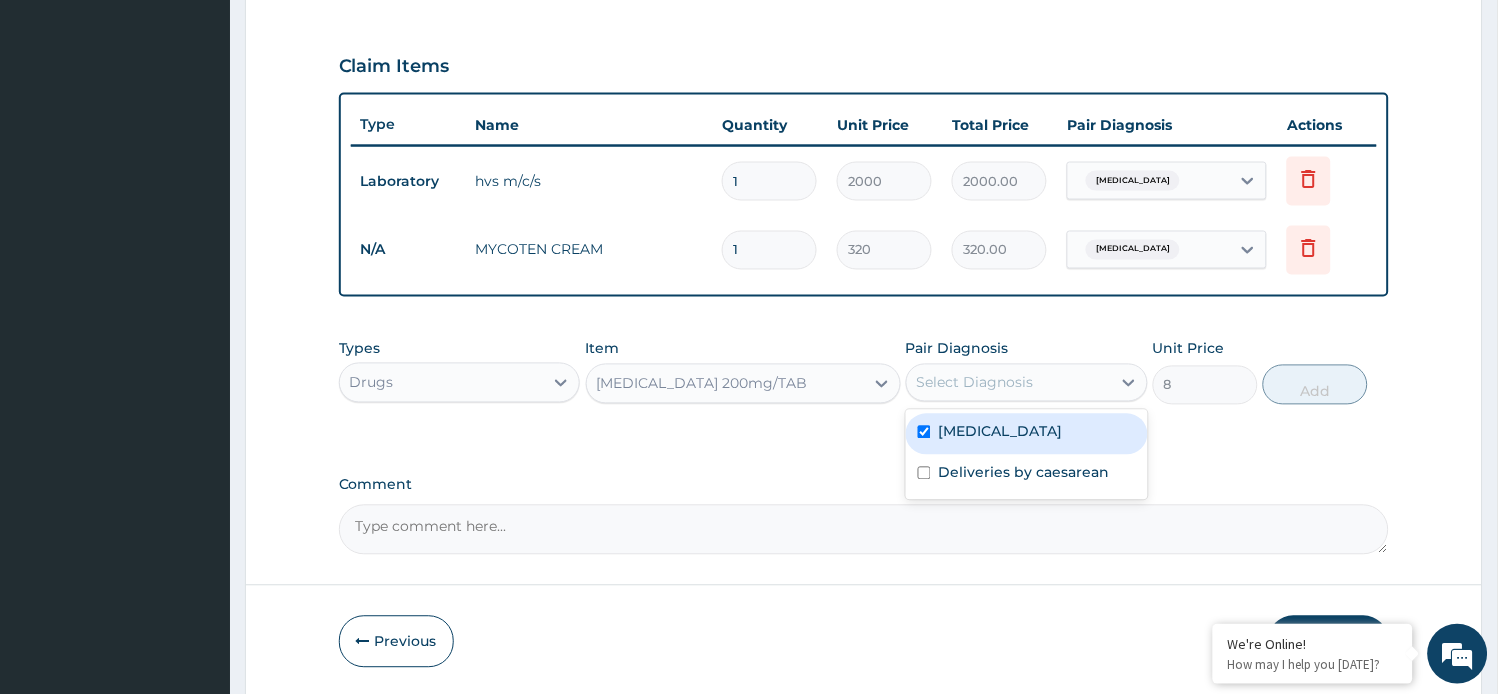 checkbox on "true" 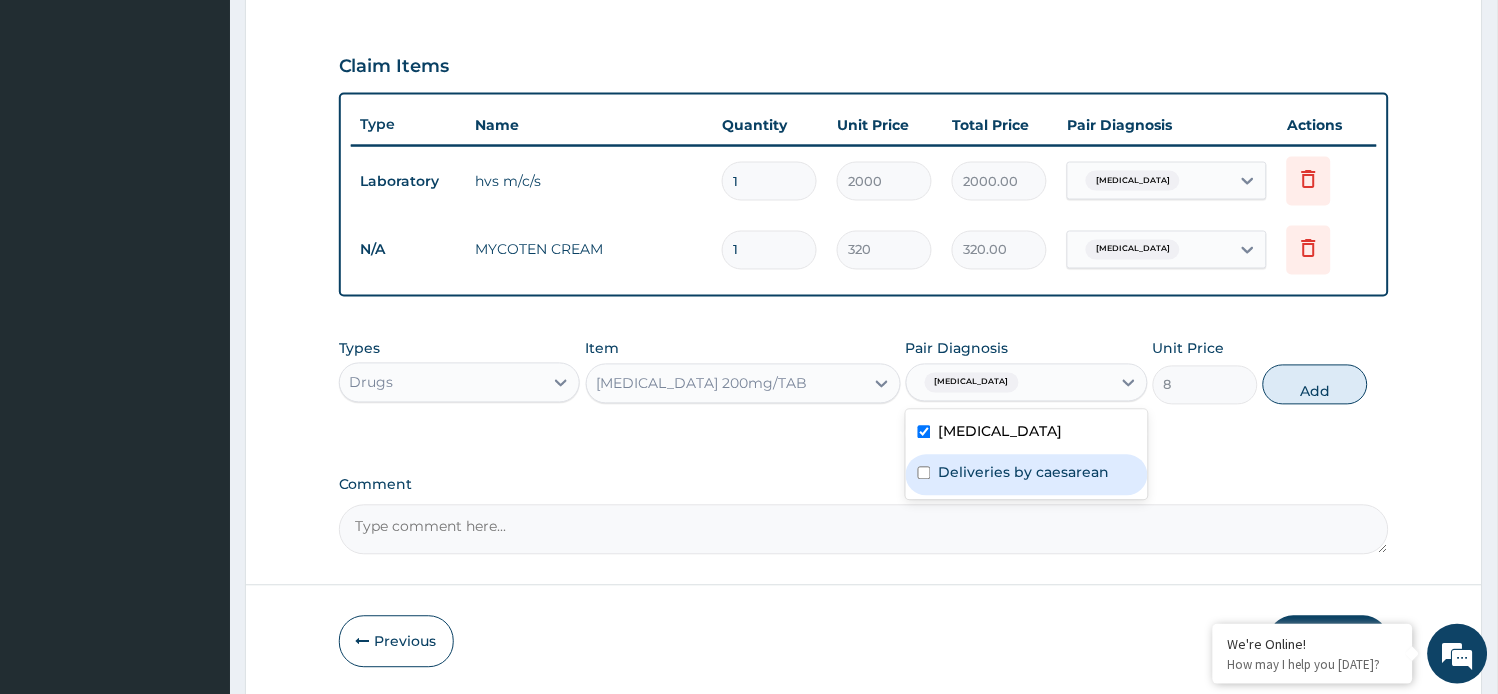click on "Deliveries by caesarean" at bounding box center [1024, 473] 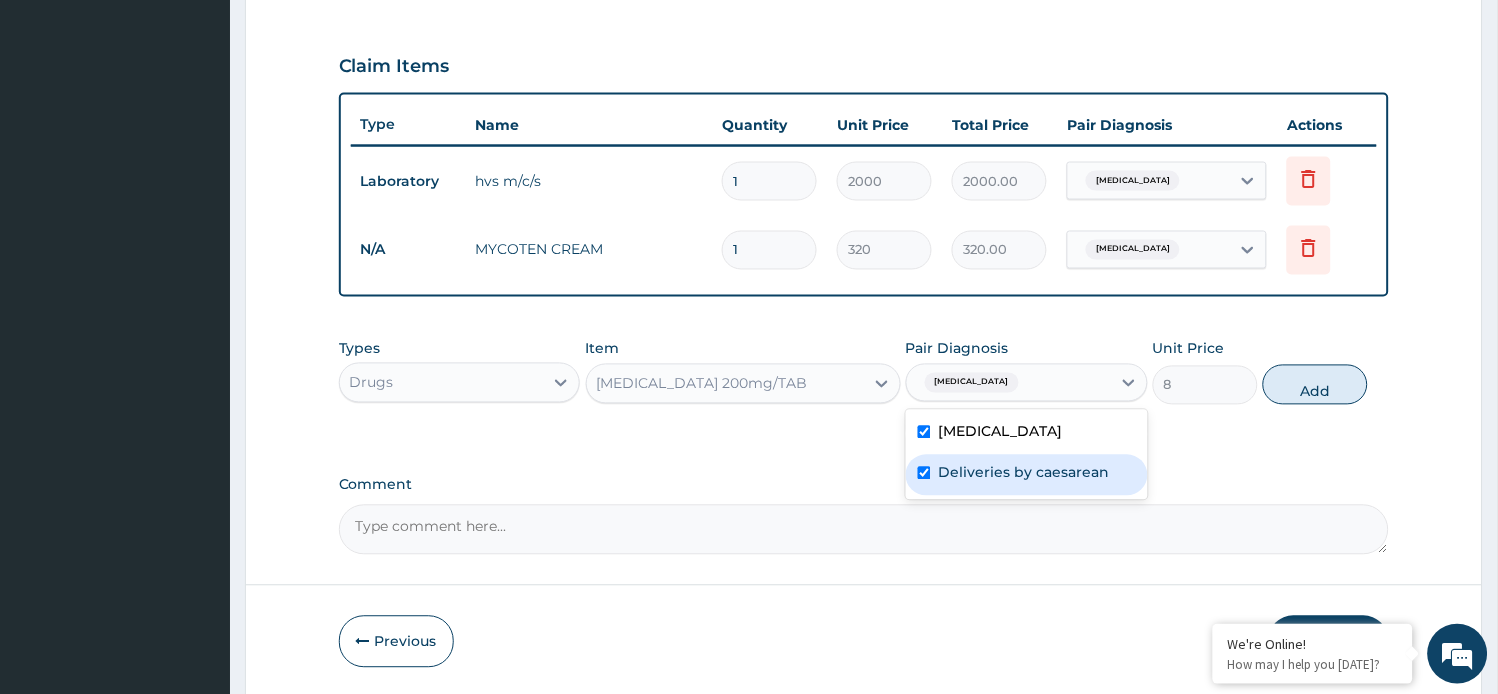 checkbox on "true" 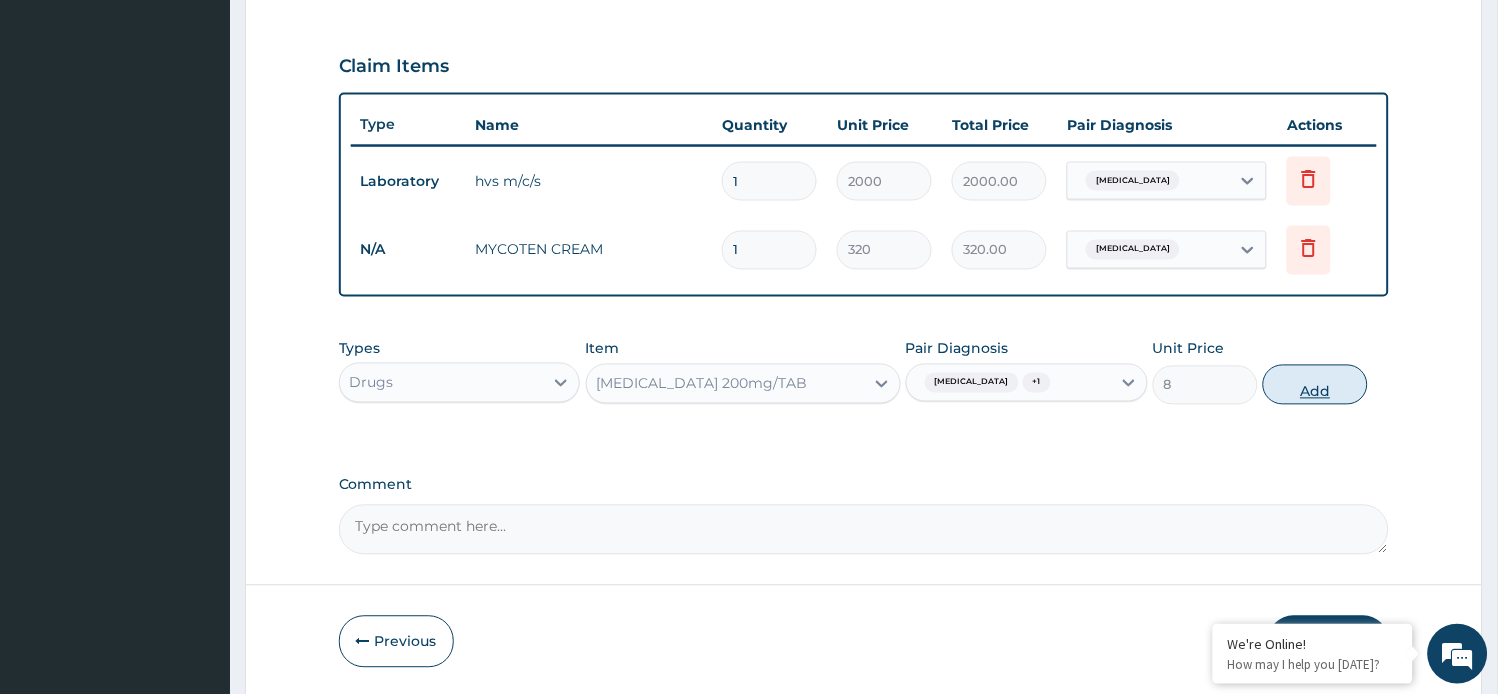 click on "Add" at bounding box center [1315, 385] 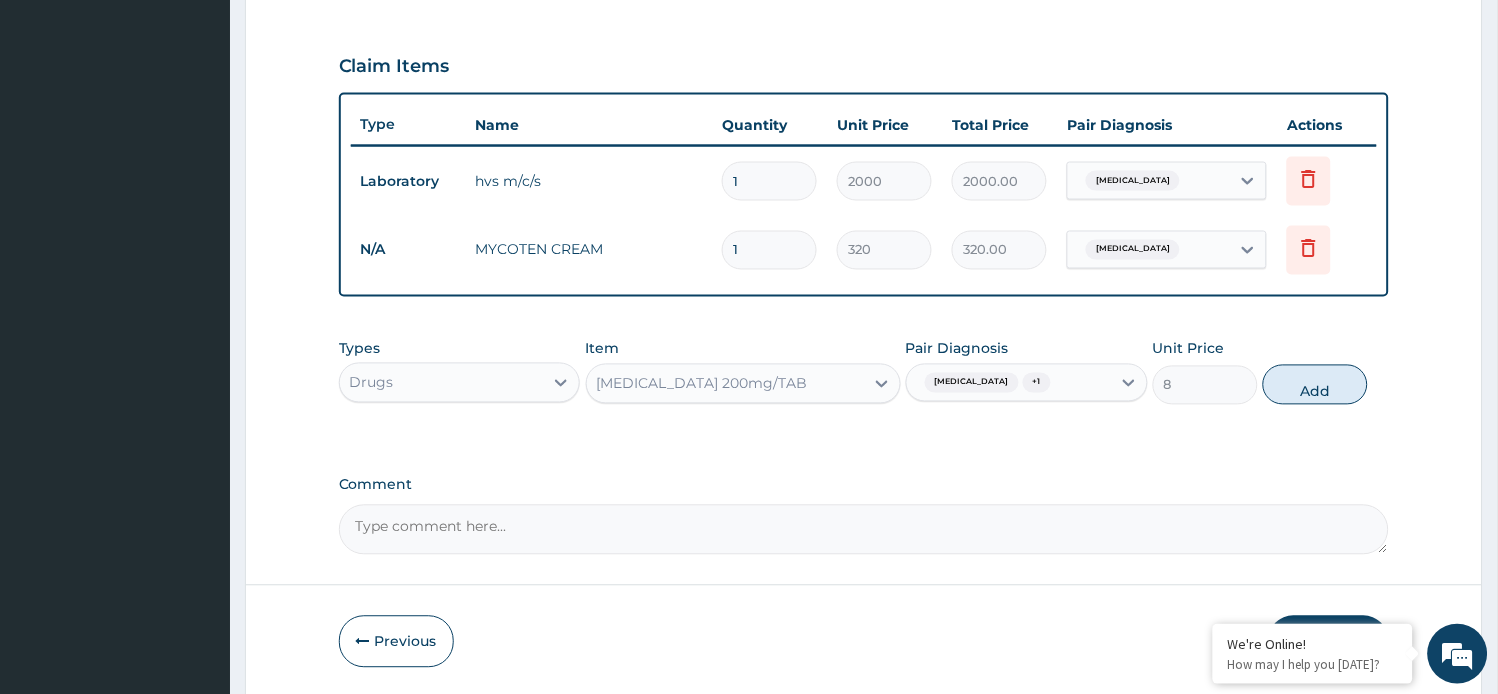 type on "0" 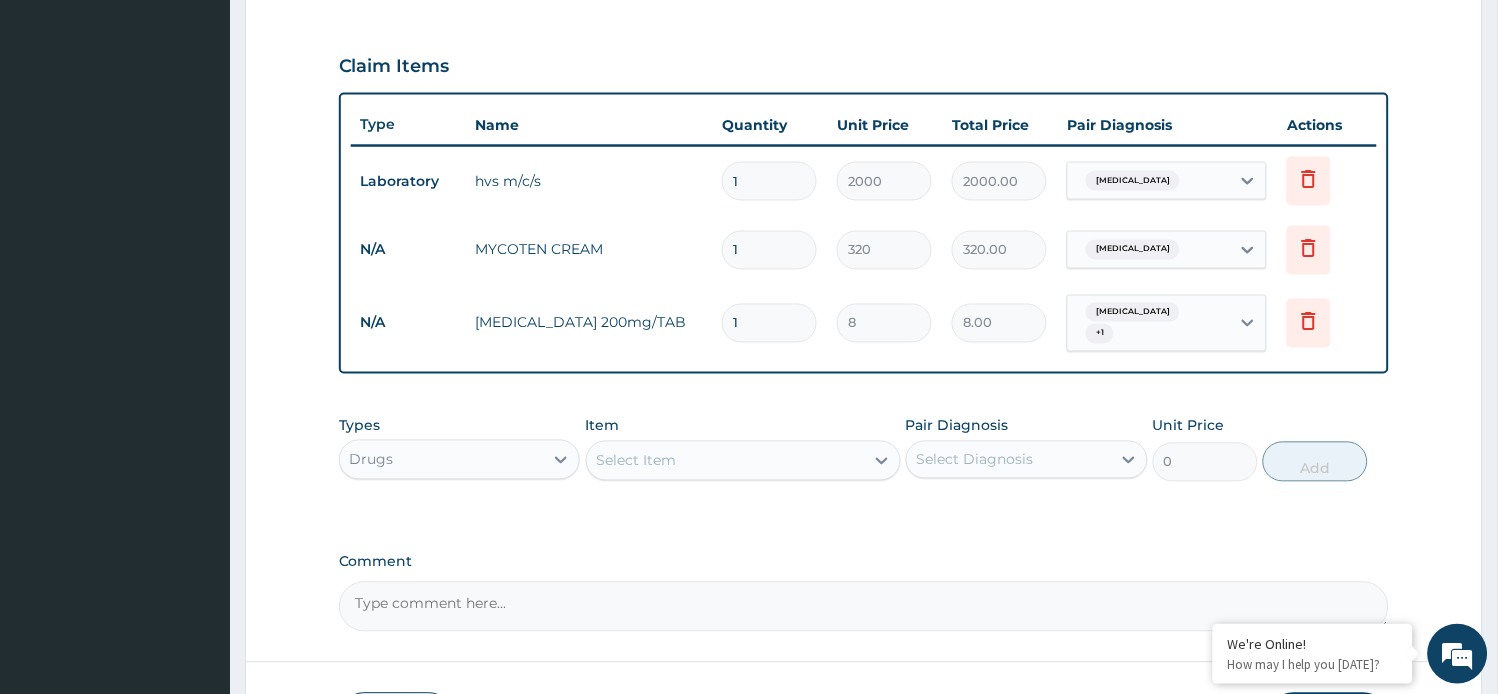 click on "1" at bounding box center [769, 323] 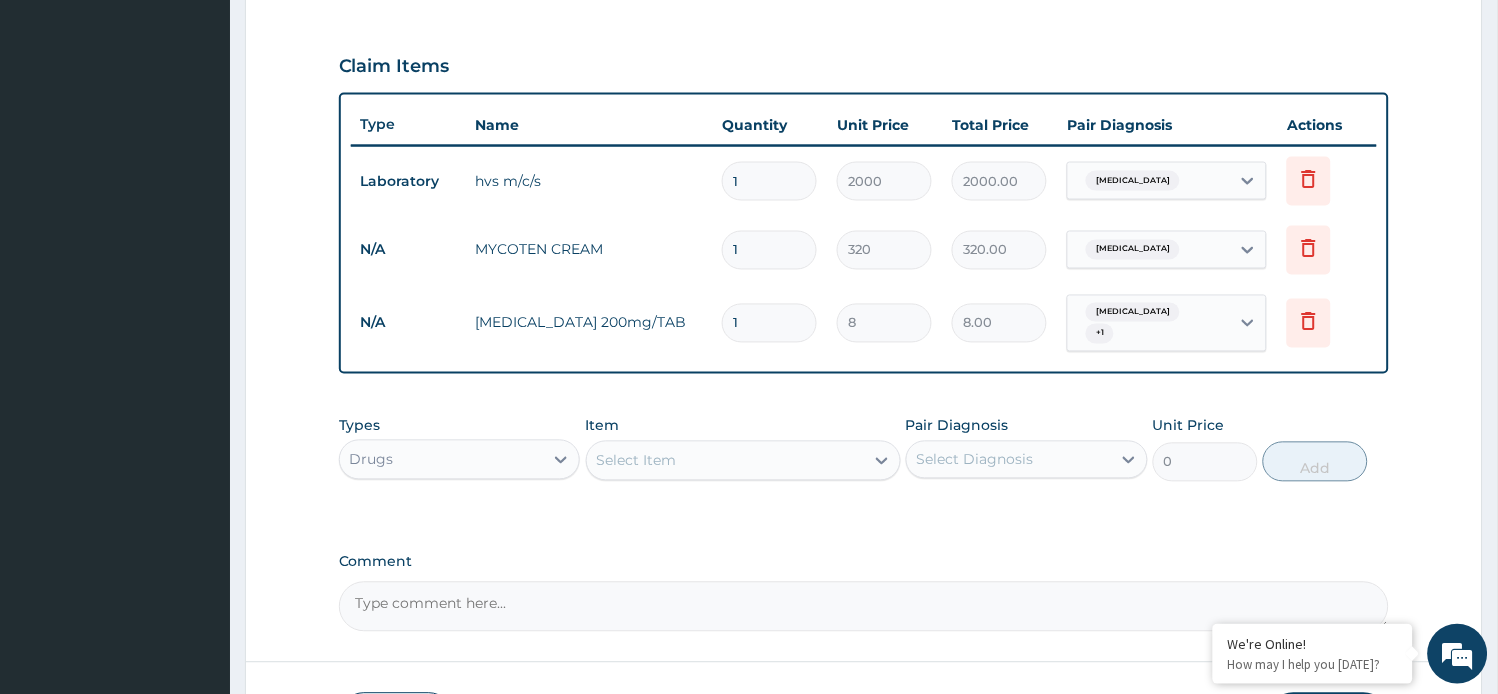 type 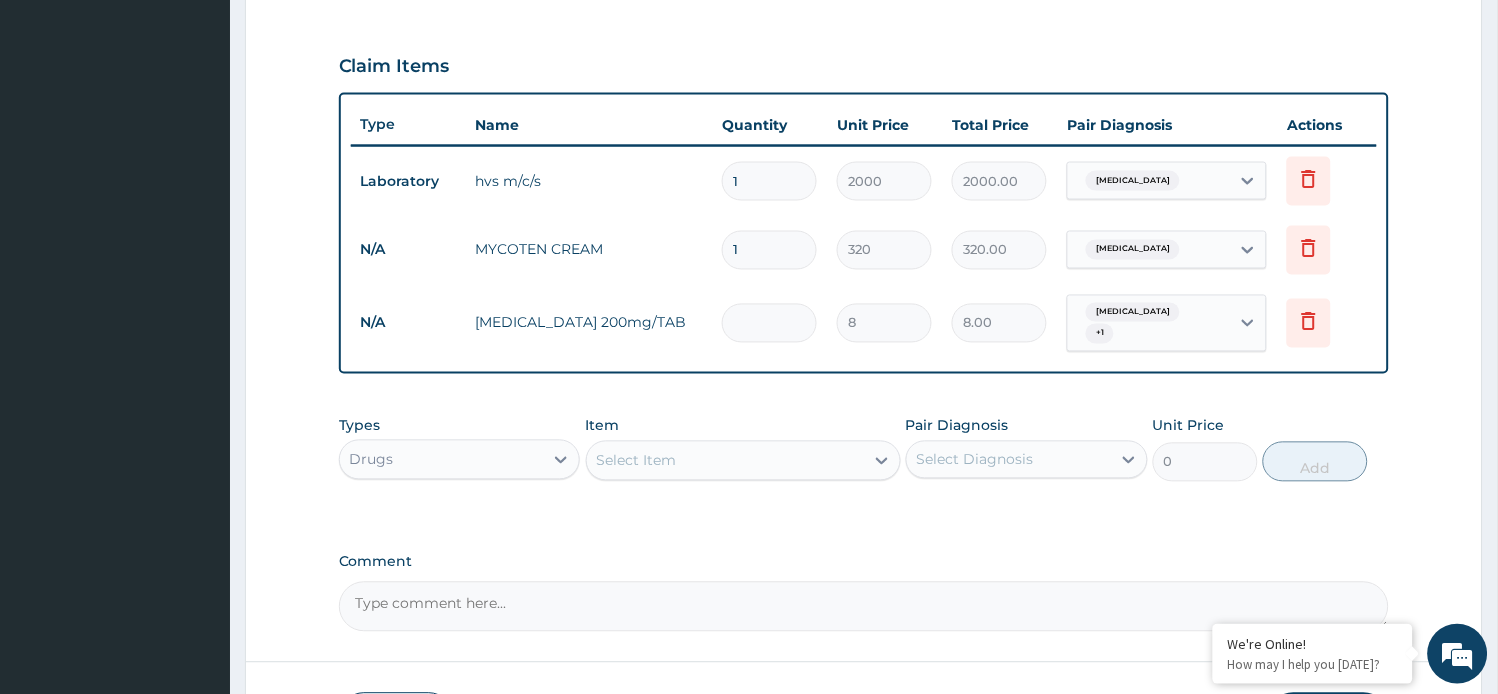 type on "0.00" 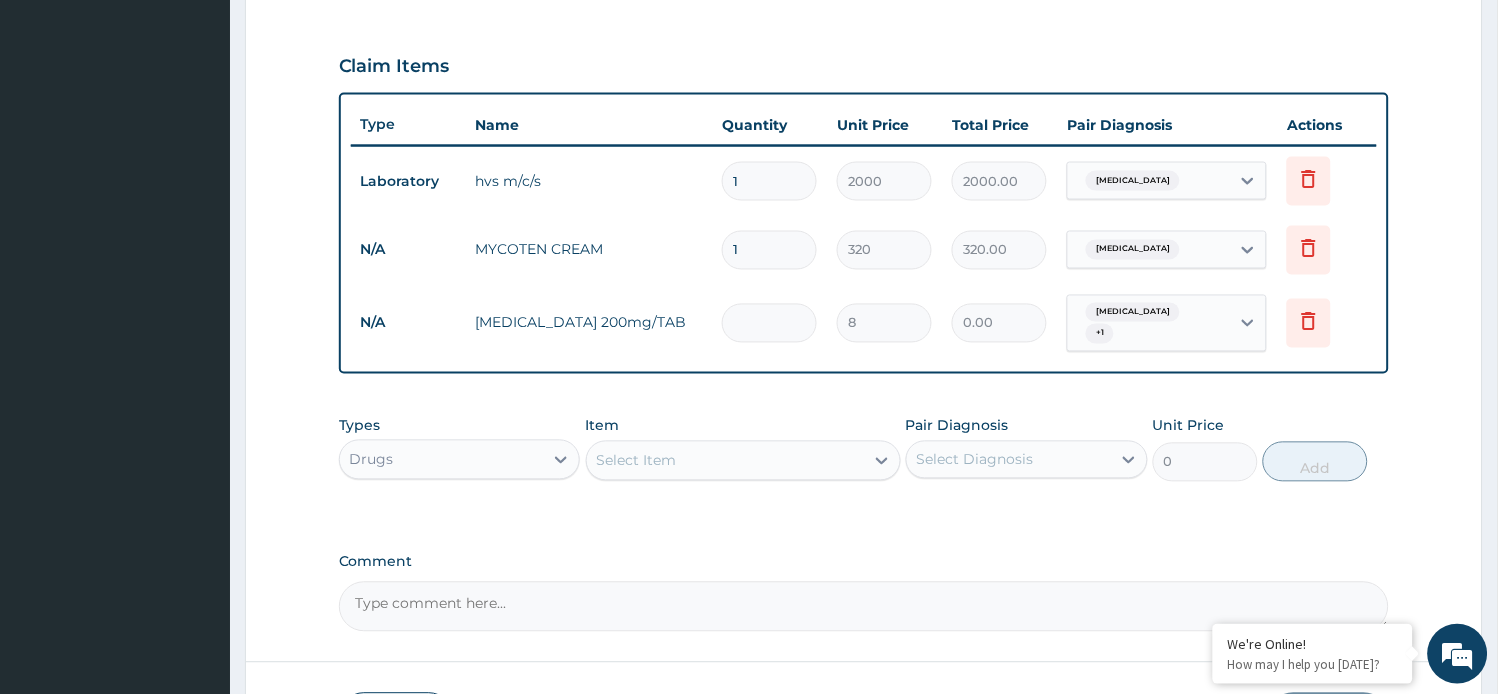 type on "3" 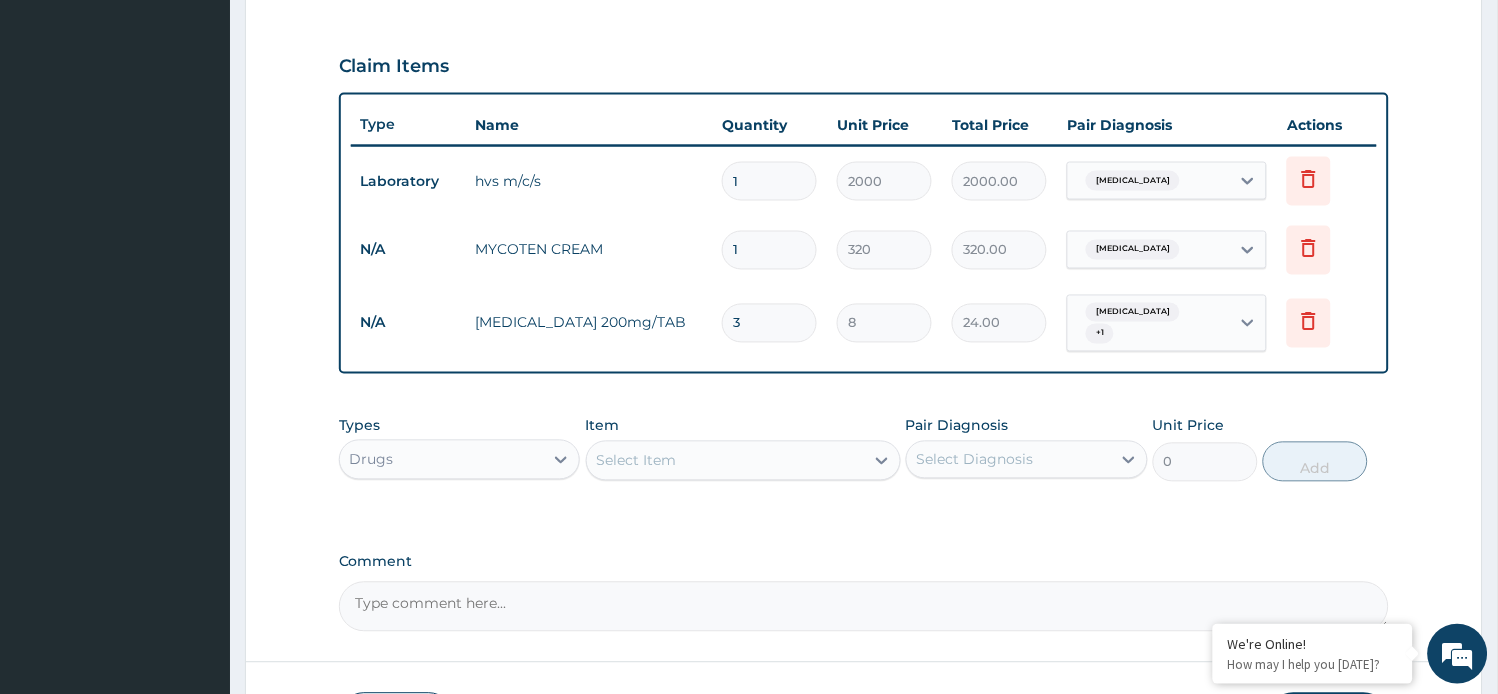 type on "30" 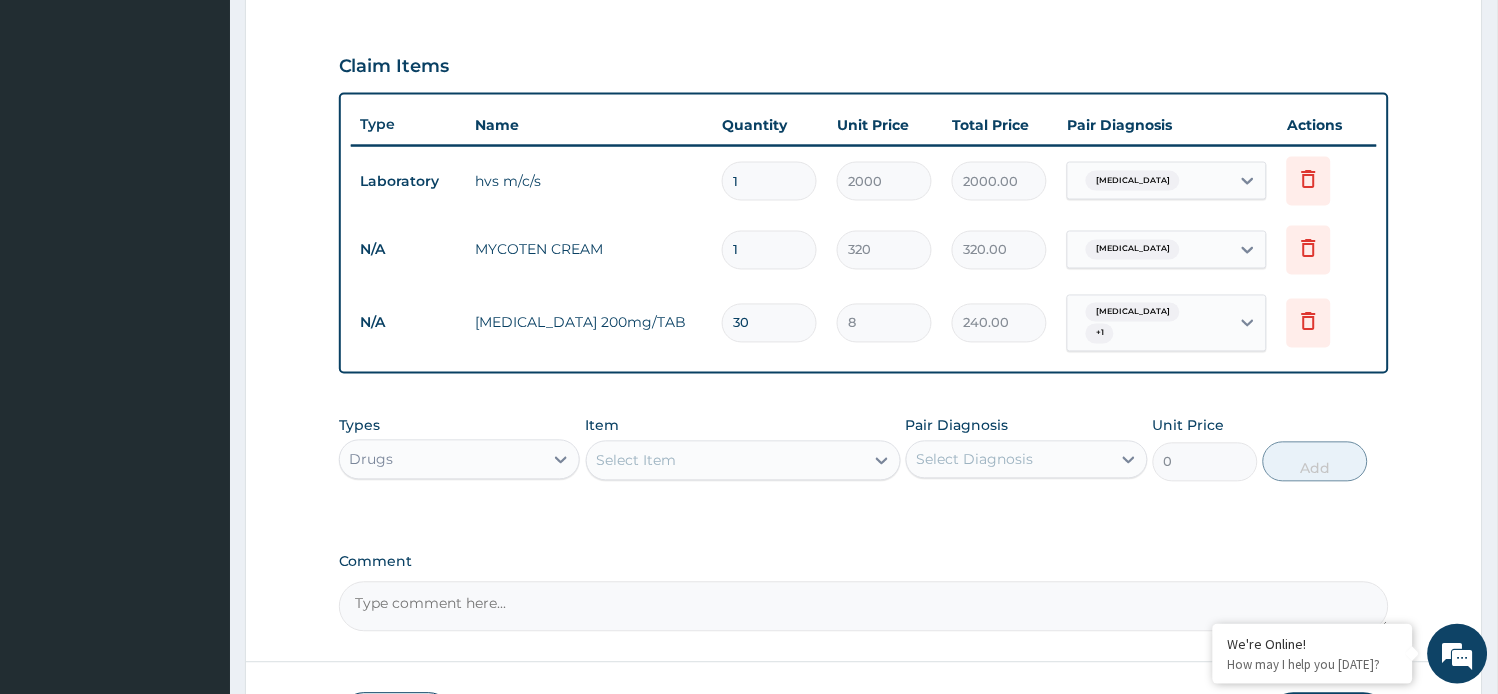 type on "30" 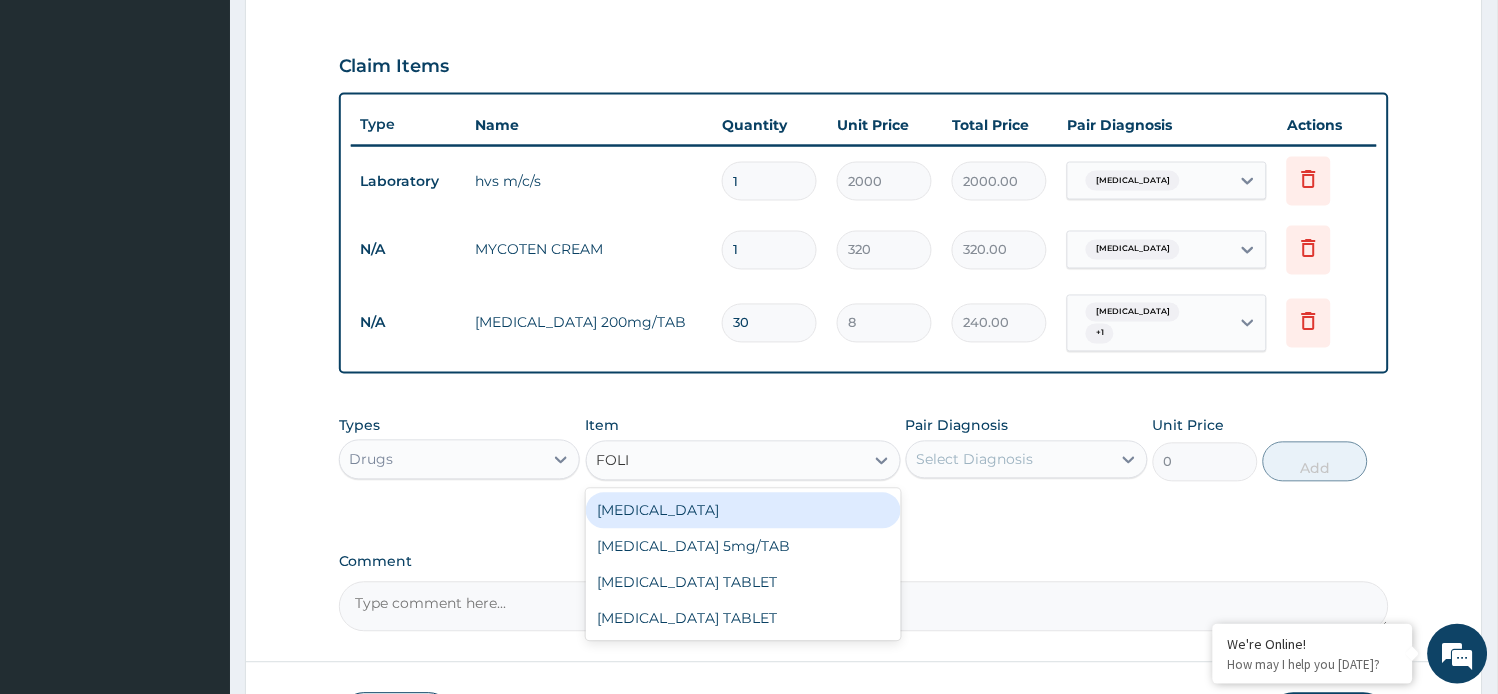 type on "FOLIC" 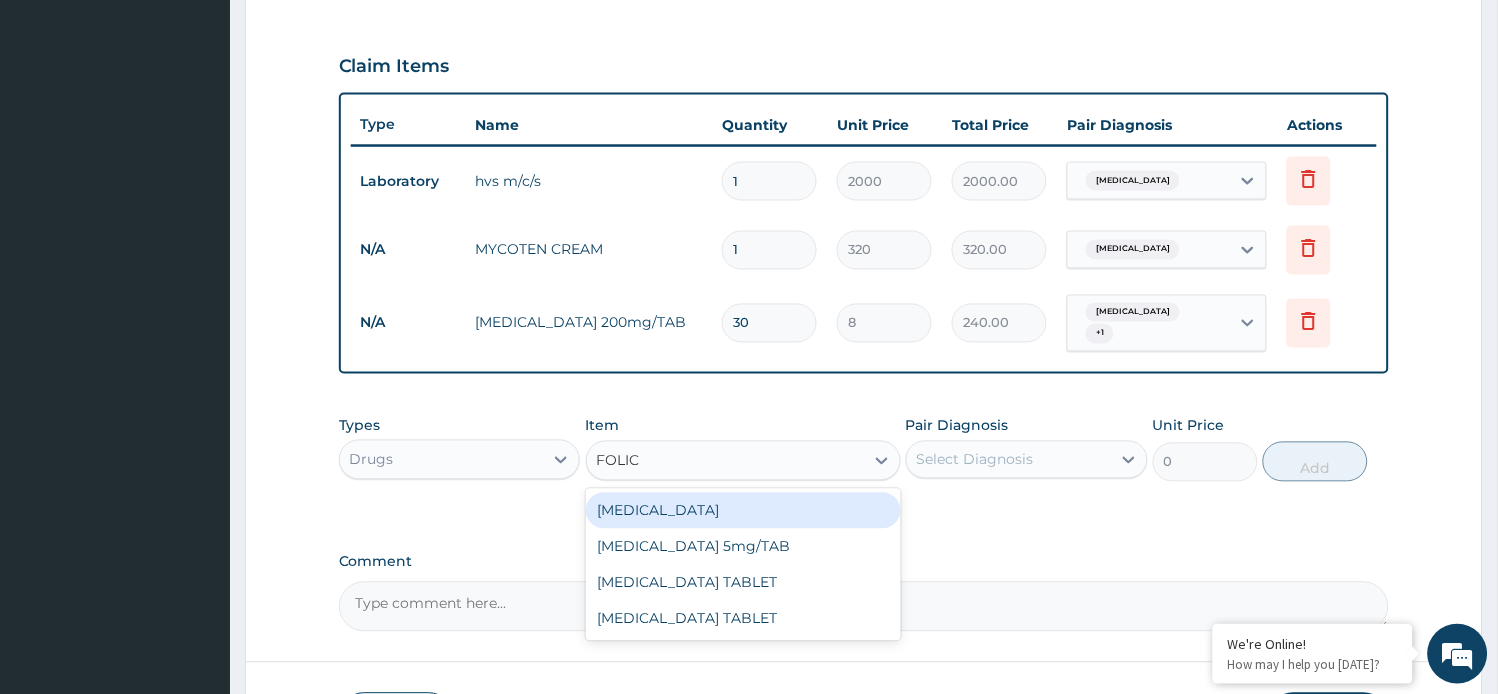 click on "FOLIC ACID" at bounding box center (743, 511) 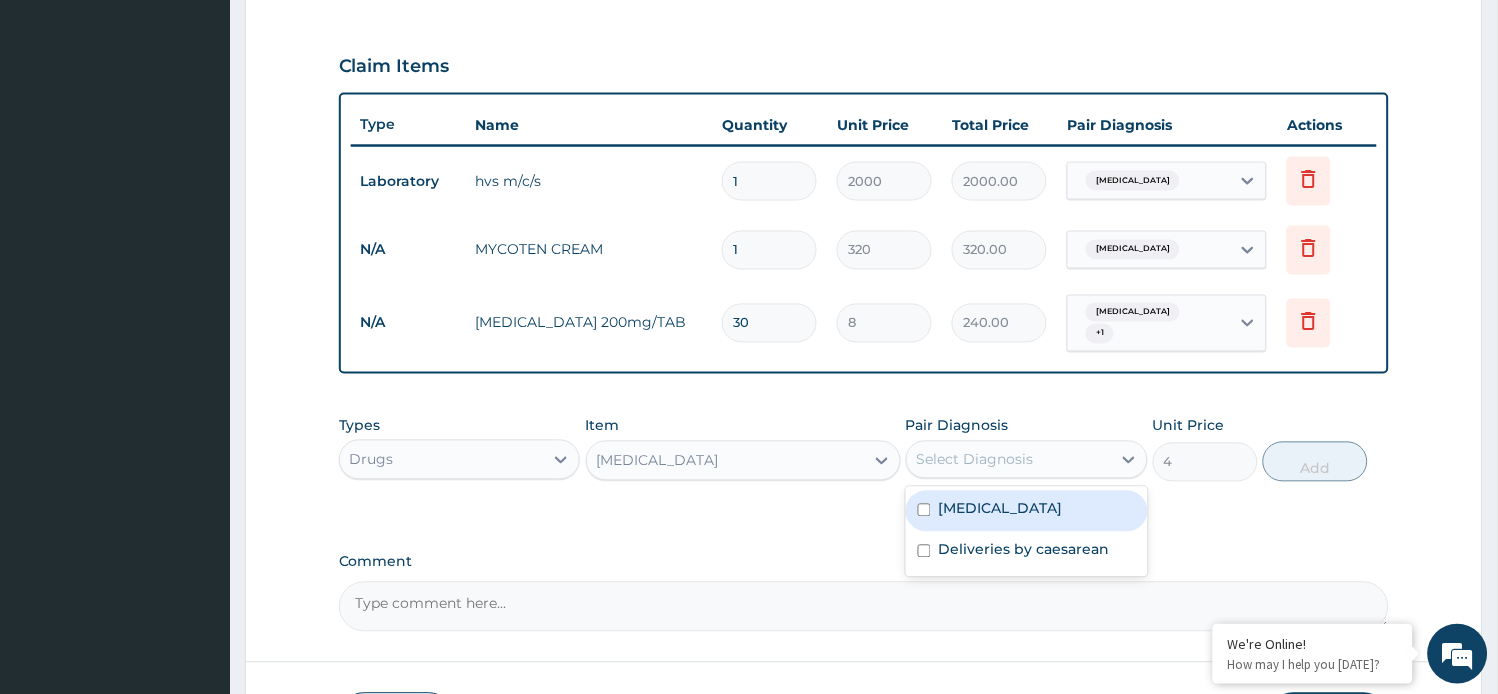 click on "Select Diagnosis" at bounding box center [975, 460] 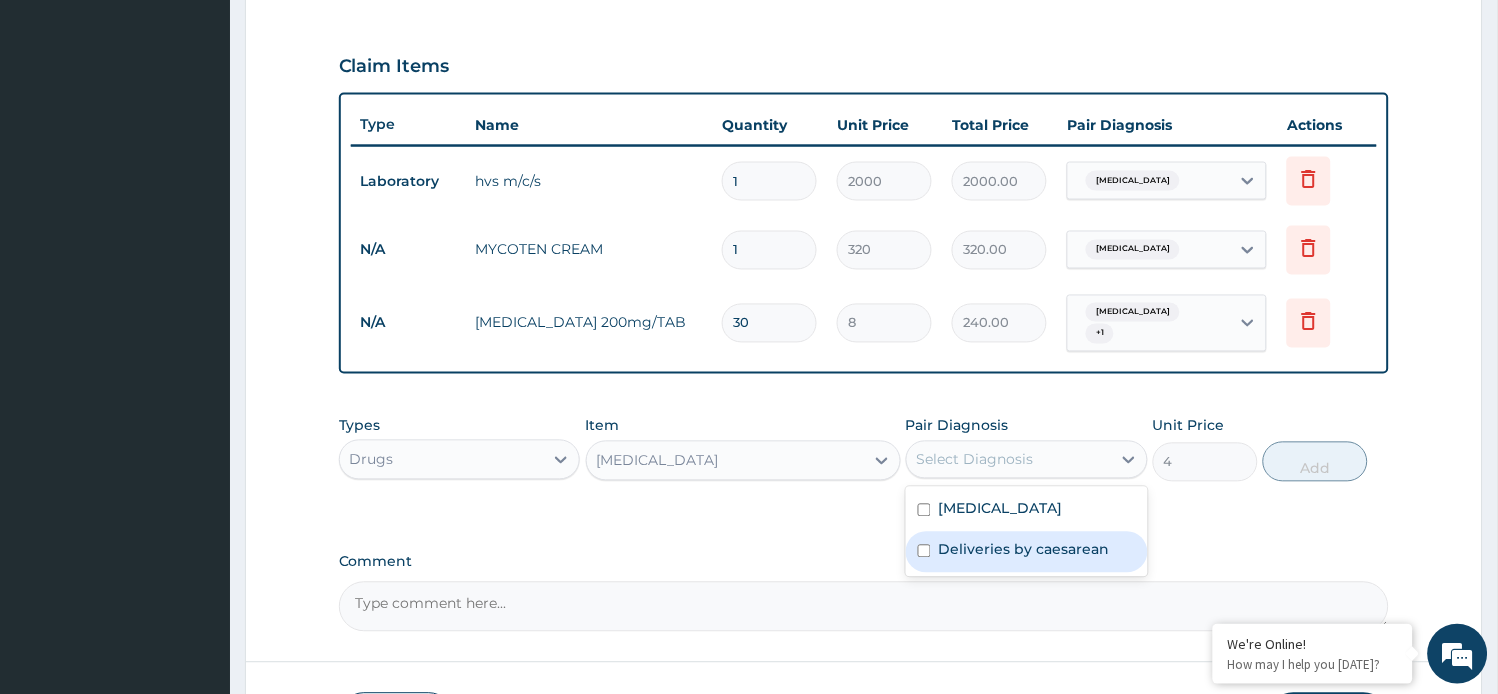 click on "Deliveries by caesarean" at bounding box center (1024, 550) 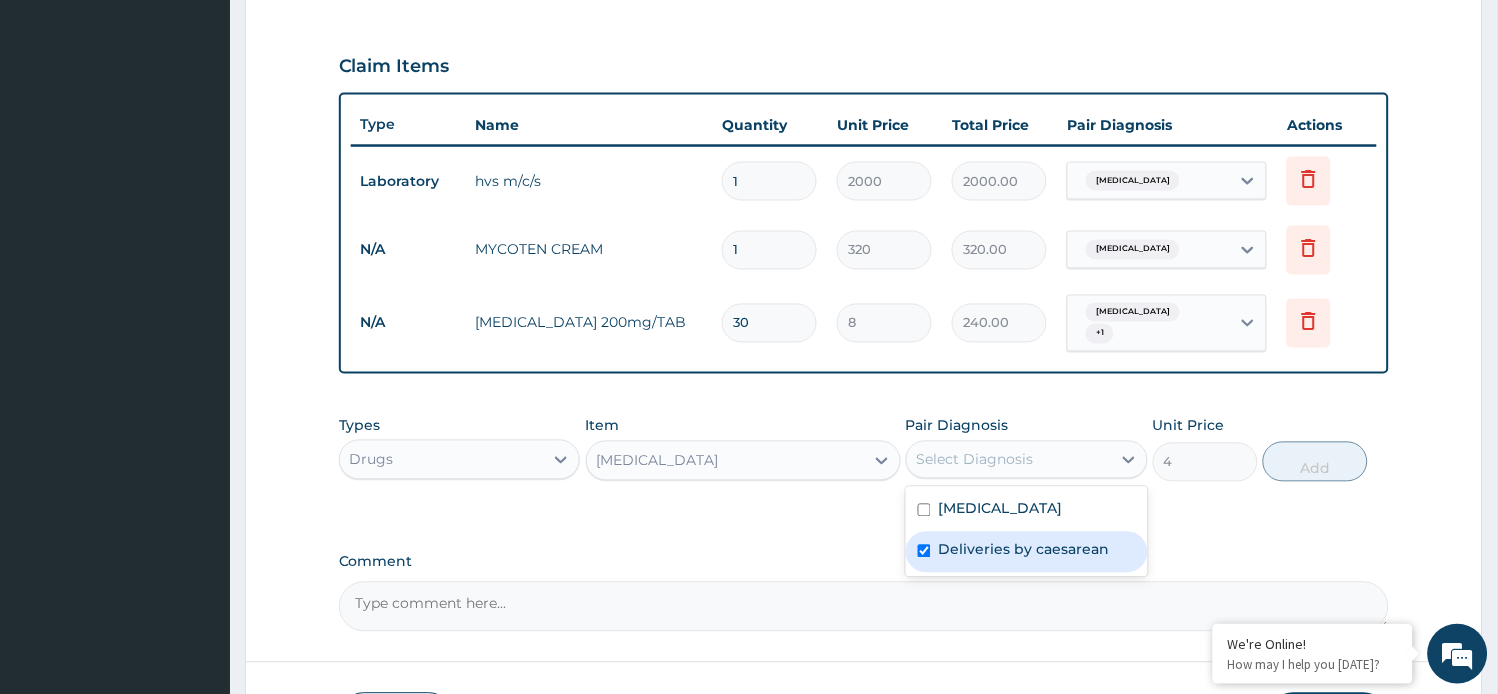 checkbox on "true" 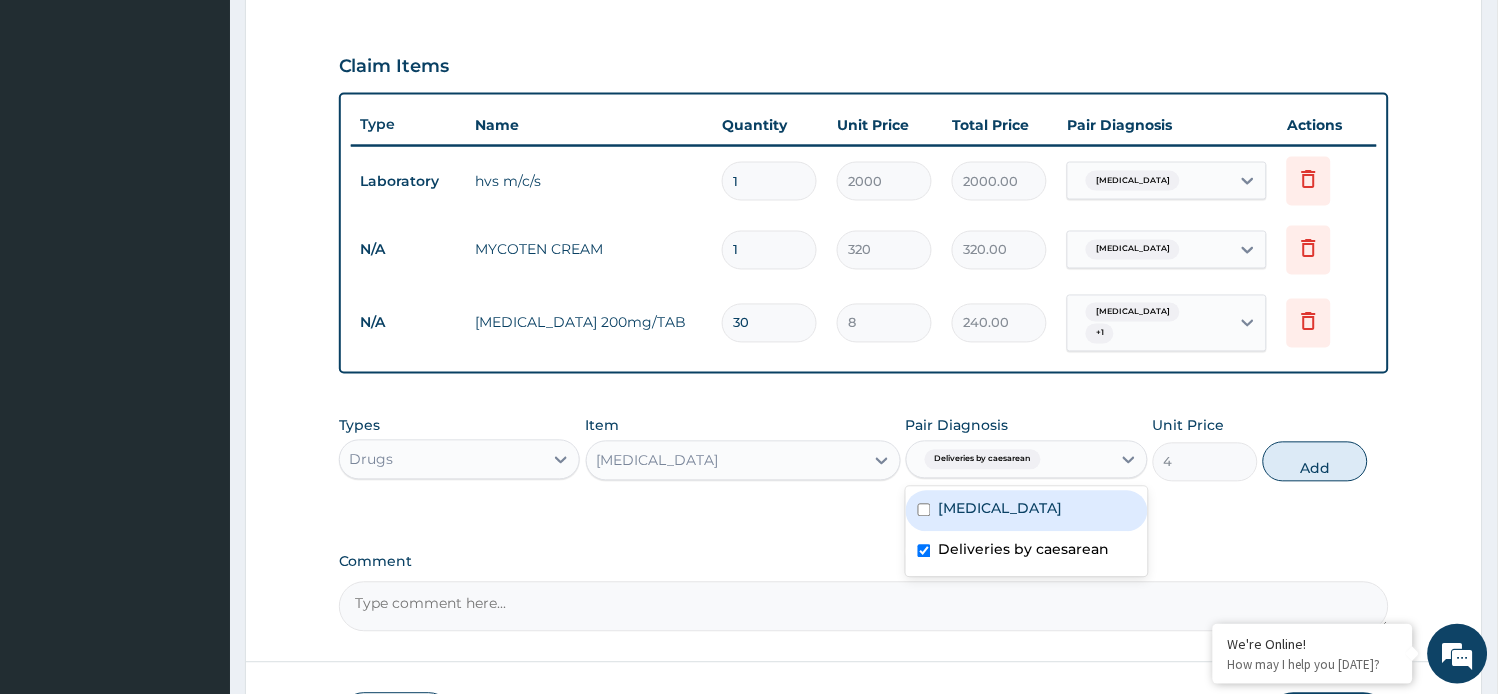 click on "Vaginal discharge" at bounding box center (1001, 509) 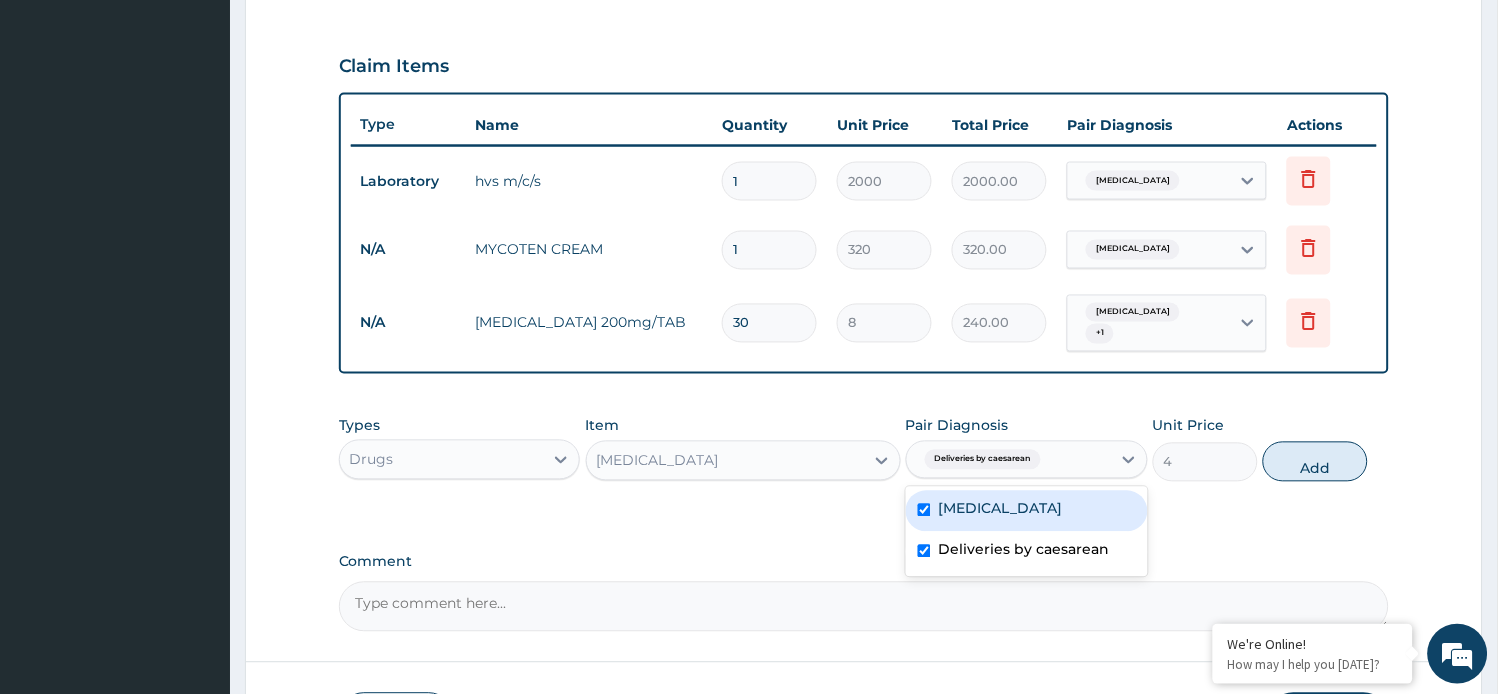 checkbox on "true" 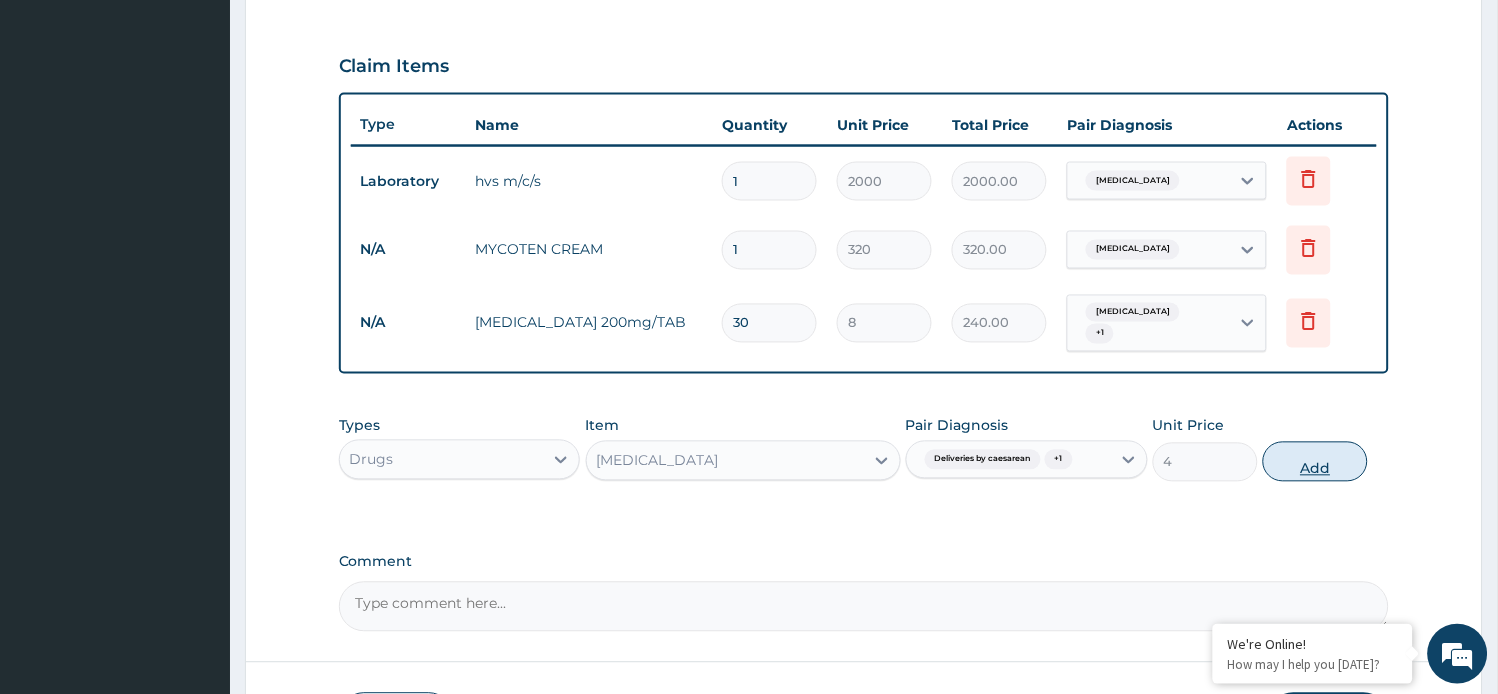 click on "Add" at bounding box center [1315, 462] 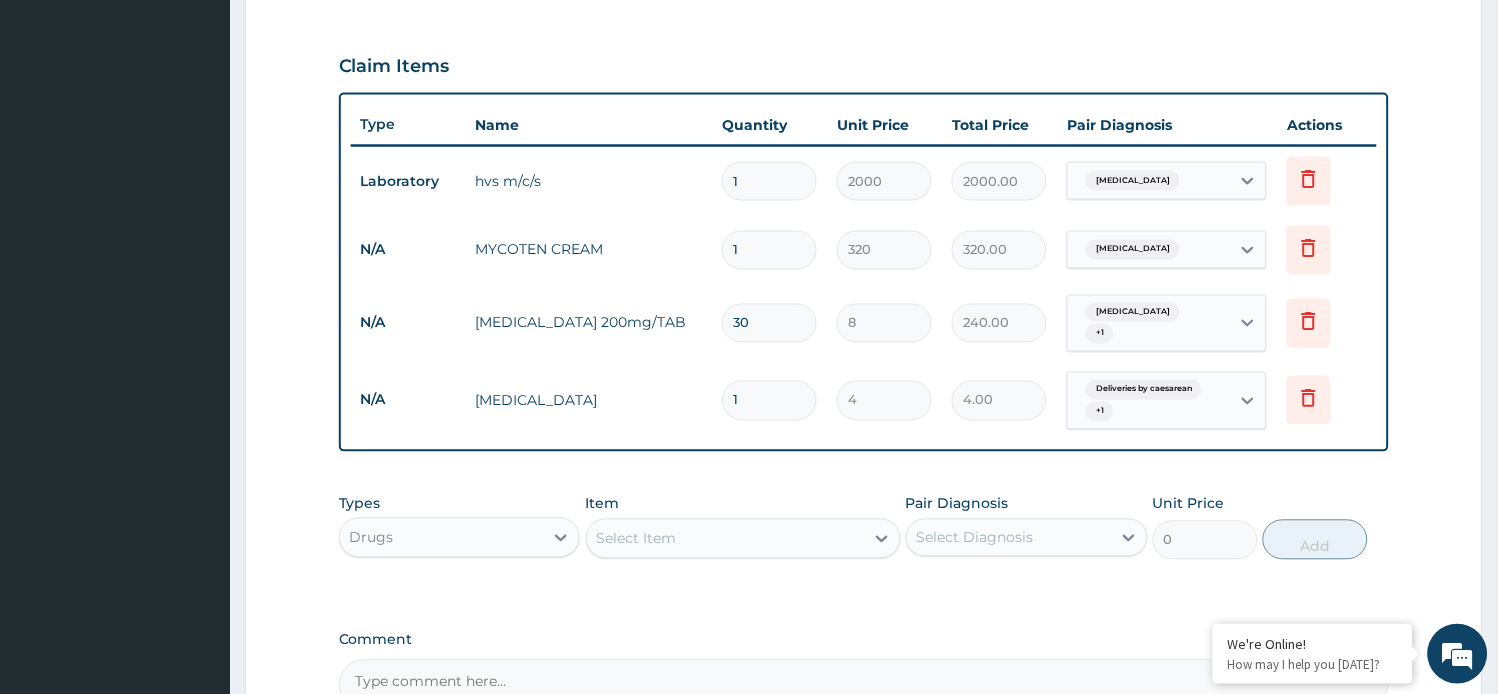 type 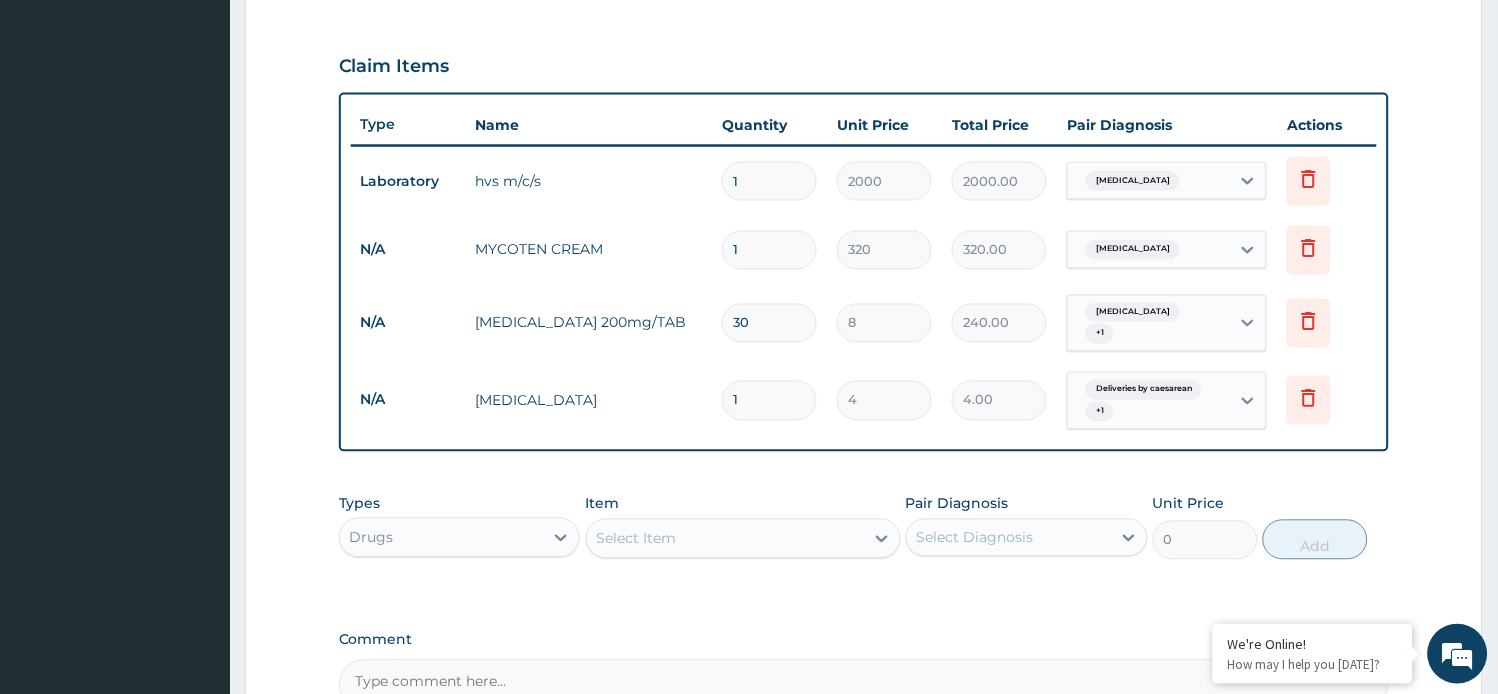 type on "0.00" 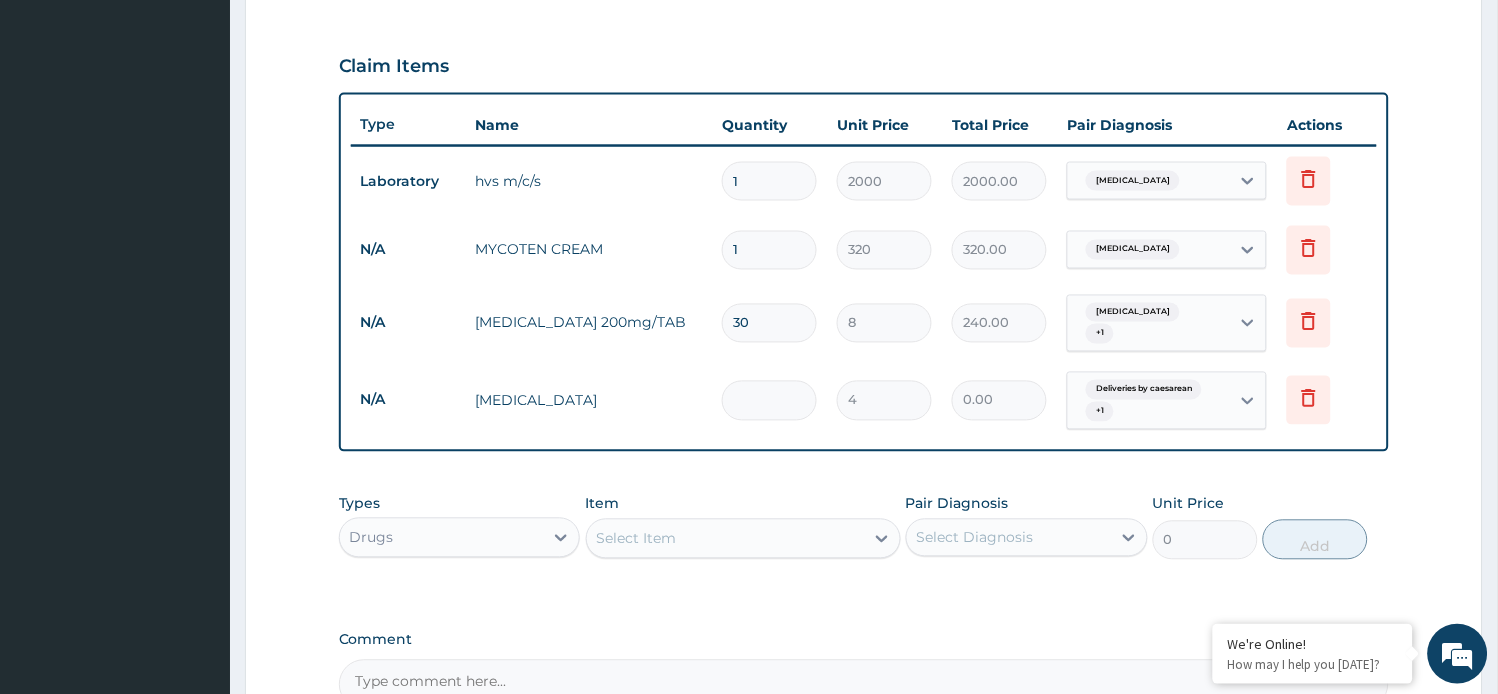 type on "3" 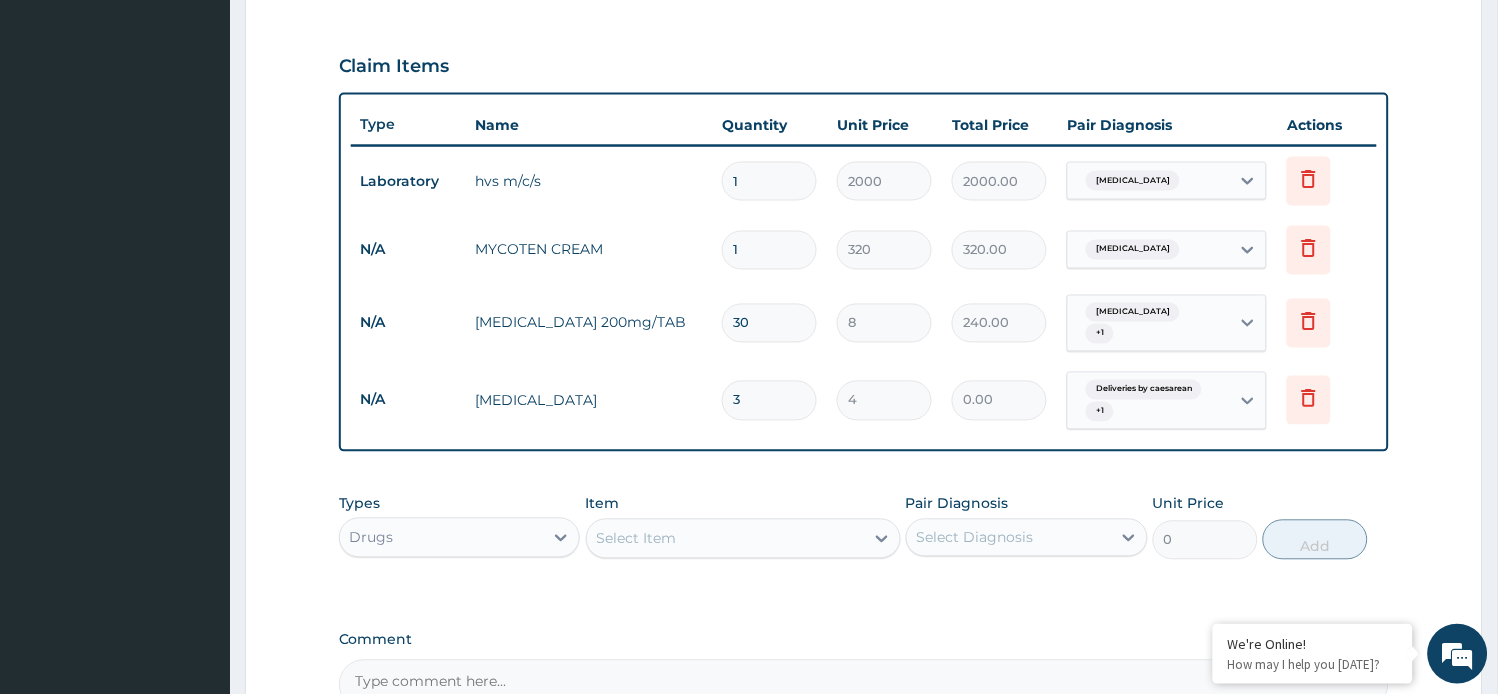 type on "12.00" 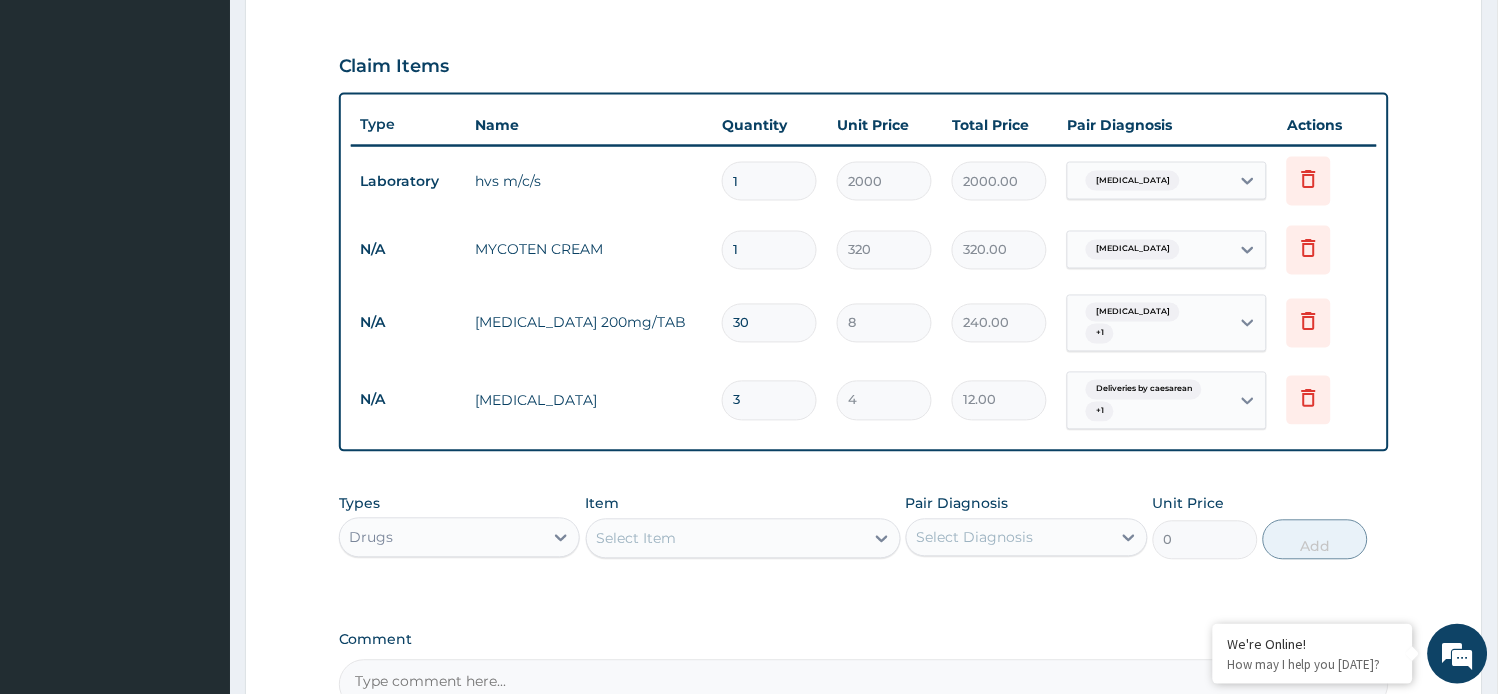 type on "30" 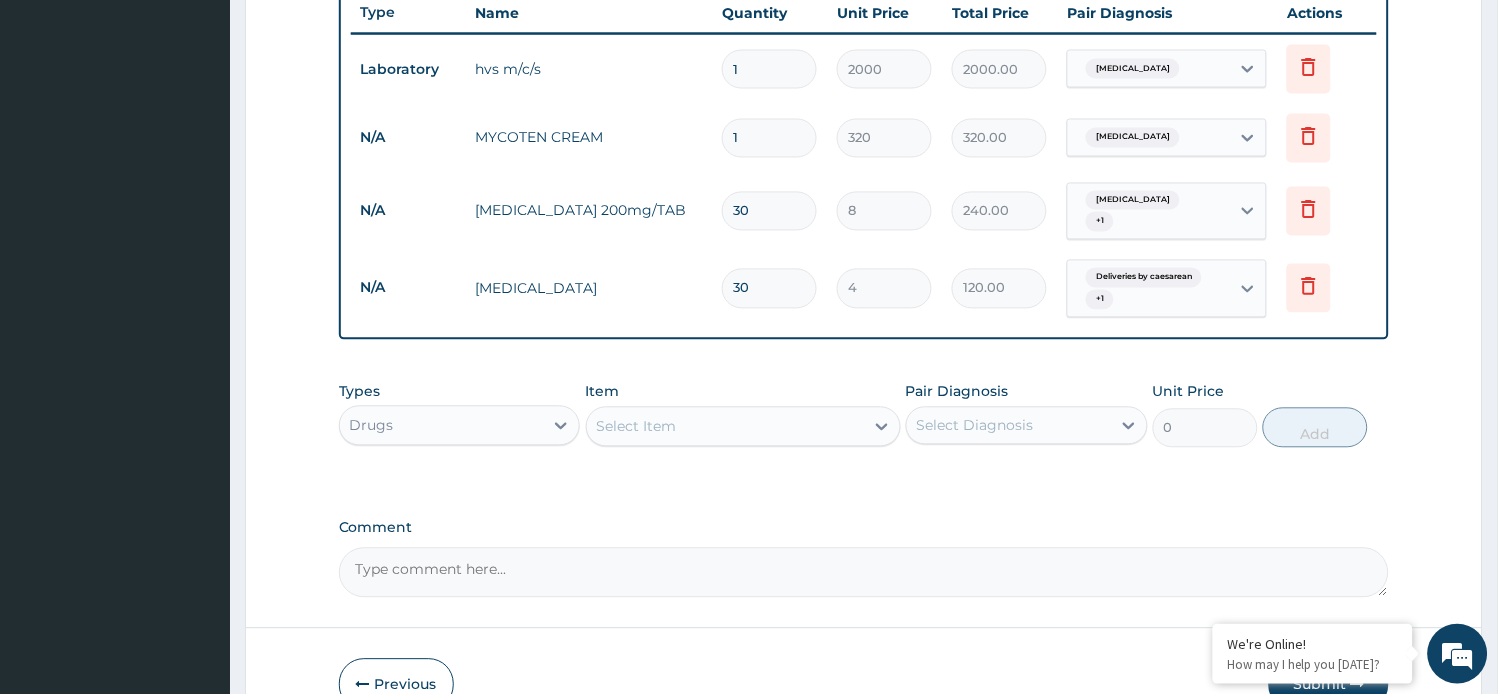 scroll, scrollTop: 867, scrollLeft: 0, axis: vertical 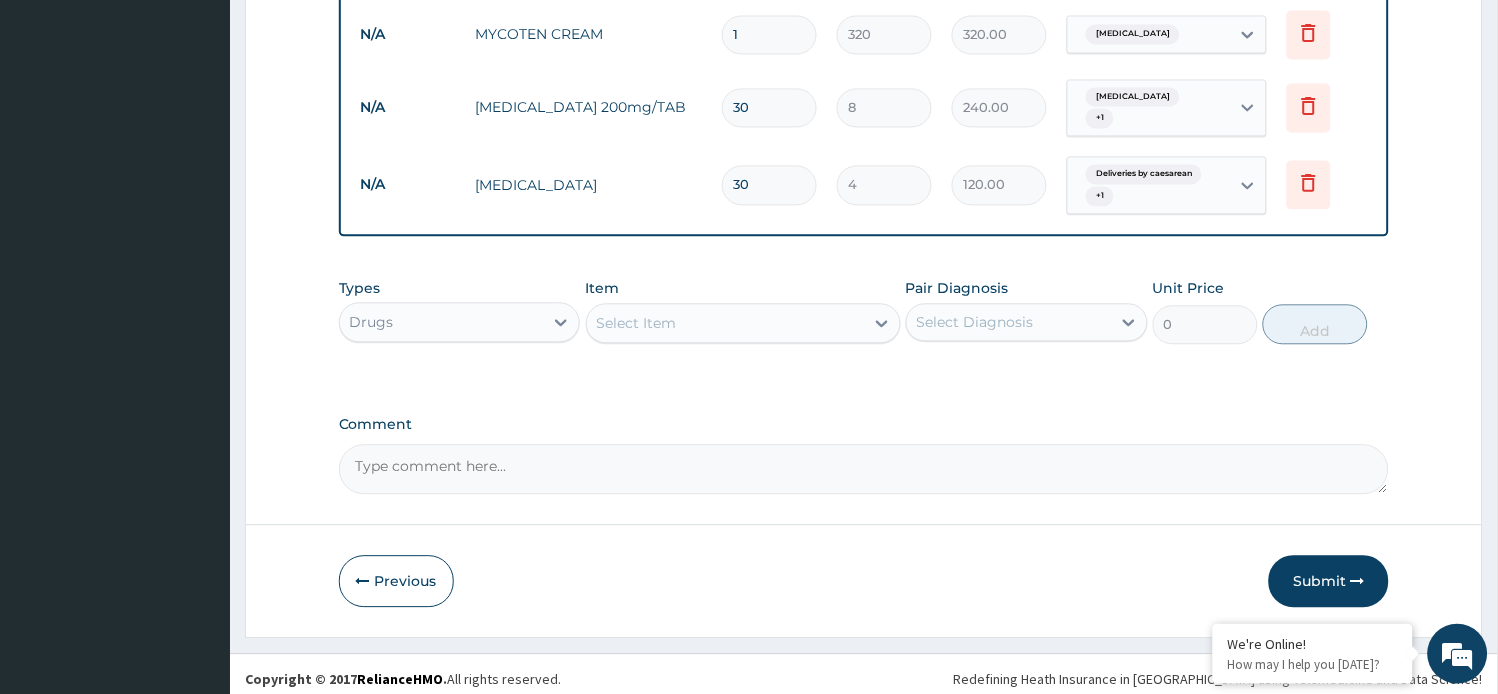 type on "30" 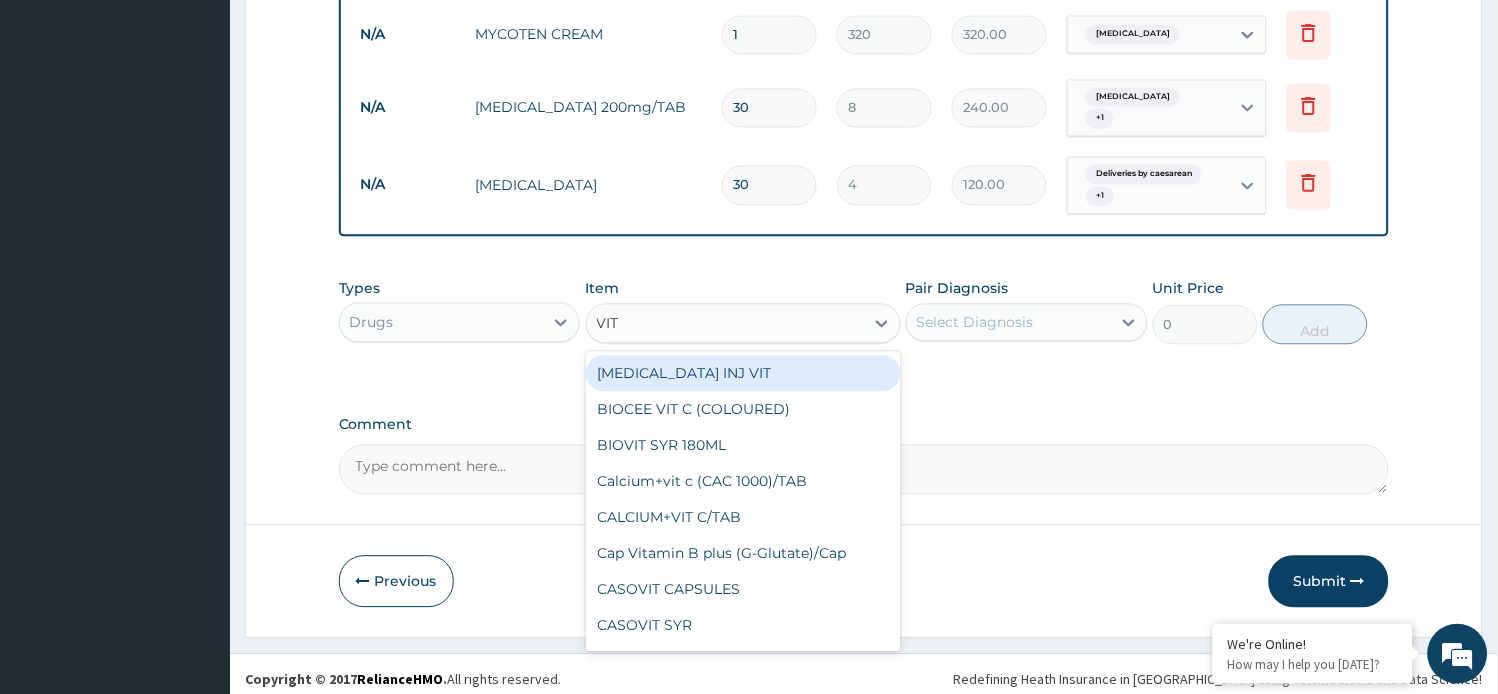 type on "VIT C" 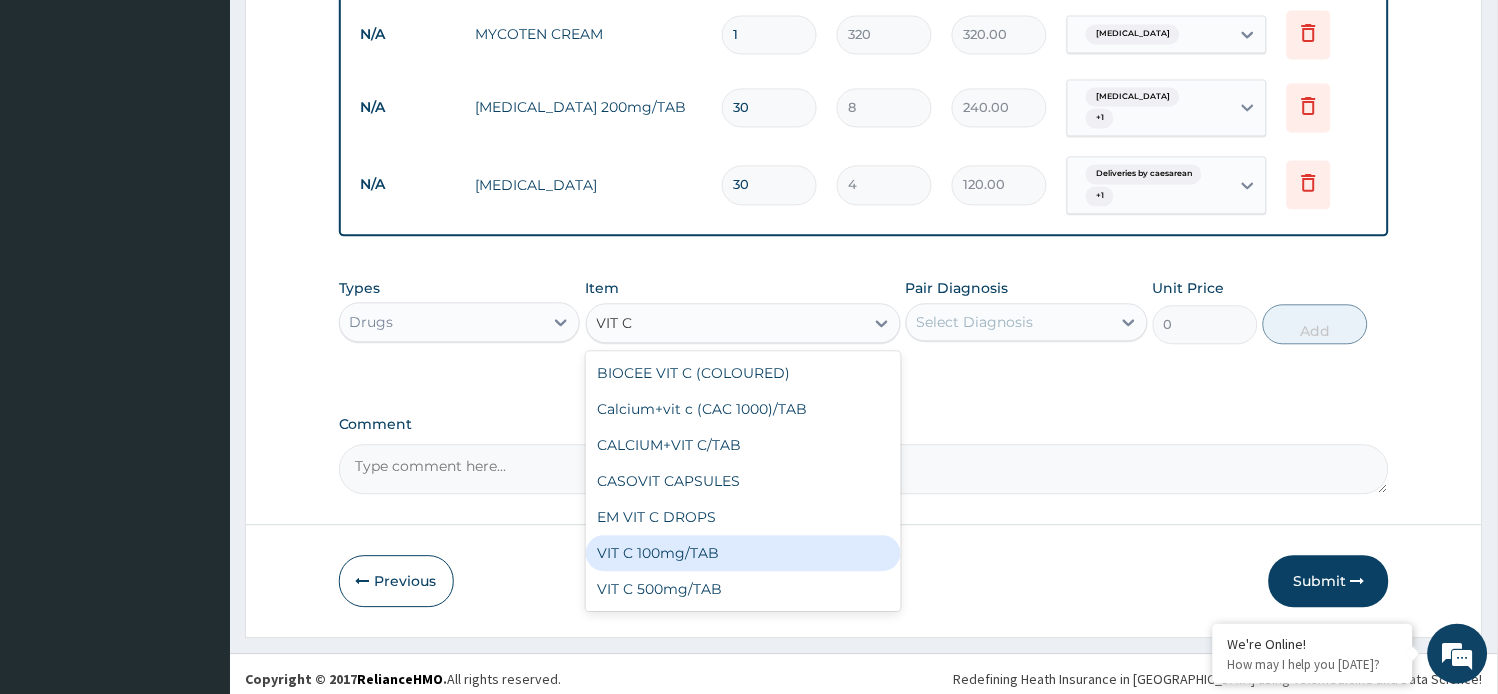 click on "VIT C 100mg/TAB" at bounding box center [743, 553] 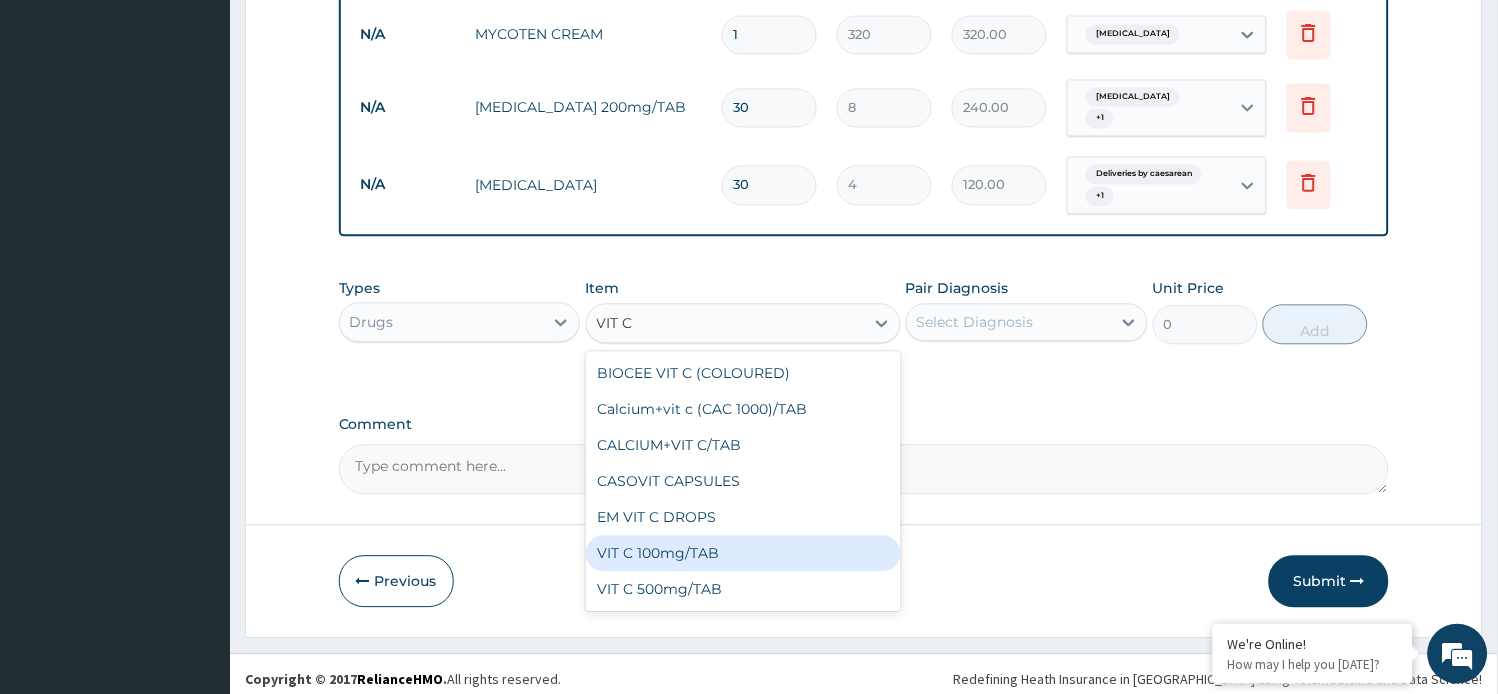 type 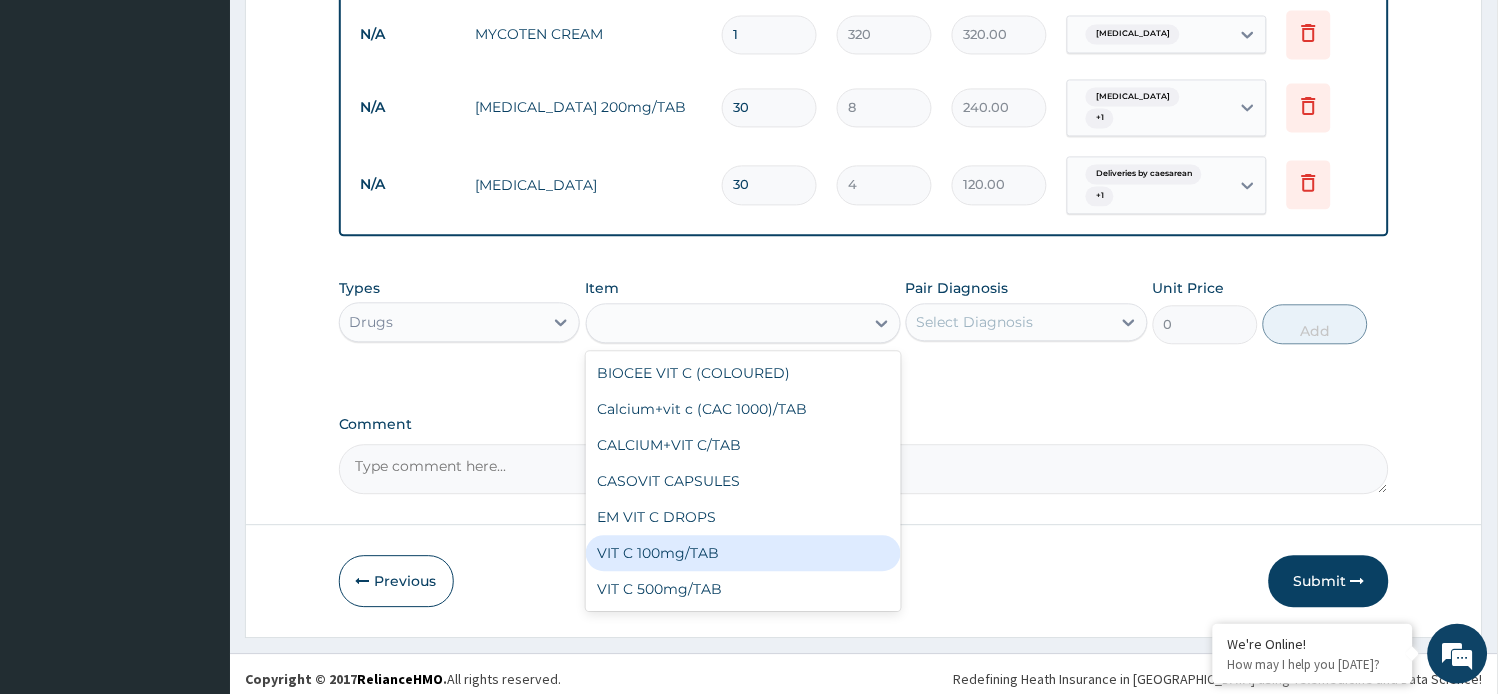 type on "8" 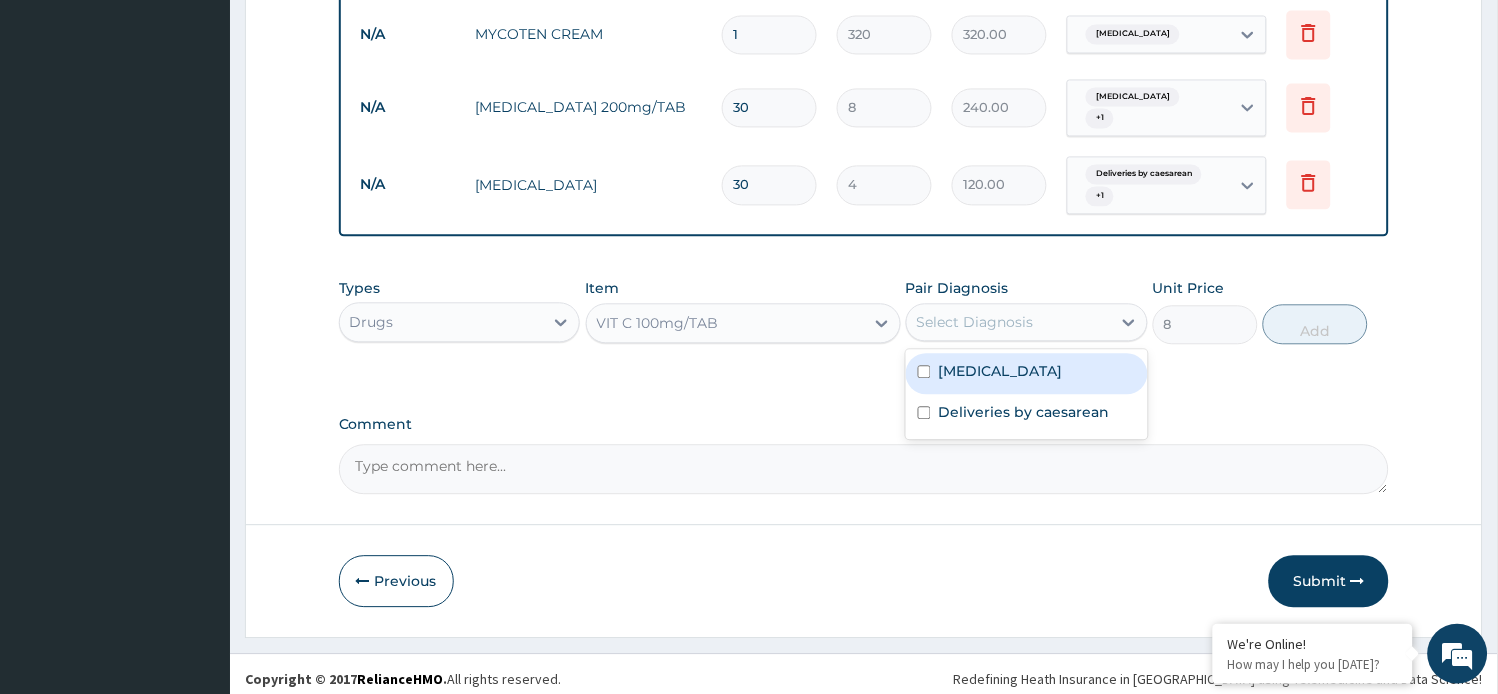 click on "Select Diagnosis" at bounding box center (975, 322) 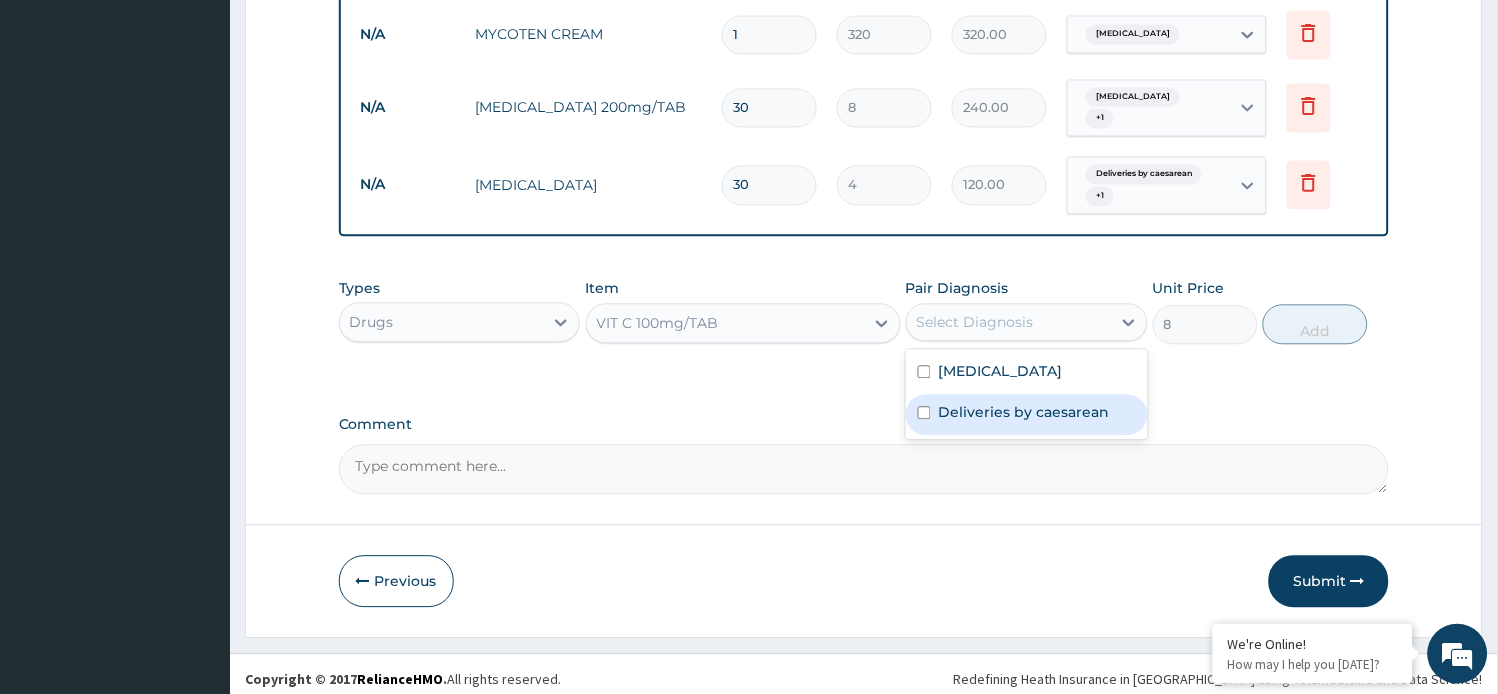 click on "Deliveries by caesarean" at bounding box center (1024, 412) 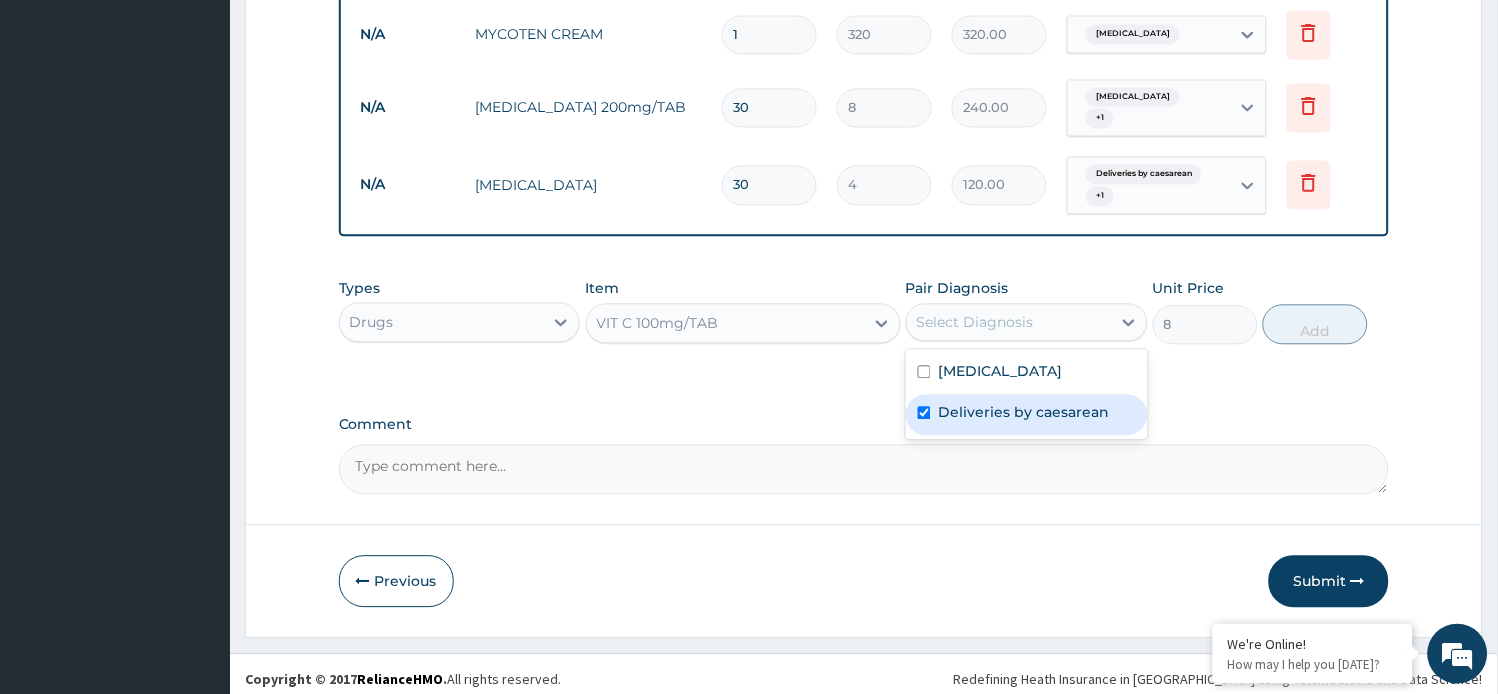 checkbox on "true" 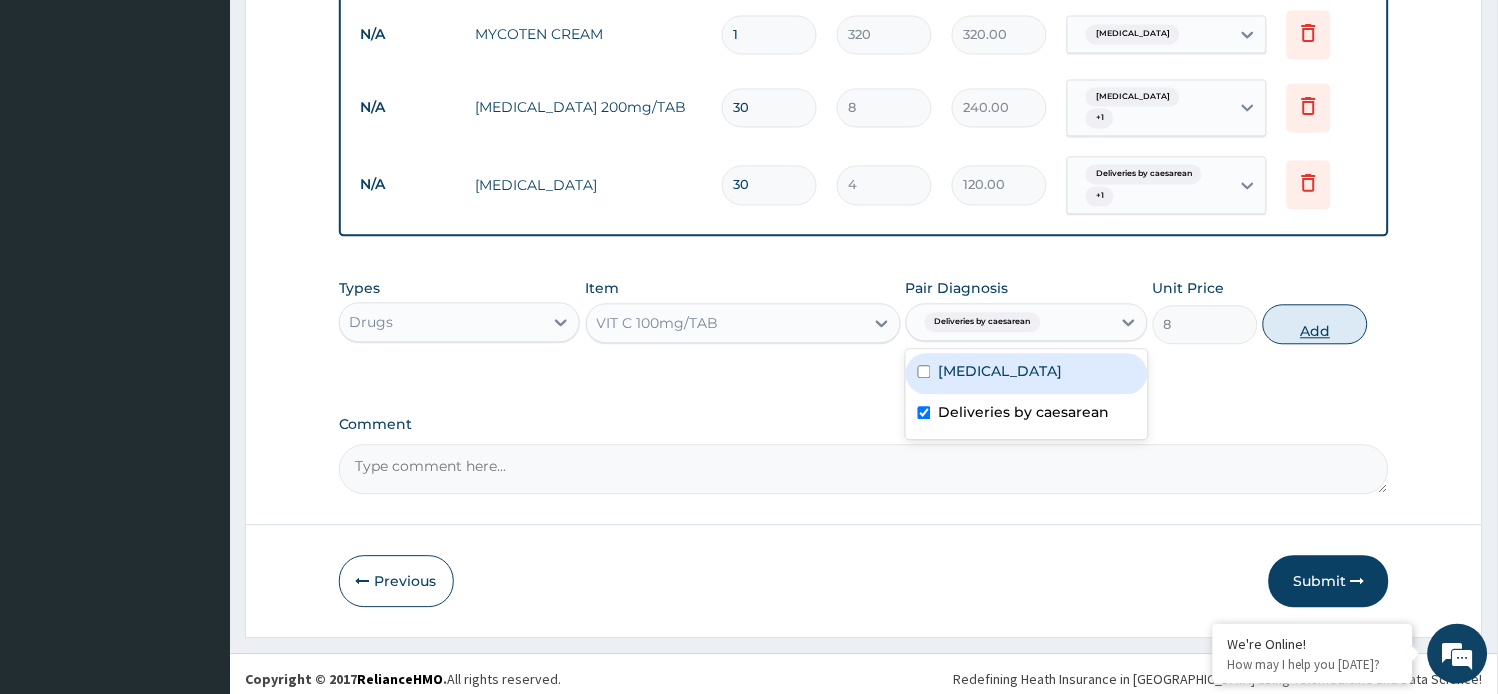 click on "Add" at bounding box center (1315, 324) 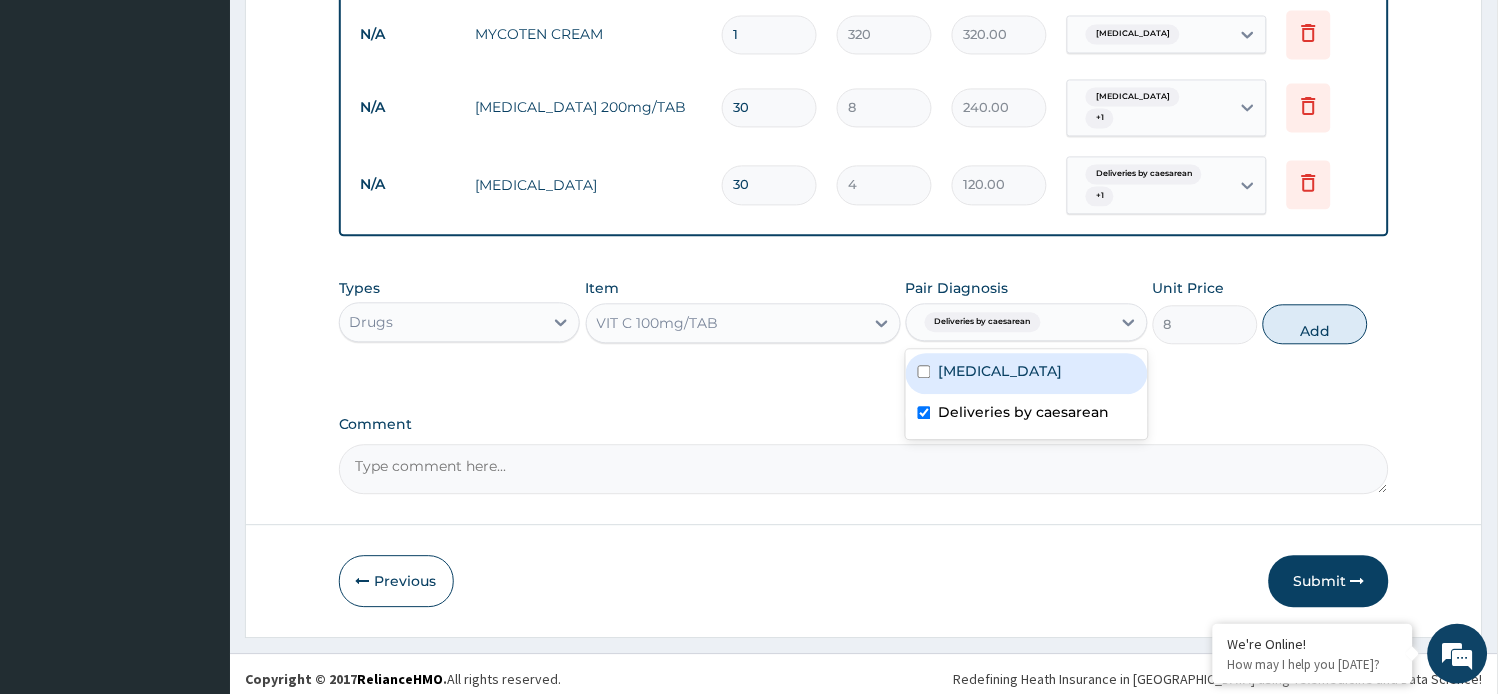 type on "0" 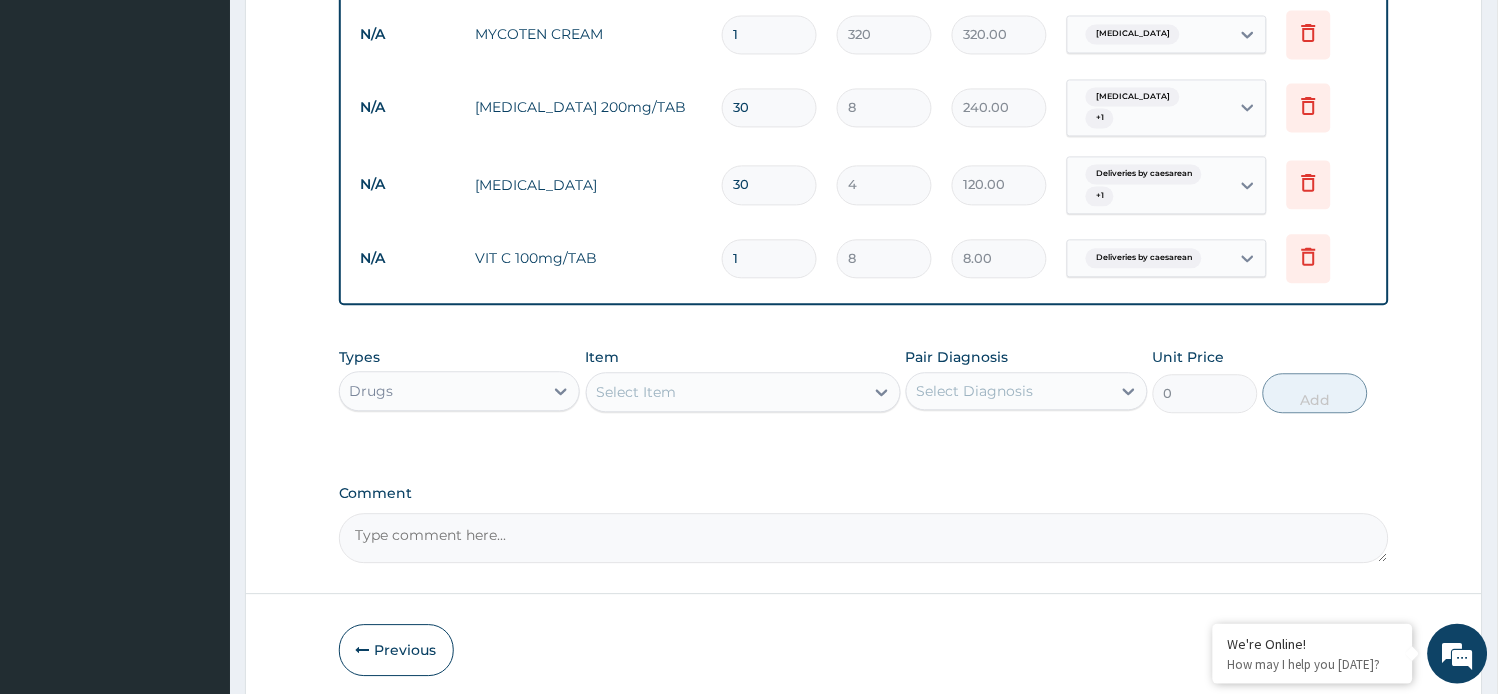 type 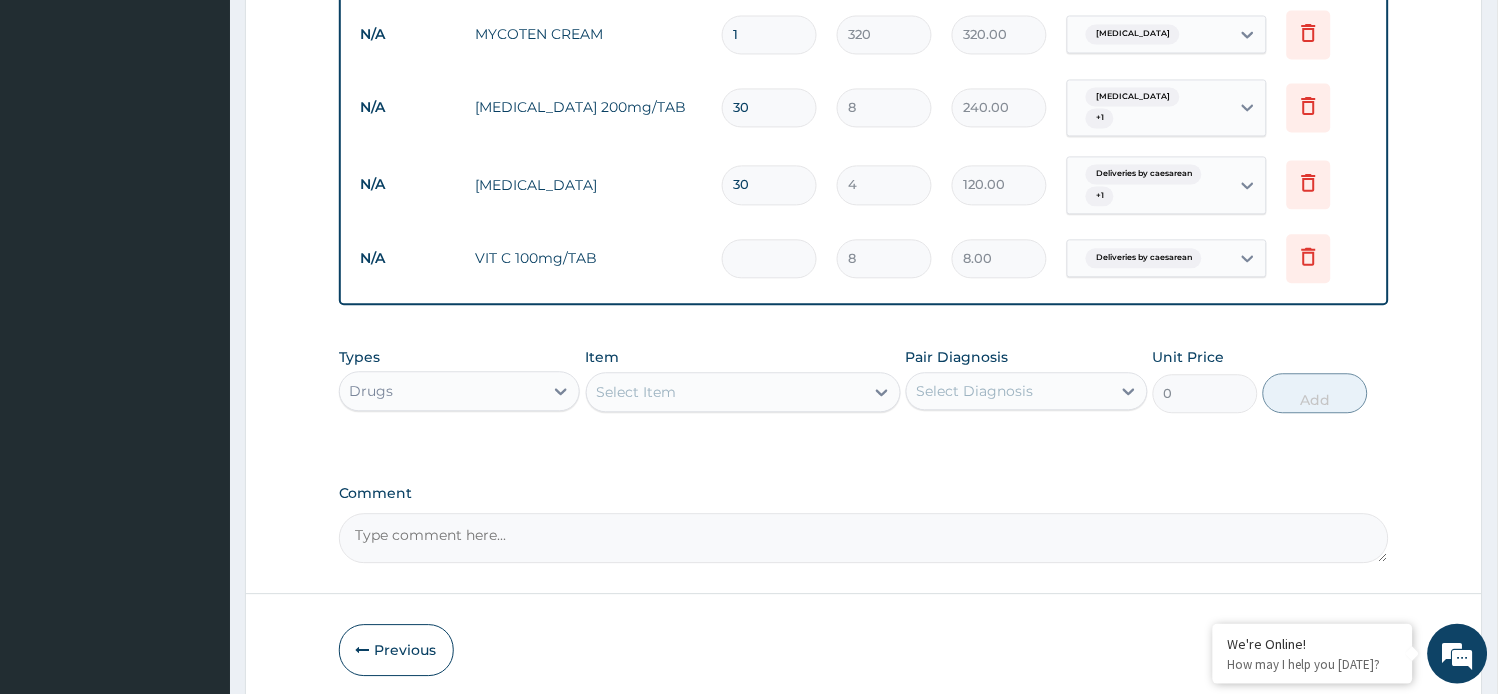 type on "0.00" 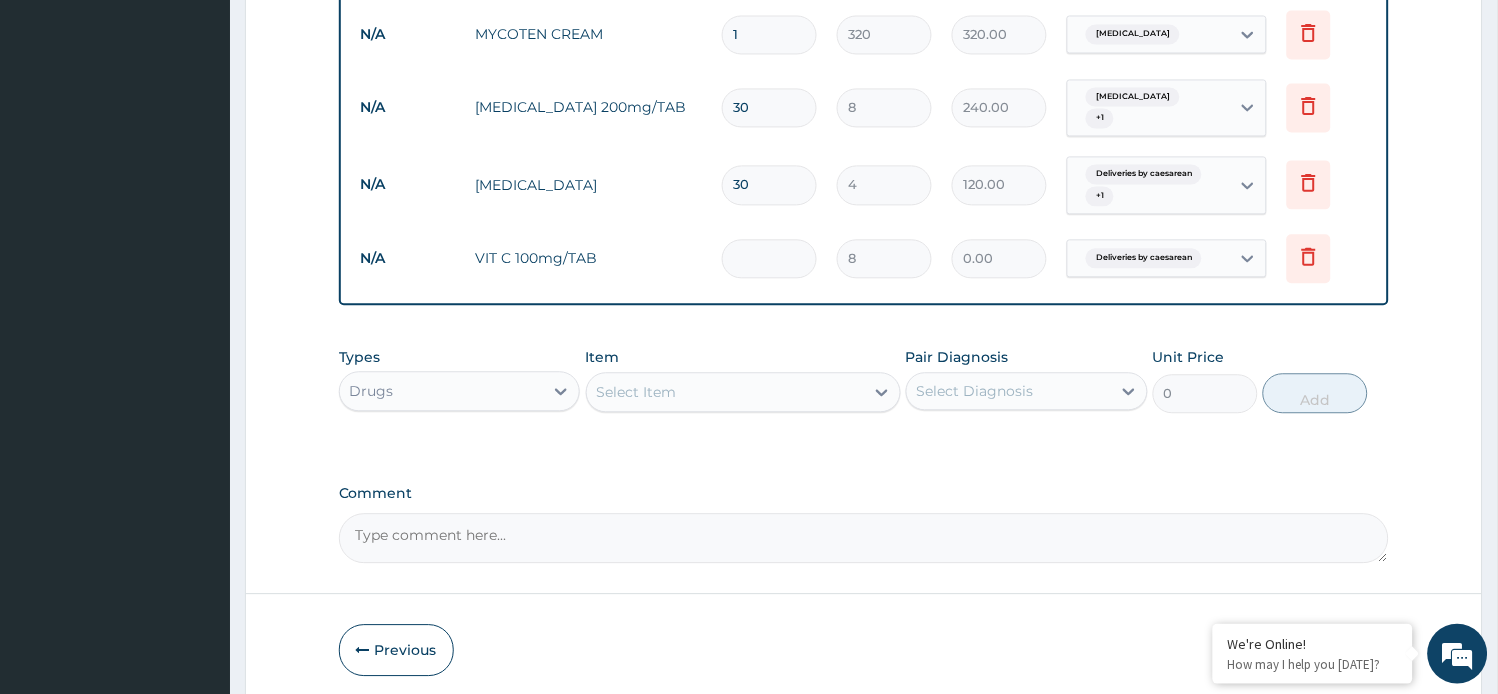 type on "6" 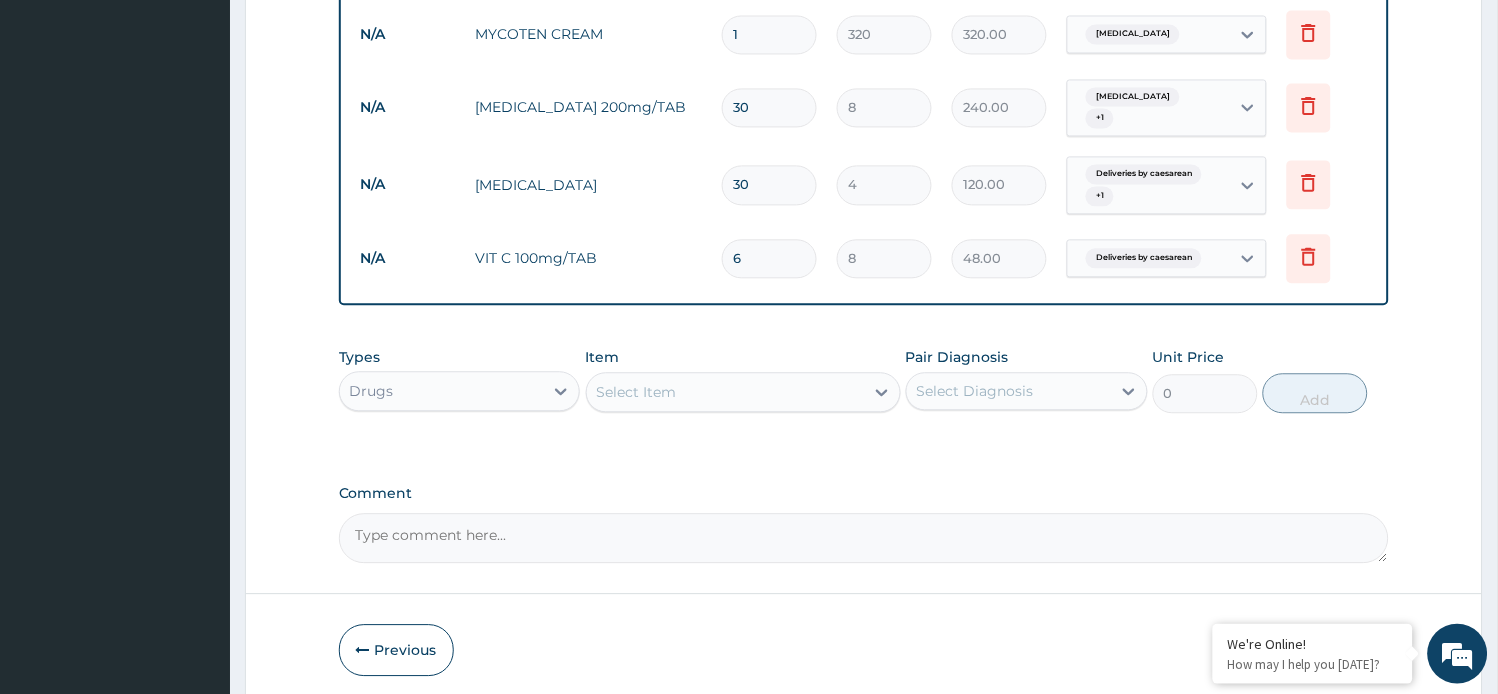 type on "60" 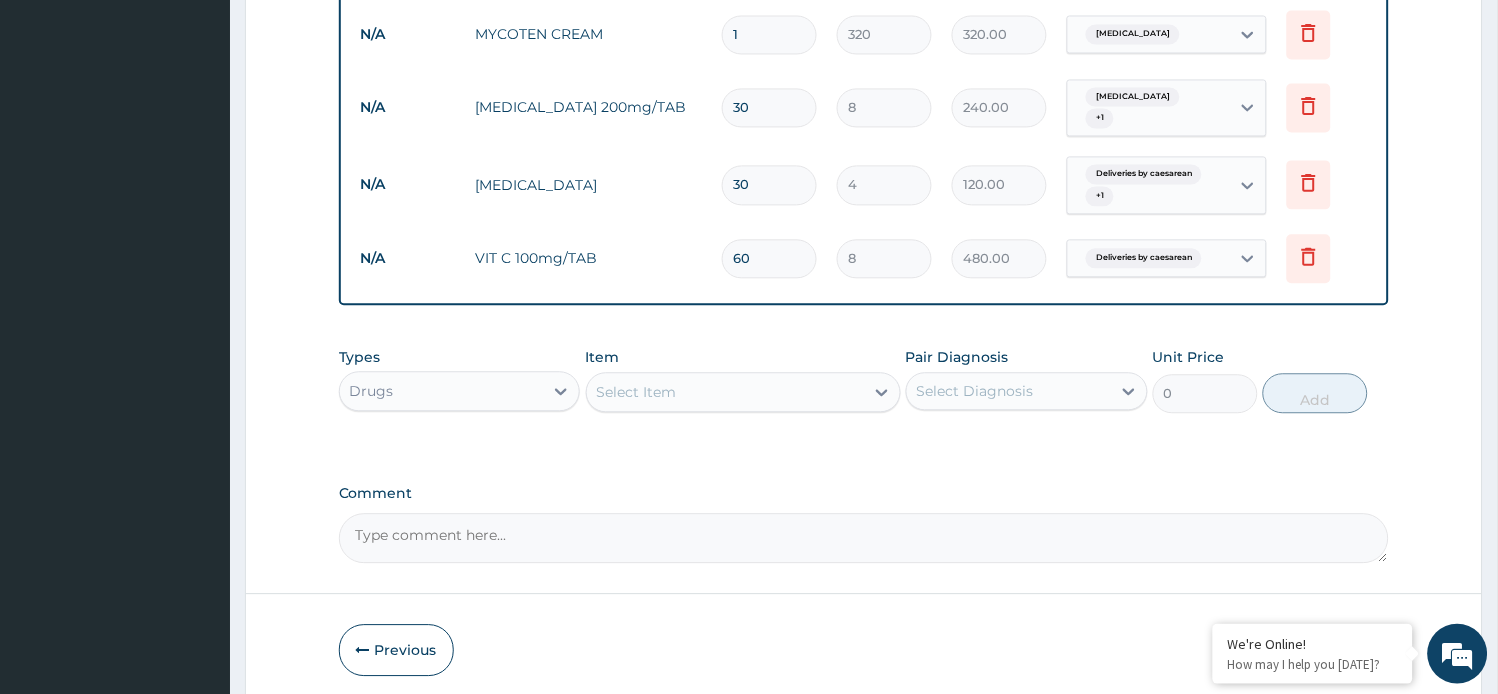 type on "60" 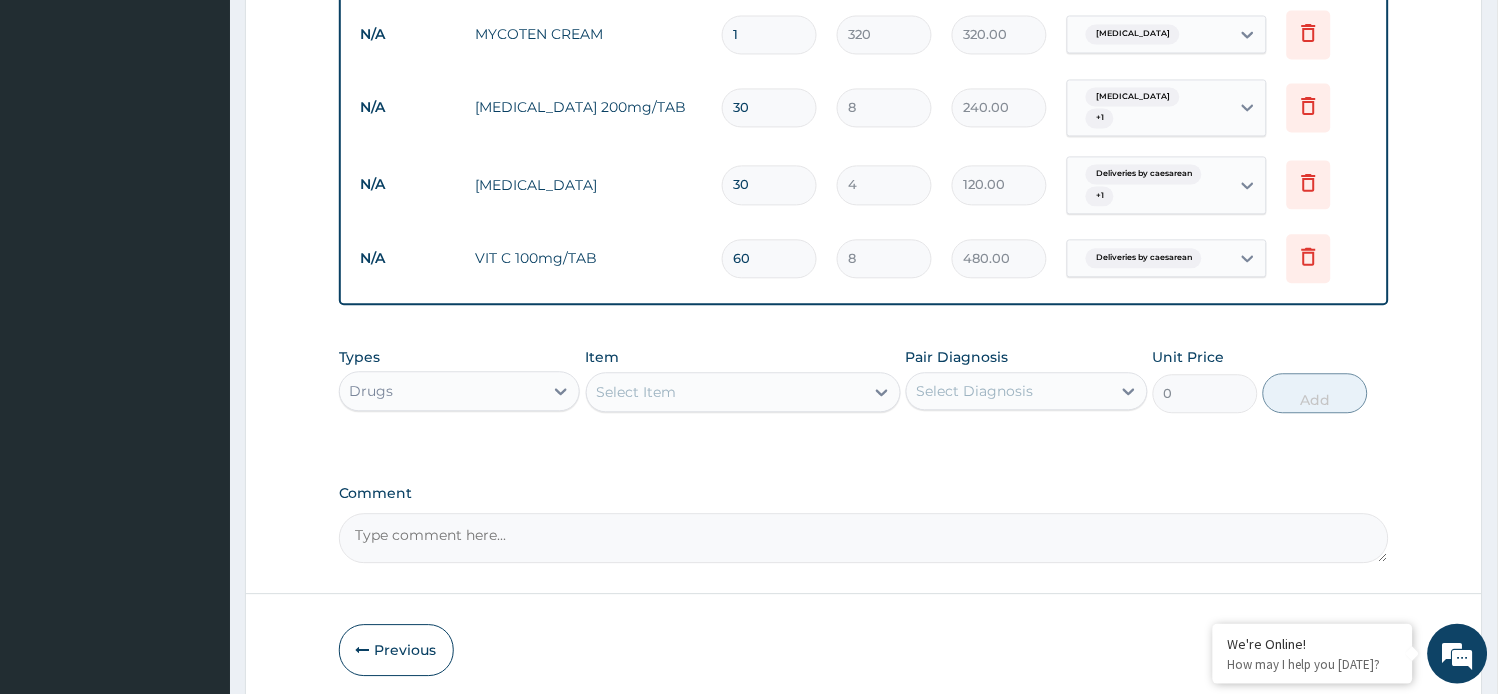 click on "Select Item" at bounding box center (637, 392) 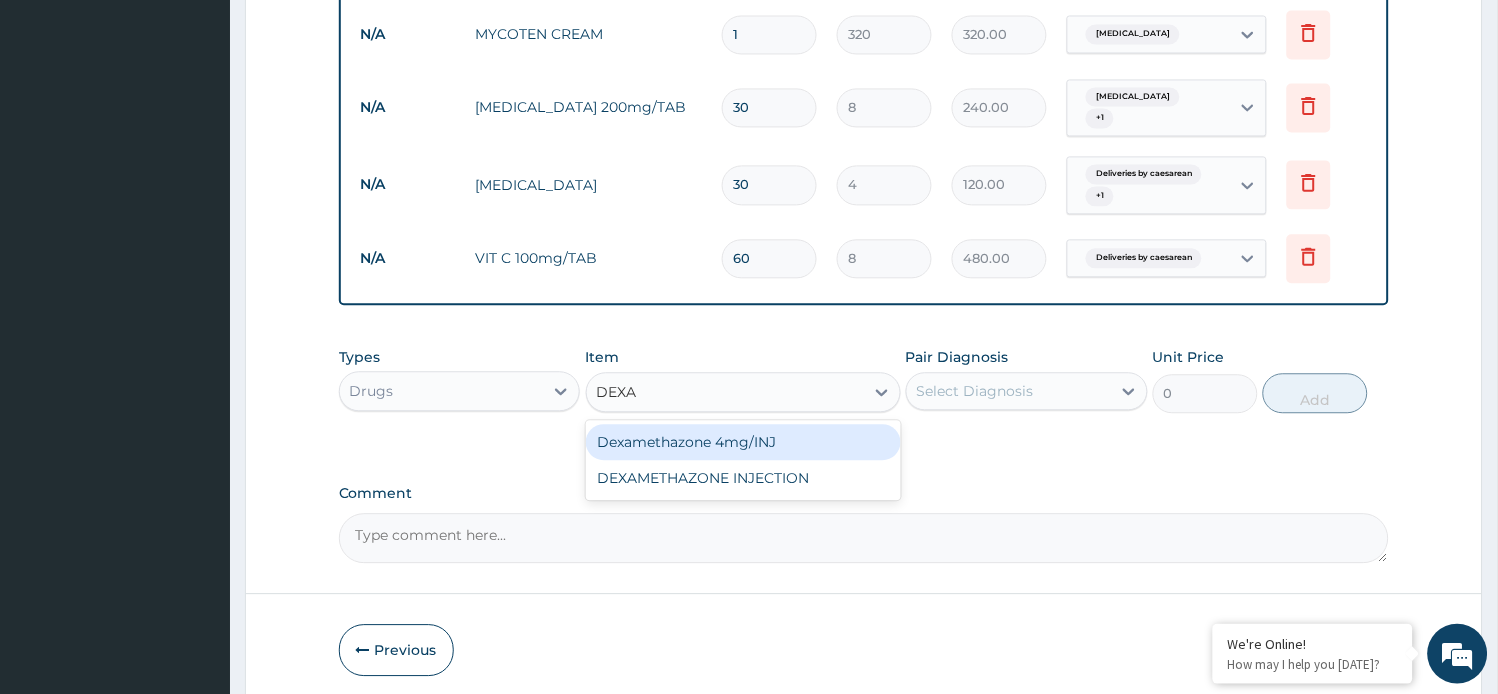 type on "DEXAM" 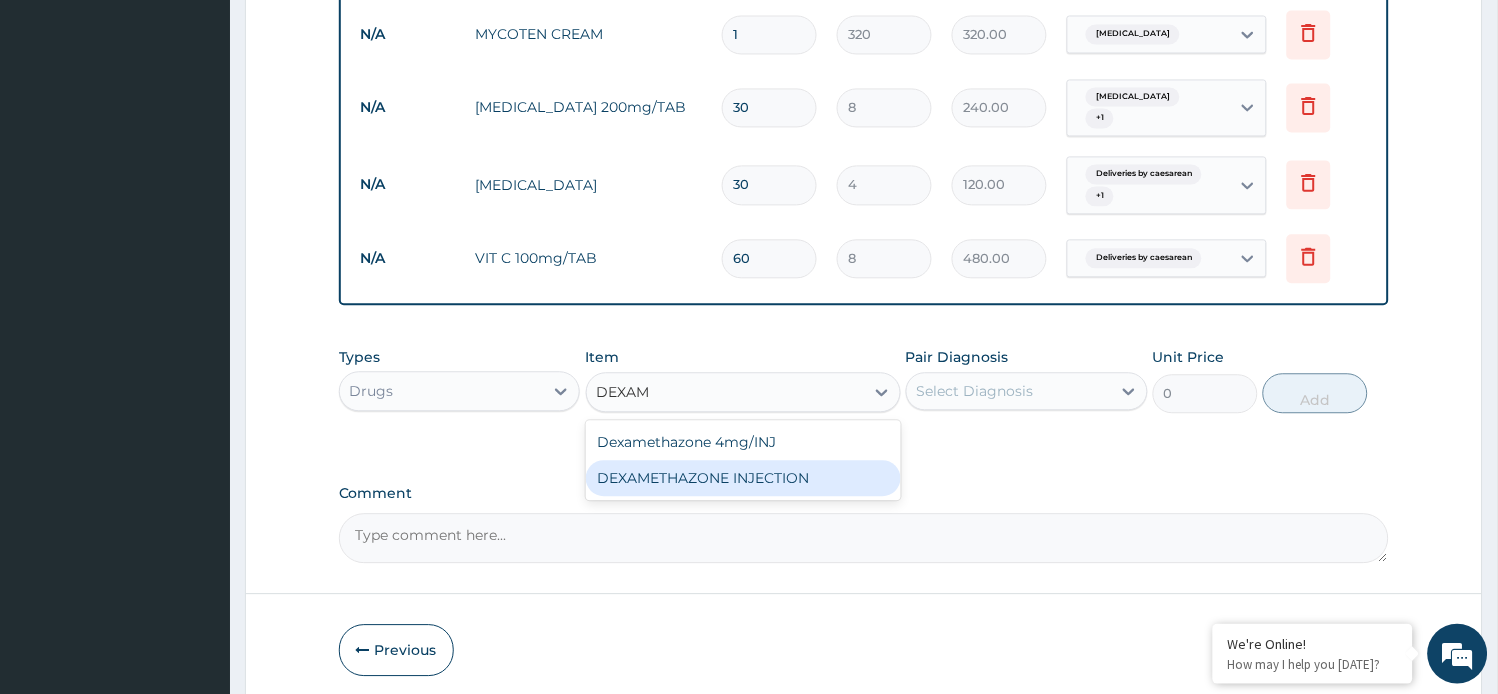 click on "DEXAMETHAZONE INJECTION" at bounding box center (743, 478) 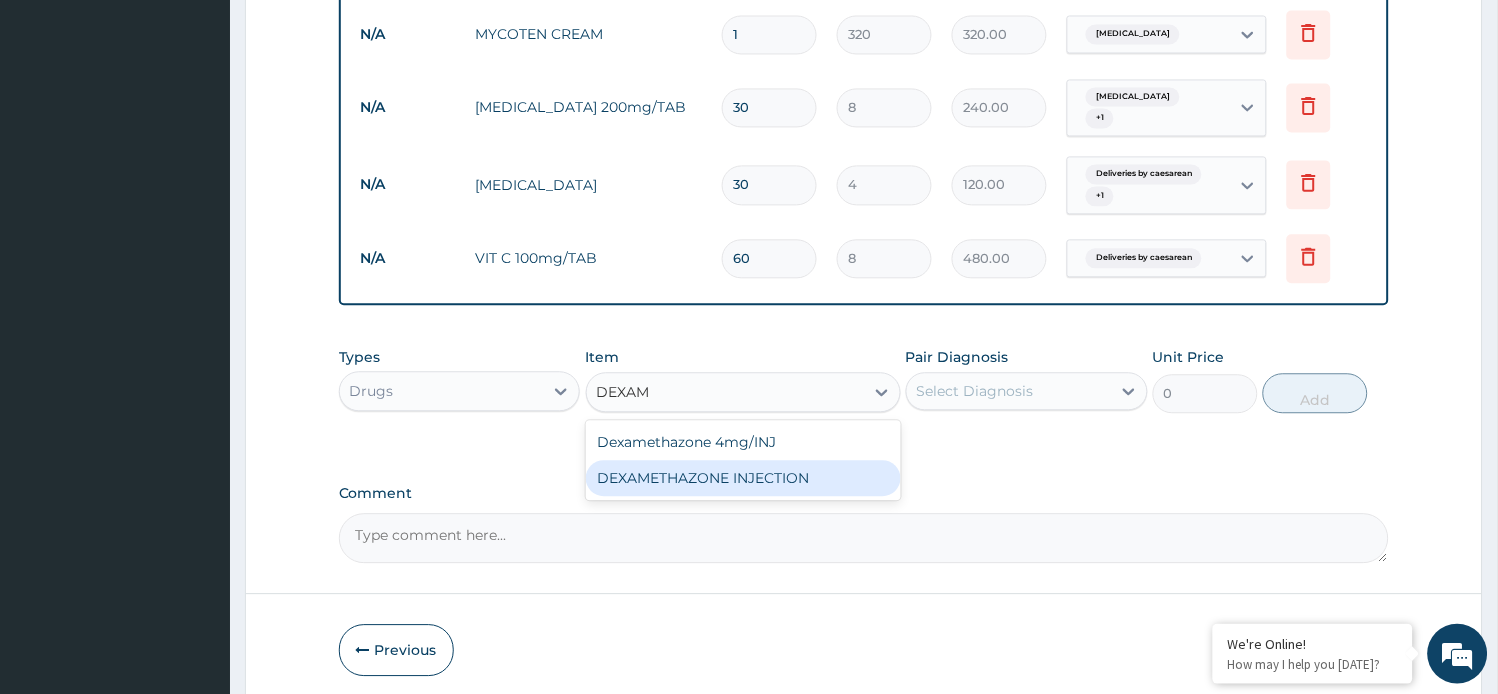type 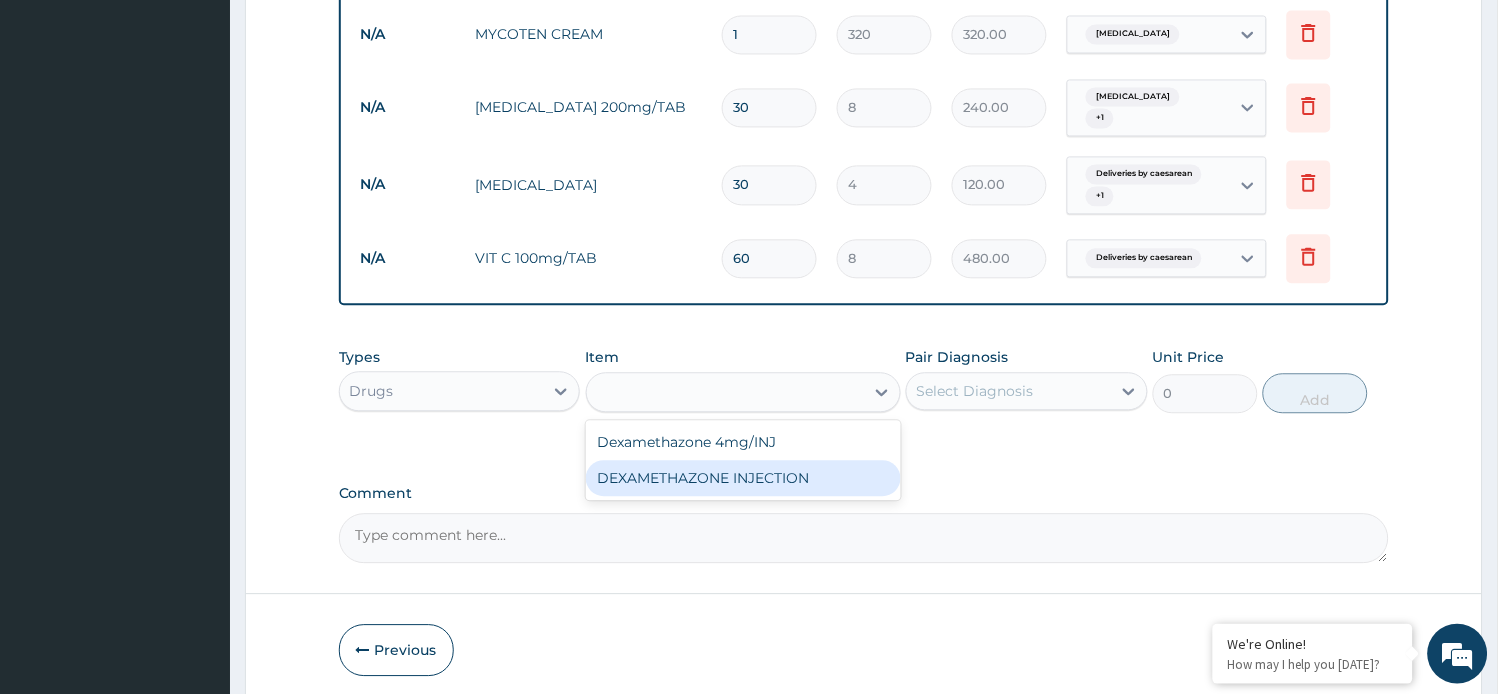 type on "180" 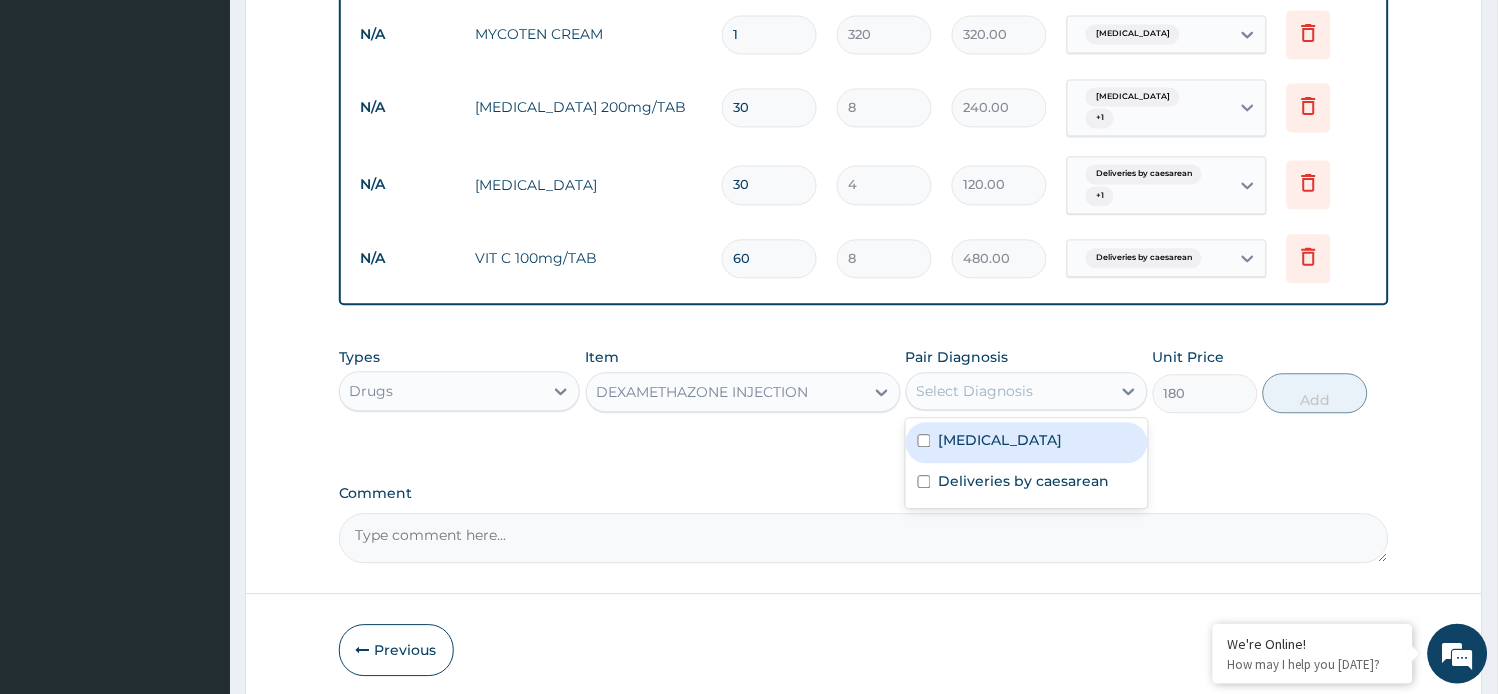 click on "Select Diagnosis" at bounding box center (975, 391) 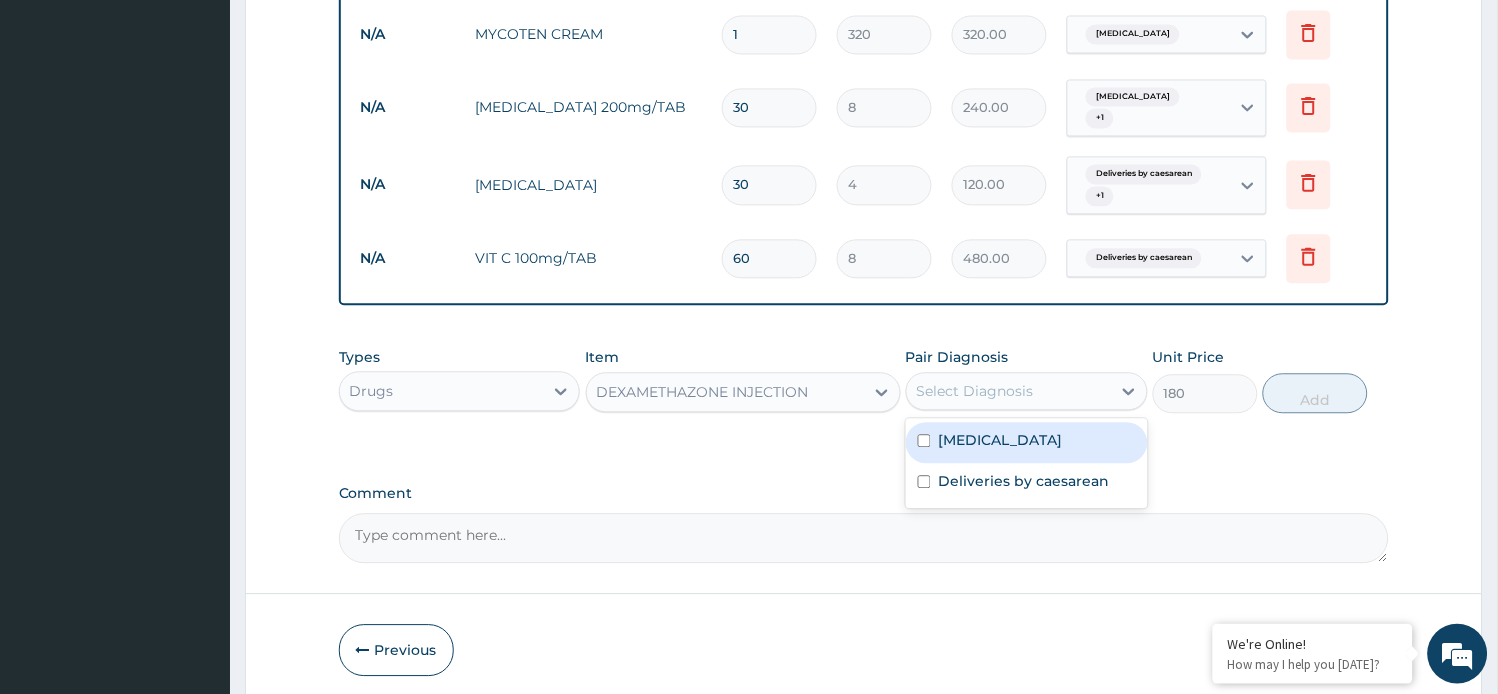 drag, startPoint x: 972, startPoint y: 434, endPoint x: 972, endPoint y: 448, distance: 14 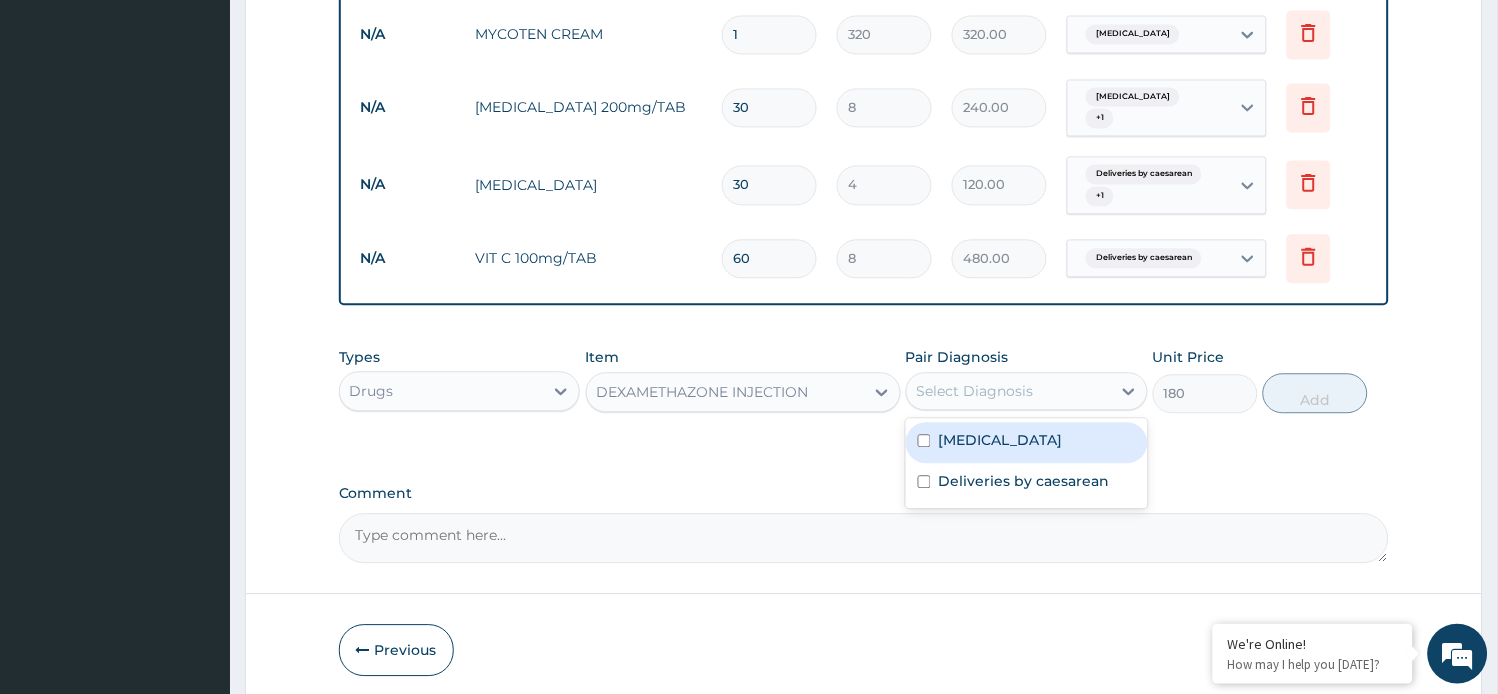 click on "Vaginal discharge" at bounding box center [1001, 440] 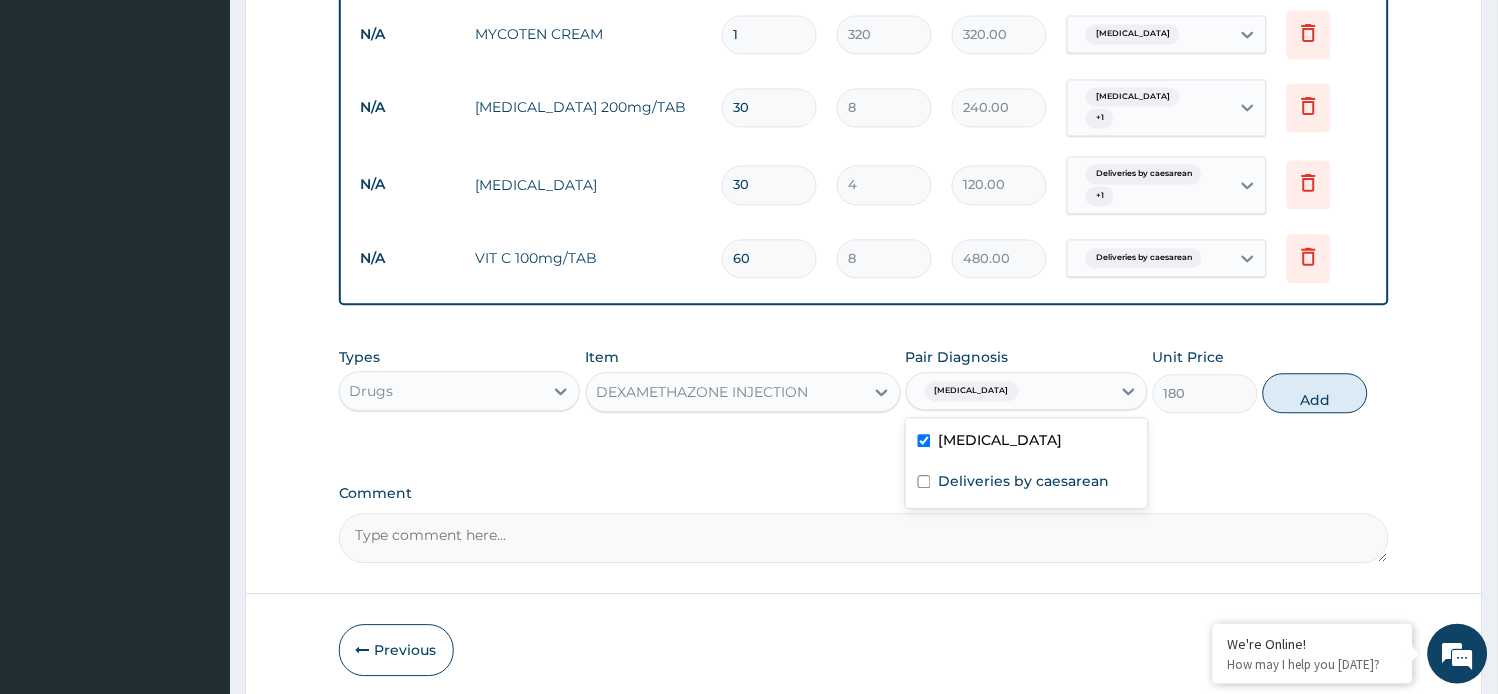 checkbox on "true" 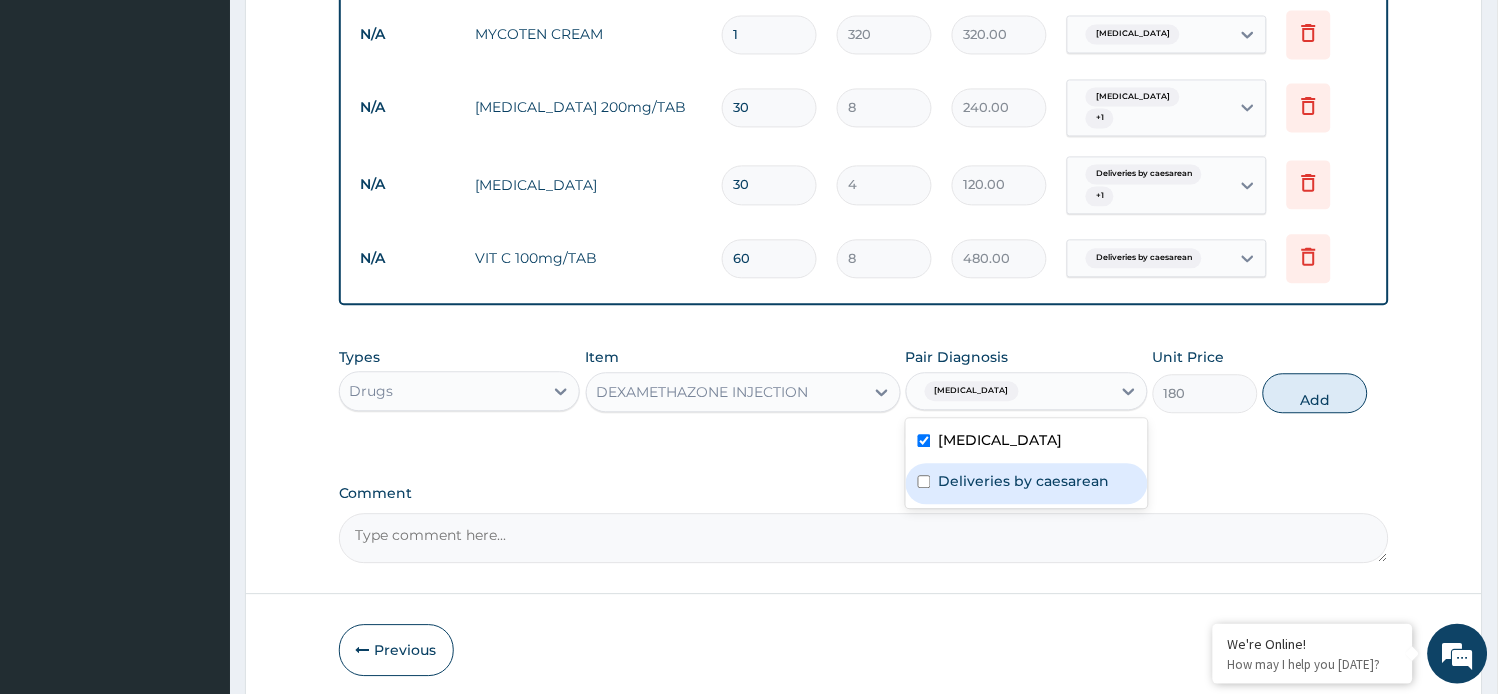 click on "Deliveries by caesarean" at bounding box center (1024, 481) 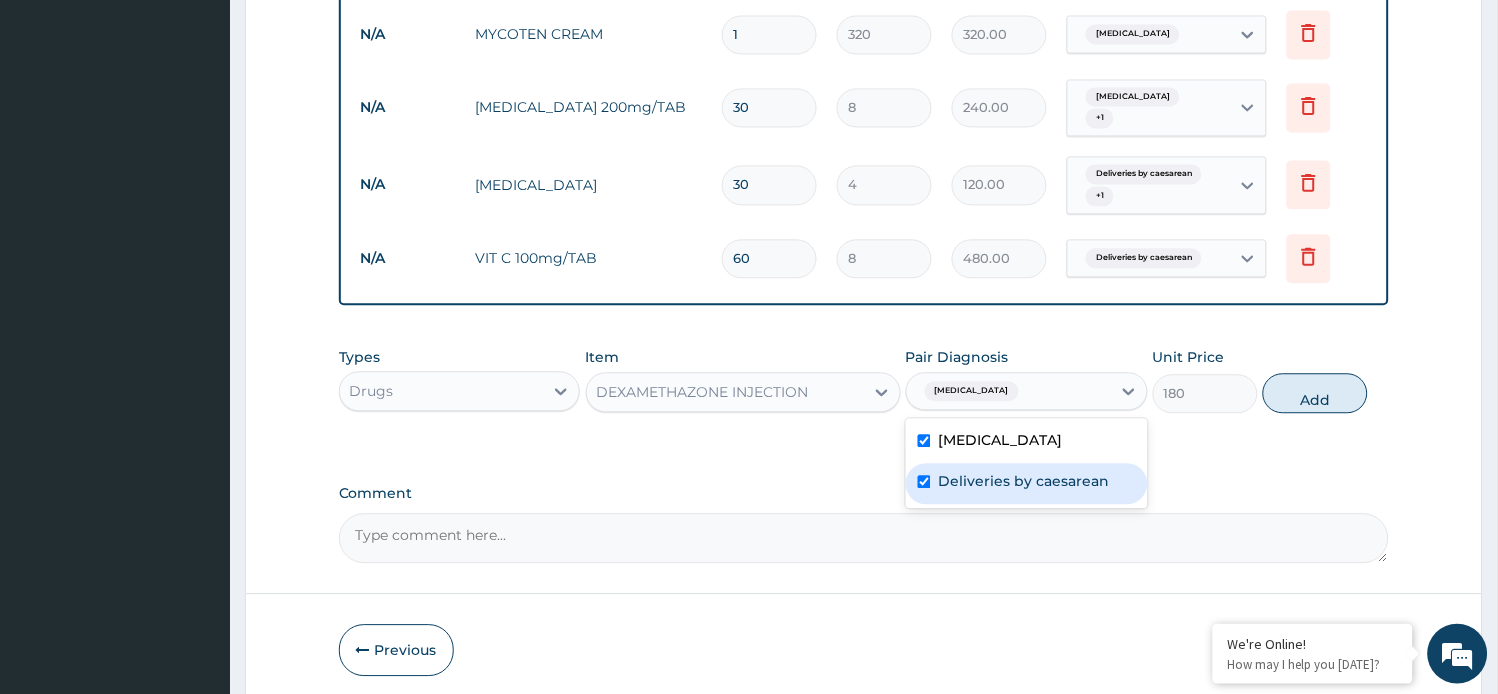 checkbox on "true" 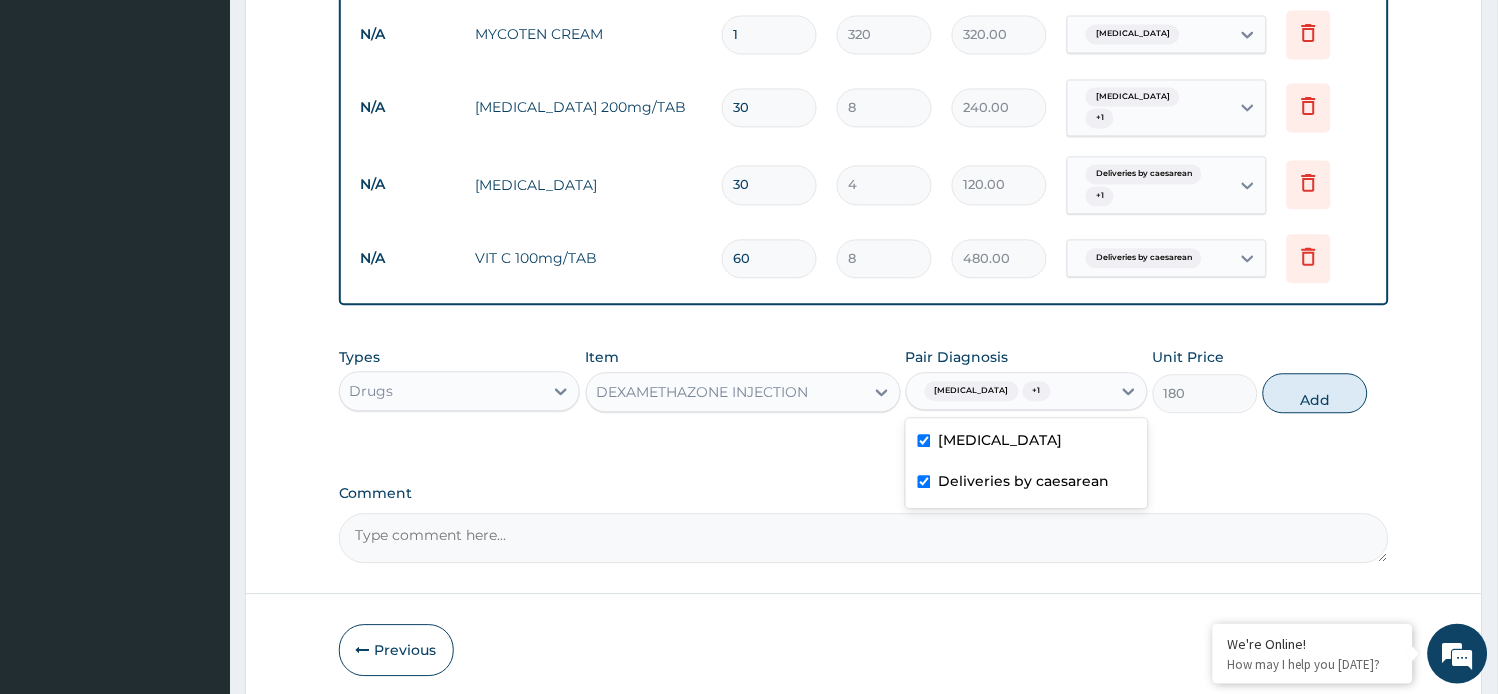 click on "Vaginal discharge" at bounding box center [1001, 440] 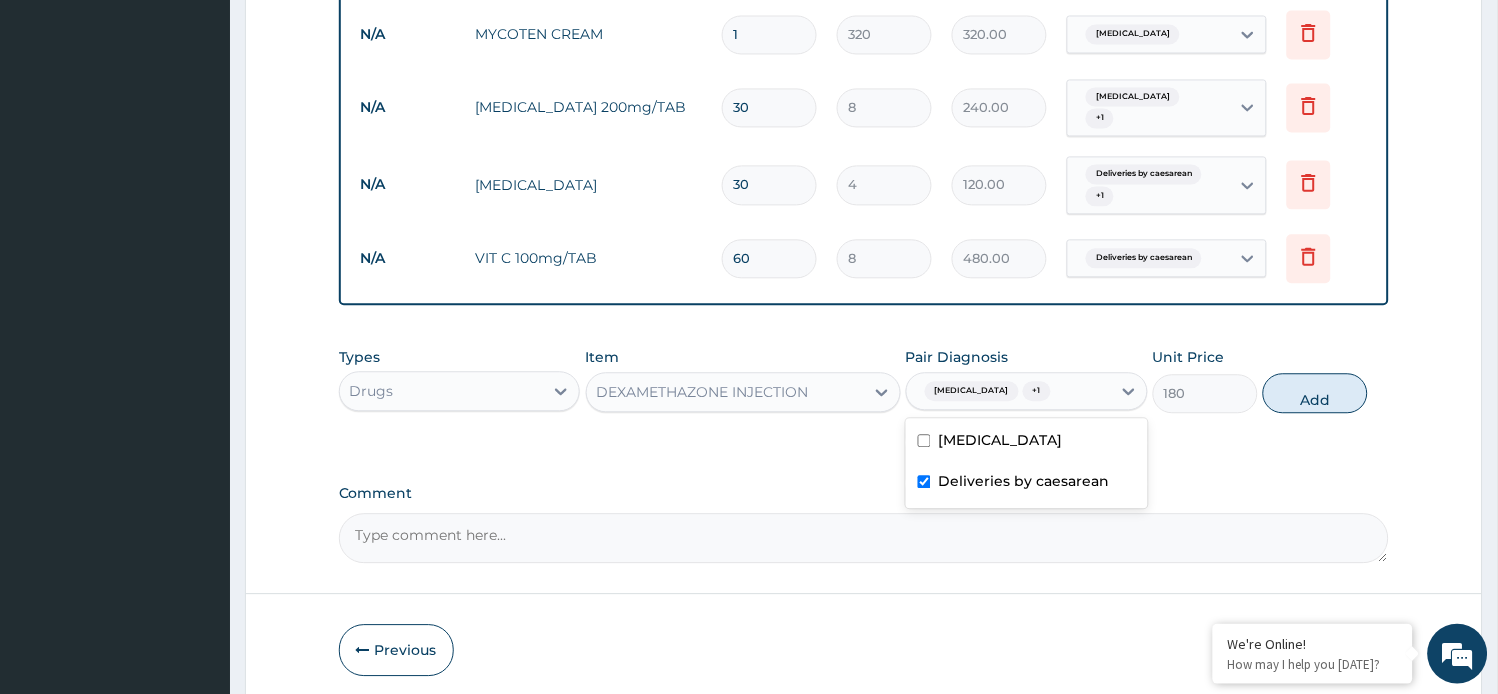 checkbox on "false" 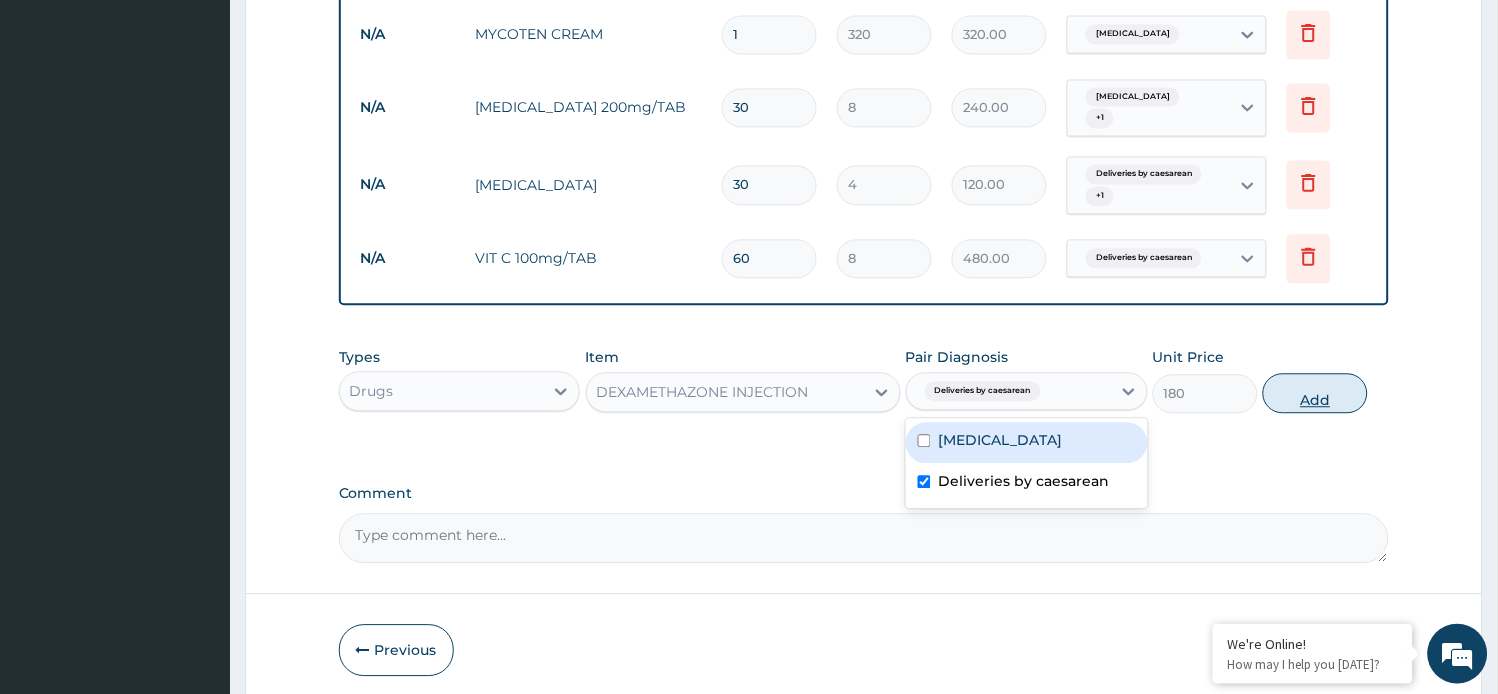 click on "Add" at bounding box center [1315, 393] 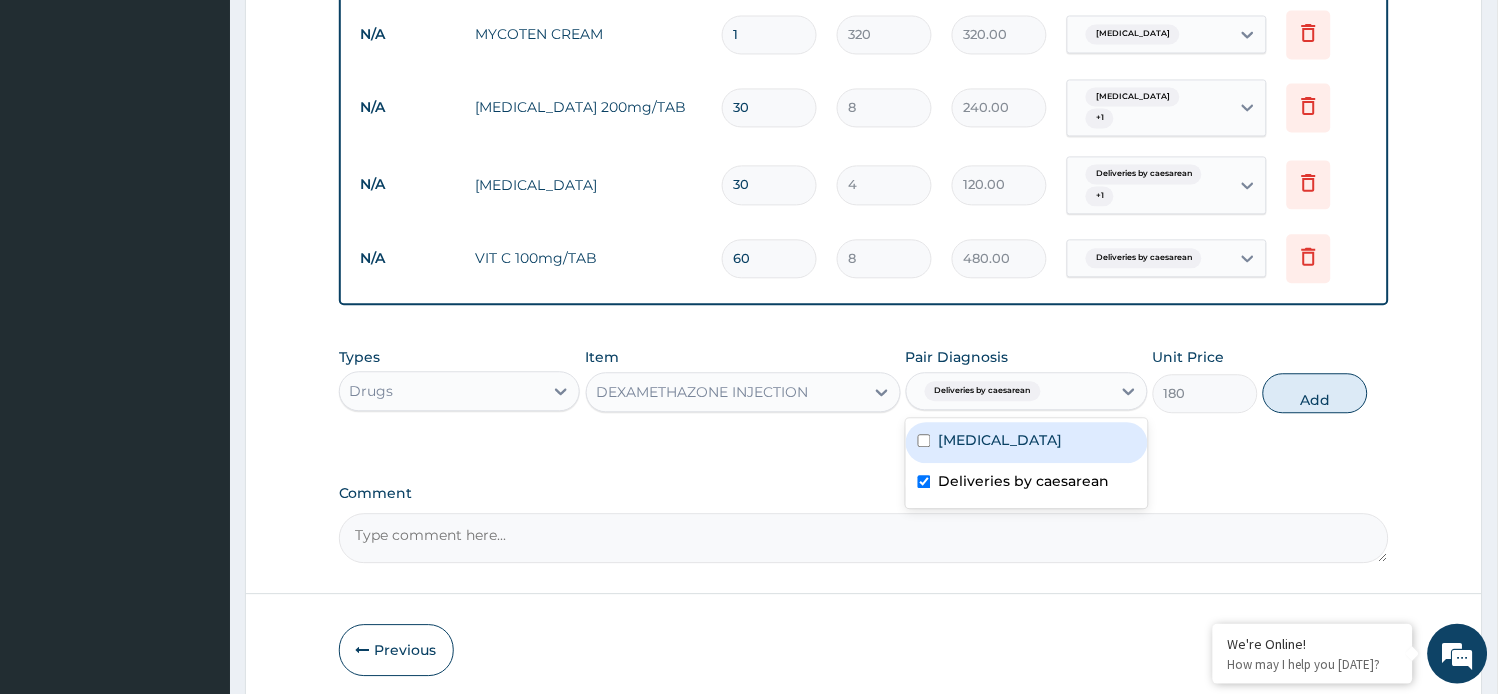 type on "0" 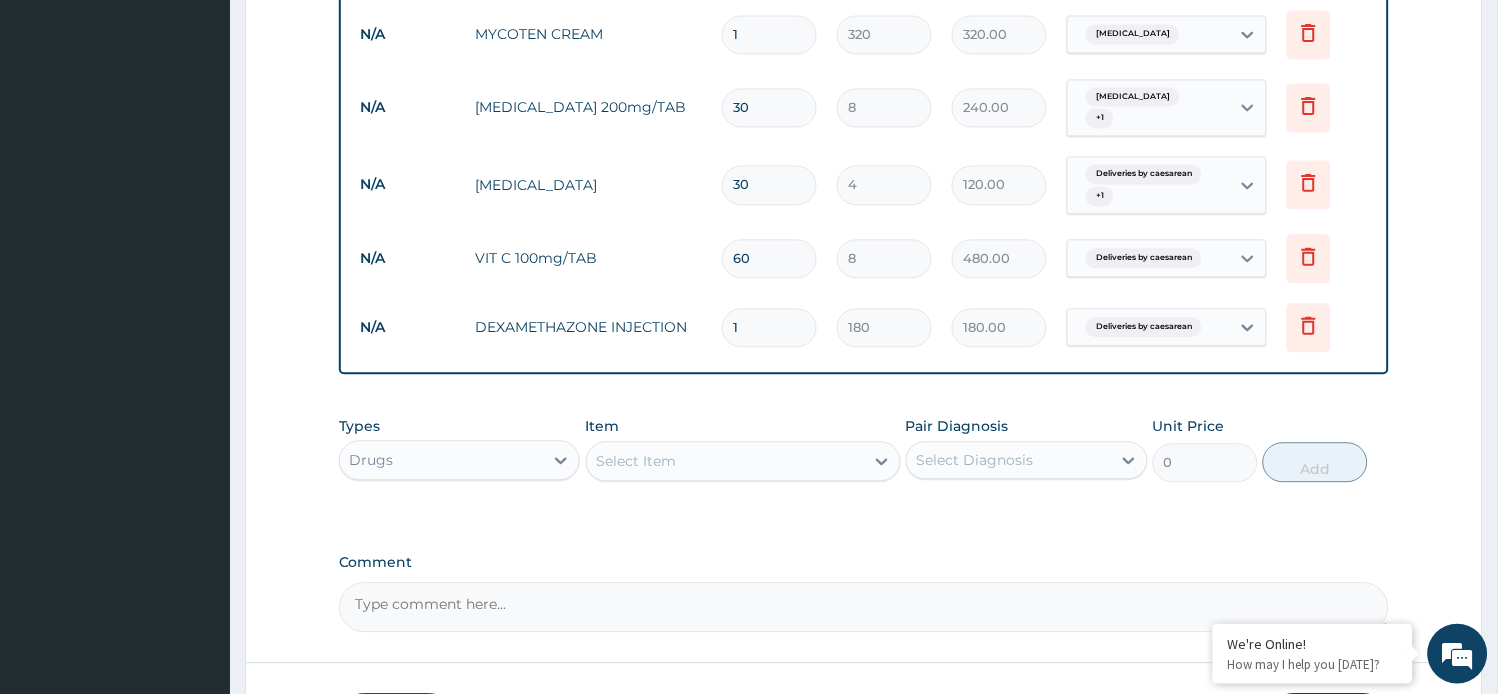 click on "1" at bounding box center [769, 327] 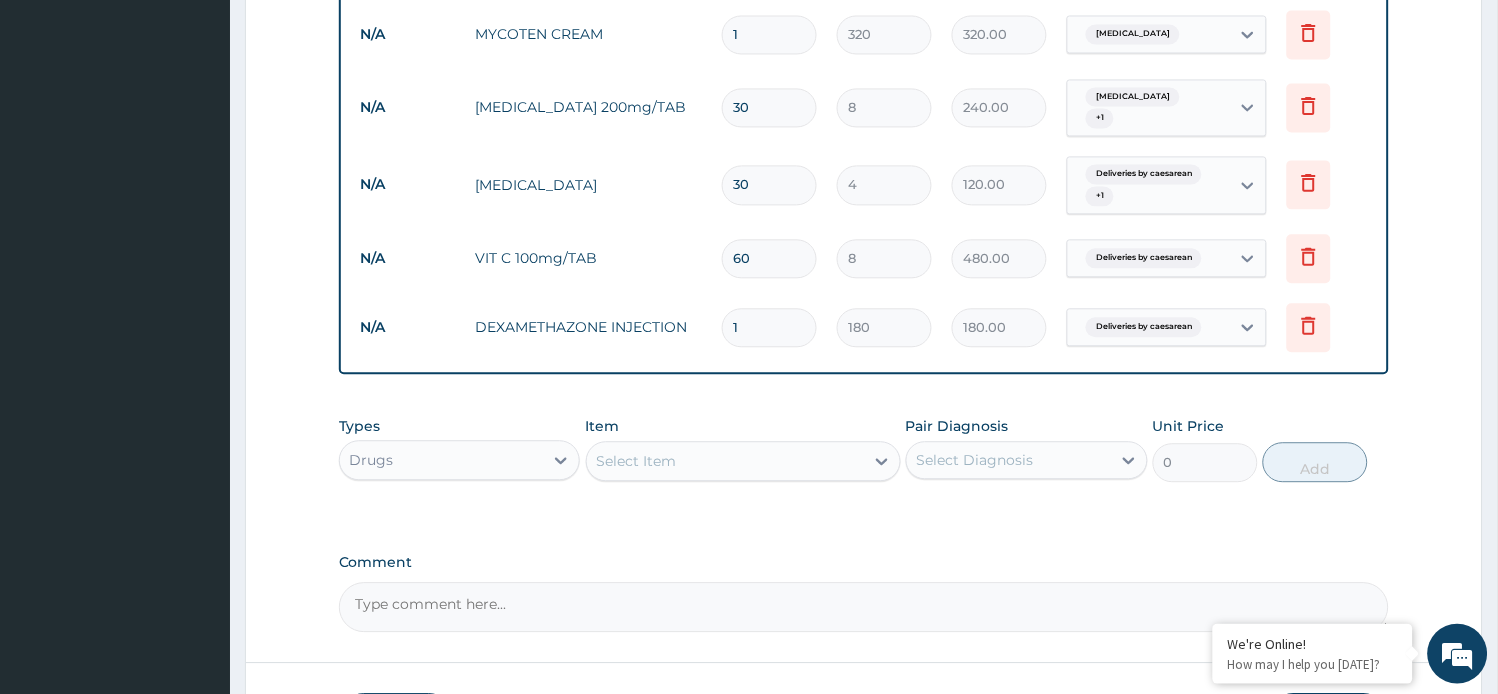 type on "0.00" 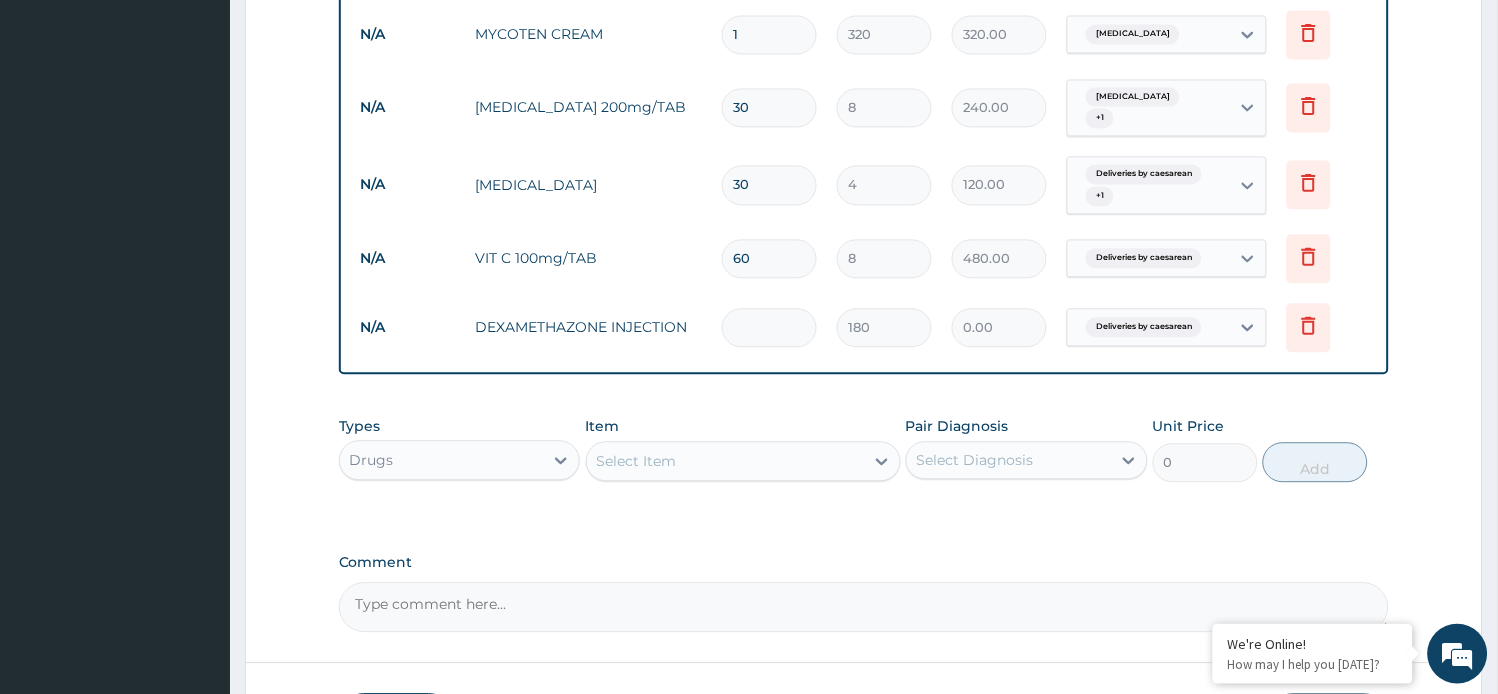 type on "2" 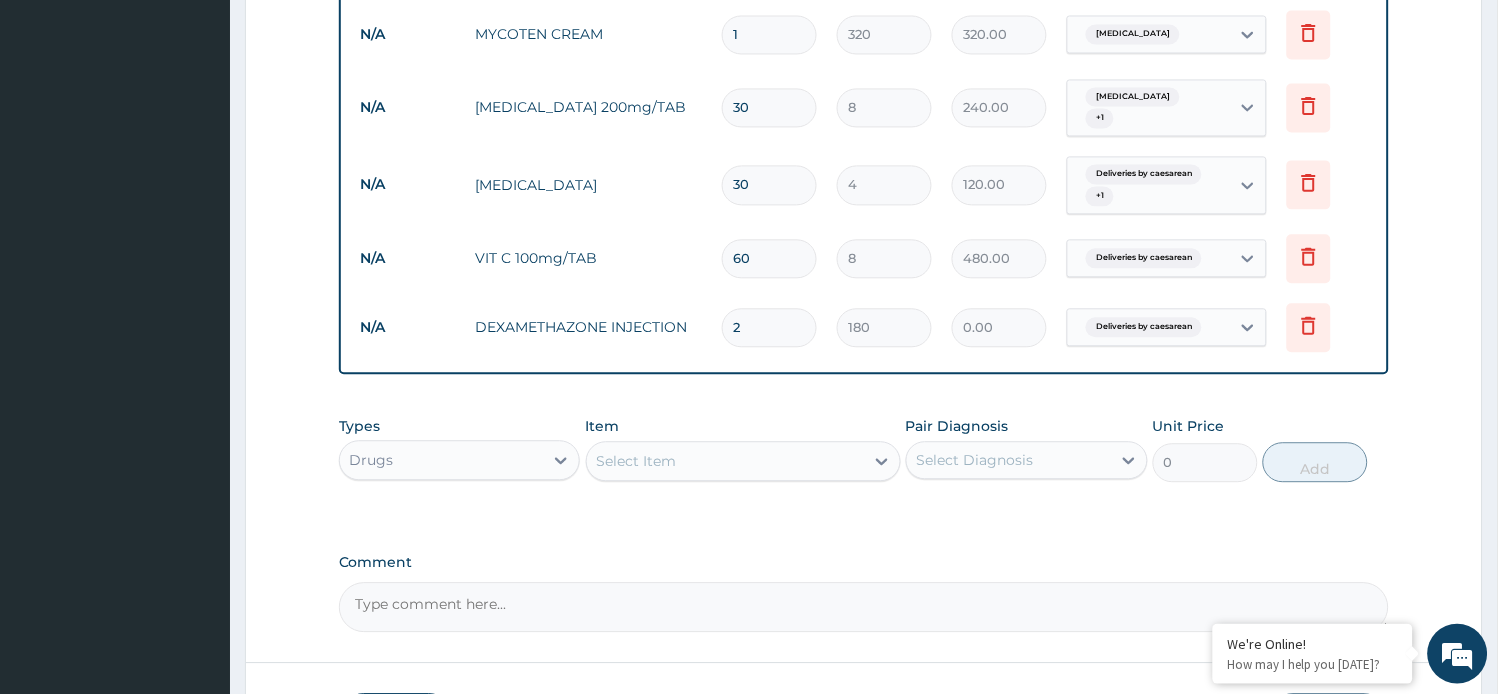 type on "360.00" 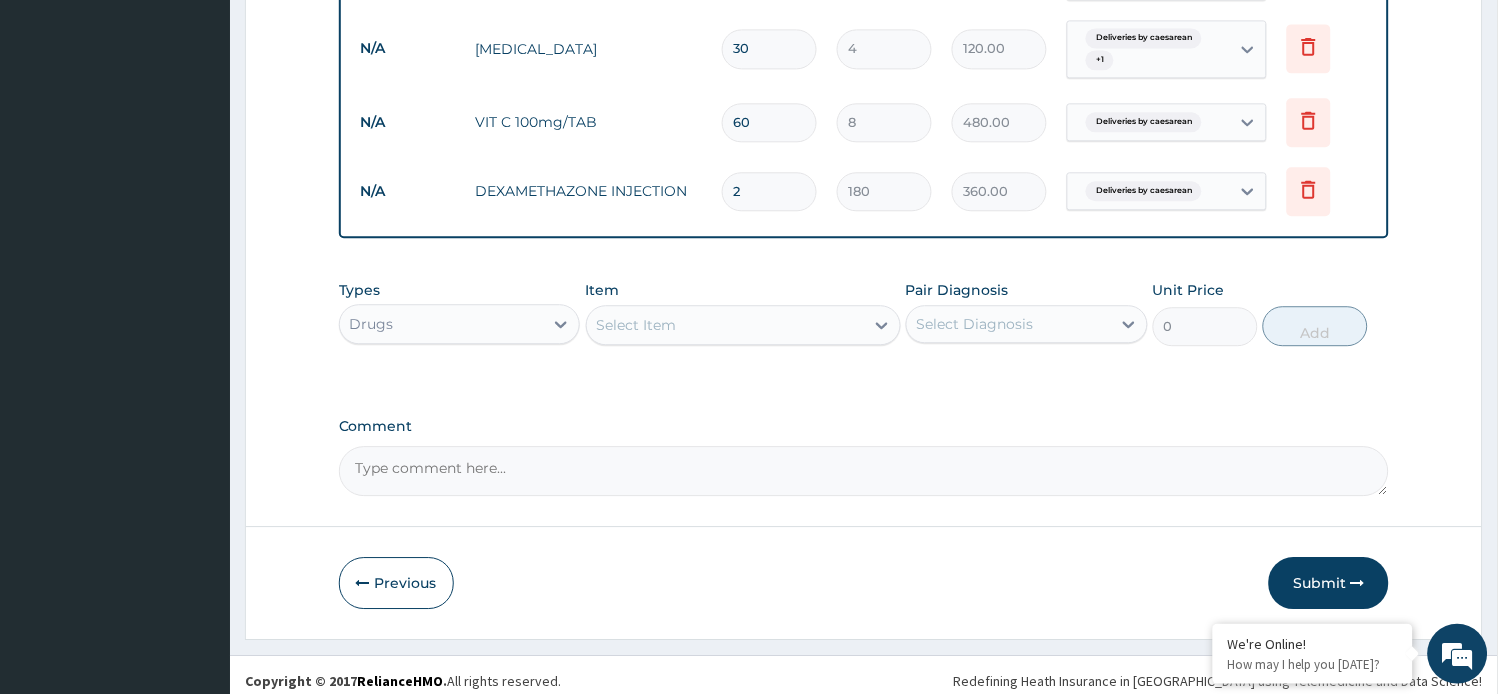 scroll, scrollTop: 1006, scrollLeft: 0, axis: vertical 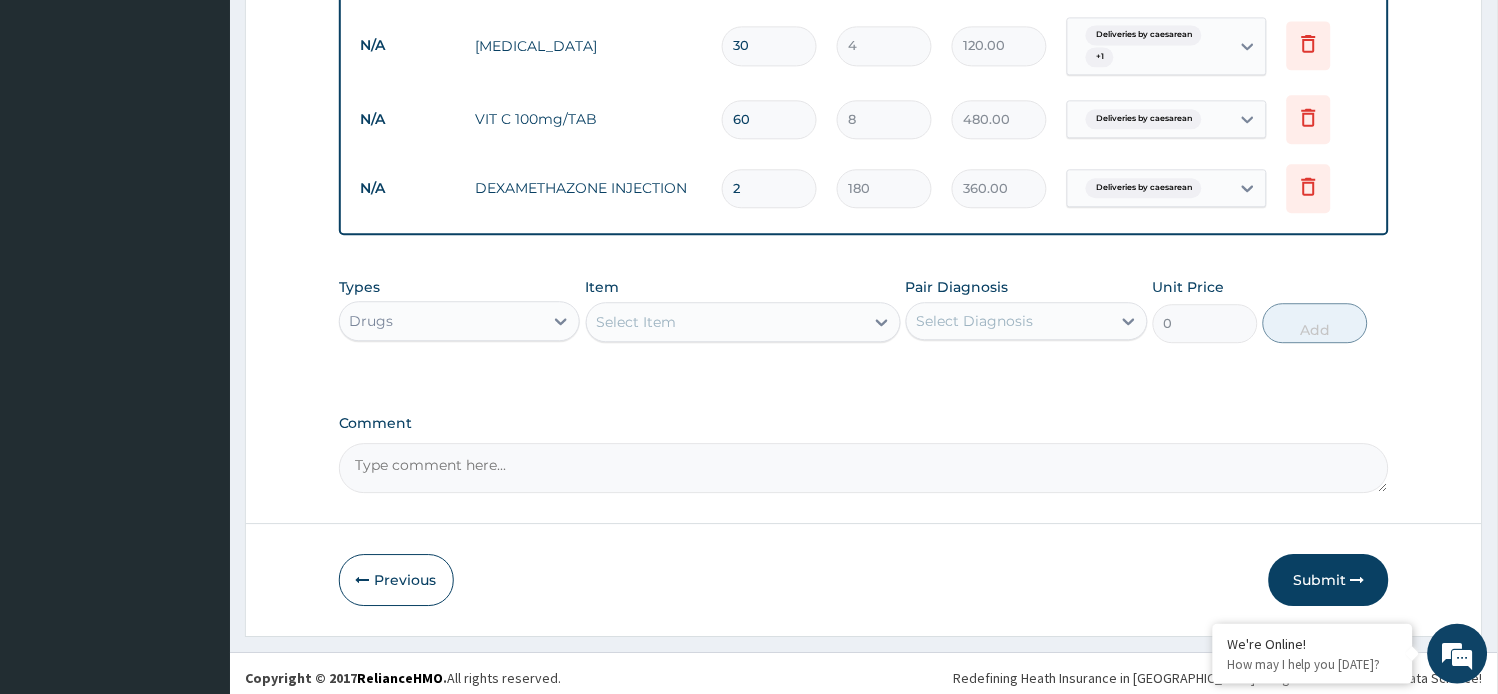 type on "2" 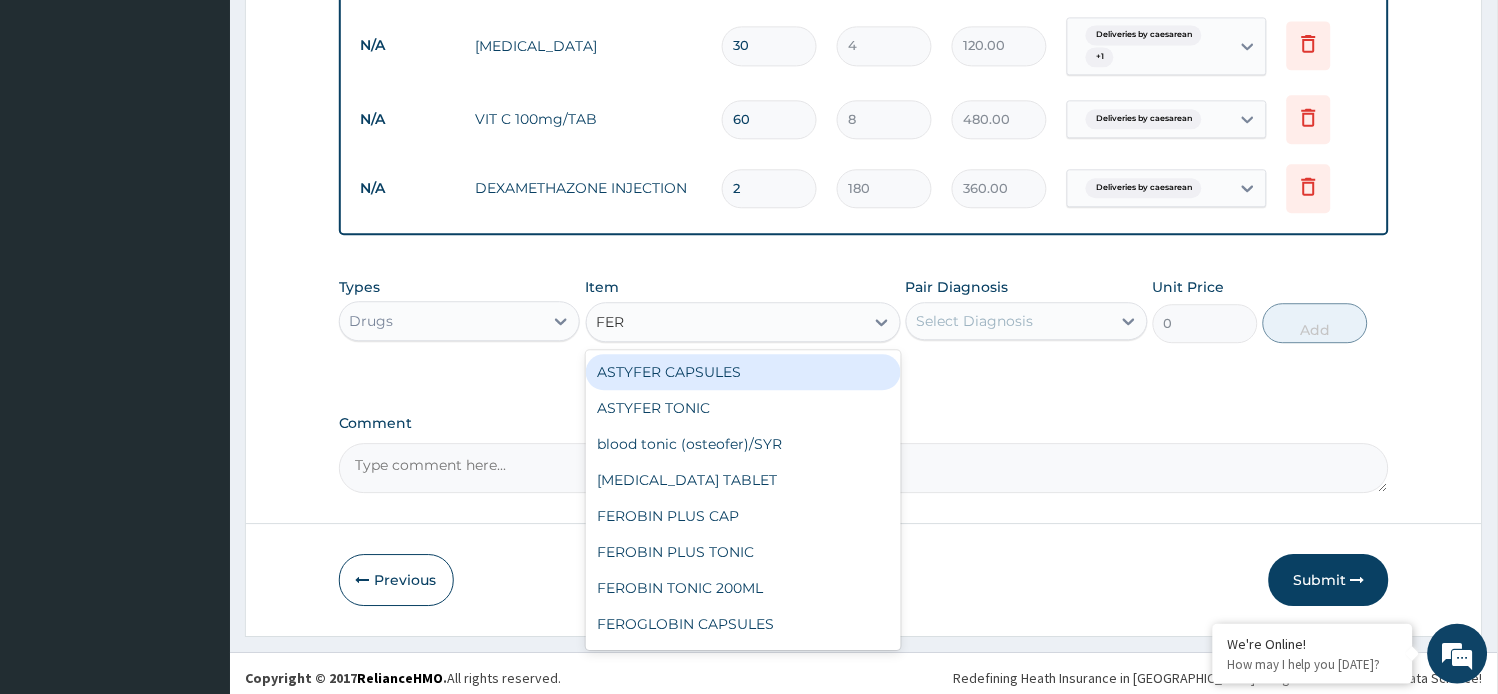type on "FERR" 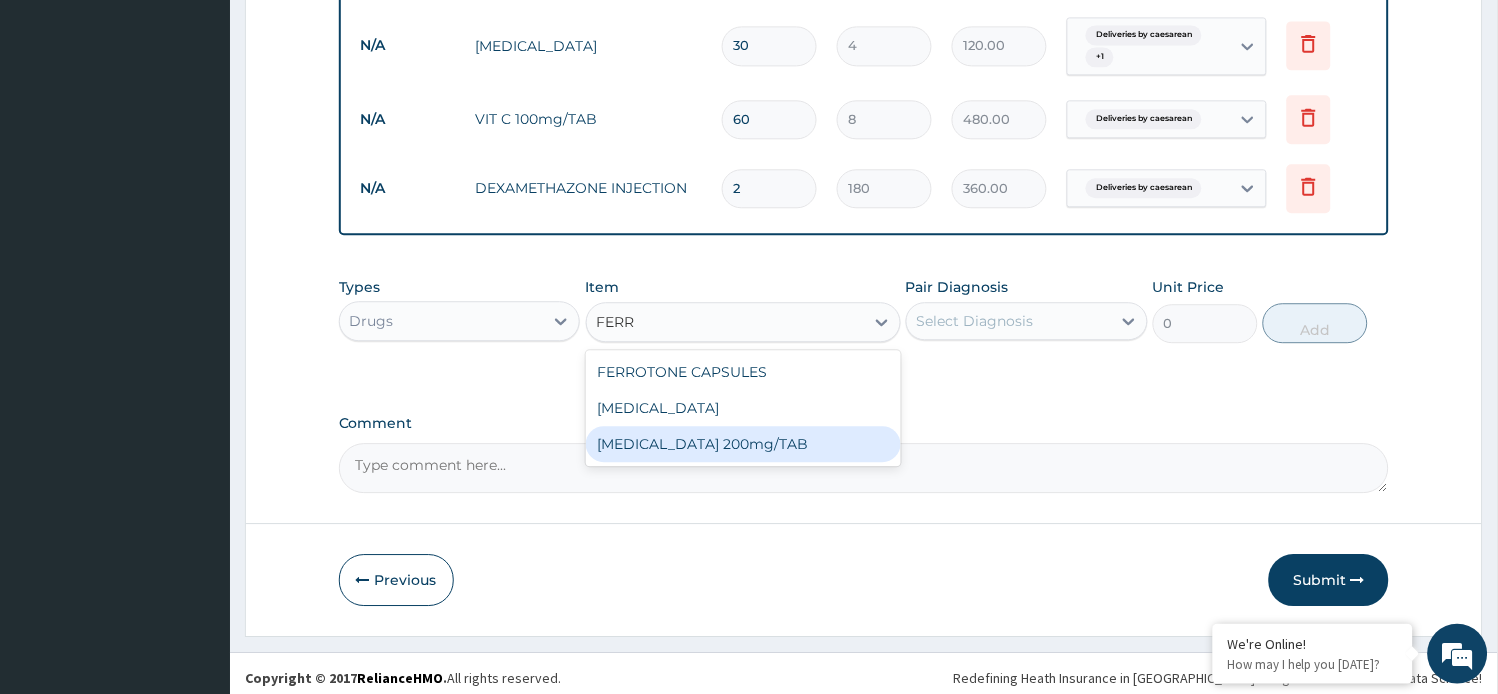 click on "FERROUS SULPHATE 200mg/TAB" at bounding box center [743, 444] 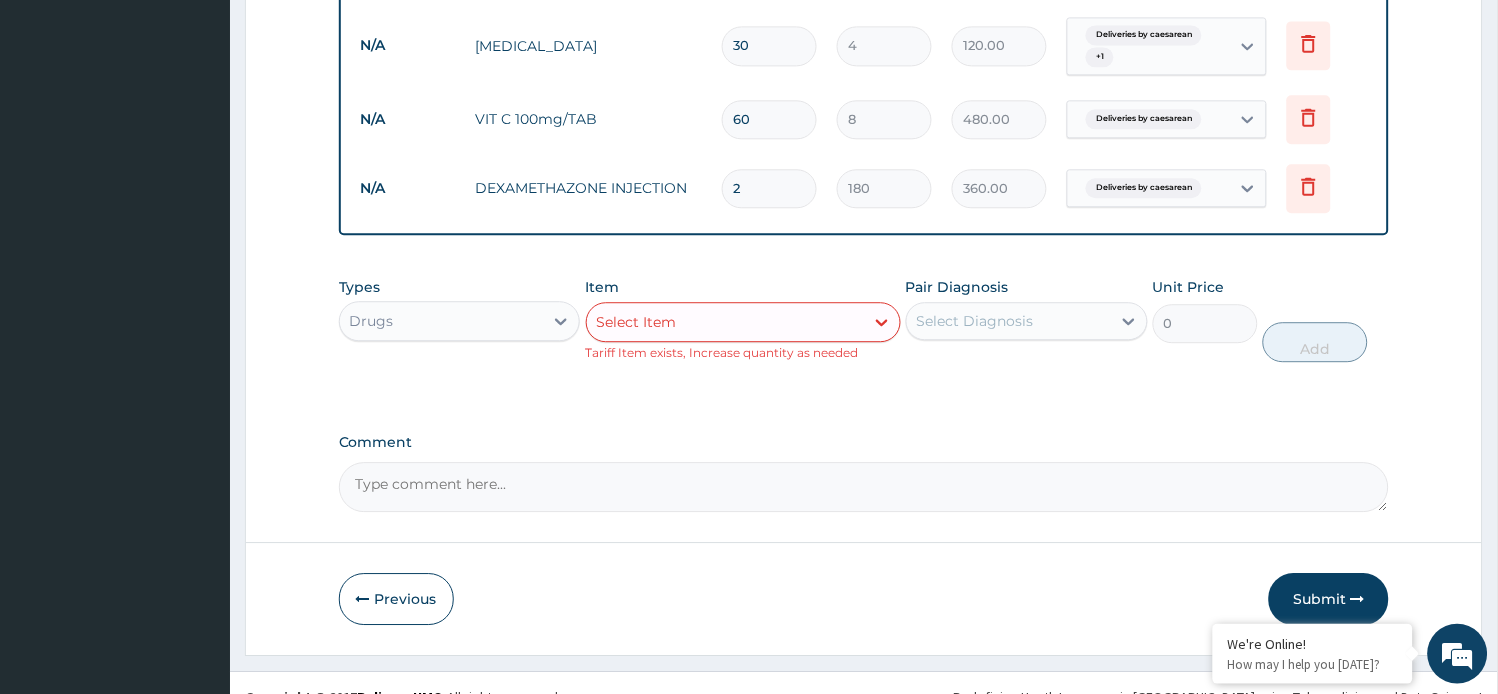 click on "Select Item" at bounding box center [725, 322] 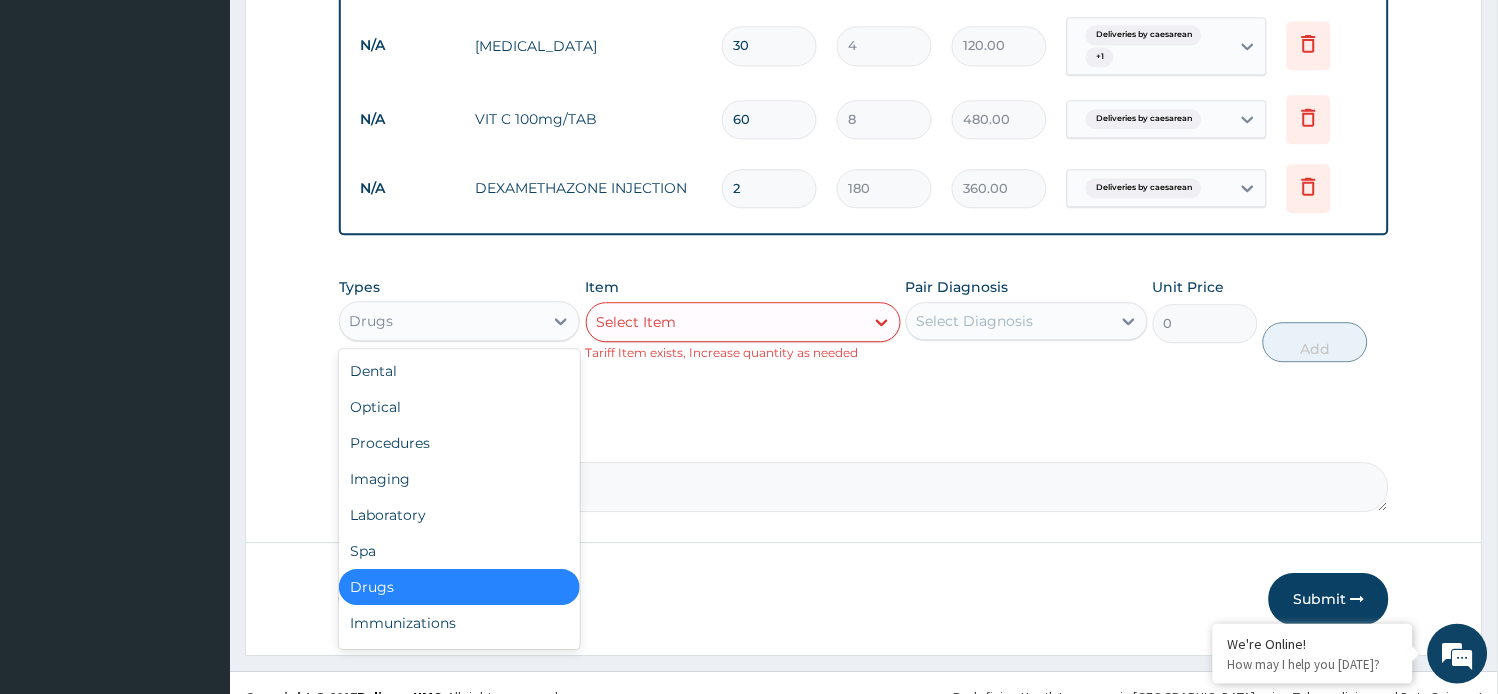 click on "Drugs" at bounding box center (442, 321) 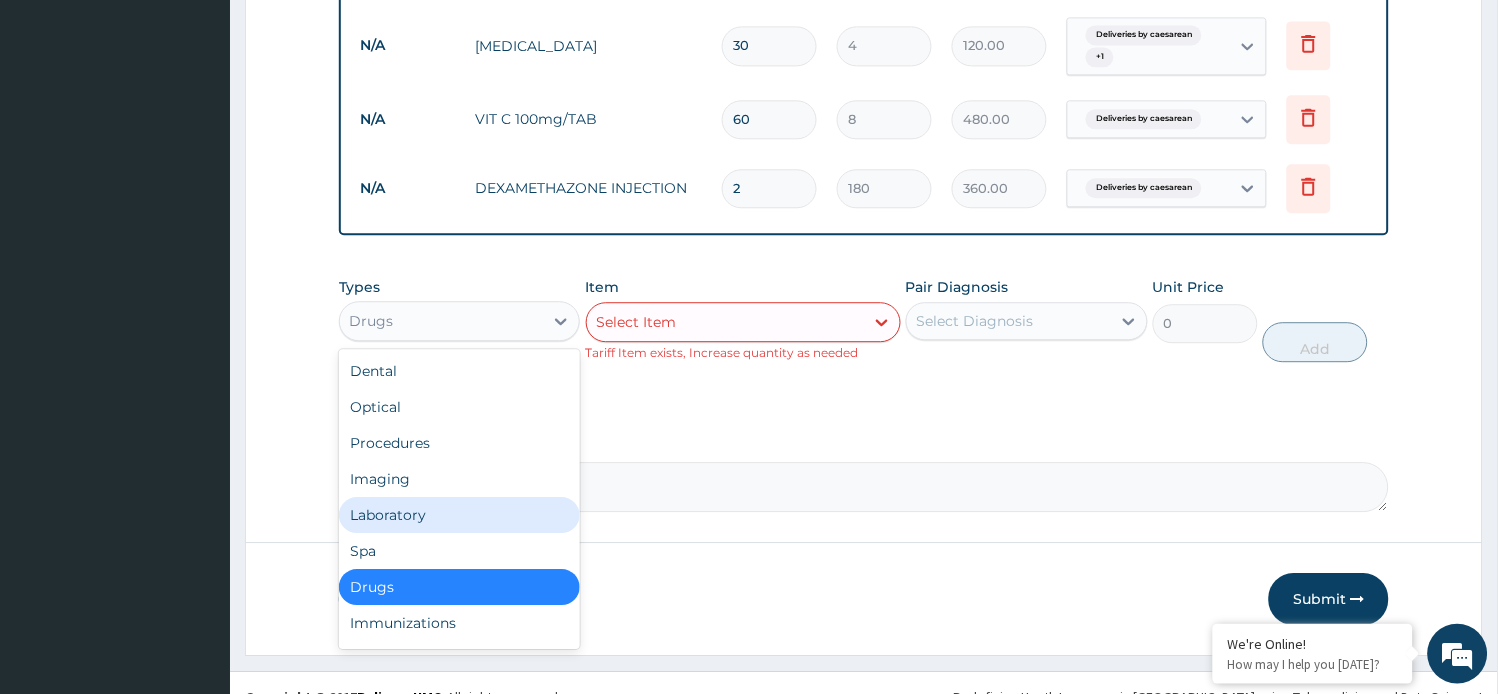 drag, startPoint x: 418, startPoint y: 495, endPoint x: 492, endPoint y: 451, distance: 86.09297 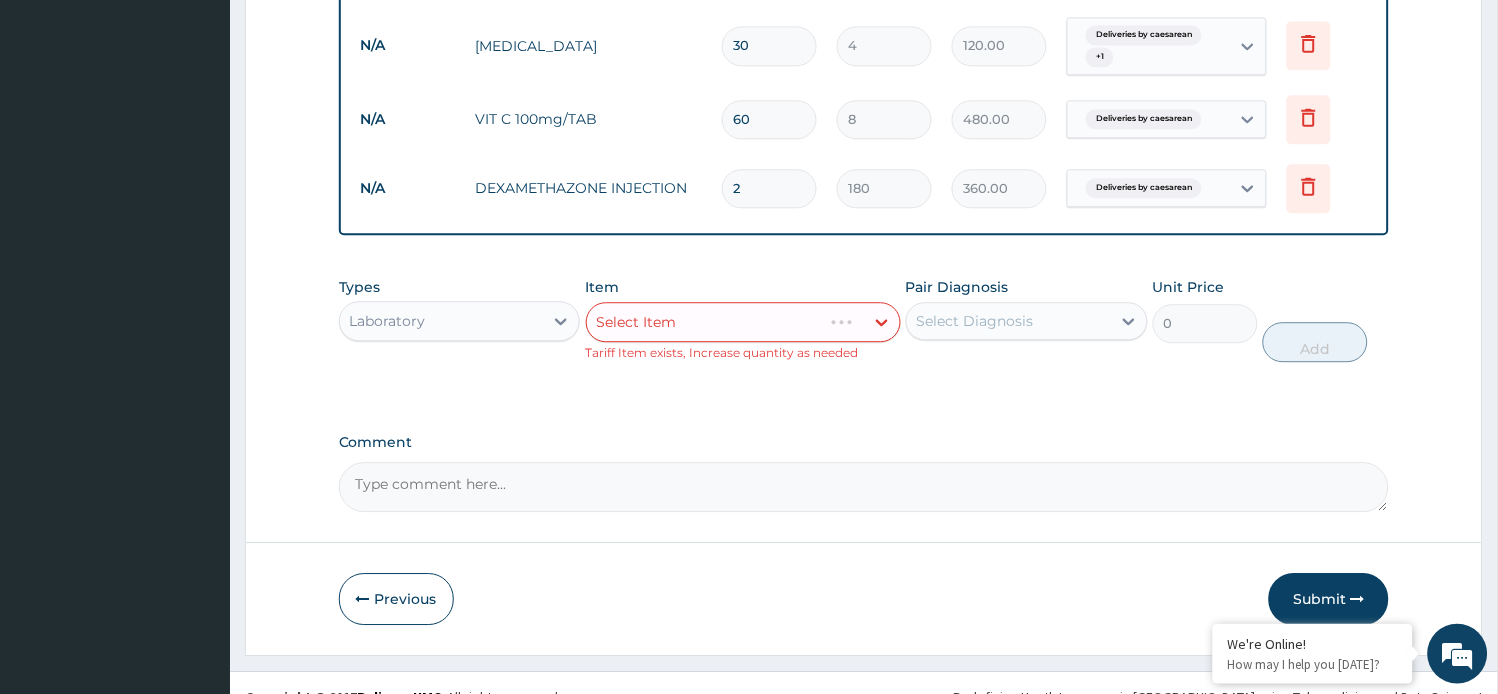 click on "Select Item" at bounding box center [743, 322] 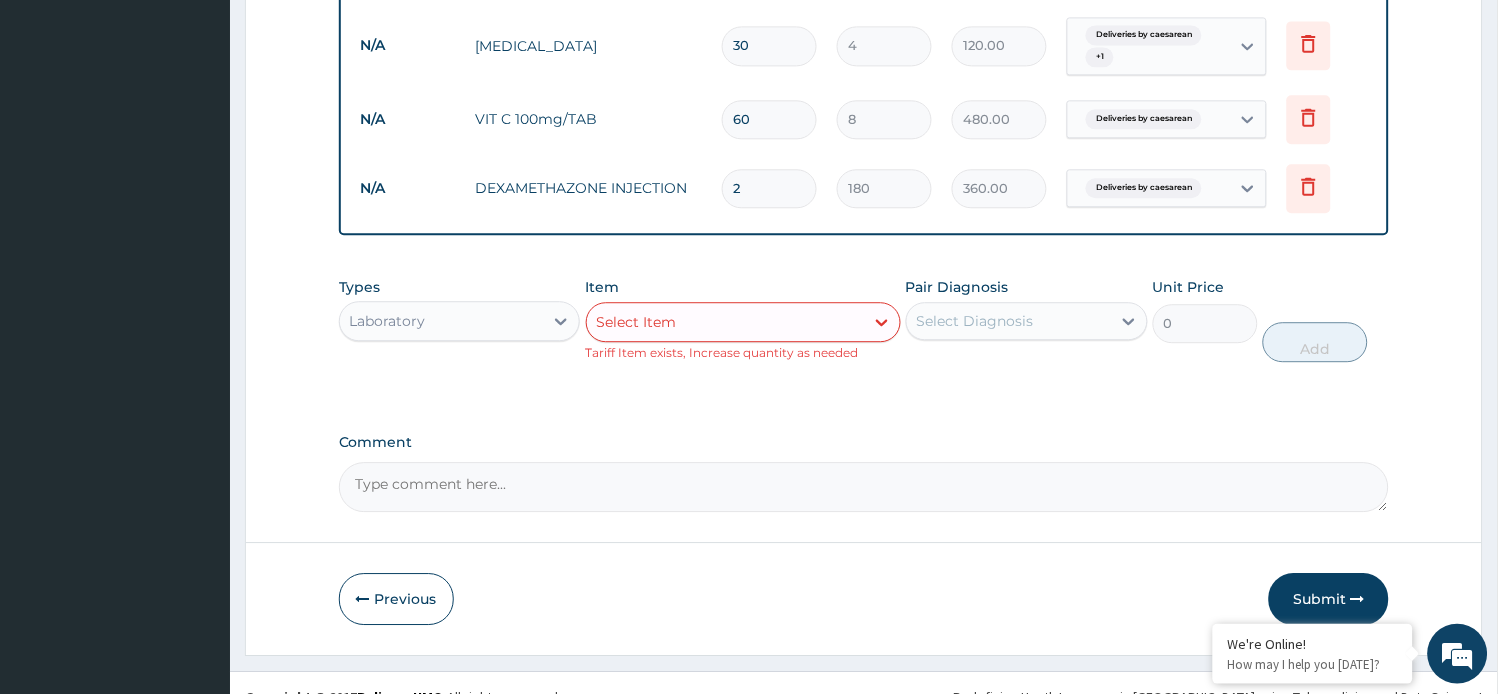 click on "Select Item" at bounding box center (637, 322) 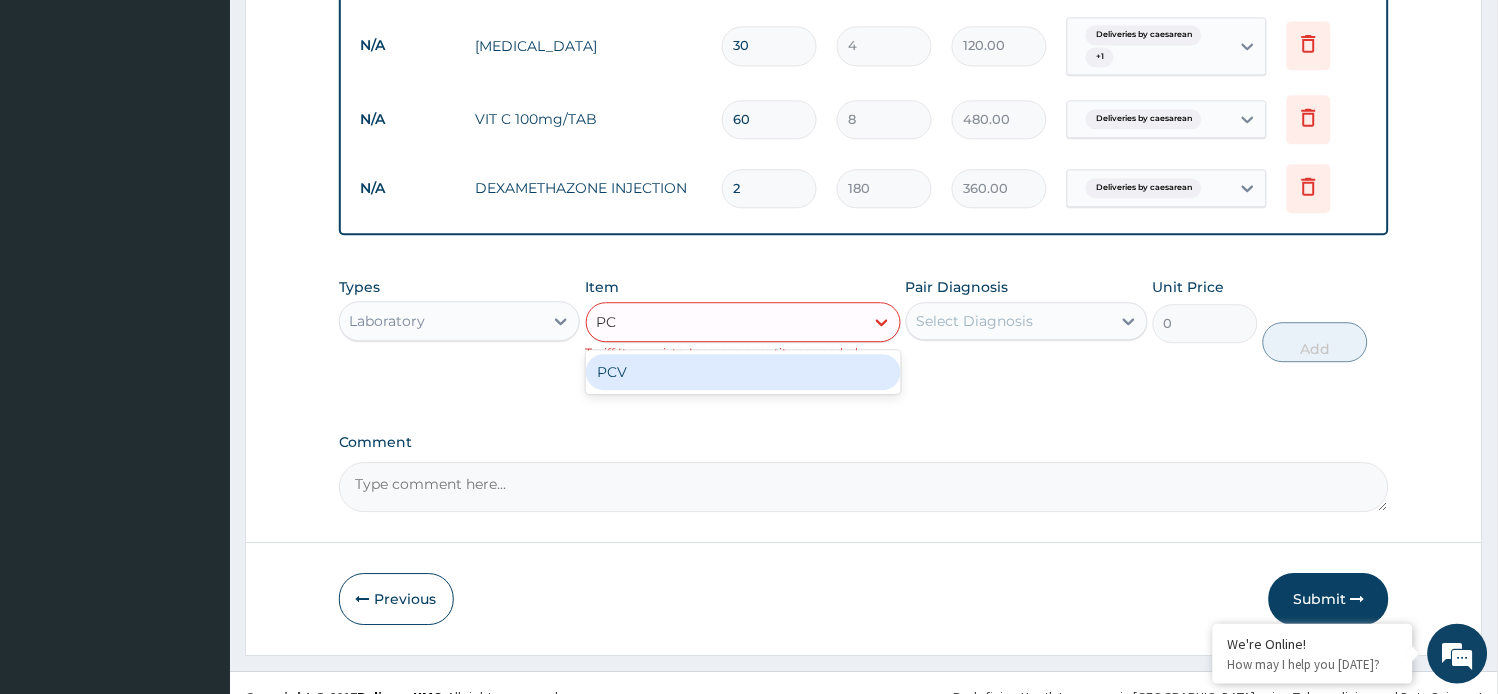 type on "PCV" 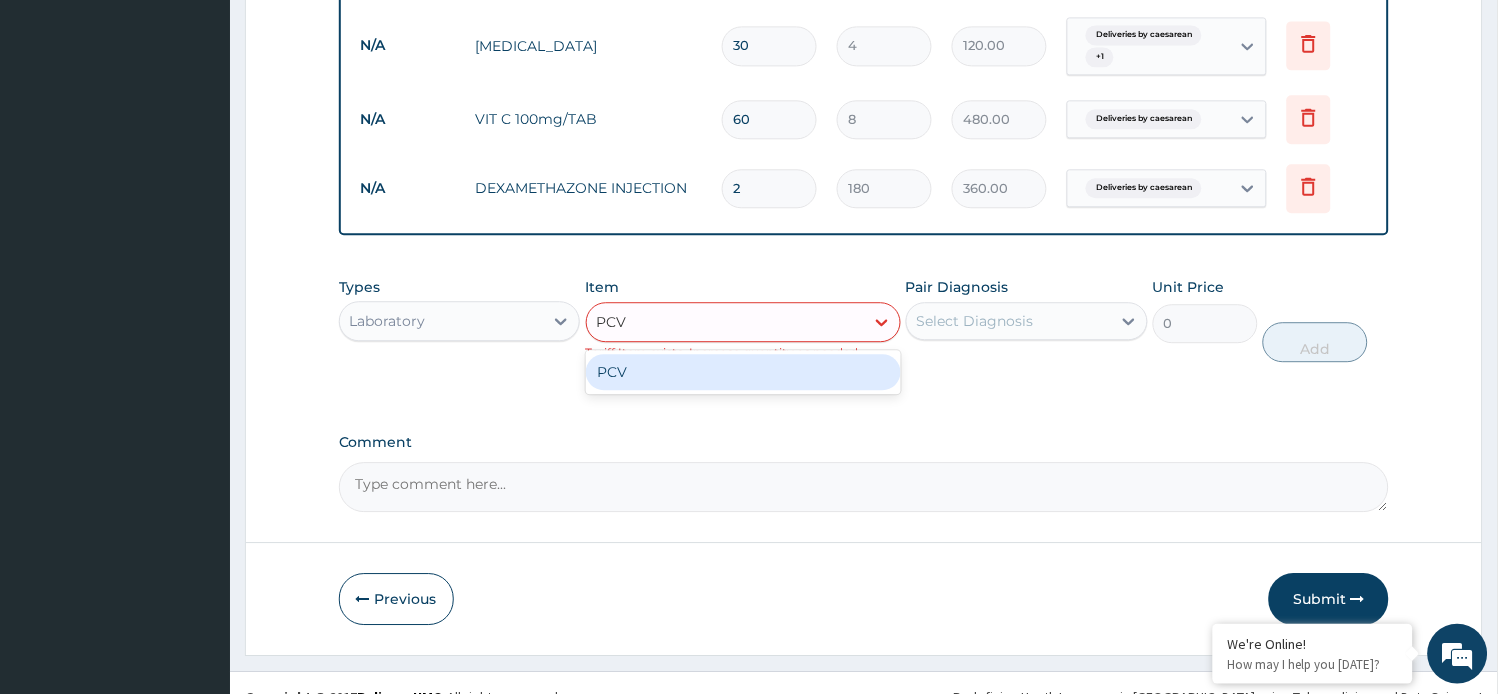 click on "PCV" at bounding box center (743, 372) 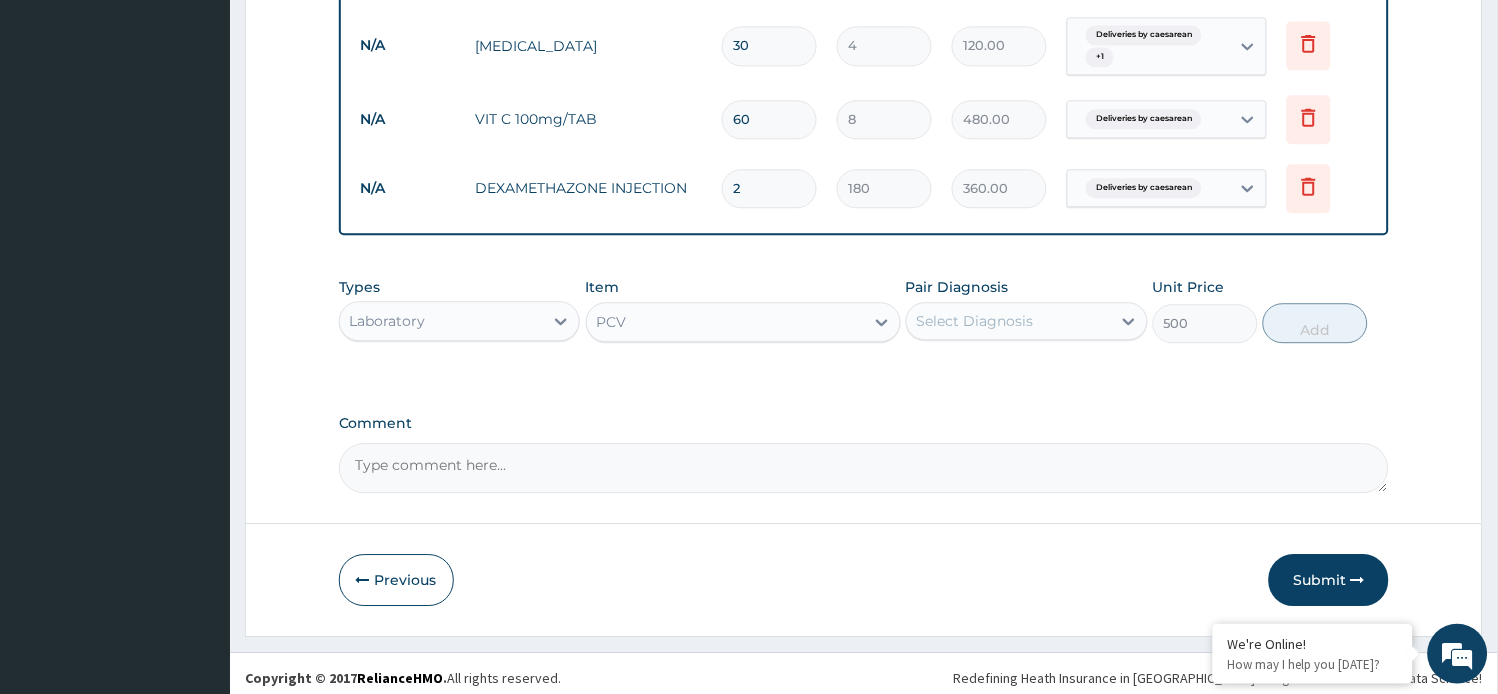 click on "Select Diagnosis" at bounding box center (1009, 321) 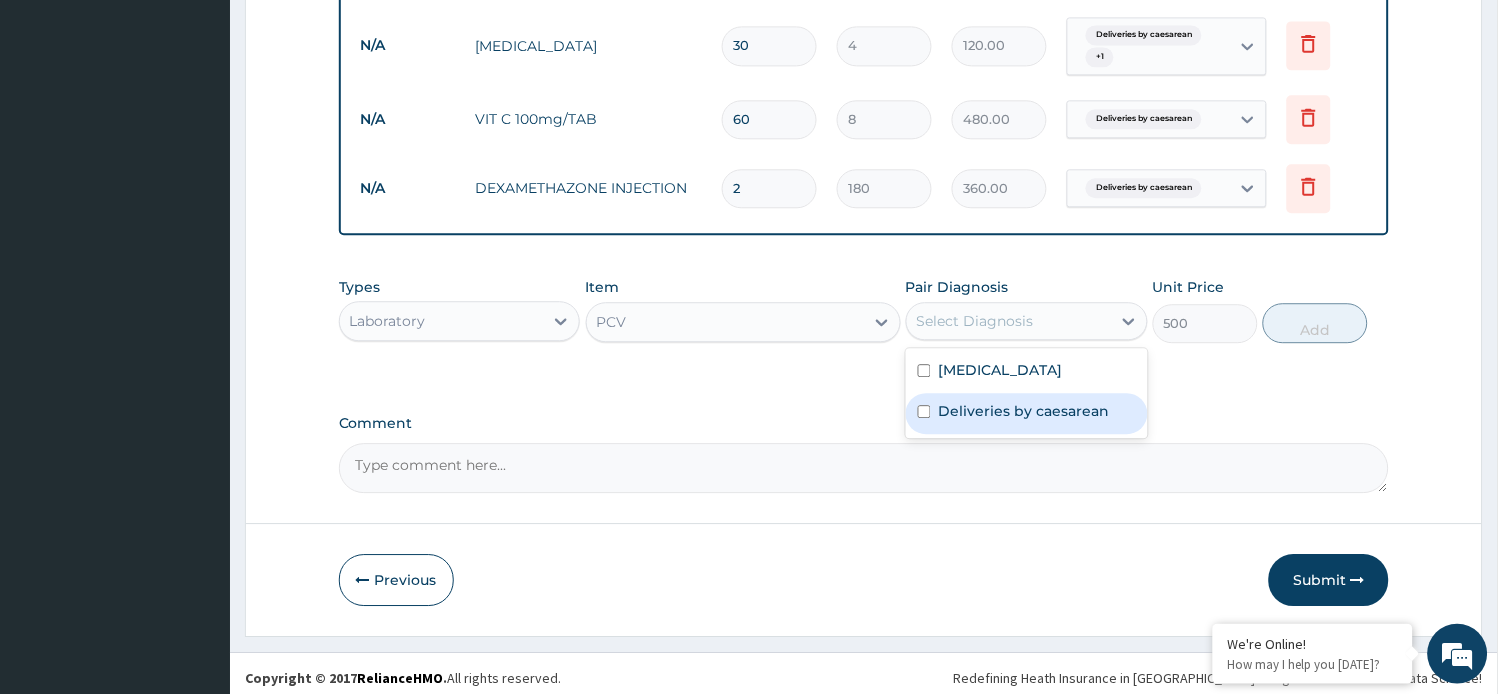 click on "Deliveries by caesarean" at bounding box center (1024, 411) 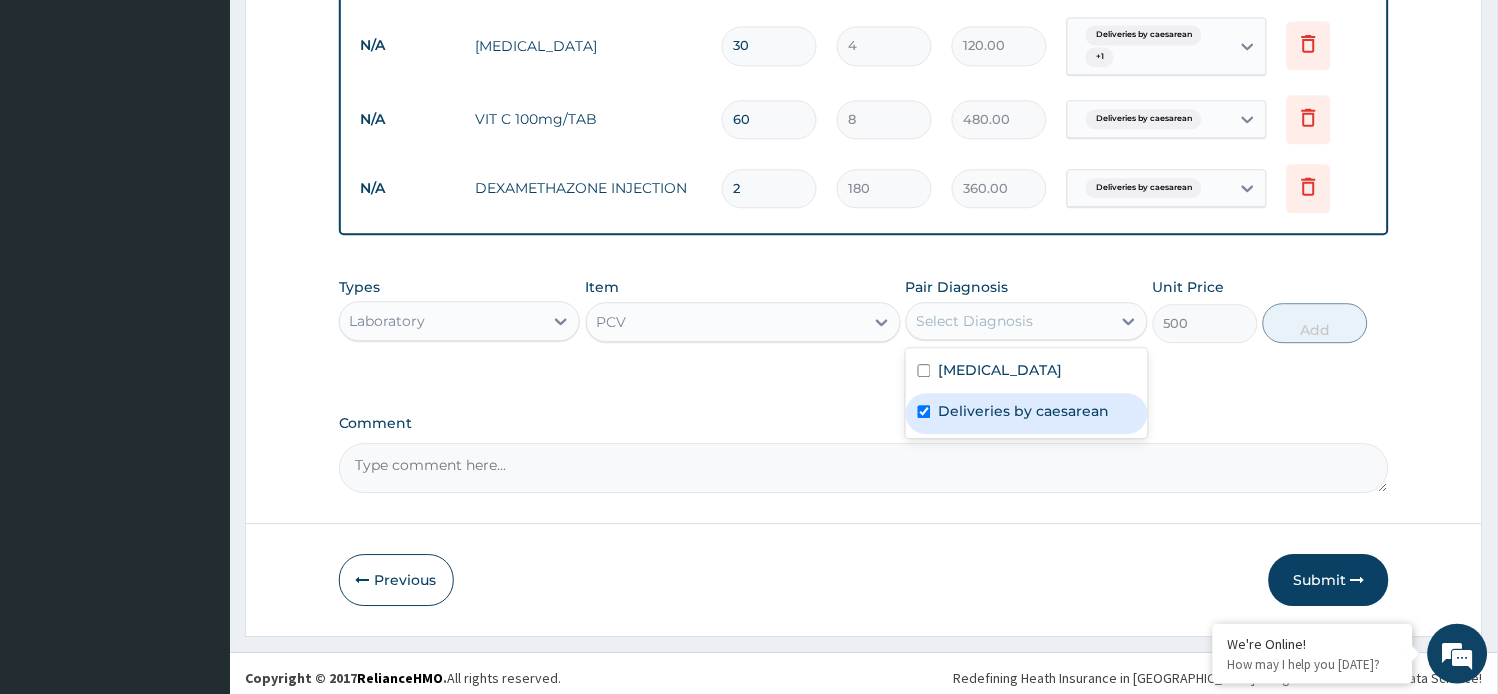 checkbox on "true" 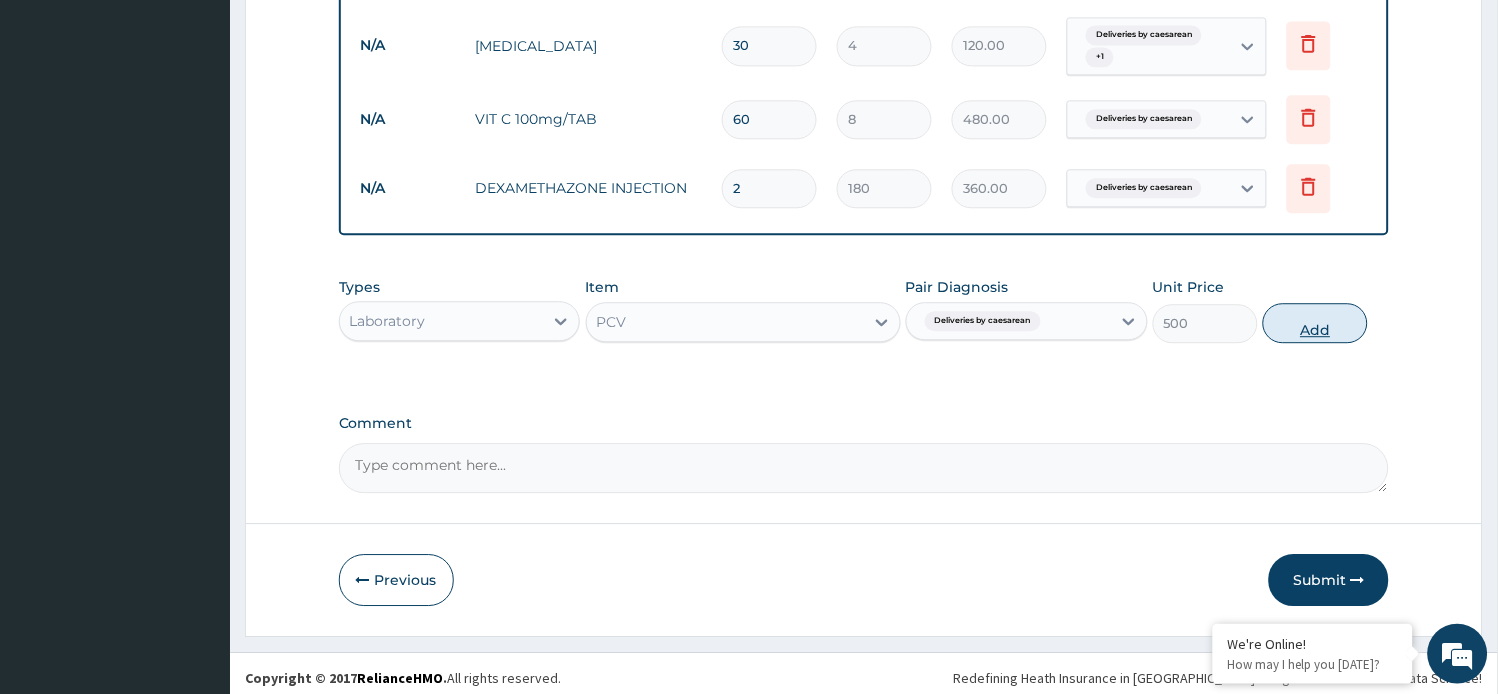 click on "Add" at bounding box center [1315, 323] 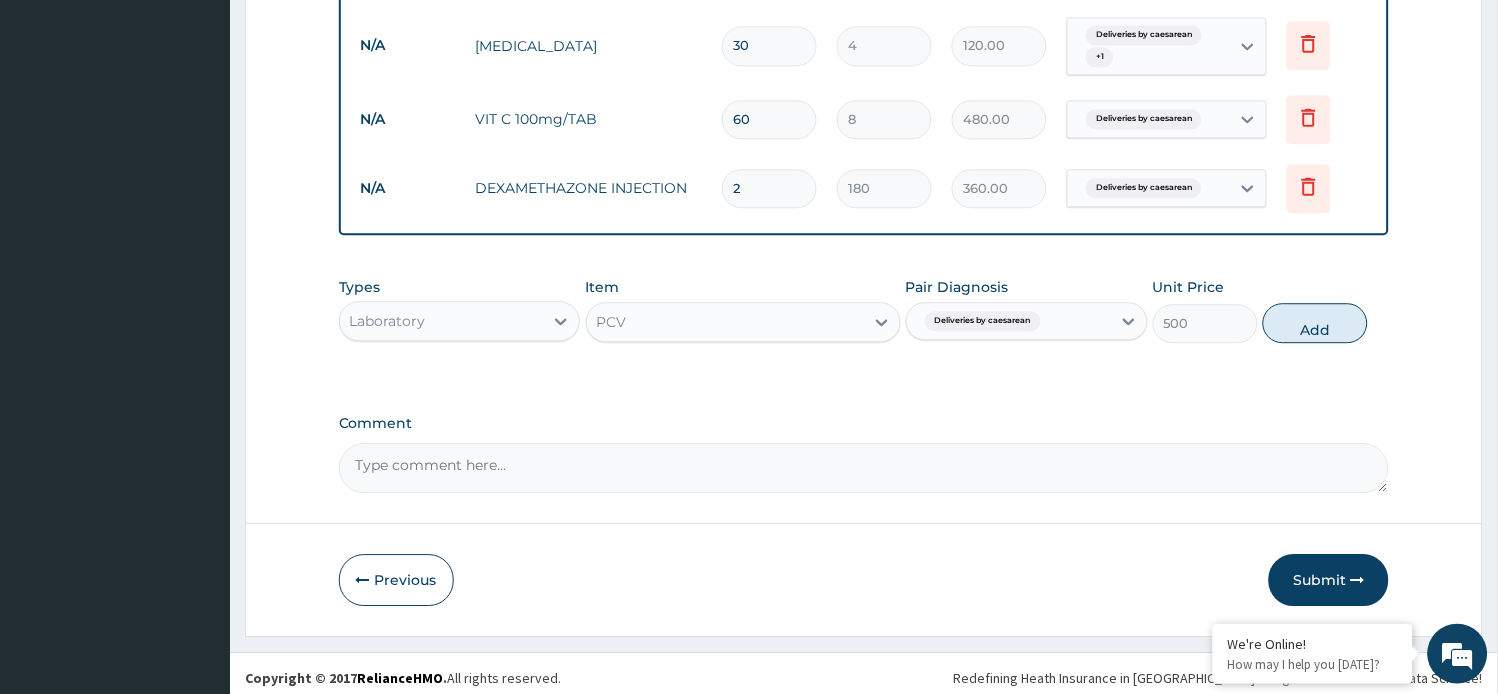 type on "0" 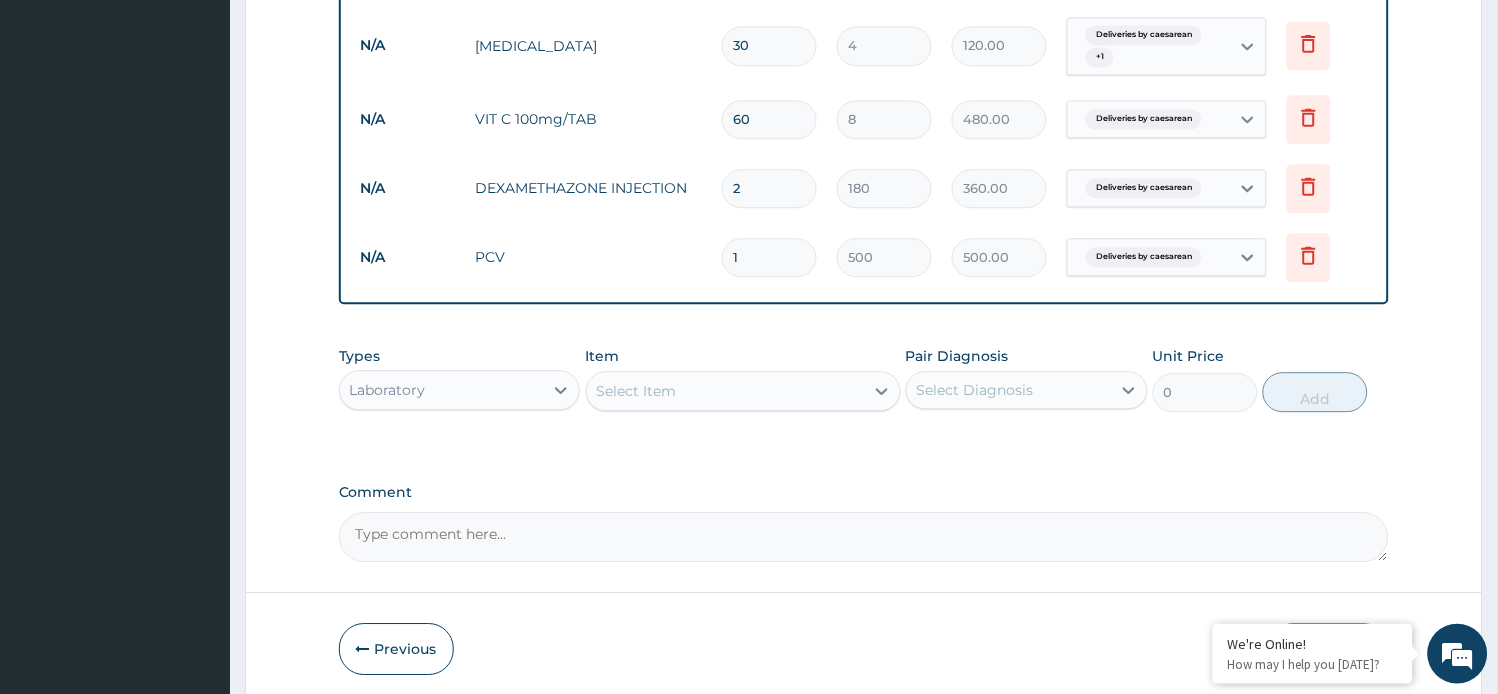 type 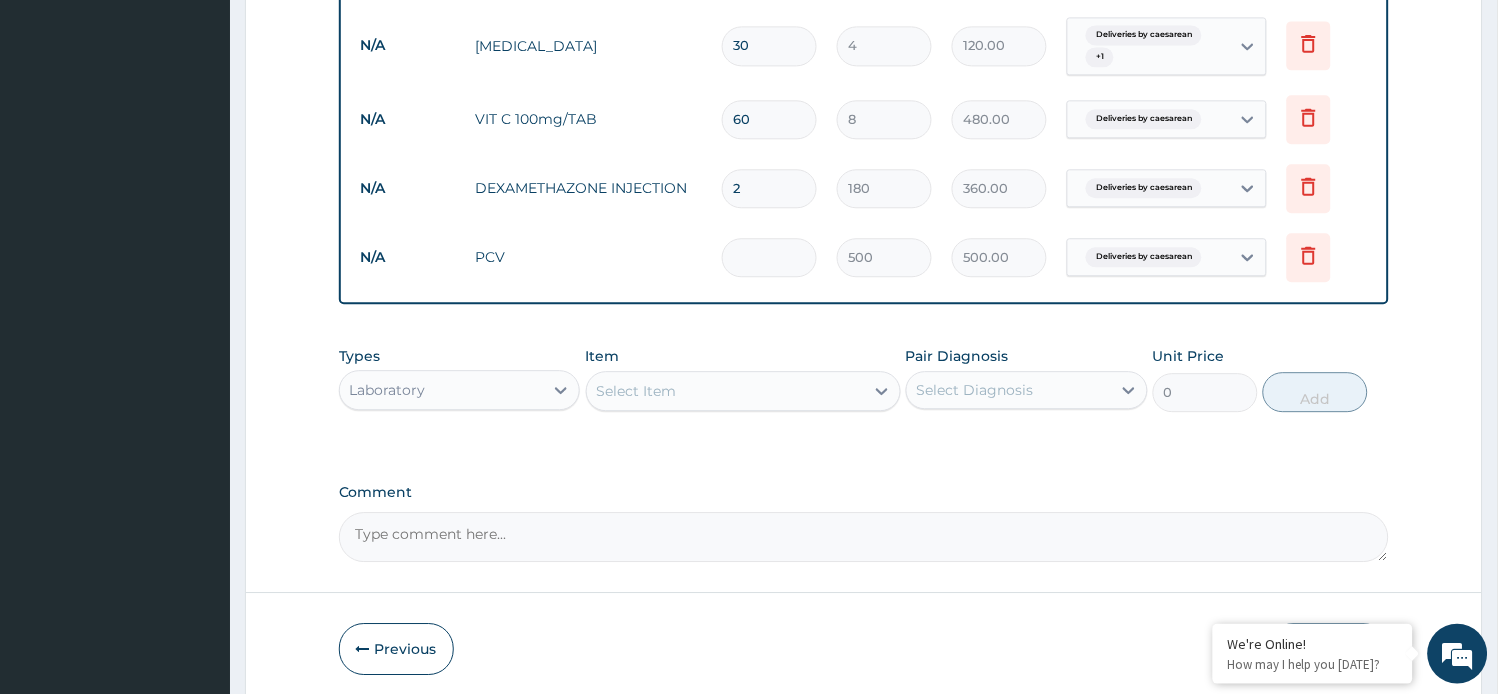 type on "0.00" 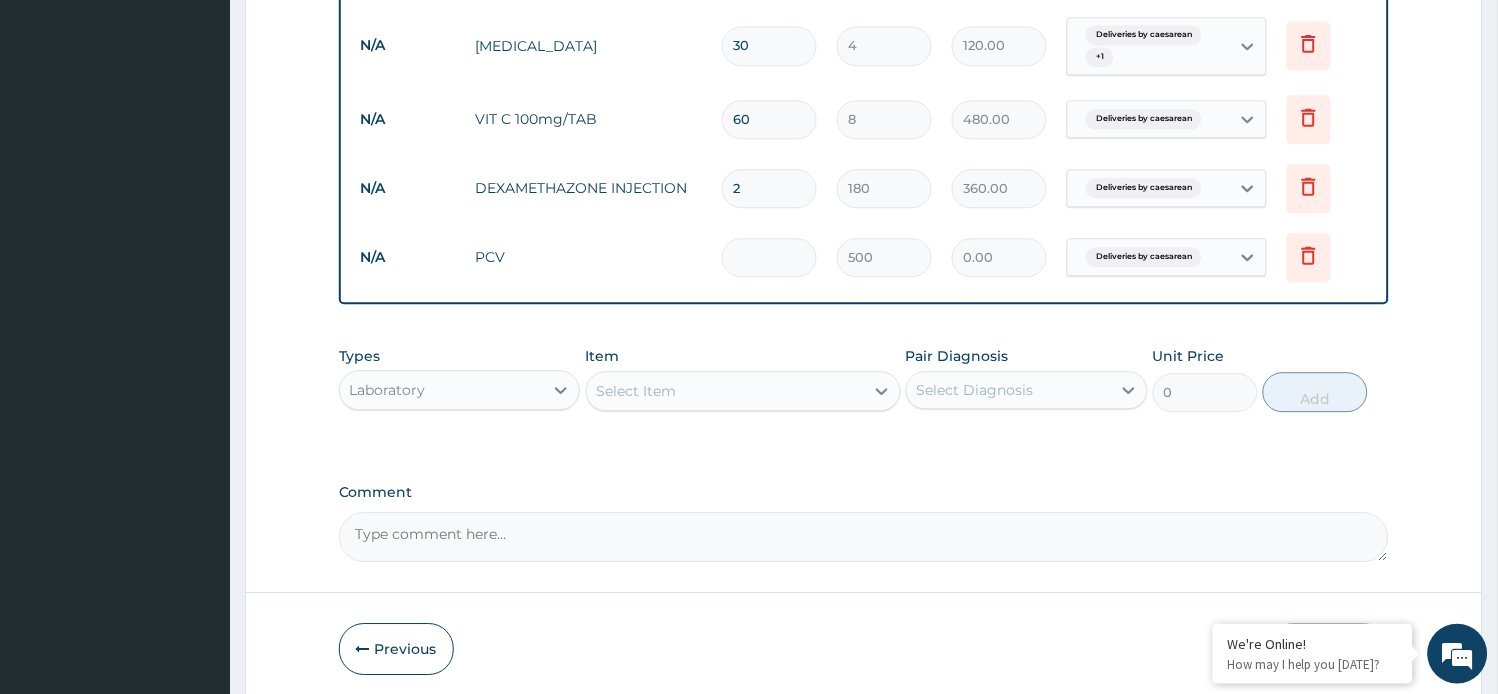 type on "3" 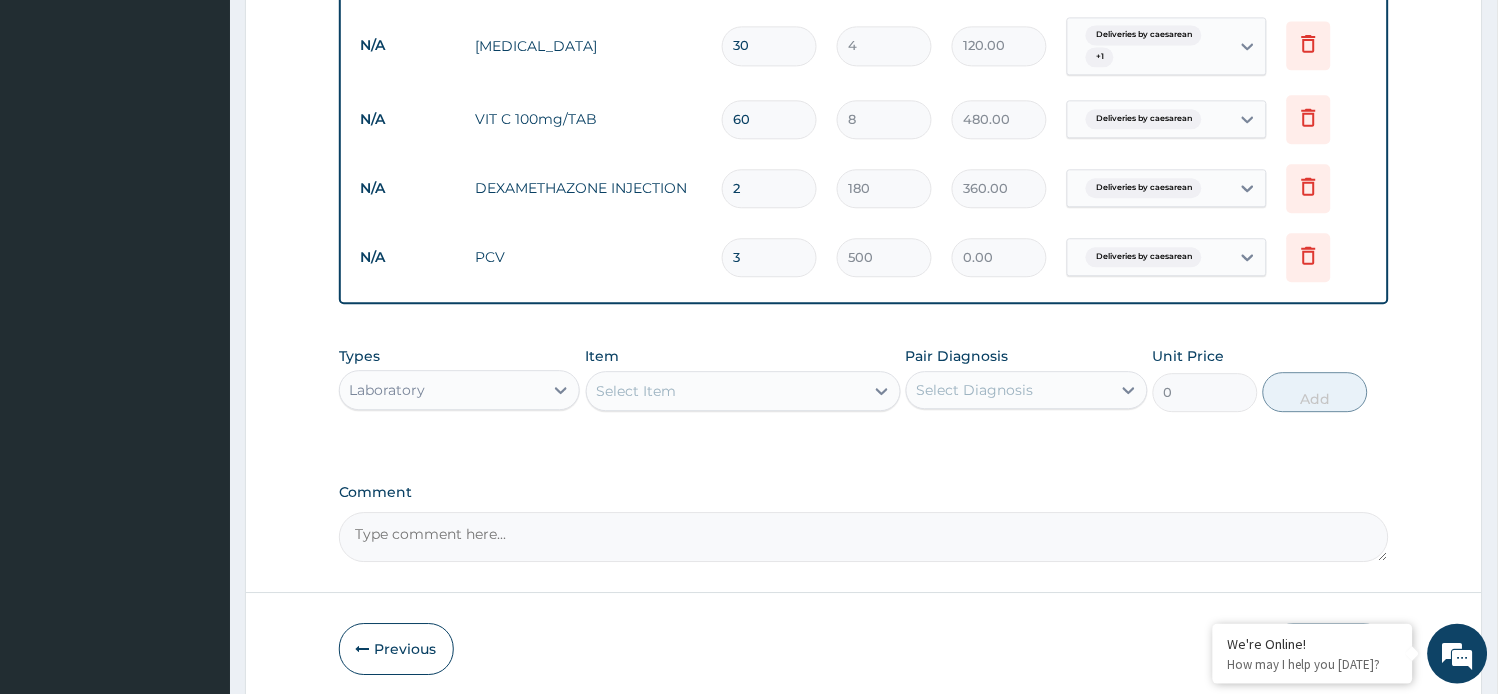 type on "1500.00" 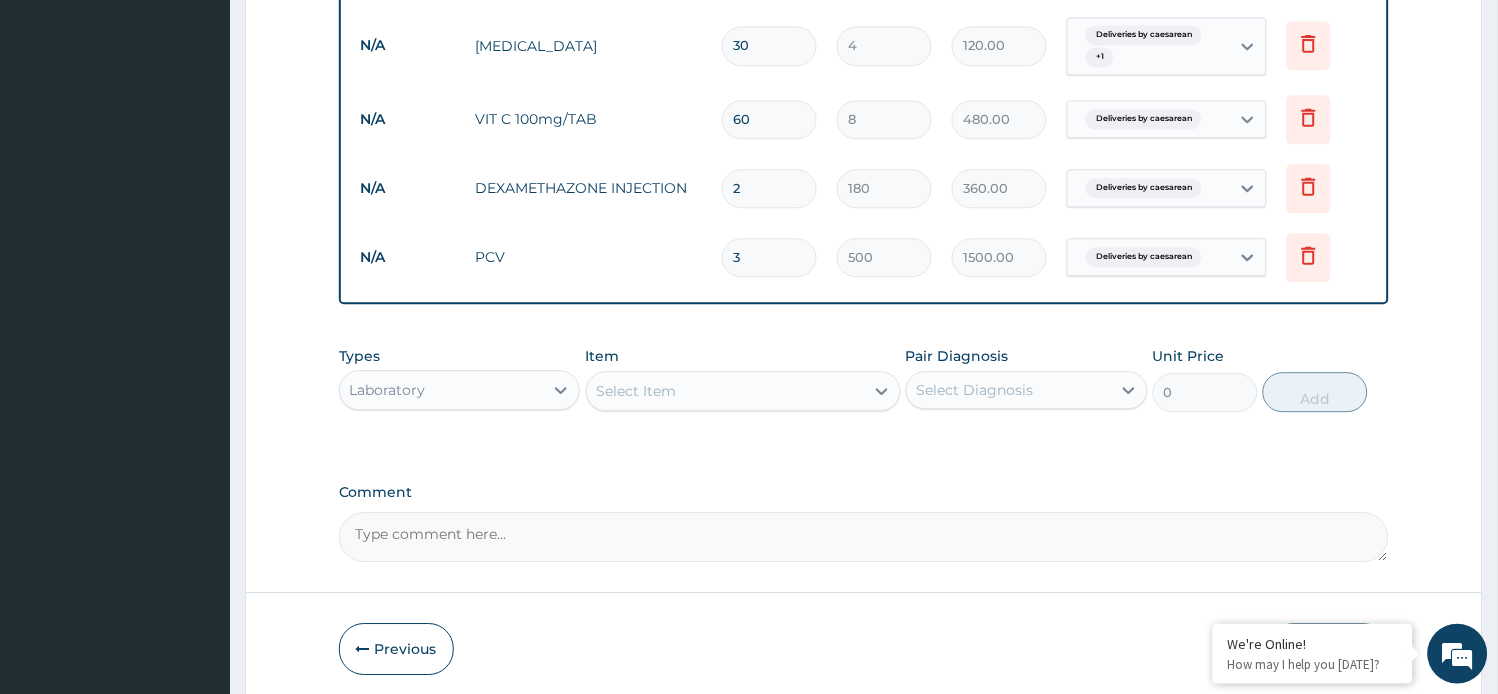 type on "3" 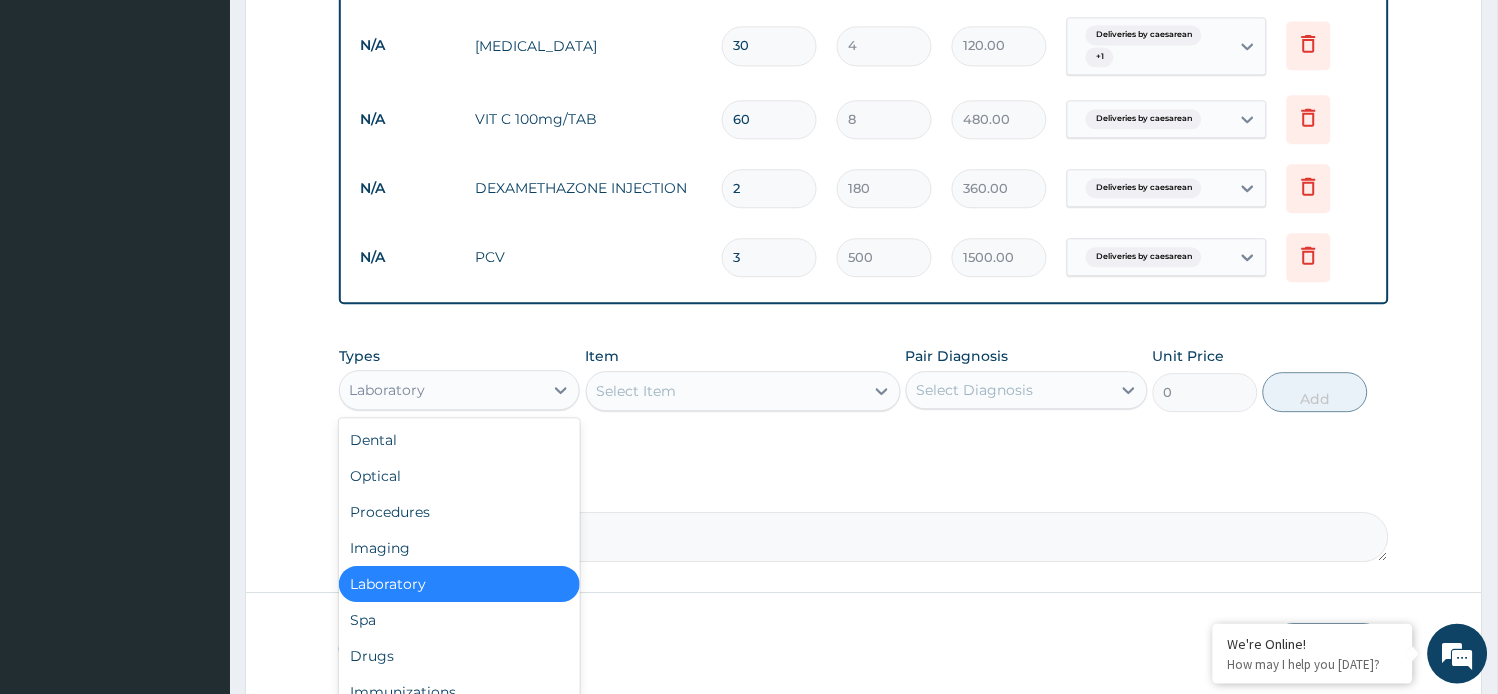 click on "Laboratory" at bounding box center [442, 390] 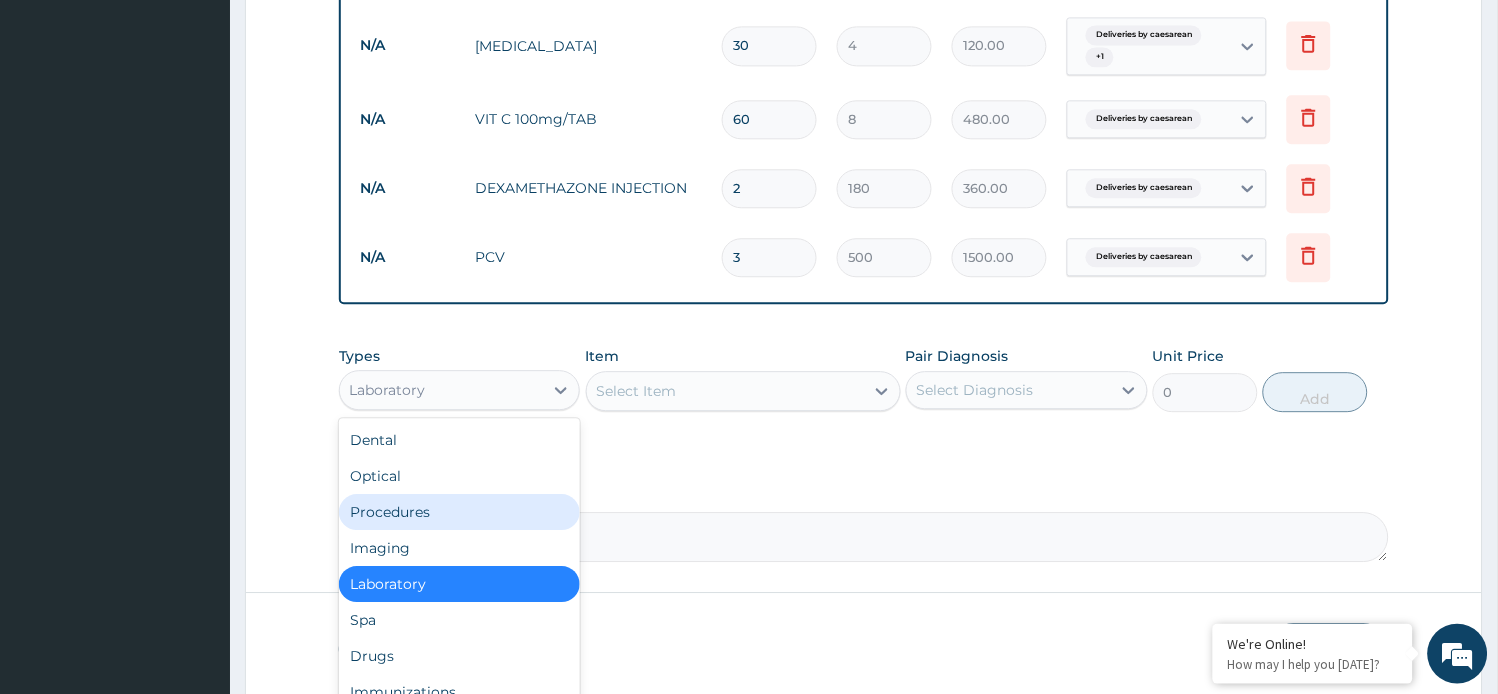 click on "Procedures" at bounding box center [460, 512] 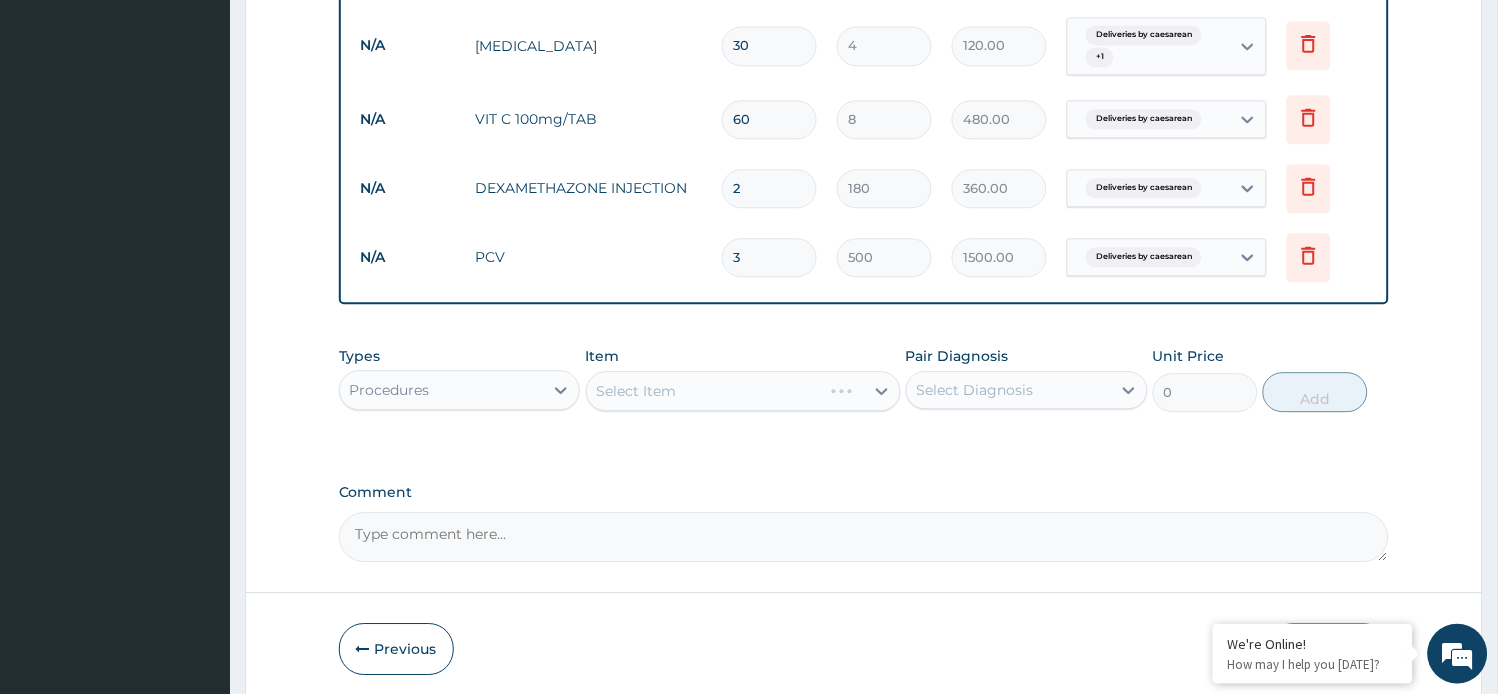 click on "Select Item" at bounding box center (743, 391) 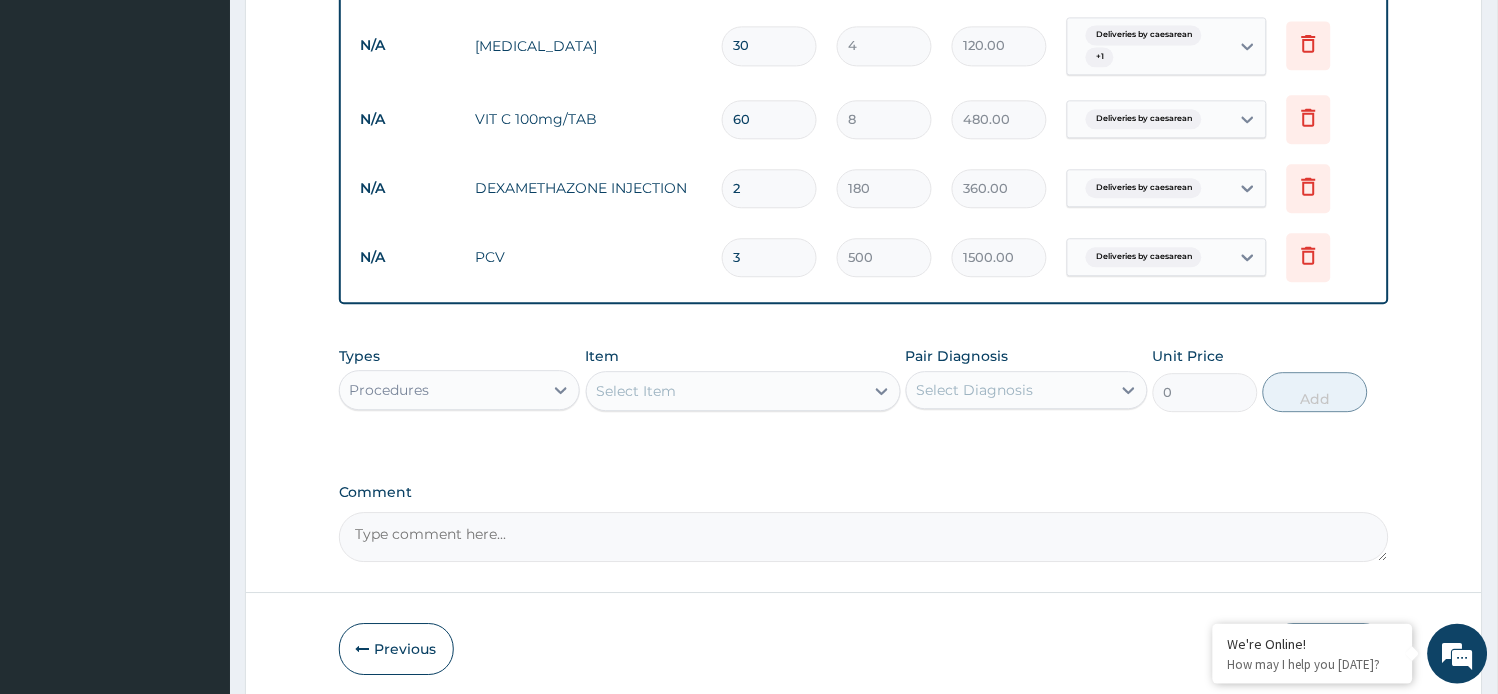click on "Select Item" at bounding box center (637, 391) 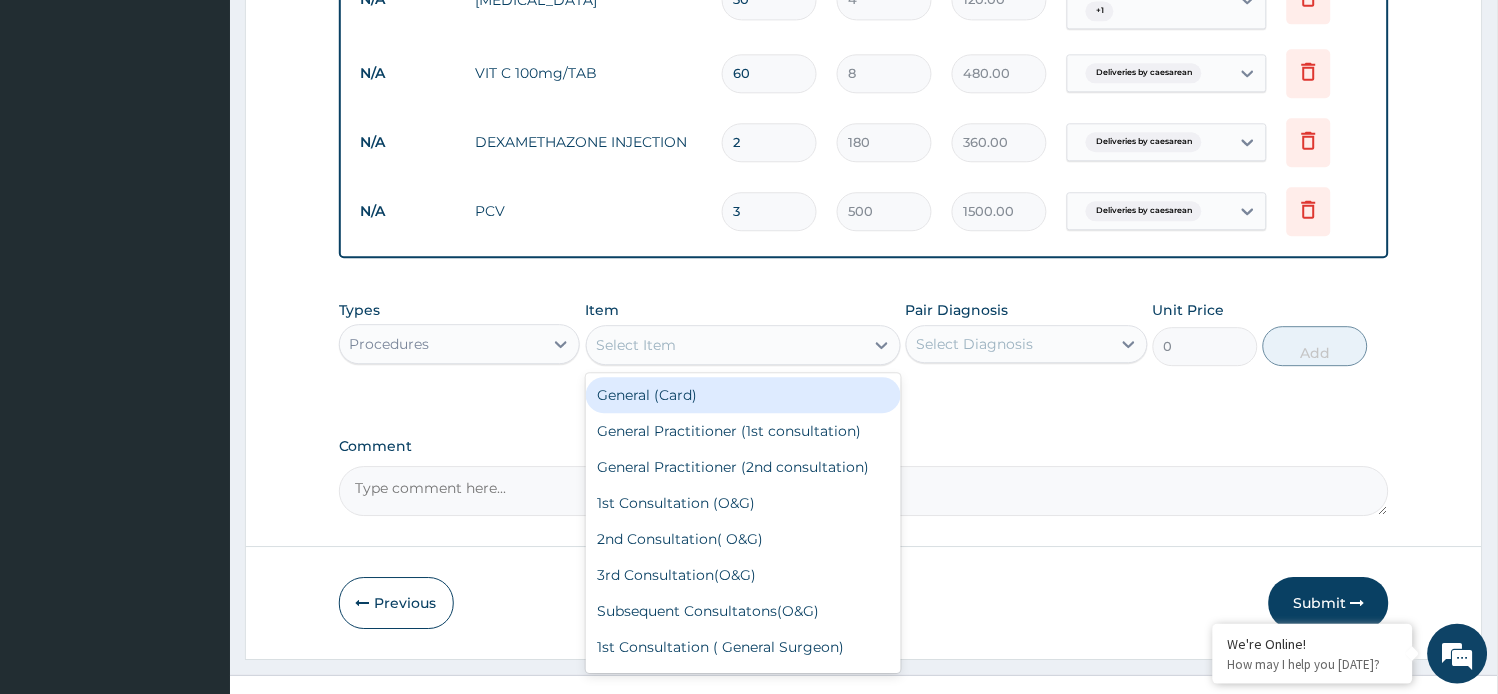 scroll, scrollTop: 1076, scrollLeft: 0, axis: vertical 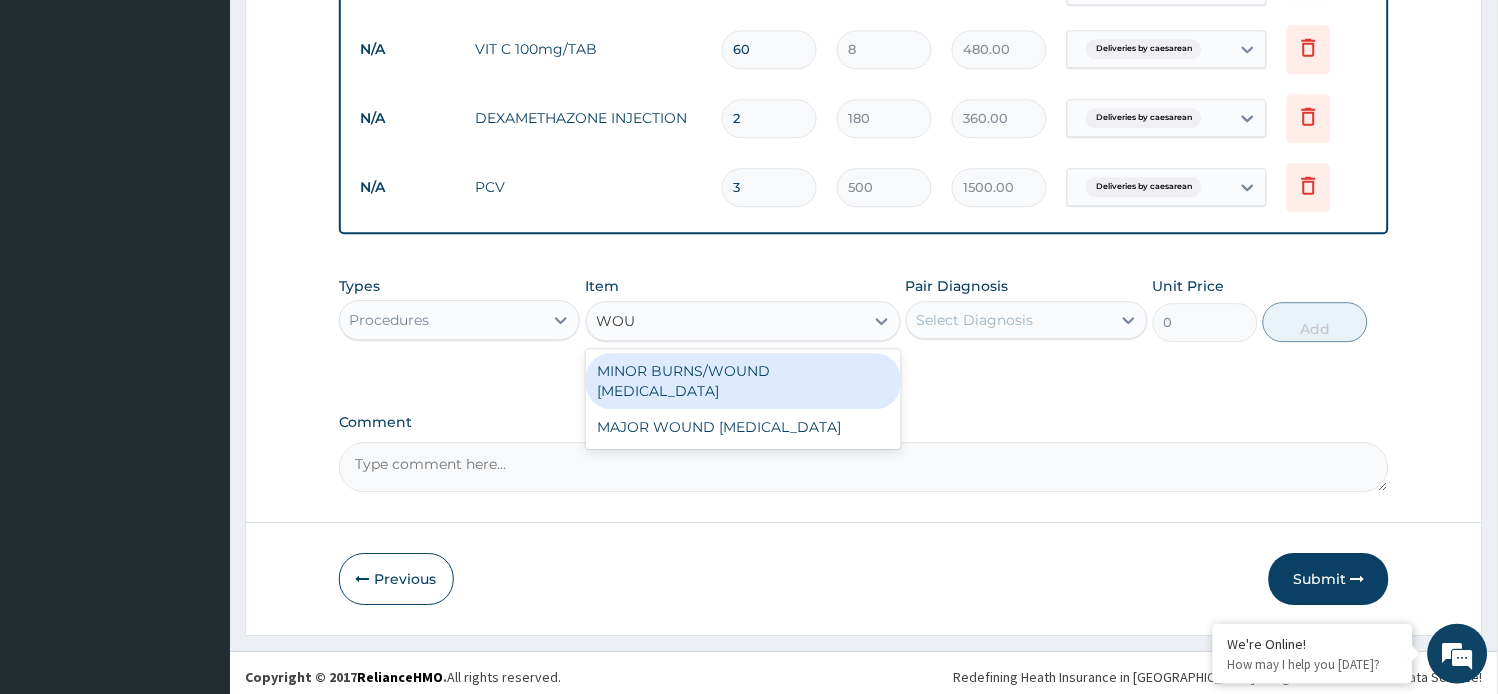 type on "WOUN" 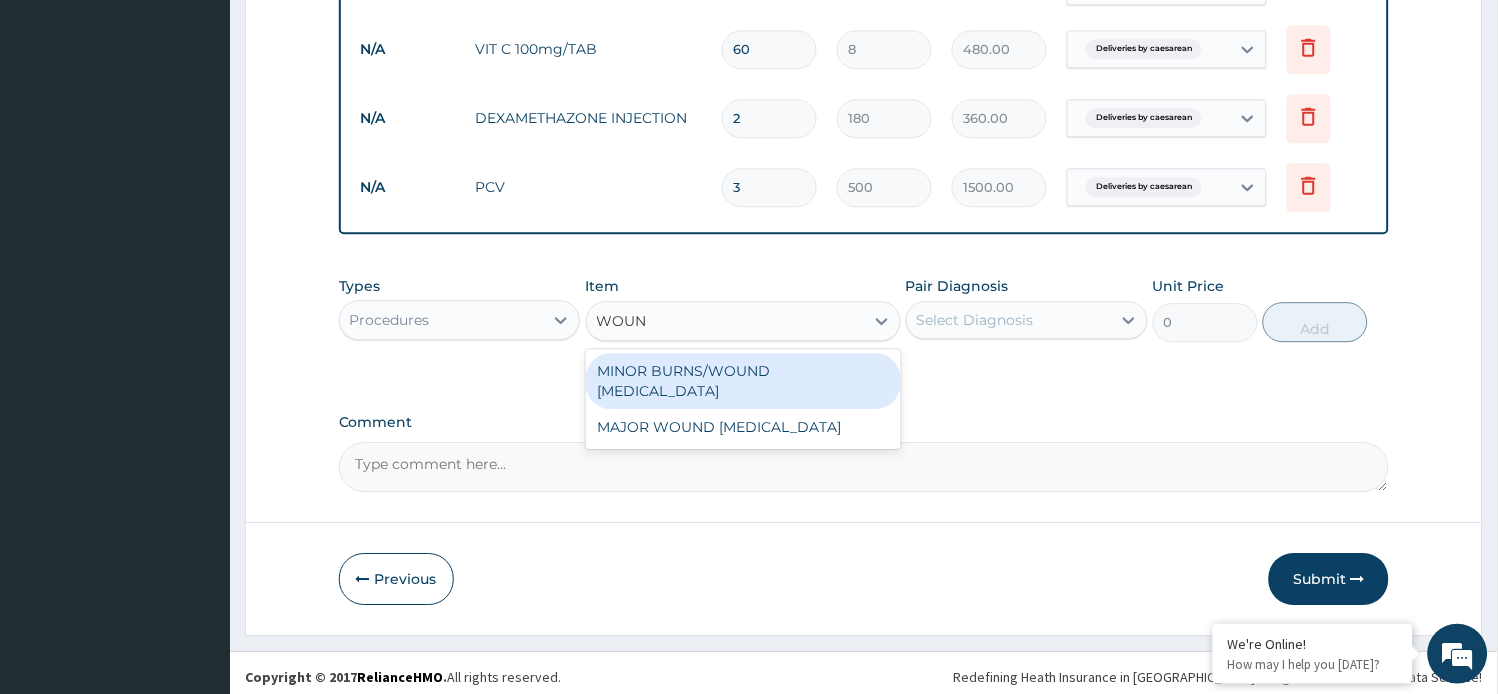 click on "MINOR BURNS/WOUND DEBRIDEMENT" at bounding box center [743, 381] 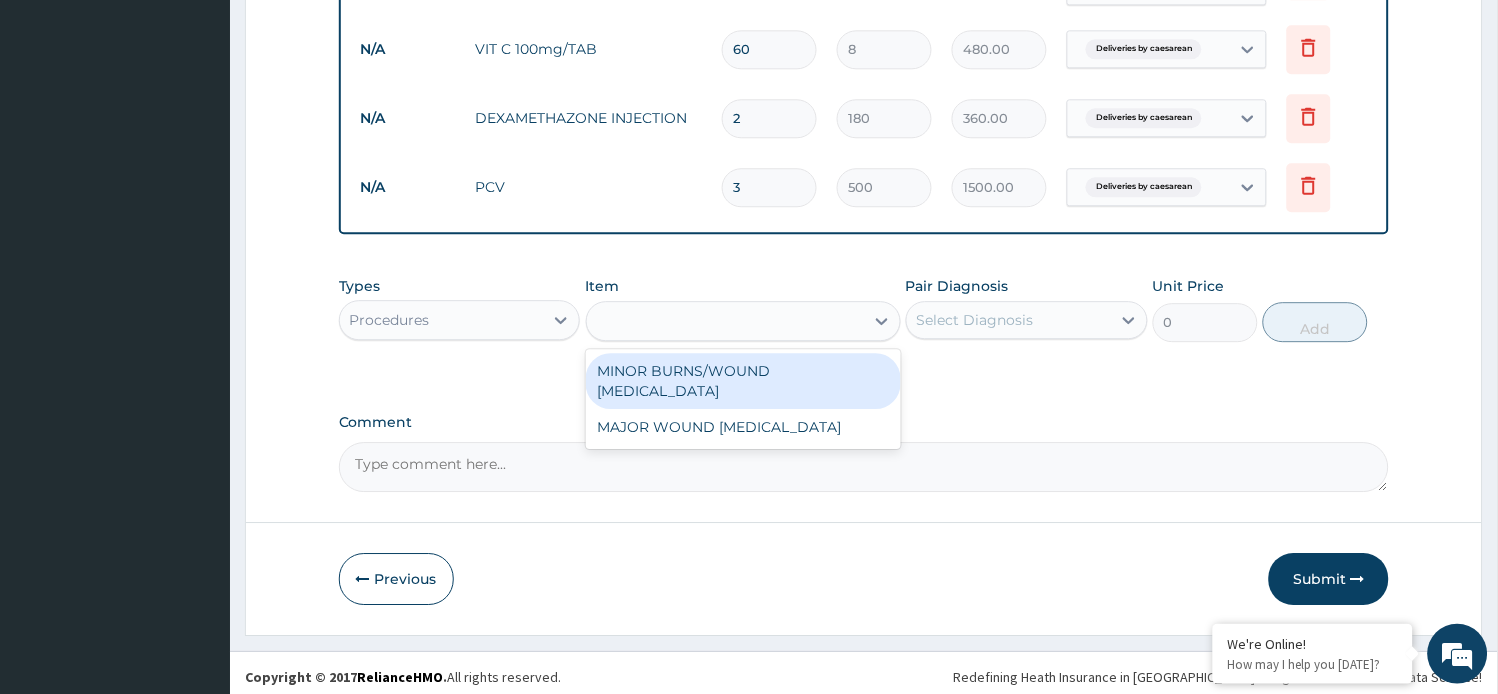type on "15000" 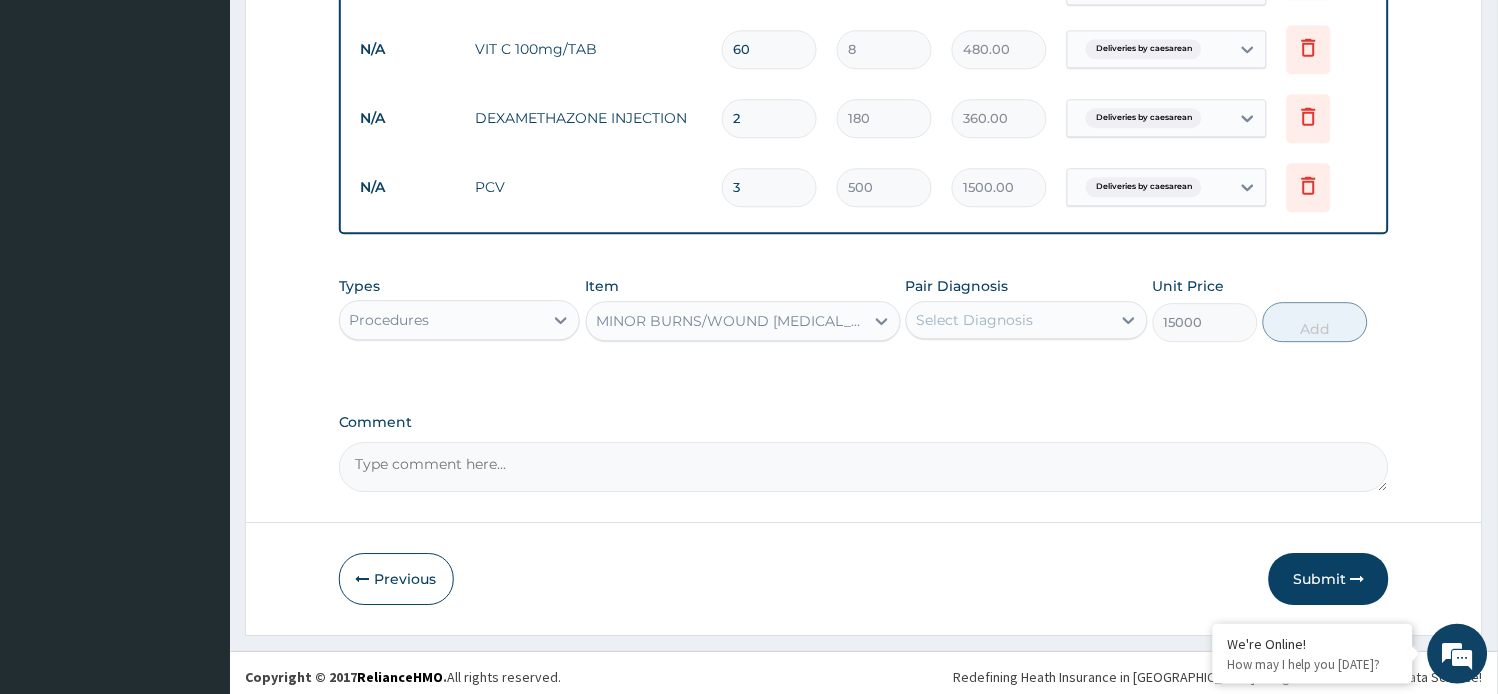 click on "MINOR BURNS/WOUND DEBRIDEMENT" at bounding box center (731, 321) 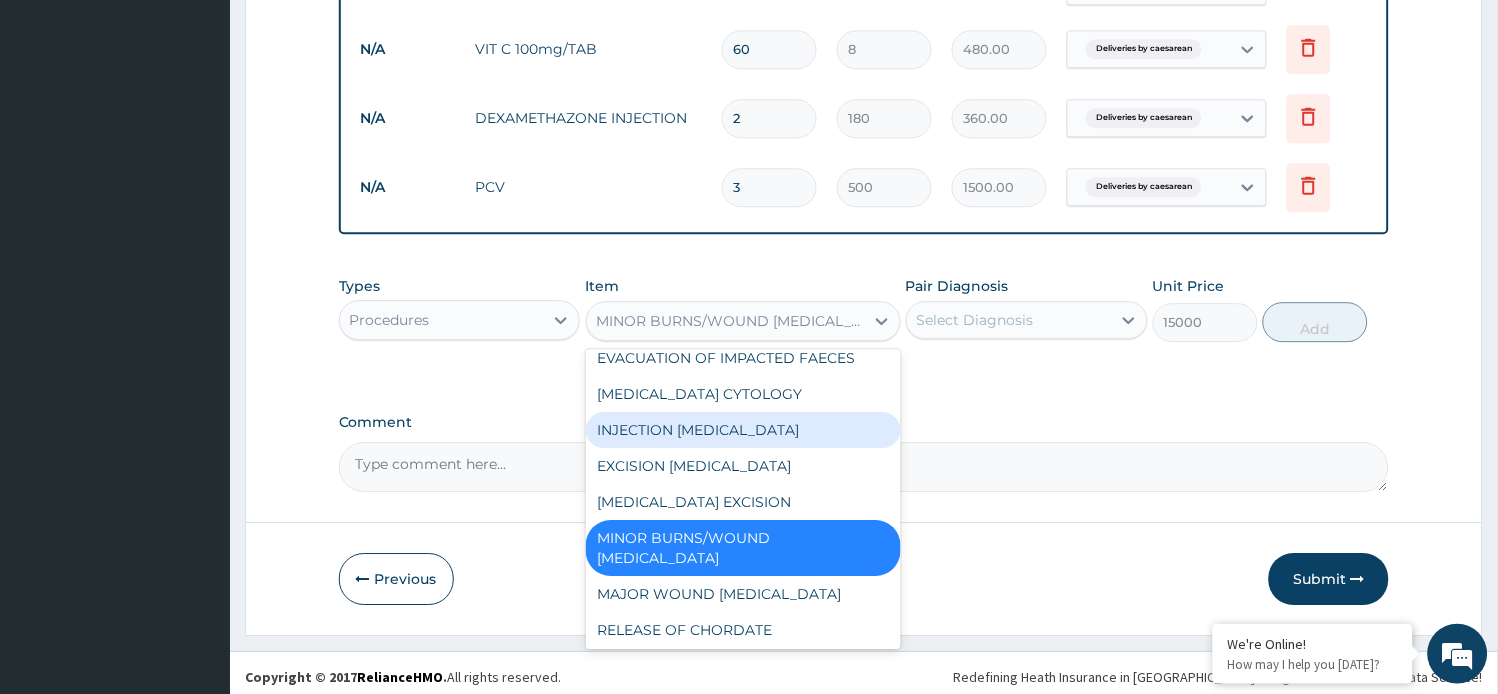 scroll, scrollTop: 4052, scrollLeft: 0, axis: vertical 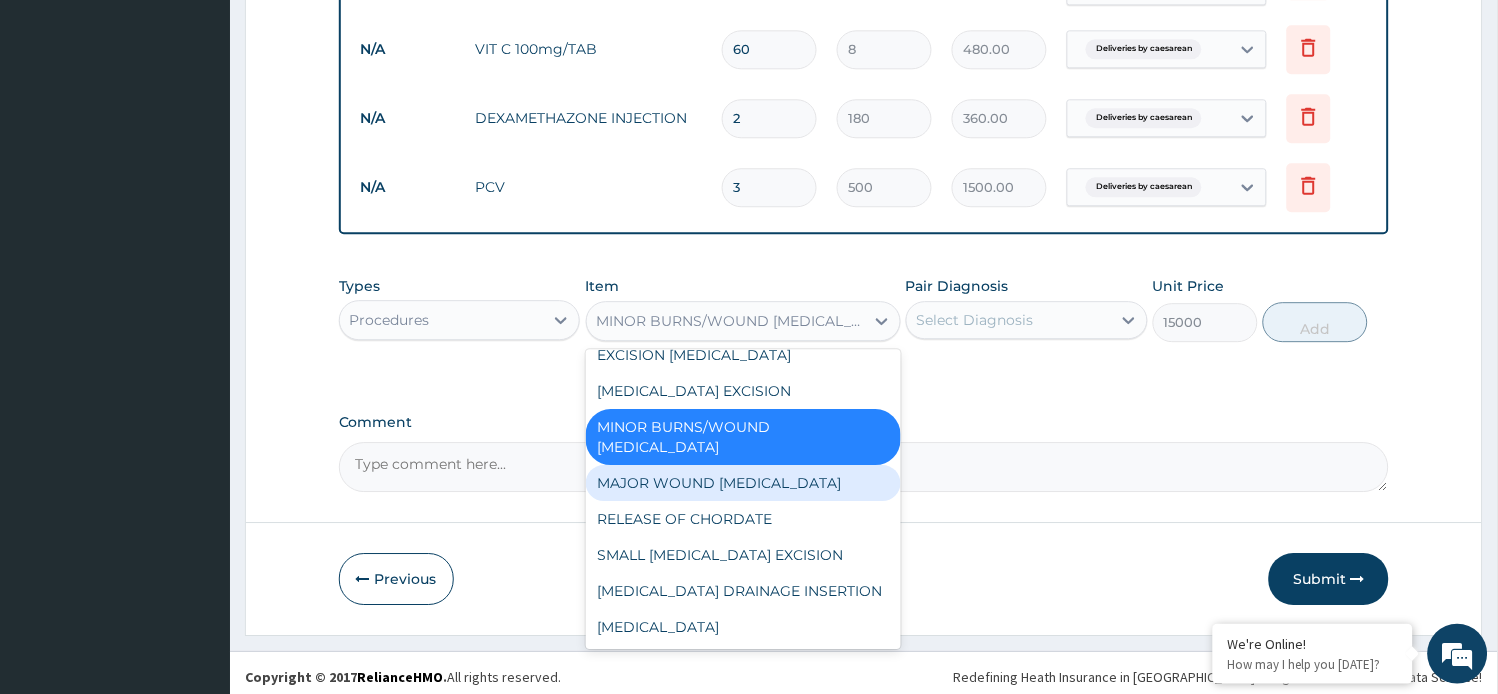 click on "MAJOR WOUND DEBRIDEMENT" at bounding box center (743, 483) 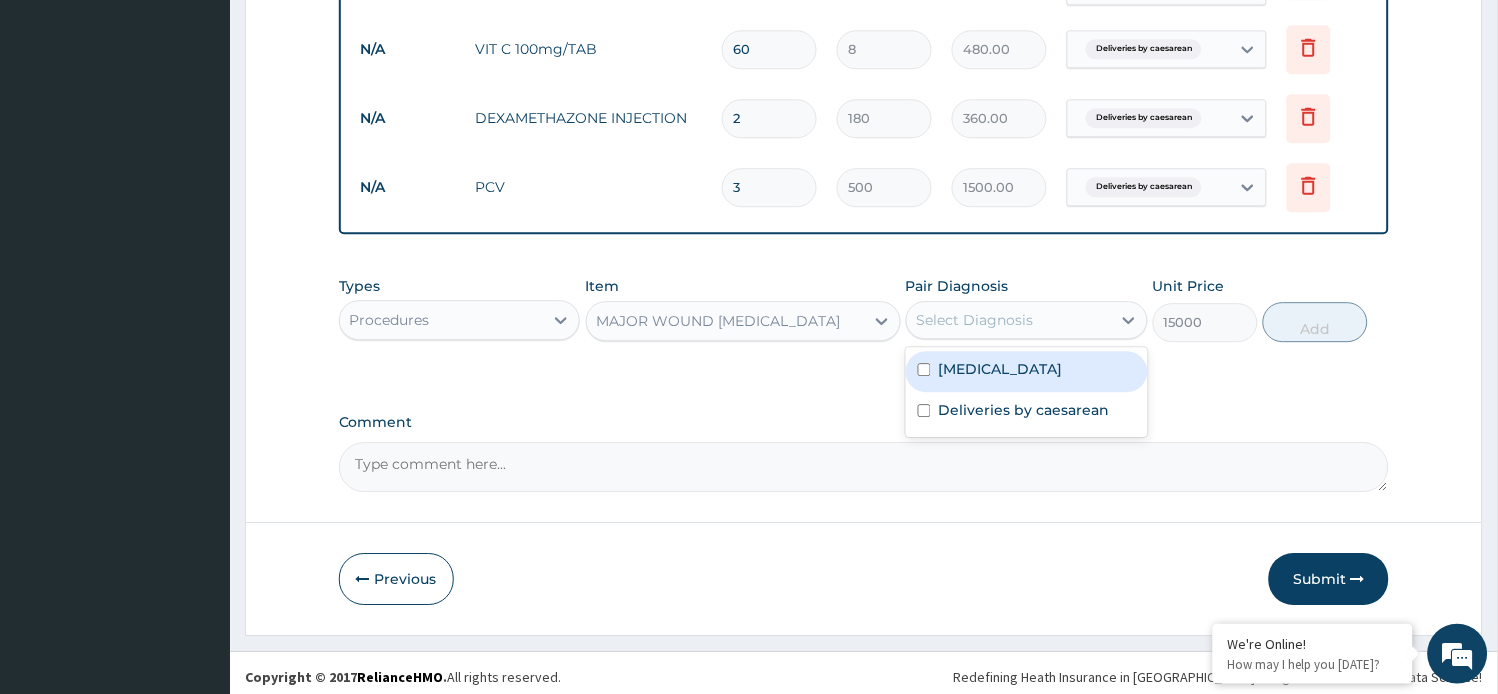 click on "Select Diagnosis" at bounding box center (975, 320) 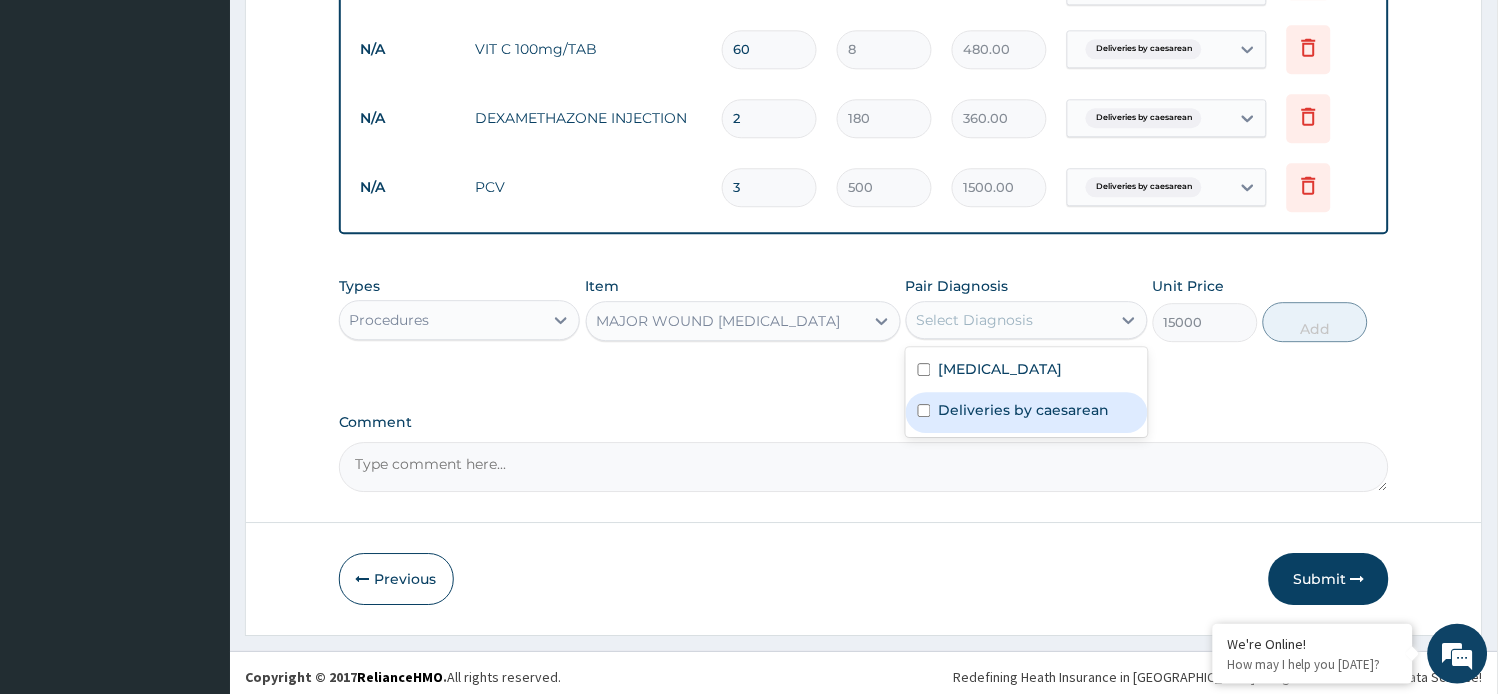 click on "Deliveries by caesarean" at bounding box center [1024, 410] 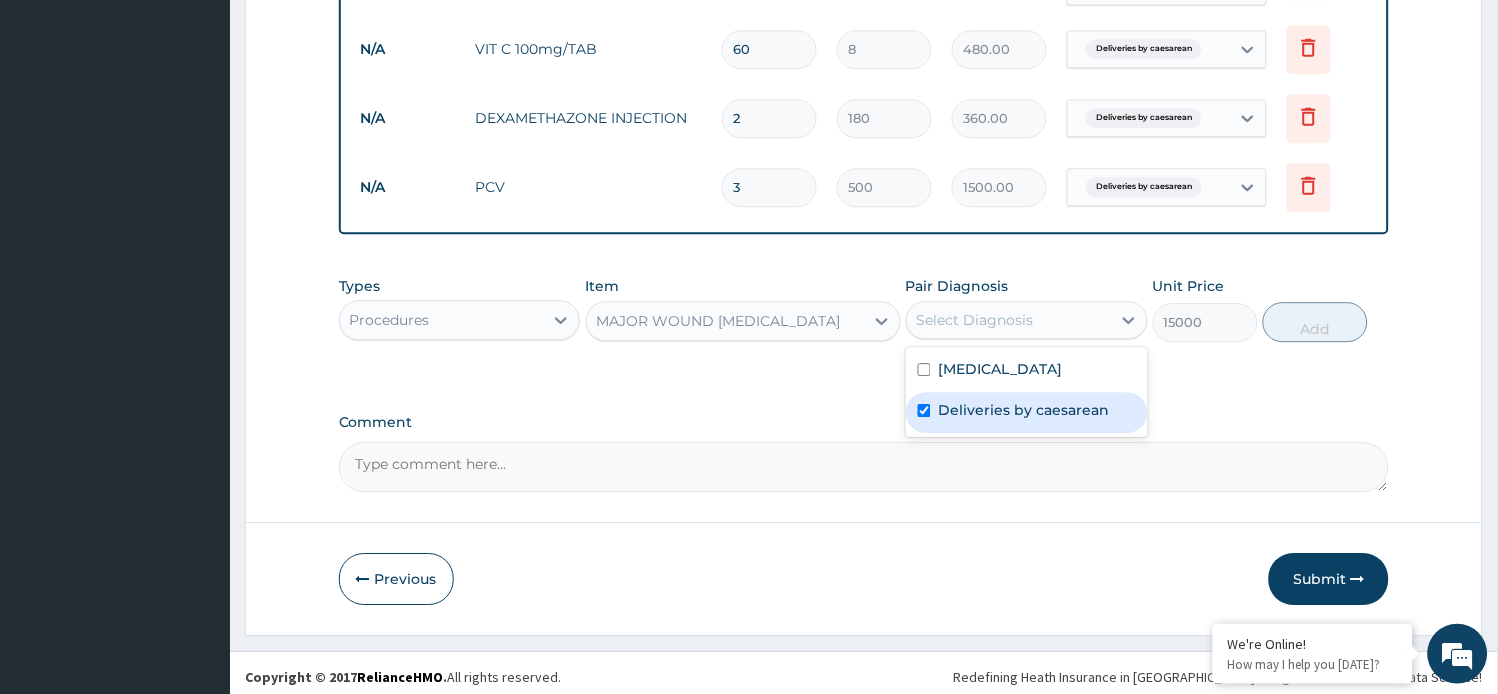 checkbox on "true" 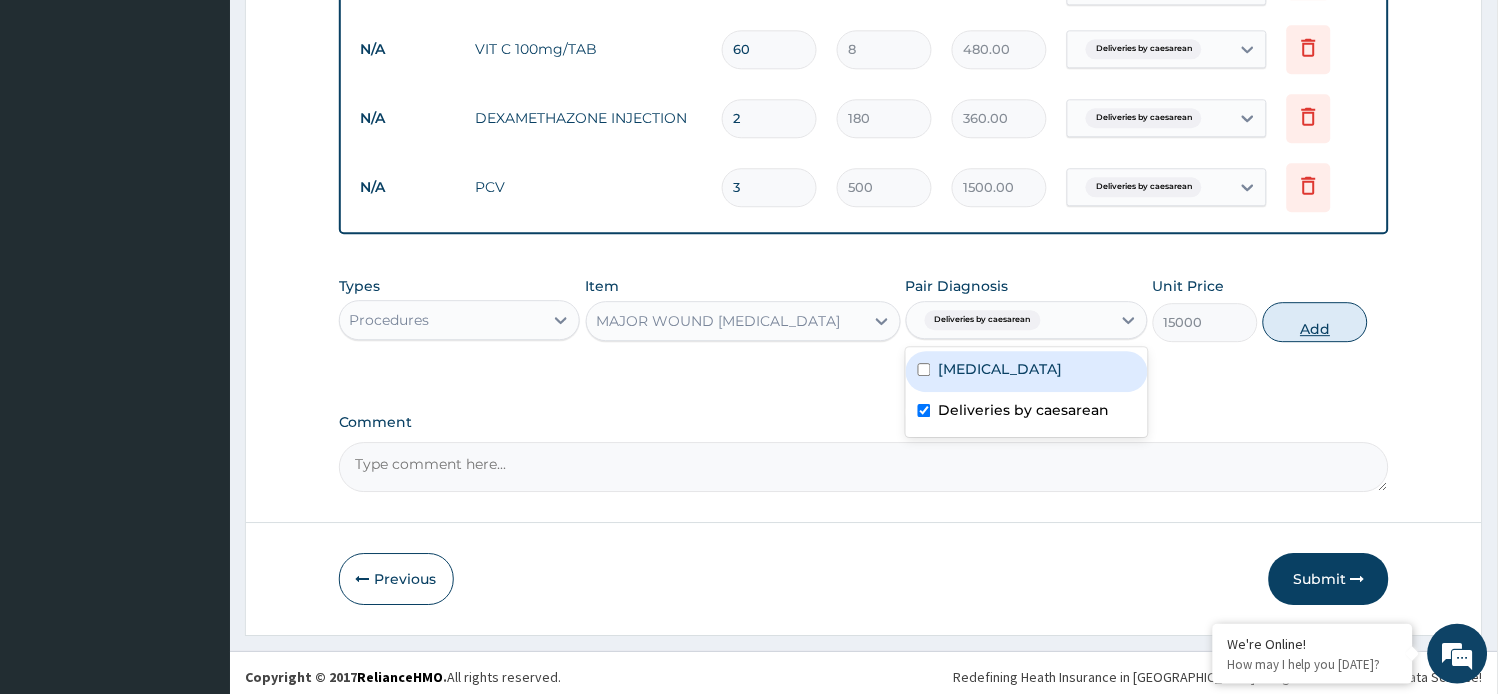 click on "Add" at bounding box center [1315, 322] 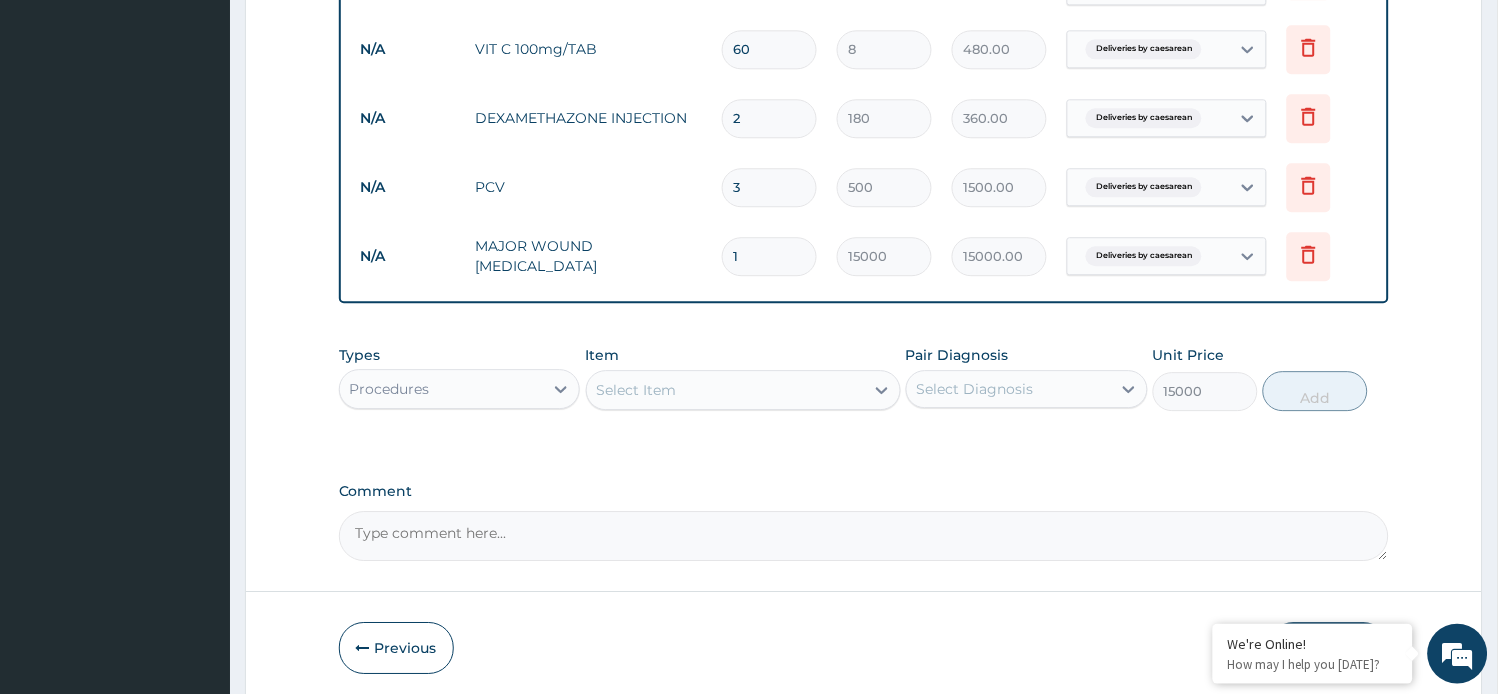 type on "0" 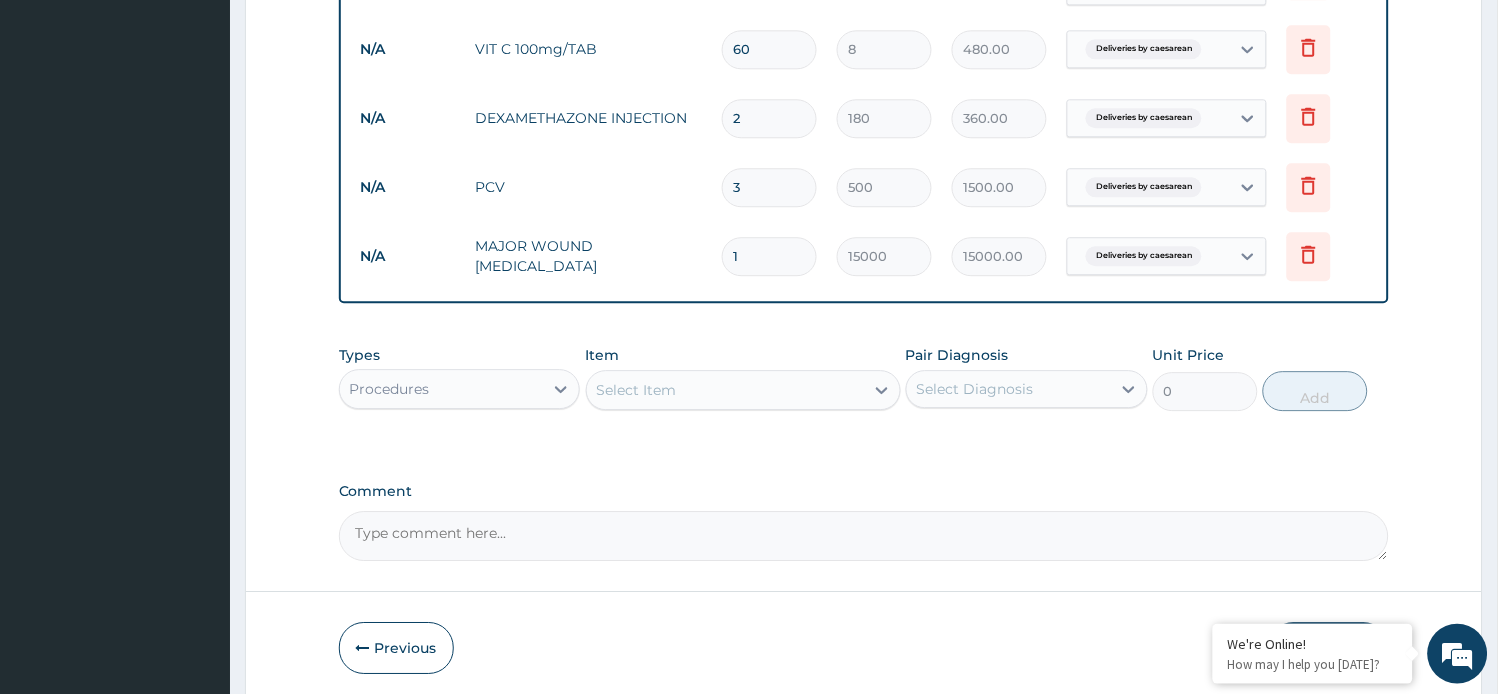 click on "Procedures" at bounding box center [442, 389] 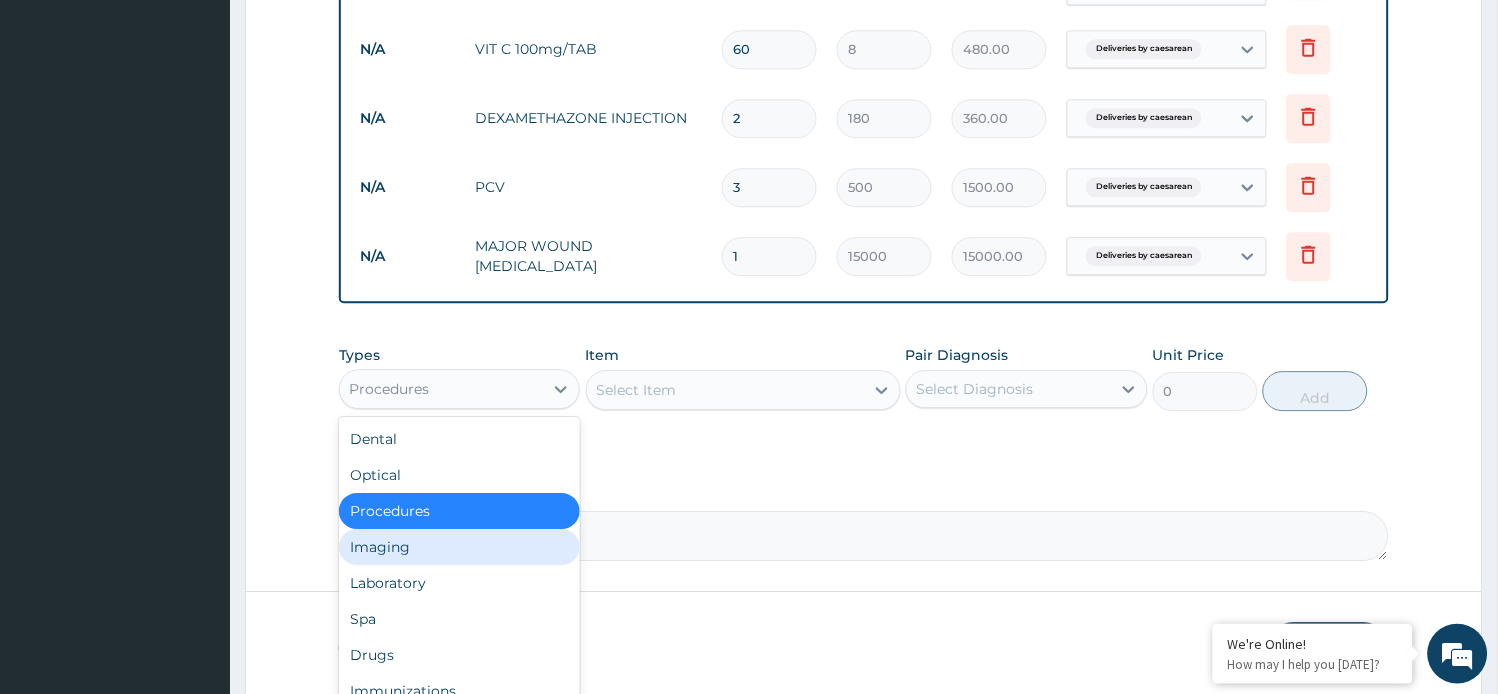 scroll, scrollTop: 67, scrollLeft: 0, axis: vertical 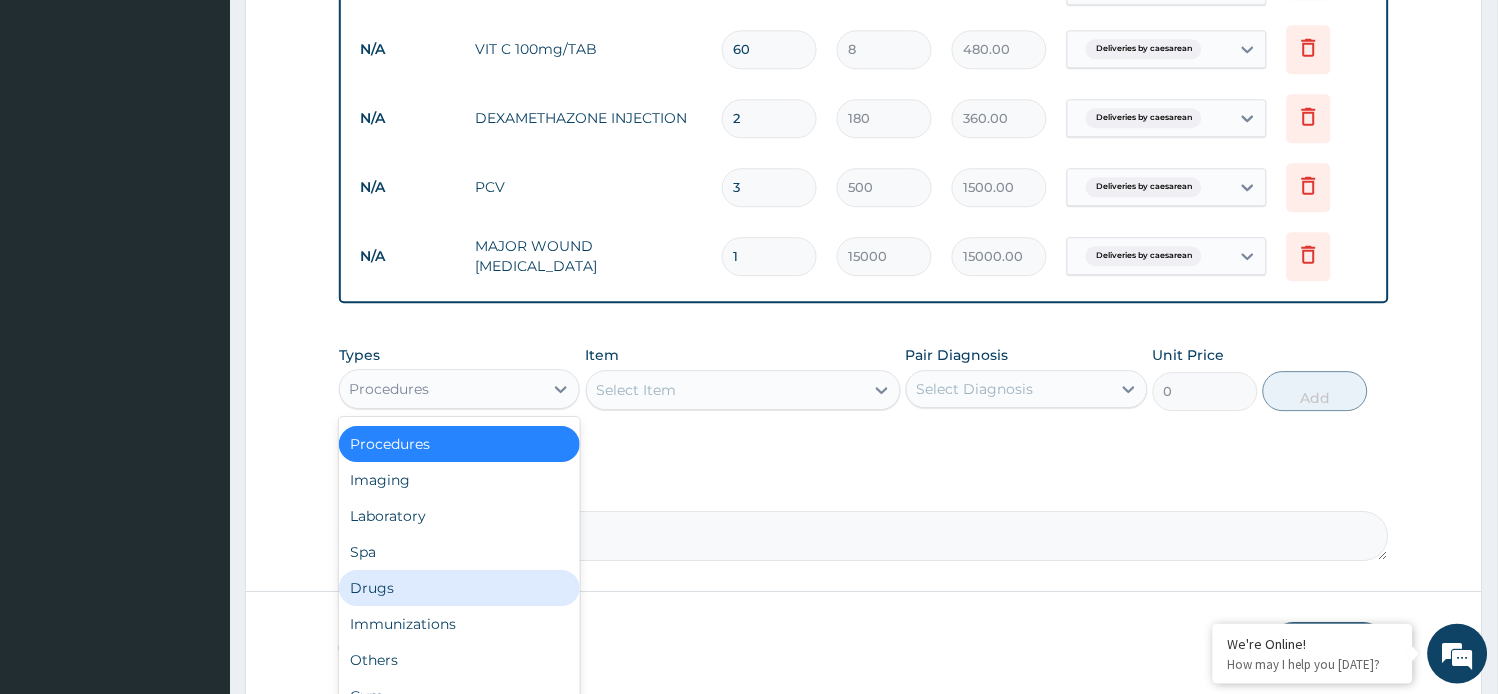 click on "Drugs" at bounding box center [460, 588] 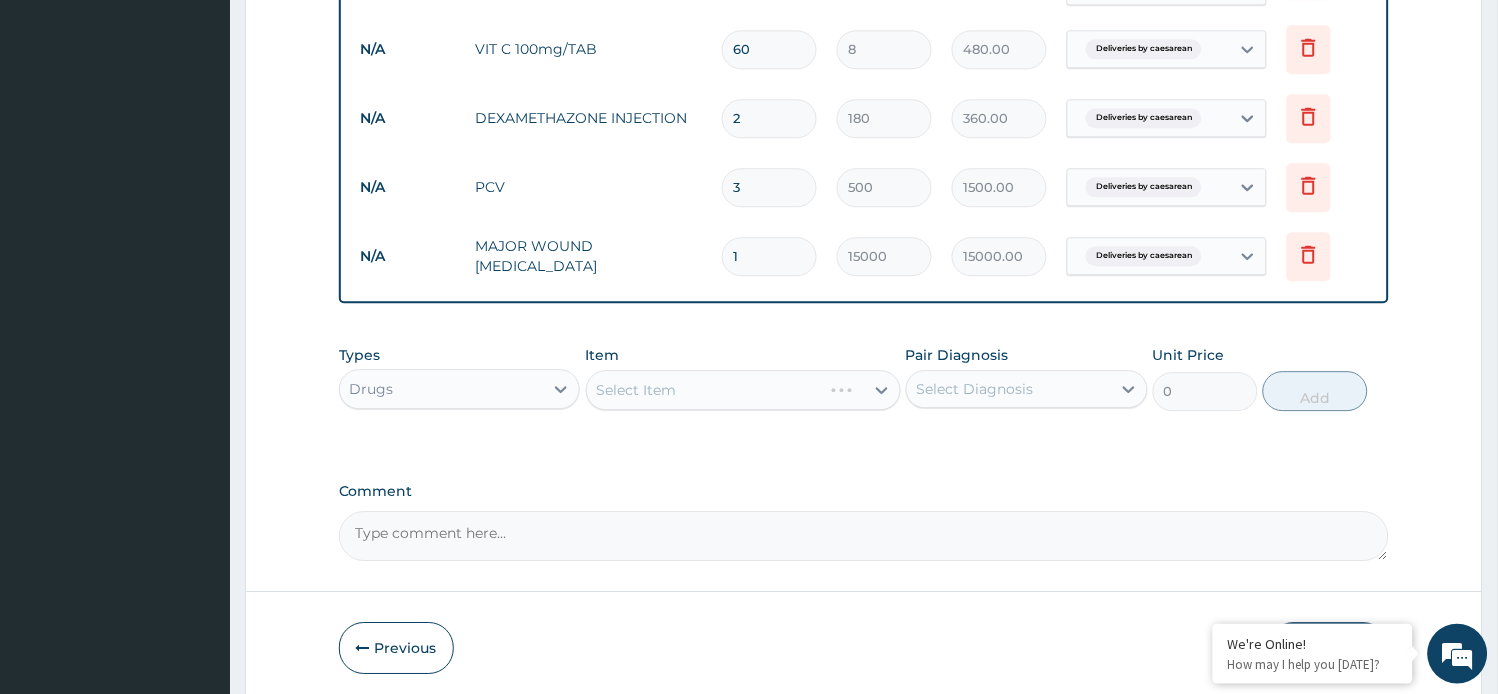 click on "Select Item" at bounding box center [743, 390] 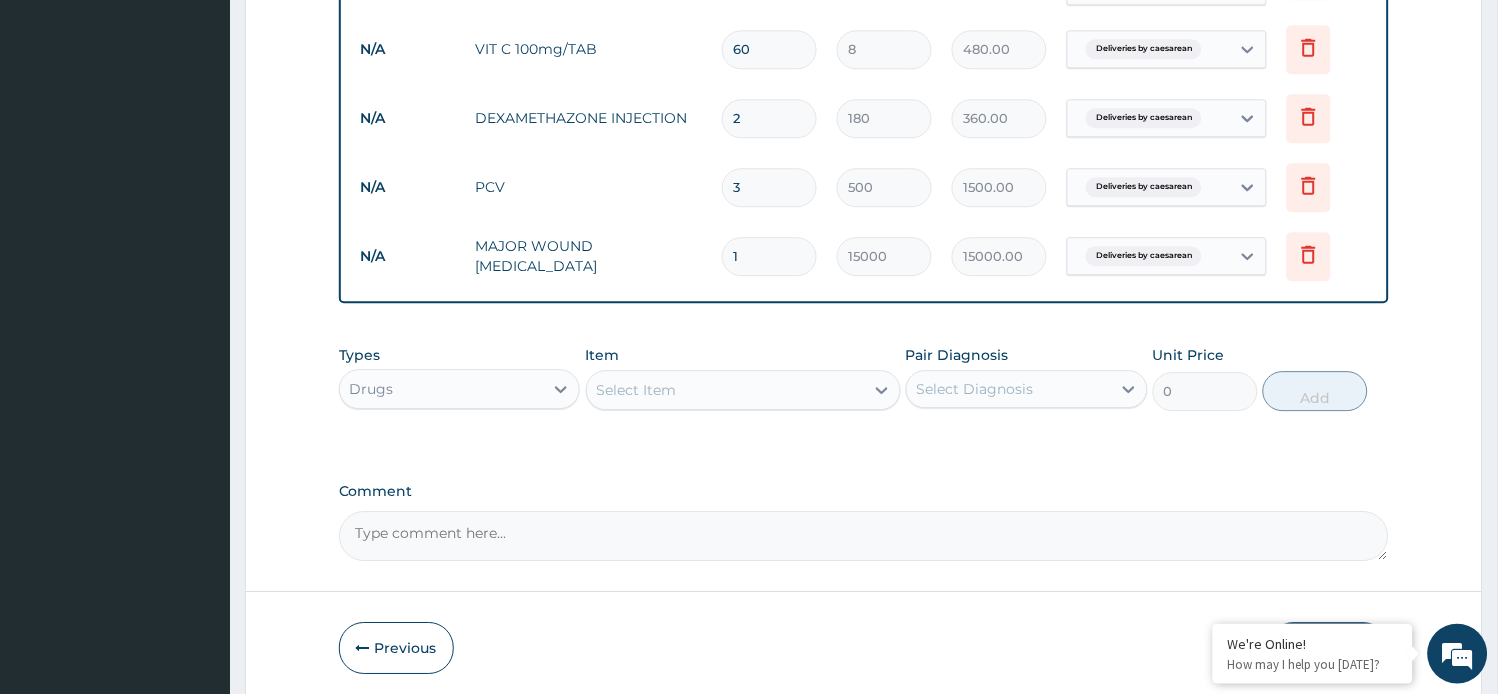 click on "Select Item" at bounding box center [725, 390] 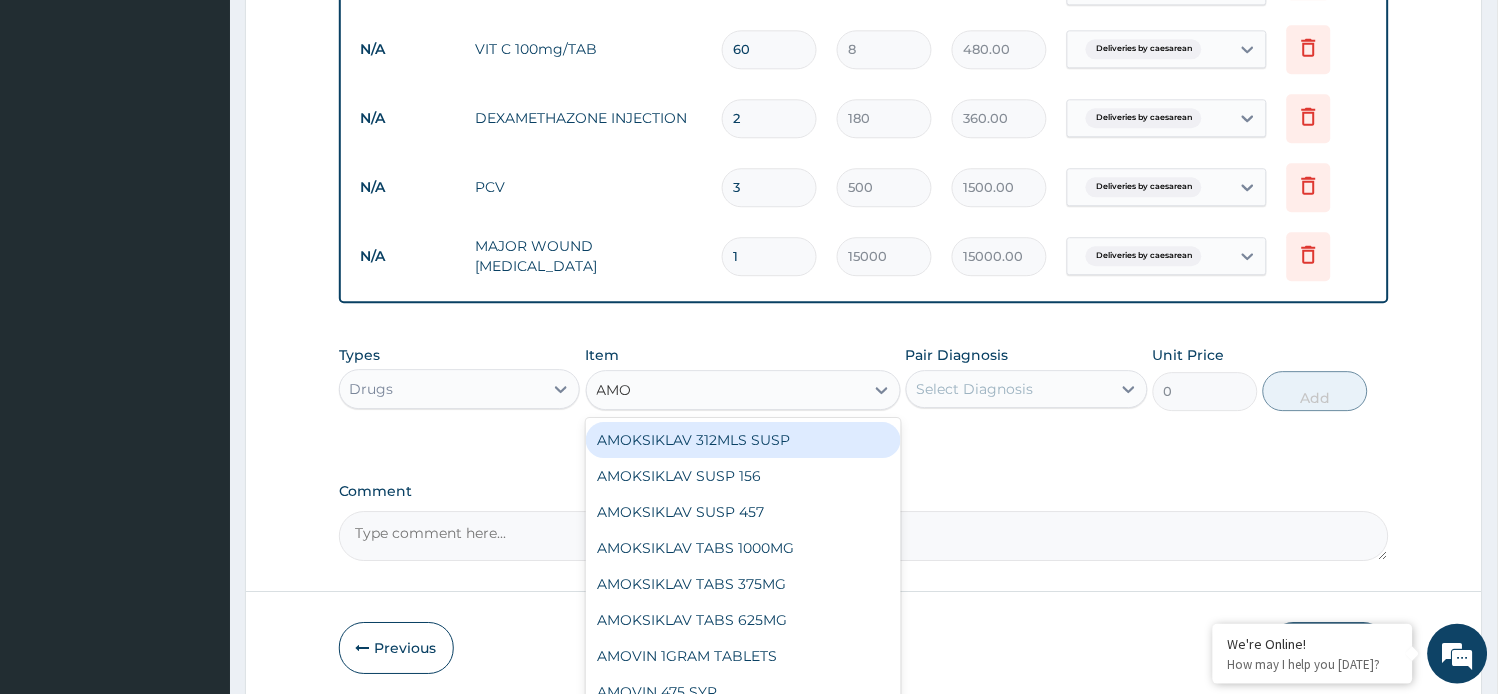 type on "AMOX" 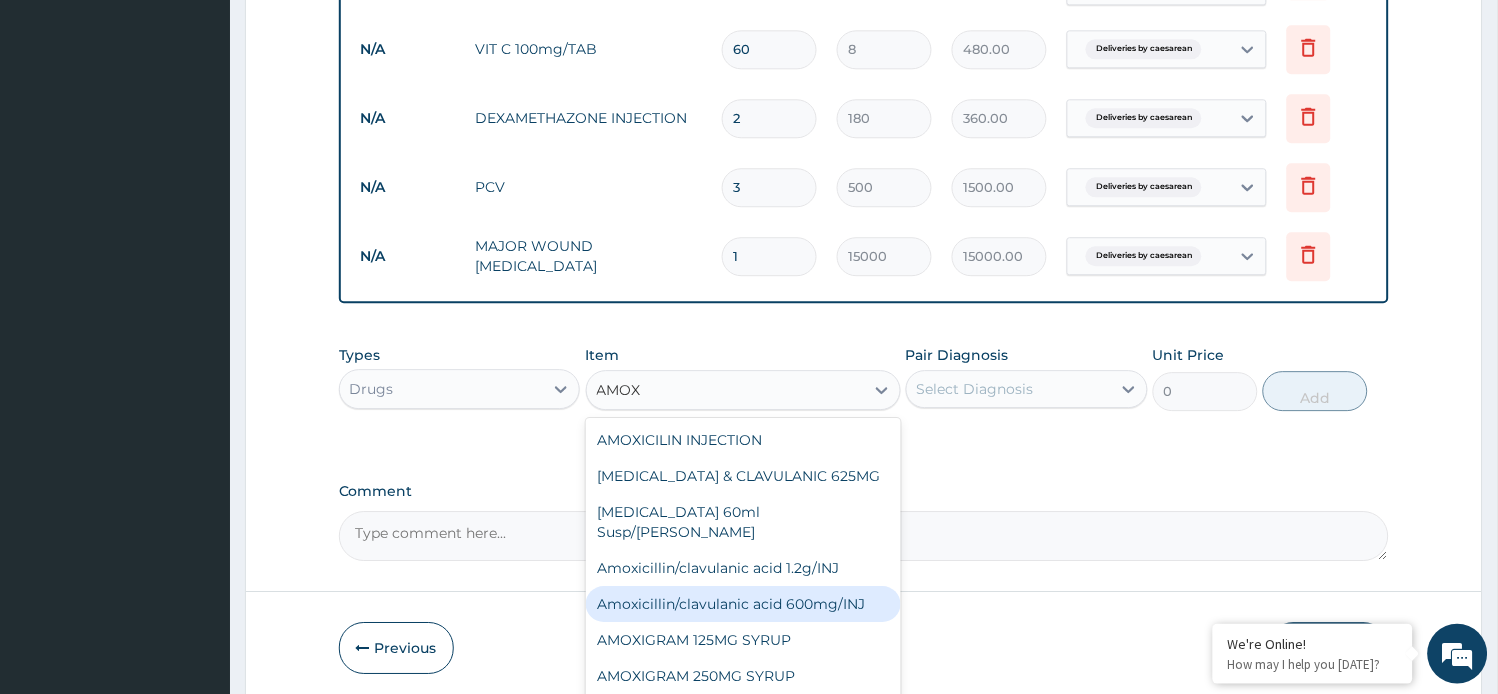 click on "Amoxicillin/clavulanic acid 600mg/INJ" at bounding box center [743, 604] 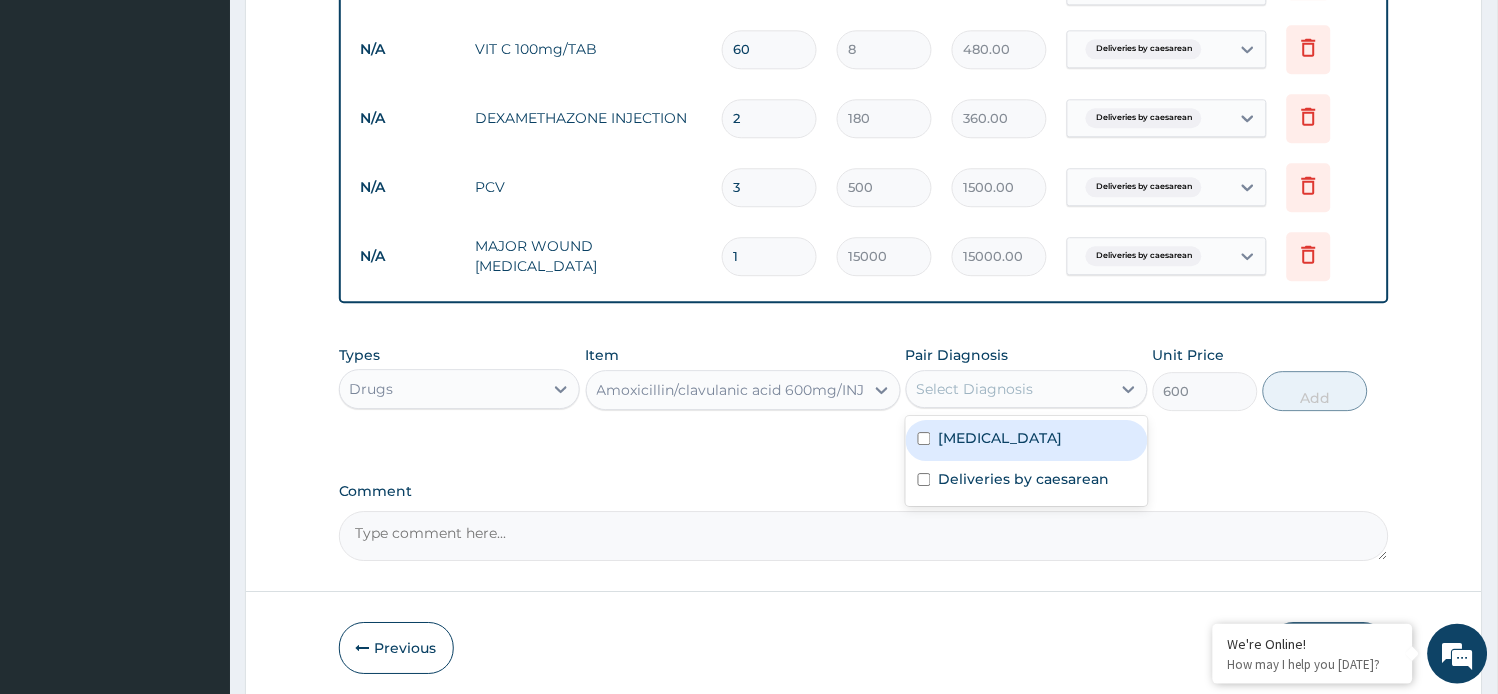 click on "Select Diagnosis" at bounding box center (1009, 389) 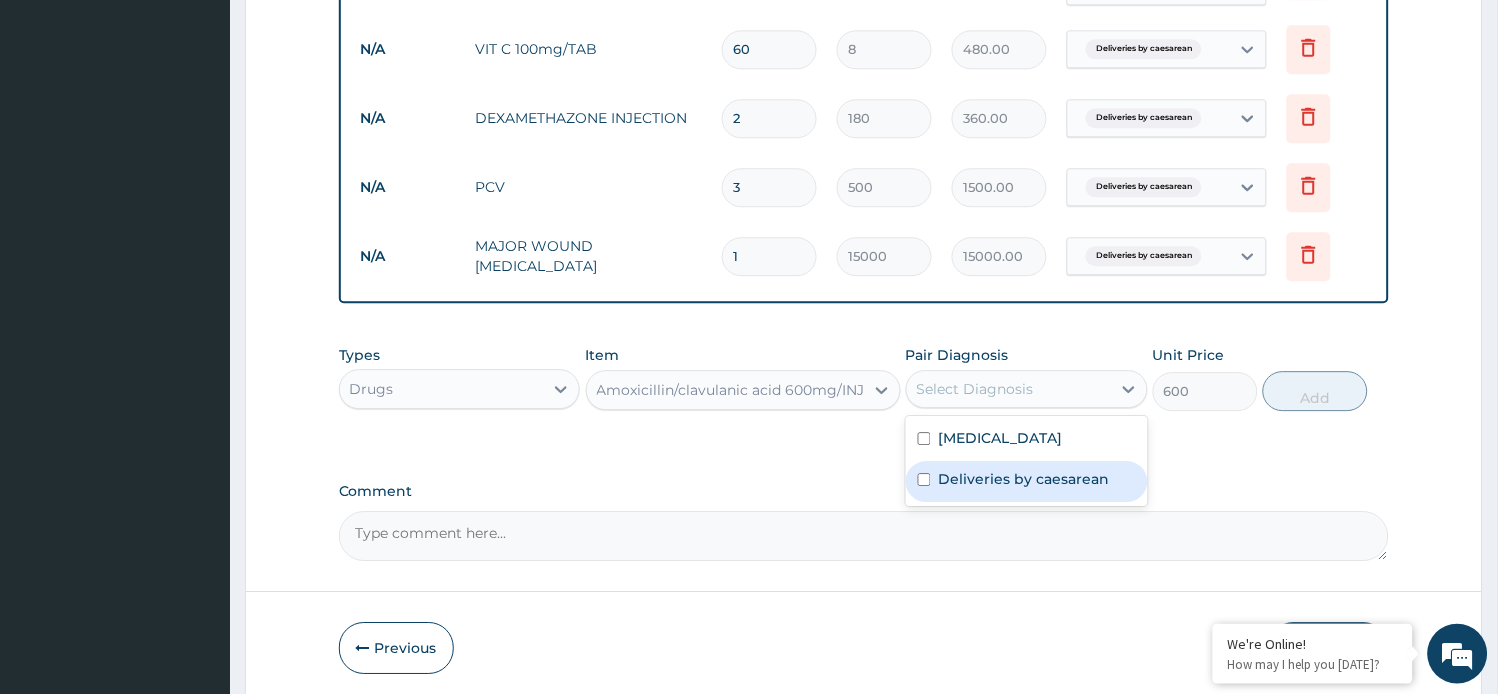drag, startPoint x: 1022, startPoint y: 461, endPoint x: 1030, endPoint y: 451, distance: 12.806249 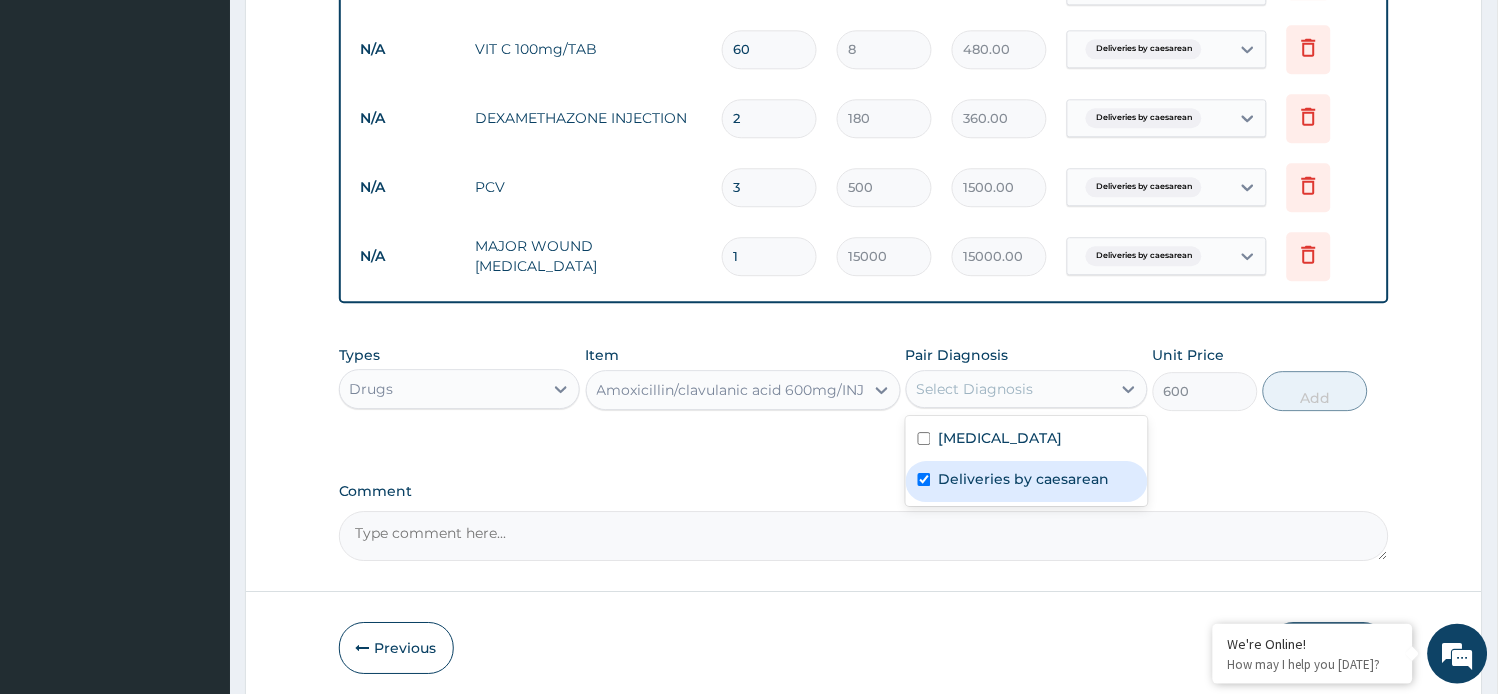 checkbox on "true" 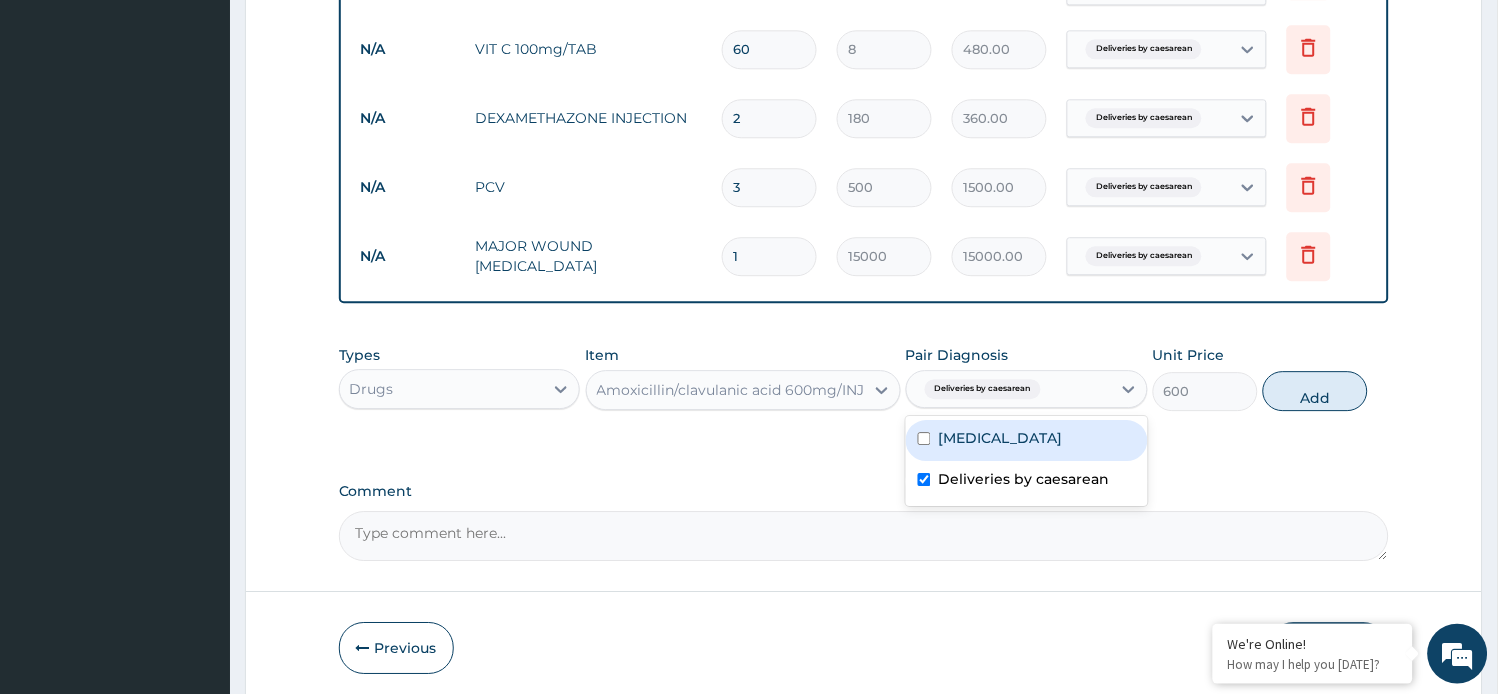 click on "Vaginal discharge" at bounding box center (1001, 438) 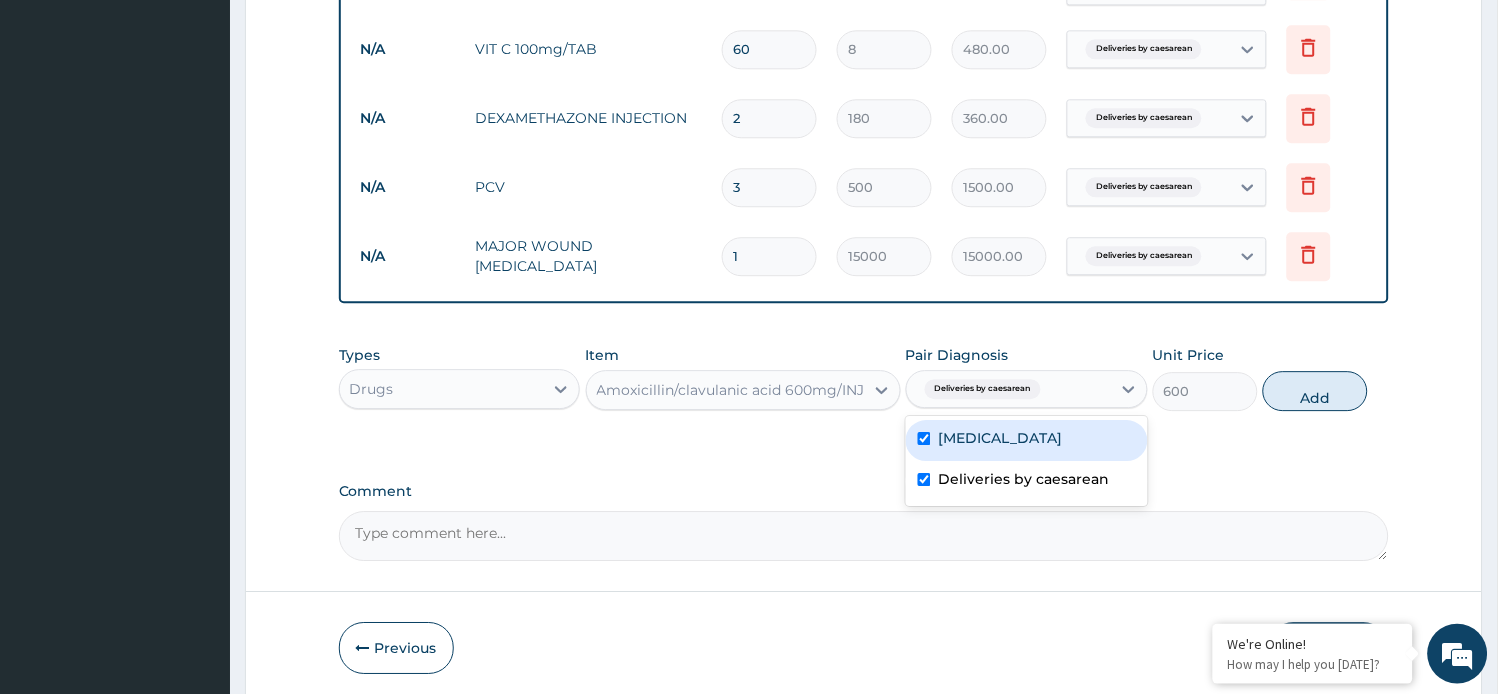 checkbox on "true" 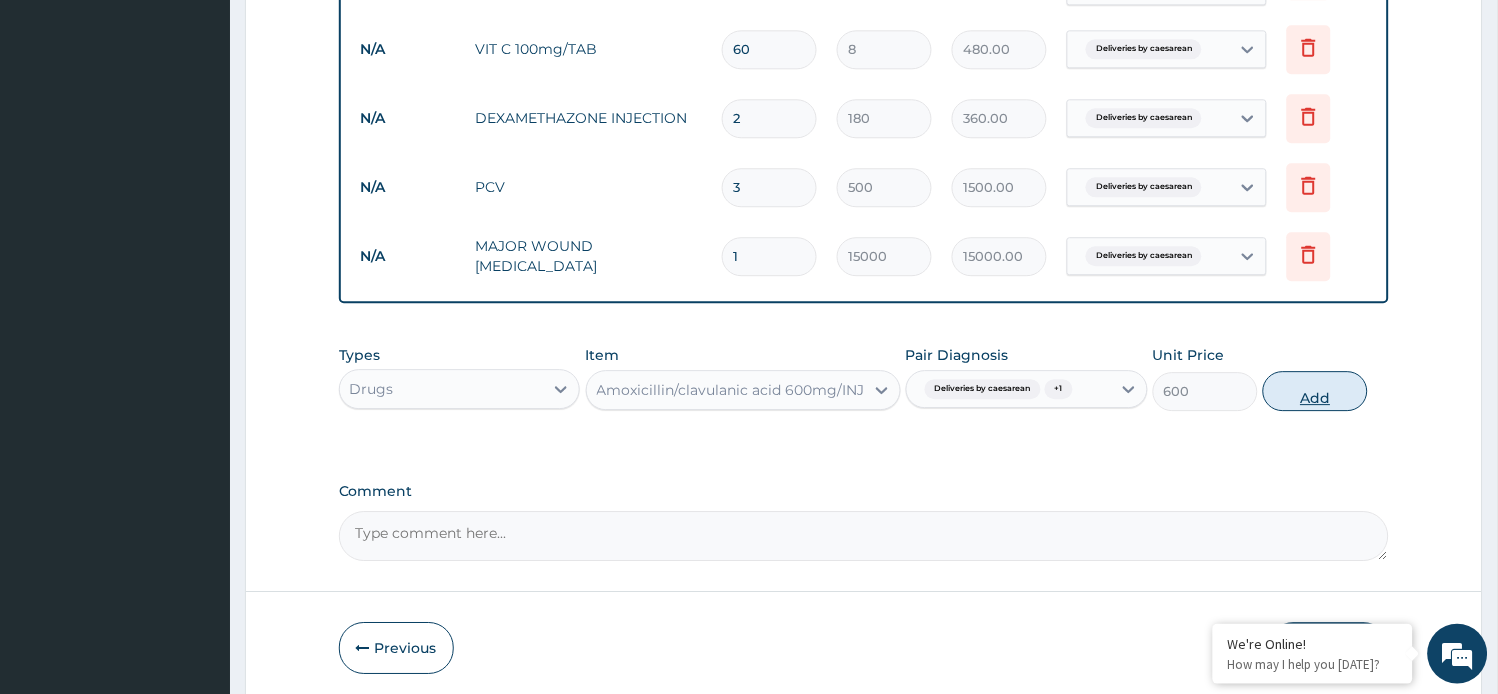 click on "Add" at bounding box center (1315, 391) 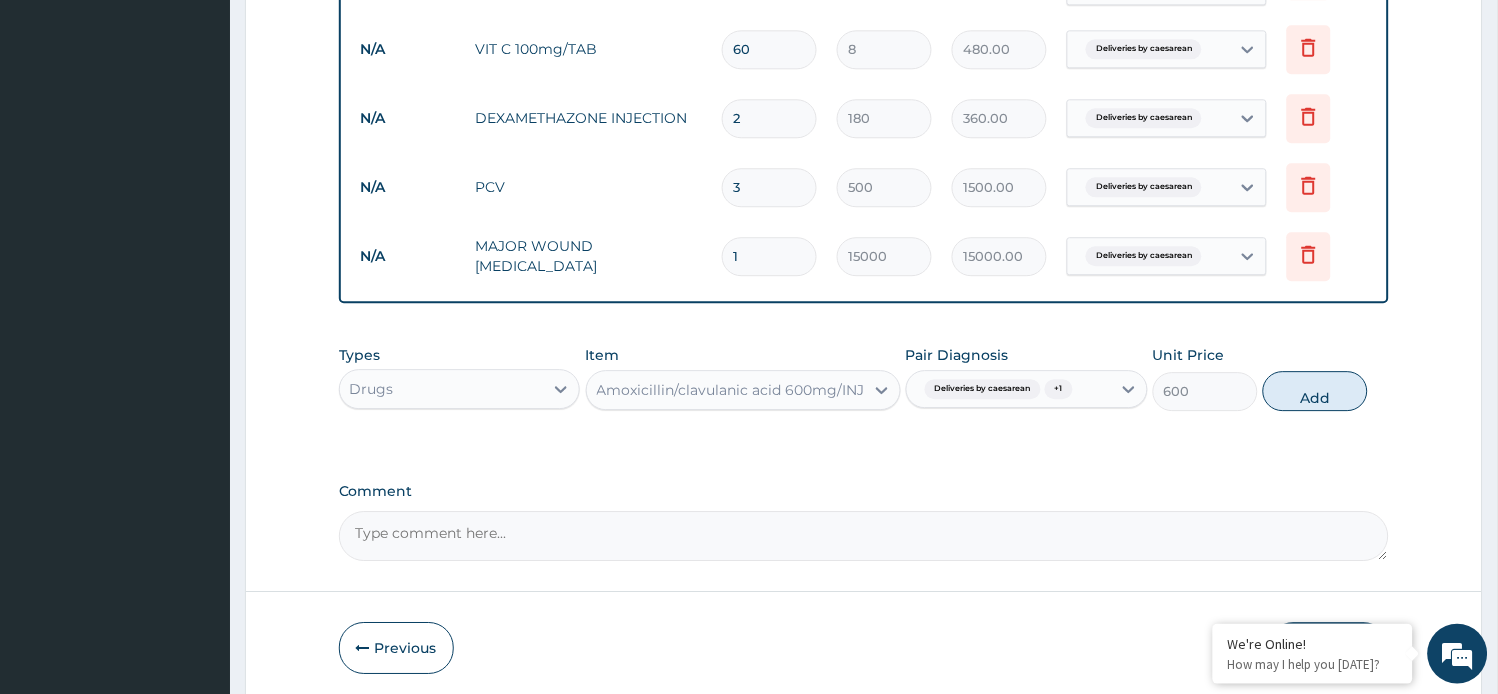type on "0" 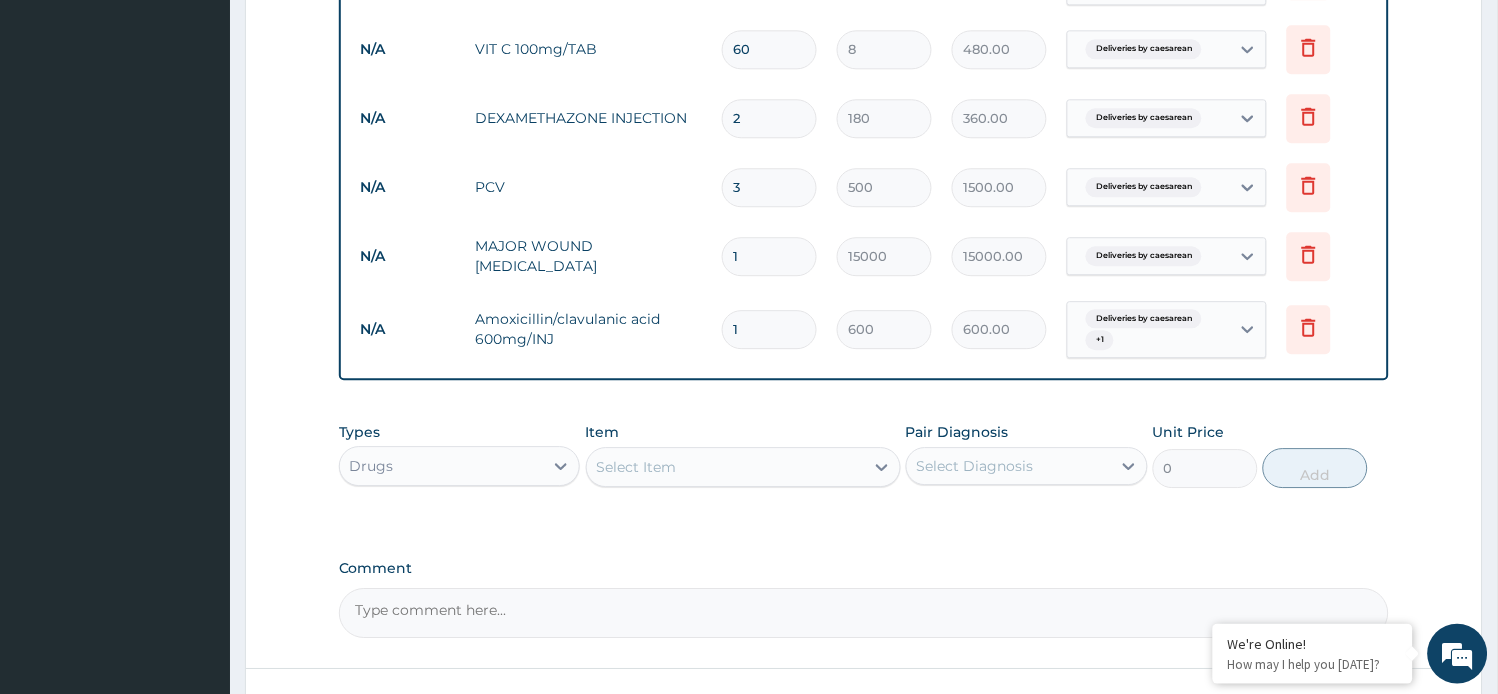 click on "Select Item" at bounding box center (725, 467) 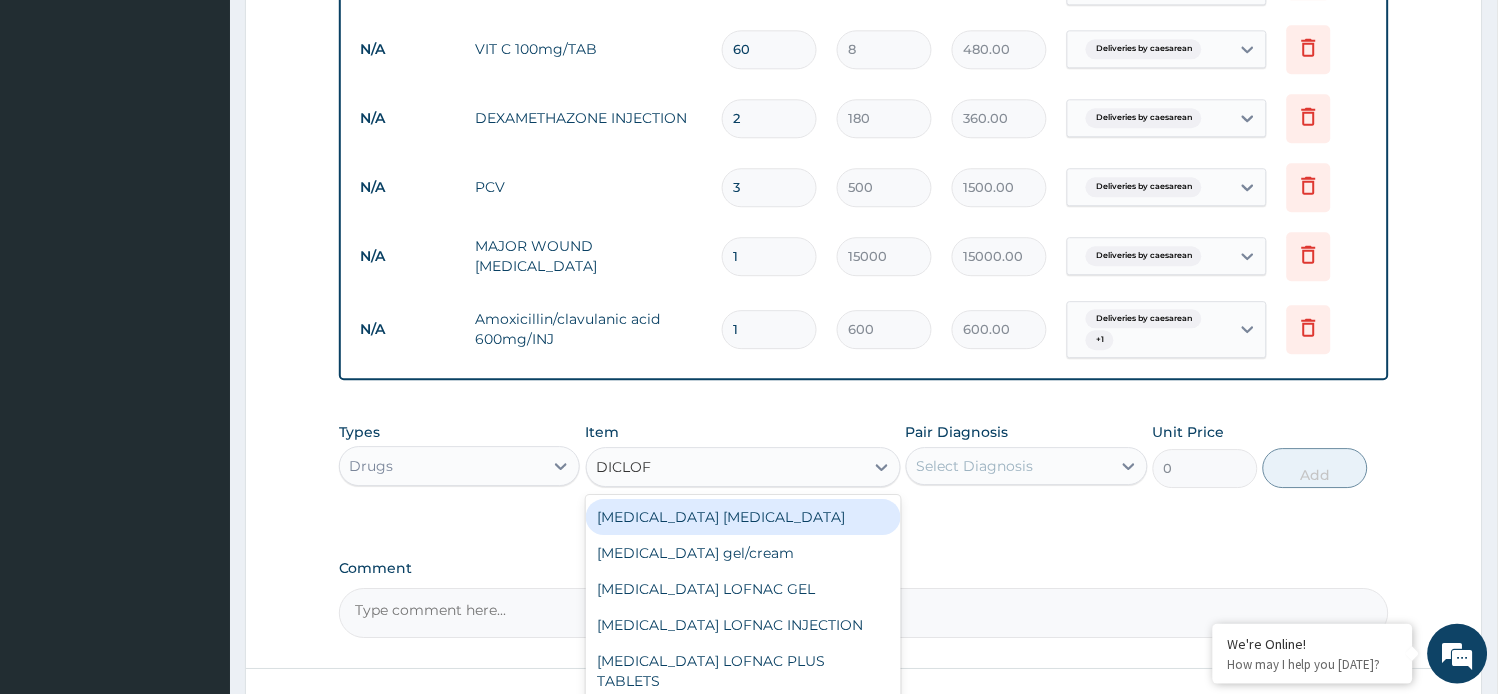 type on "DICLOFE" 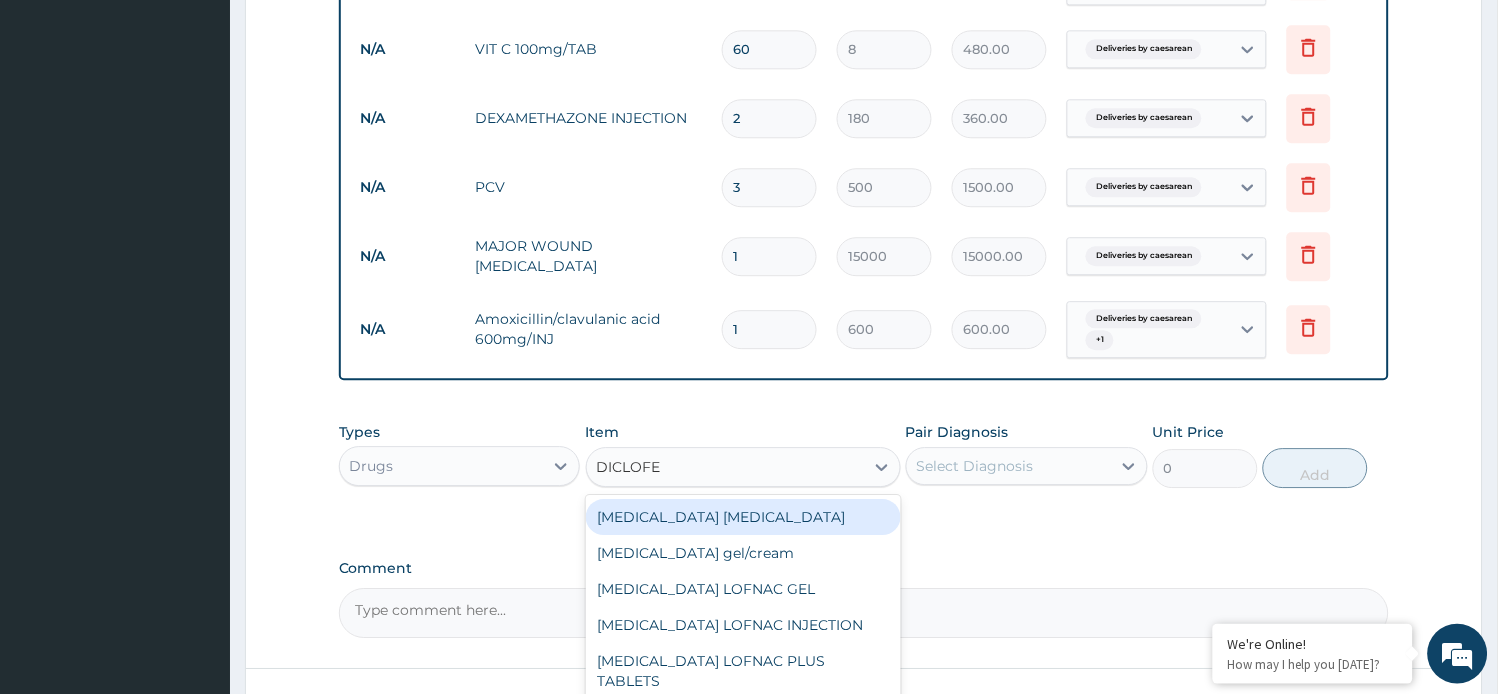 scroll, scrollTop: 111, scrollLeft: 0, axis: vertical 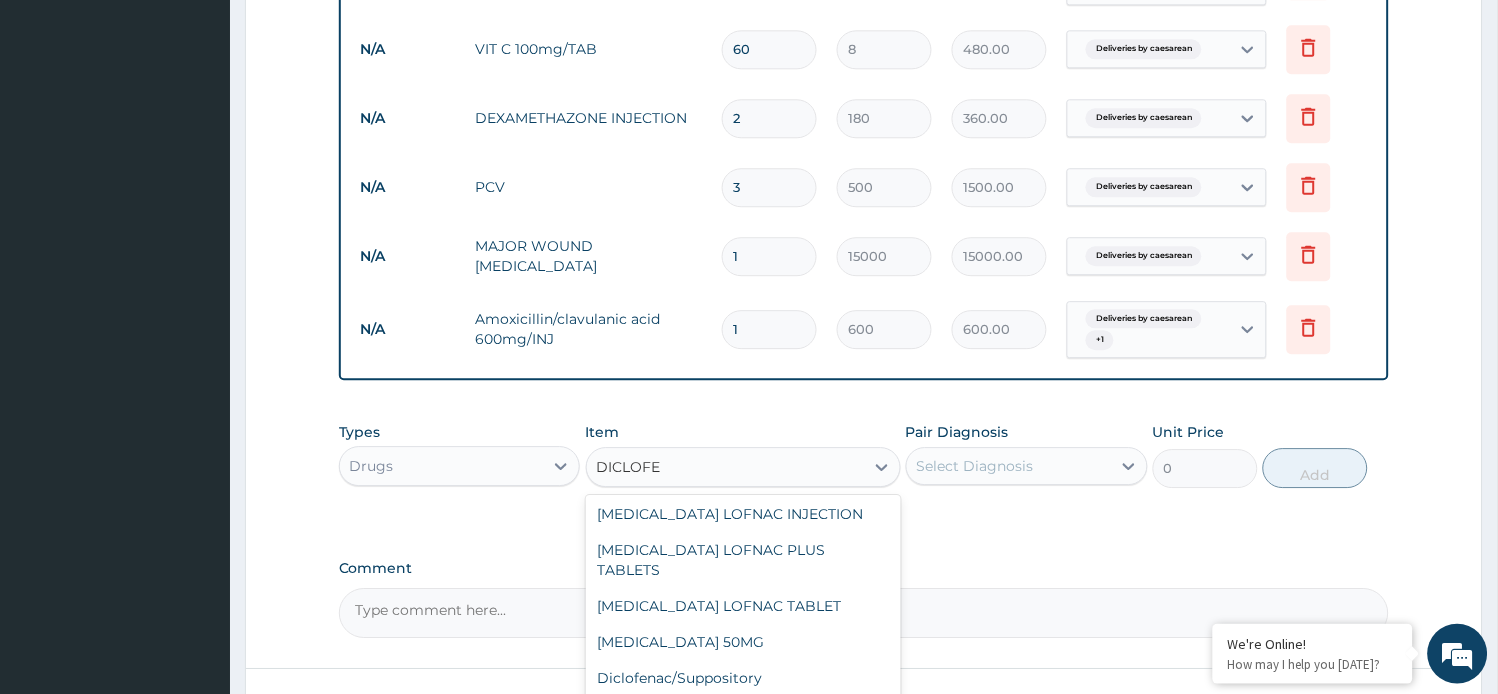 click on "Diclofenac/Tab" at bounding box center (743, 714) 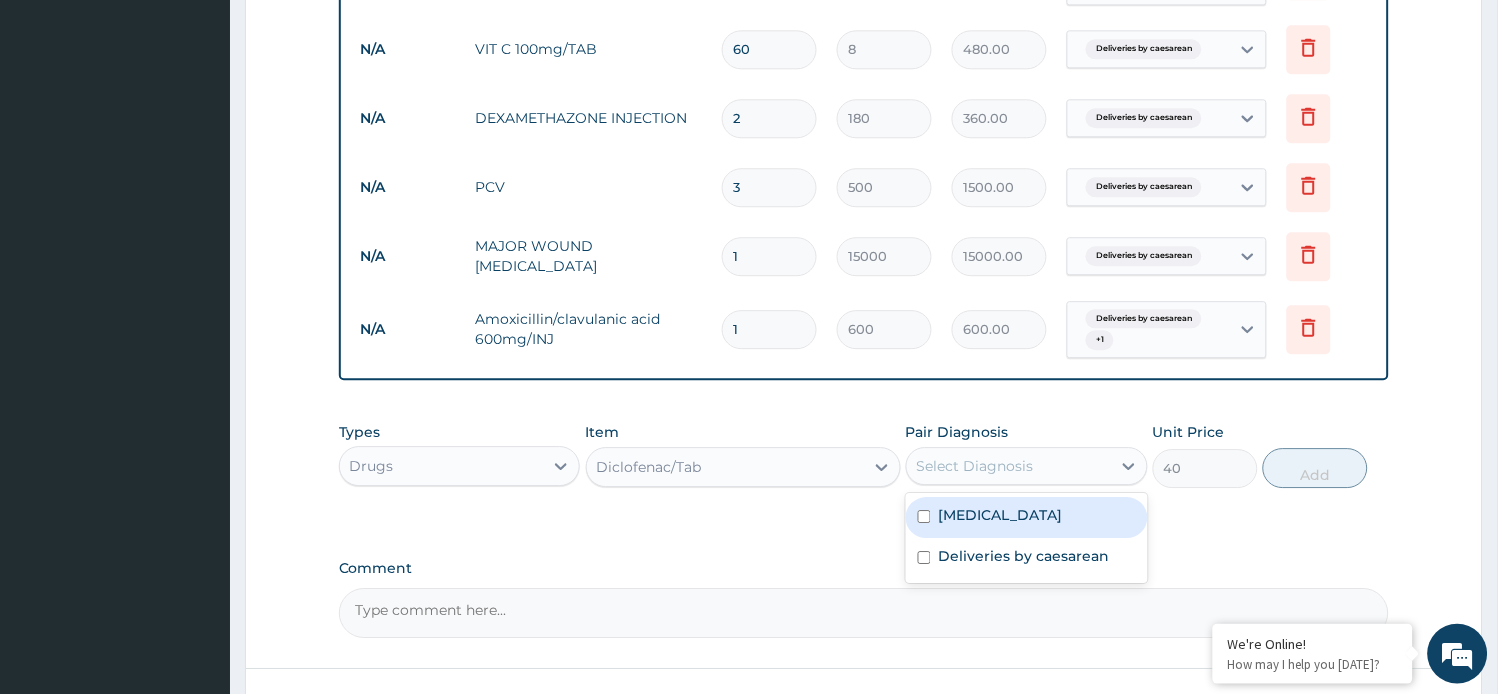click on "Select Diagnosis" at bounding box center [1009, 466] 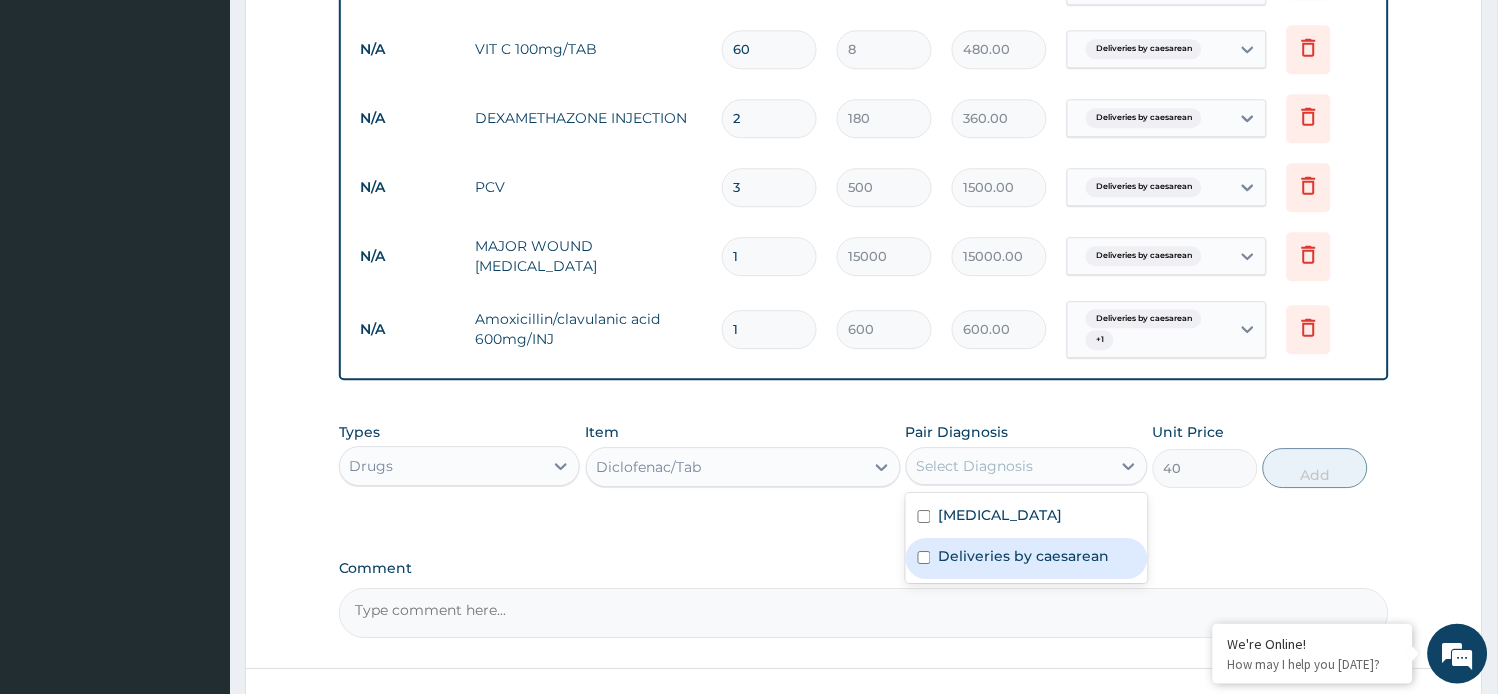 drag, startPoint x: 988, startPoint y: 538, endPoint x: 998, endPoint y: 518, distance: 22.36068 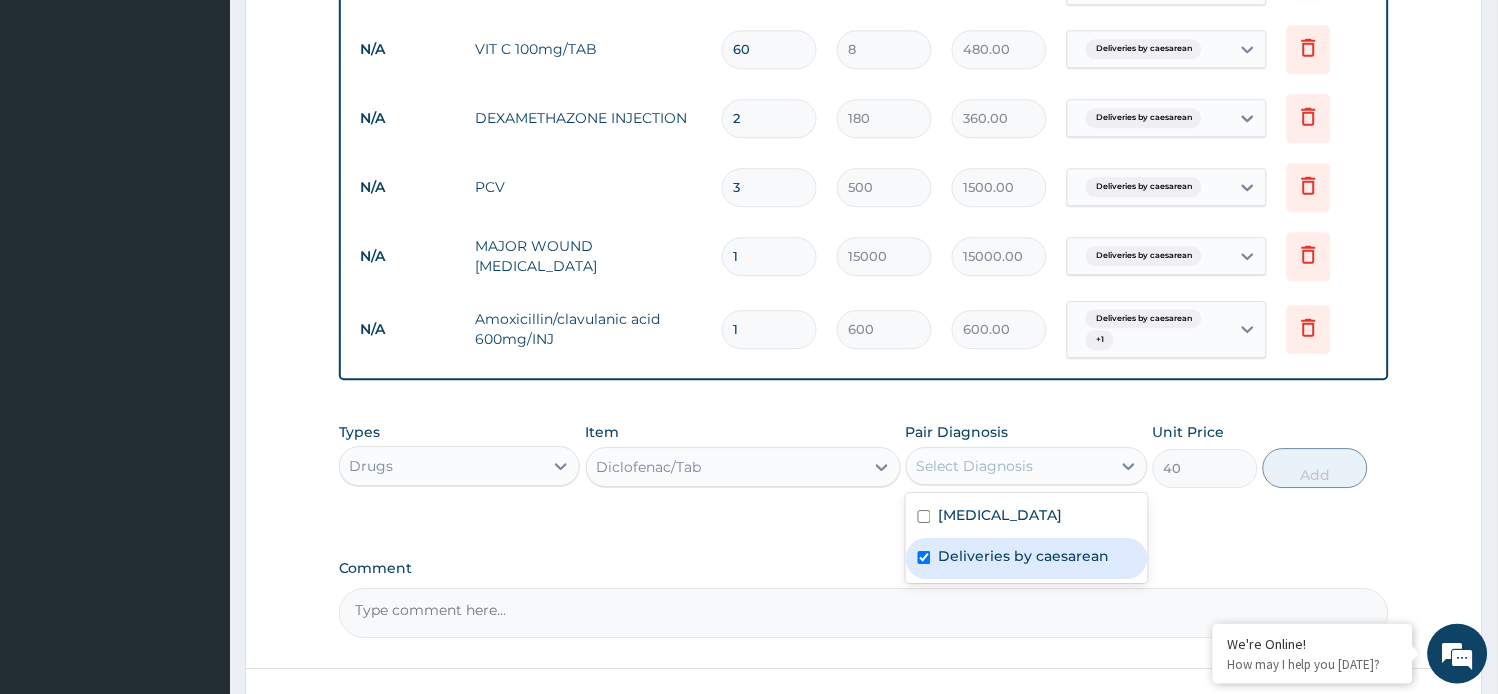 checkbox on "true" 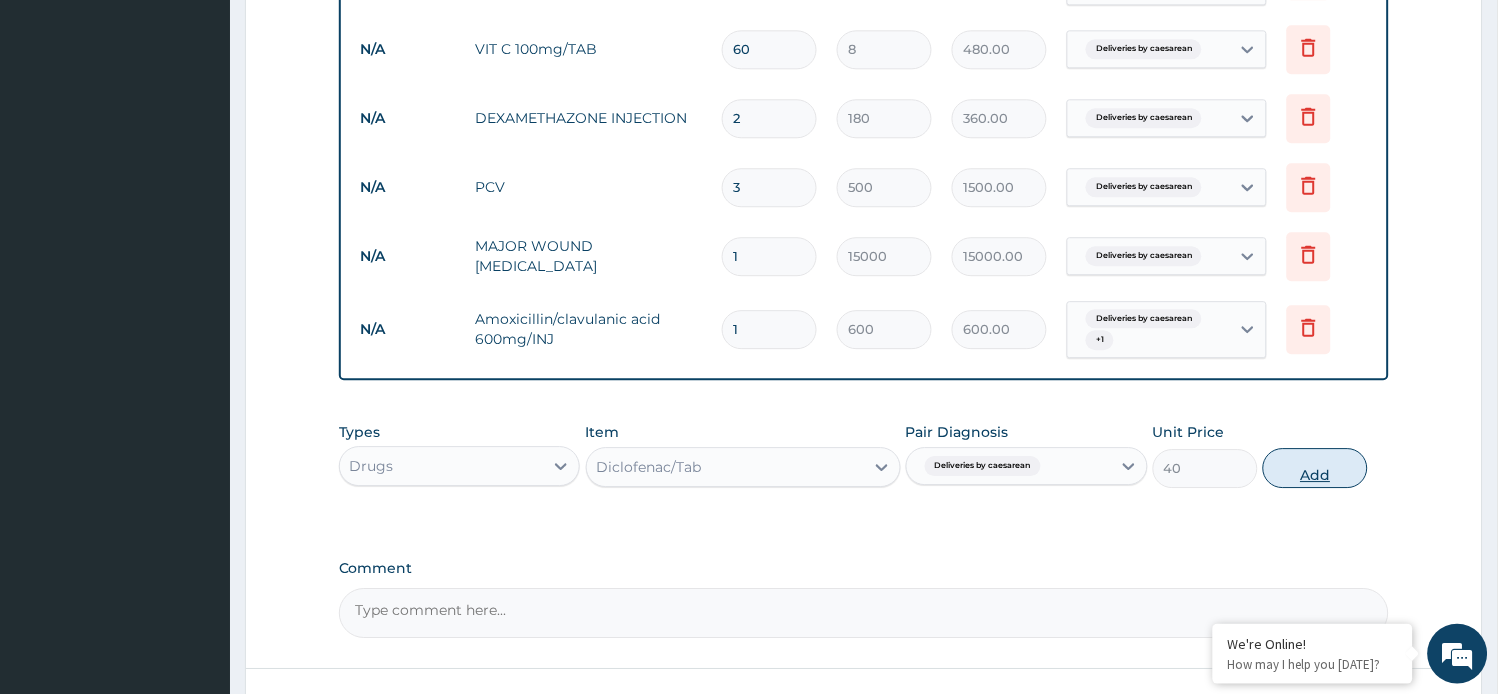 click on "Add" at bounding box center [1315, 468] 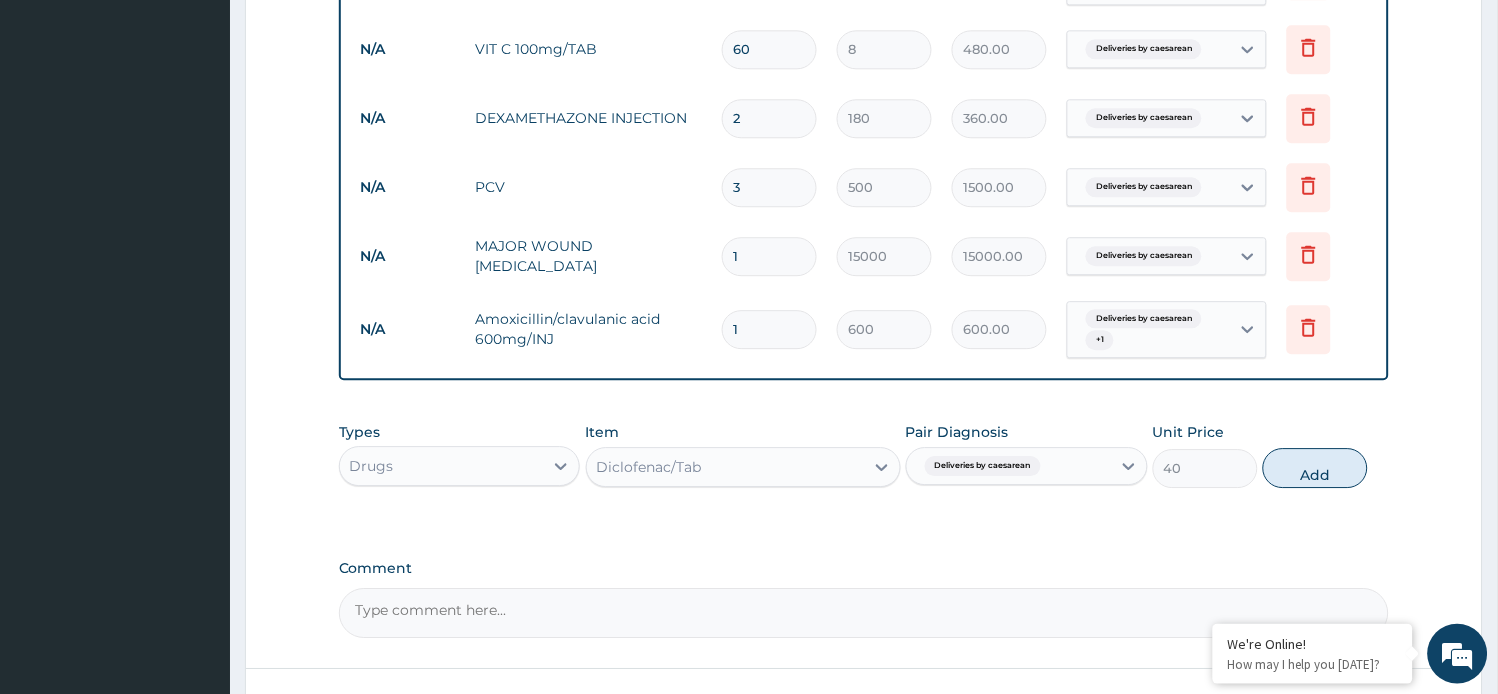 type on "0" 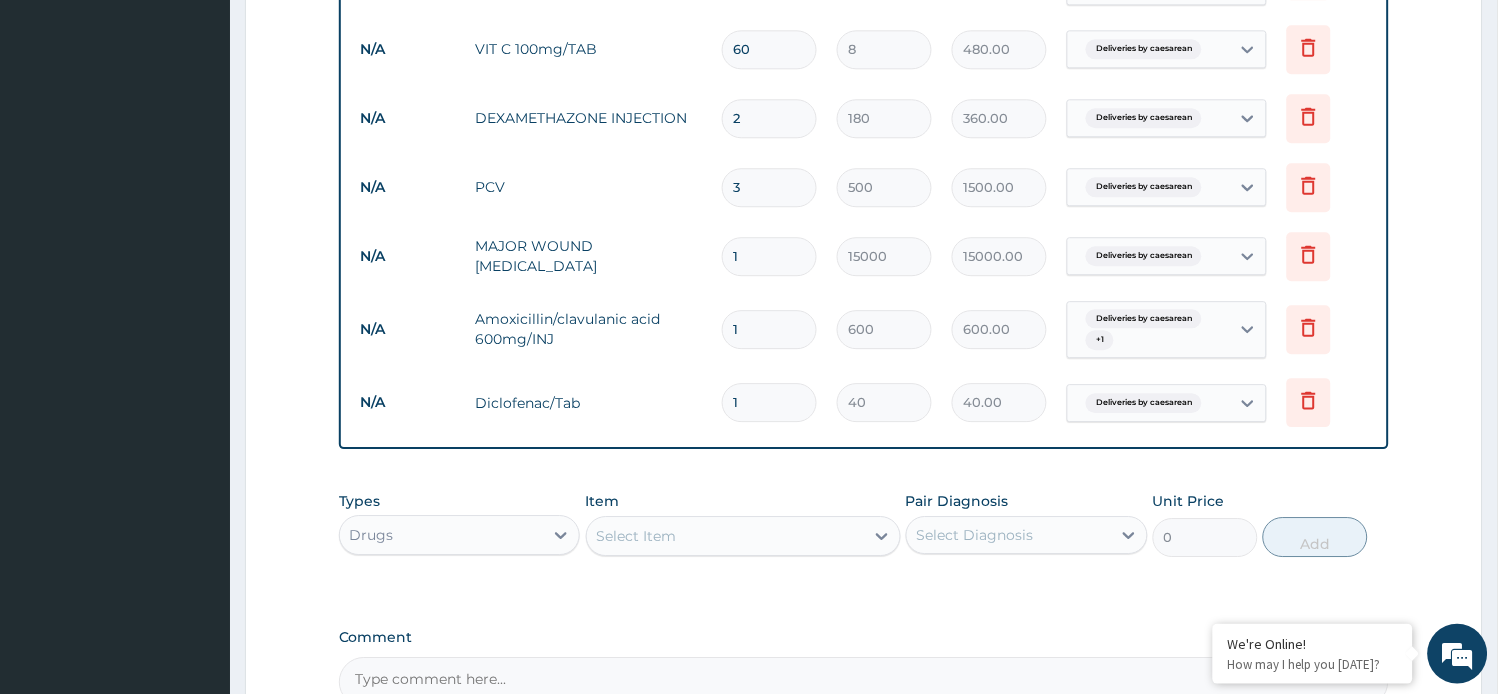 click on "1" at bounding box center [769, 402] 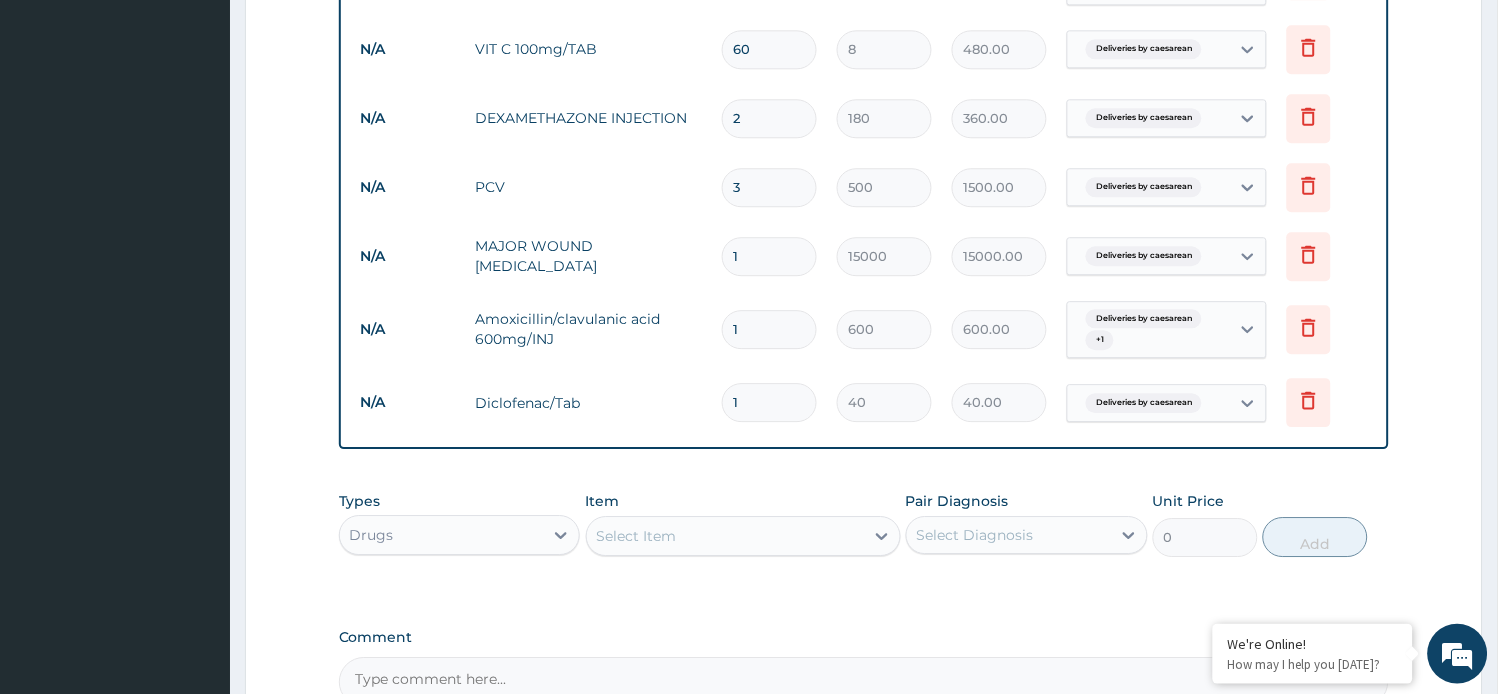 type on "10" 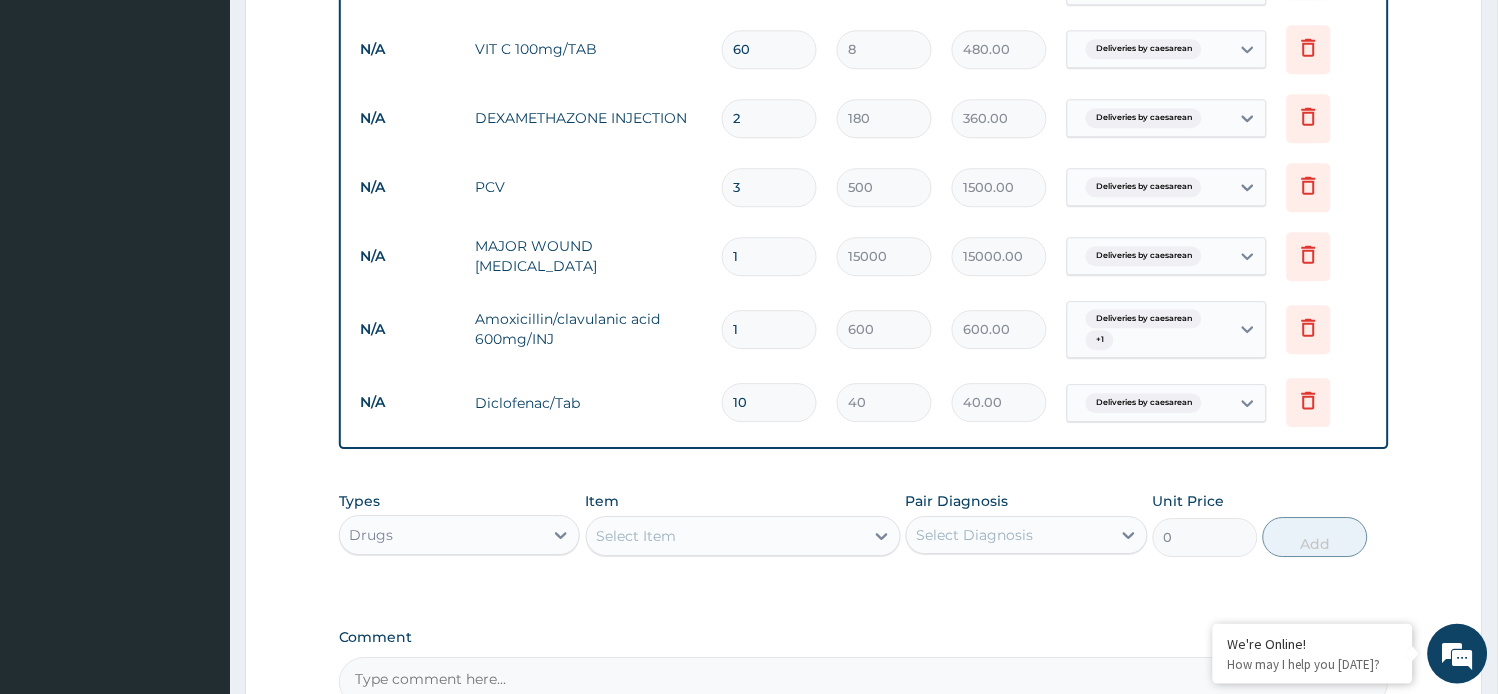 type on "400.00" 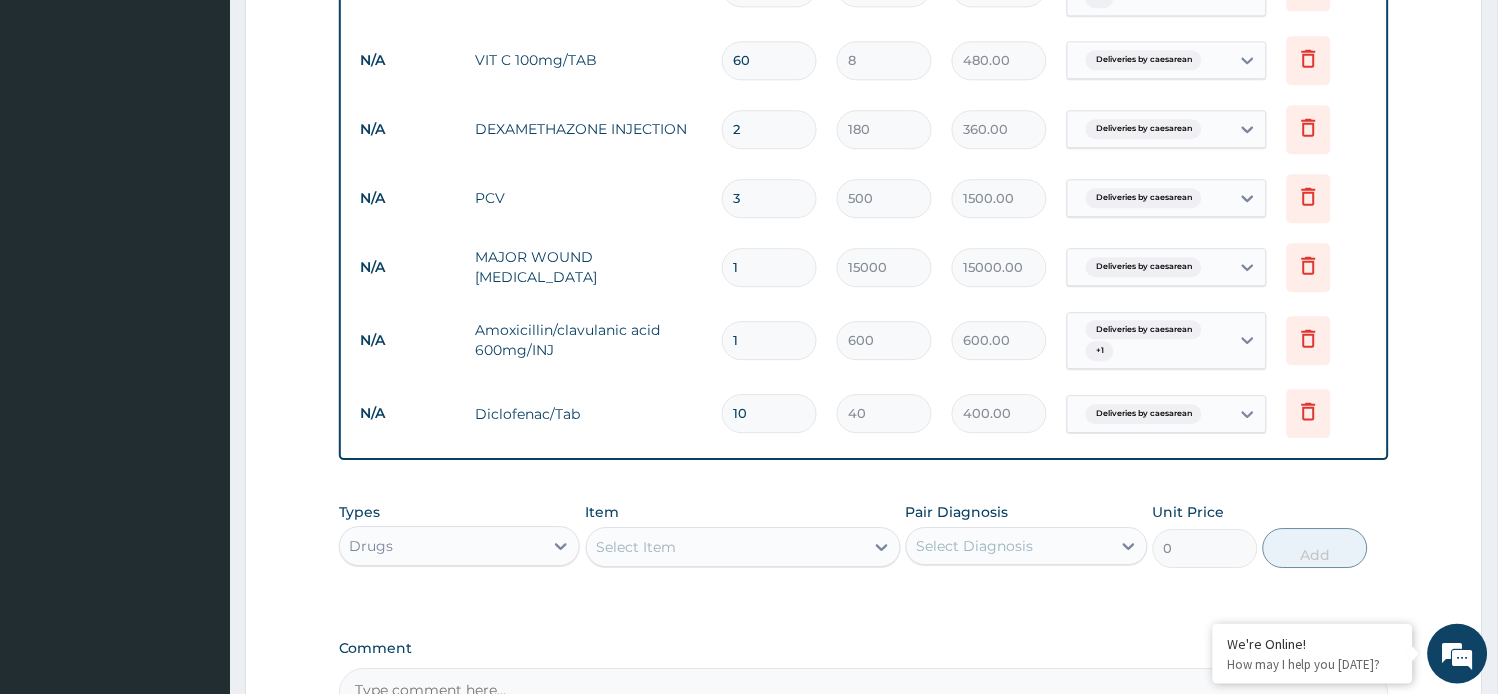 scroll, scrollTop: 1293, scrollLeft: 0, axis: vertical 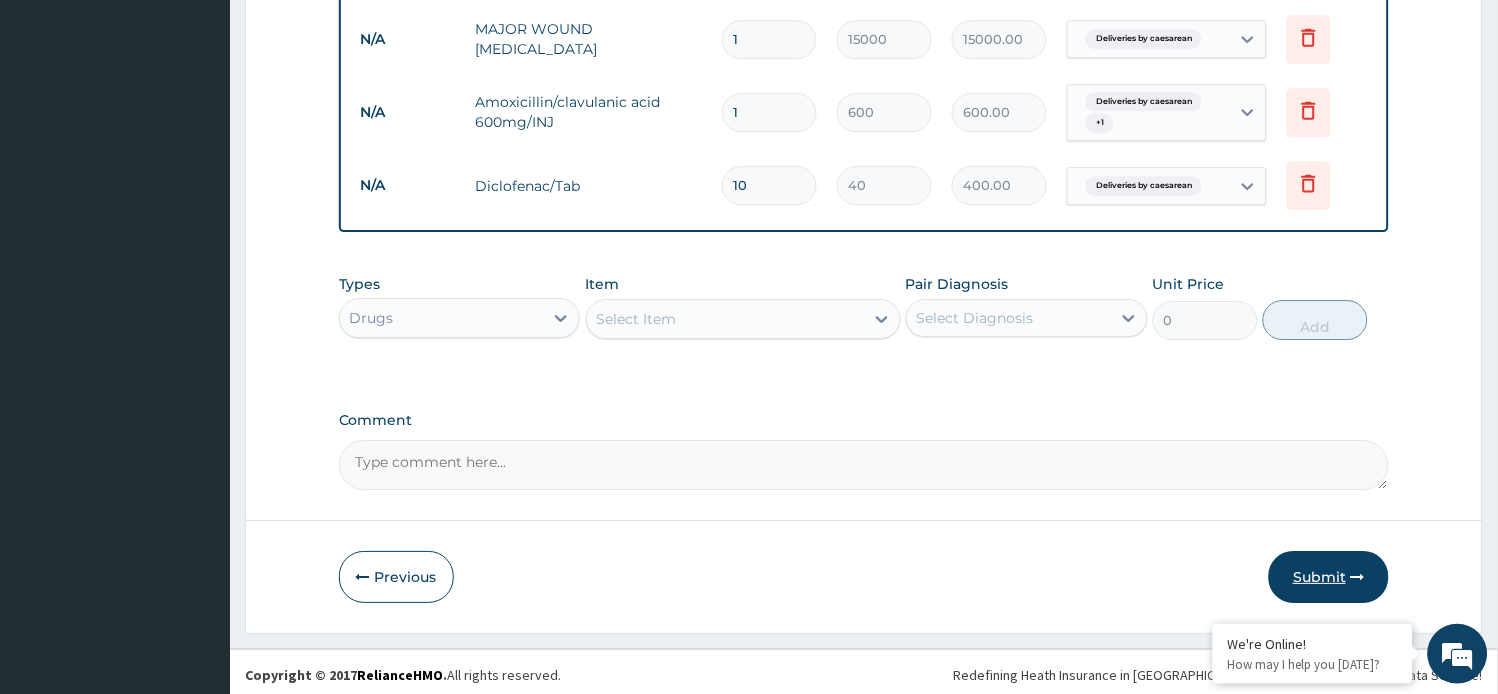 type on "10" 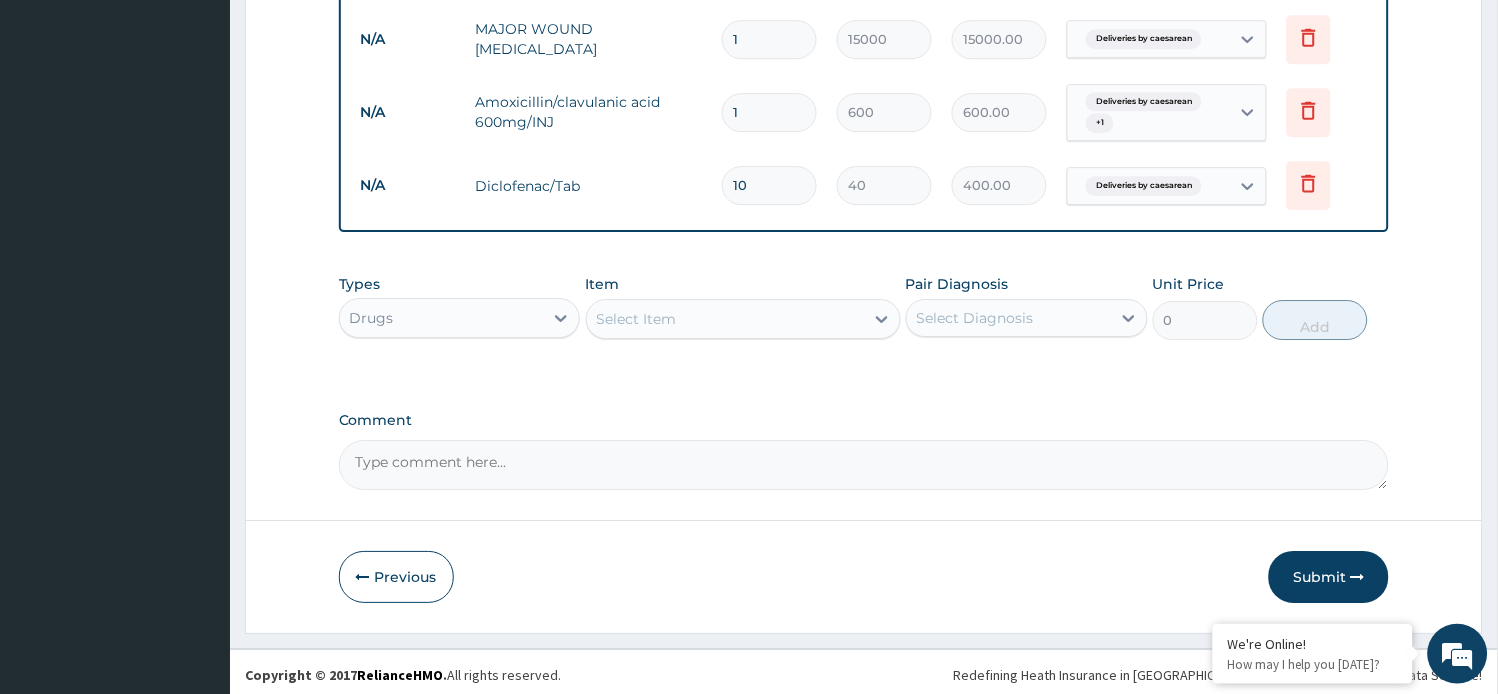 drag, startPoint x: 1312, startPoint y: 563, endPoint x: 886, endPoint y: 295, distance: 503.28918 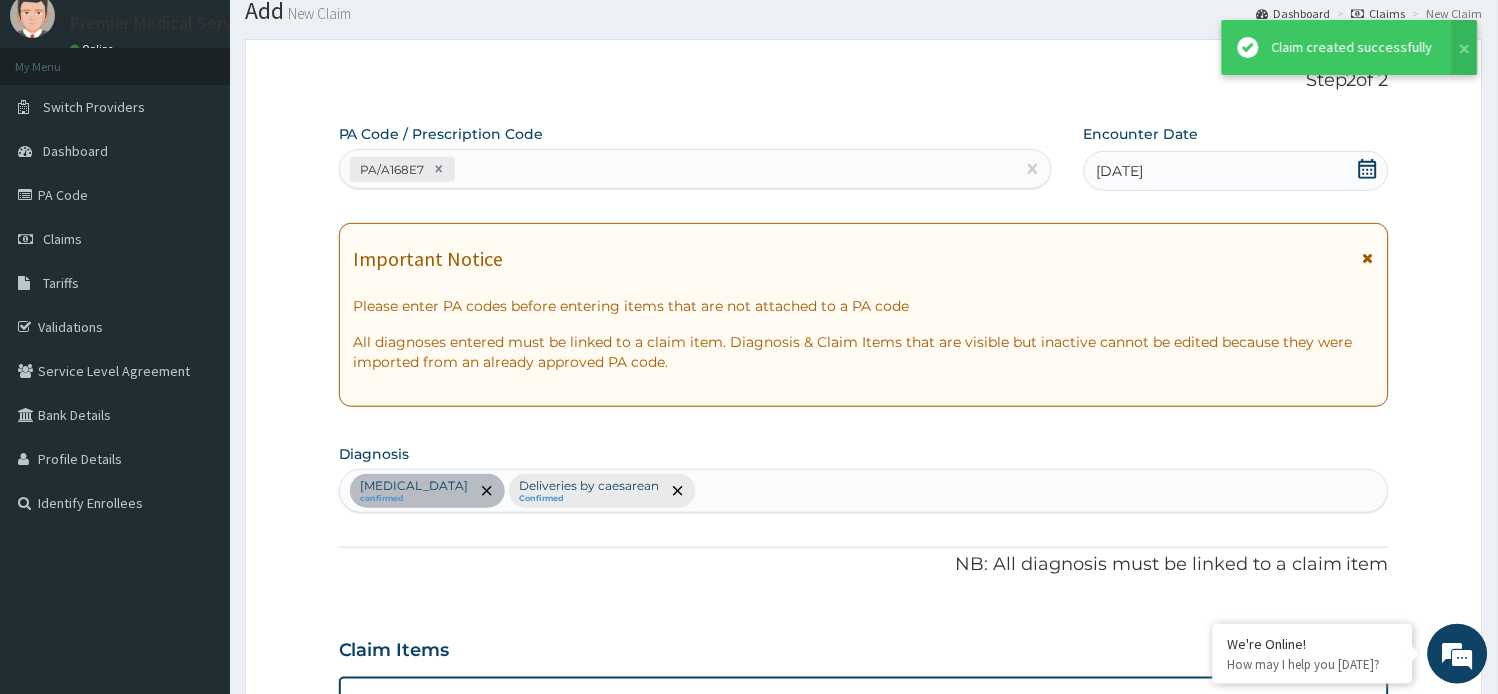 scroll, scrollTop: 1293, scrollLeft: 0, axis: vertical 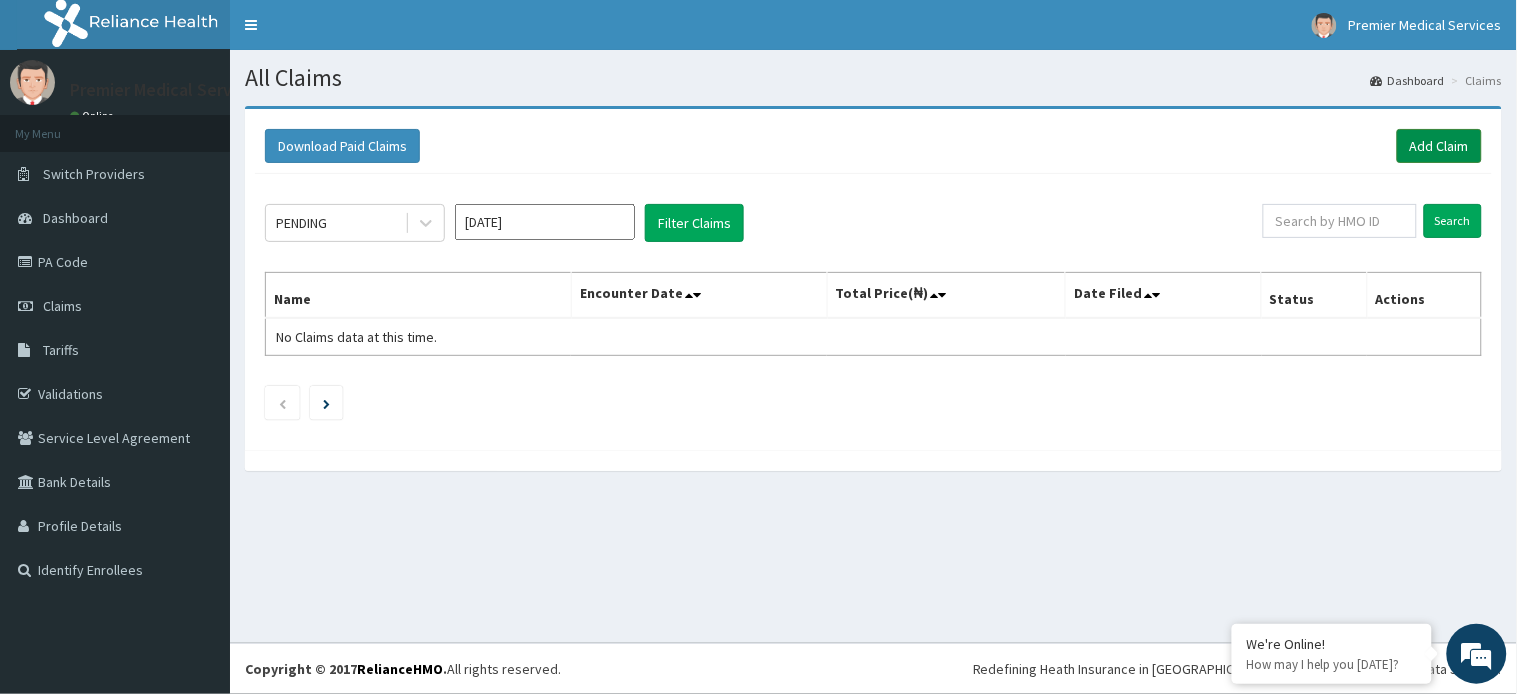drag, startPoint x: 457, startPoint y: 254, endPoint x: 1430, endPoint y: 143, distance: 979.311 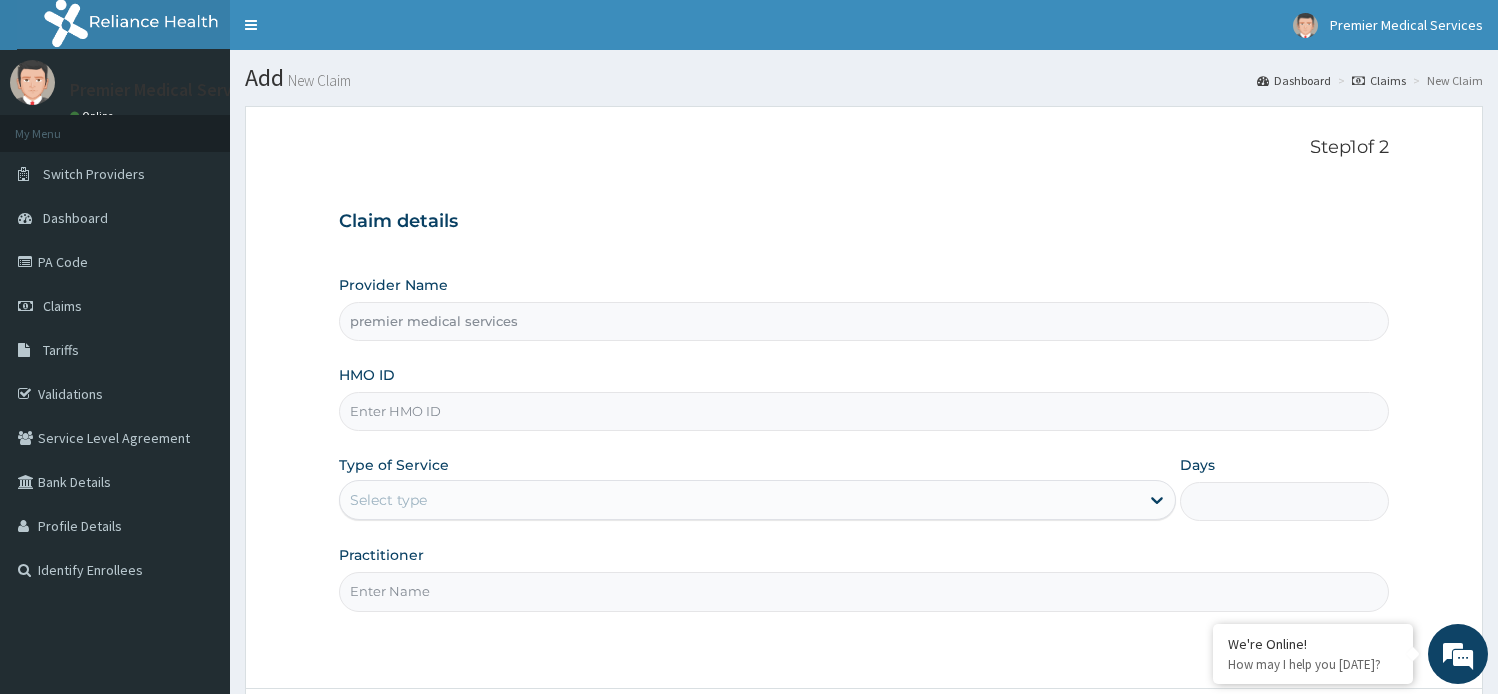 scroll, scrollTop: 0, scrollLeft: 0, axis: both 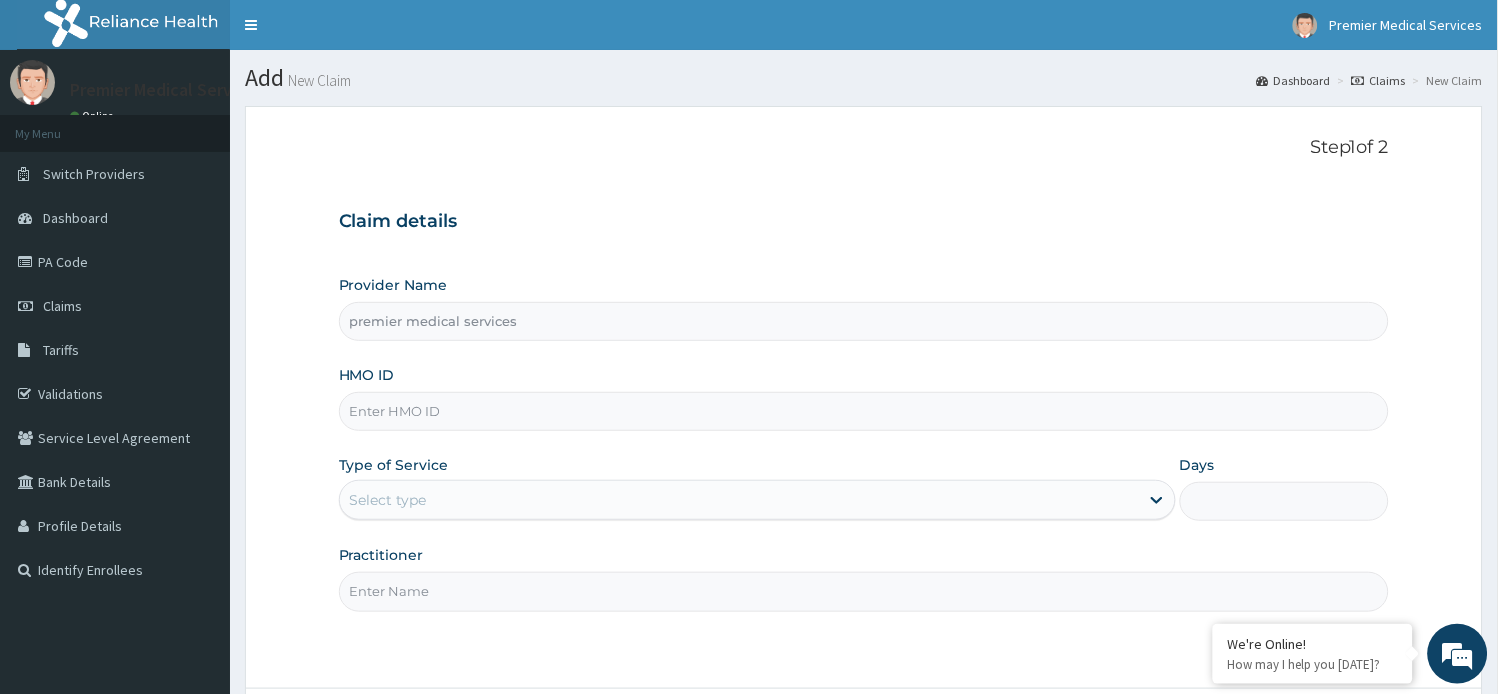 click on "Claim details Provider Name premier medical services HMO ID Type of Service Select type Days Practitioner" at bounding box center [864, 401] 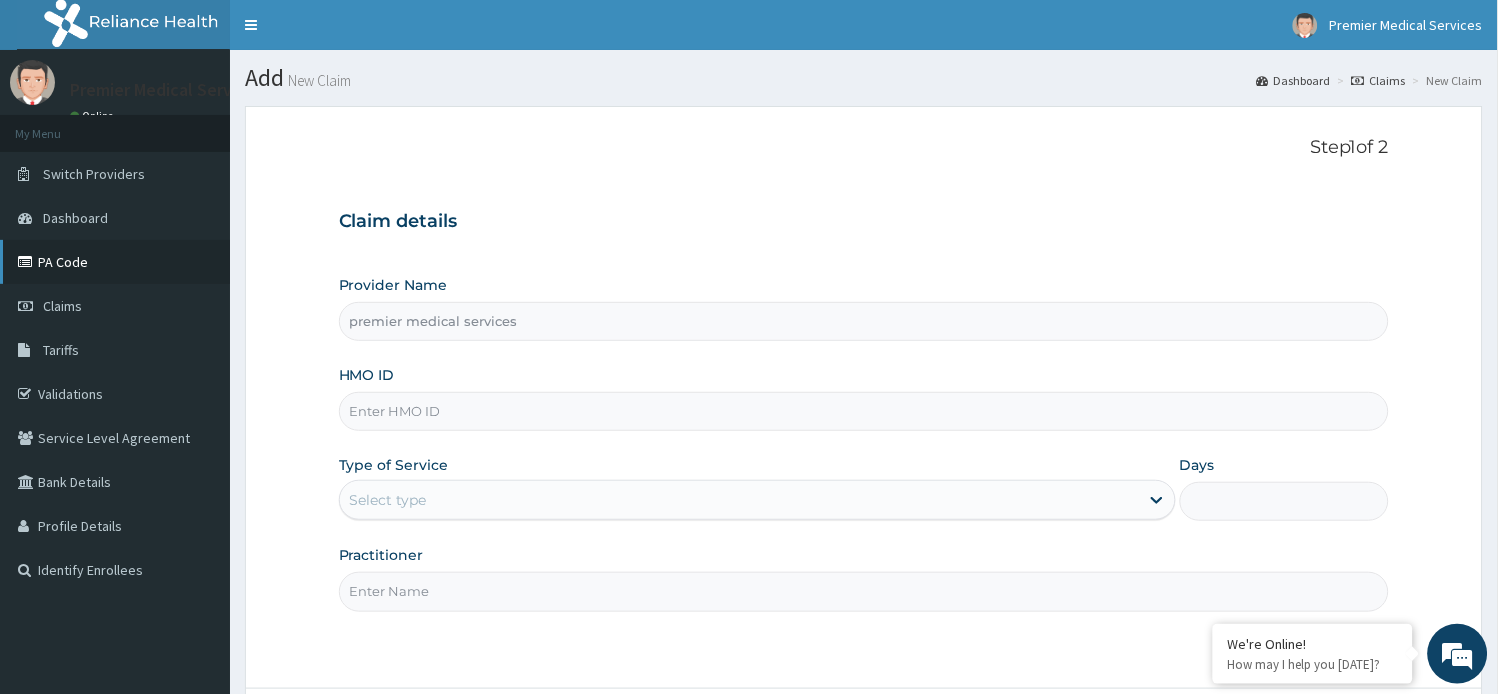 click on "PA Code" at bounding box center [115, 262] 